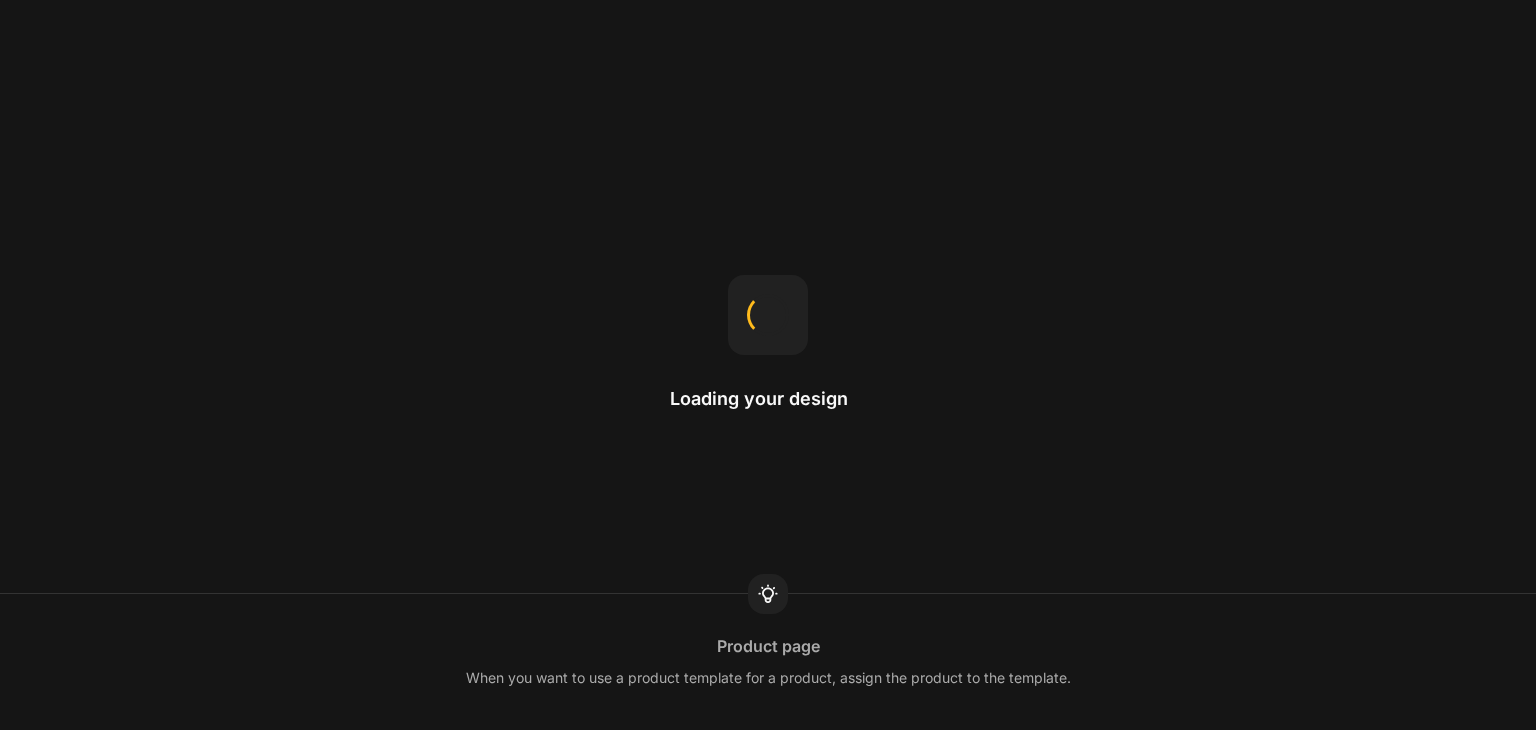 scroll, scrollTop: 0, scrollLeft: 0, axis: both 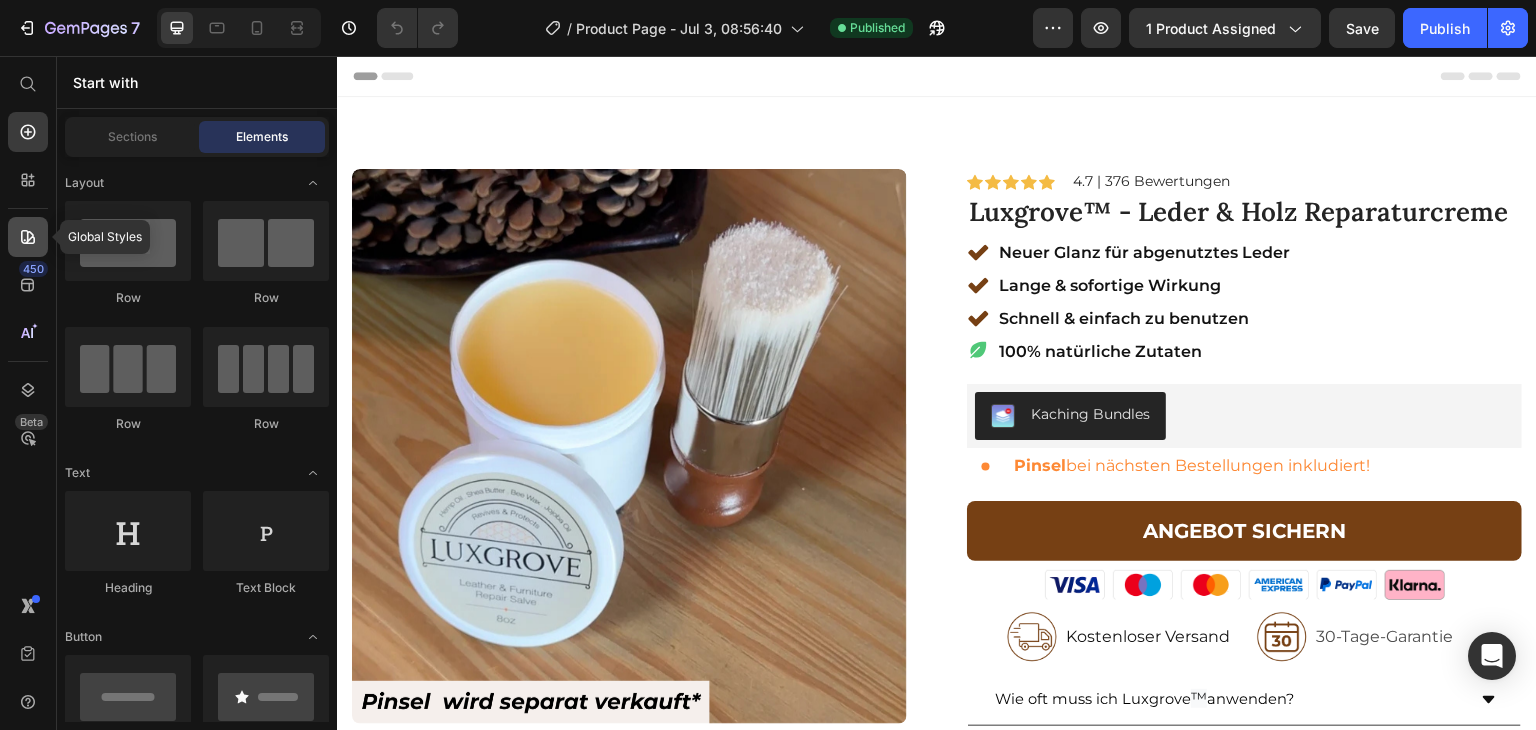 click 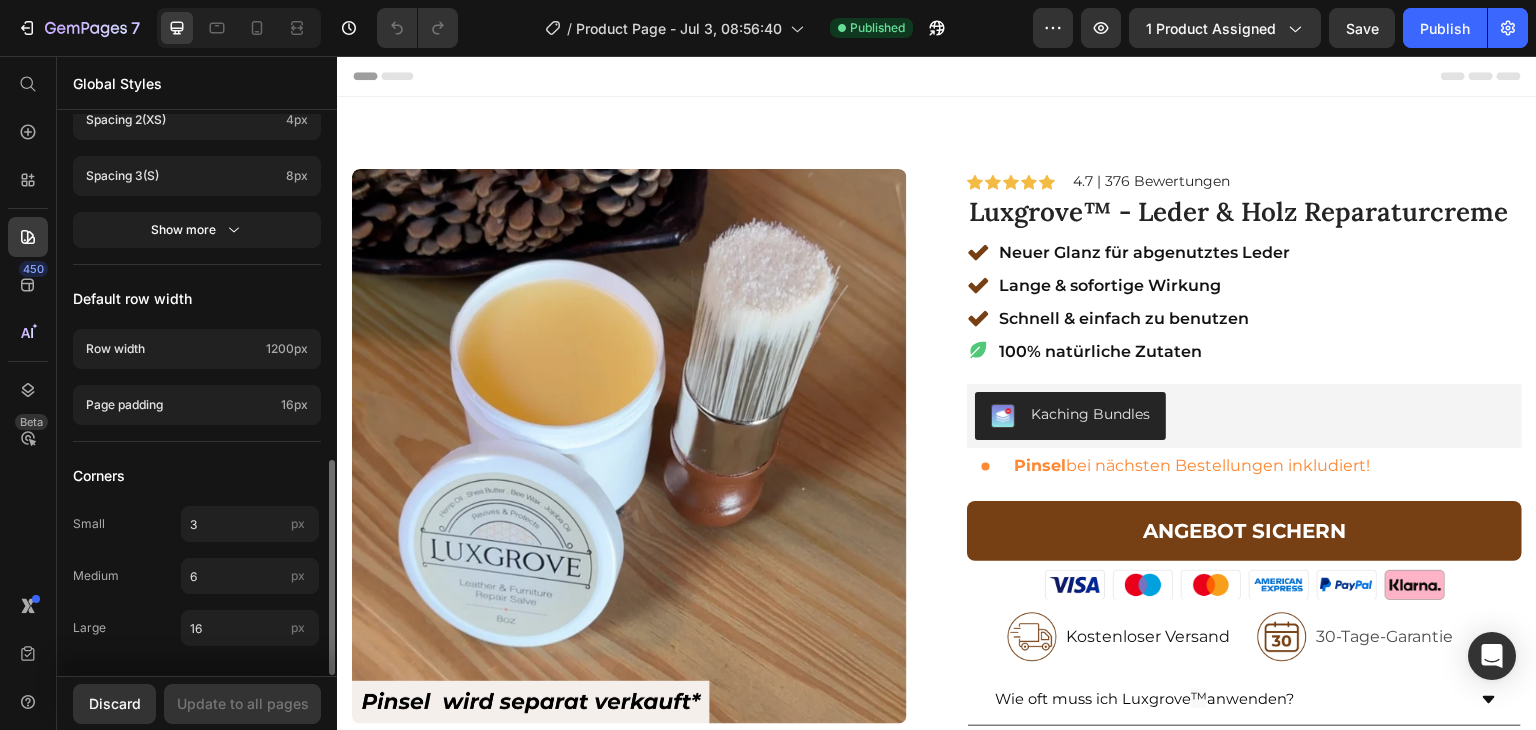 scroll, scrollTop: 0, scrollLeft: 0, axis: both 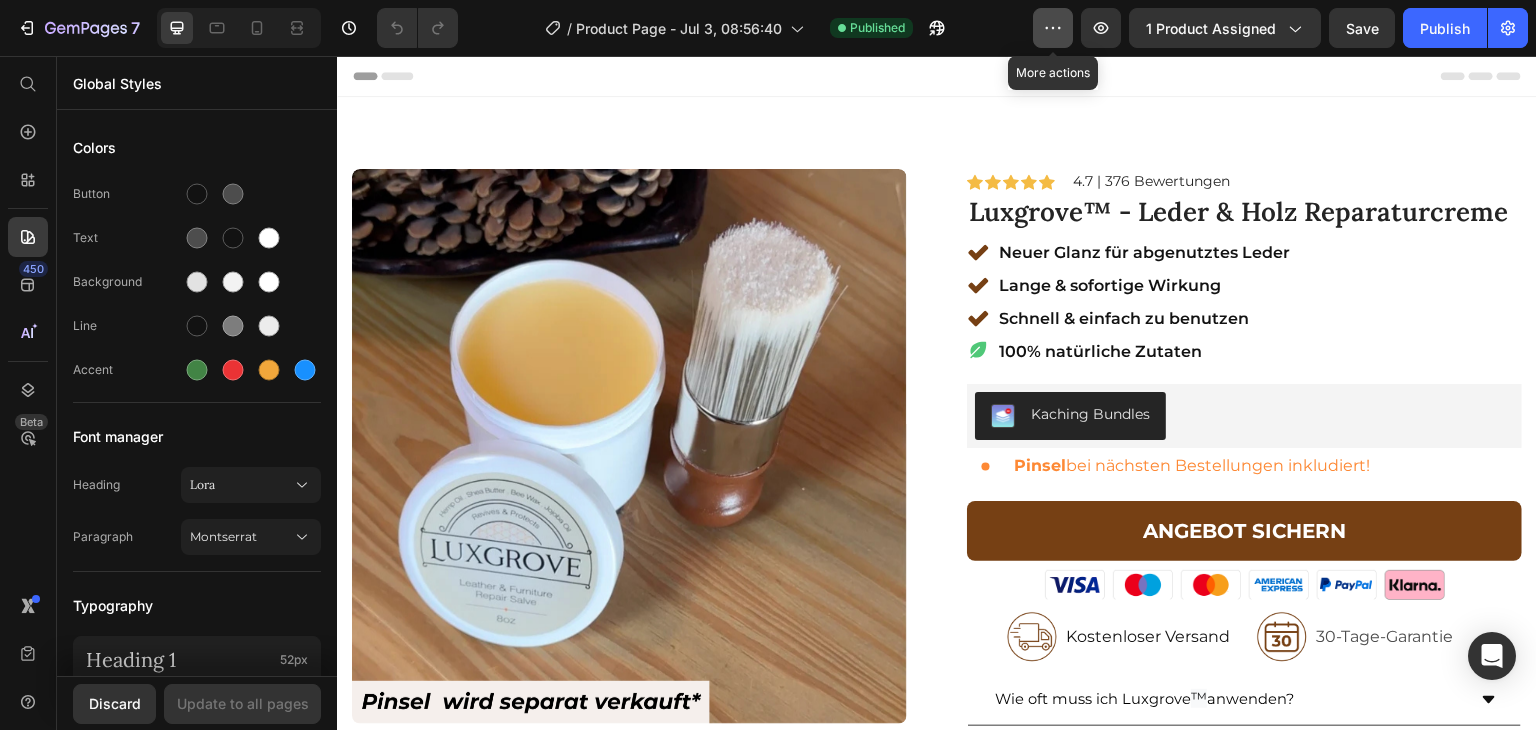 click 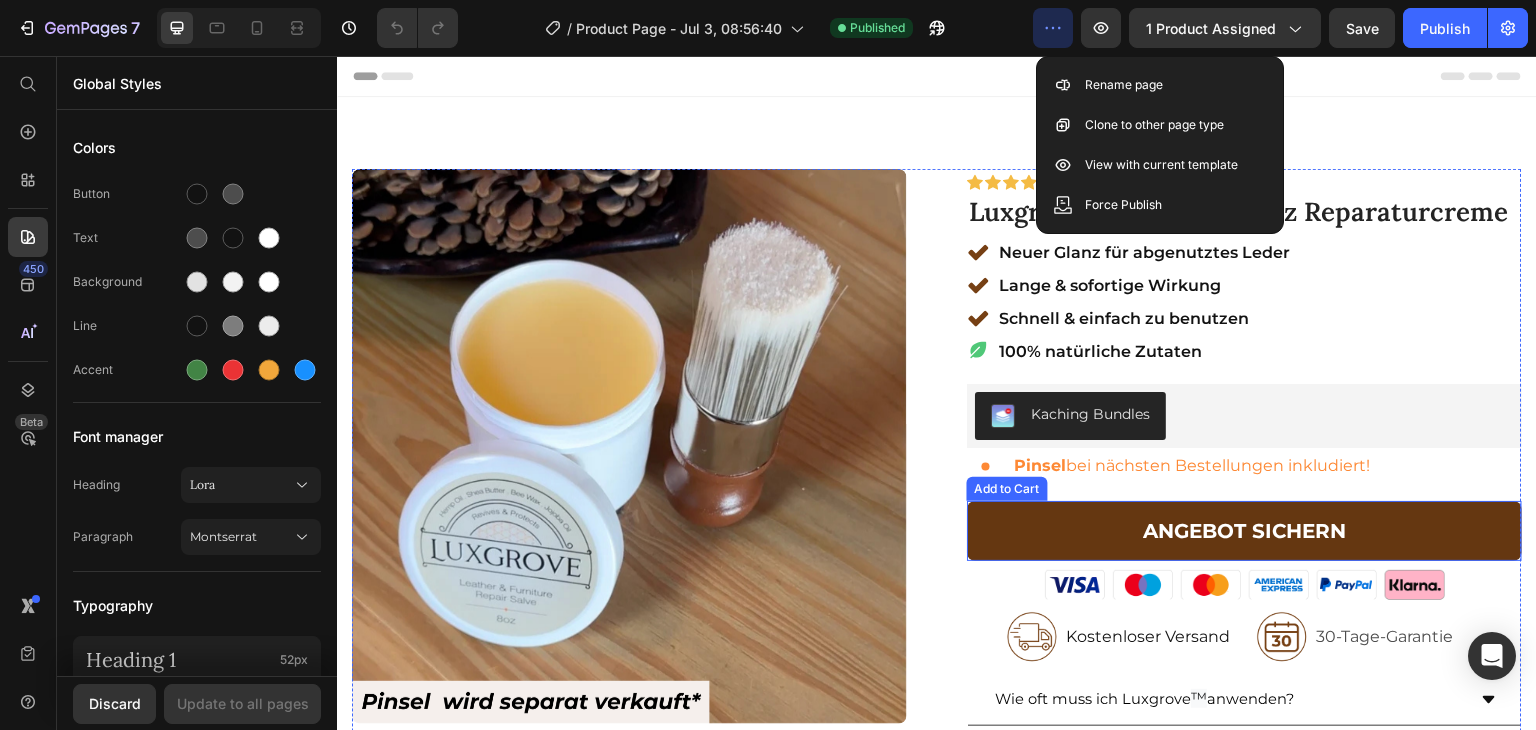 click on "ANGEBOT SICHERN" at bounding box center [1244, 531] 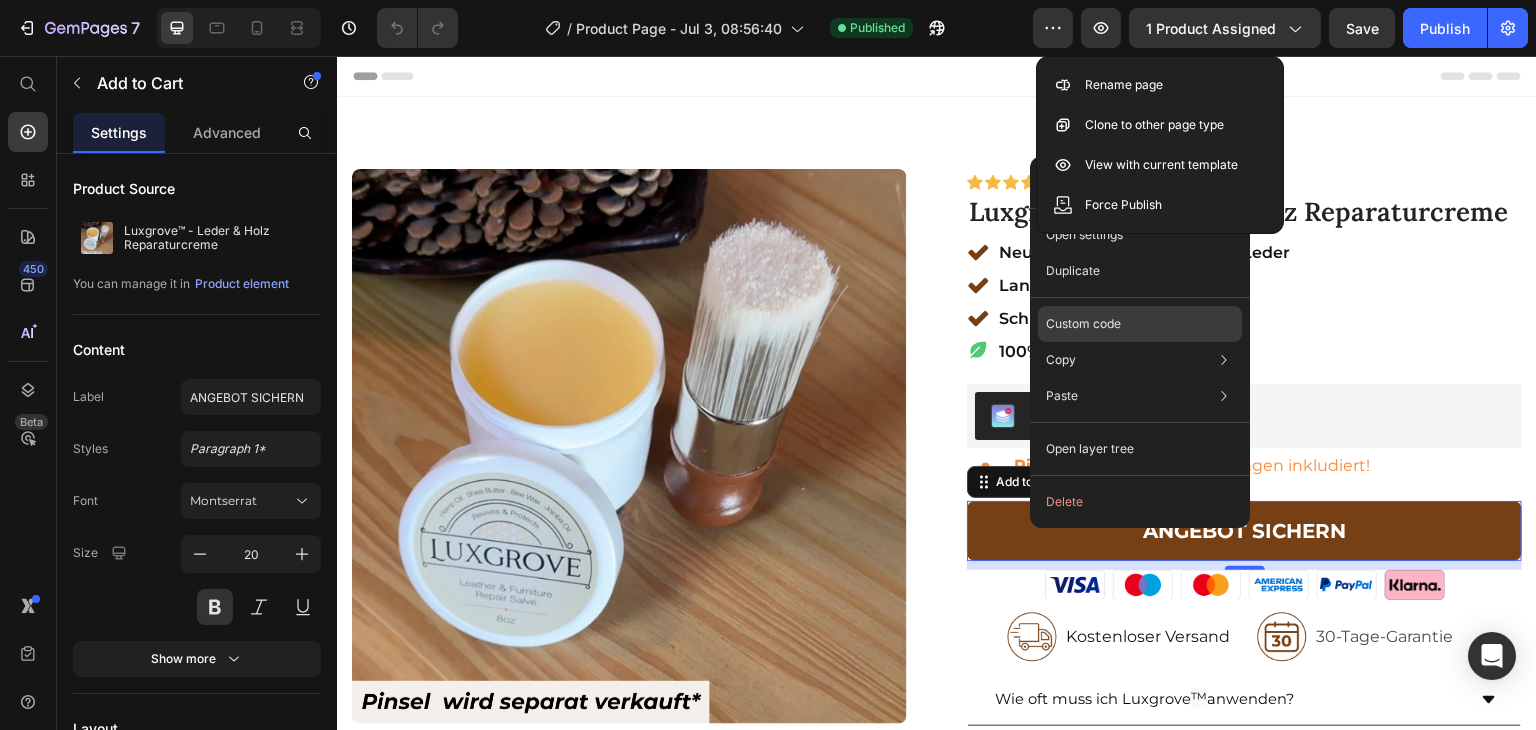 click on "Custom code" at bounding box center [1083, 324] 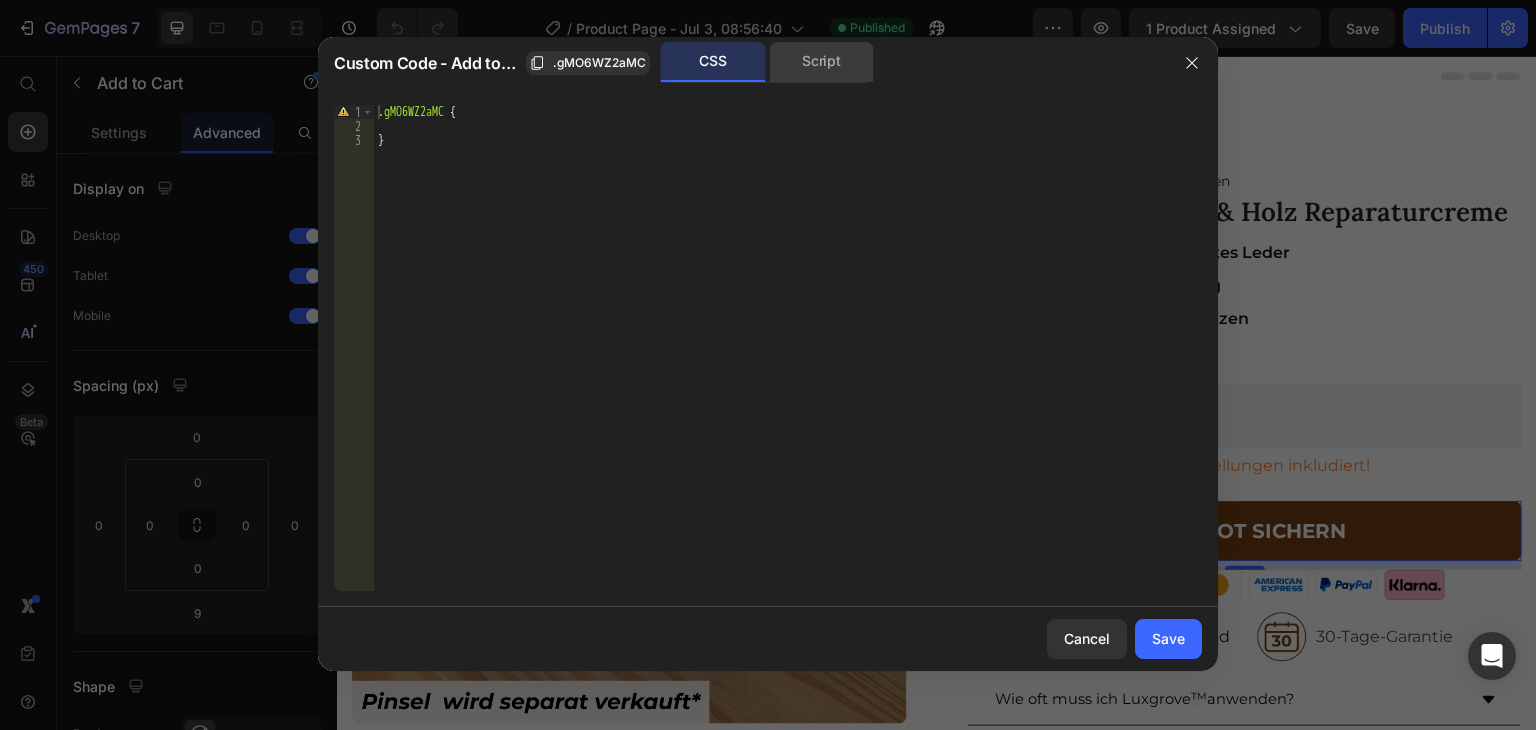 click on "Script" 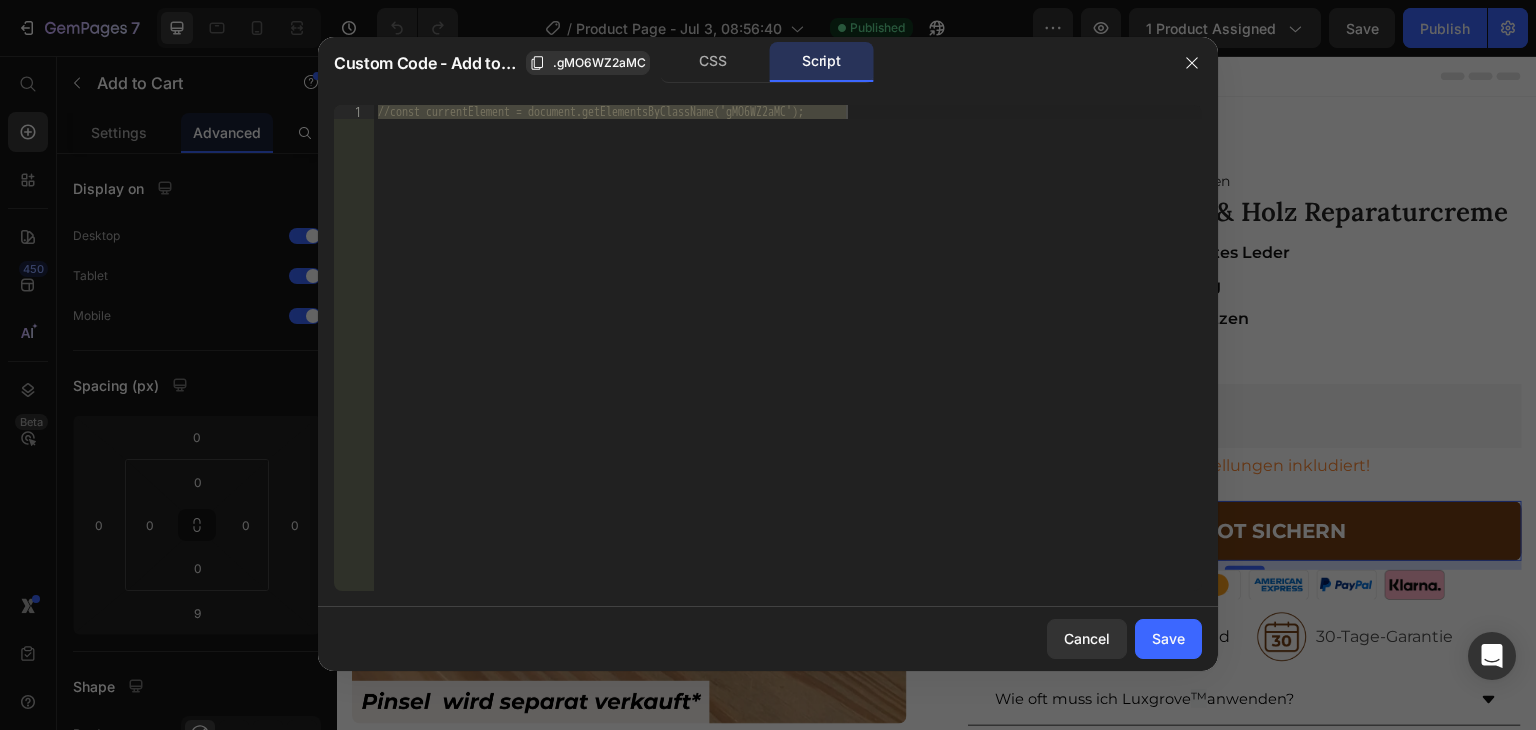 type on "//const currentElement = document.getElementsByClassName('gMO6WZ2aMC');" 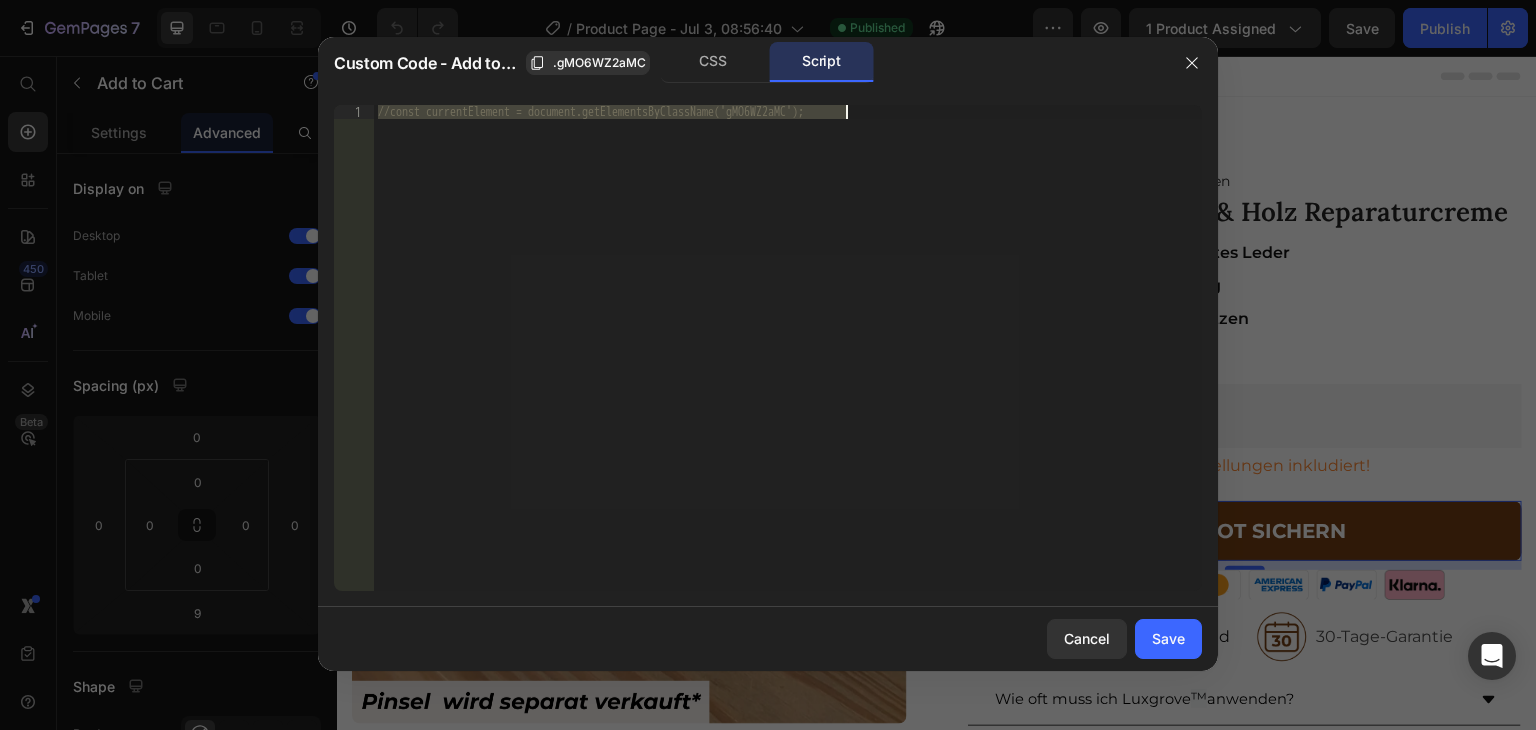 click on "//const currentElement = document.getElementsByClassName('gMO6WZ2aMC');" at bounding box center [788, 348] 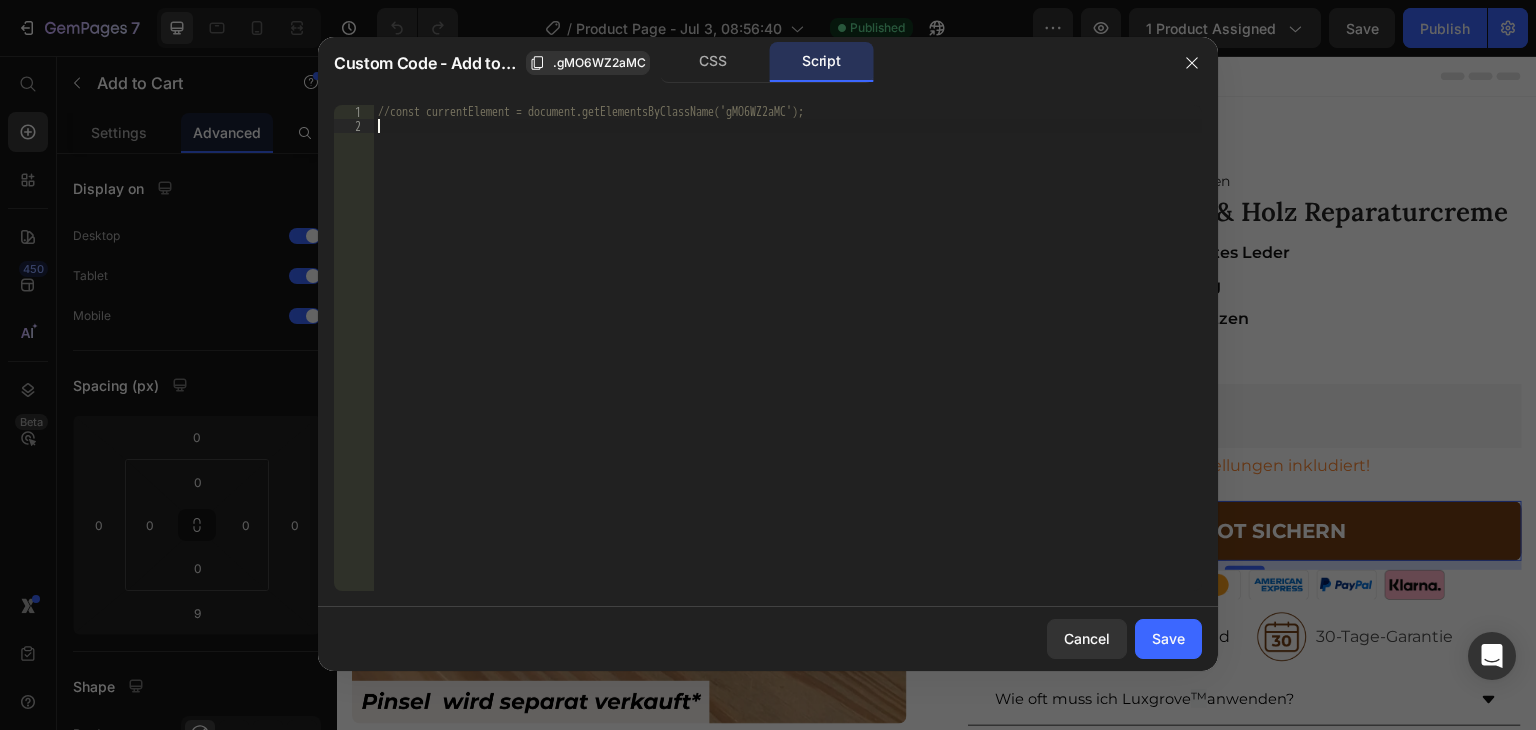 paste on "TriplePixel('AddToCart', {item: '4428522618989', q: 10, v: '9898162258244'});" 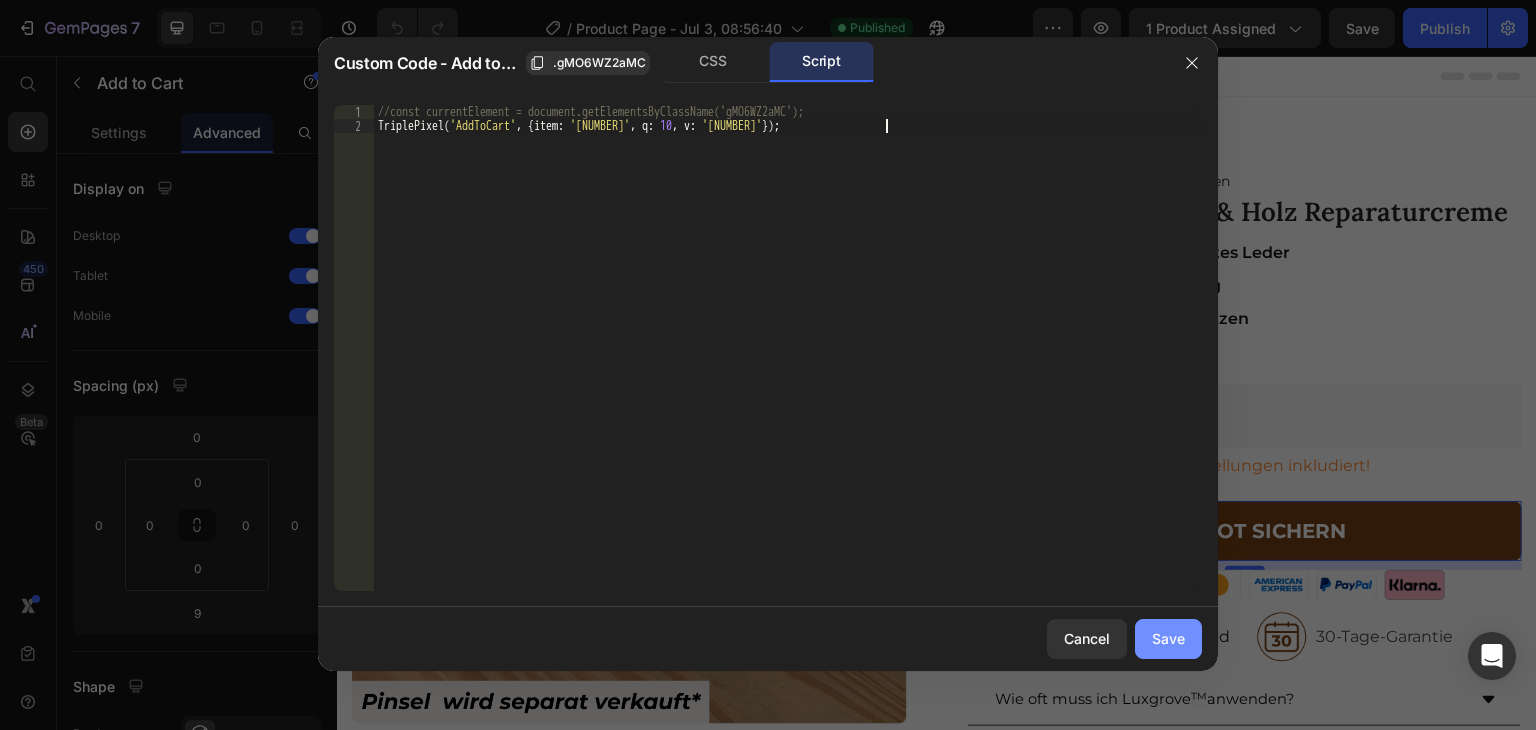 type on "TriplePixel('AddToCart', {item: '4428522618989', q: 10, v: '9898162258244'});" 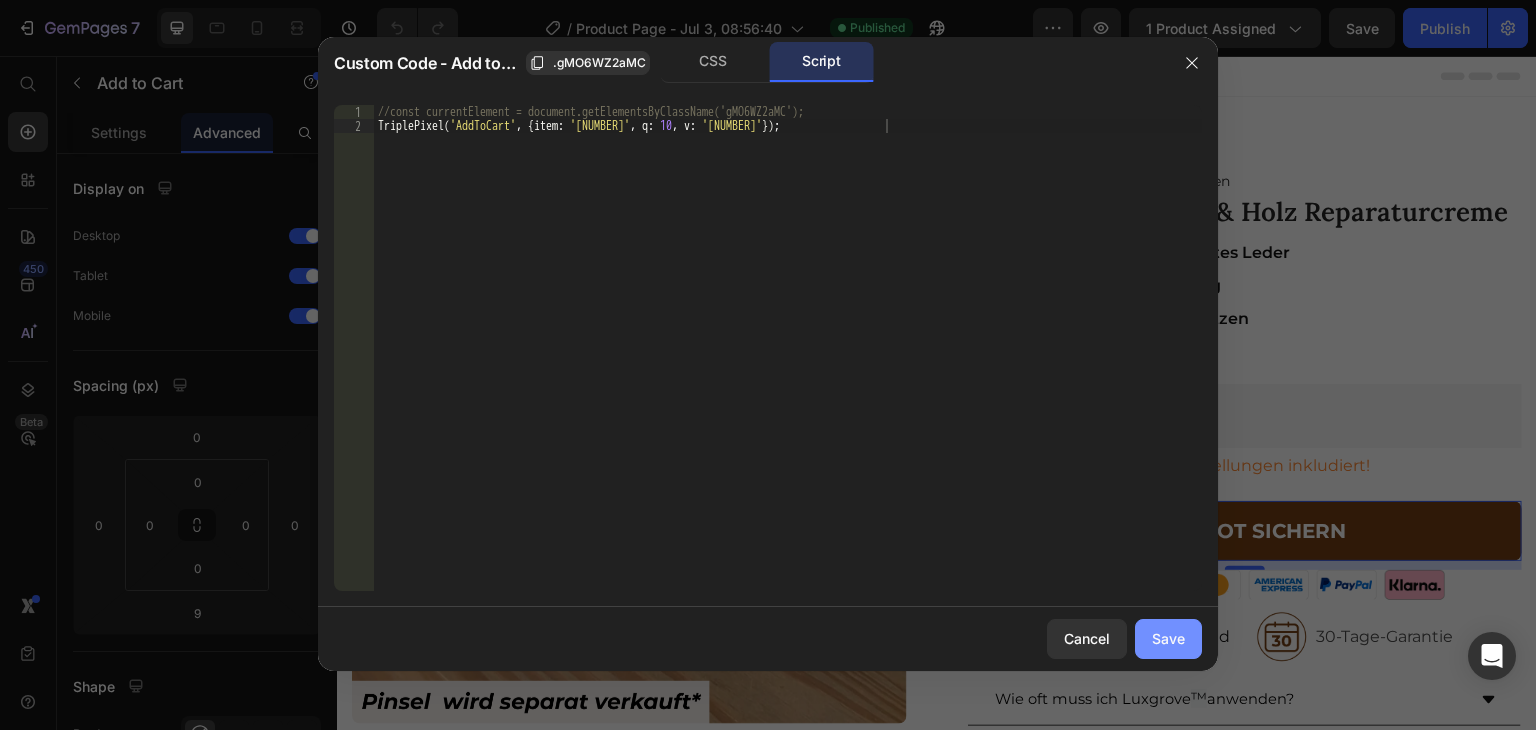 click on "Save" at bounding box center [1168, 638] 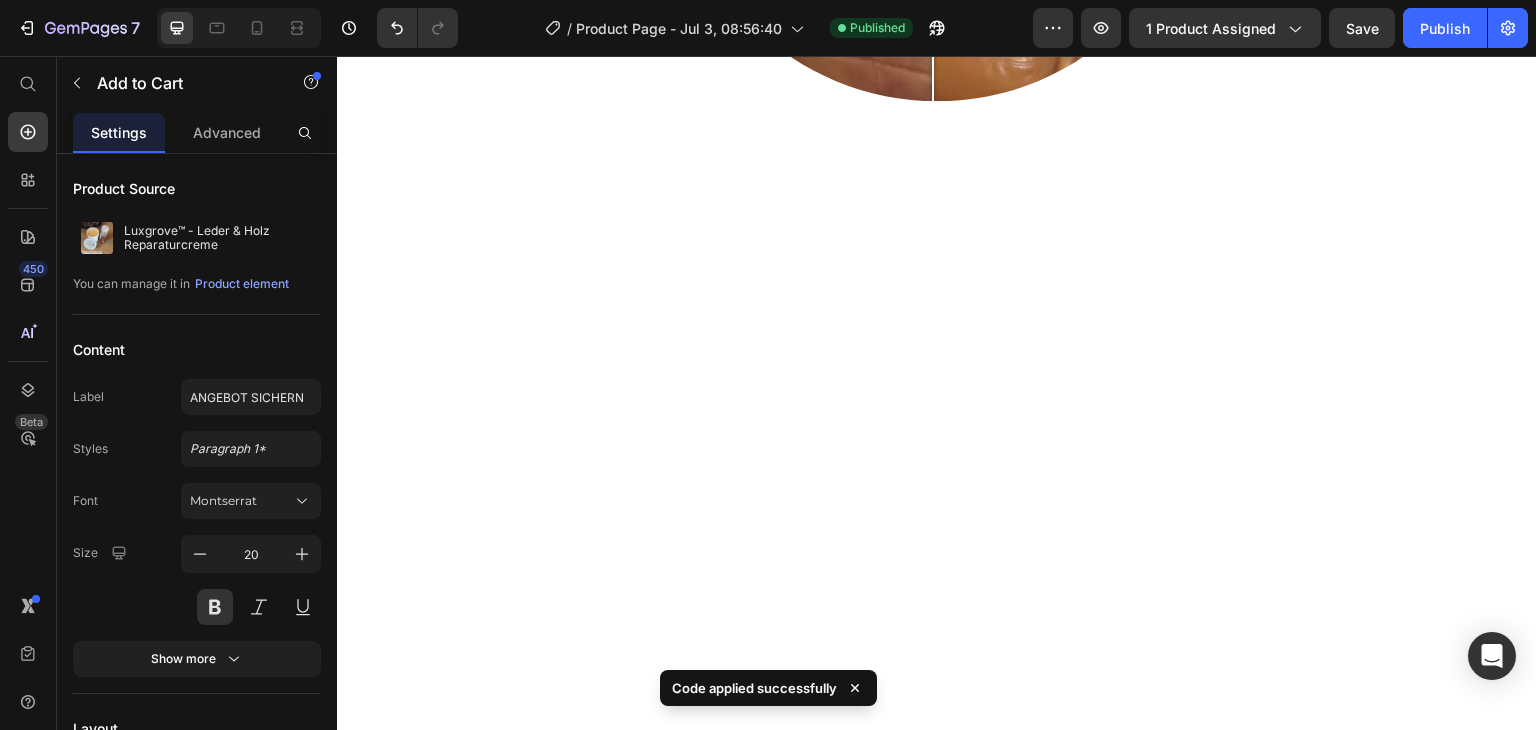 scroll, scrollTop: 0, scrollLeft: 0, axis: both 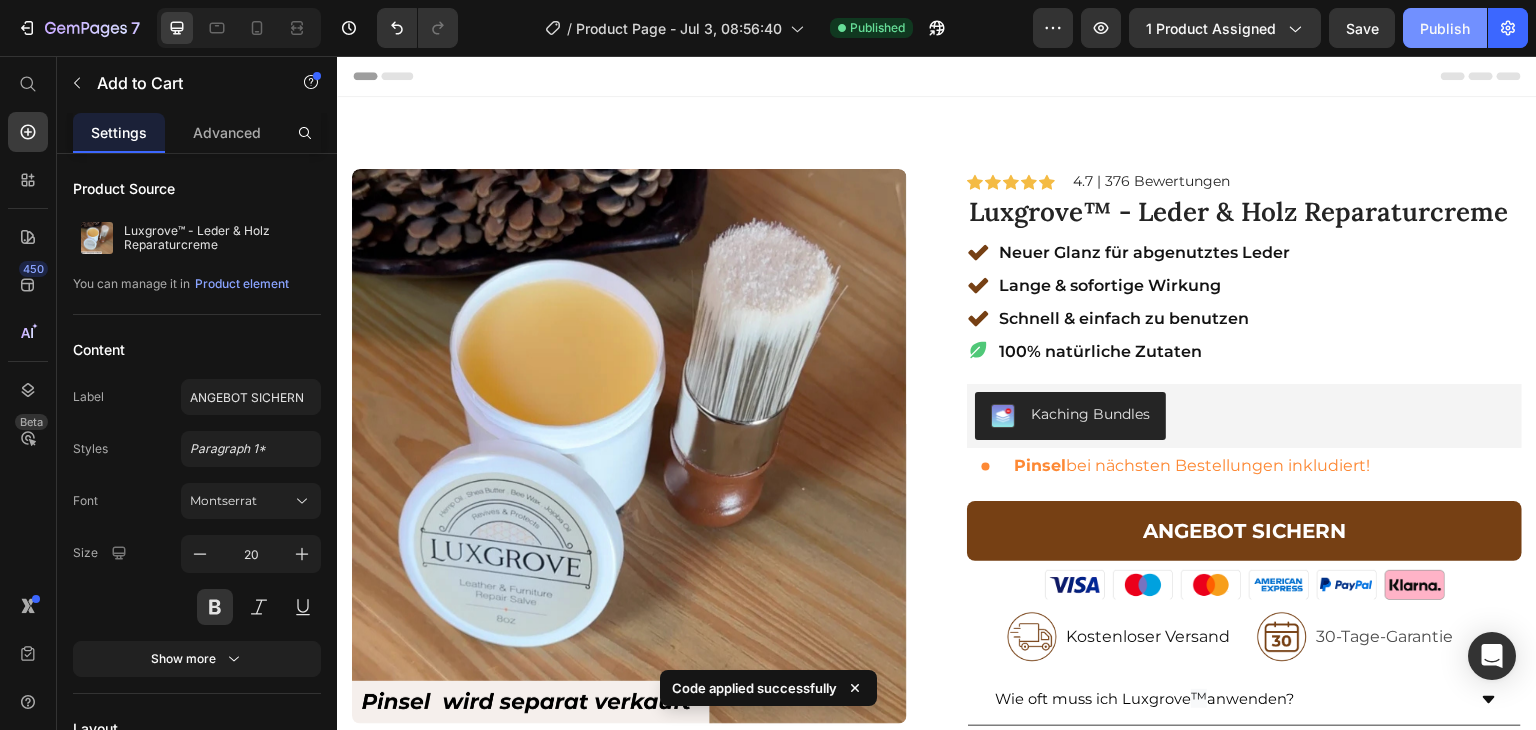 click on "Publish" at bounding box center (1445, 28) 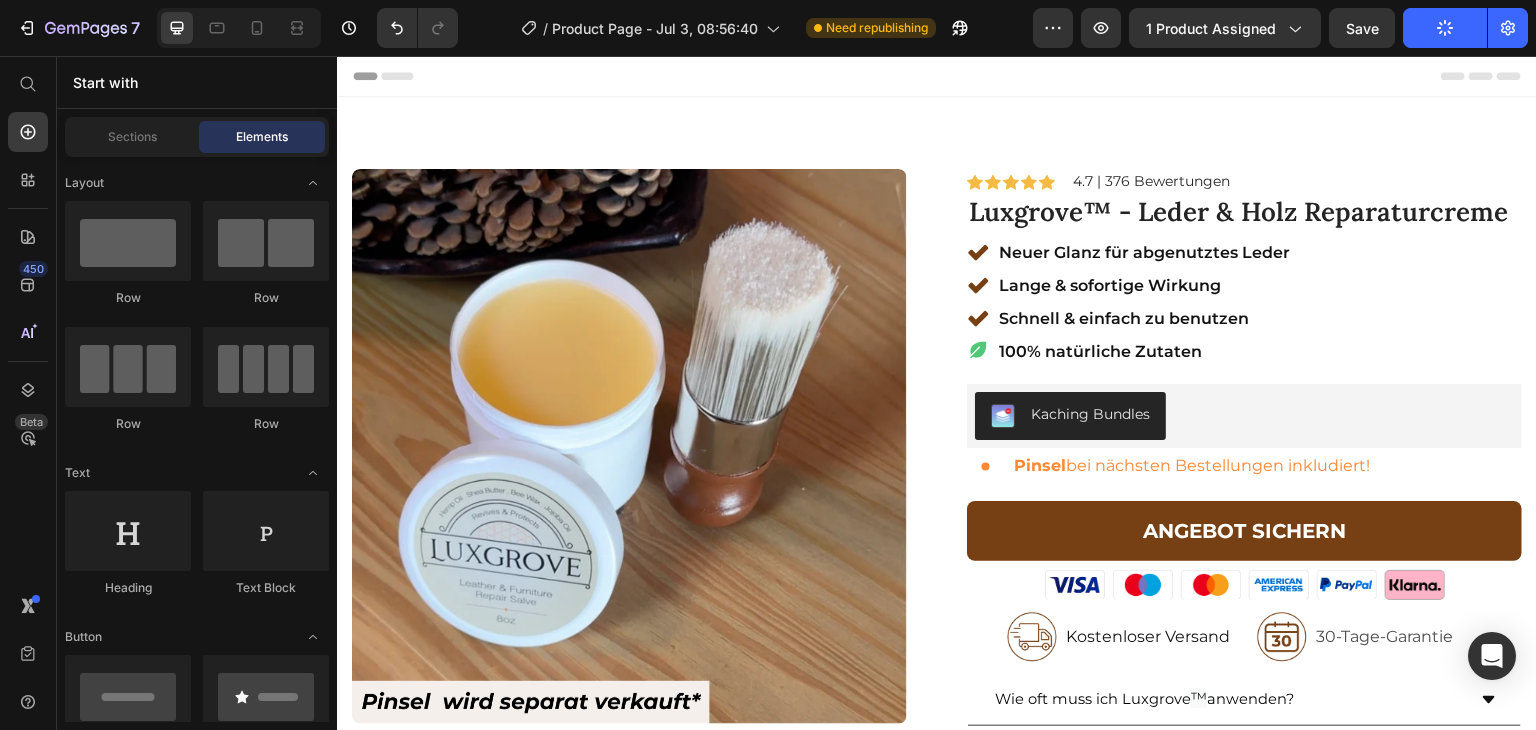 click 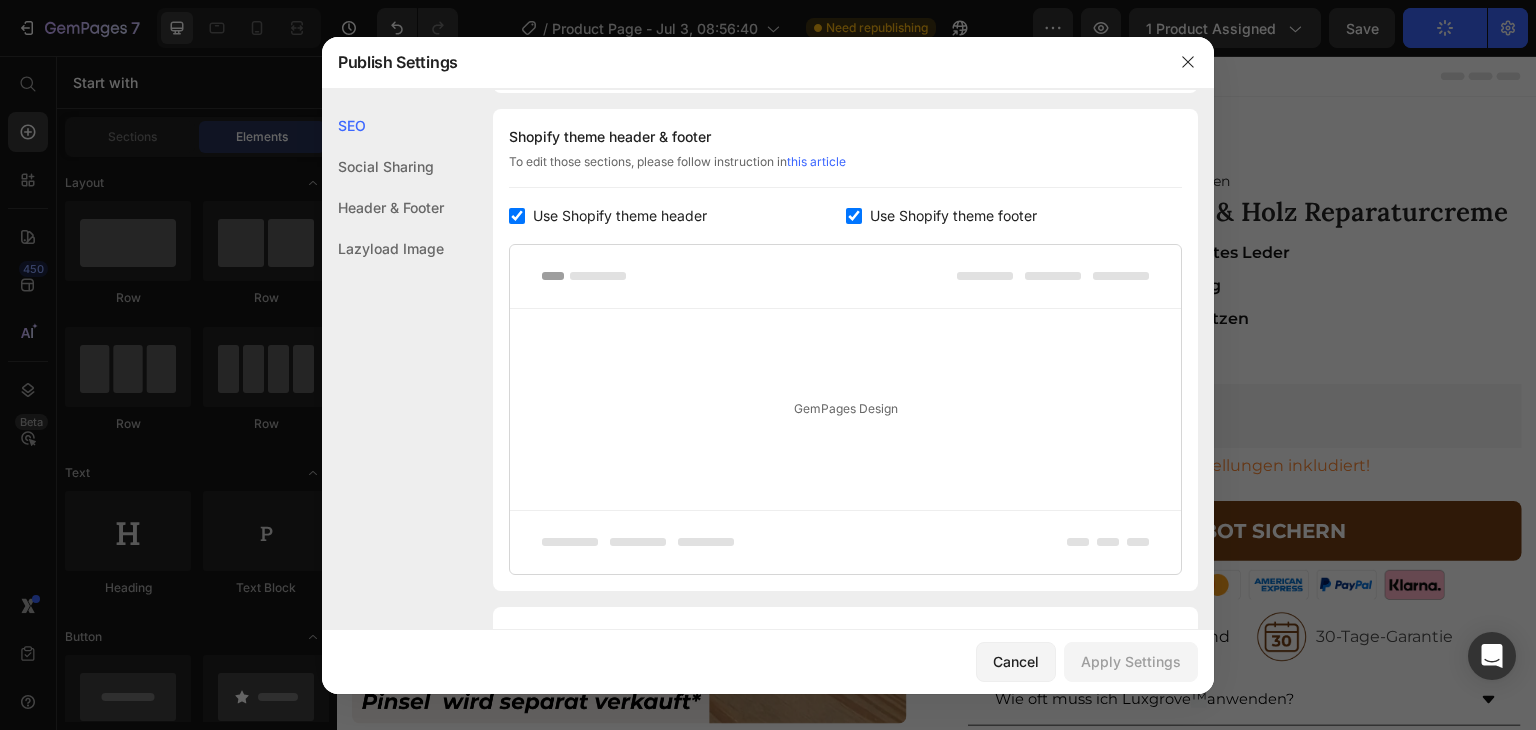 scroll, scrollTop: 0, scrollLeft: 0, axis: both 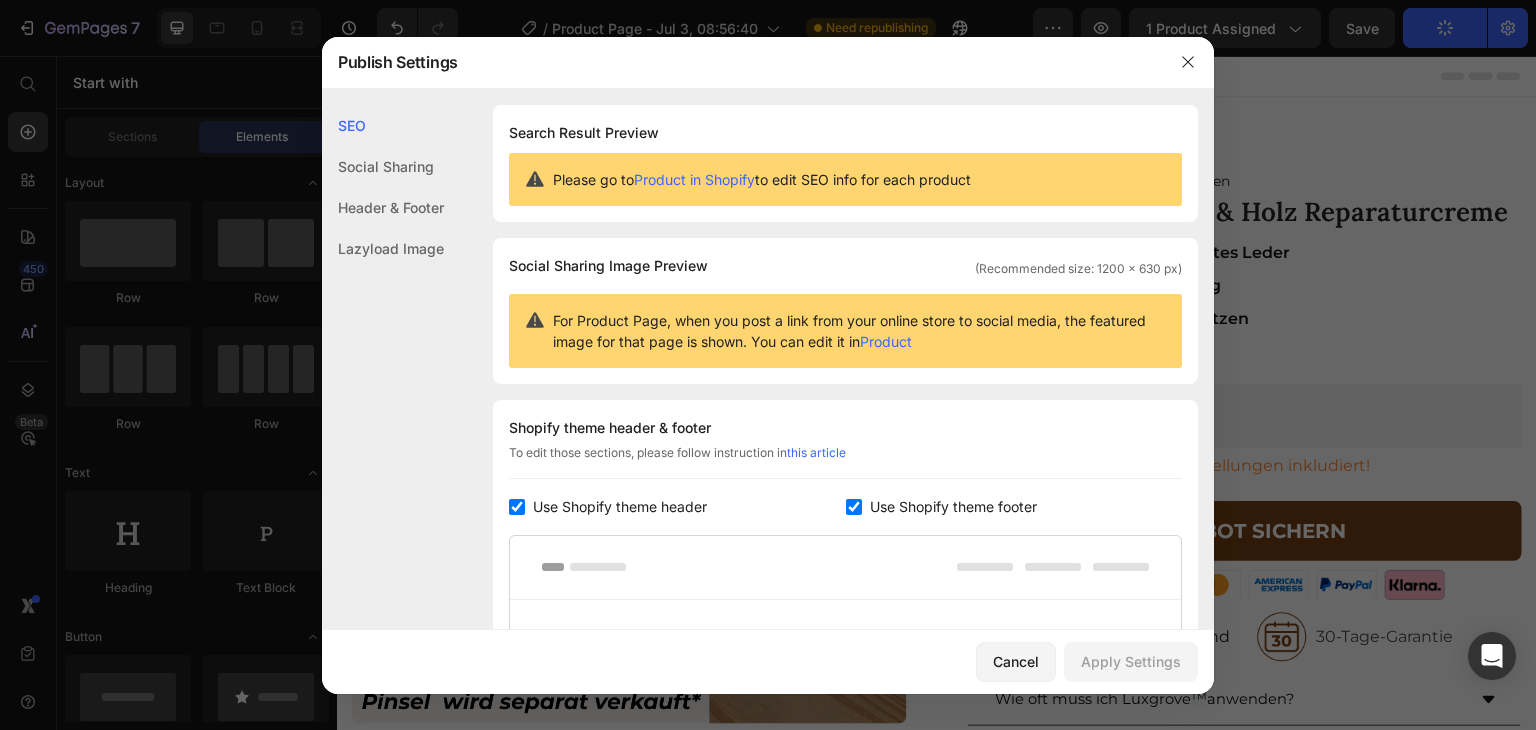 click on "Header & Footer" 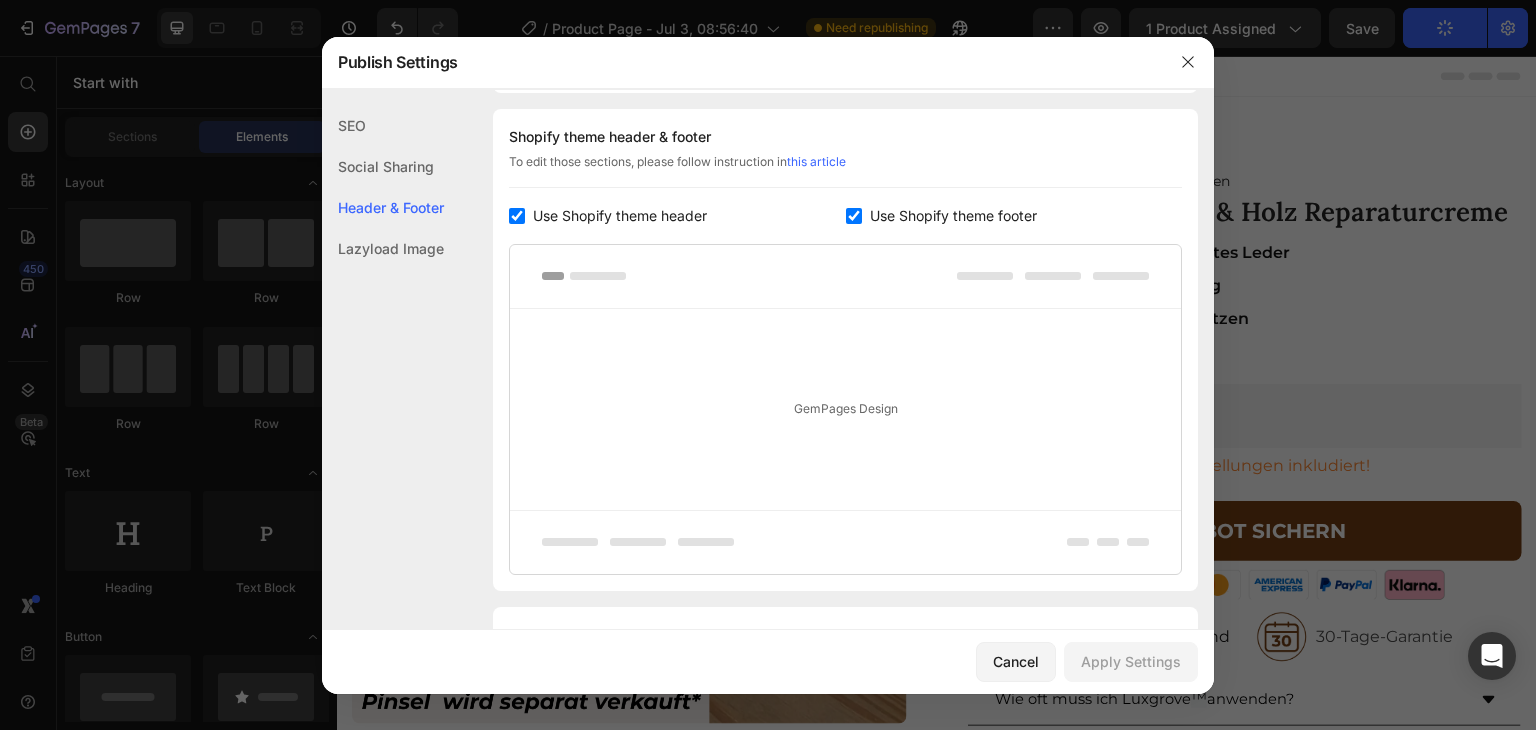 scroll, scrollTop: 400, scrollLeft: 0, axis: vertical 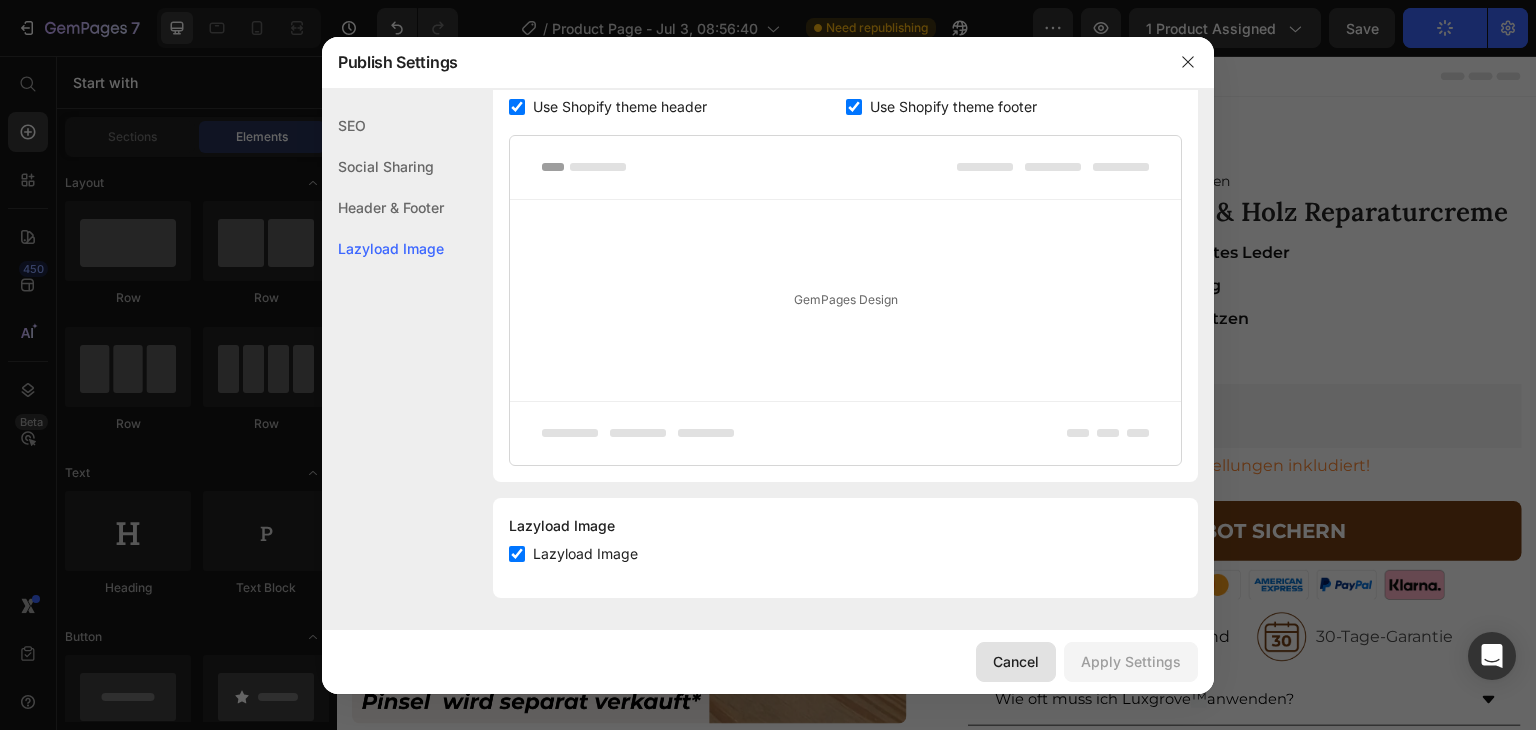 click on "Cancel" at bounding box center (1016, 661) 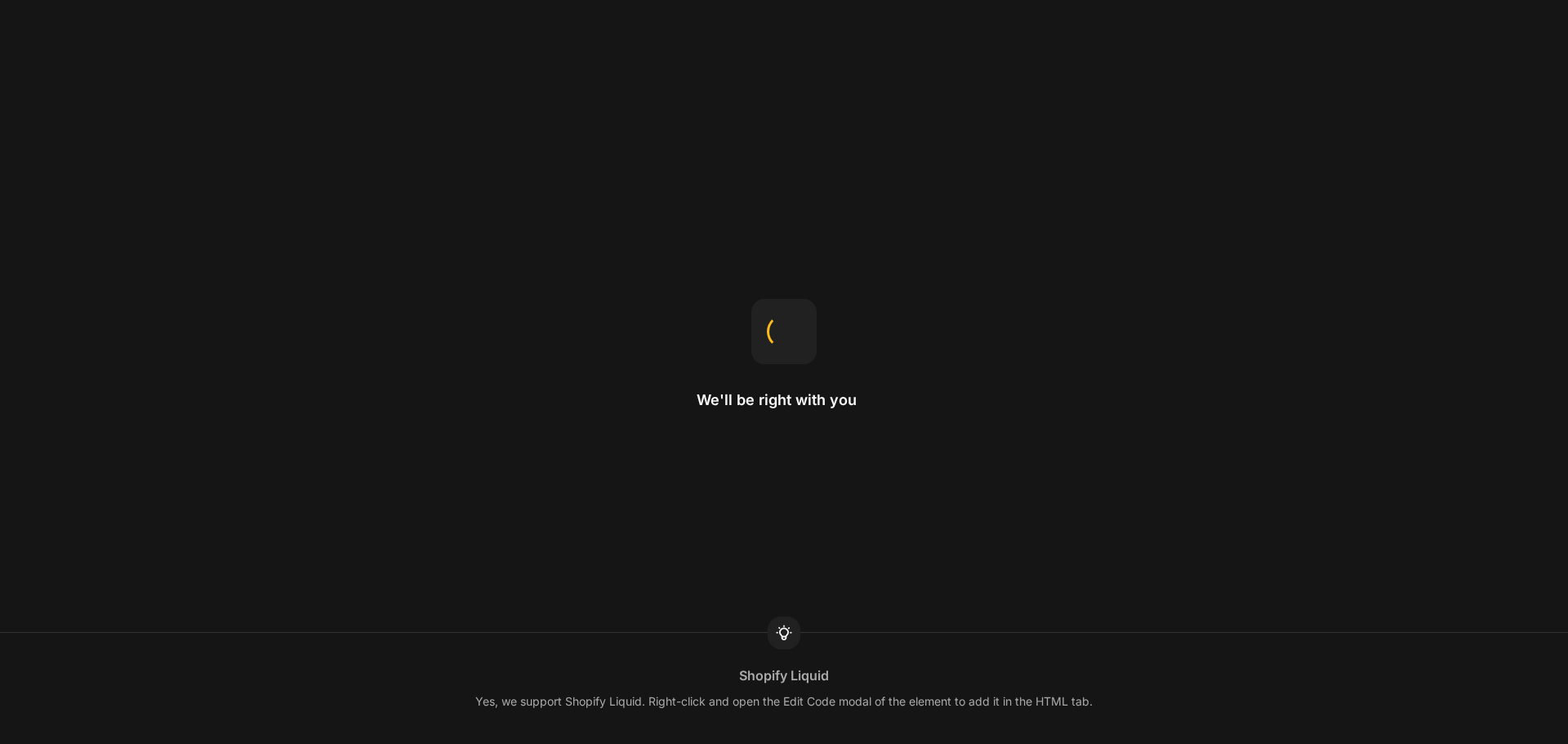 scroll, scrollTop: 0, scrollLeft: 0, axis: both 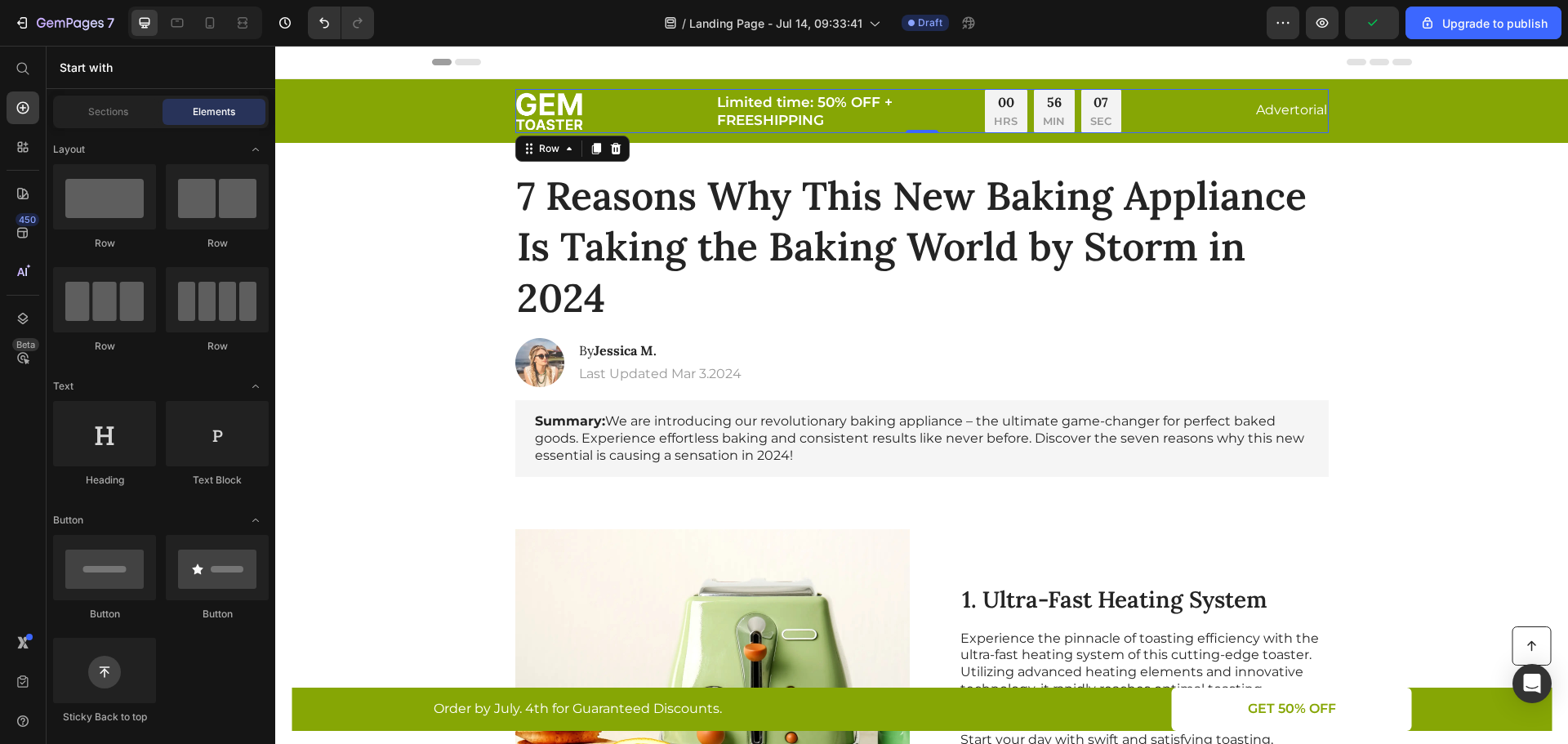 click on "Image Limited time: 50% OFF + FREESHIPPING Text Block 00 HRS 56 MIN 07 SEC Countdown Timer Row Advertorial Text Block Row   0" at bounding box center (922, 111) 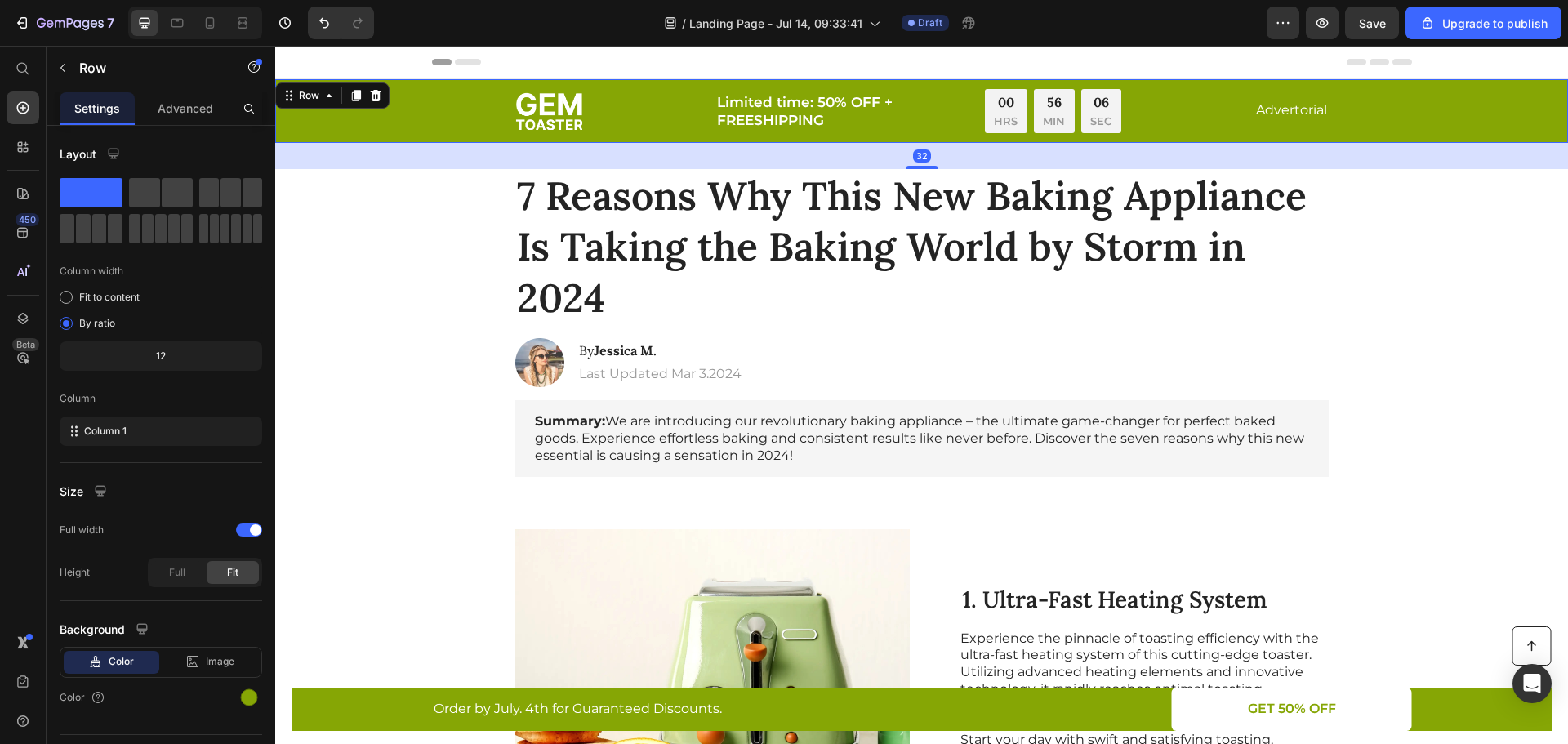 click on "Image Limited time: 50% OFF + FREESHIPPING Text Block 00 HRS 56 MIN 06 SEC Countdown Timer Row Advertorial Text Block Row" at bounding box center (921, 111) 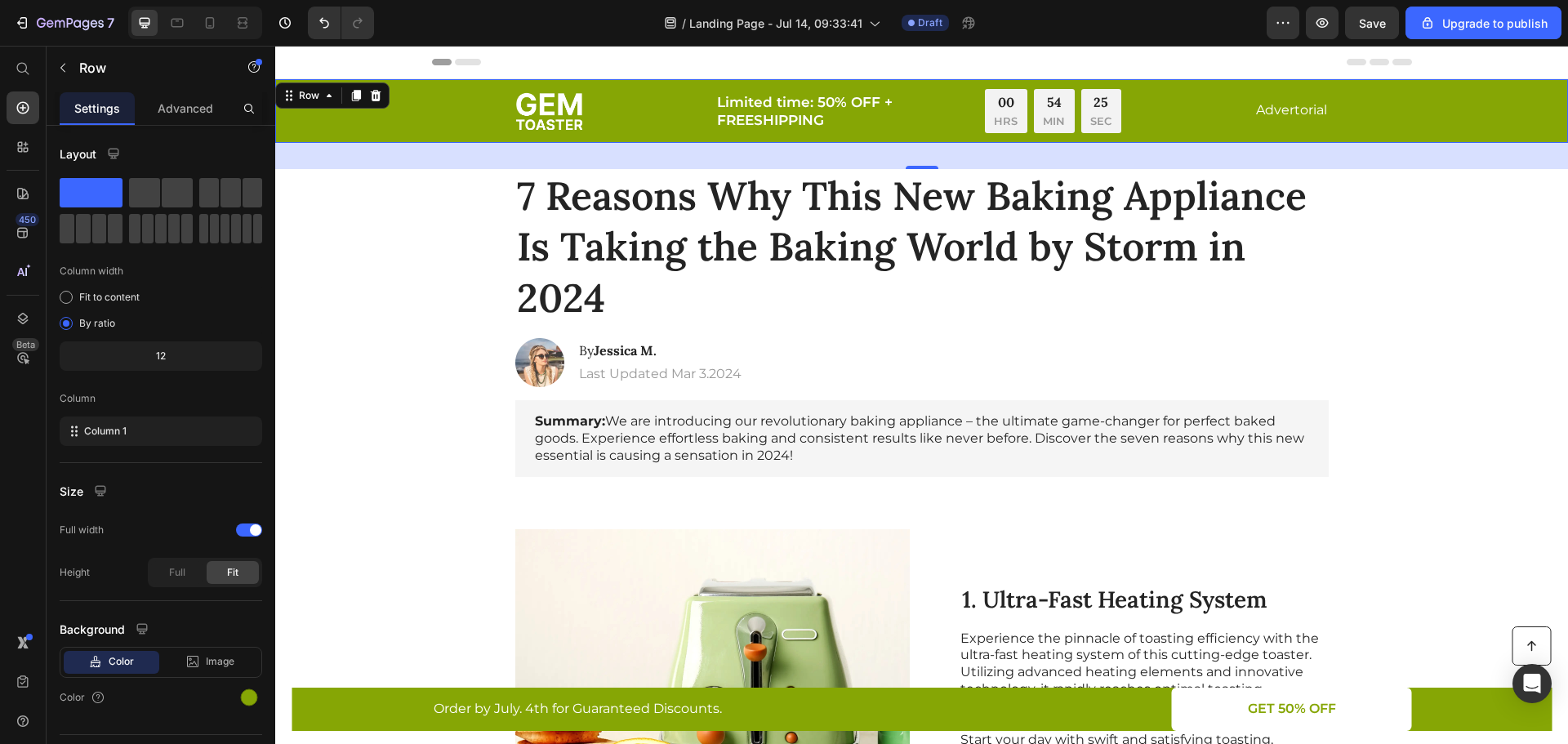 click on "Image Limited time: 50% OFF + FREESHIPPING Text Block 00 HRS 54 MIN 25 SEC Countdown Timer Row Advertorial Text Block Row" at bounding box center [921, 111] 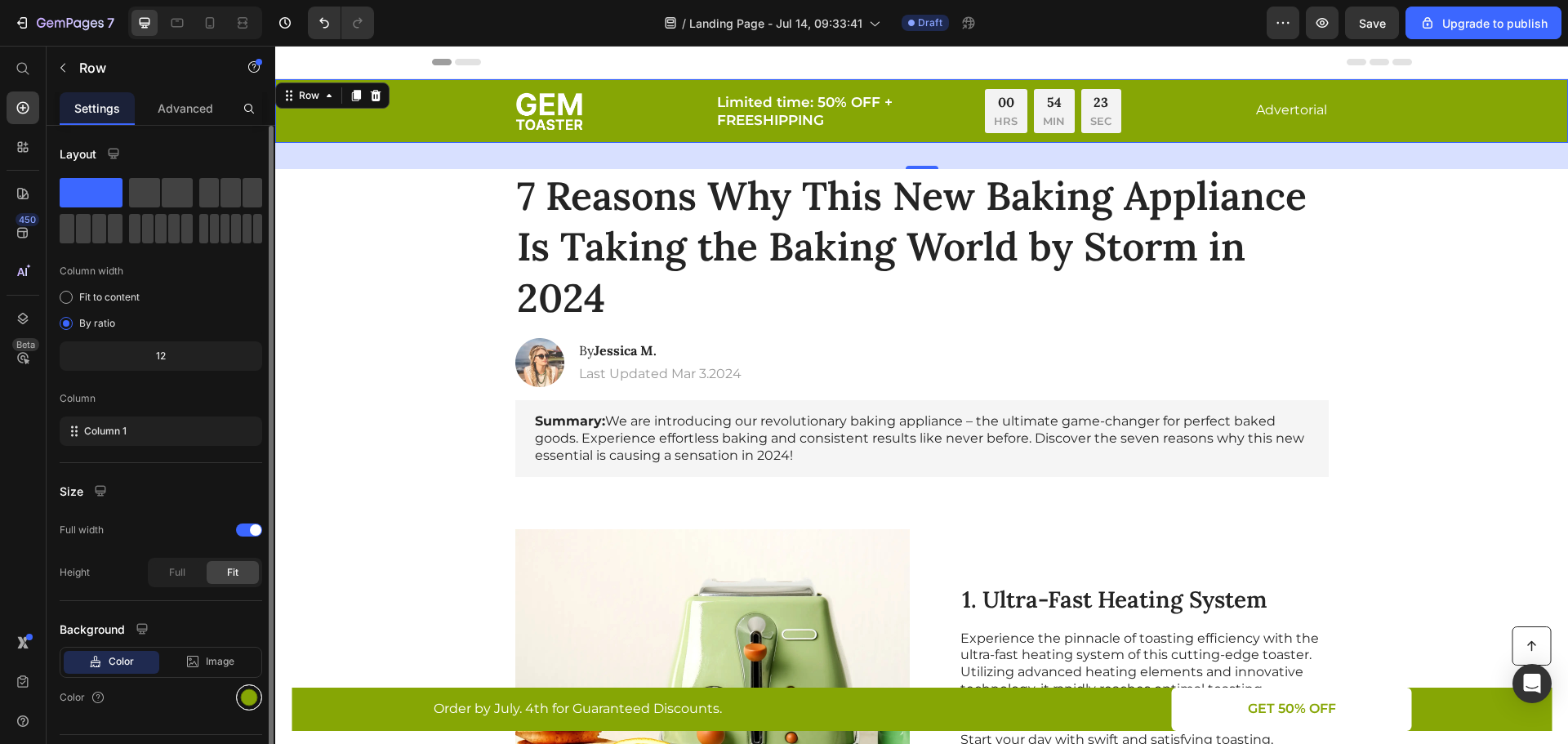 click at bounding box center [249, 697] 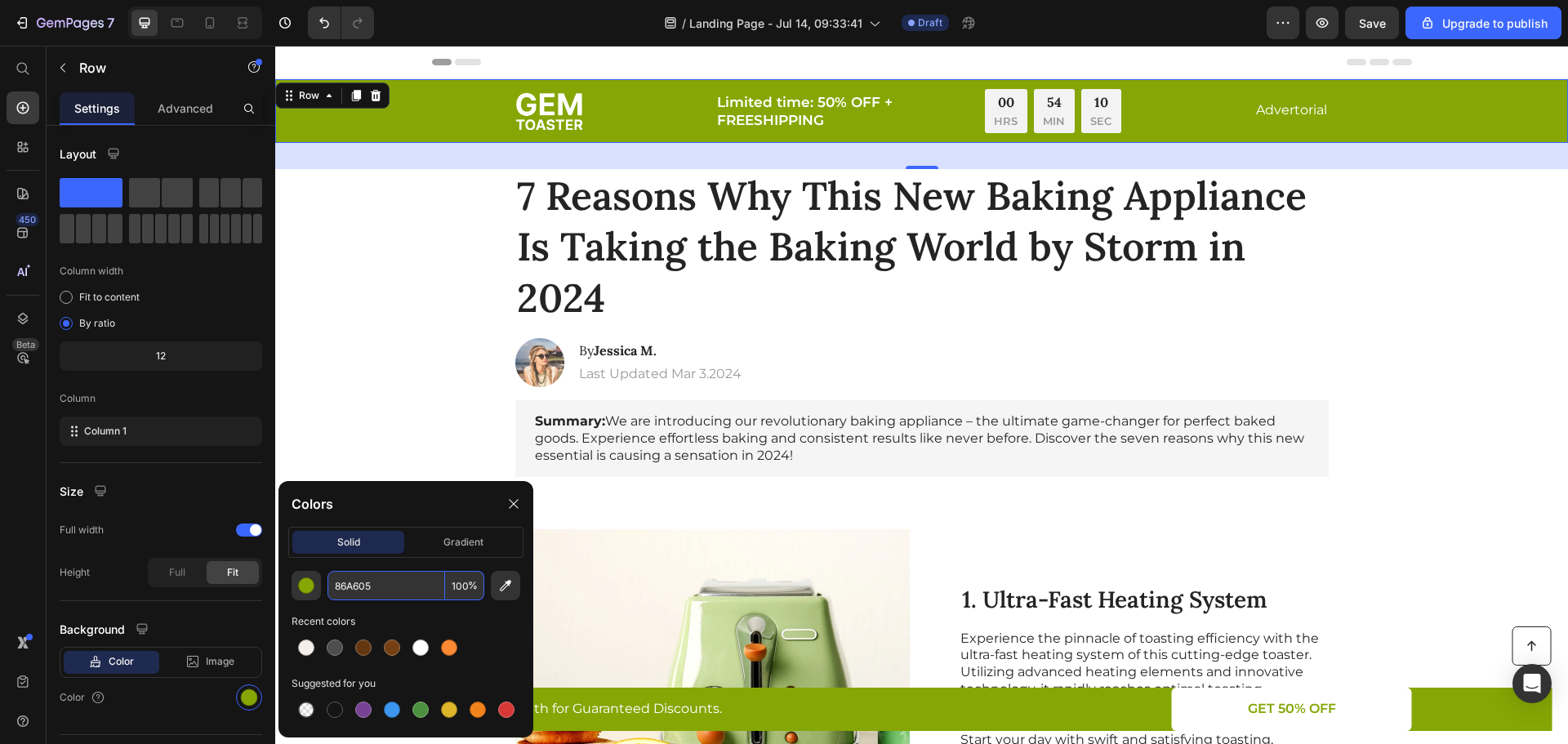 click on "86A605" at bounding box center (386, 586) 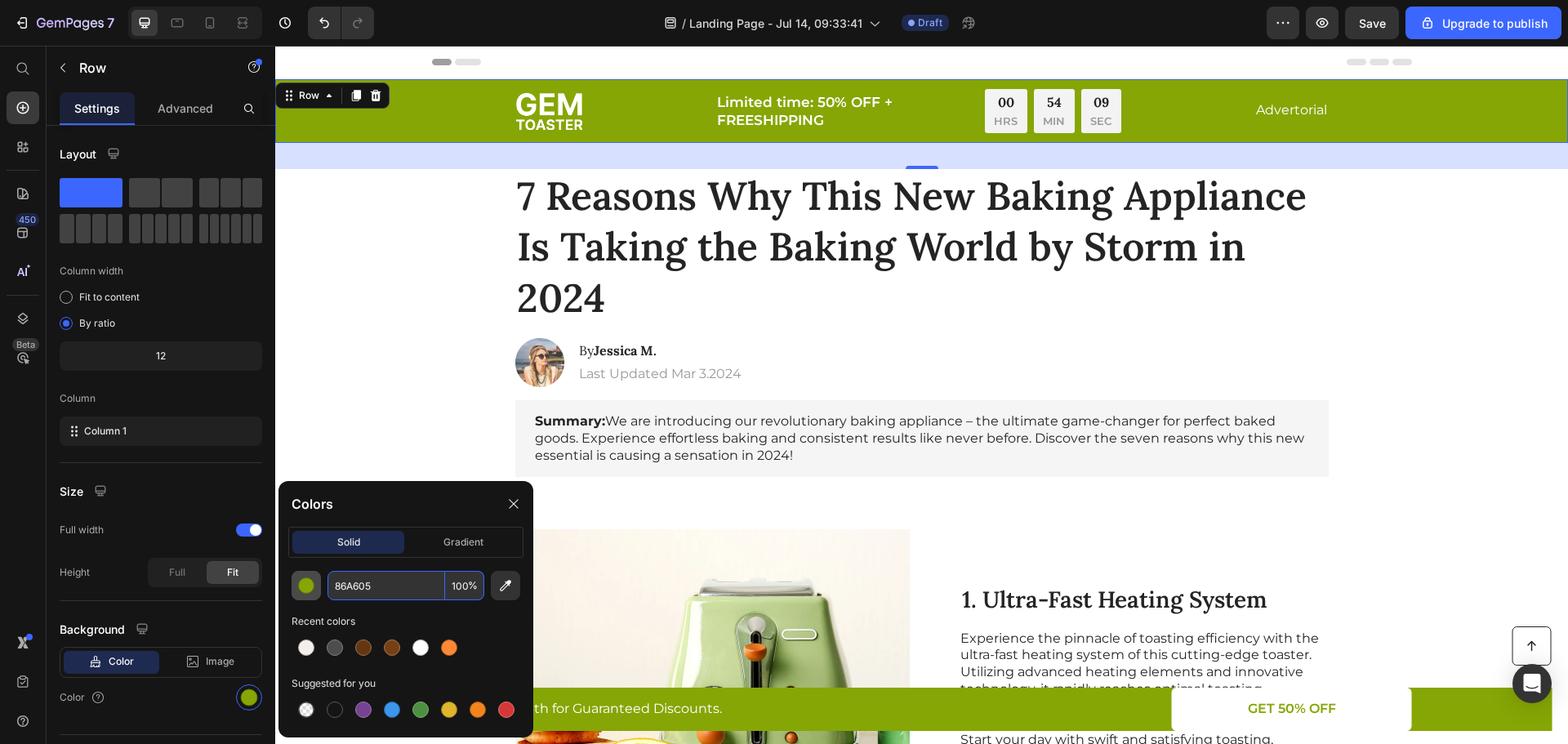 drag, startPoint x: 382, startPoint y: 586, endPoint x: 310, endPoint y: 586, distance: 72 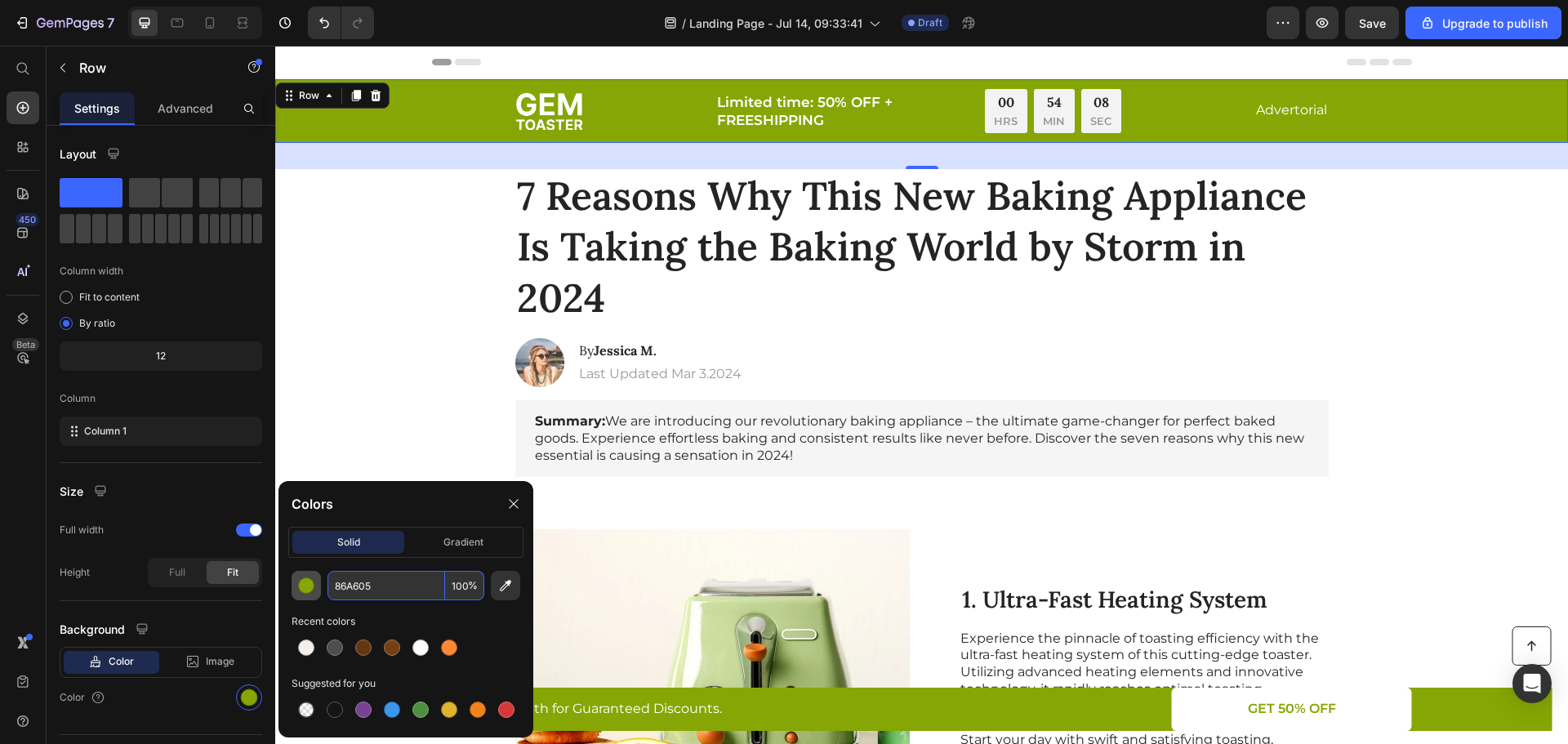 paste on "#77401" 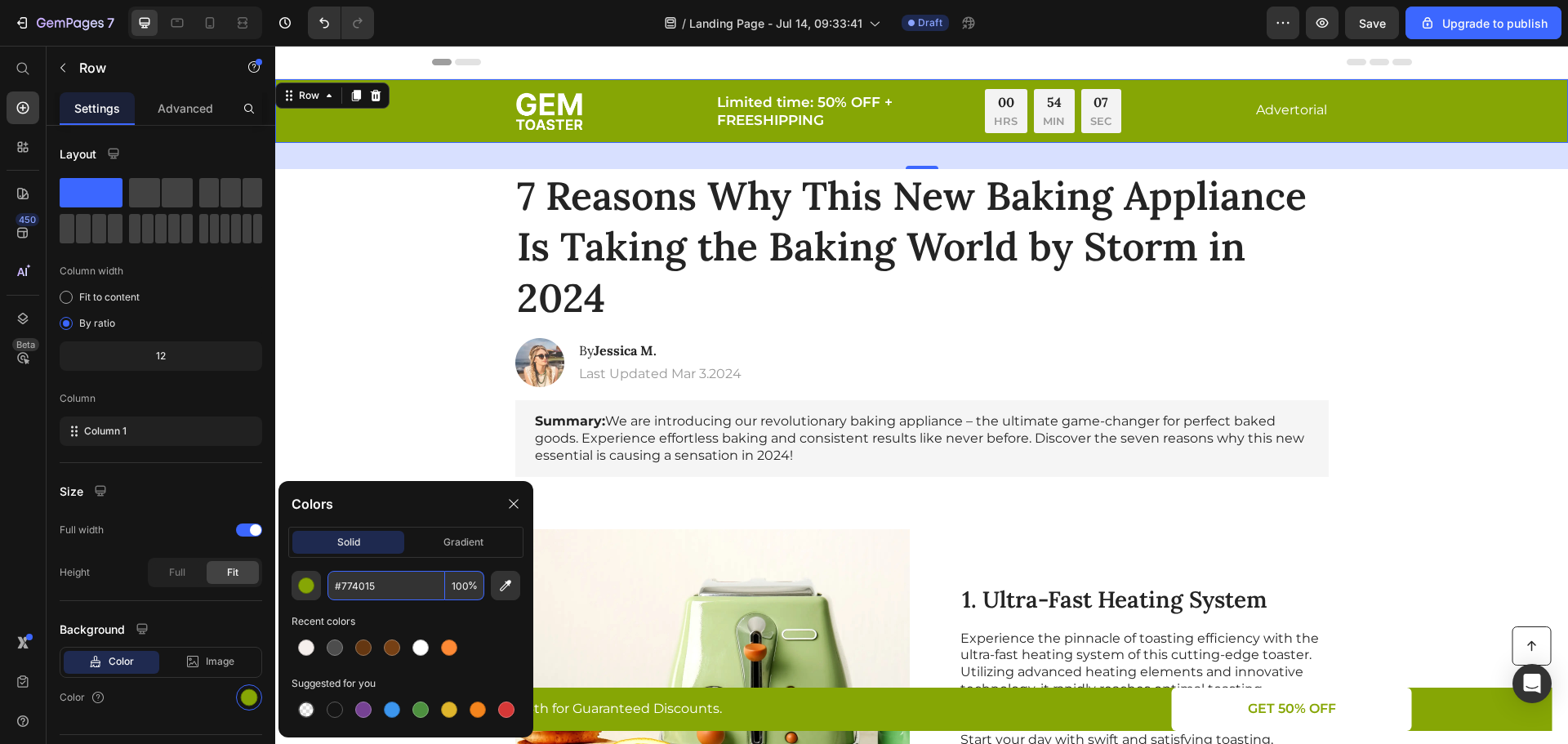 type on "774015" 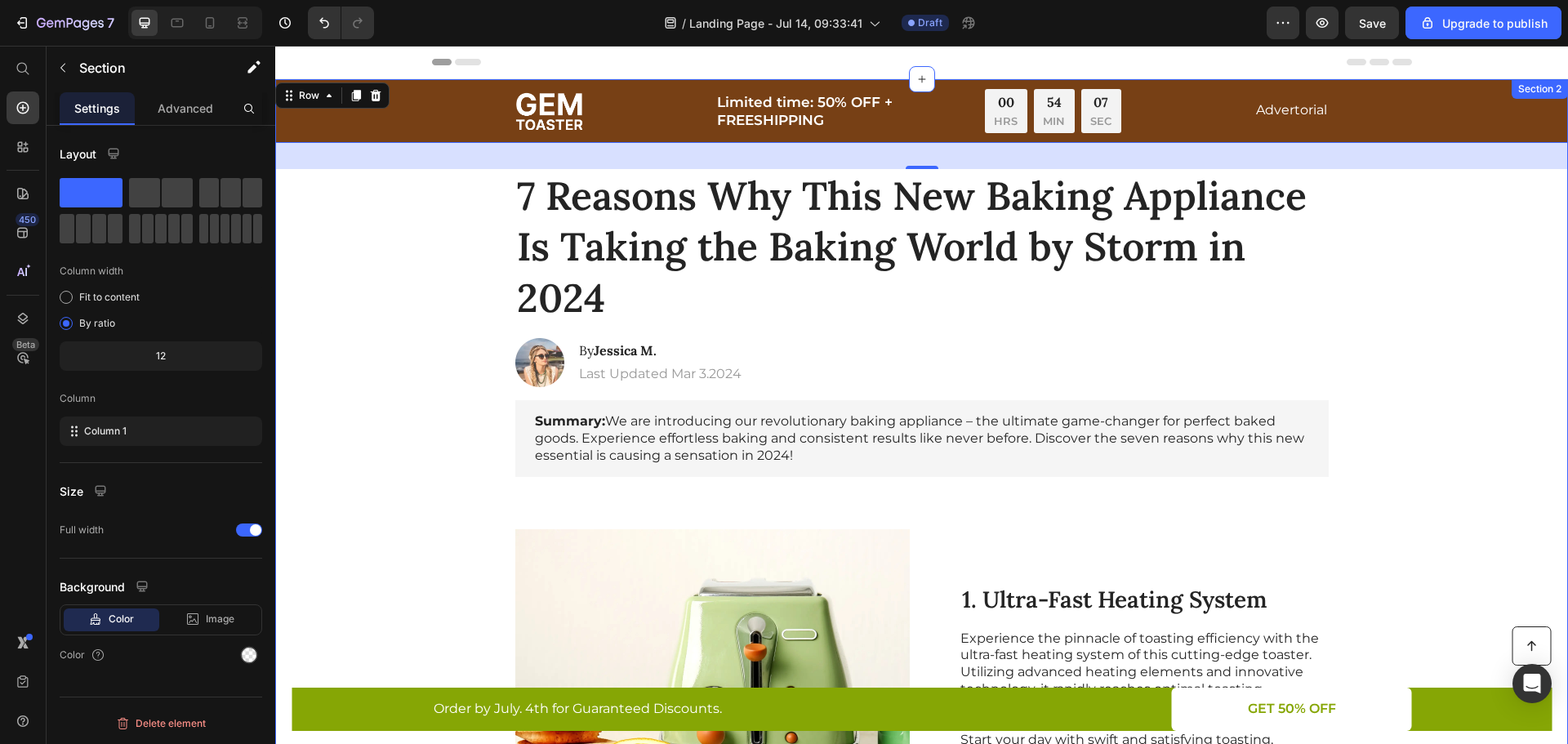 click on "Image Limited time: 50% OFF + FREESHIPPING Text Block 00 HRS 54 MIN 07 SEC Countdown Timer Row Advertorial Text Block Row Row   32 7 Reasons Why This New Baking Appliance Is Taking the Baking World by Storm in 2024 Heading Image By  Jessica M. Heading Last Updated Mar 3.2024 Text Block Row Summary:  We are introducing our revolutionary baking appliance – the ultimate game-changer for perfect baked goods. Experience effortless baking and consistent results like never before. Discover the seven reasons why this new essential is causing a sensation in 2024! Text Block Image 1. Ultra-Fast Heating System Heading Experience the pinnacle of toasting efficiency with the ultra-fast heating system of this cutting-edge toaster. Utilizing advanced heating elements and innovative technology, it rapidly reaches optimal toasting temperatures, reducing wait times to a minimum. Start your day with swift and satisfying toasting, allowing you to indulge in perfectly crispy slices in mere moments. Text Block Row Heading Image" at bounding box center [921, 1016] 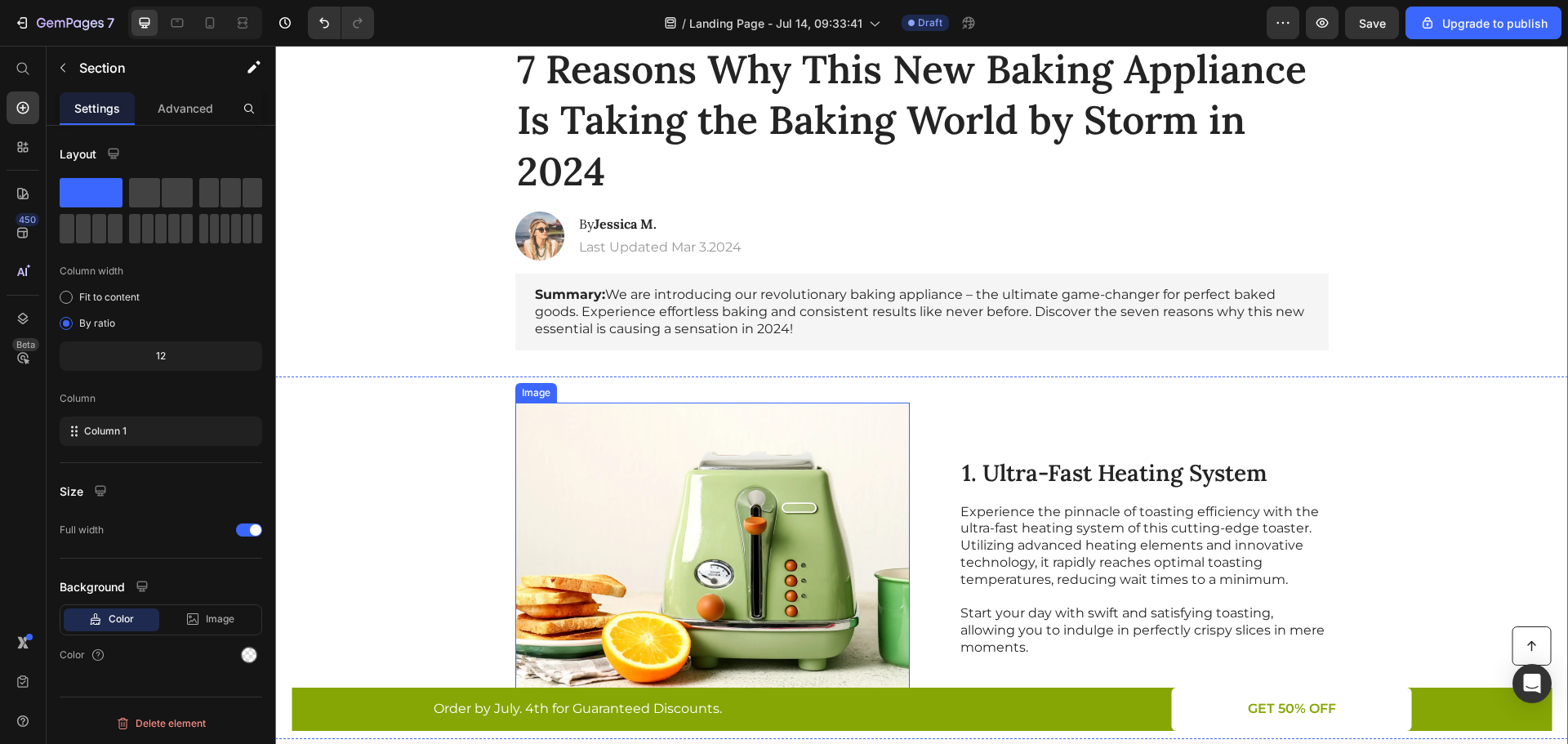 scroll, scrollTop: 0, scrollLeft: 0, axis: both 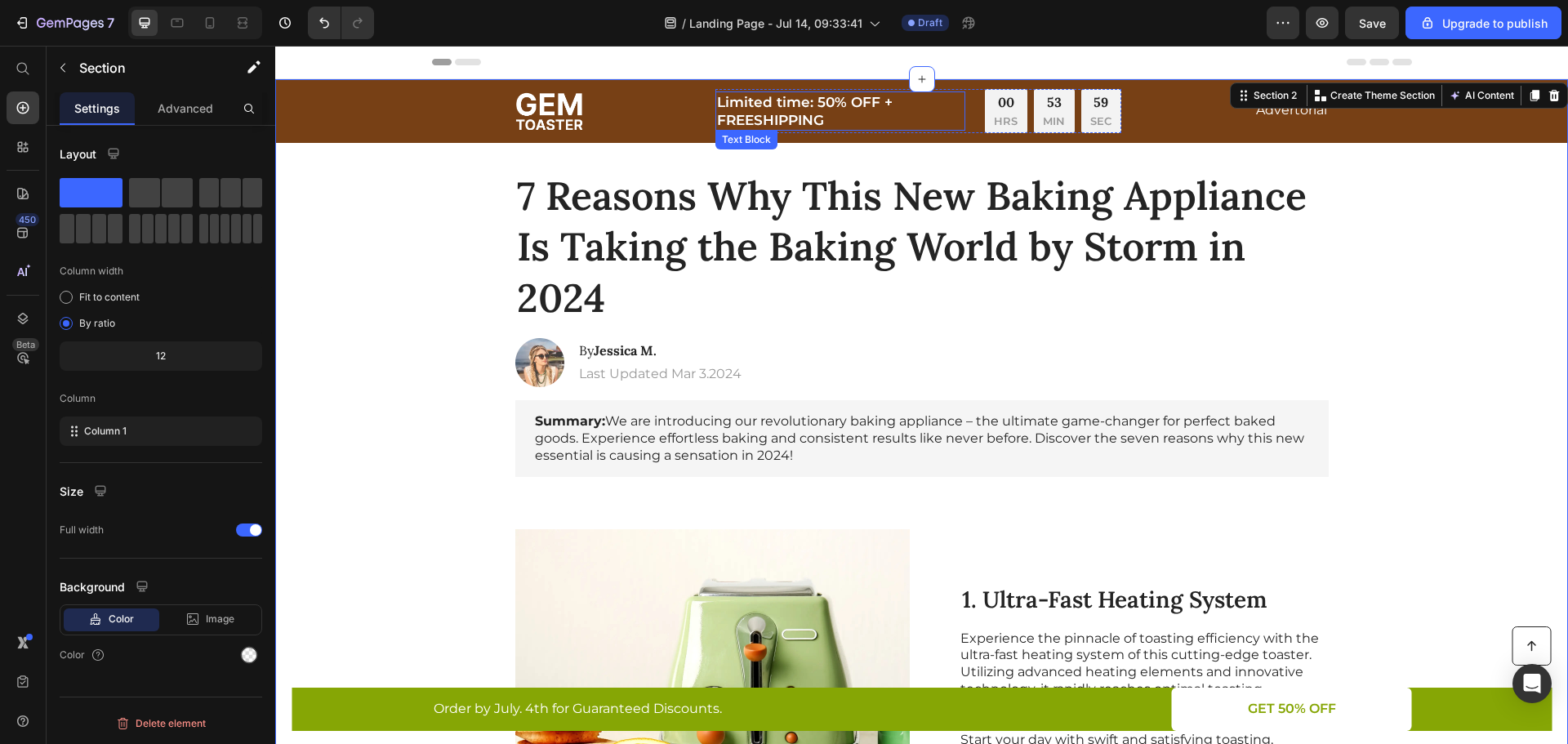 click on "Limited time: 50% OFF + FREESHIPPING" at bounding box center [840, 111] 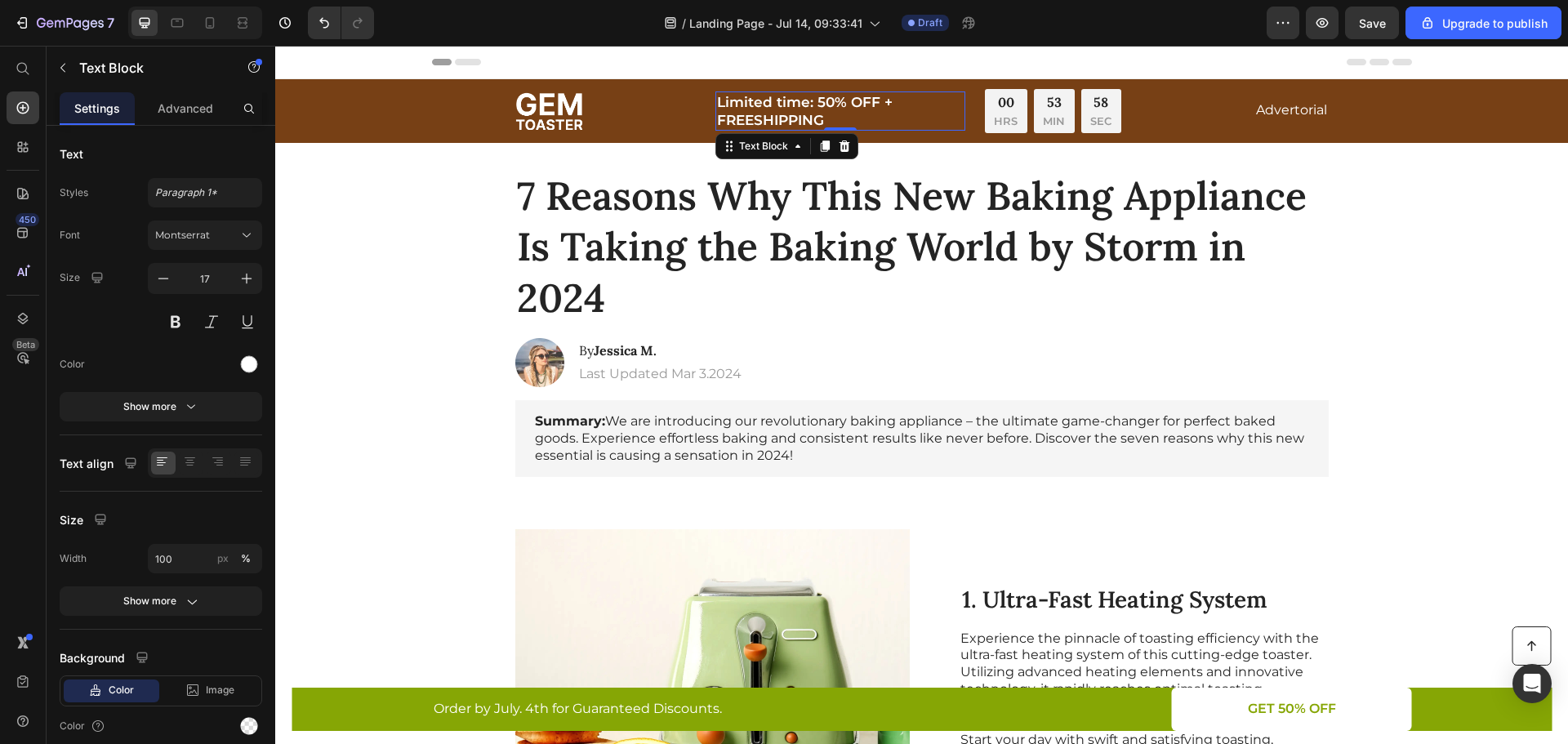 click on "Limited time: 50% OFF + FREESHIPPING" at bounding box center (840, 111) 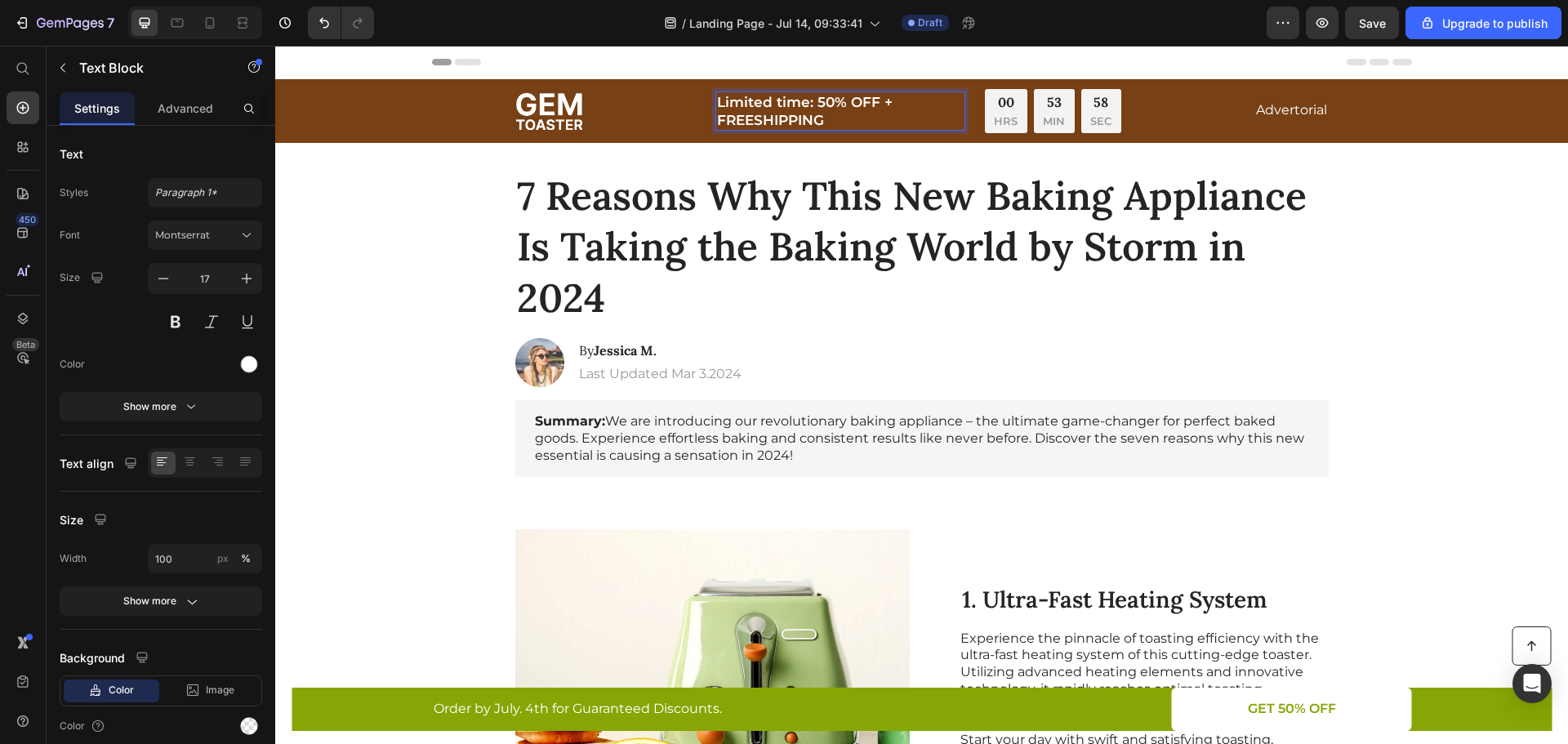 click on "Limited time: 50% OFF + FREESHIPPING" at bounding box center (840, 111) 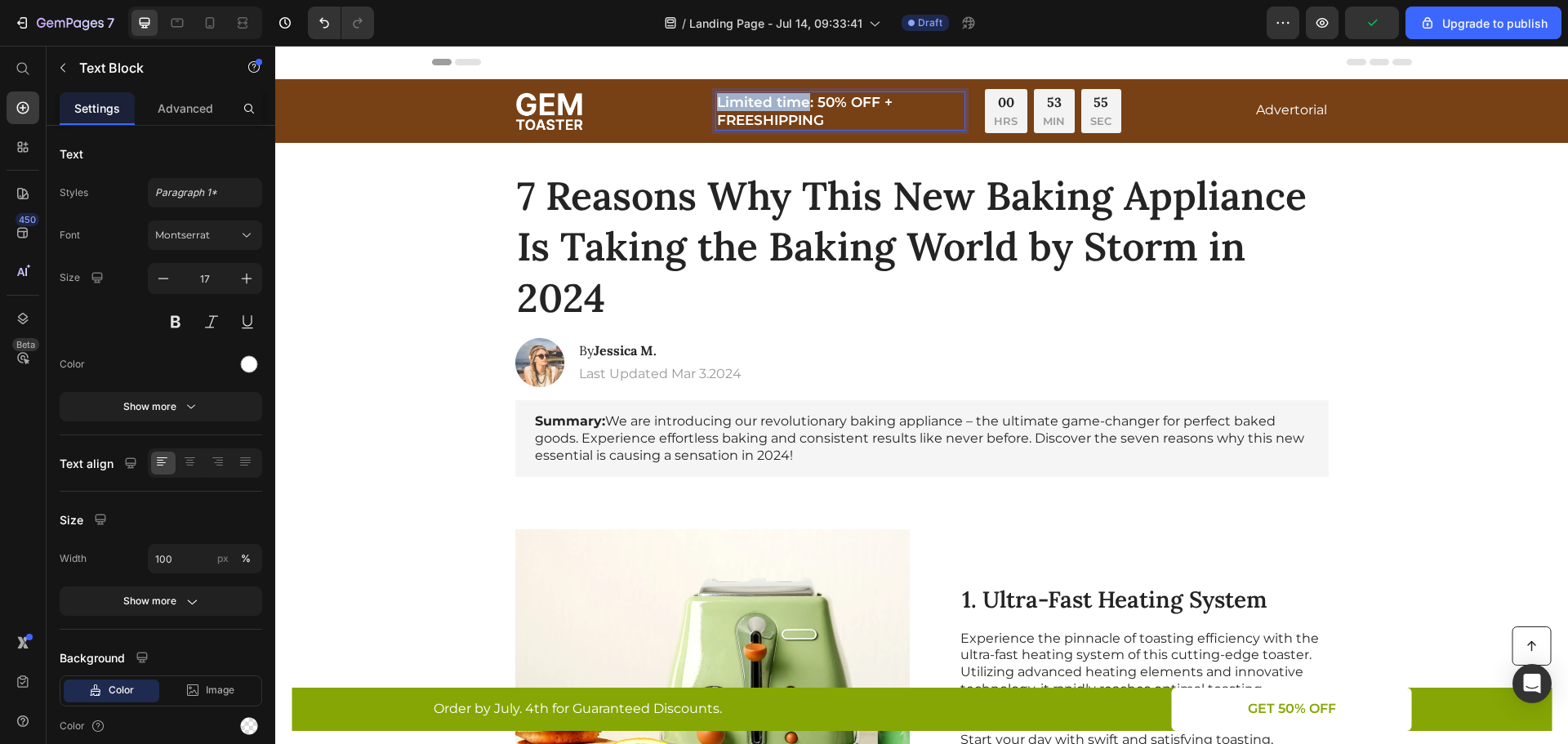 drag, startPoint x: 802, startPoint y: 104, endPoint x: 706, endPoint y: 109, distance: 96.13012 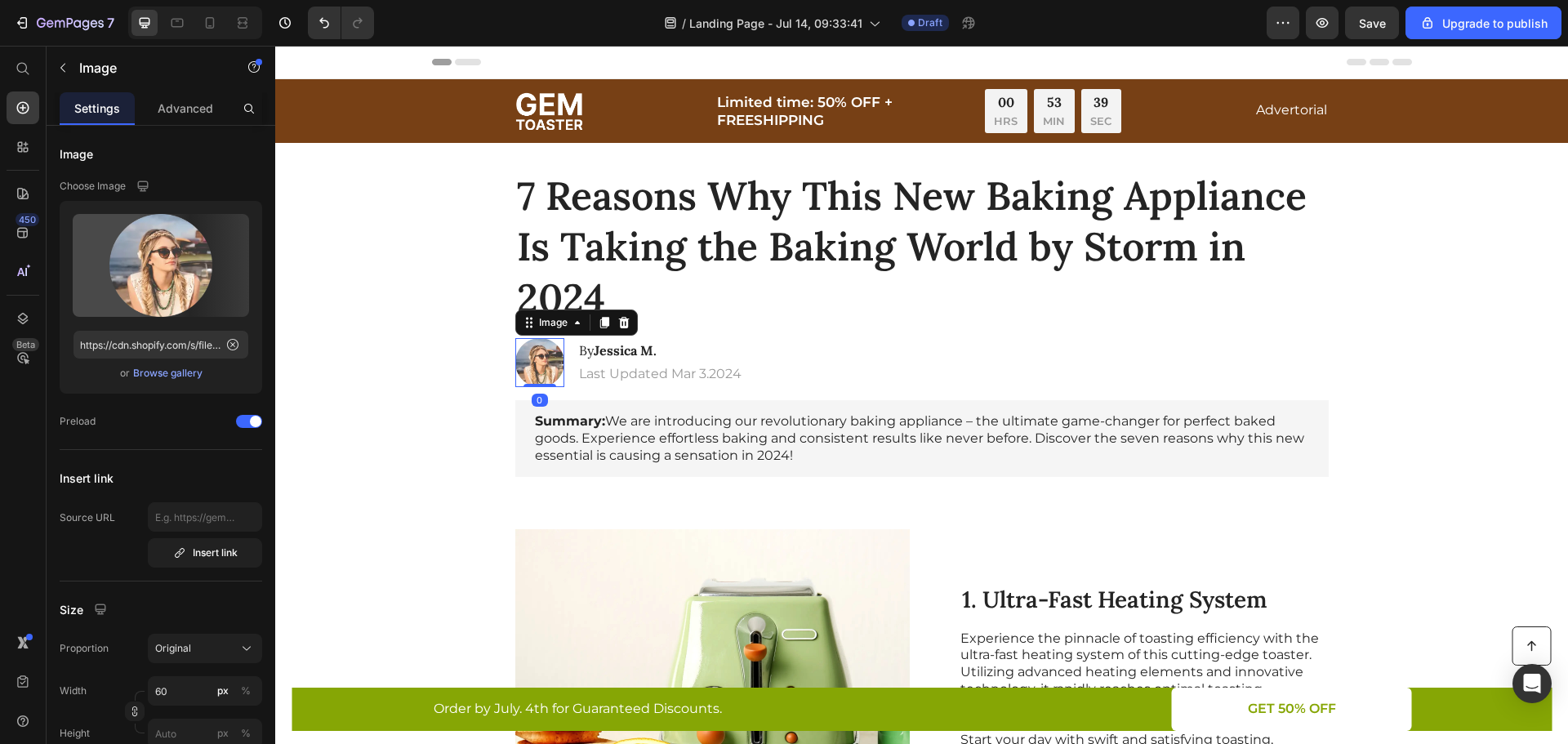 click at bounding box center (540, 363) 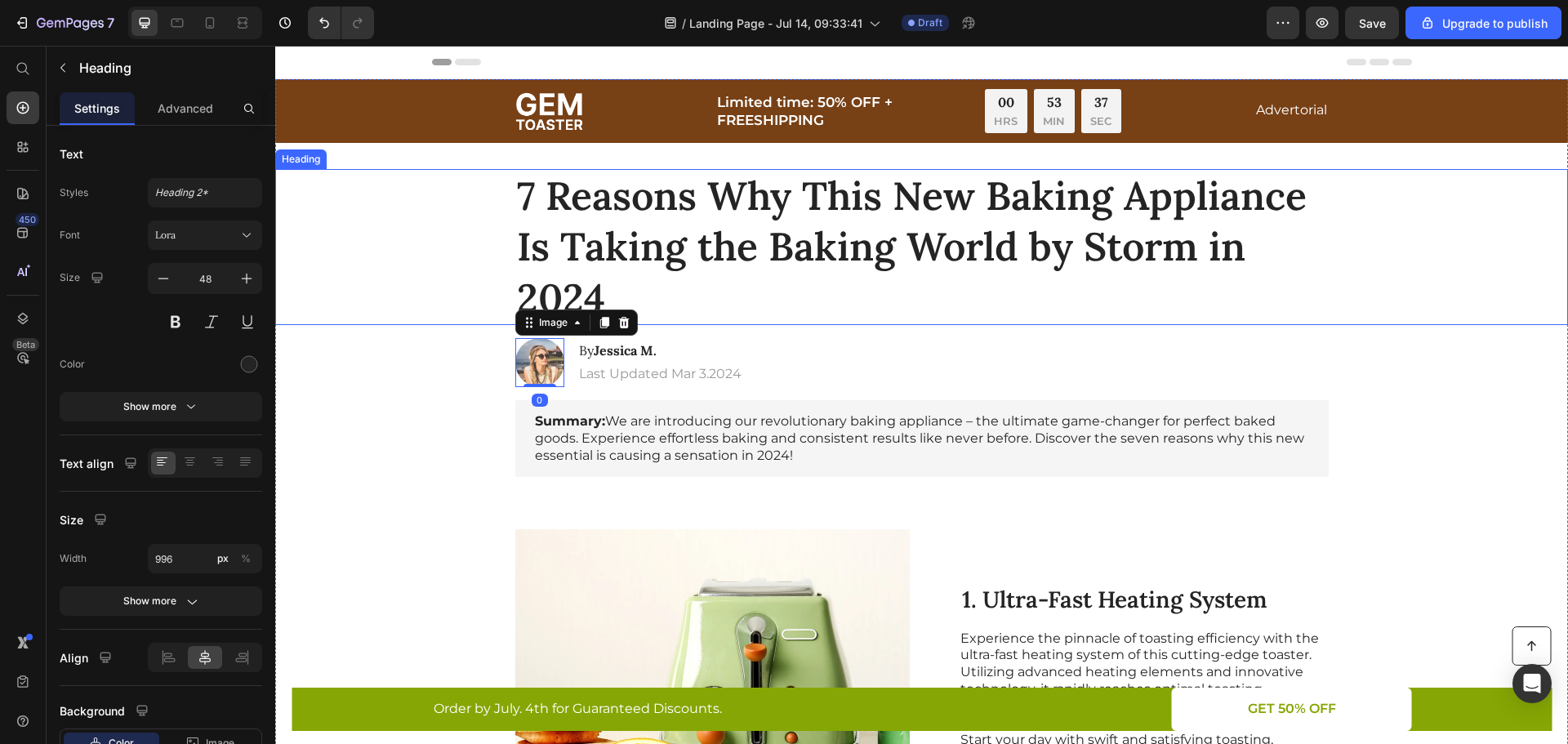 click on "7 Reasons Why This New Baking Appliance Is Taking the Baking World by Storm in 2024" at bounding box center (922, 247) 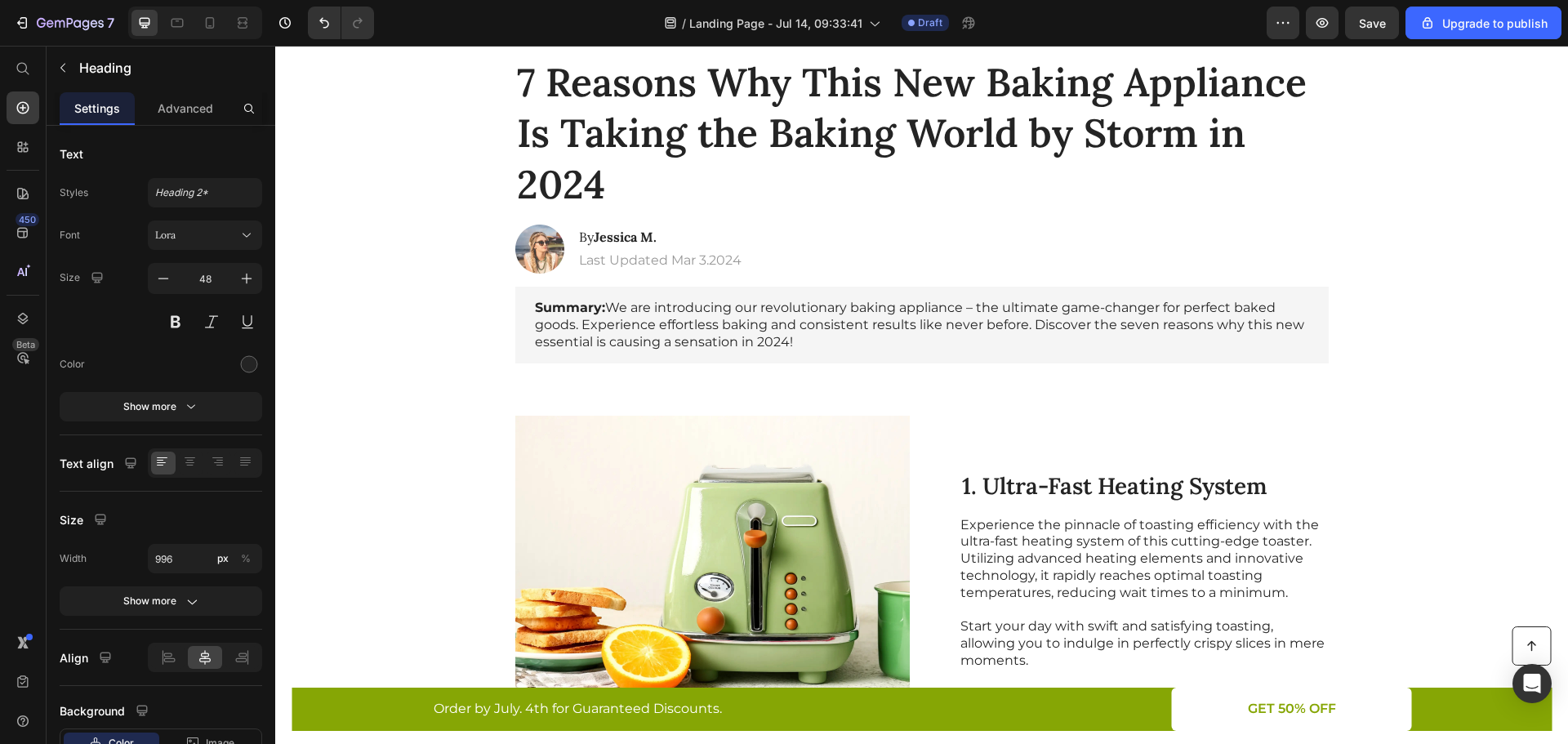 scroll, scrollTop: 0, scrollLeft: 0, axis: both 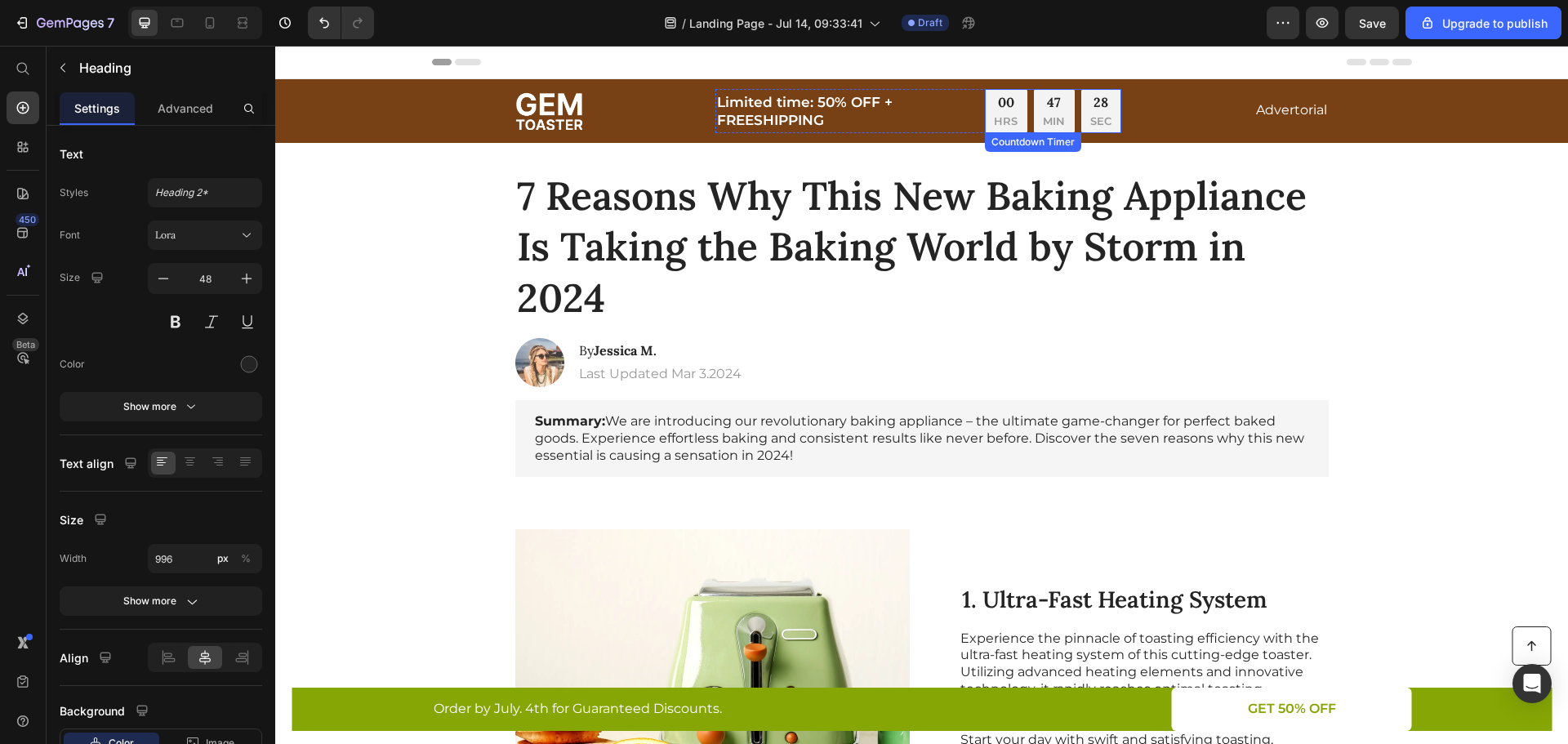 click on "00" at bounding box center [1005, 102] 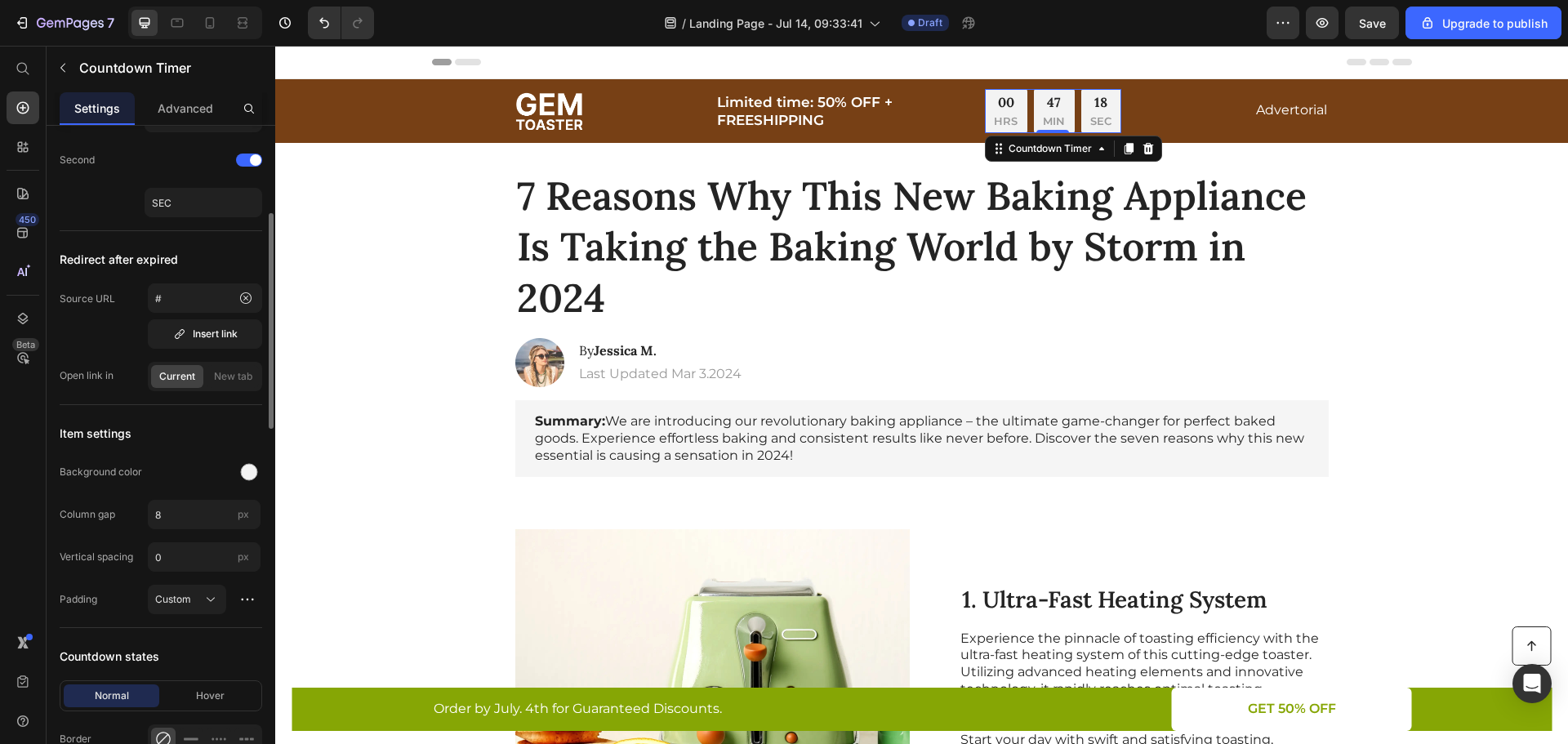 scroll, scrollTop: 164, scrollLeft: 0, axis: vertical 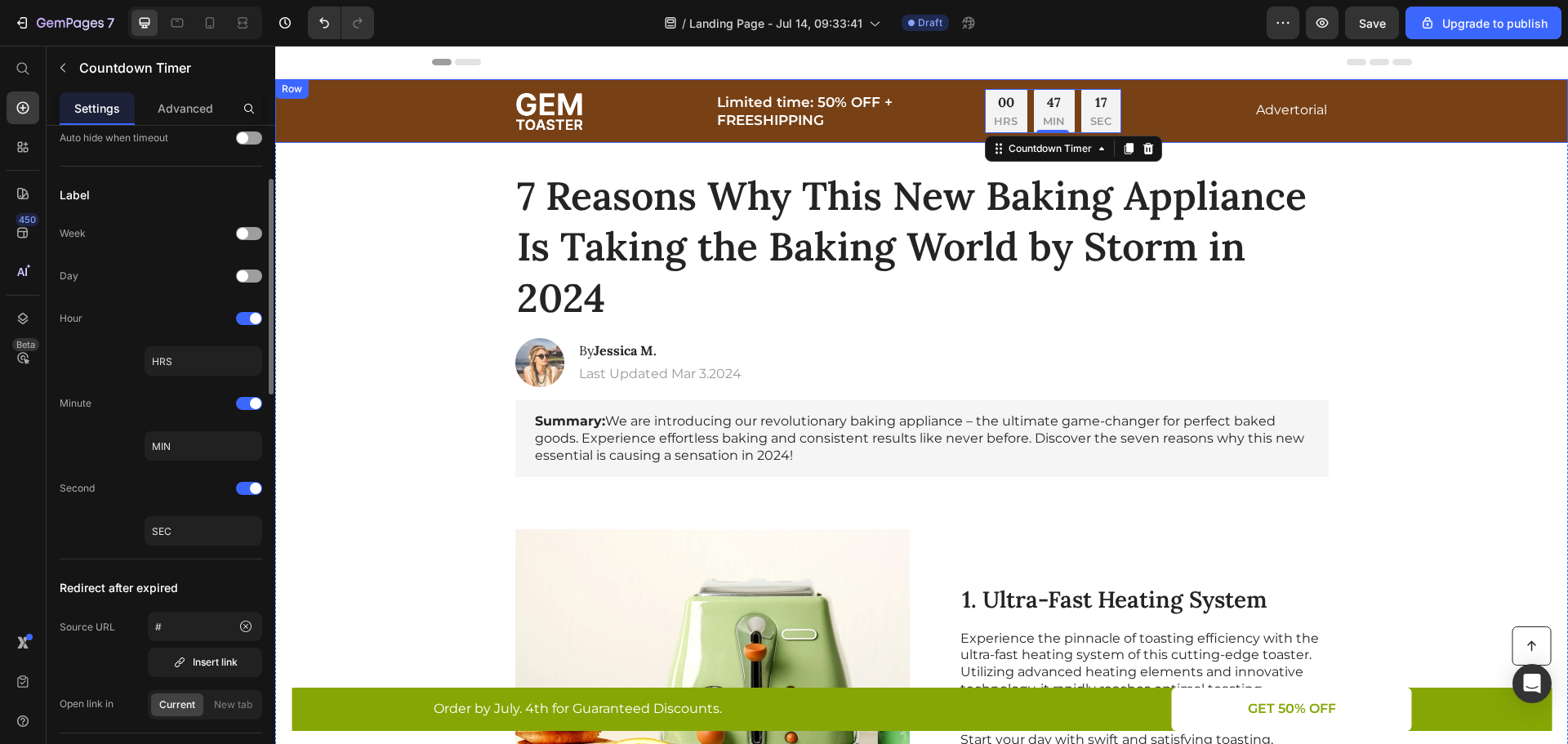 click on "Image Limited time: 50% OFF + FREESHIPPING Text Block 00 HRS 47 MIN 17 SEC Countdown Timer   0 Row Advertorial Text Block Row Row" at bounding box center [921, 111] 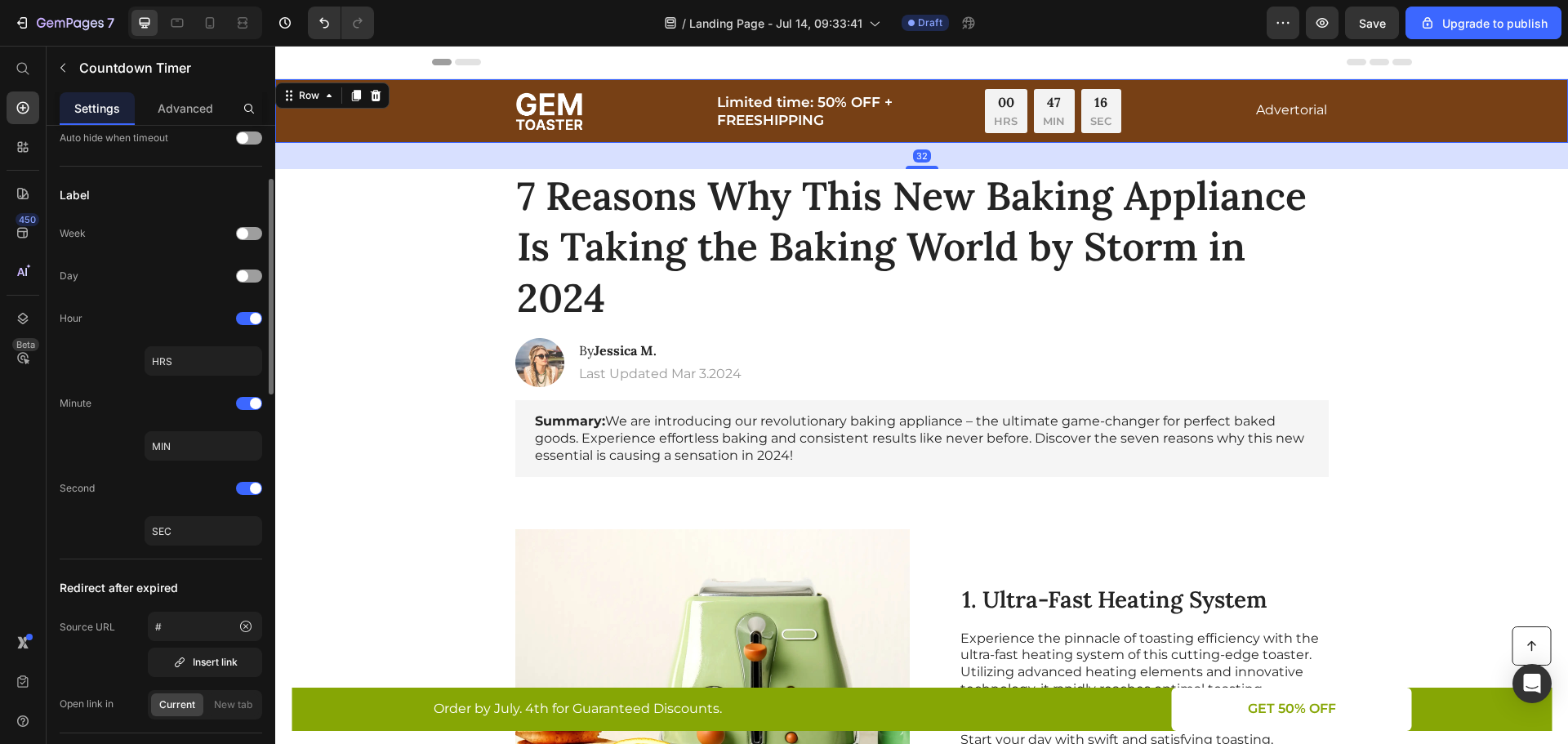 scroll, scrollTop: 0, scrollLeft: 0, axis: both 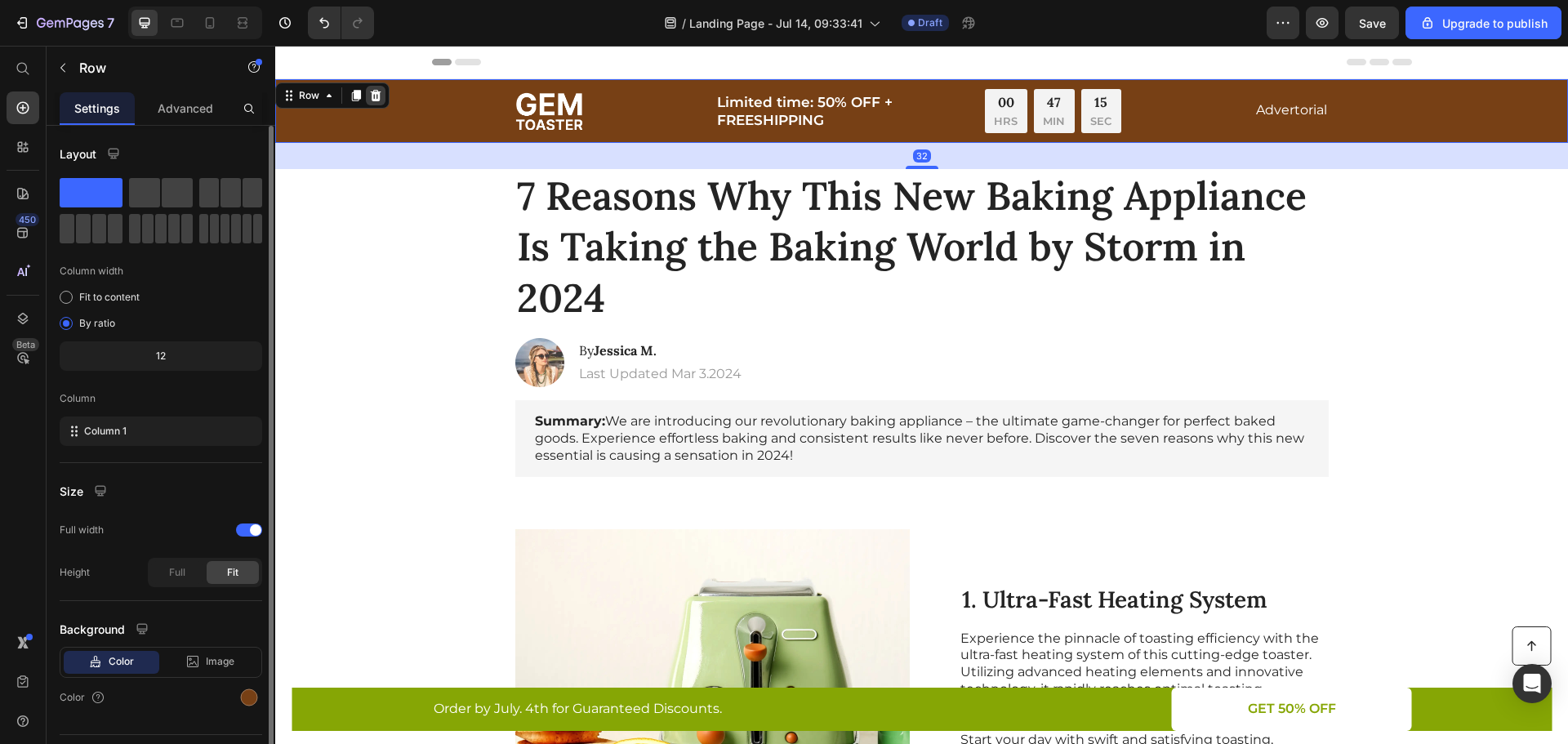 click 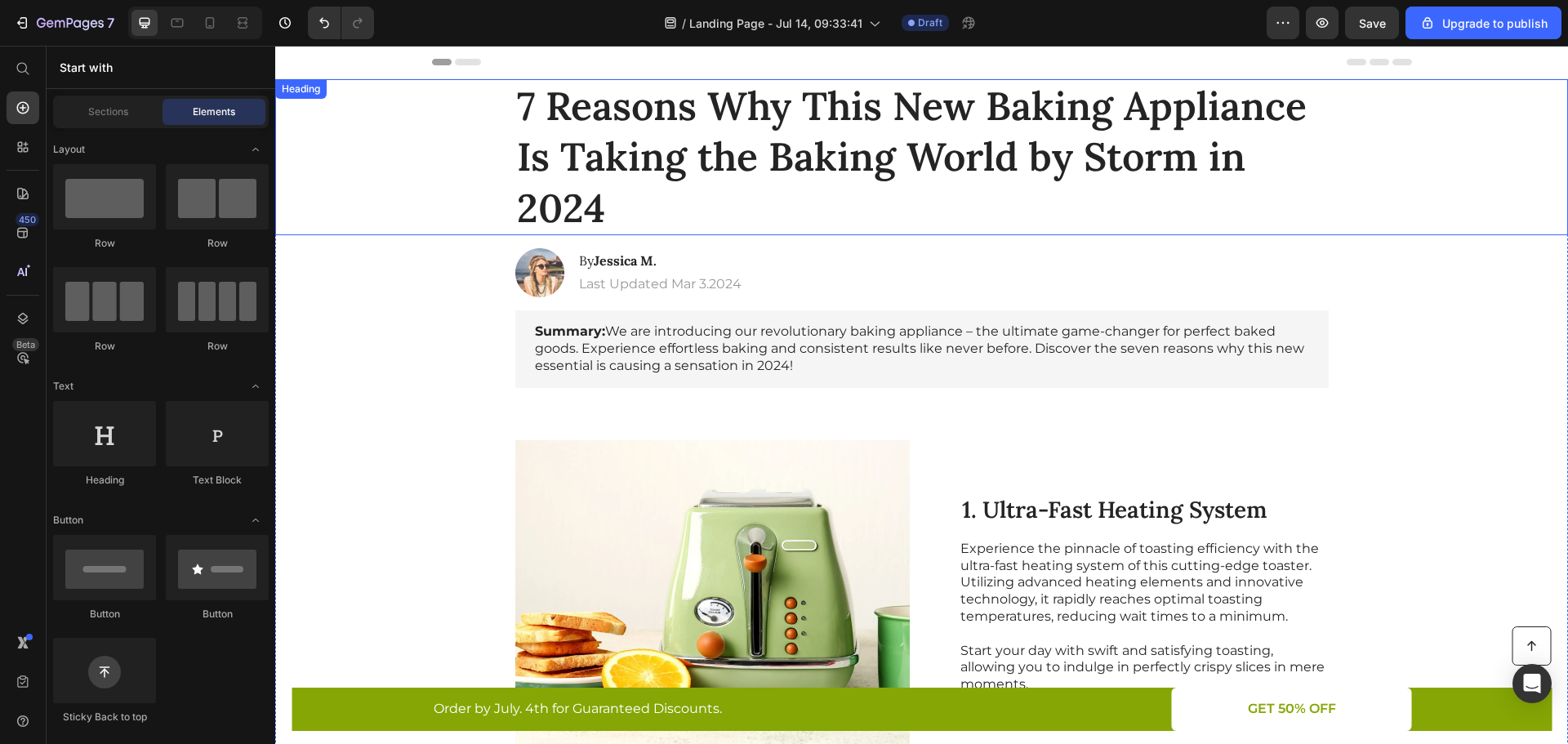 click on "7 Reasons Why This New Baking Appliance Is Taking the Baking World by Storm in 2024" at bounding box center [922, 157] 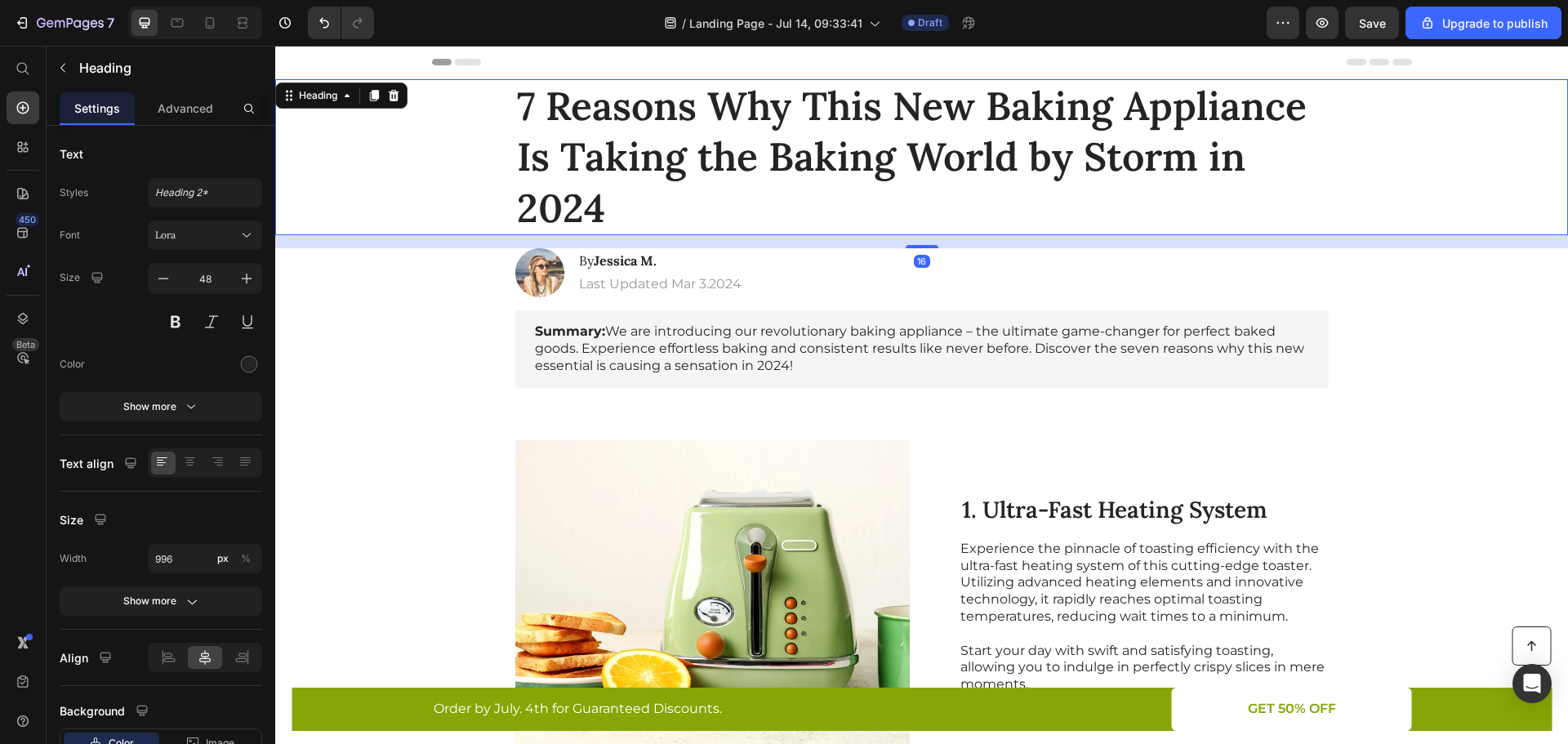 click on "7 Reasons Why This New Baking Appliance Is Taking the Baking World by Storm in 2024" at bounding box center [922, 157] 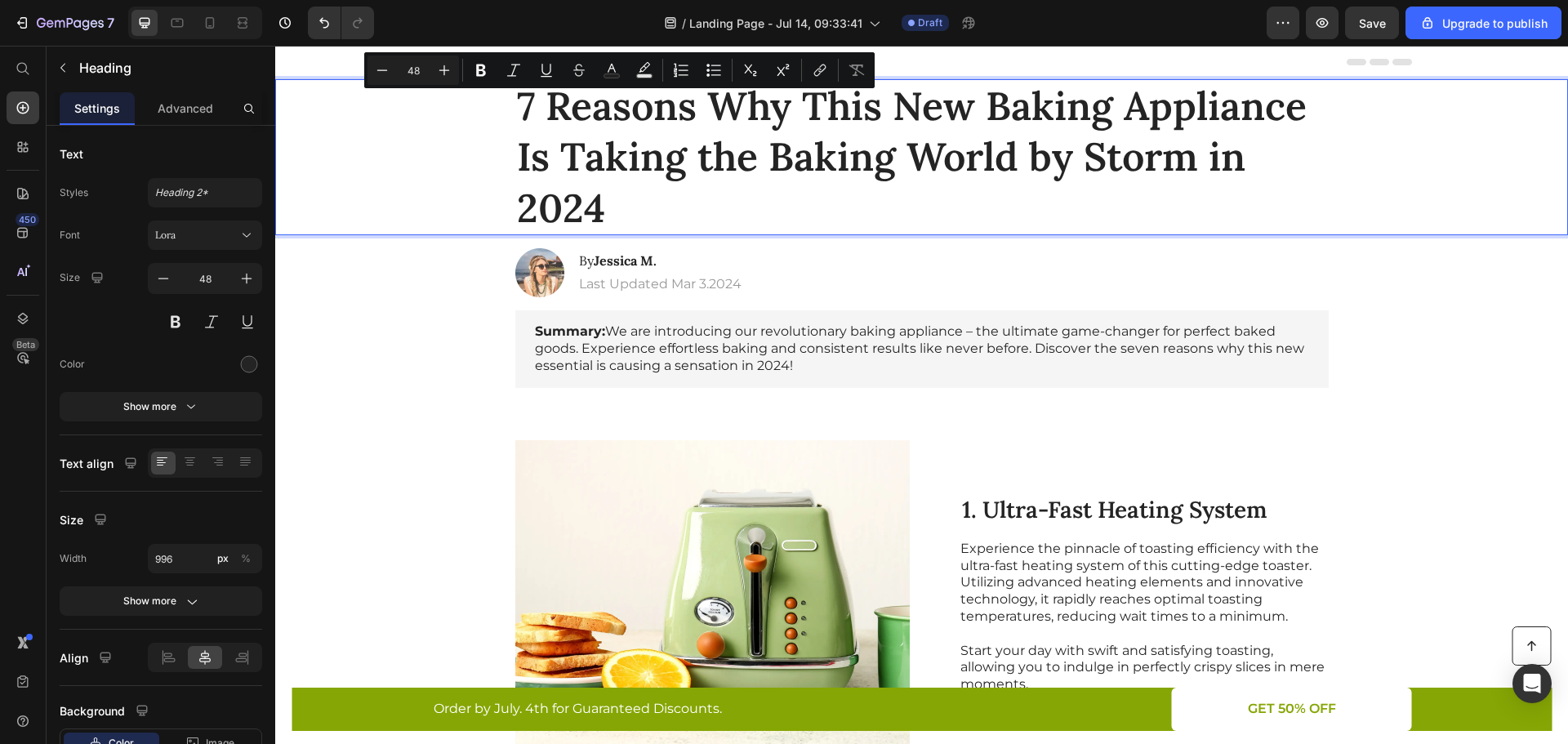 click on "7 Reasons Why This New Baking Appliance Is Taking the Baking World by Storm in 2024" at bounding box center [922, 157] 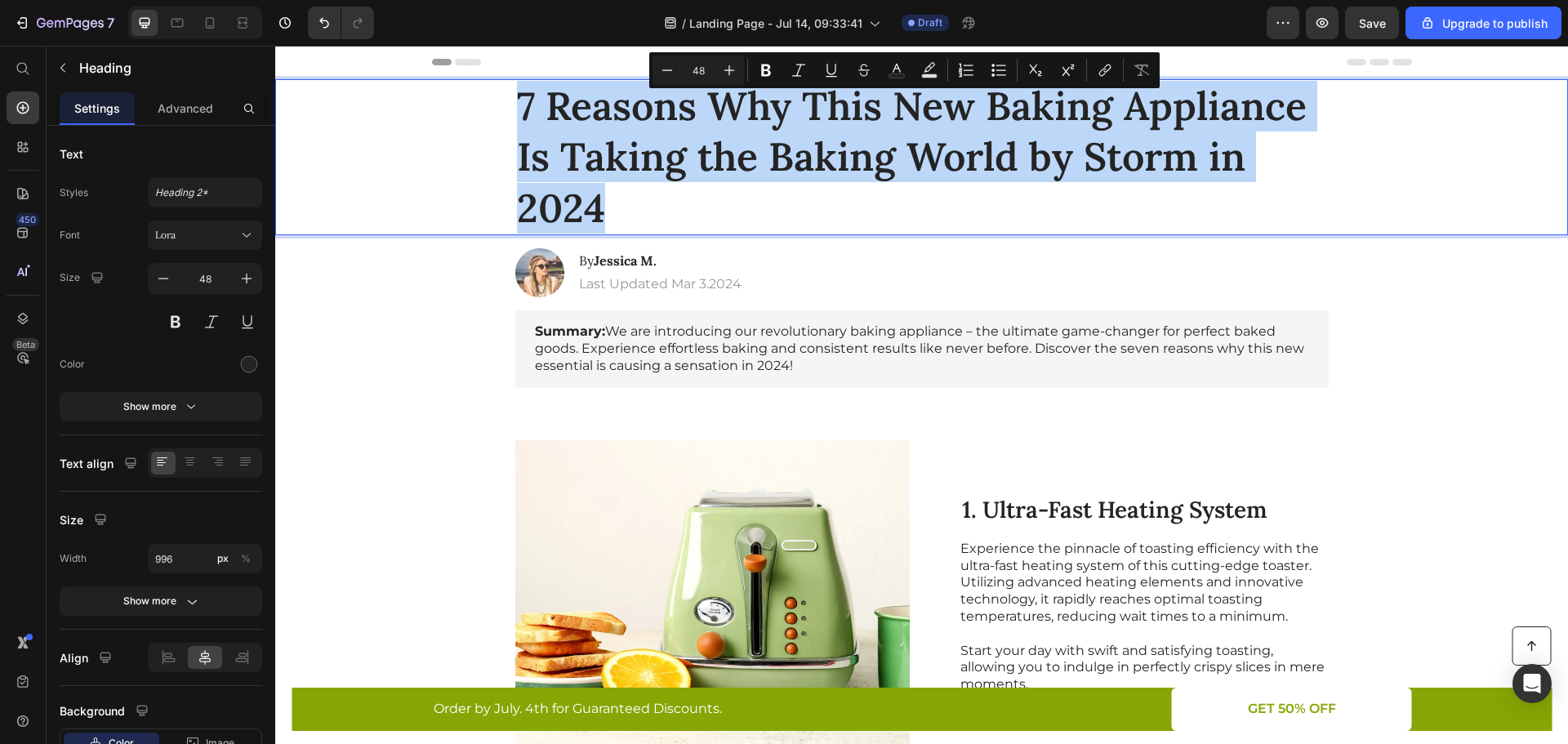 drag, startPoint x: 606, startPoint y: 207, endPoint x: 488, endPoint y: 87, distance: 168.29736 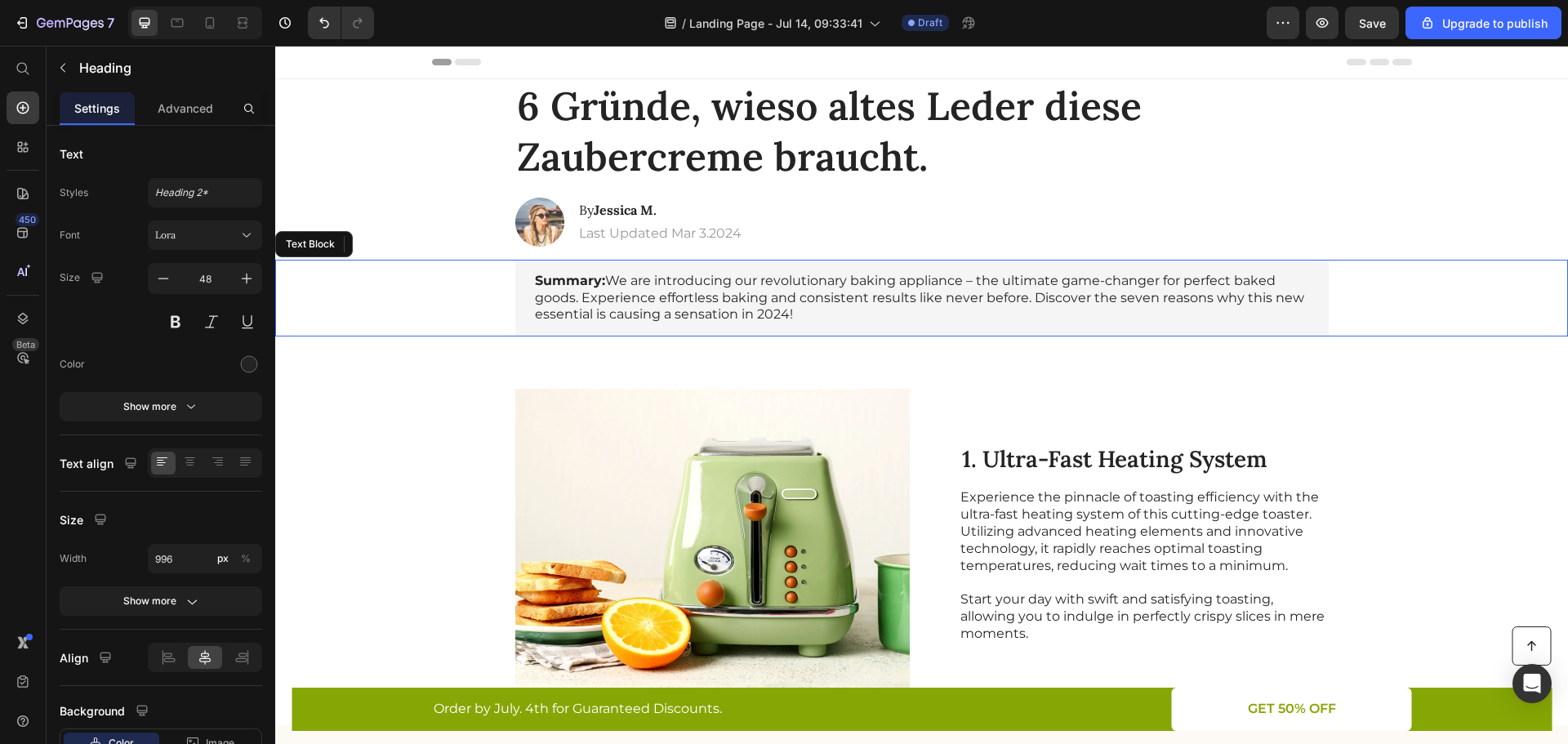 click on "Summary:  We are introducing our revolutionary baking appliance – the ultimate game-changer for perfect baked goods. Experience effortless baking and consistent results like never before. Discover the seven reasons why this new essential is causing a sensation in 2024!" at bounding box center (921, 298) 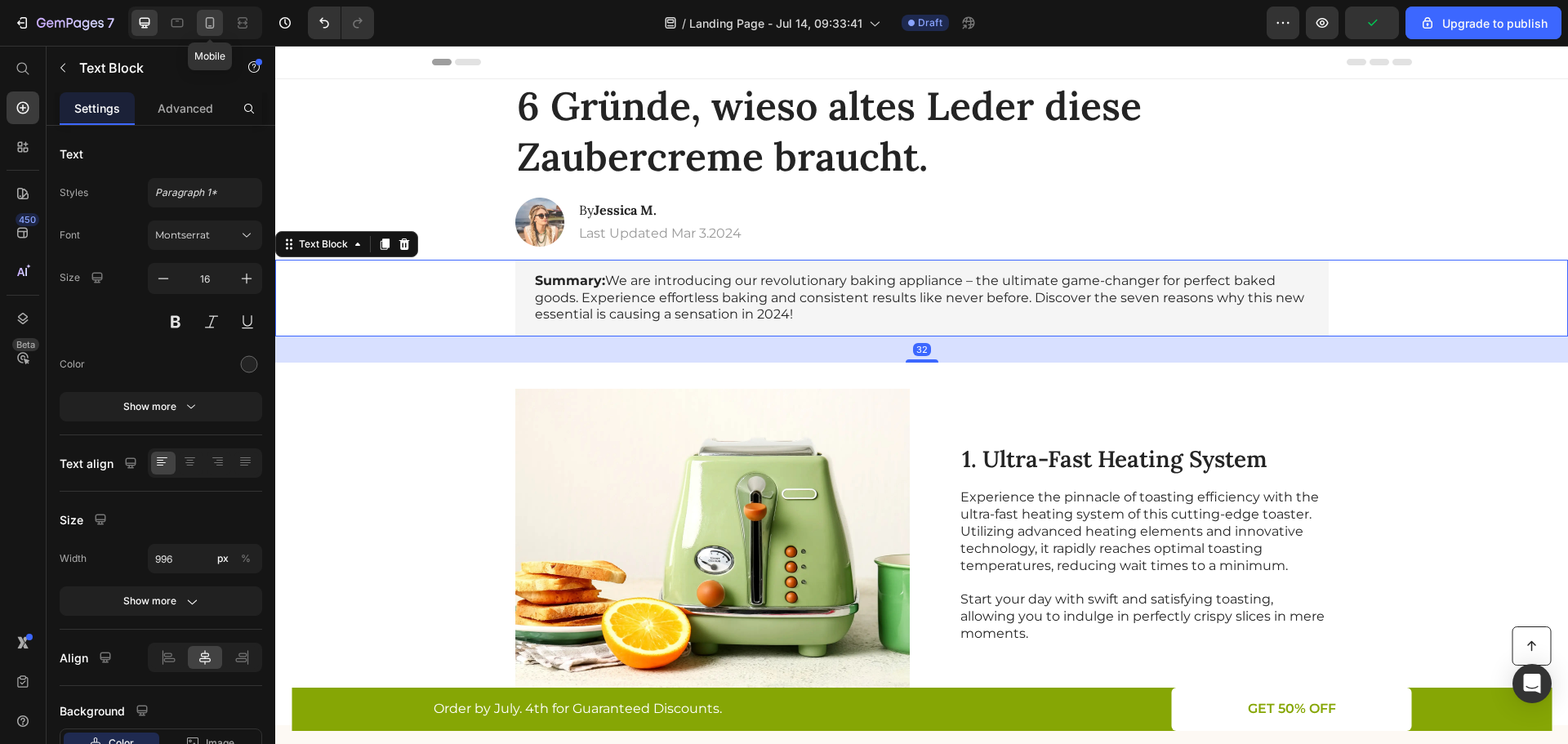 click 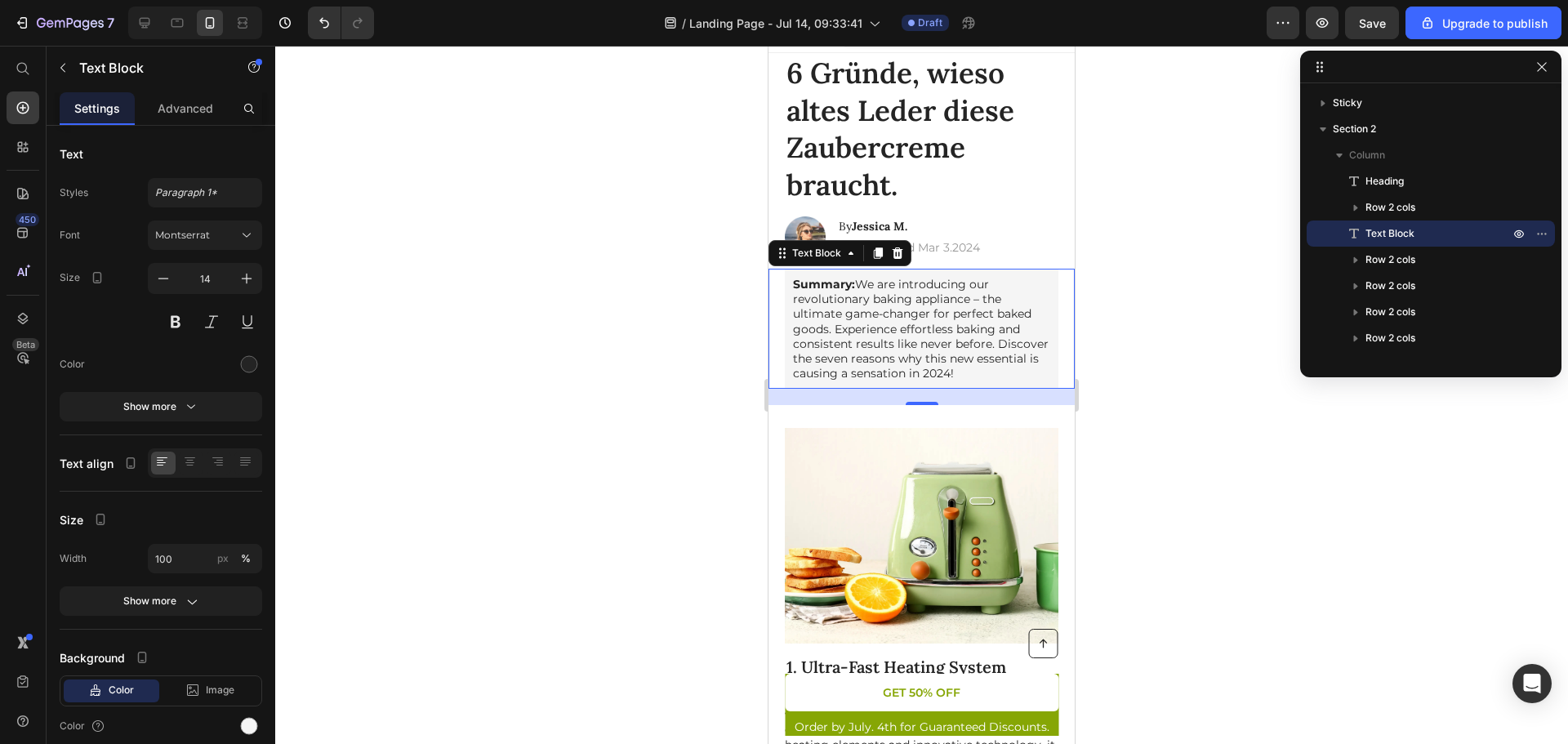 scroll, scrollTop: 0, scrollLeft: 0, axis: both 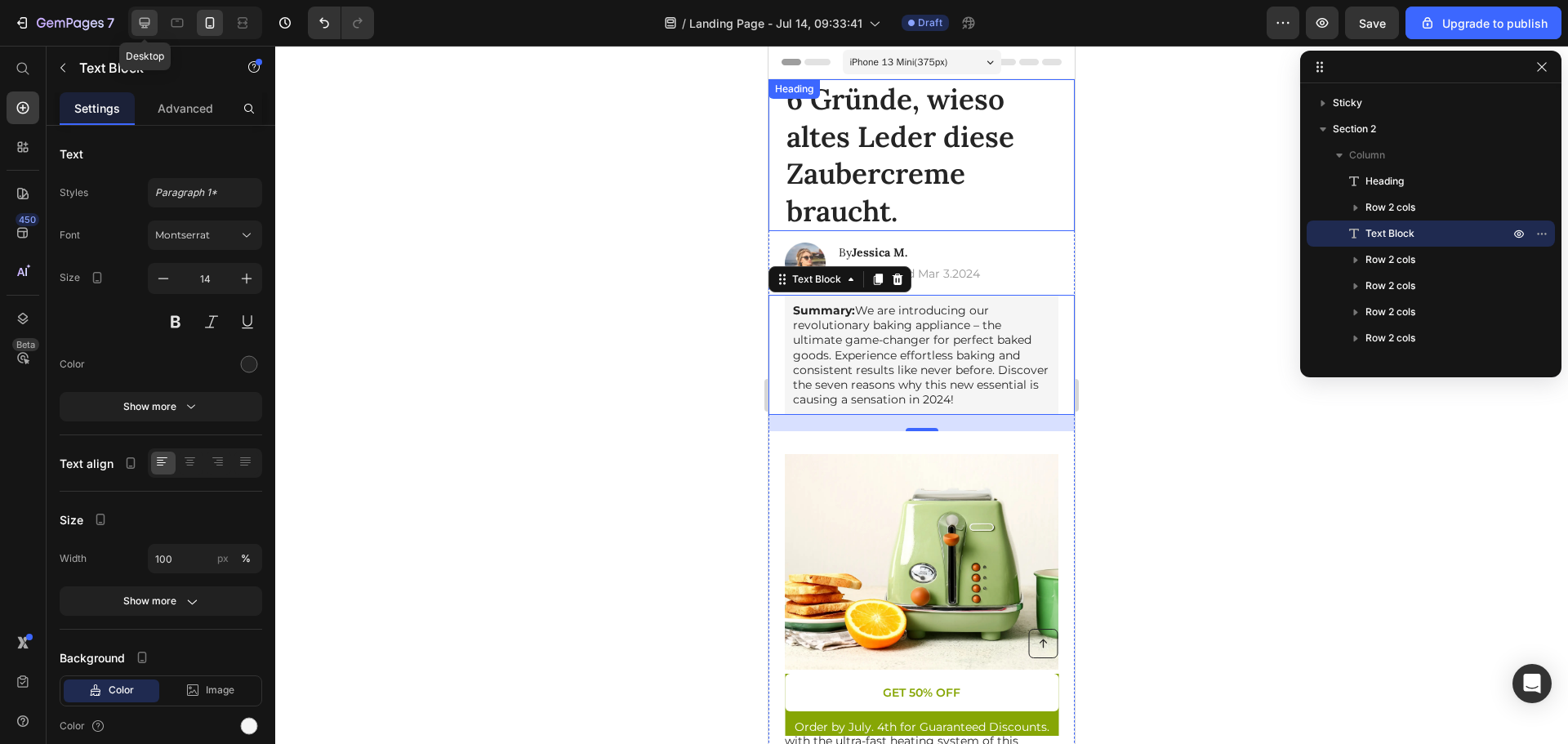 click 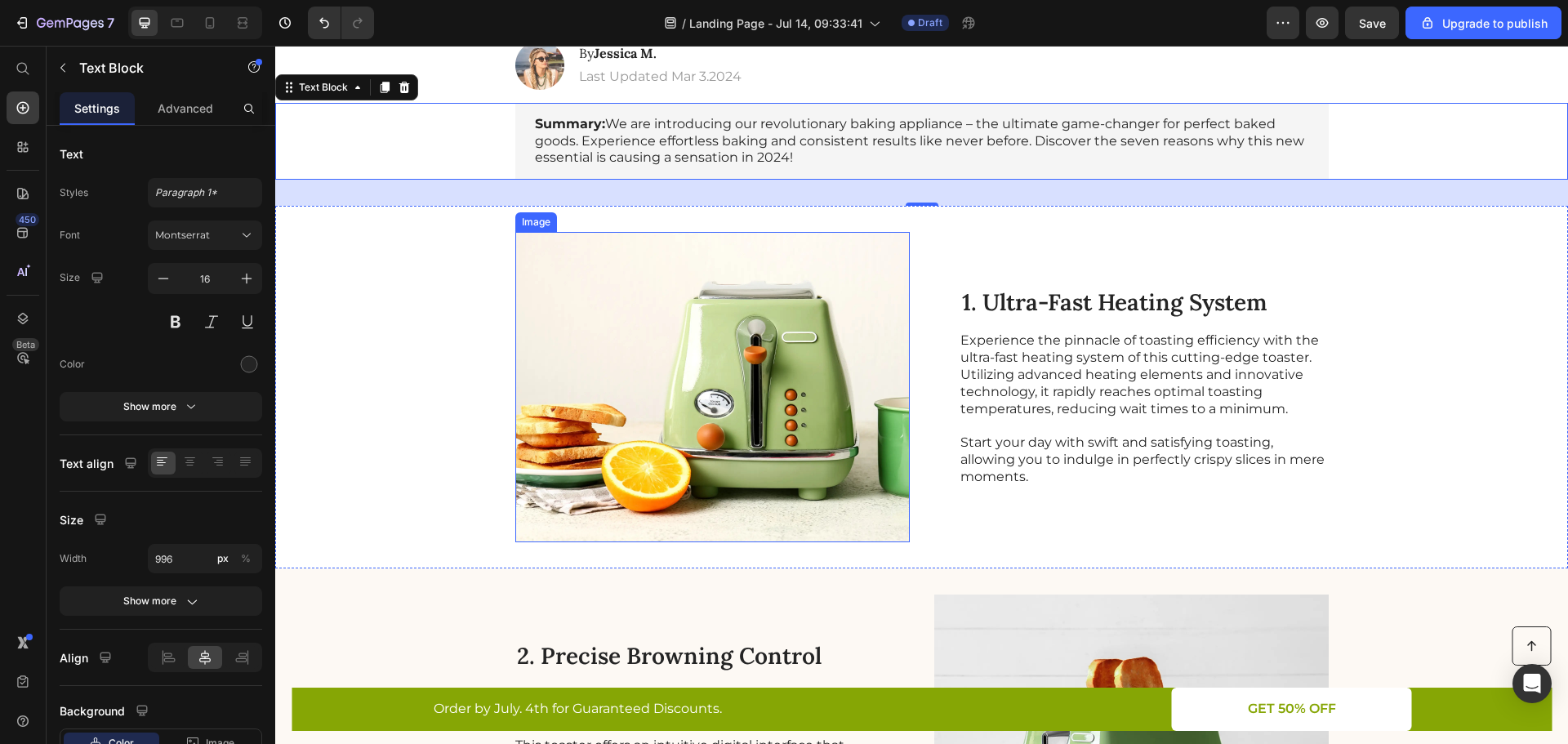 scroll, scrollTop: 0, scrollLeft: 0, axis: both 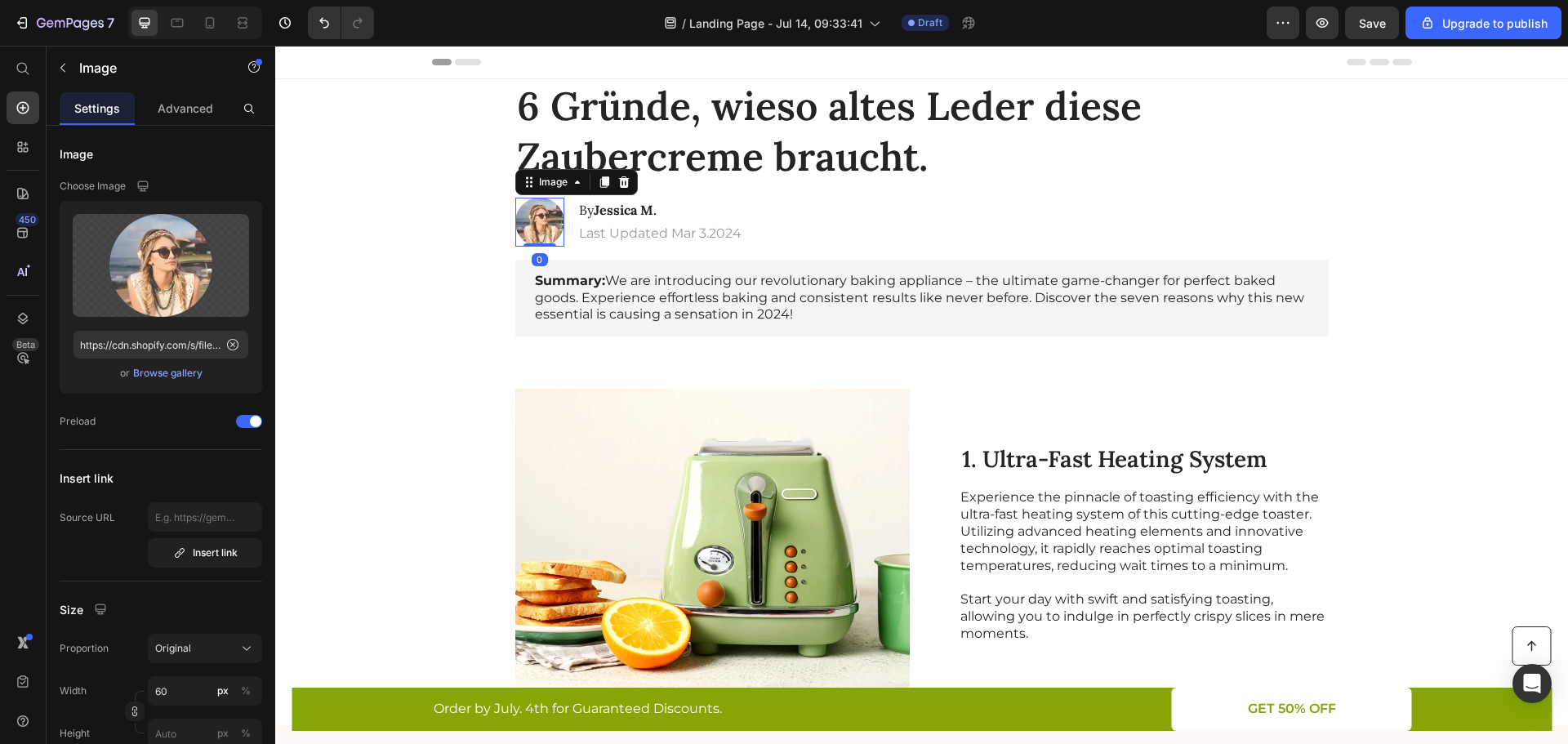 click at bounding box center (540, 222) 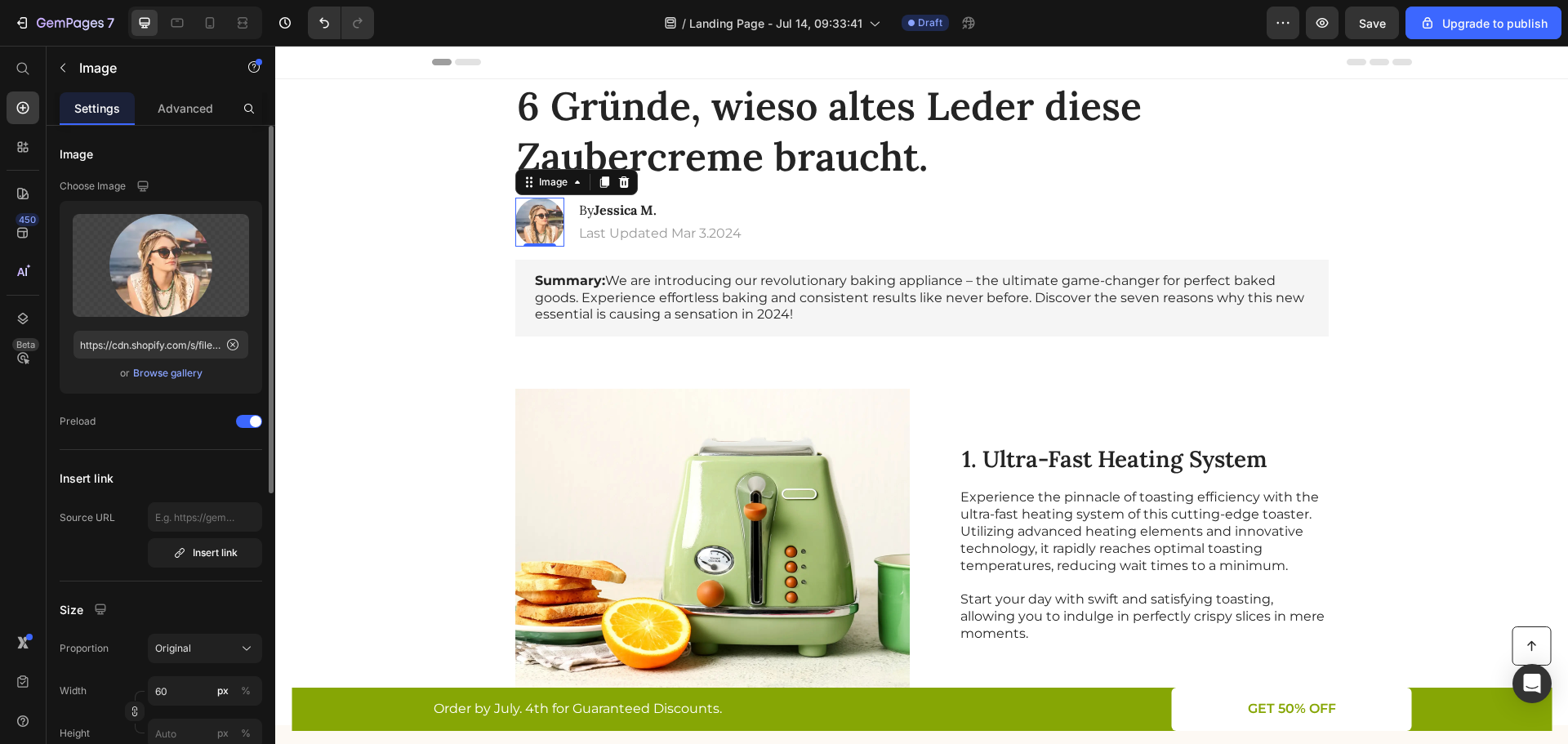 click on "Browse gallery" at bounding box center (167, 373) 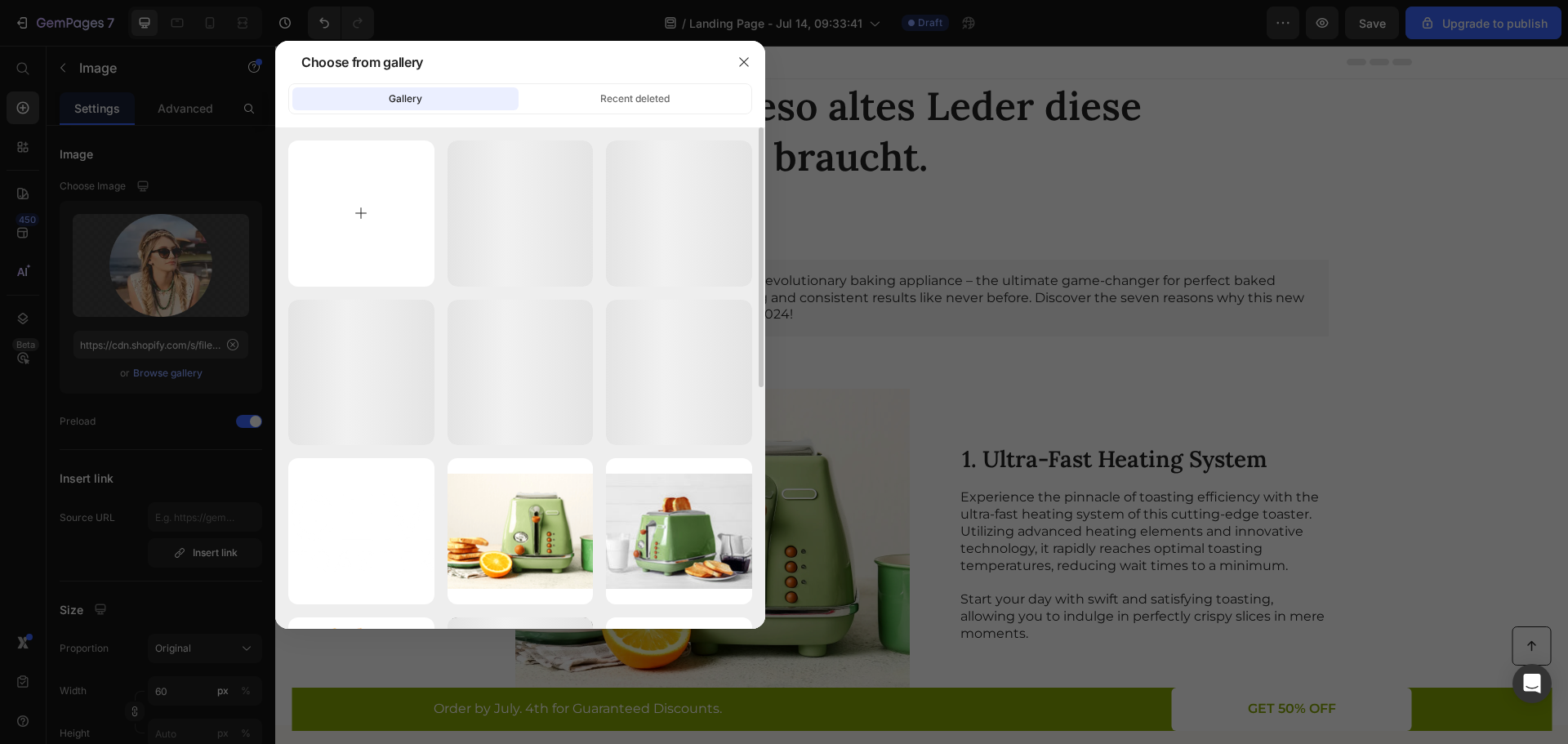 click at bounding box center (361, 213) 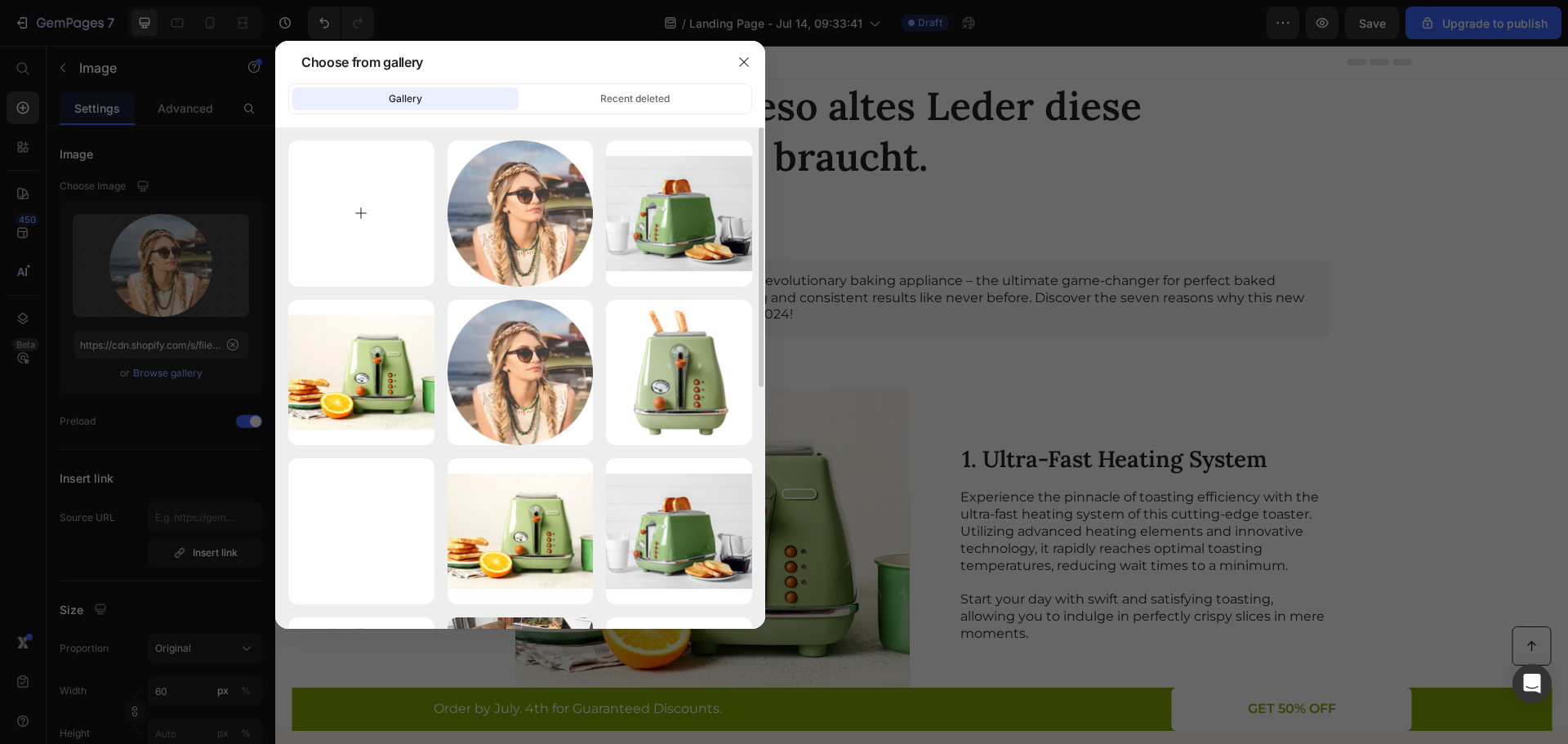 type on "C:\fakepath\soft-layers-on-longer-hair-for-a-50-year-old-woman.jpg" 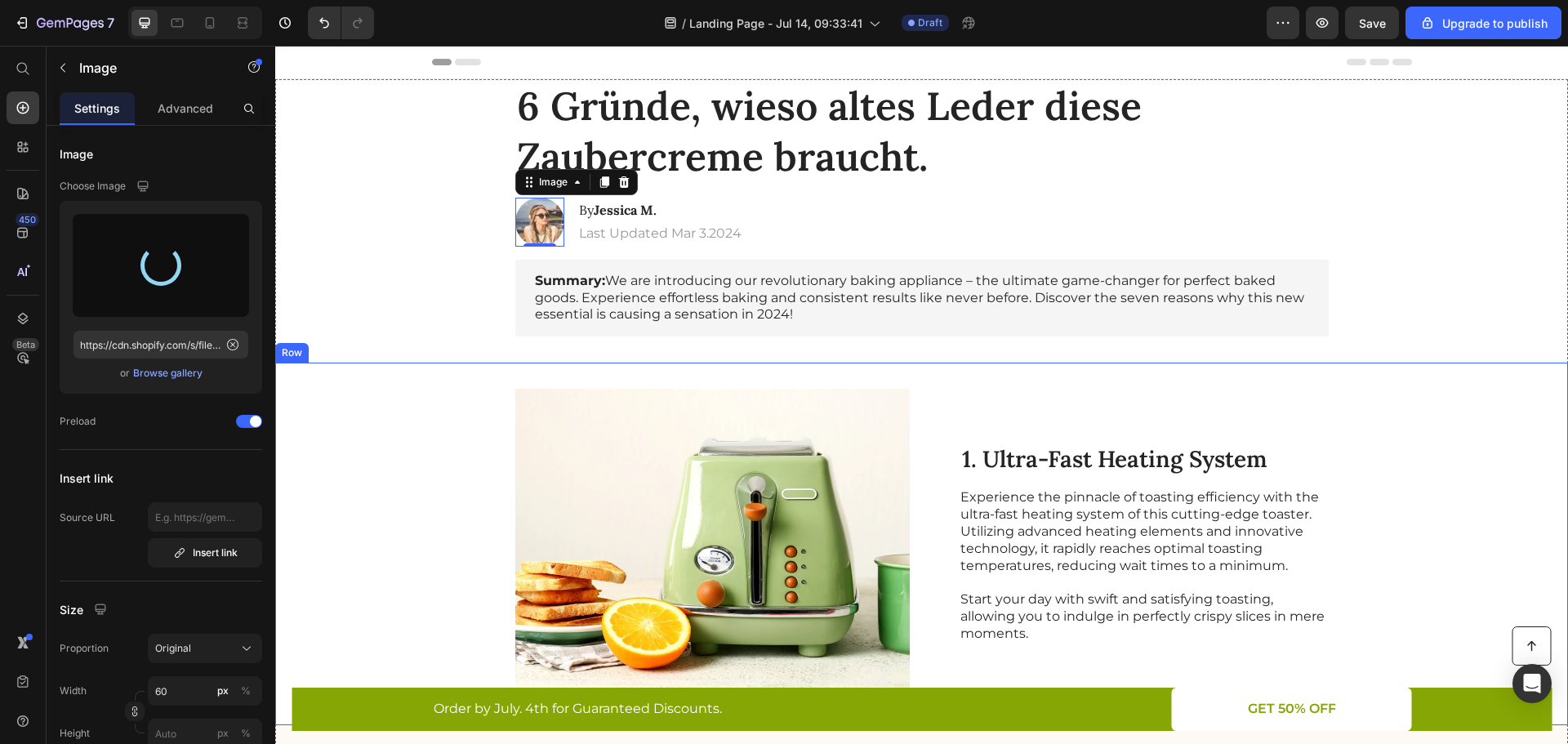 type on "https://cdn.shopify.com/s/files/1/0923/7404/0920/files/gempages_573774321093182354-1d7bd246-2252-4989-b896-7a4f04e7b757.jpg" 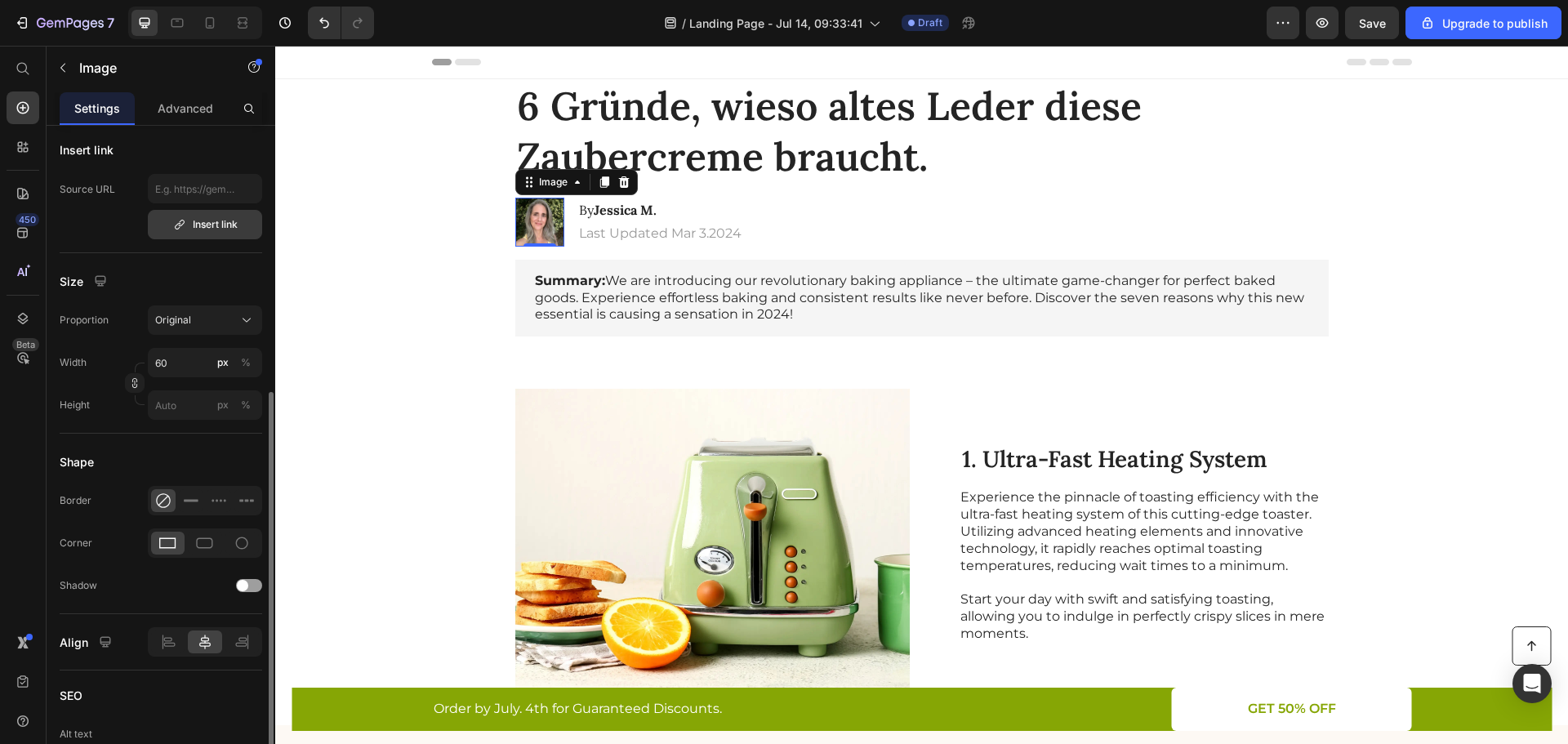 scroll, scrollTop: 383, scrollLeft: 0, axis: vertical 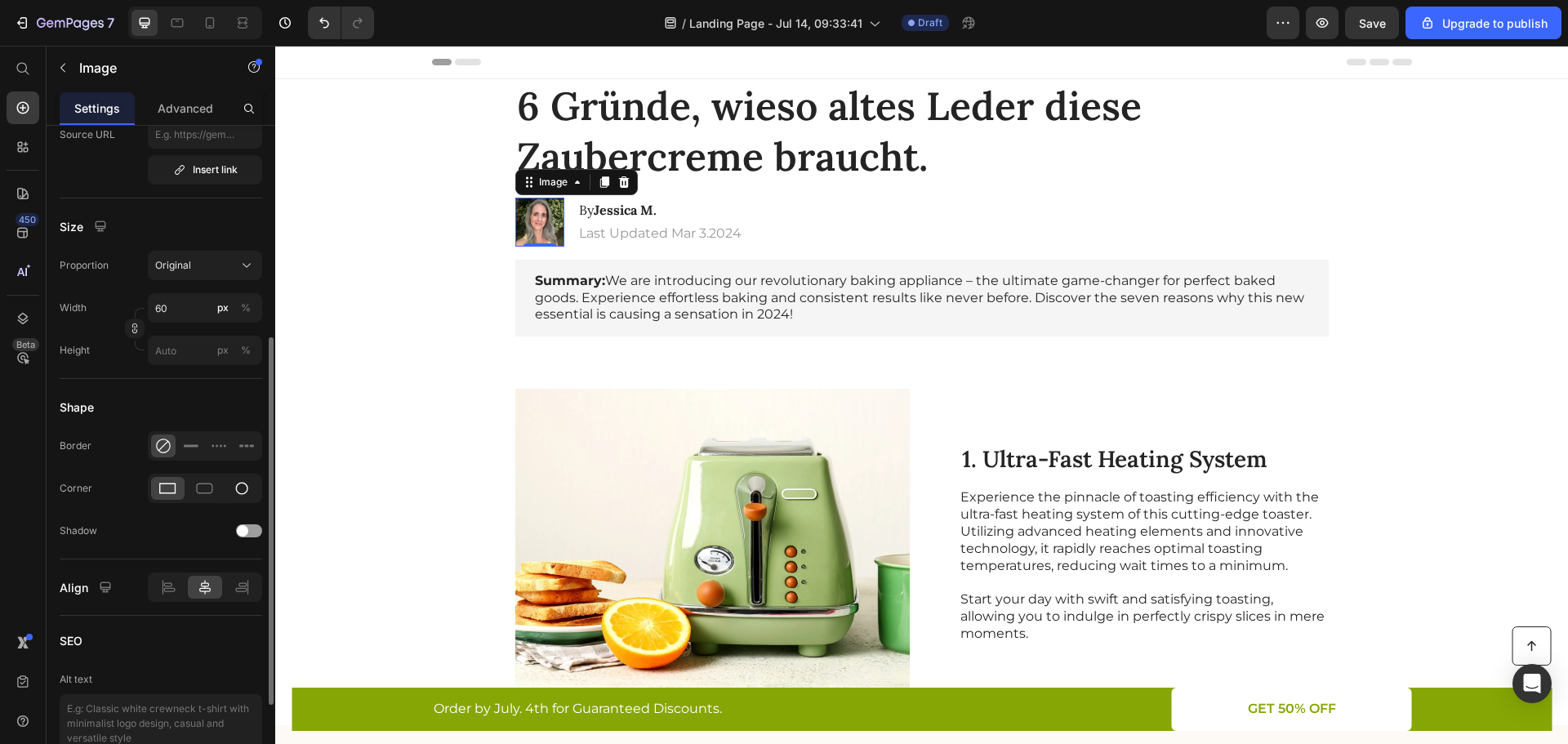 click 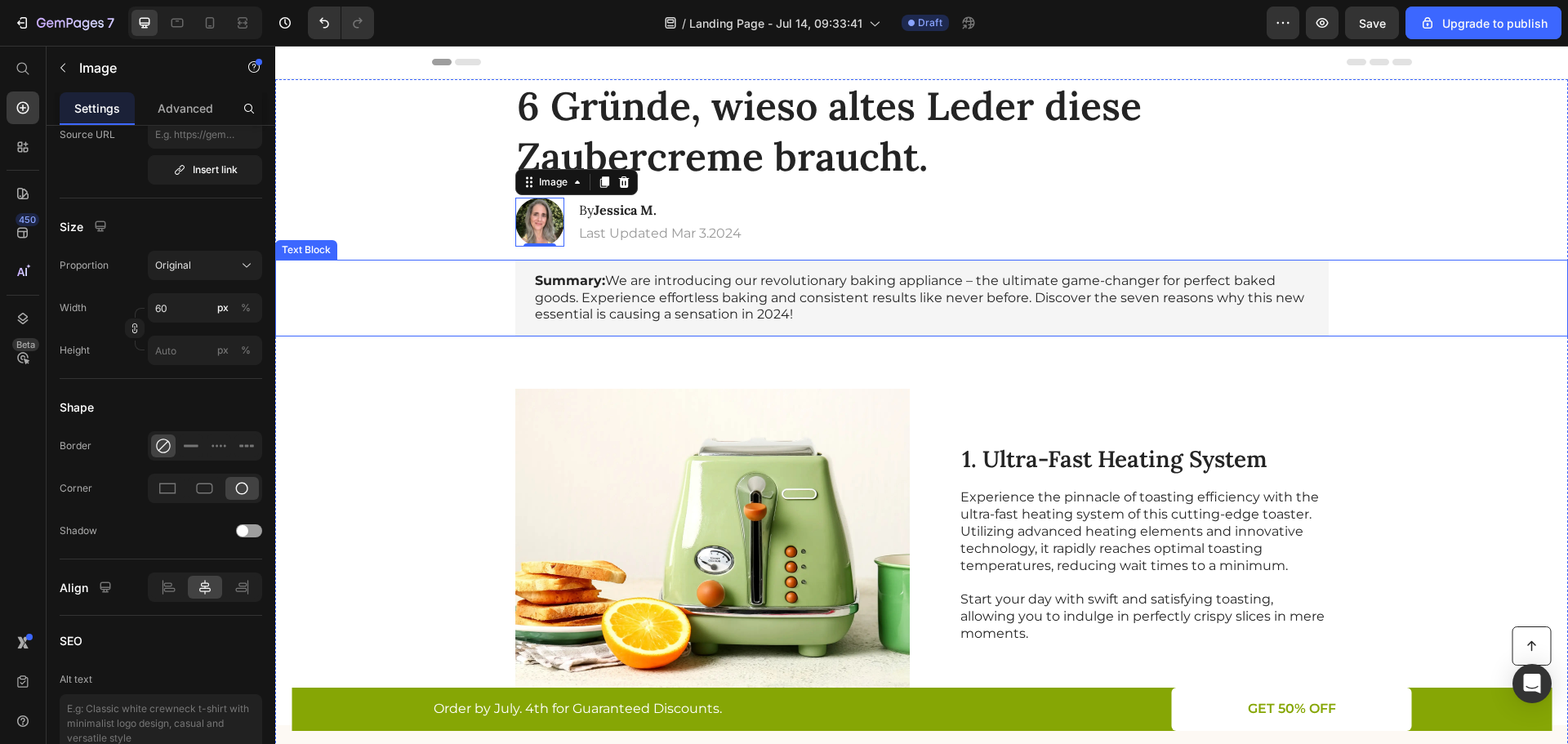click on "Summary:  We are introducing our revolutionary baking appliance – the ultimate game-changer for perfect baked goods. Experience effortless baking and consistent results like never before. Discover the seven reasons why this new essential is causing a sensation in 2024!" at bounding box center [921, 298] 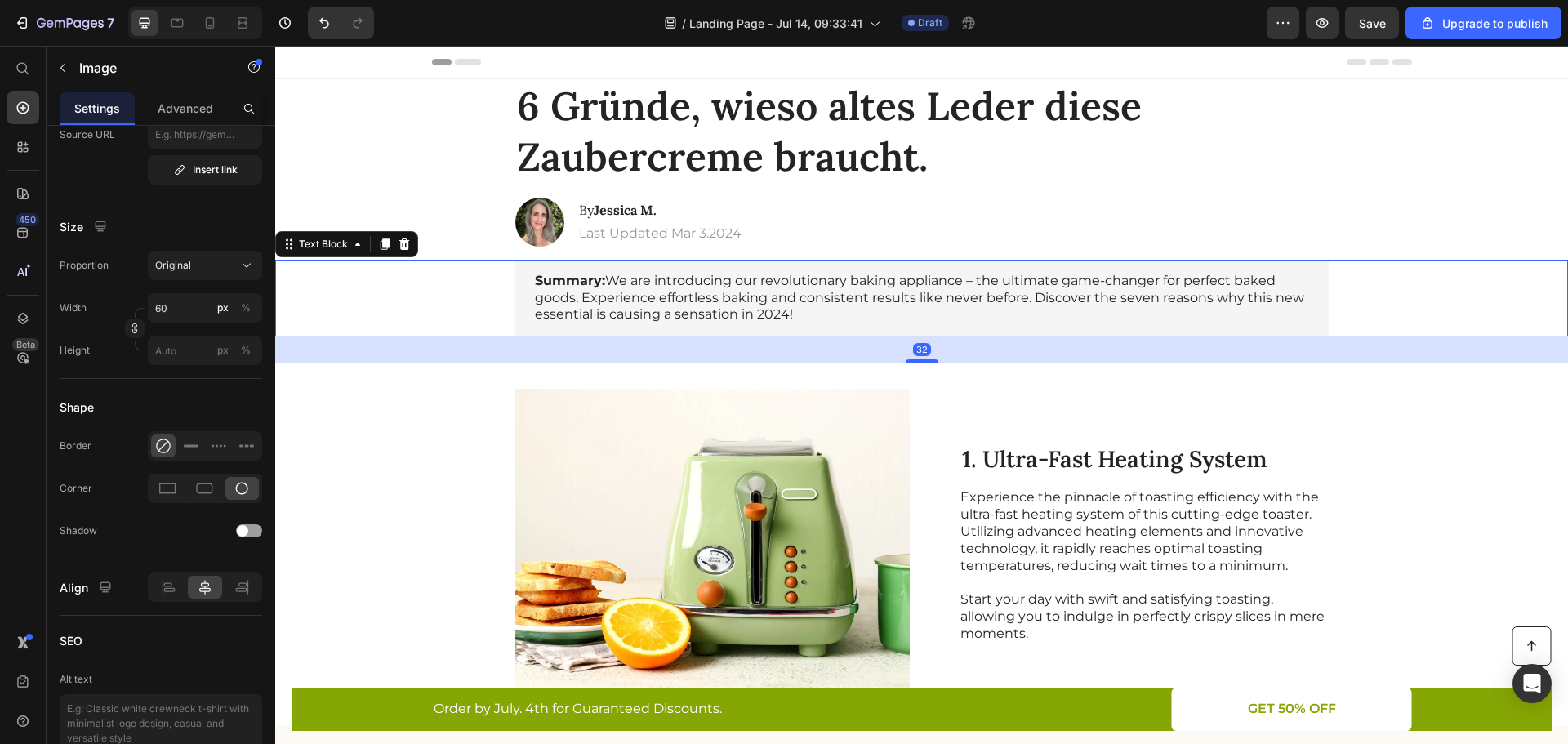 scroll, scrollTop: 0, scrollLeft: 0, axis: both 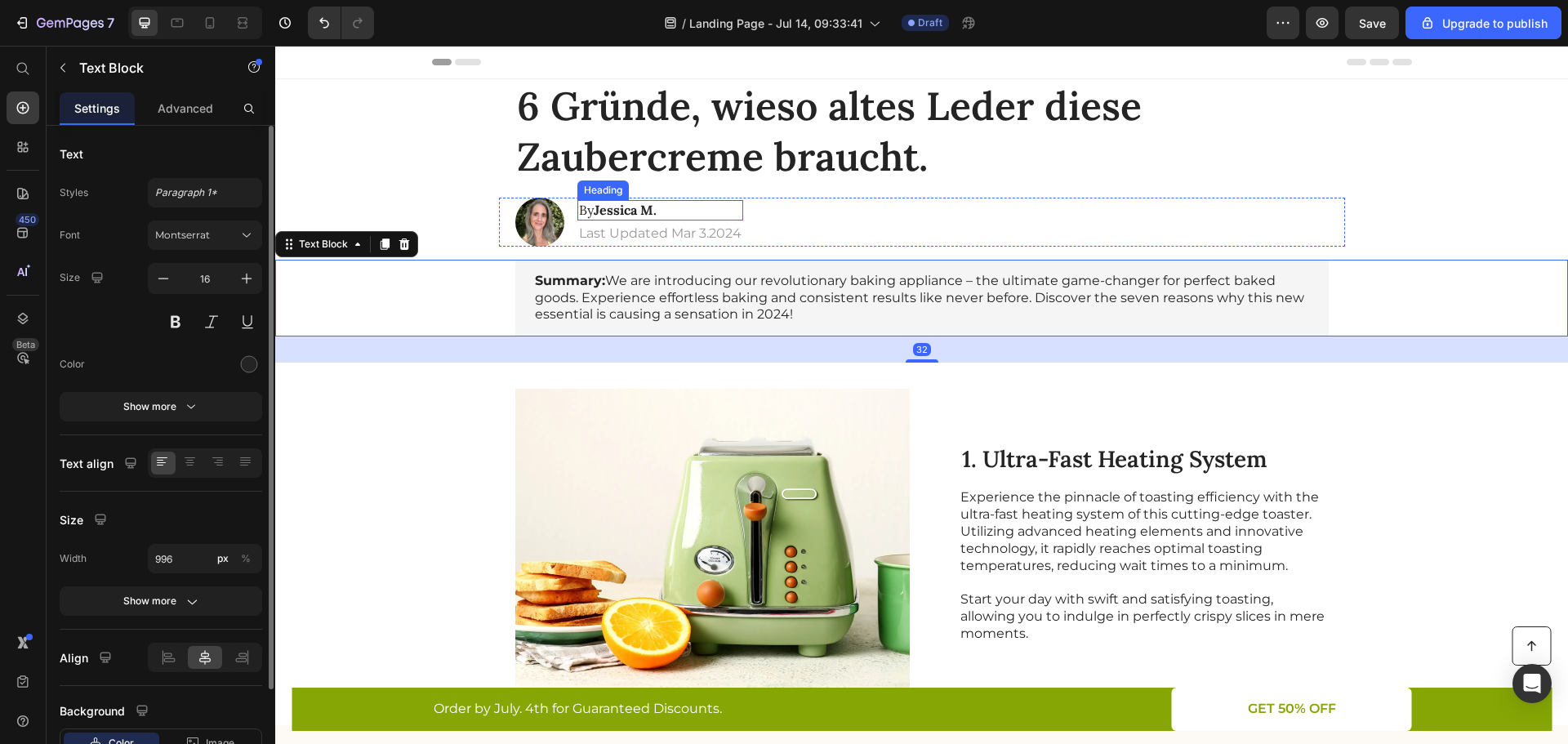 click on "By  Jessica M." at bounding box center (660, 210) 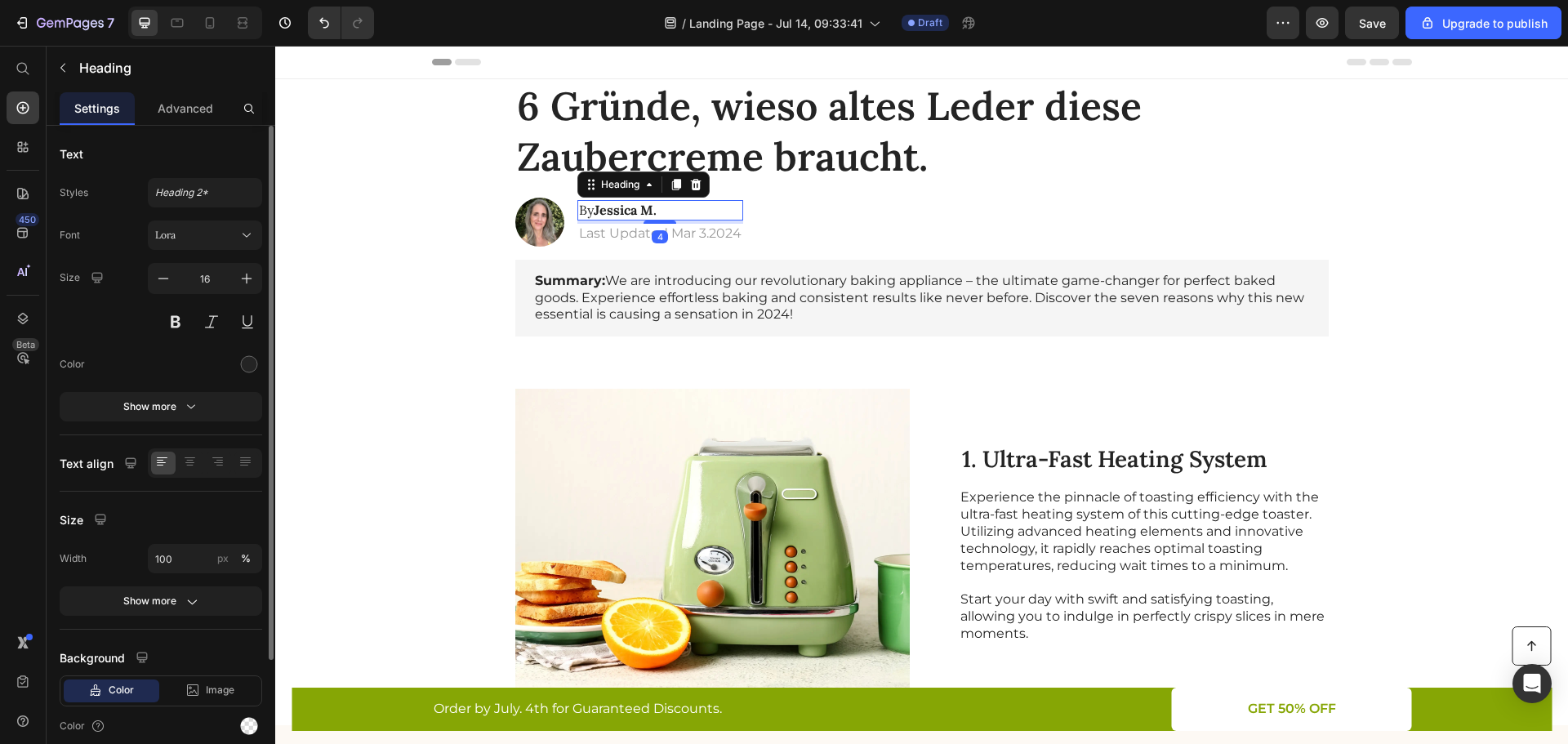 click on "By  Jessica M." at bounding box center (660, 210) 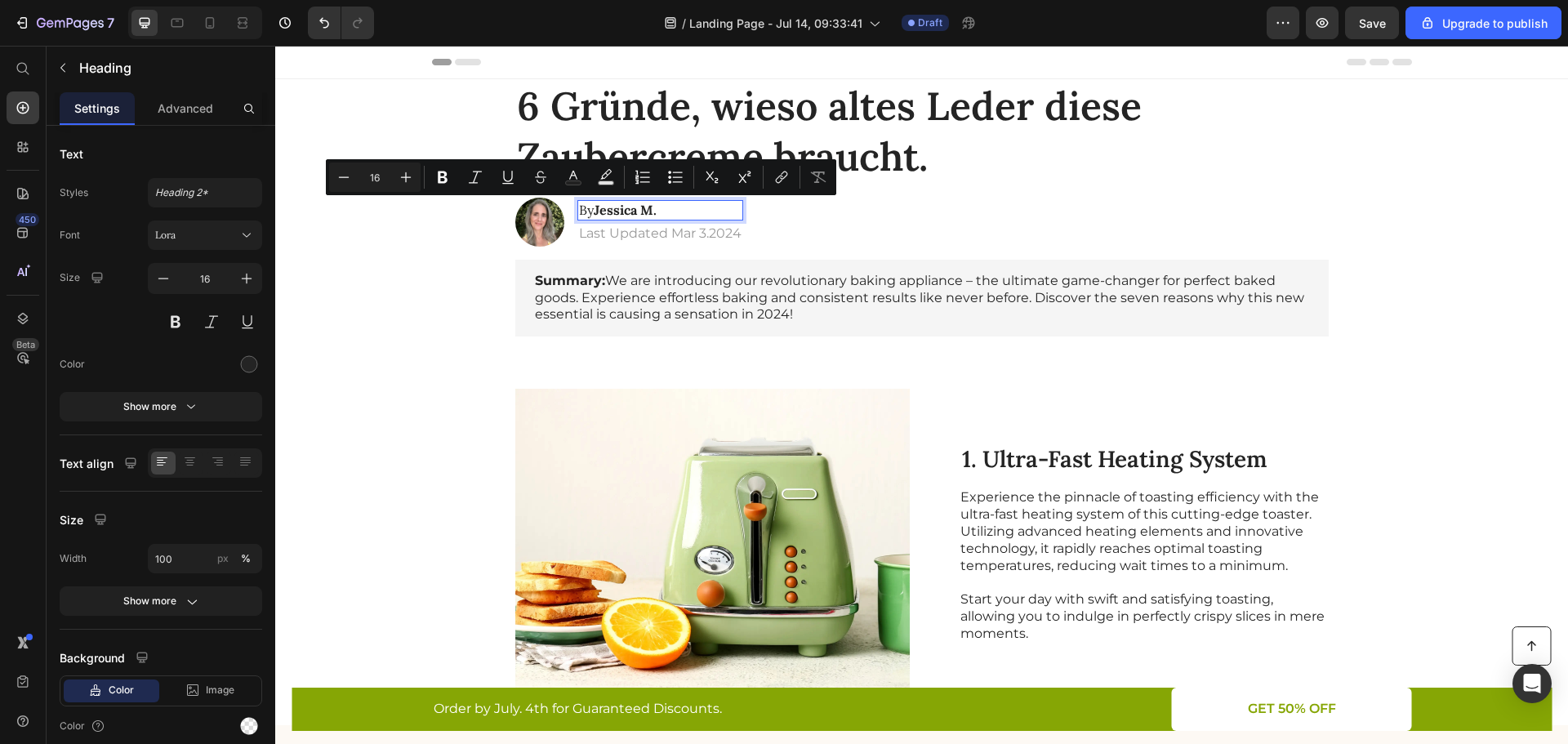 click on "By  Jessica M." at bounding box center [660, 210] 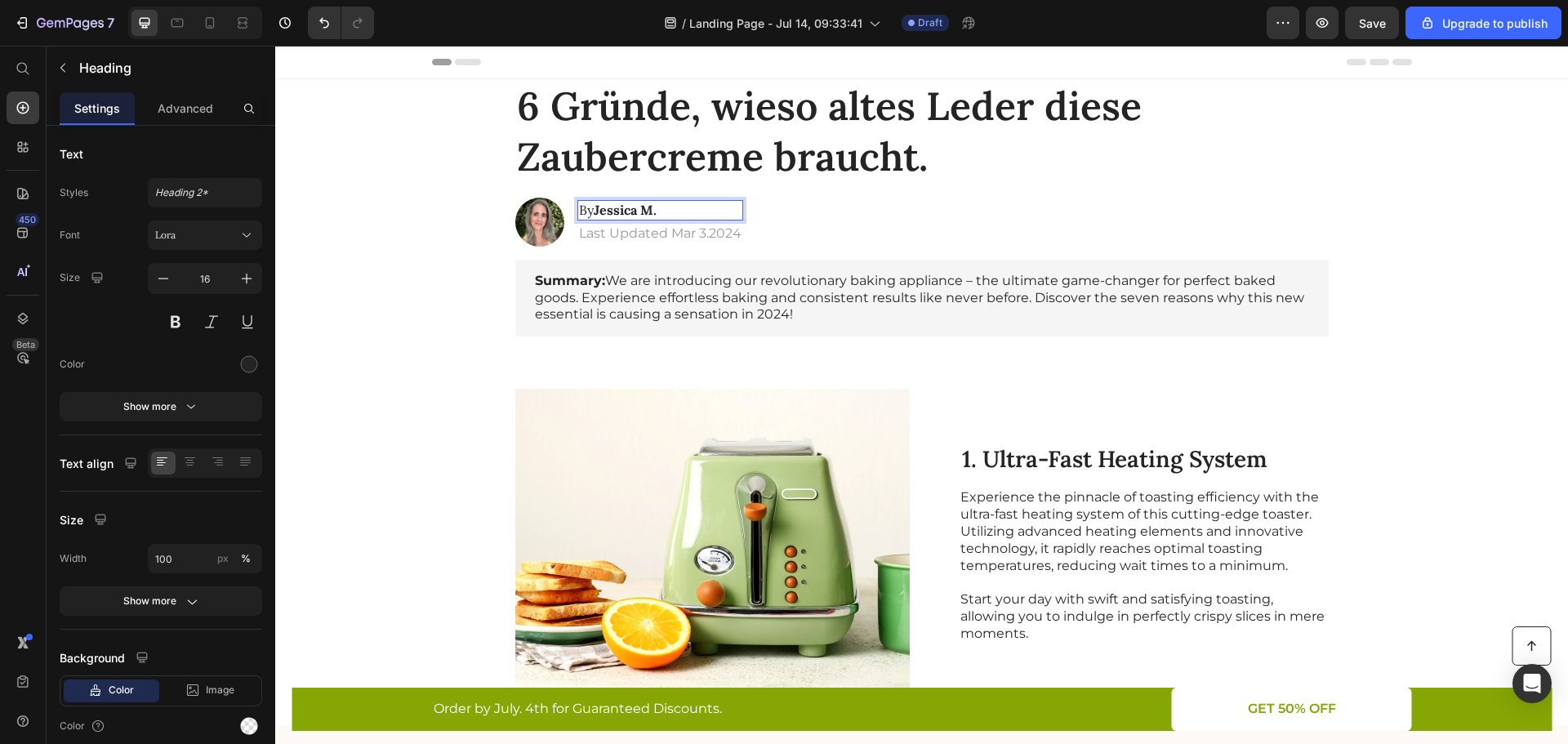 click on "By  Jessica M." at bounding box center [660, 210] 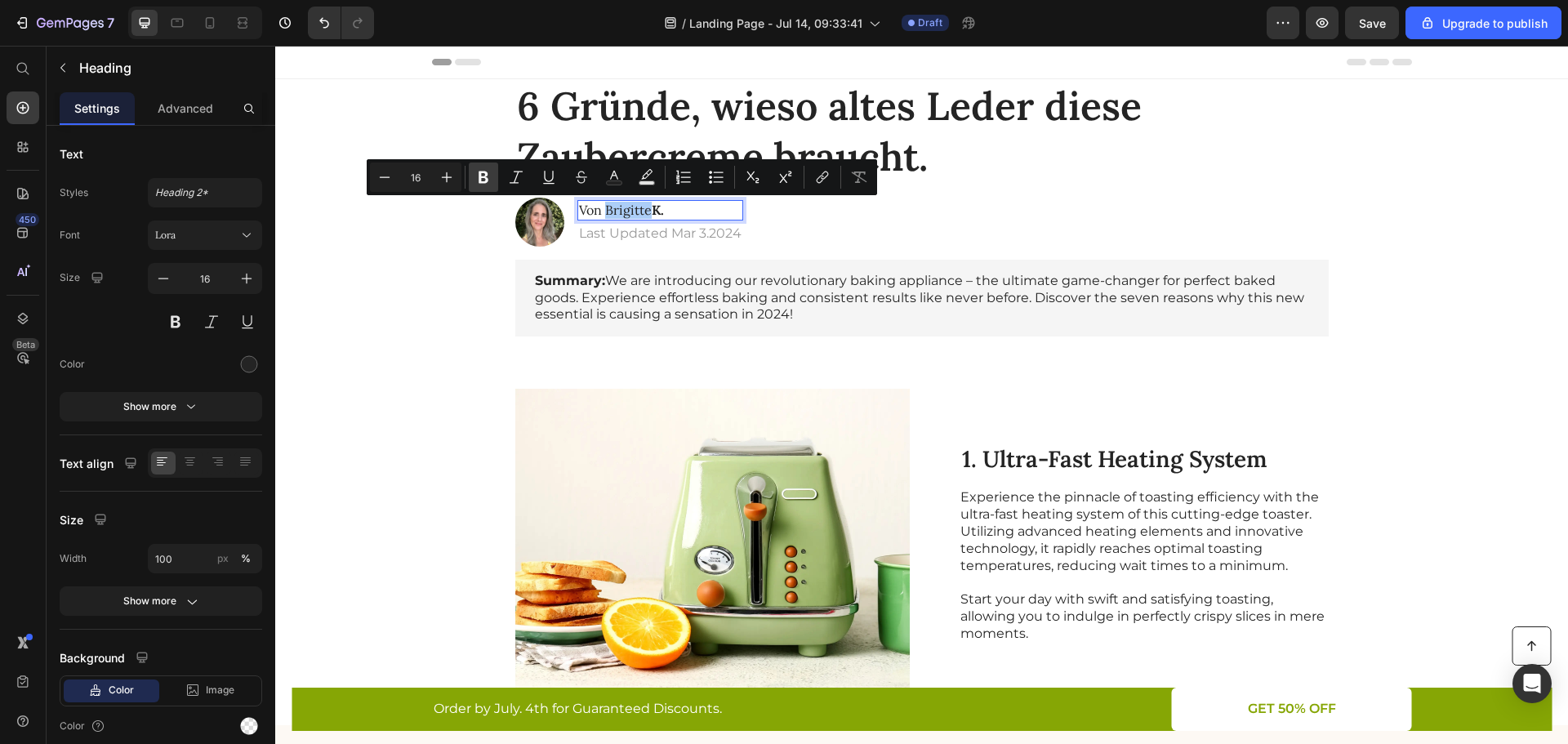 click on "Bold" at bounding box center (483, 177) 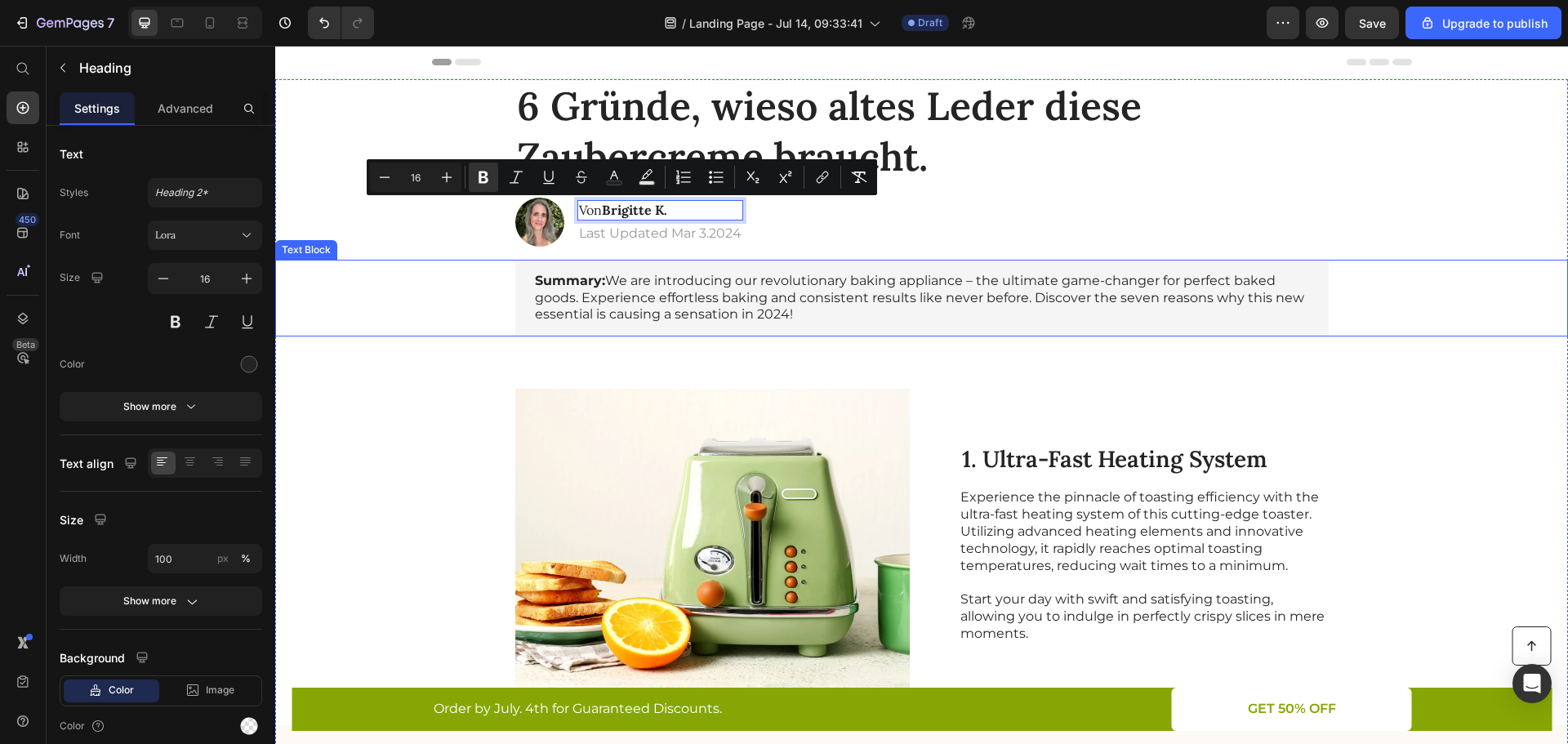 click on "Summary:  We are introducing our revolutionary baking appliance – the ultimate game-changer for perfect baked goods. Experience effortless baking and consistent results like never before. Discover the seven reasons why this new essential is causing a sensation in 2024!" at bounding box center (921, 298) 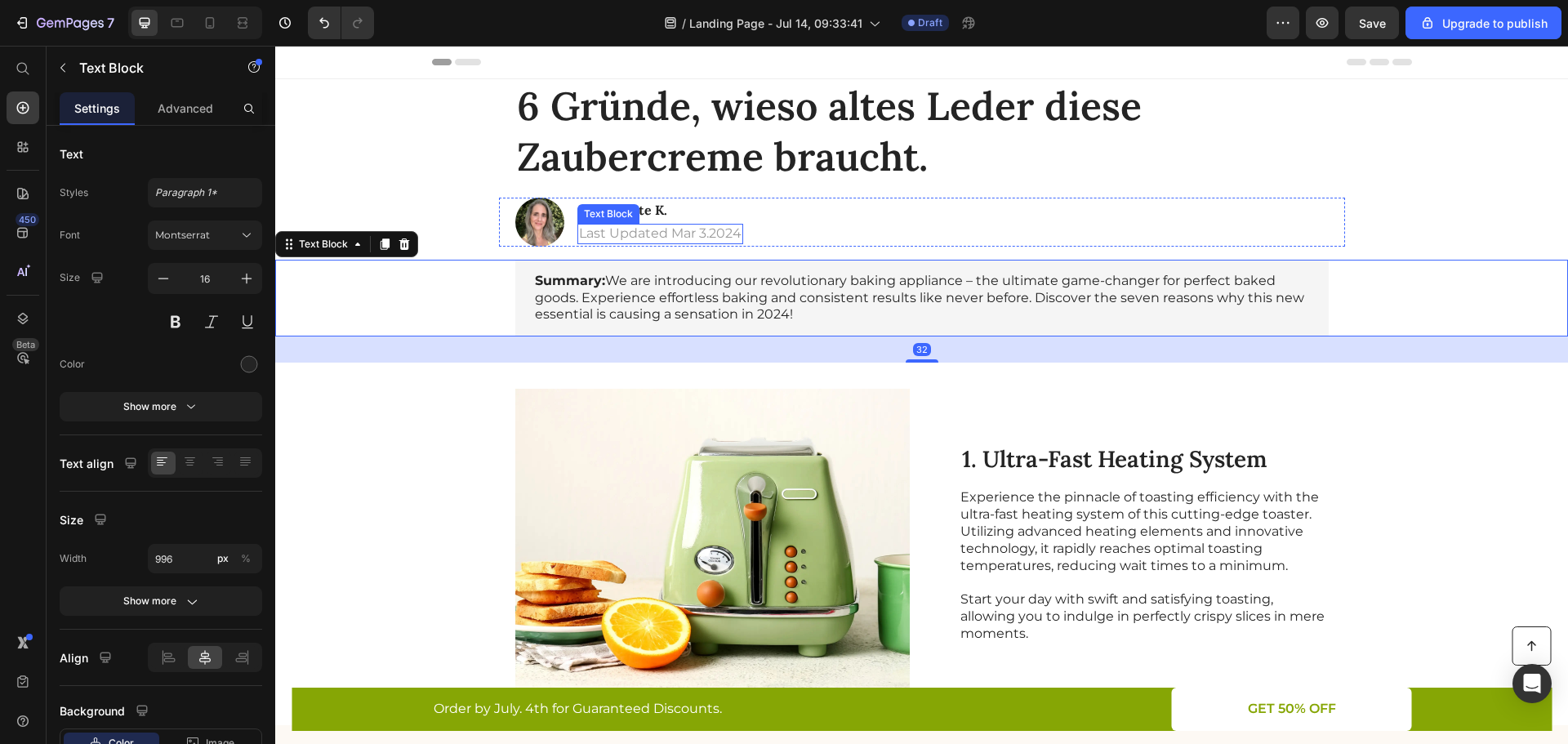 click on "Last Updated Mar 3.2024" at bounding box center [660, 234] 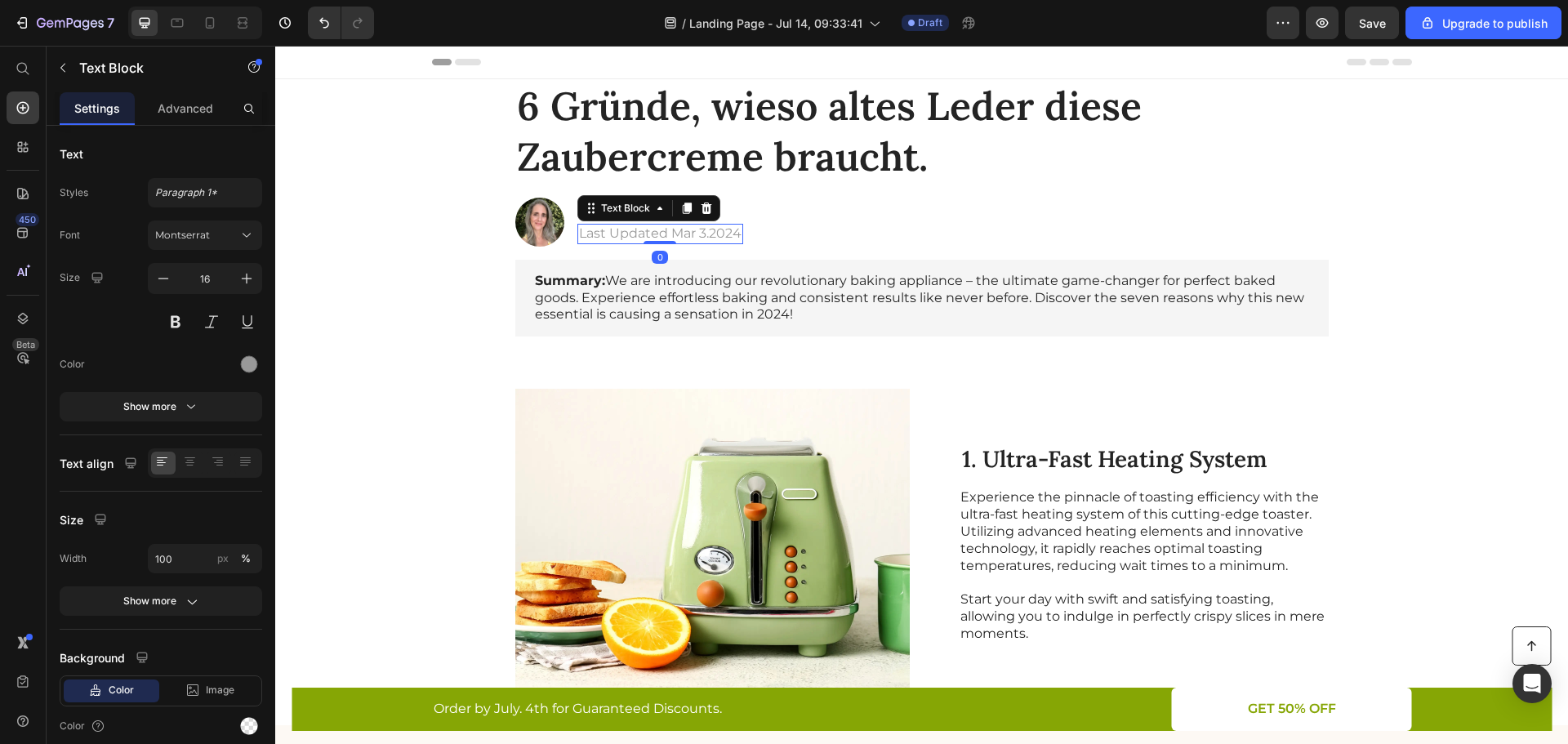 click on "Last Updated Mar 3.2024" at bounding box center [660, 234] 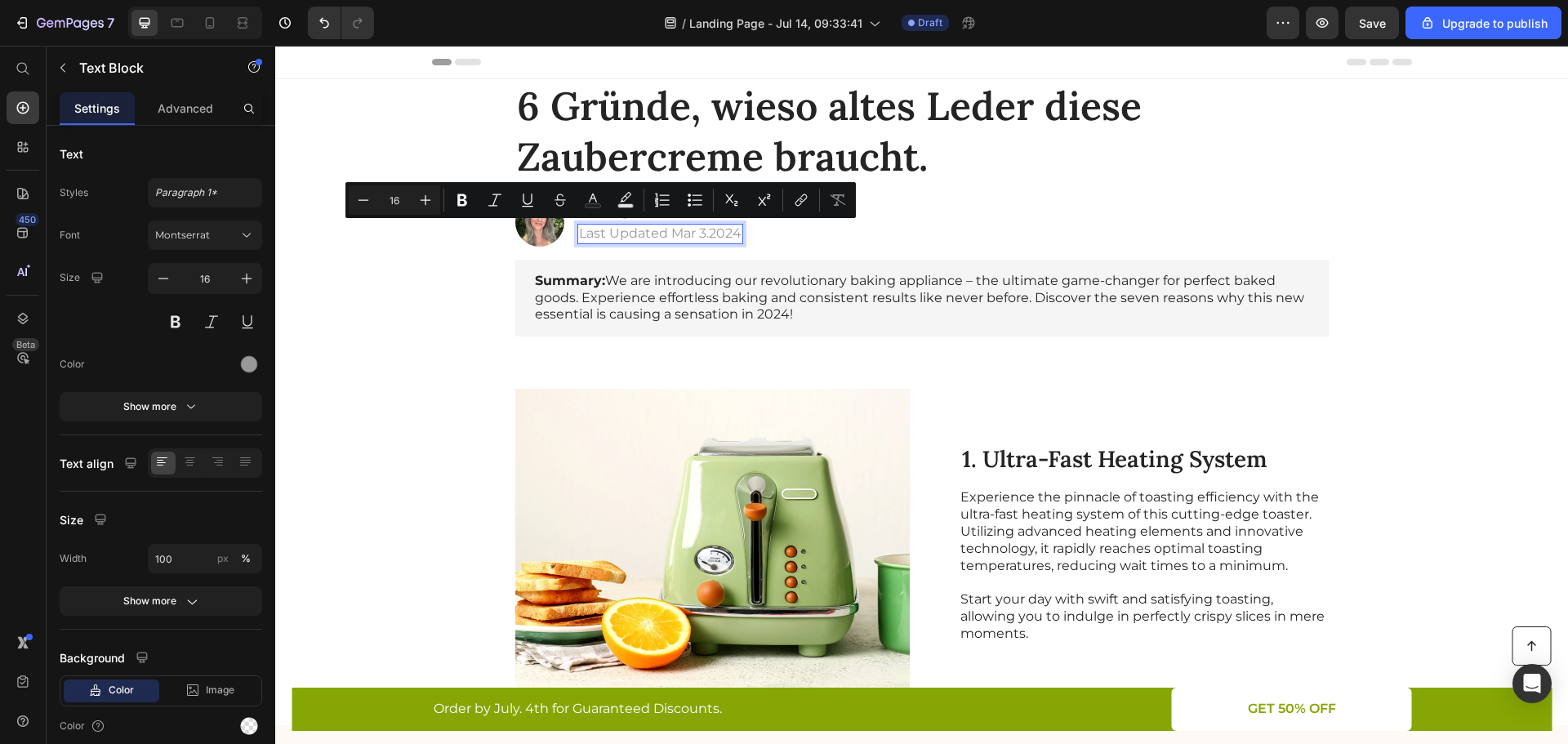 click on "Last Updated Mar 3.2024" at bounding box center (660, 234) 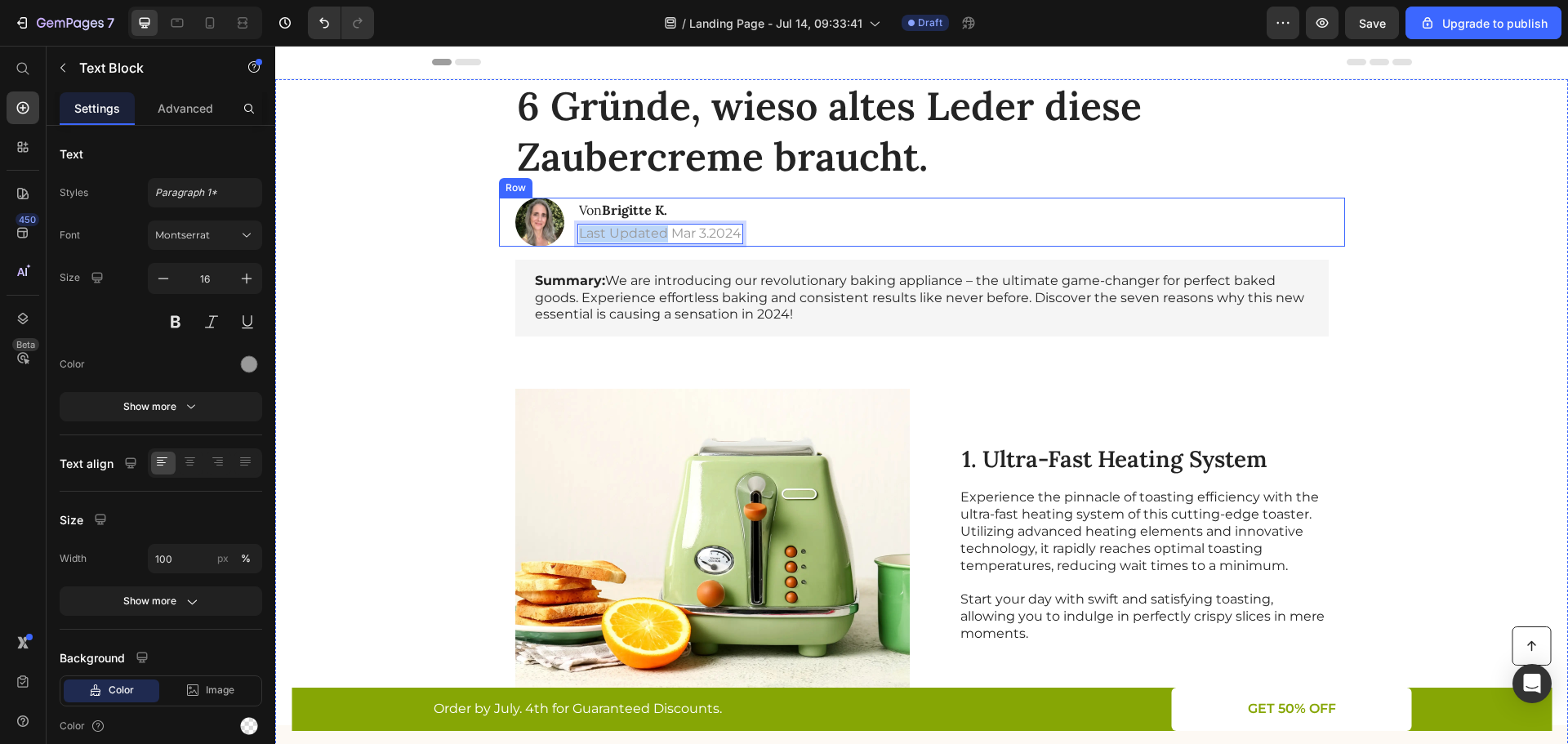 drag, startPoint x: 660, startPoint y: 235, endPoint x: 566, endPoint y: 236, distance: 94.00532 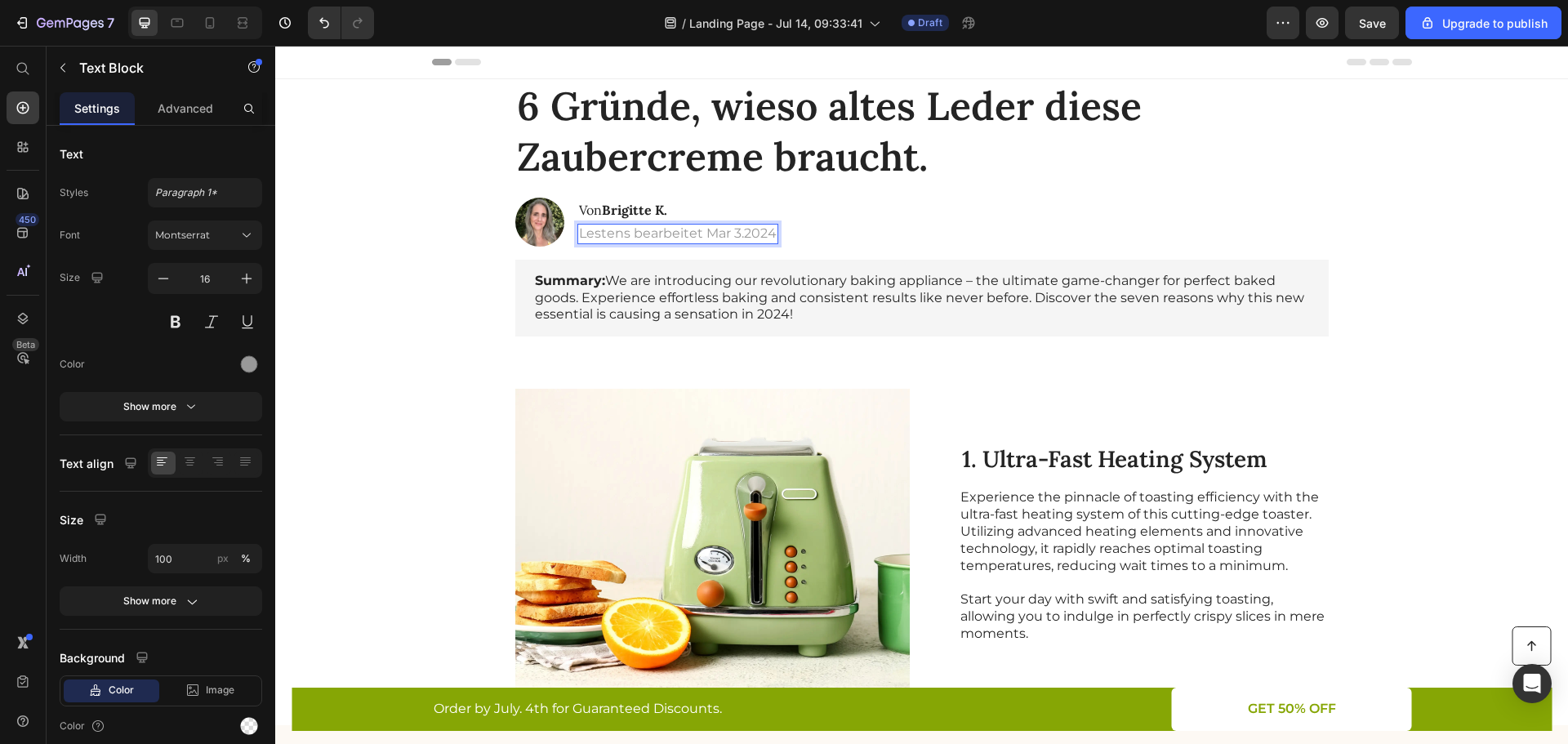 click on "Lestens bearbeitet Mar 3.2024" at bounding box center [678, 234] 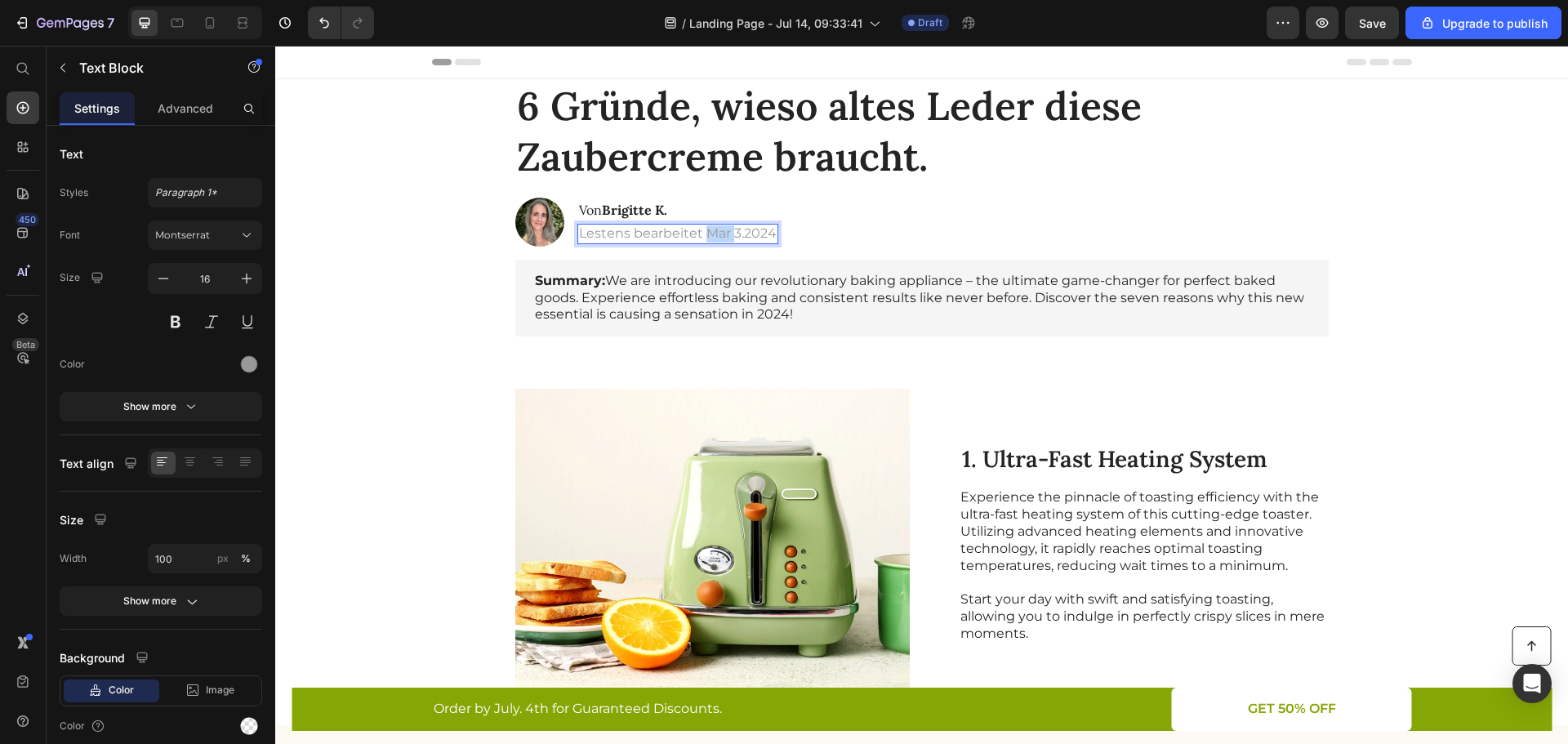 click on "Lestens bearbeitet Mar 3.2024" at bounding box center [678, 234] 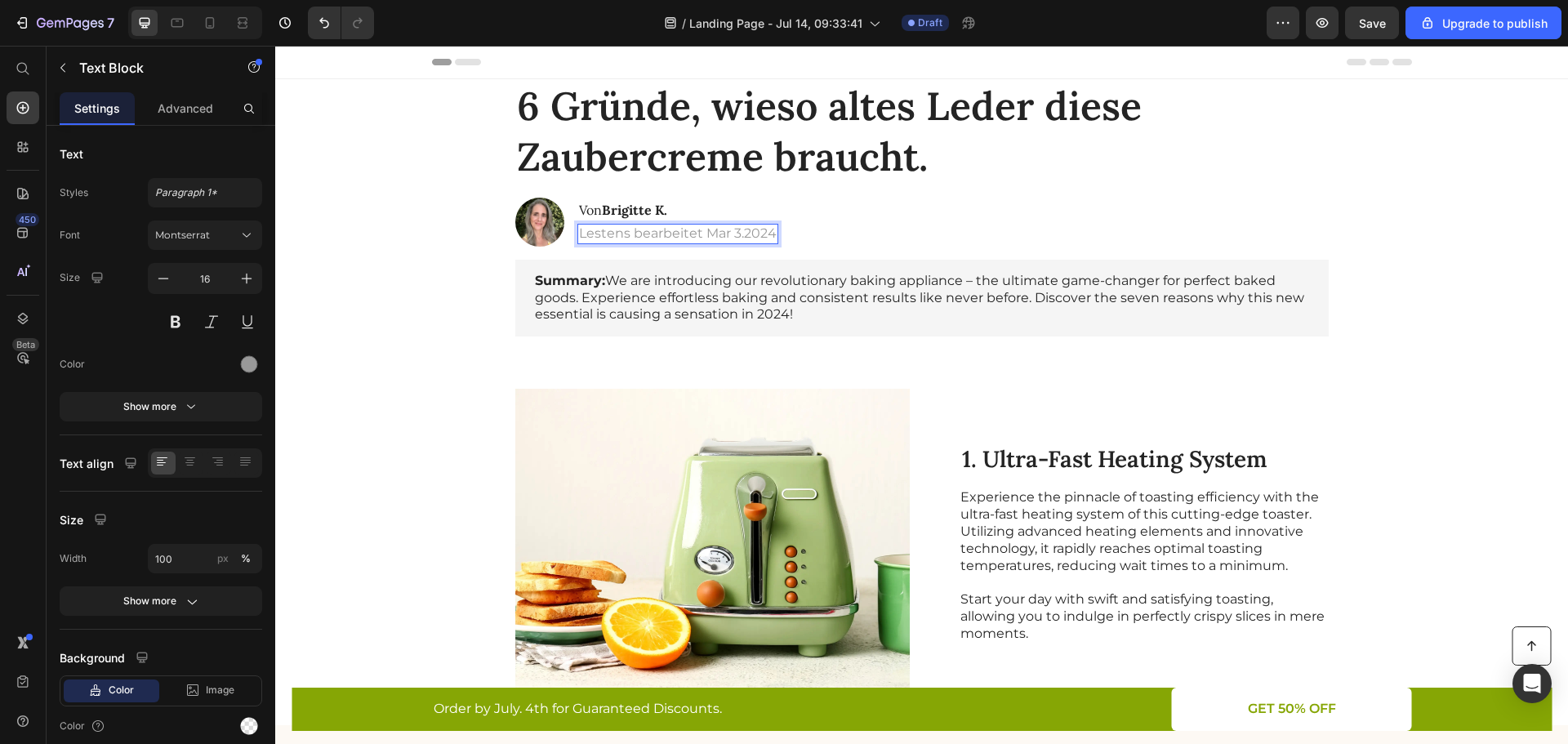 click on "Lestens bearbeitet Mar 3.2024" at bounding box center [678, 234] 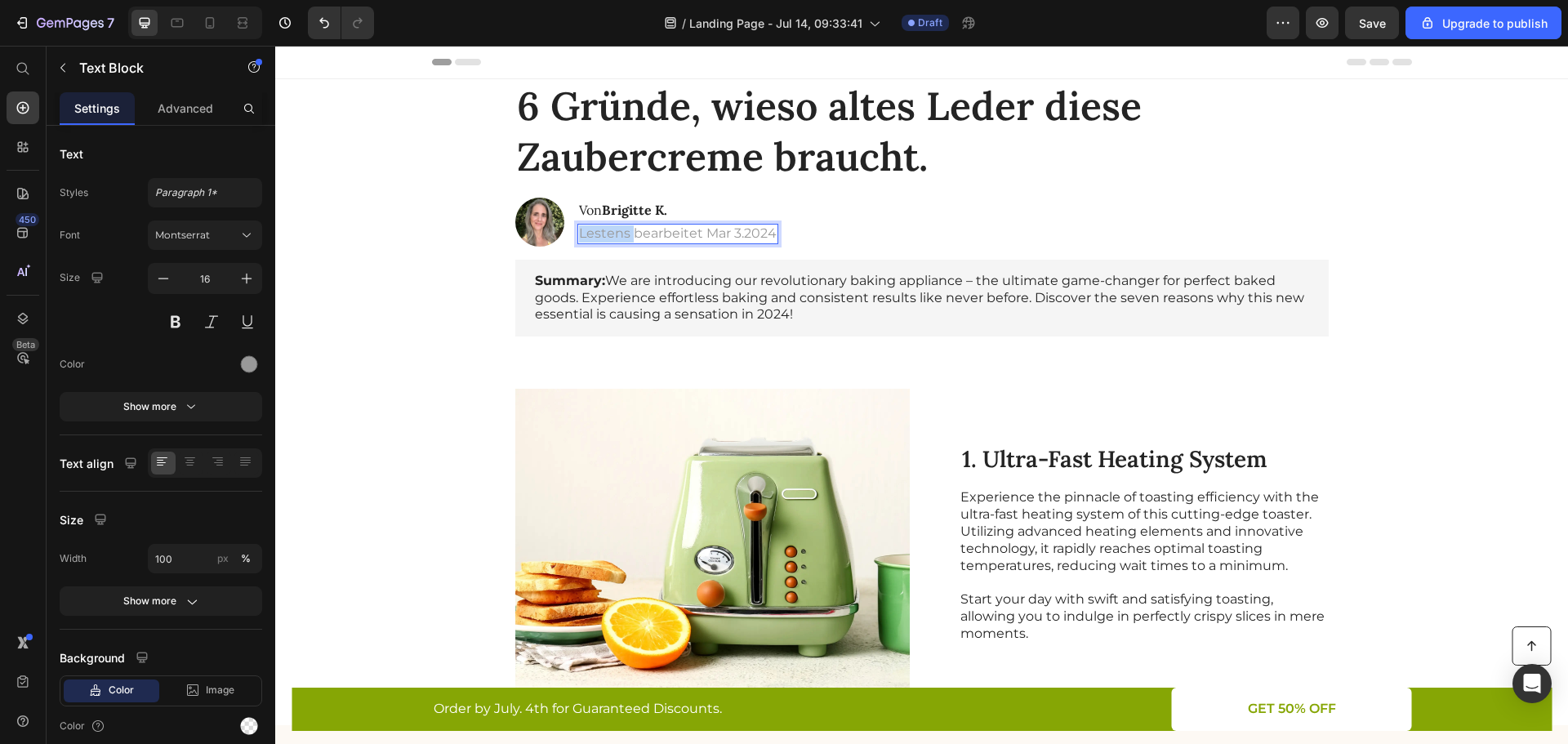 click on "Lestens bearbeitet Mar 3.2024" at bounding box center [678, 234] 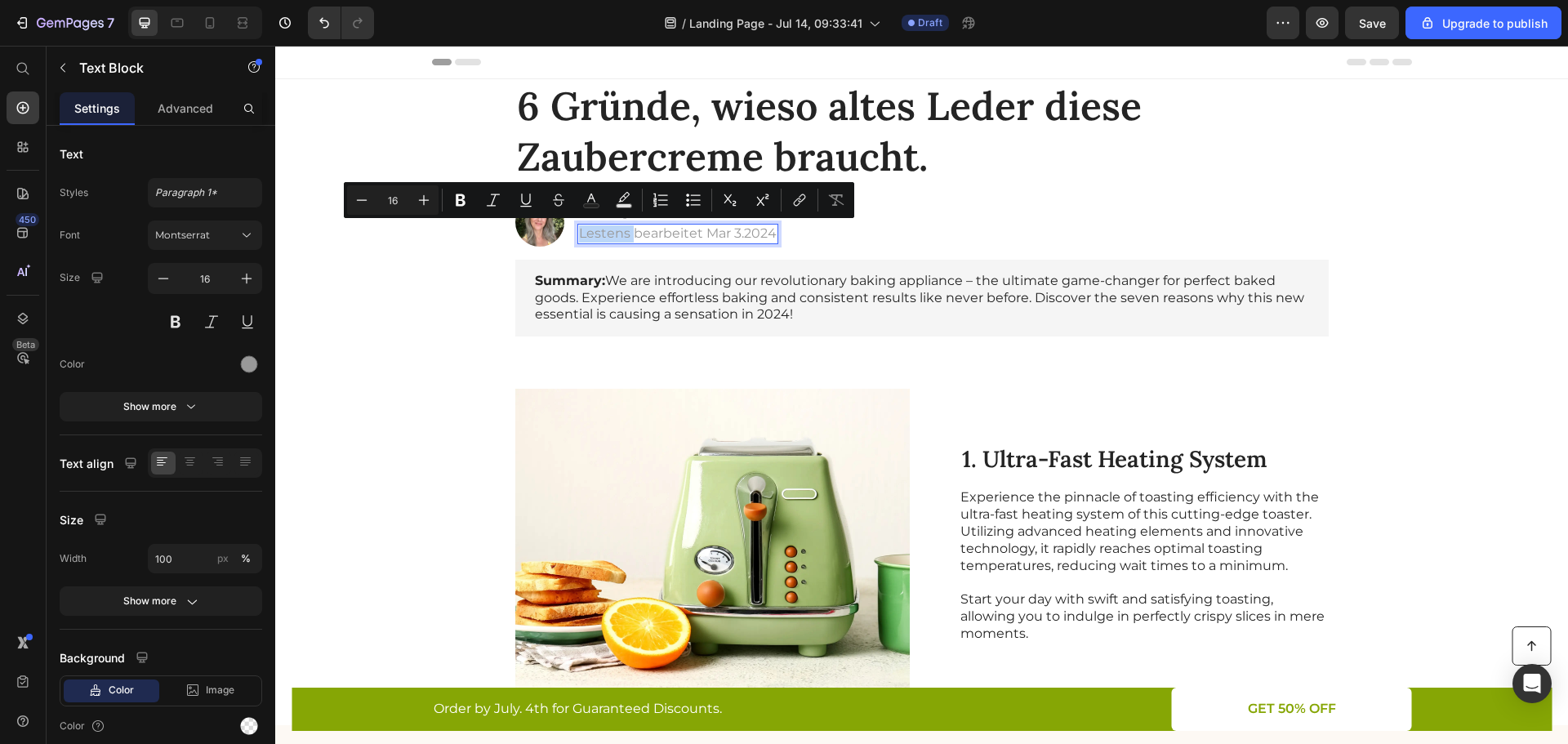 click on "Lestens bearbeitet Mar 3.2024" at bounding box center [678, 234] 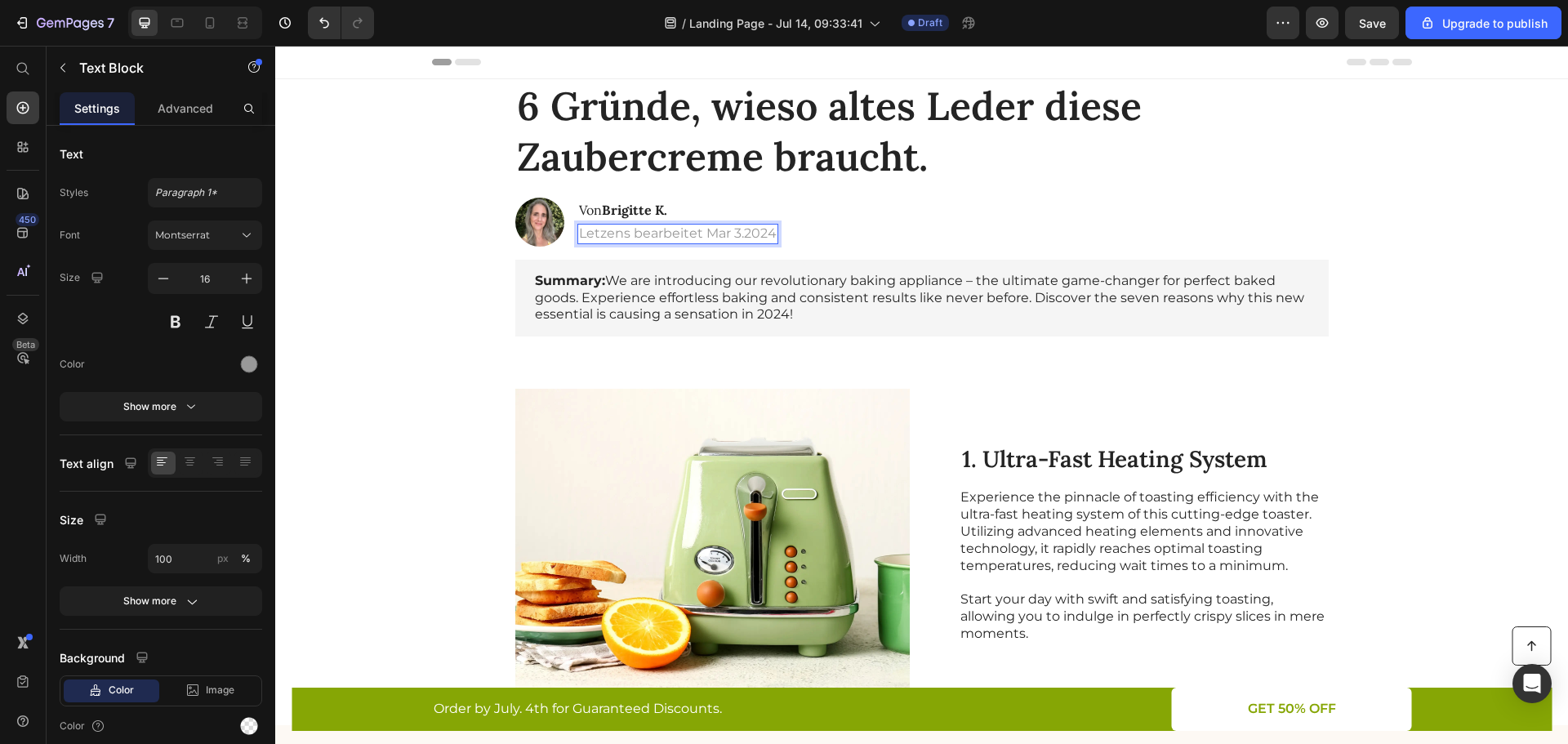 click on "Letzens bearbeitet Mar 3.2024" at bounding box center (678, 234) 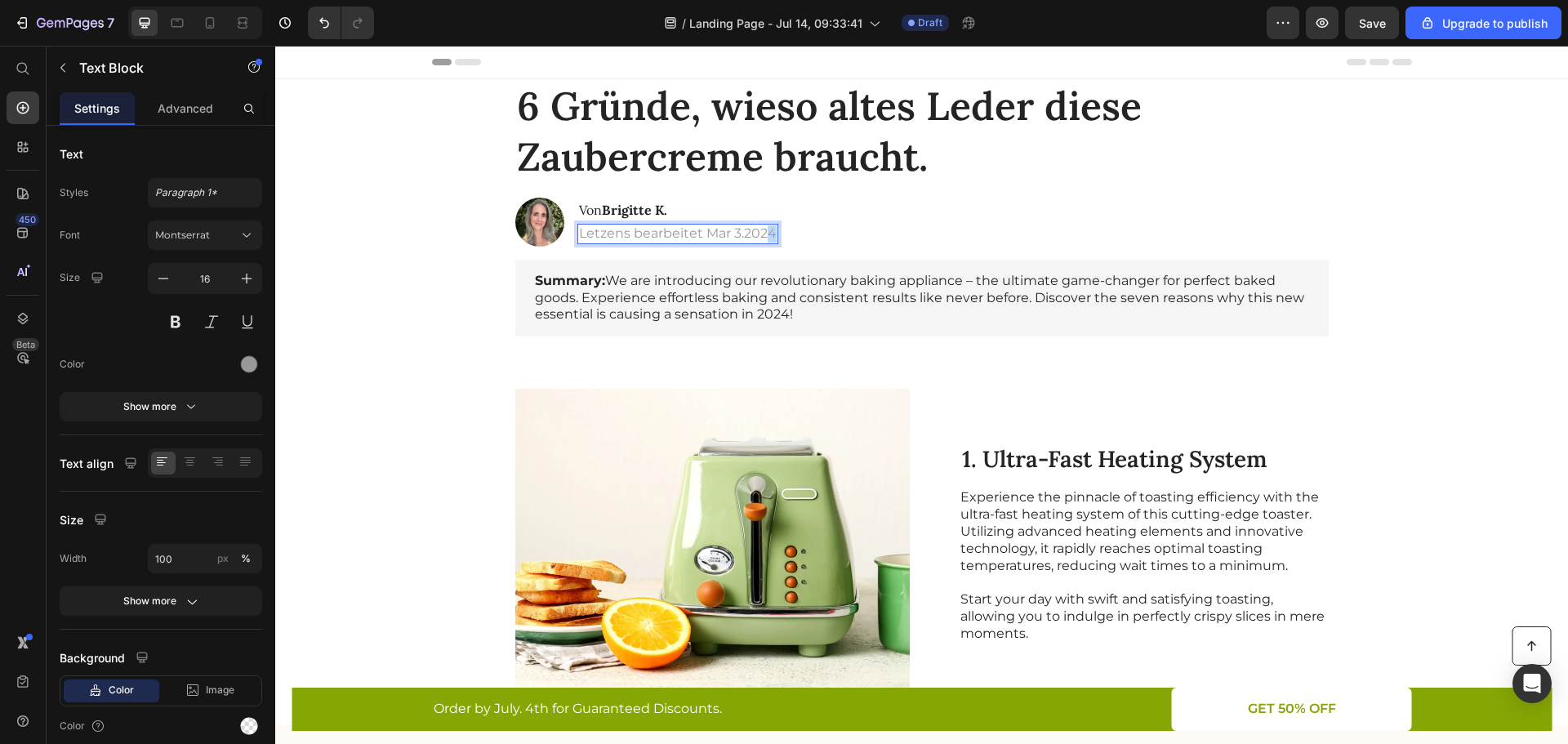 click on "Letzens bearbeitet Mar 3.2024" at bounding box center (678, 234) 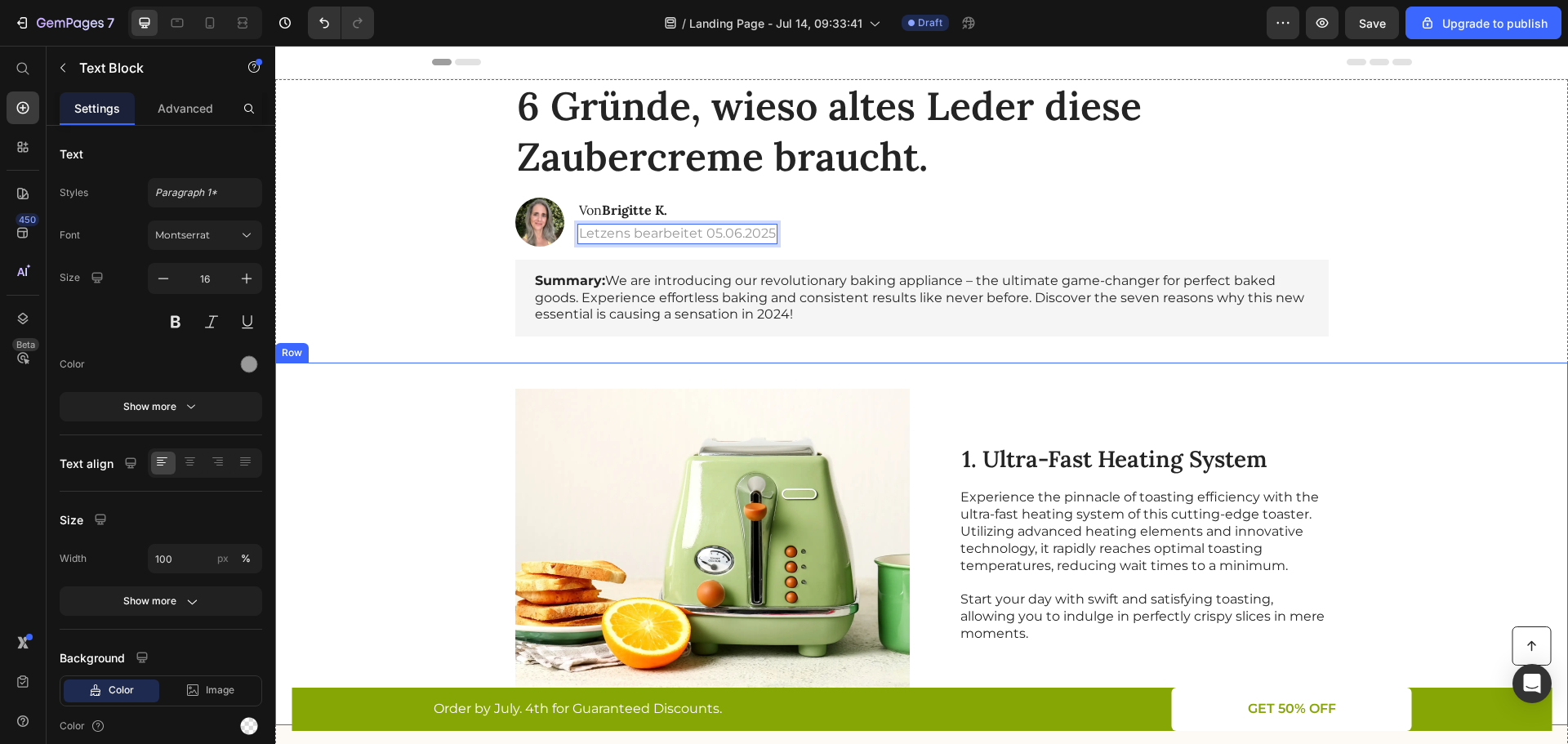 click on "Image 1. Ultra-Fast Heating System Heading Experience the pinnacle of toasting efficiency with the ultra-fast heating system of this cutting-edge toaster. Utilizing advanced heating elements and innovative technology, it rapidly reaches optimal toasting temperatures, reducing wait times to a minimum. Start your day with swift and satisfying toasting, allowing you to indulge in perfectly crispy slices in mere moments. Text Block Row" at bounding box center [921, 544] 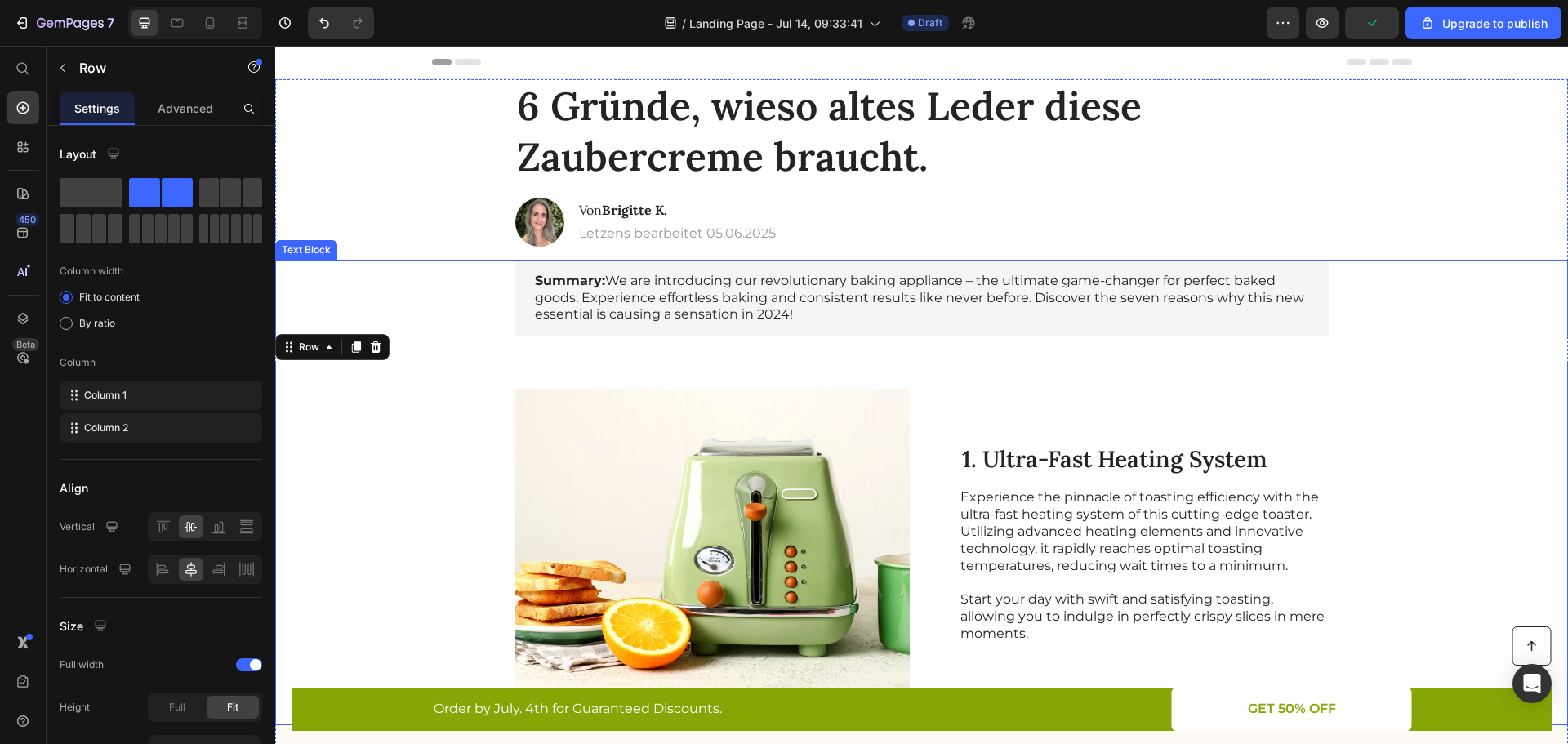 click on "Summary:  We are introducing our revolutionary baking appliance – the ultimate game-changer for perfect baked goods. Experience effortless baking and consistent results like never before. Discover the seven reasons why this new essential is causing a sensation in 2024!" at bounding box center [922, 298] 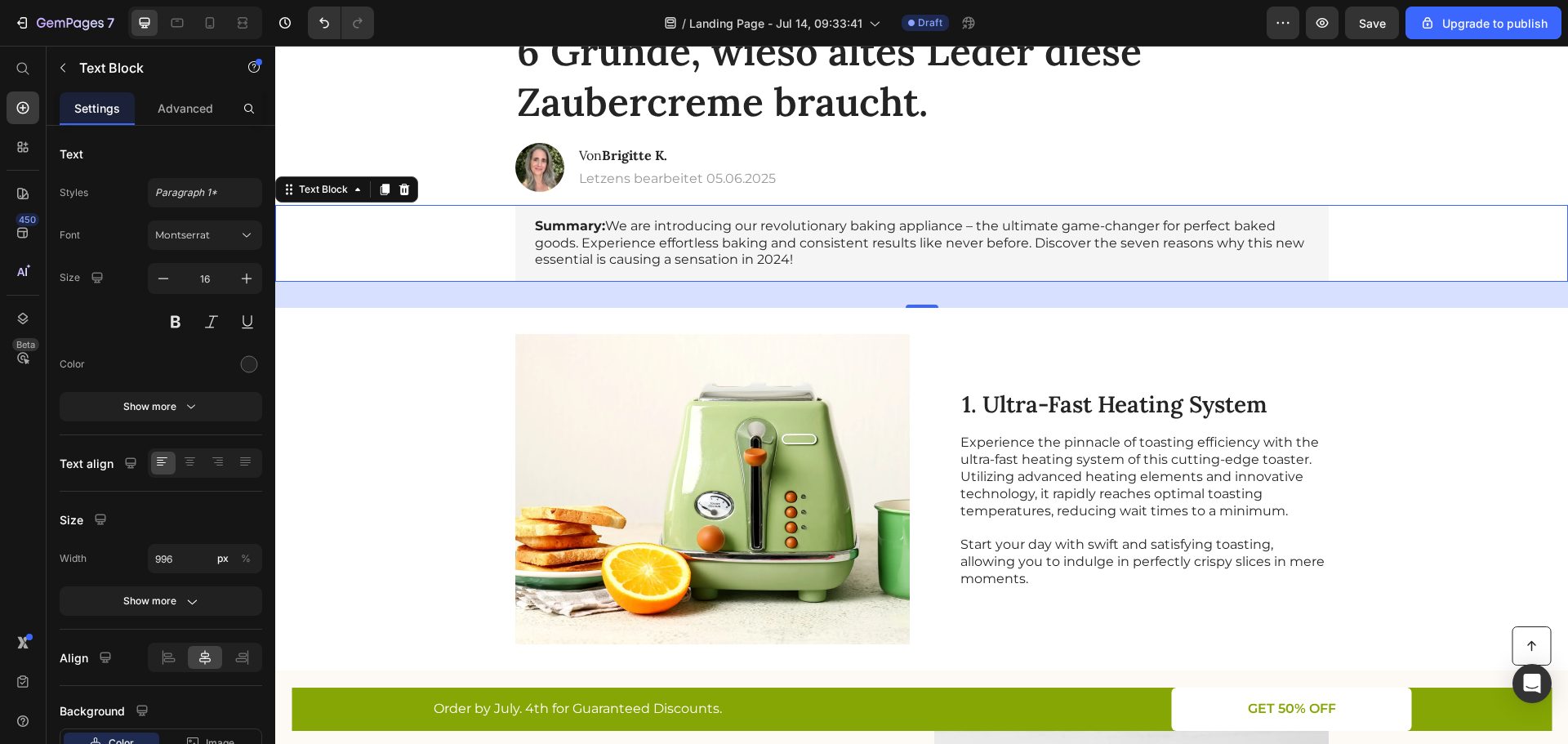 scroll, scrollTop: 0, scrollLeft: 0, axis: both 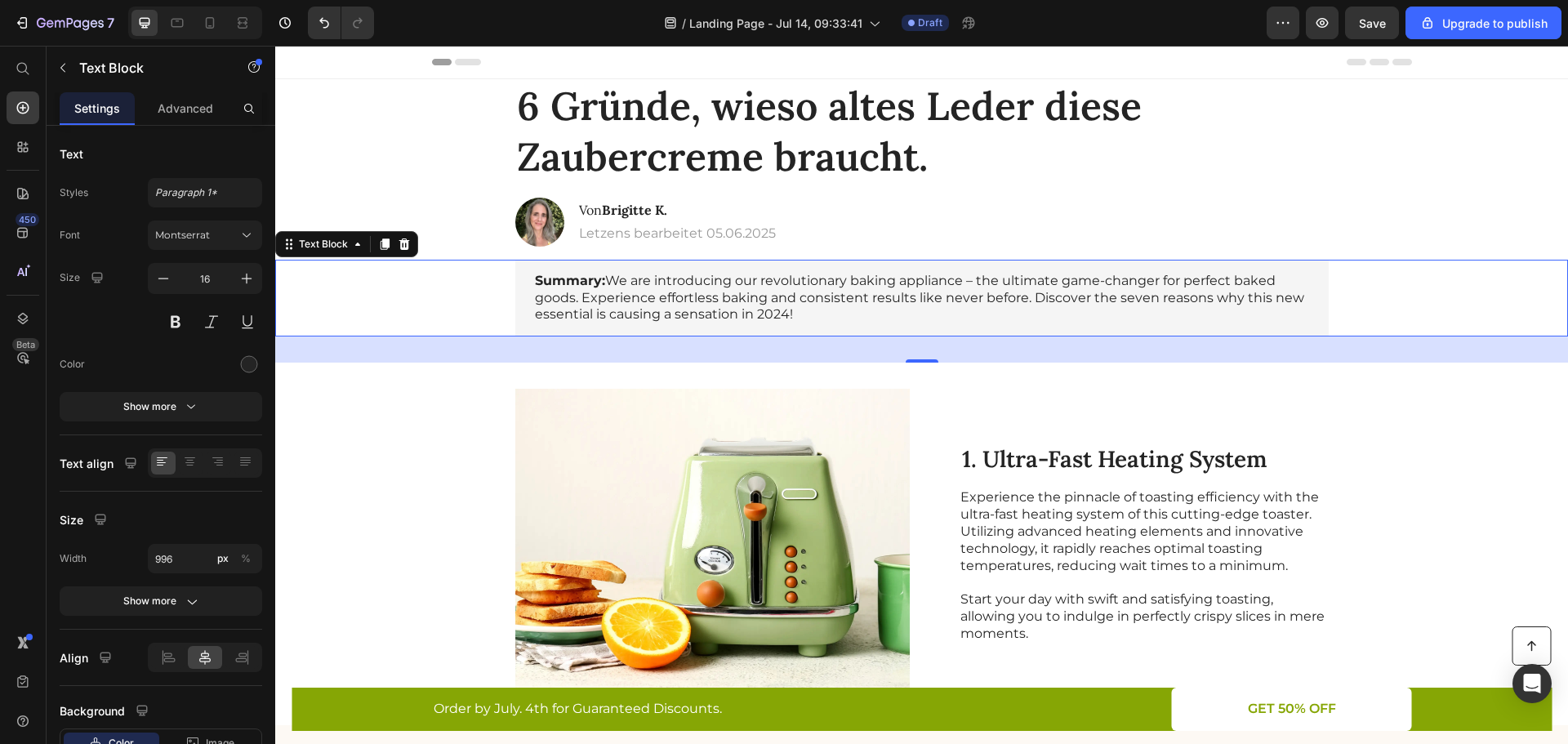 click on "Summary:  We are introducing our revolutionary baking appliance – the ultimate game-changer for perfect baked goods. Experience effortless baking and consistent results like never before. Discover the seven reasons why this new essential is causing a sensation in 2024!" at bounding box center [922, 298] 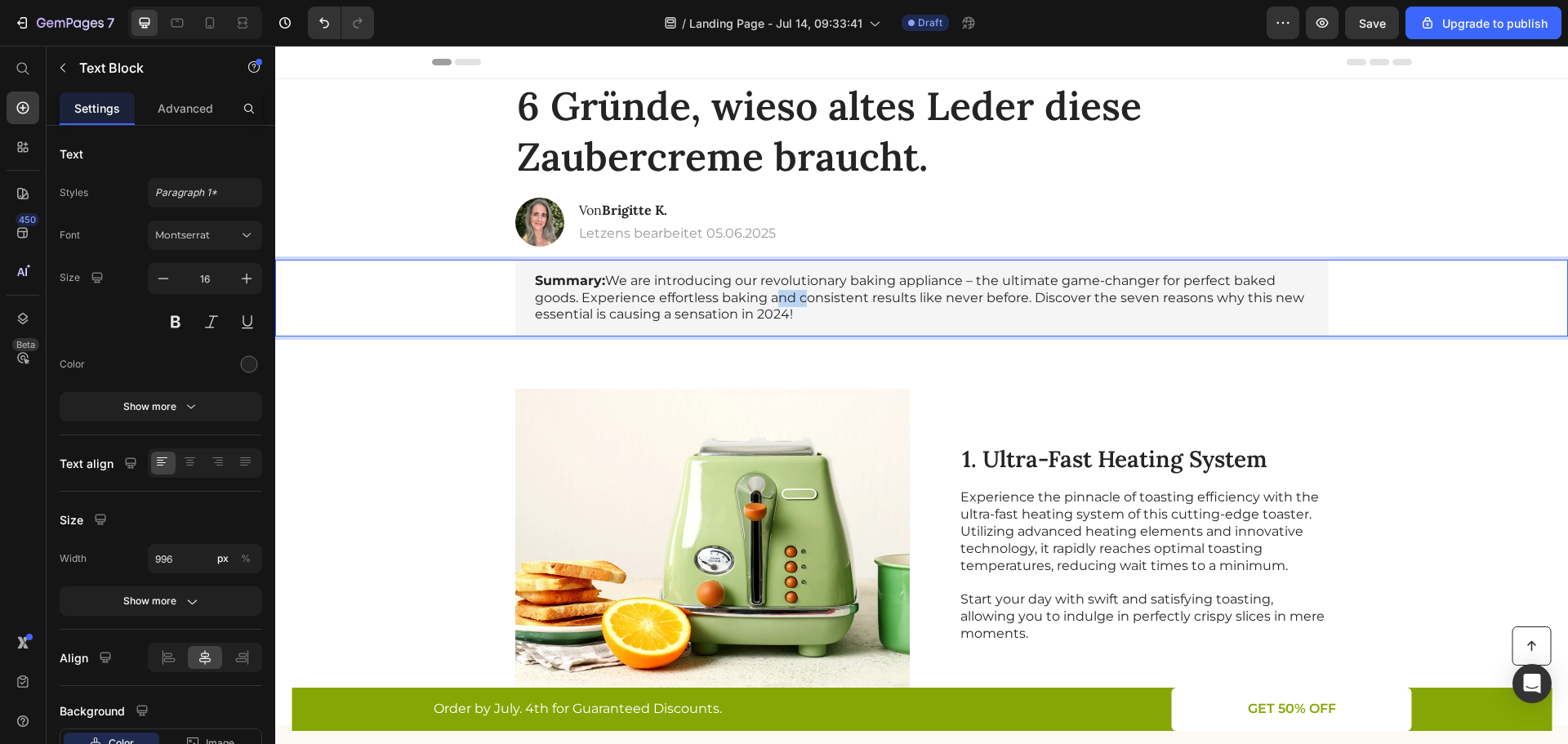 click on "Summary:  We are introducing our revolutionary baking appliance – the ultimate game-changer for perfect baked goods. Experience effortless baking and consistent results like never before. Discover the seven reasons why this new essential is causing a sensation in 2024!" at bounding box center (922, 298) 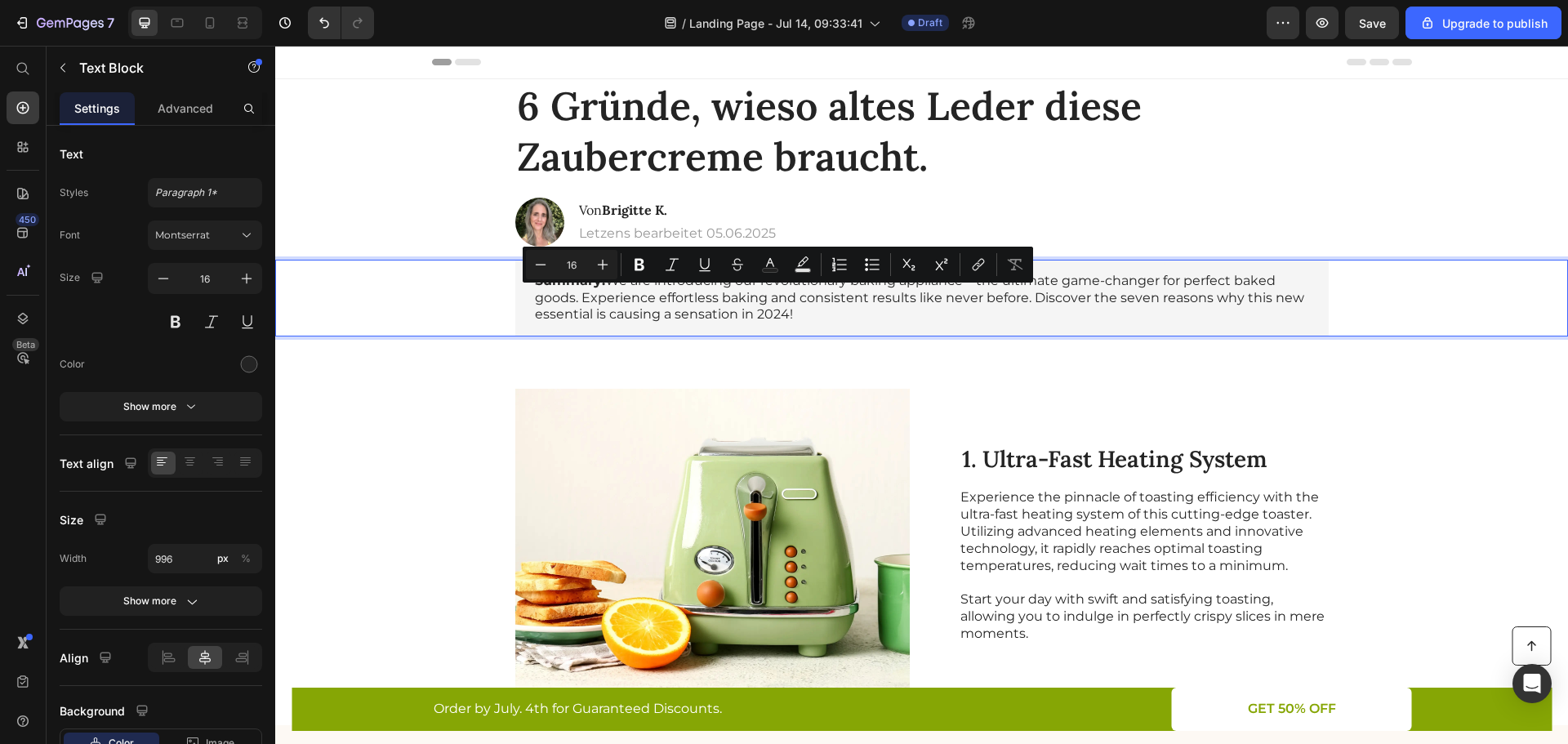 click on "Summary:  We are introducing our revolutionary baking appliance – the ultimate game-changer for perfect baked goods. Experience effortless baking and consistent results like never before. Discover the seven reasons why this new essential is causing a sensation in 2024!" at bounding box center (922, 298) 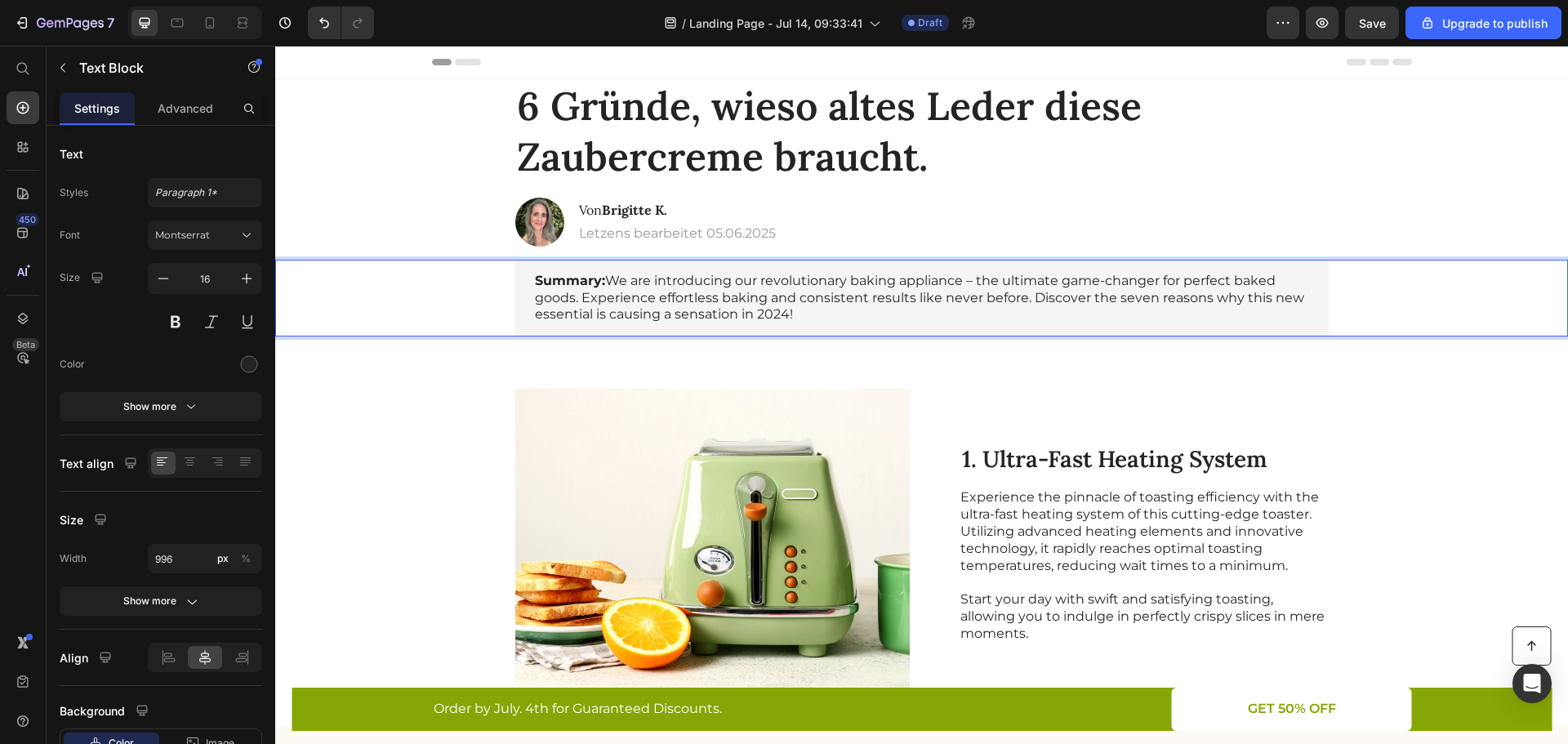 click on "Summary:  We are introducing our revolutionary baking appliance – the ultimate game-changer for perfect baked goods. Experience effortless baking and consistent results like never before. Discover the seven reasons why this new essential is causing a sensation in 2024!" at bounding box center (922, 298) 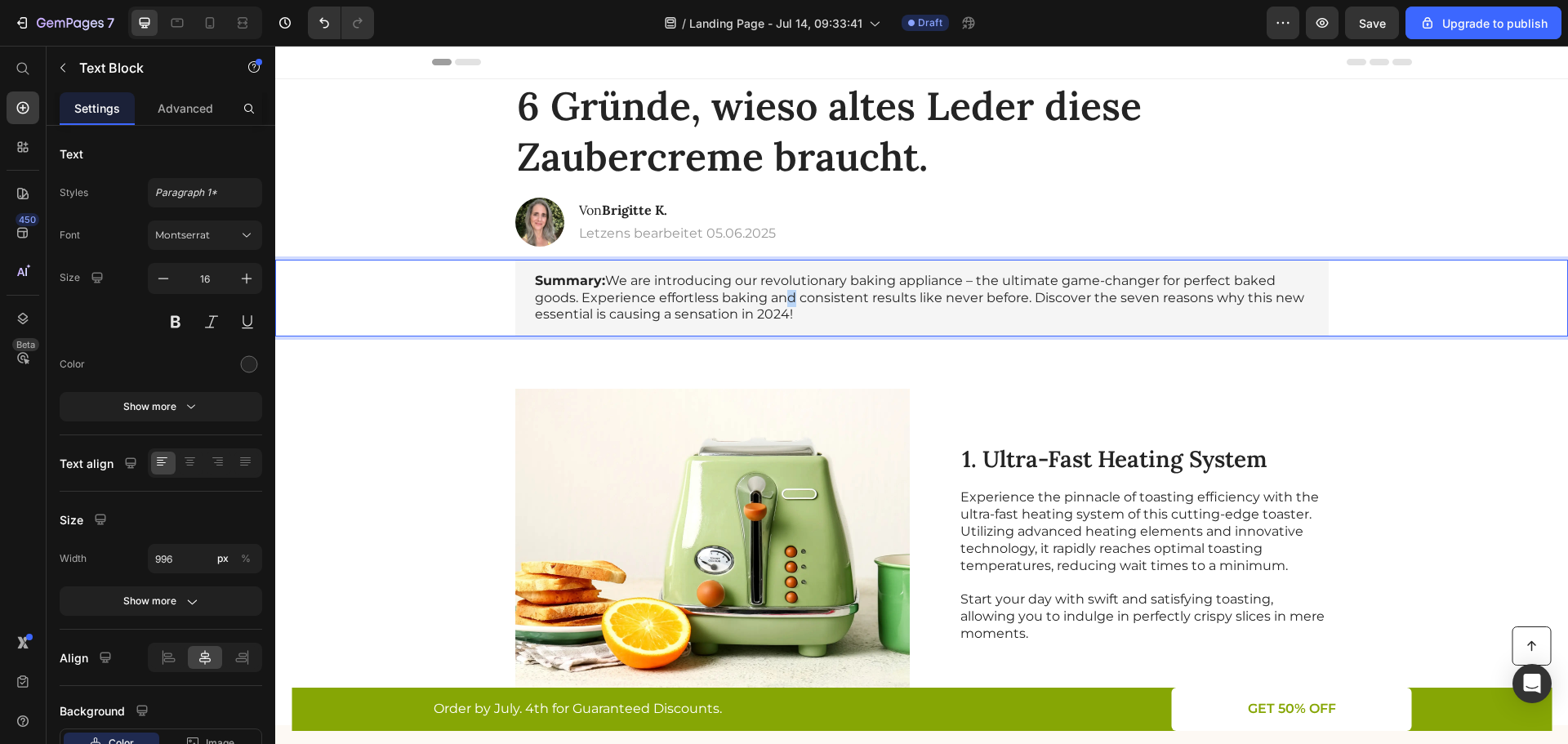 click on "Summary:  We are introducing our revolutionary baking appliance – the ultimate game-changer for perfect baked goods. Experience effortless baking and consistent results like never before. Discover the seven reasons why this new essential is causing a sensation in 2024!" at bounding box center (922, 298) 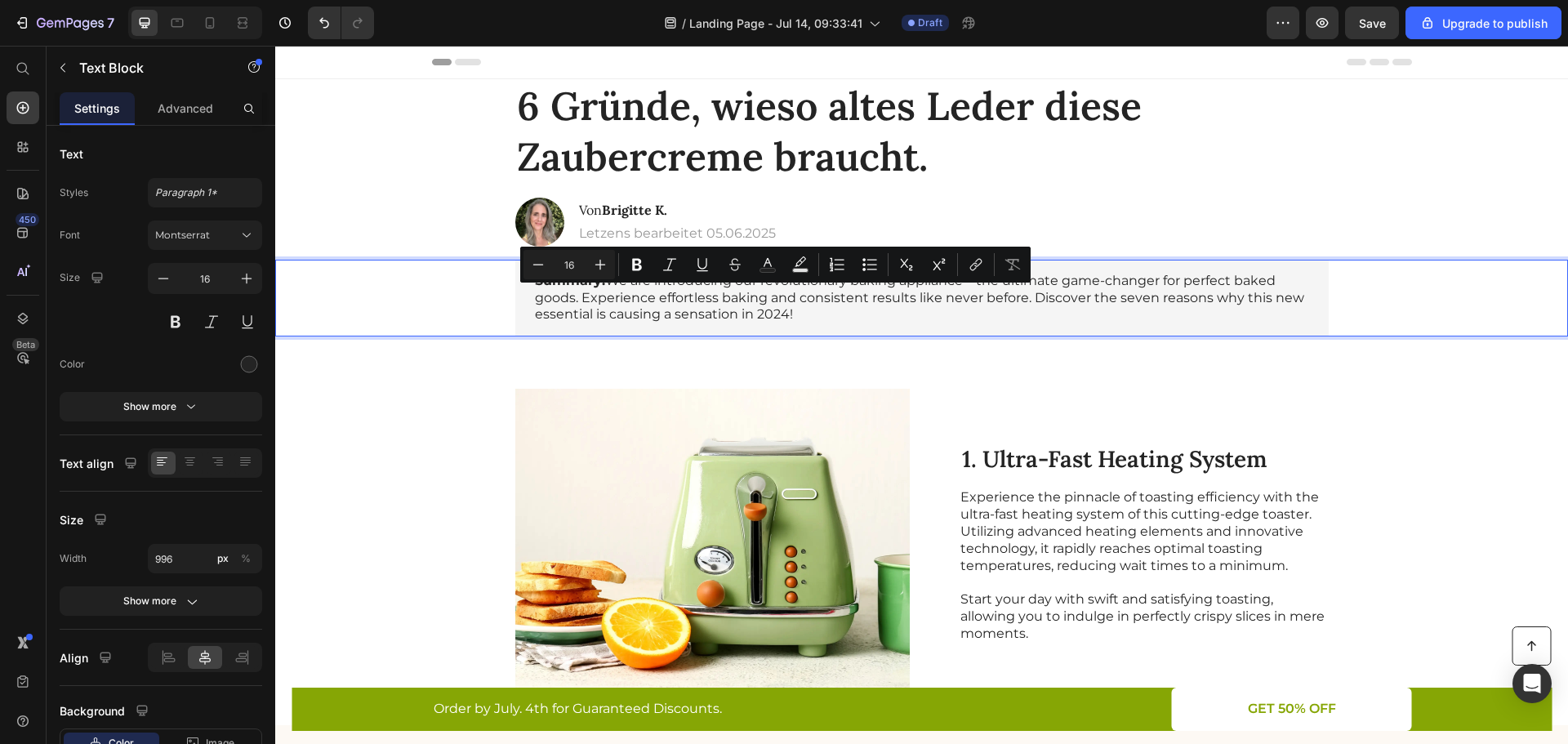 click on "Summary:  We are introducing our revolutionary baking appliance – the ultimate game-changer for perfect baked goods. Experience effortless baking and consistent results like never before. Discover the seven reasons why this new essential is causing a sensation in 2024!" at bounding box center (922, 298) 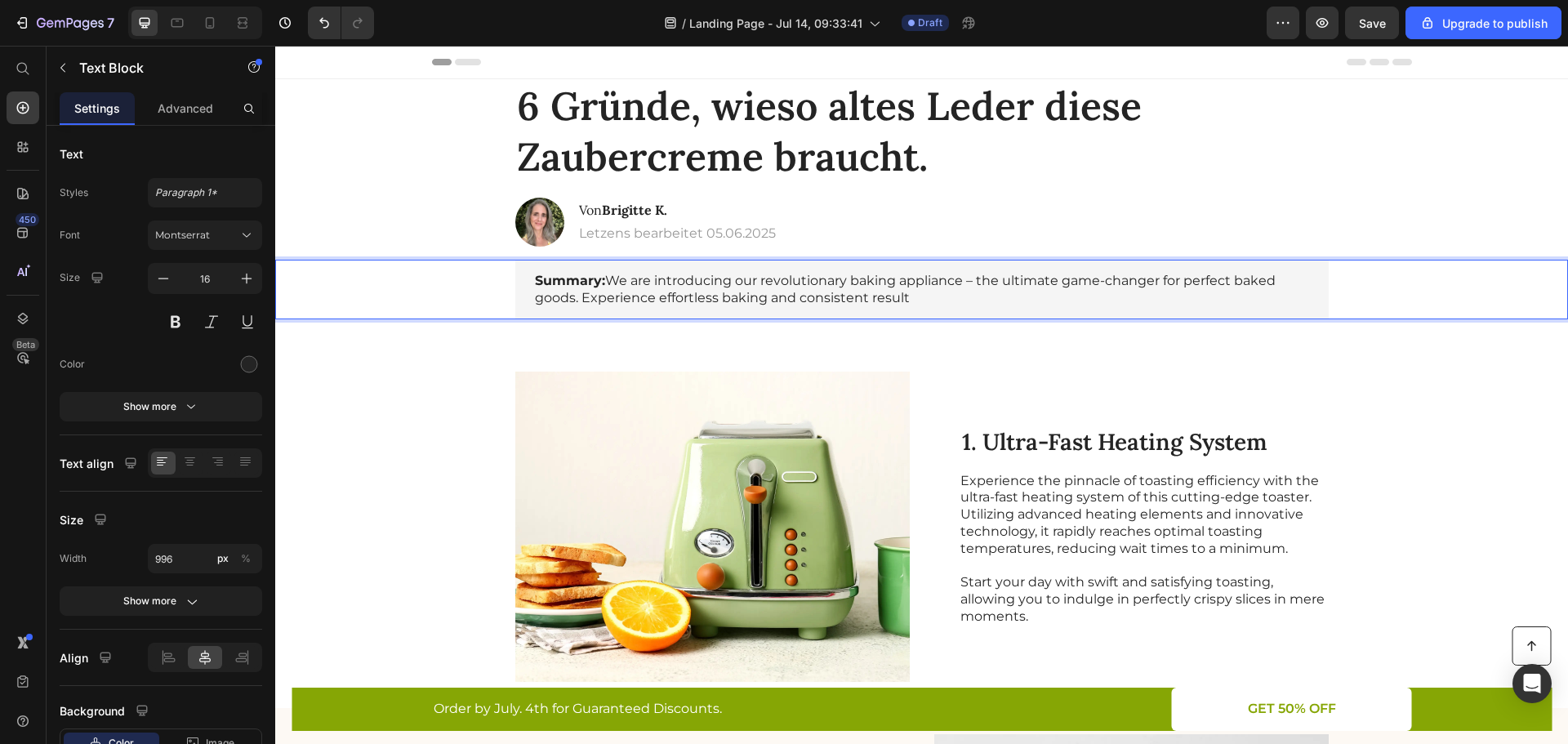 click on "Summary:" at bounding box center [570, 280] 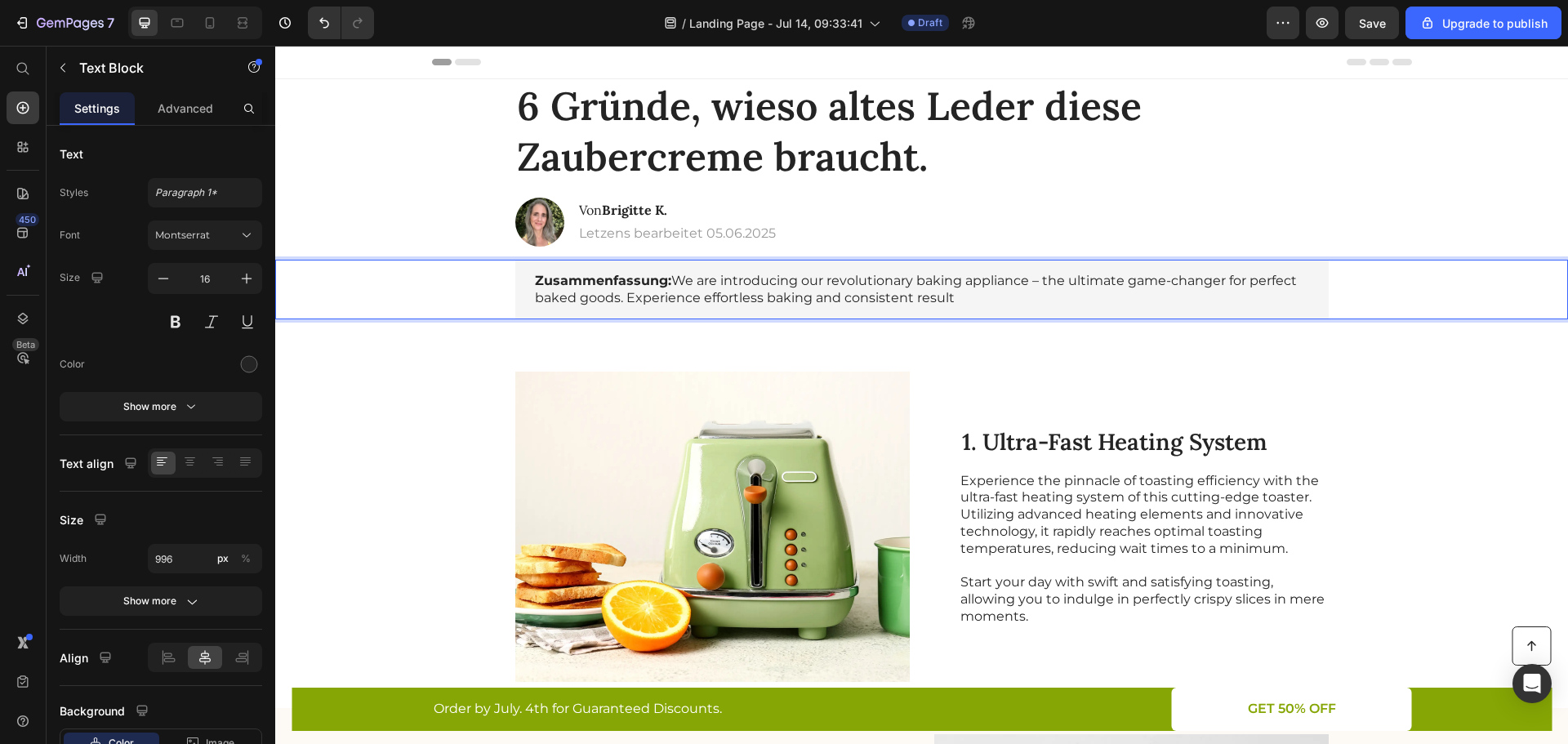click on "Zusammenfassung:  We are introducing our revolutionary baking appliance – the ultimate game-changer for perfect baked goods. Experience effortless baking and consistent result" at bounding box center (922, 290) 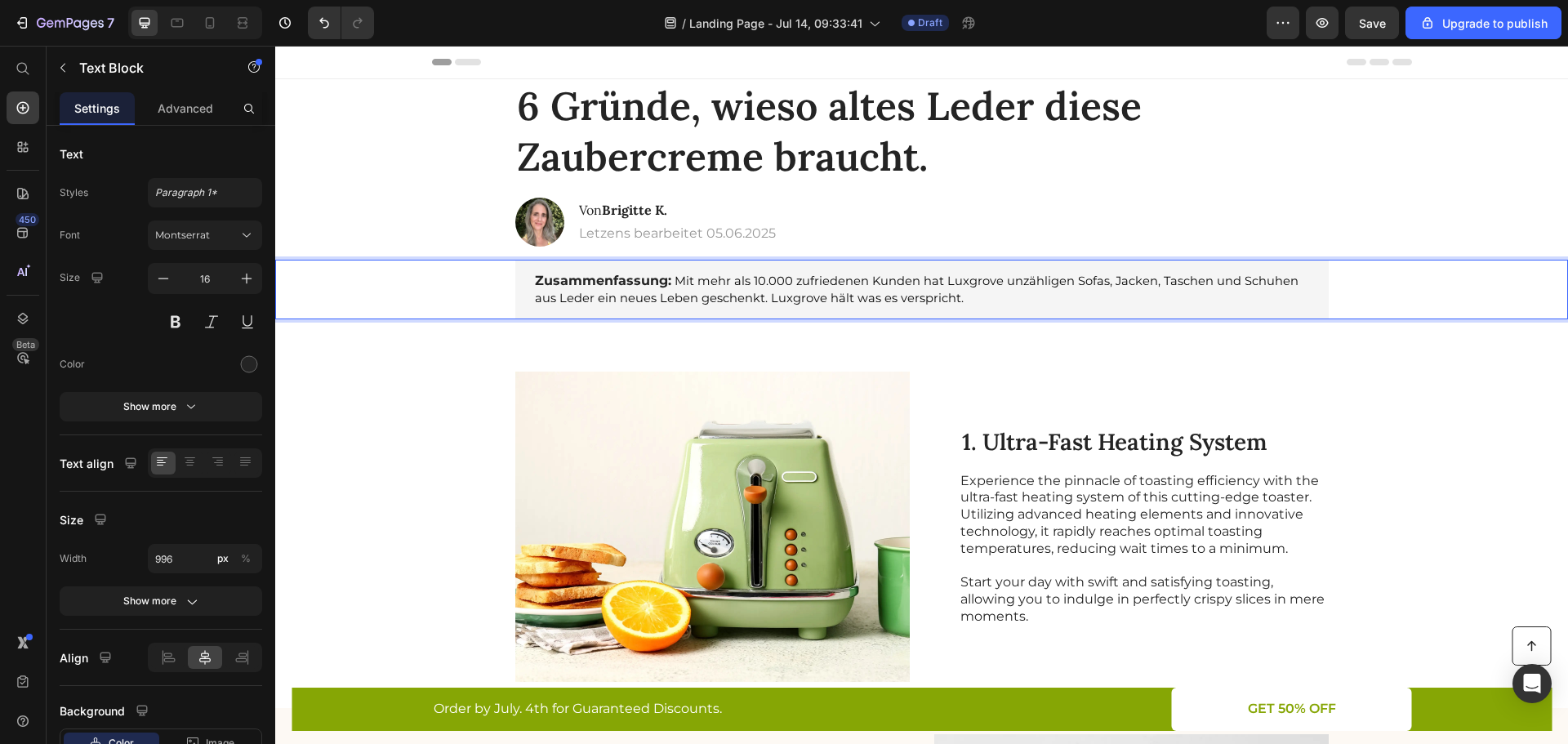 click on "Mit mehr als 10.000 zufriedenen Kunden hat Luxgrove unzähligen Sofas, Jacken, Taschen und Schuhen aus Leder ein neues Leben geschenkt. Luxgrove hält was es verspricht." at bounding box center [916, 289] 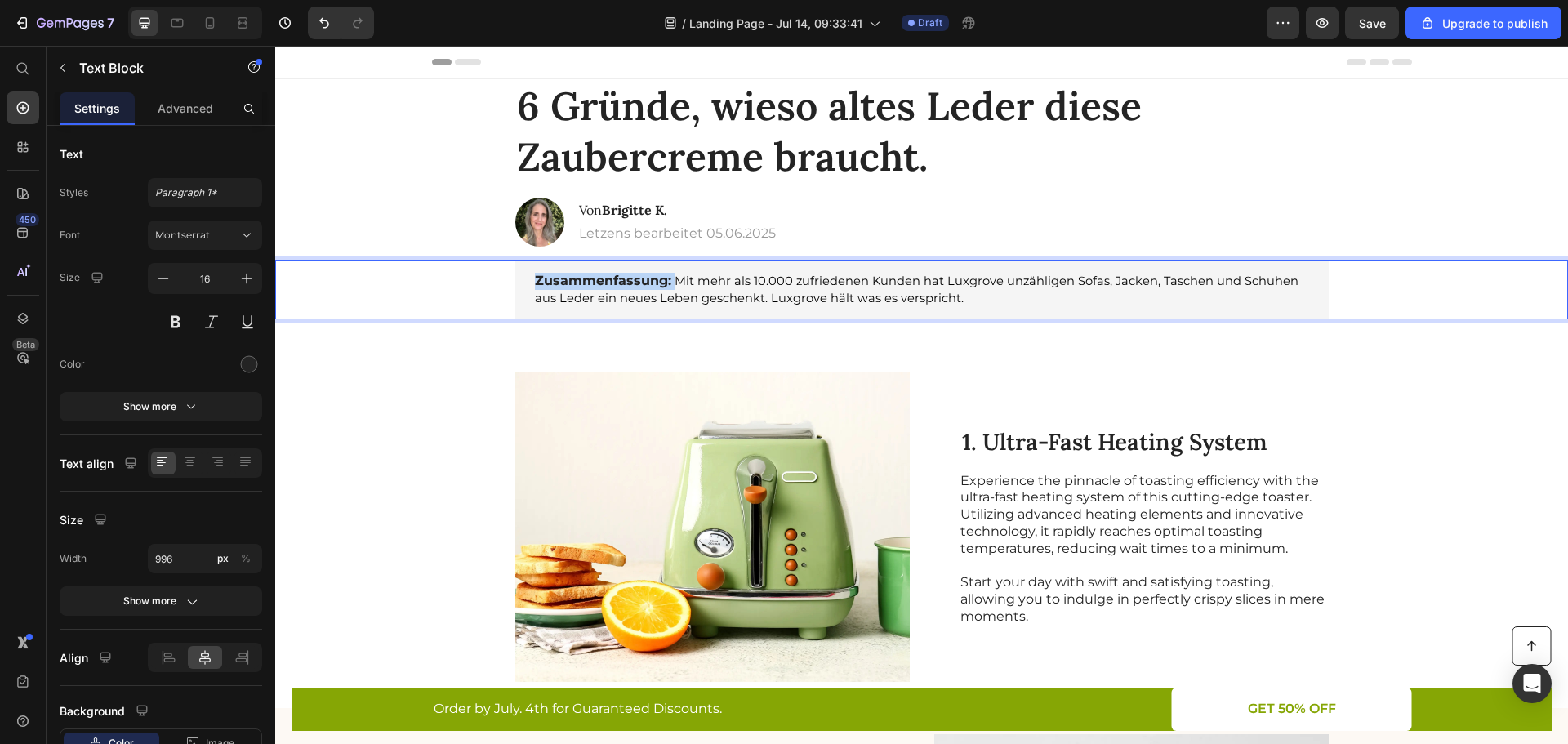 drag, startPoint x: 667, startPoint y: 280, endPoint x: 523, endPoint y: 274, distance: 144.12495 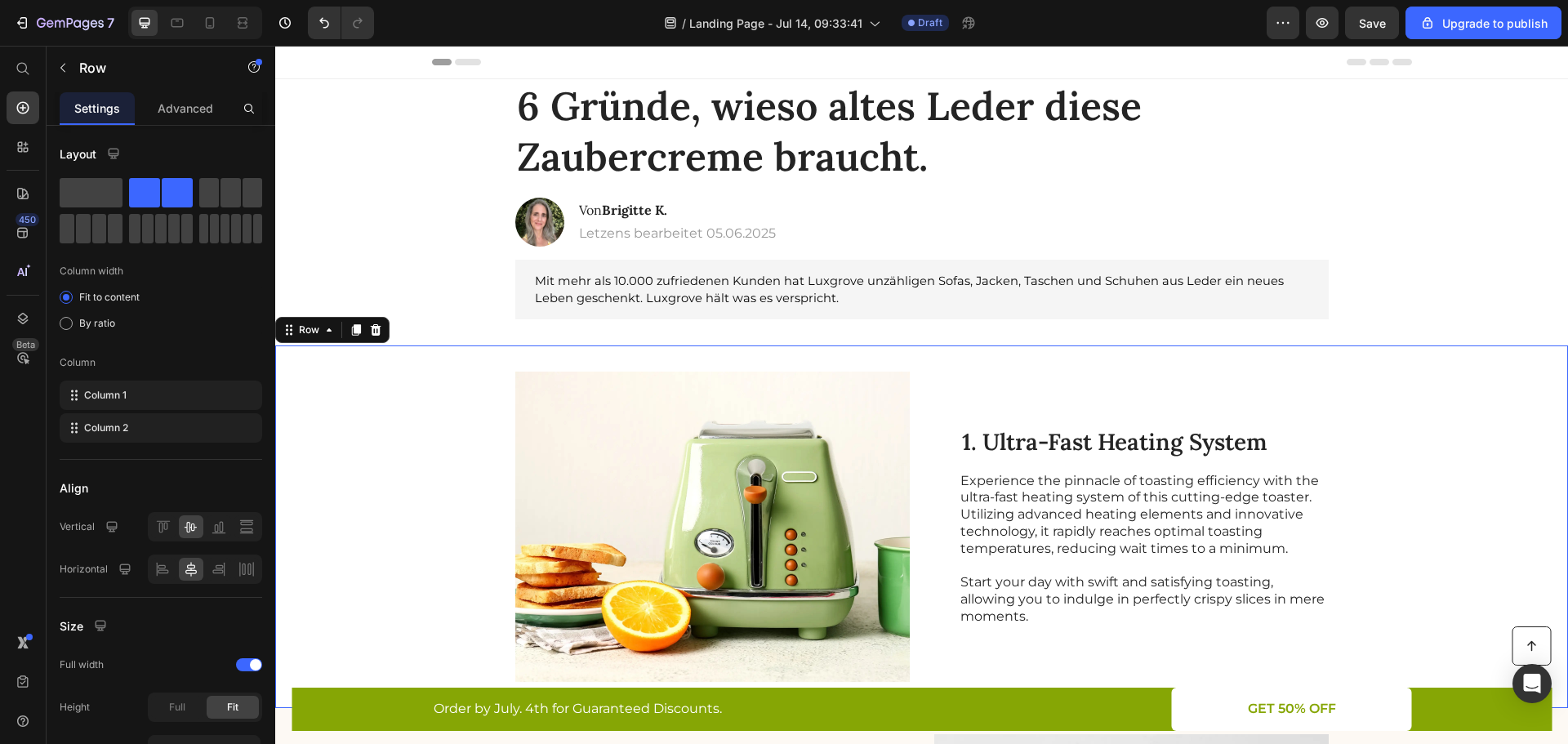 click on "Image 1. Ultra-Fast Heating System Heading Experience the pinnacle of toasting efficiency with the ultra-fast heating system of this cutting-edge toaster. Utilizing advanced heating elements and innovative technology, it rapidly reaches optimal toasting temperatures, reducing wait times to a minimum. Start your day with swift and satisfying toasting, allowing you to indulge in perfectly crispy slices in mere moments. Text Block Row   0" at bounding box center (921, 527) 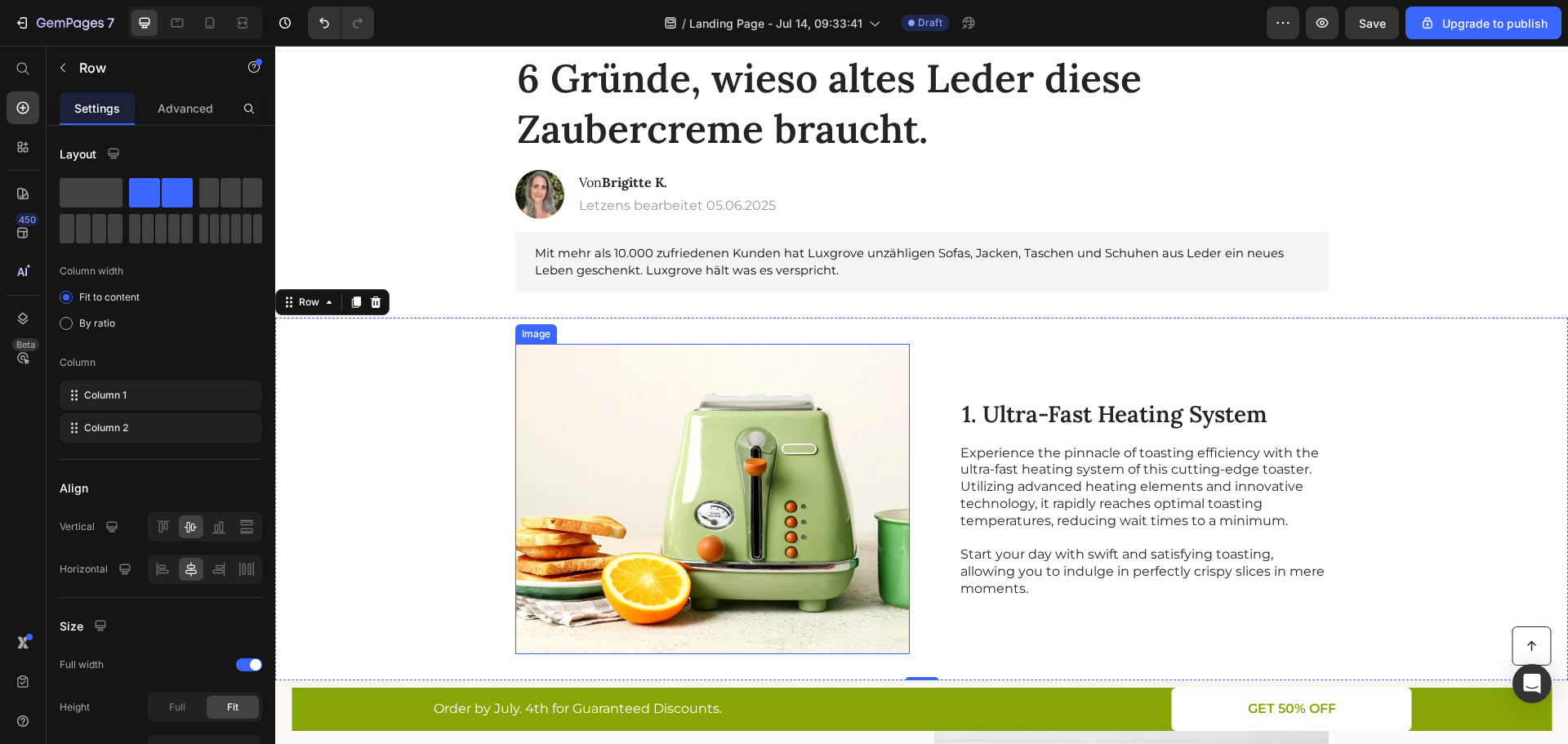 scroll, scrollTop: 55, scrollLeft: 0, axis: vertical 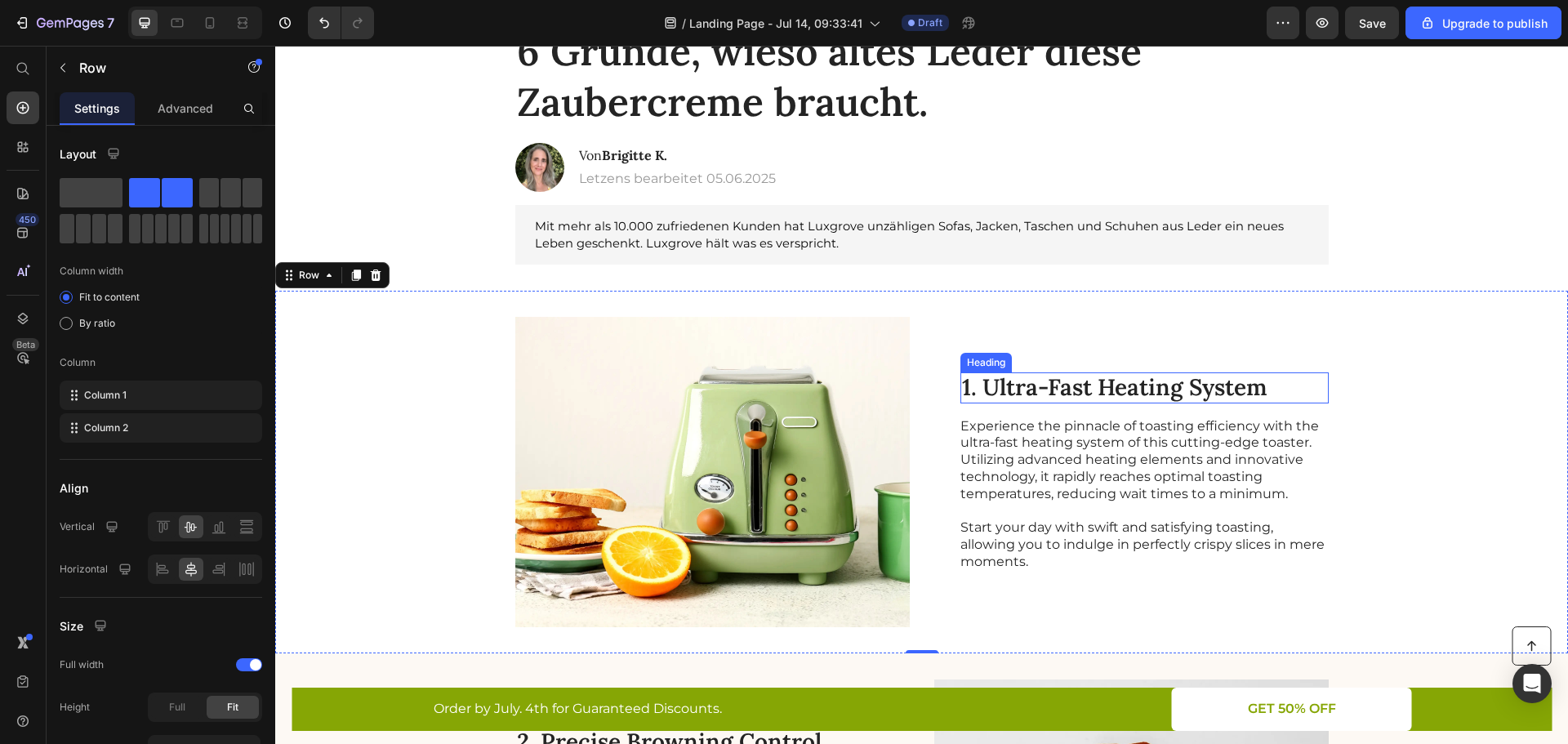 click on "1. Ultra-Fast Heating System" at bounding box center [1144, 388] 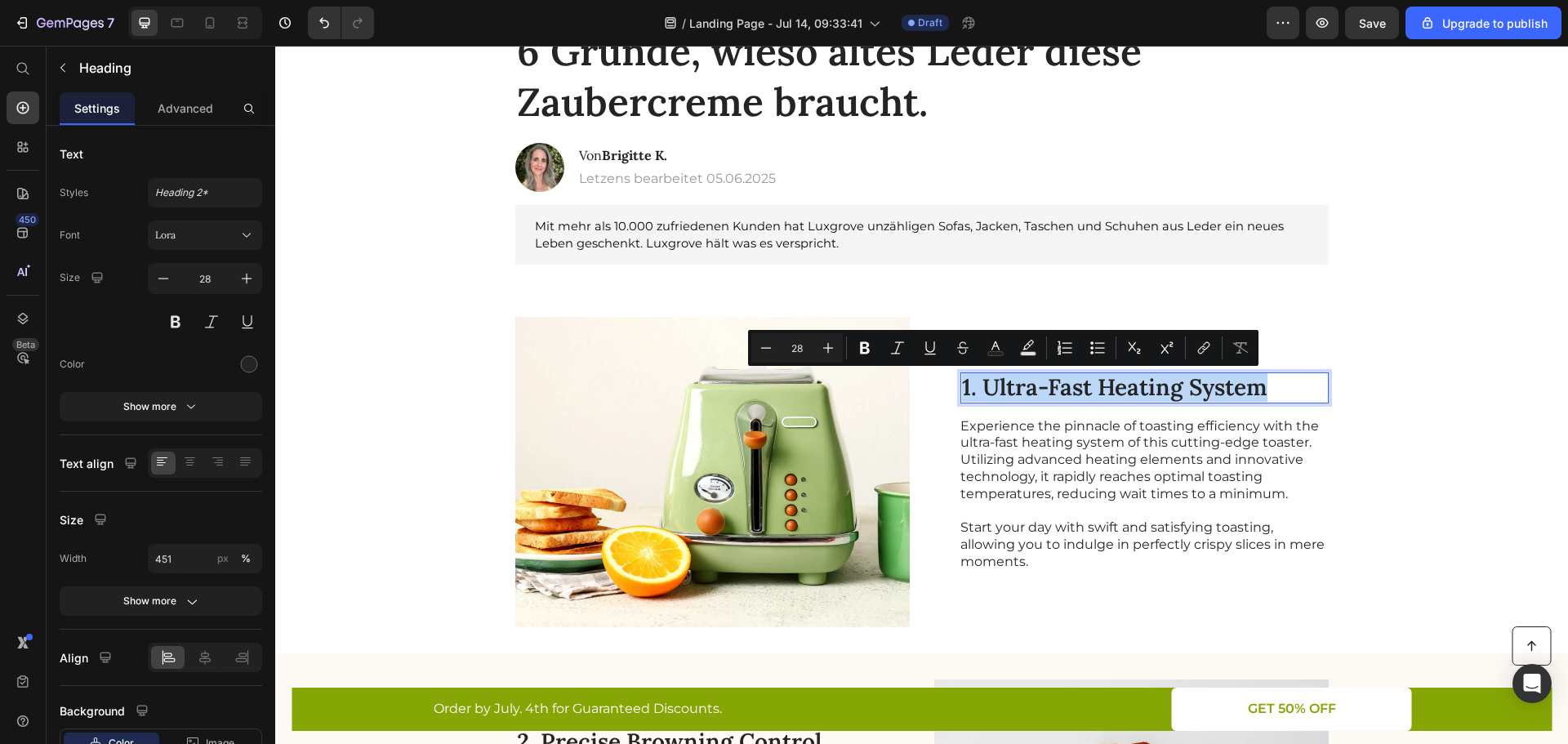 click on "1. Ultra-Fast Heating System" at bounding box center [1144, 388] 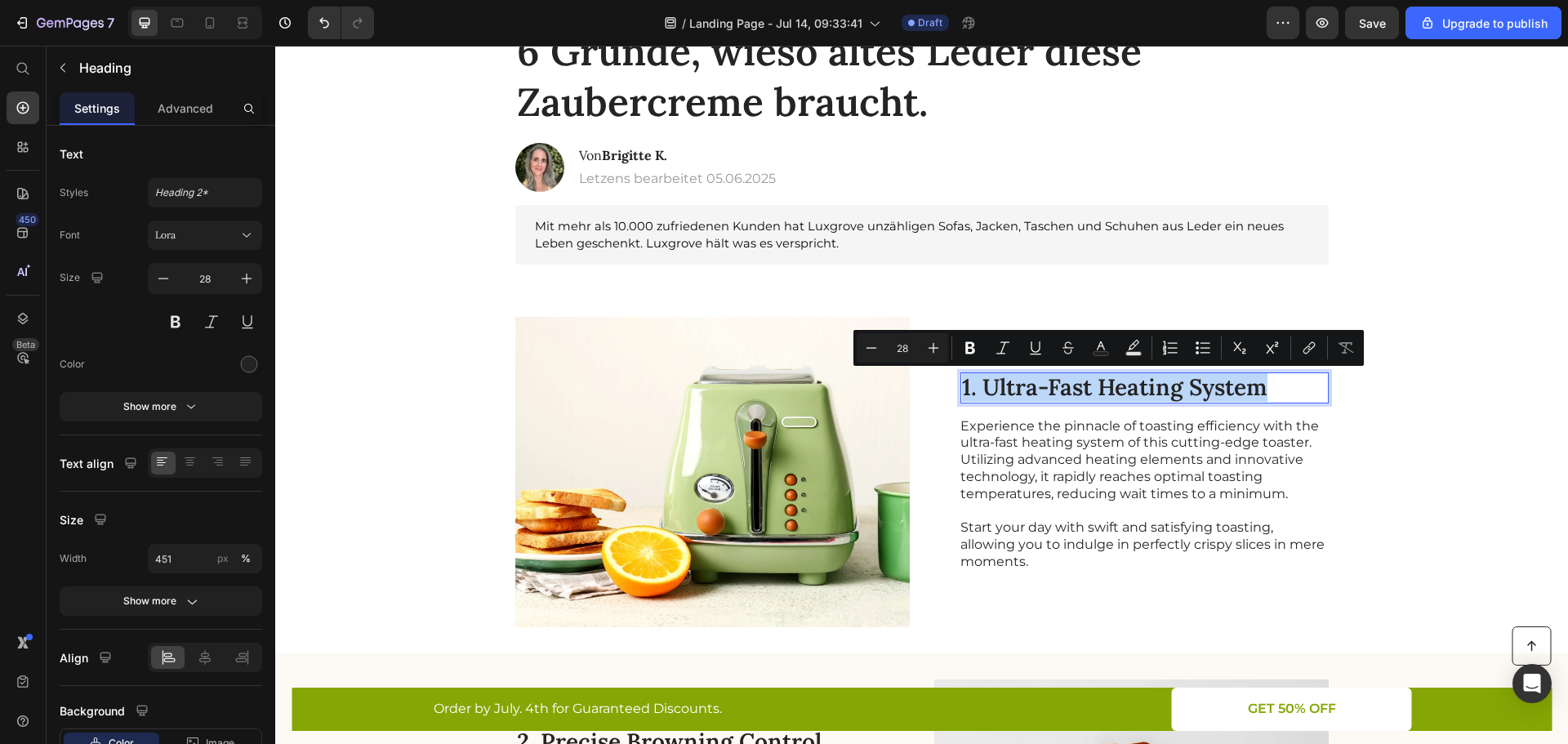 click on "1. Ultra-Fast Heating System" at bounding box center (1144, 388) 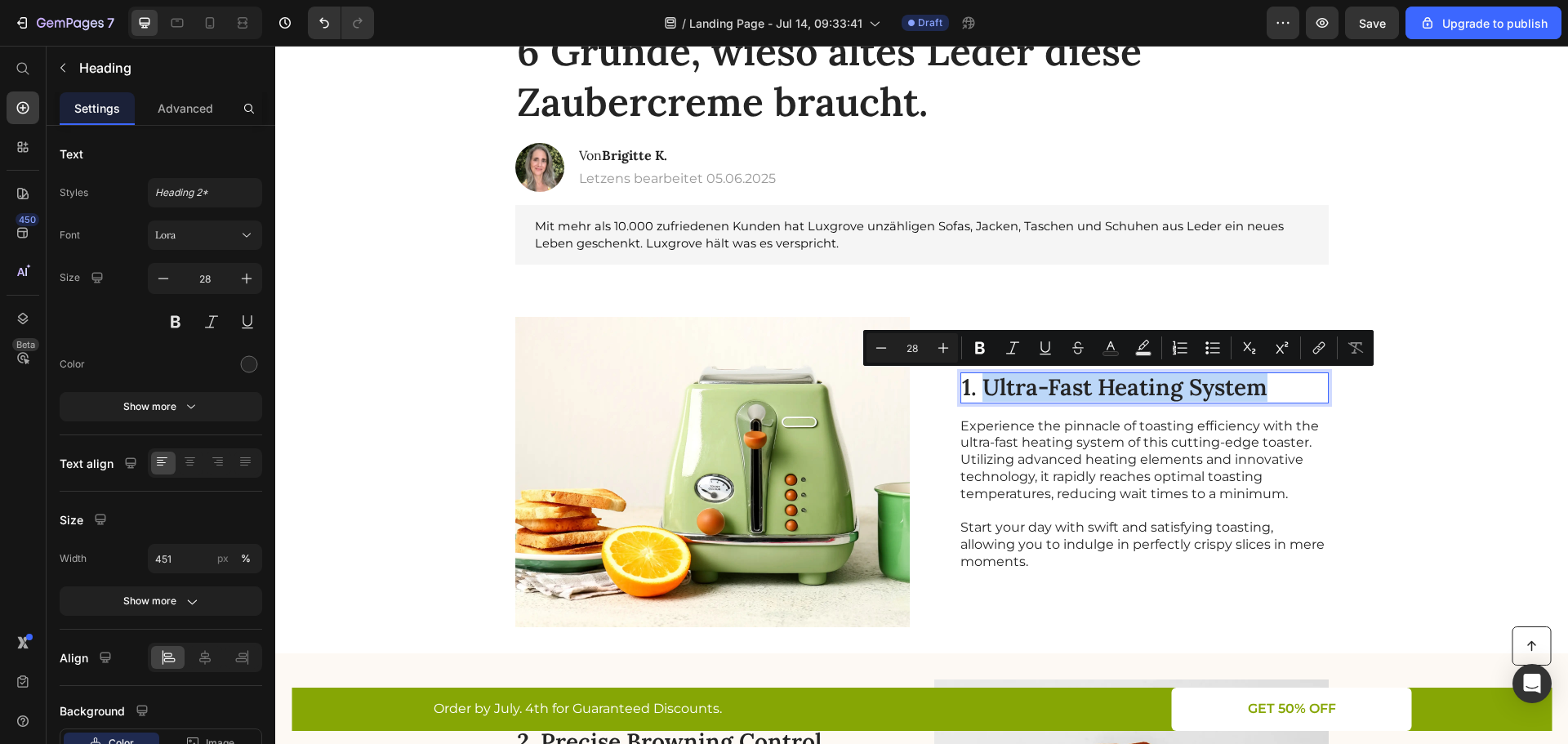 drag, startPoint x: 982, startPoint y: 385, endPoint x: 1284, endPoint y: 378, distance: 302.08111 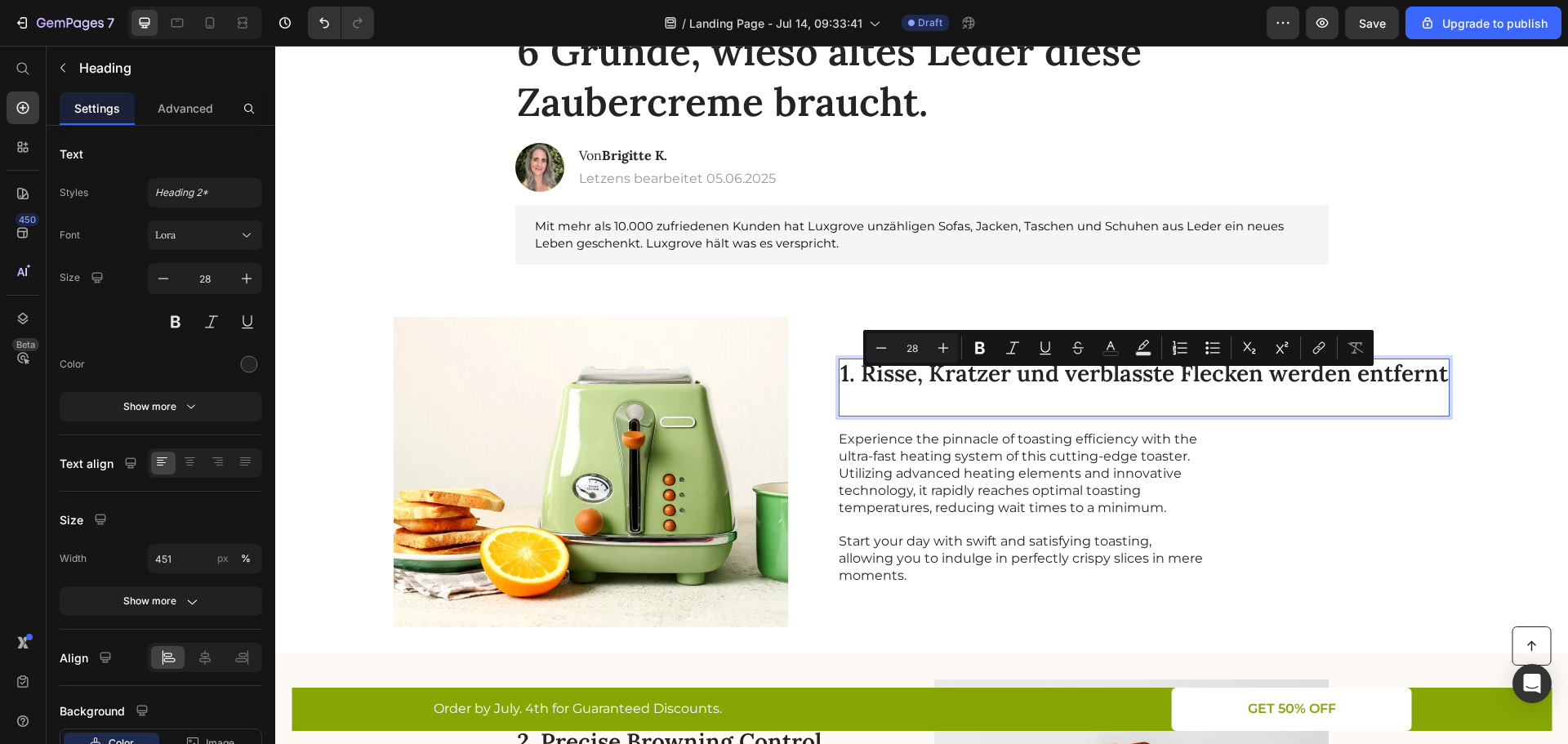 scroll, scrollTop: 41, scrollLeft: 0, axis: vertical 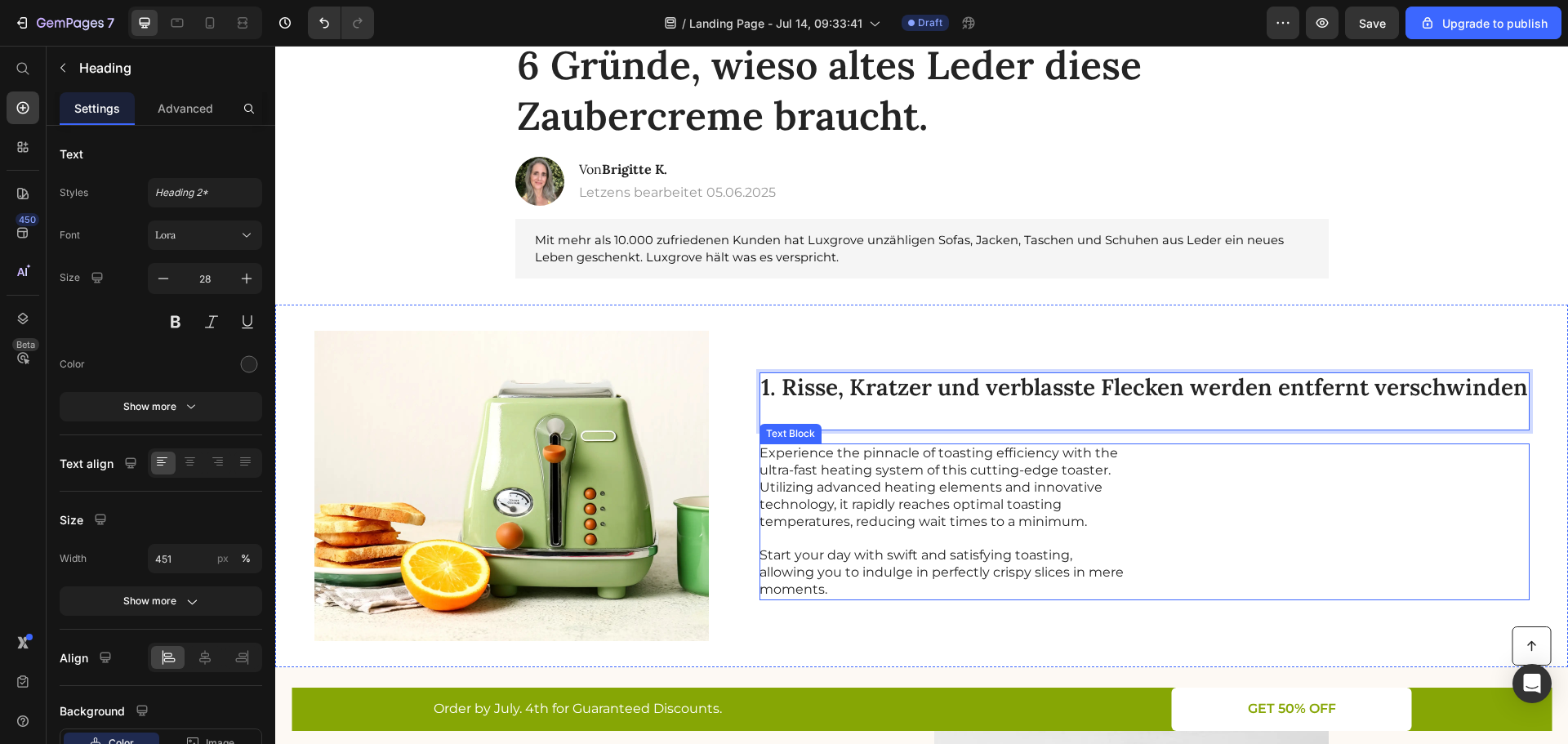 click on "Experience the pinnacle of toasting efficiency with the ultra-fast heating system of this cutting-edge toaster. Utilizing advanced heating elements and innovative technology, it rapidly reaches optimal toasting temperatures, reducing wait times to a minimum. Start your day with swift and satisfying toasting, allowing you to indulge in perfectly crispy slices in mere moments." at bounding box center [942, 521] 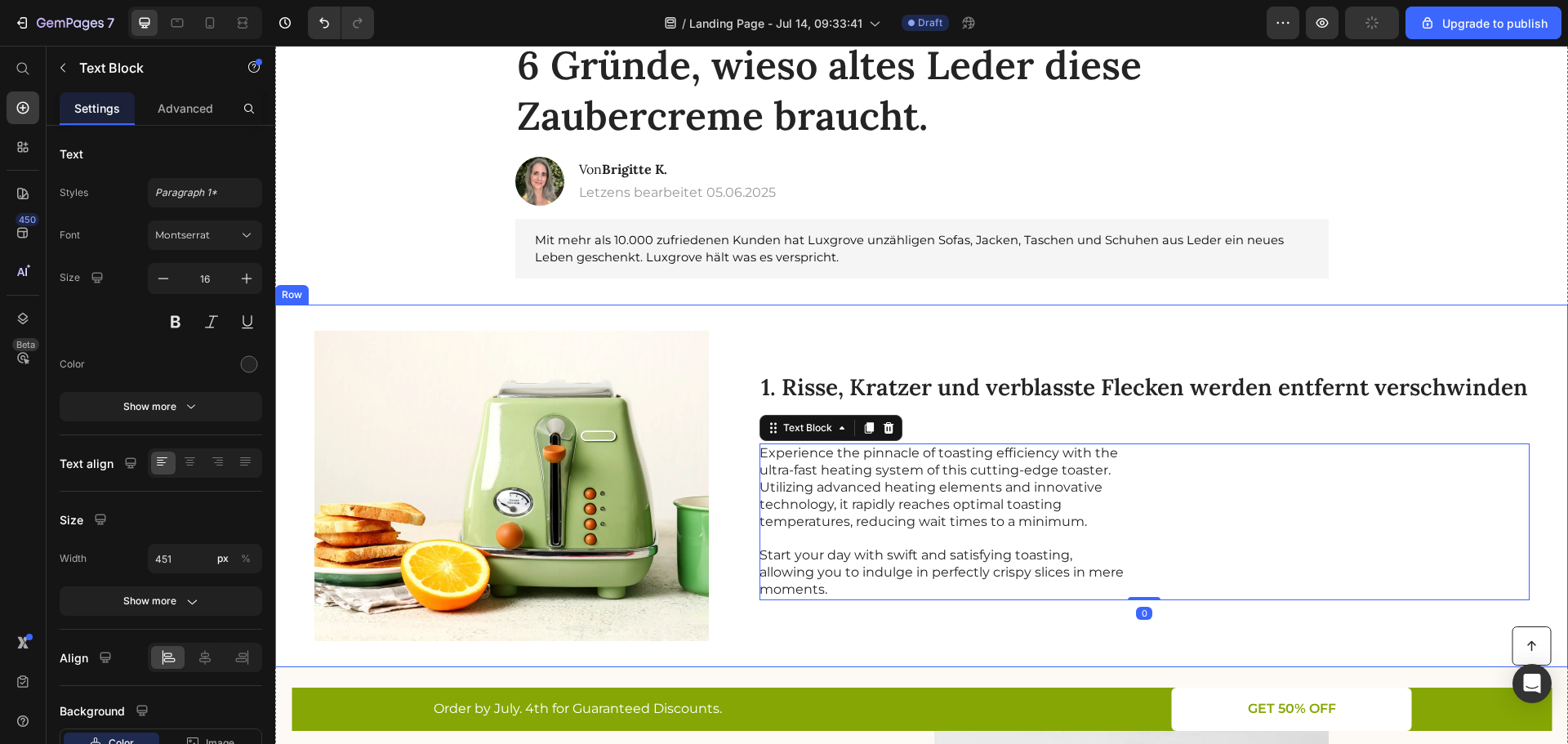 click on "Image 1. Risse, Kratzer und verblasste Flecken werden entfernt verschwinden   Heading Experience the pinnacle of toasting efficiency with the ultra-fast heating system of this cutting-edge toaster. Utilizing advanced heating elements and innovative technology, it rapidly reaches optimal toasting temperatures, reducing wait times to a minimum. Start your day with swift and satisfying toasting, allowing you to indulge in perfectly crispy slices in mere moments. Text Block   0 Row" at bounding box center (921, 486) 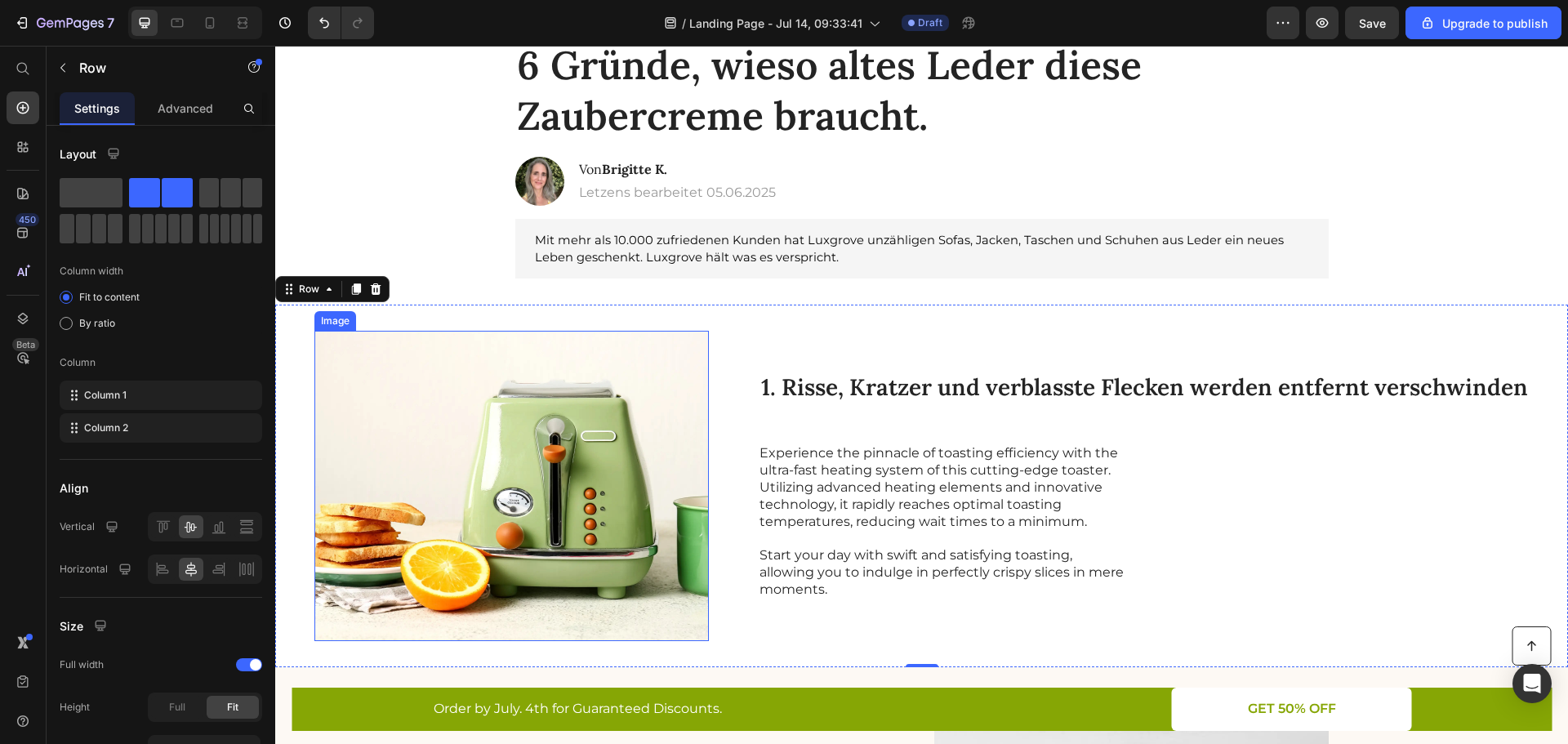 click at bounding box center [511, 486] 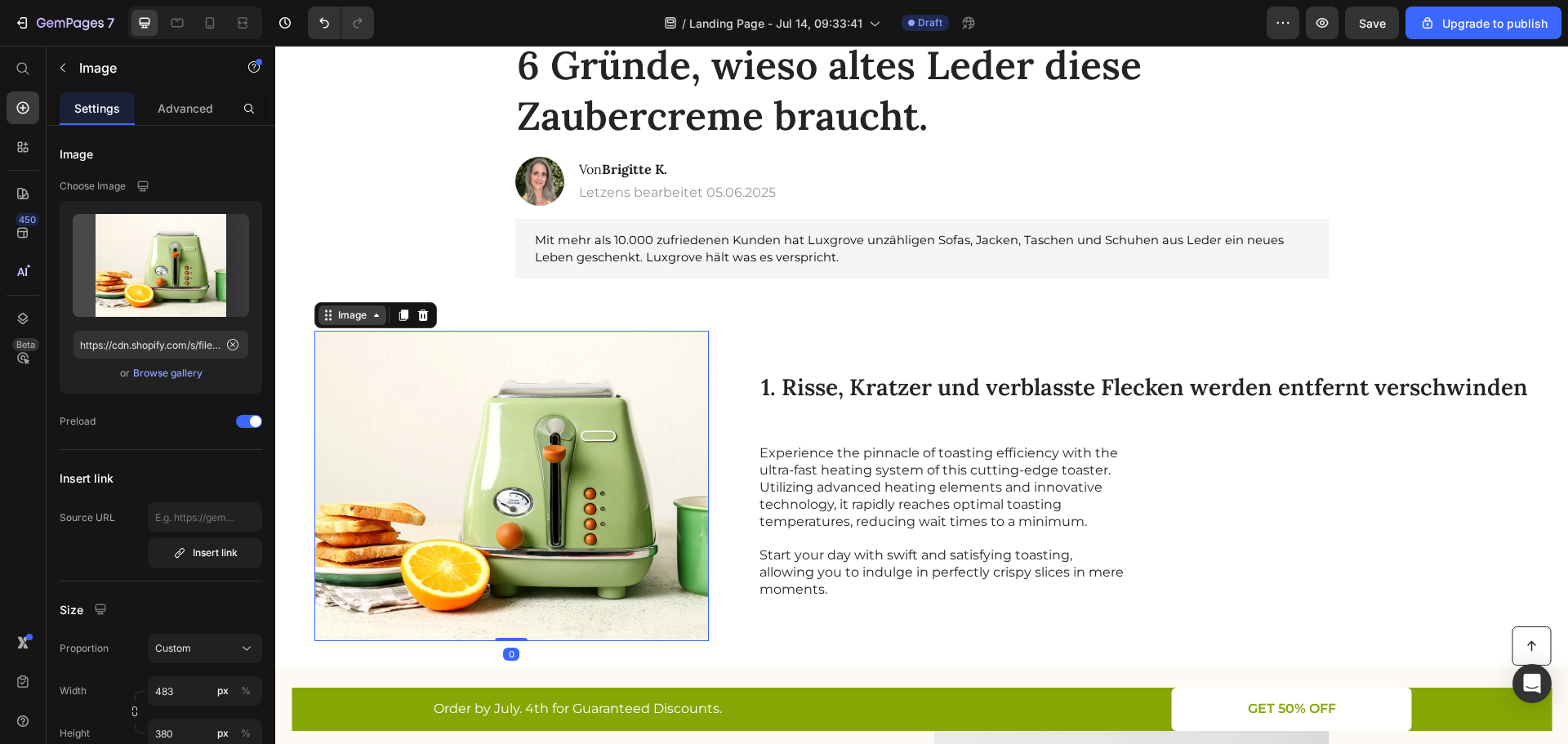 click 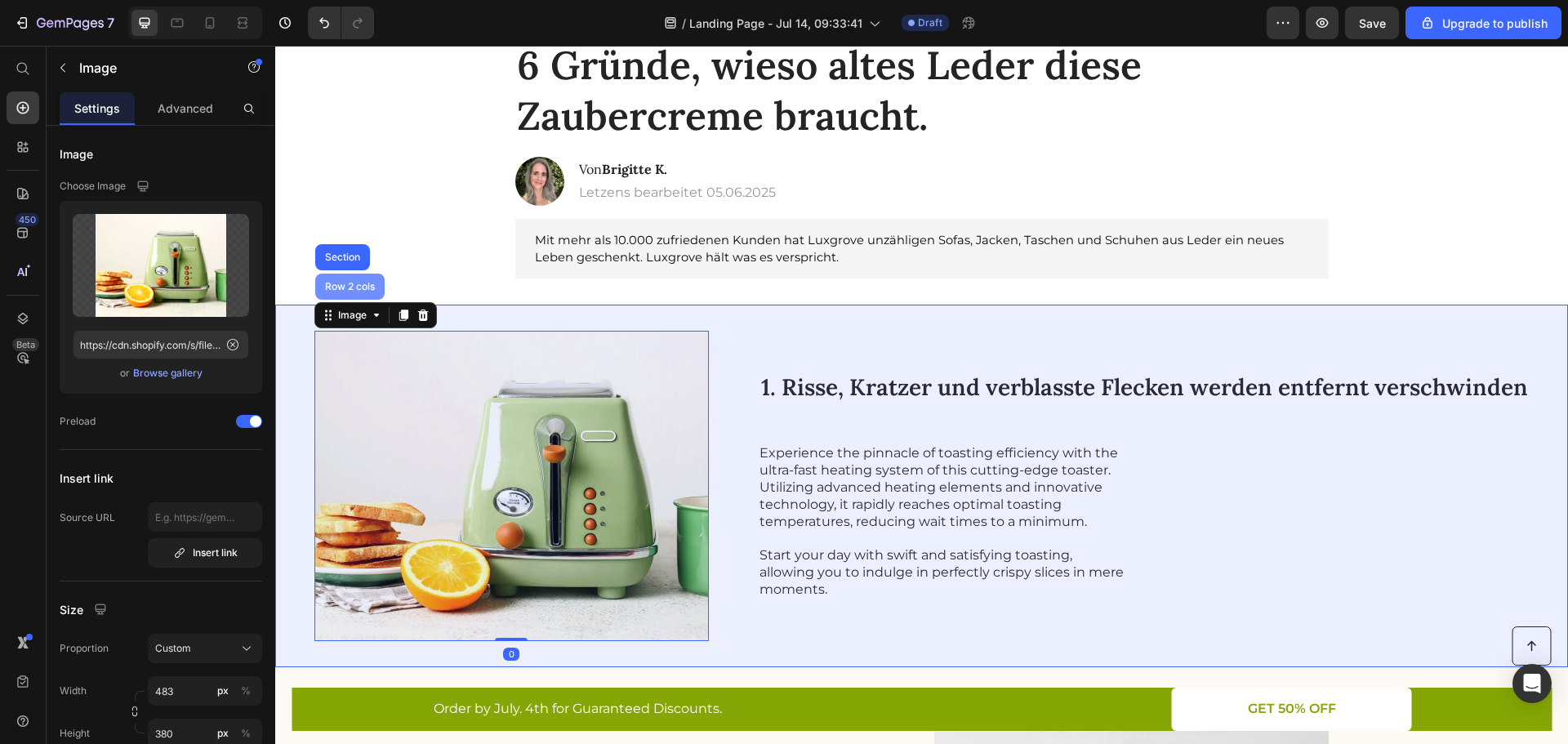 click on "Row 2 cols" at bounding box center (350, 287) 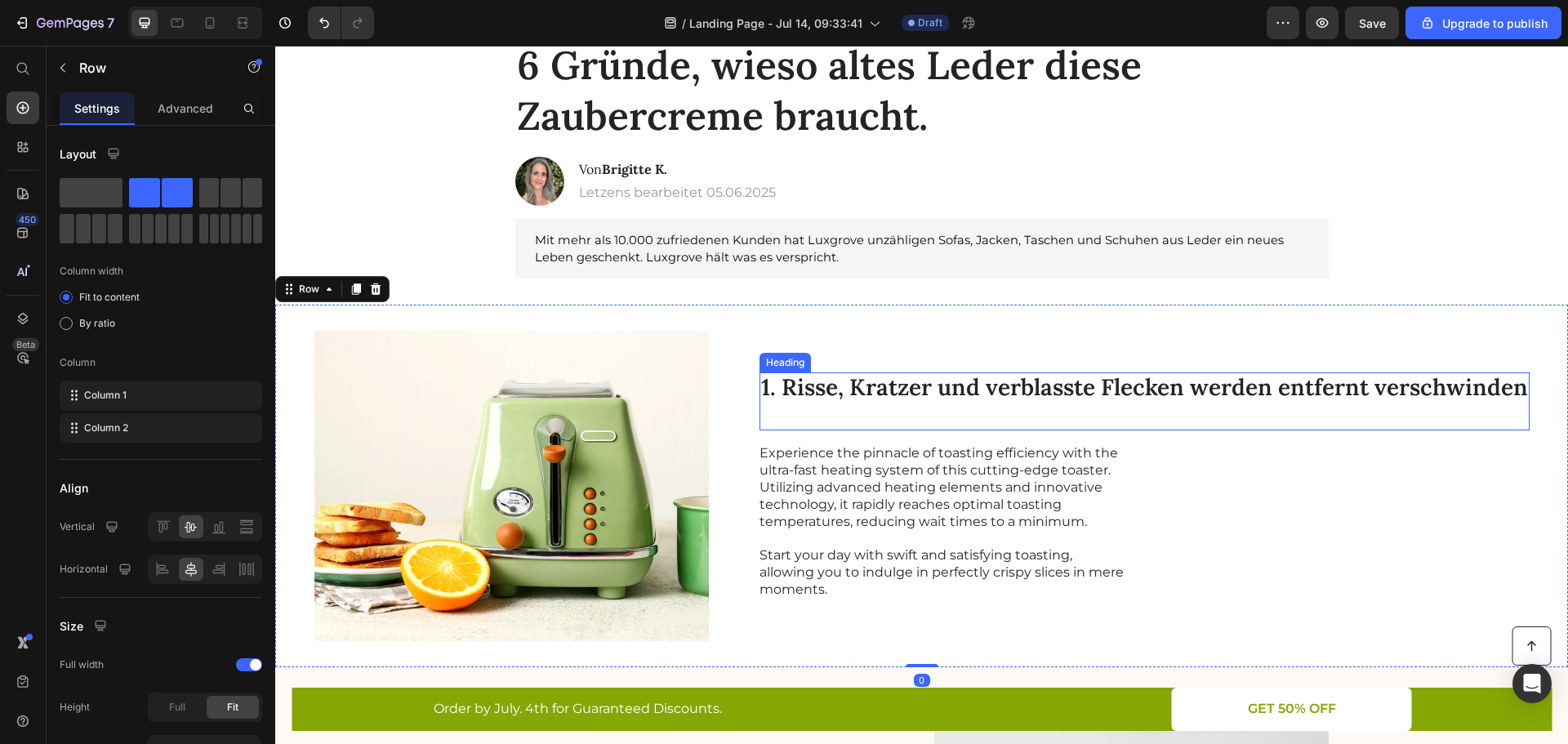 click on "1. Risse, Kratzer und verblasste Flecken werden entfernt verschwinden" at bounding box center (1144, 401) 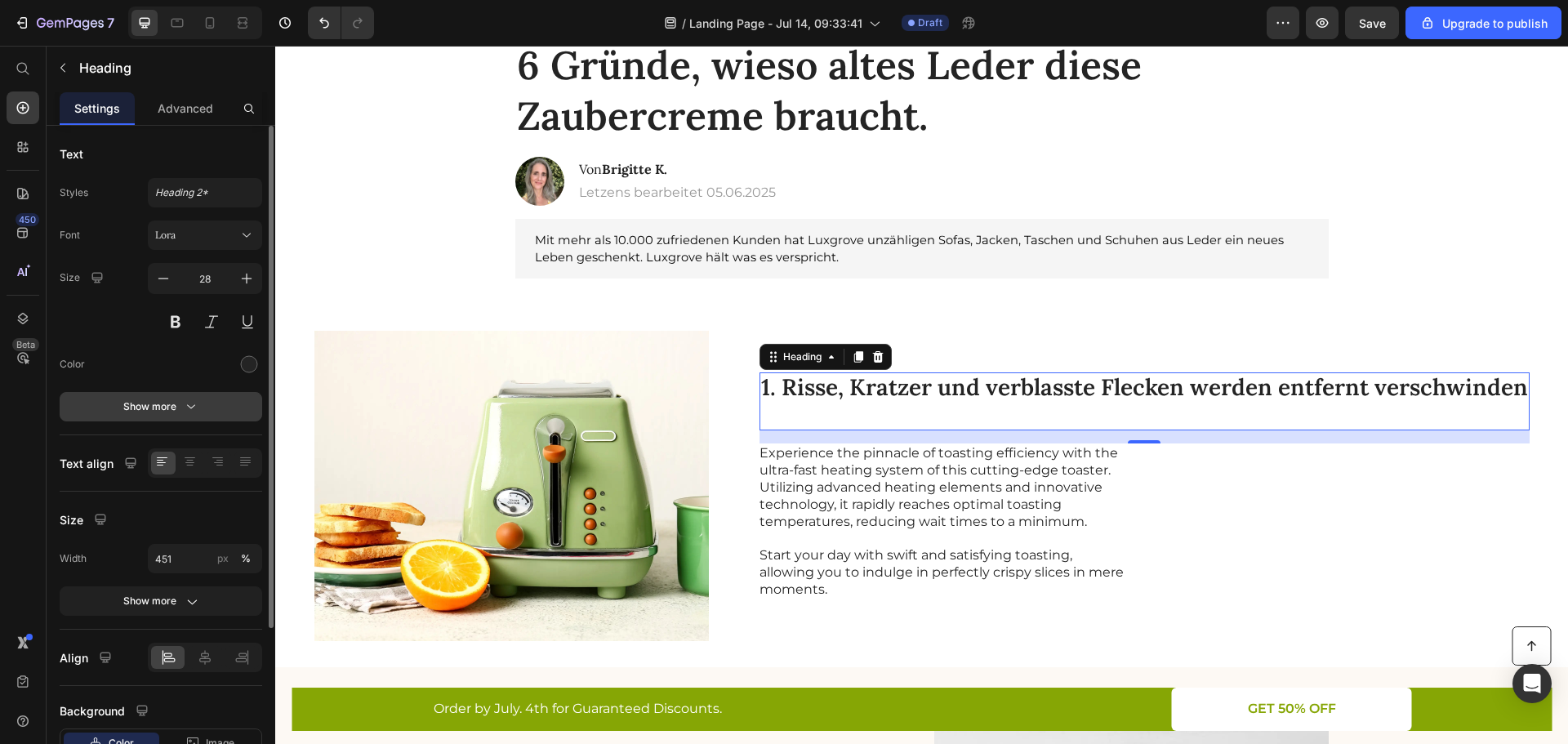 click 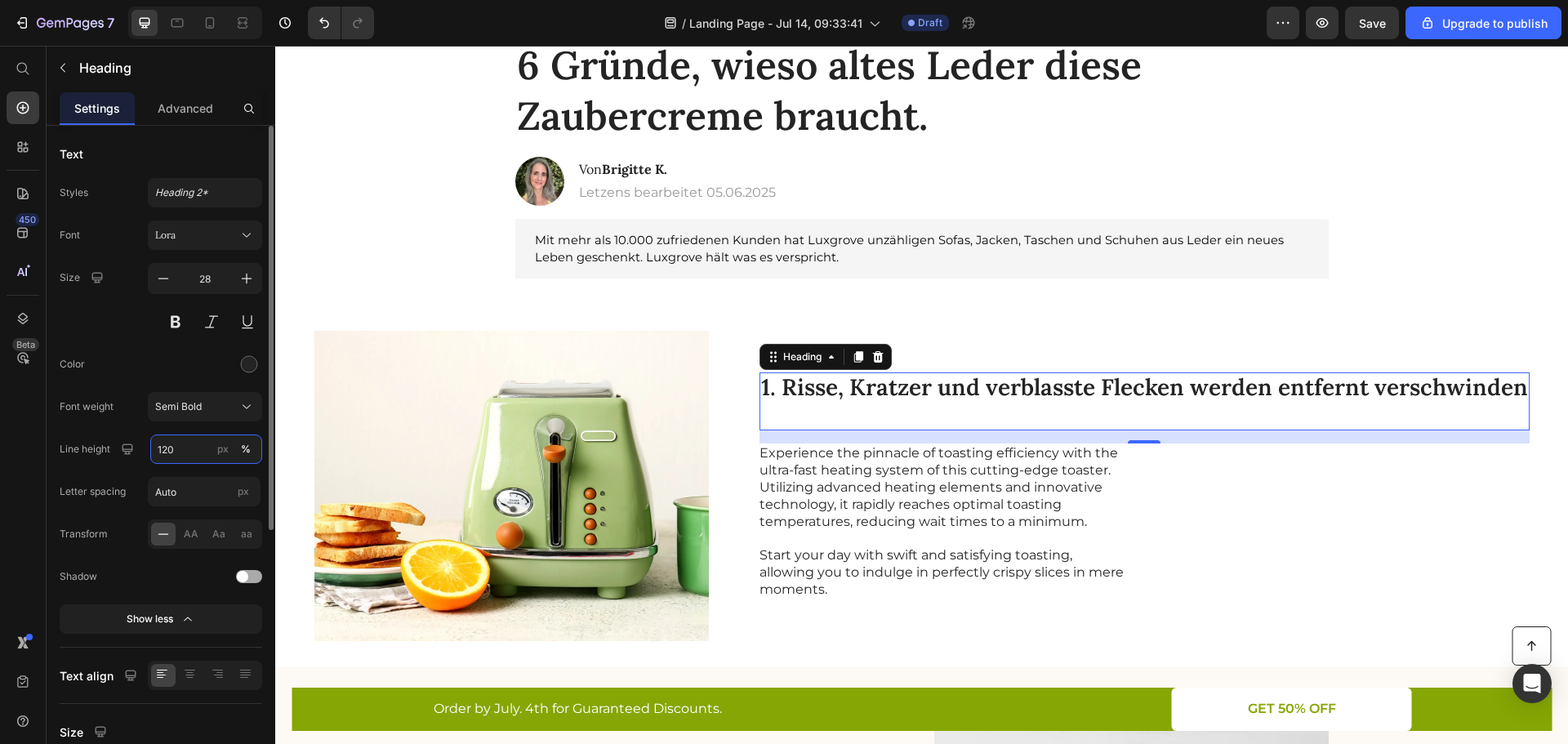 click on "120" at bounding box center [206, 449] 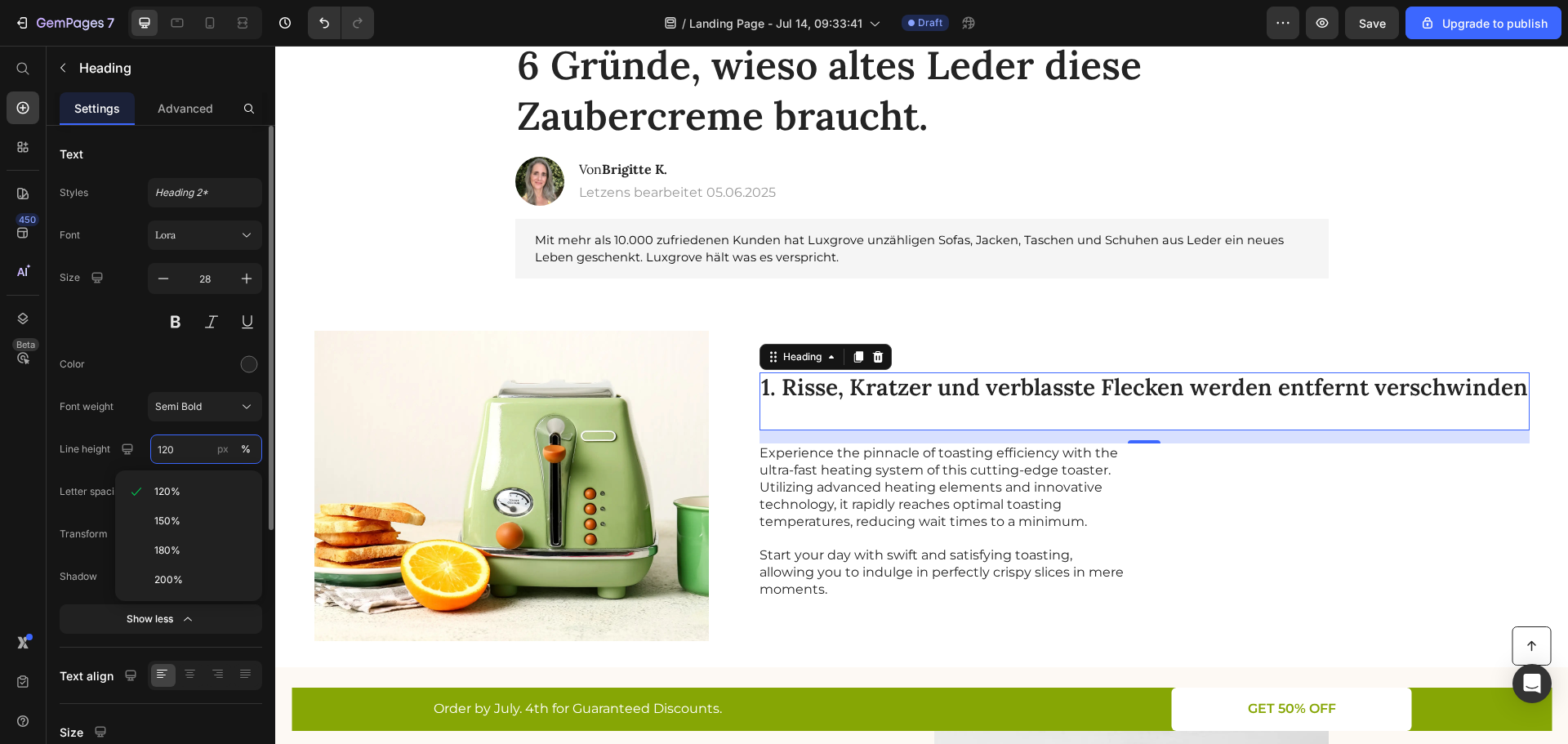 click on "120" at bounding box center [206, 449] 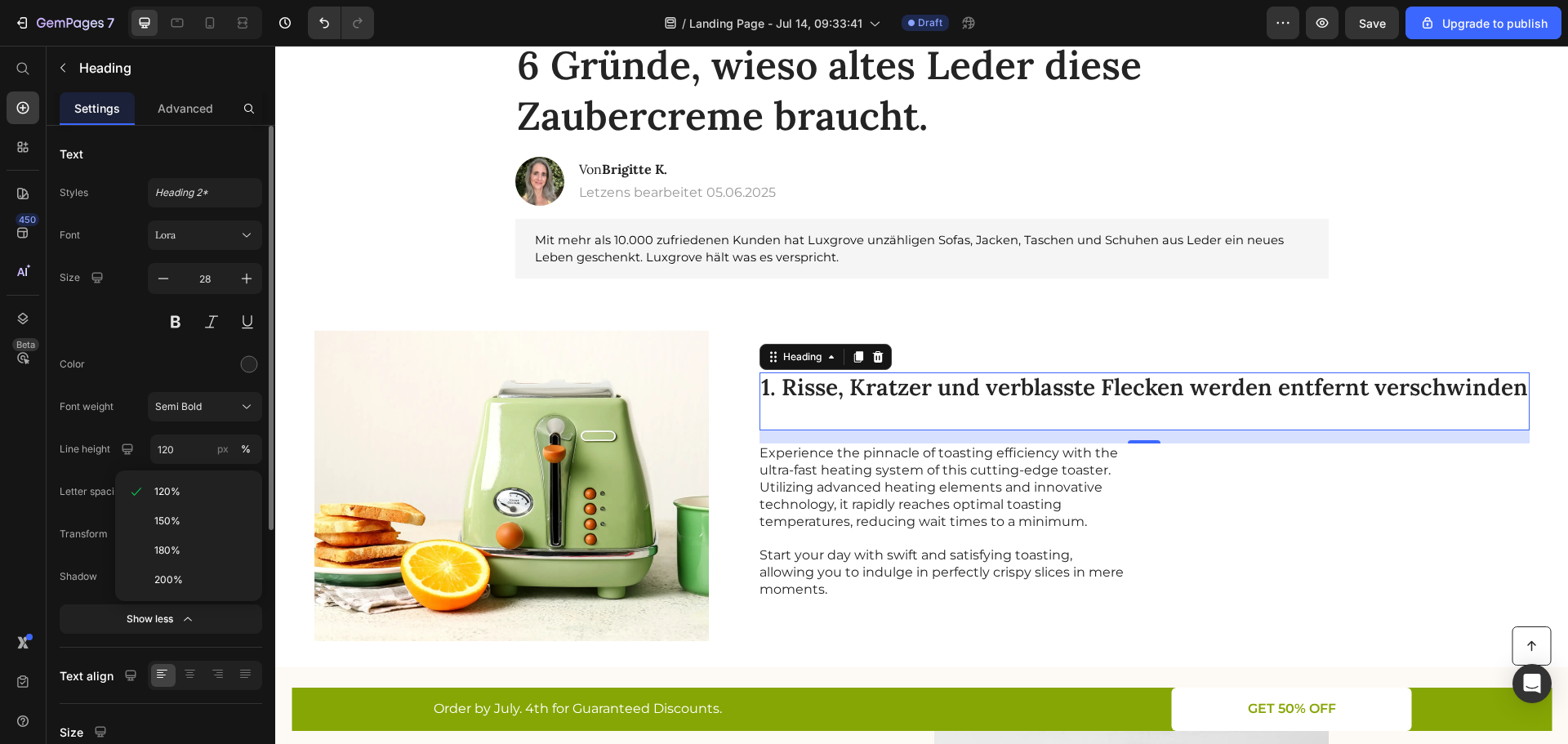 click on "Font Lora Size 28 Color Font weight Semi Bold Line height 120 px % Letter spacing Auto px Transform
AA Aa aa Shadow Show less" at bounding box center (161, 427) 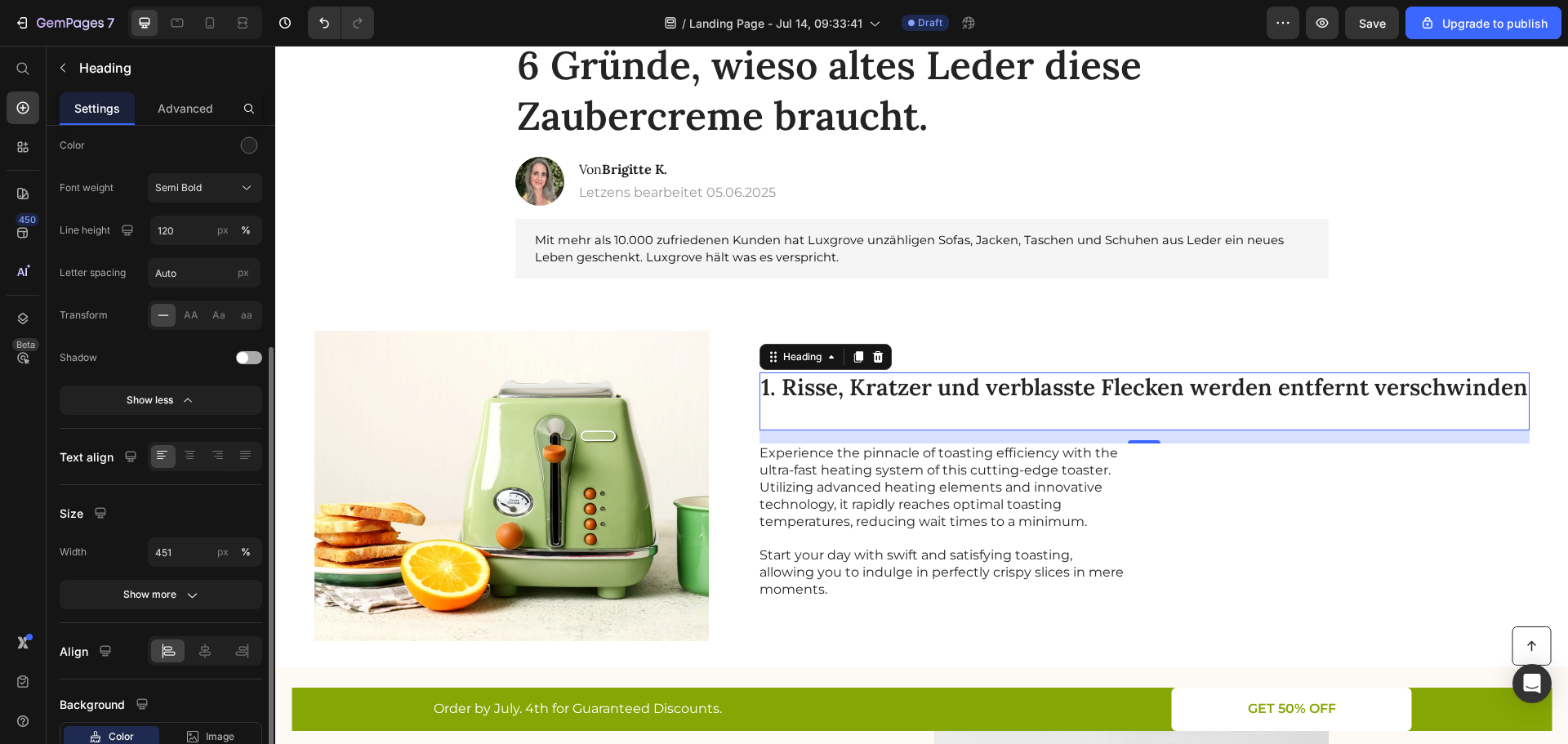 scroll, scrollTop: 274, scrollLeft: 0, axis: vertical 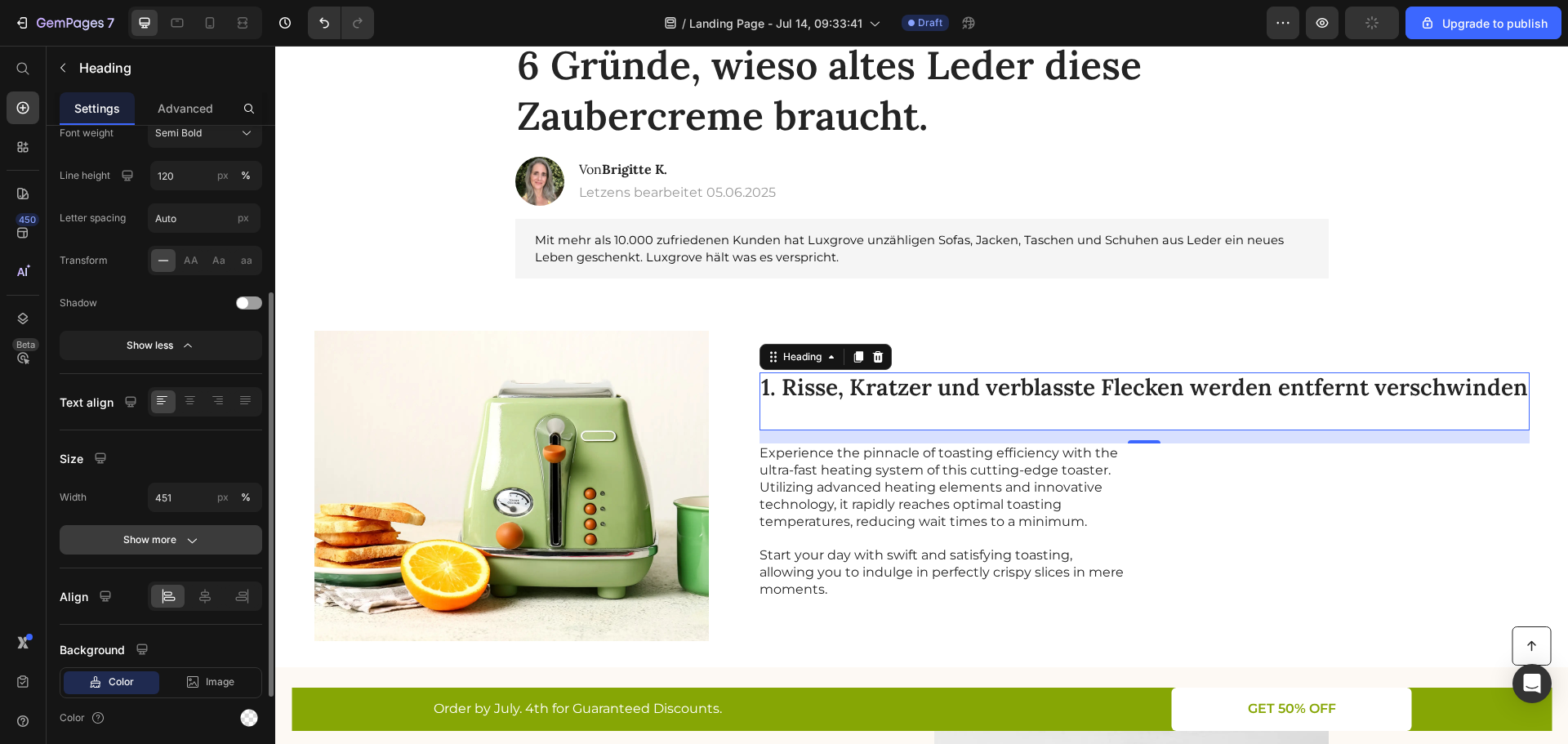 click on "Show more" at bounding box center [161, 540] 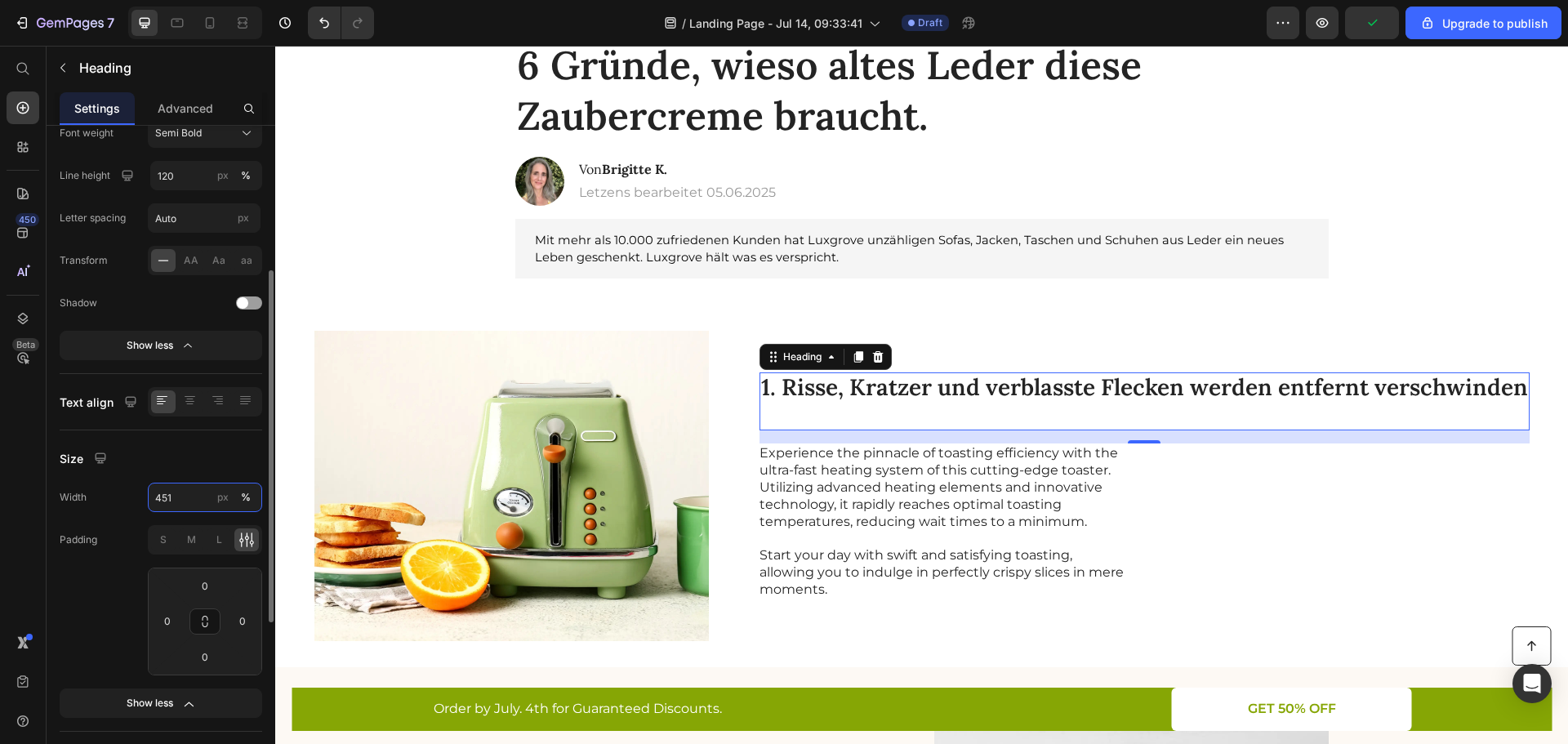 click on "451" at bounding box center [205, 497] 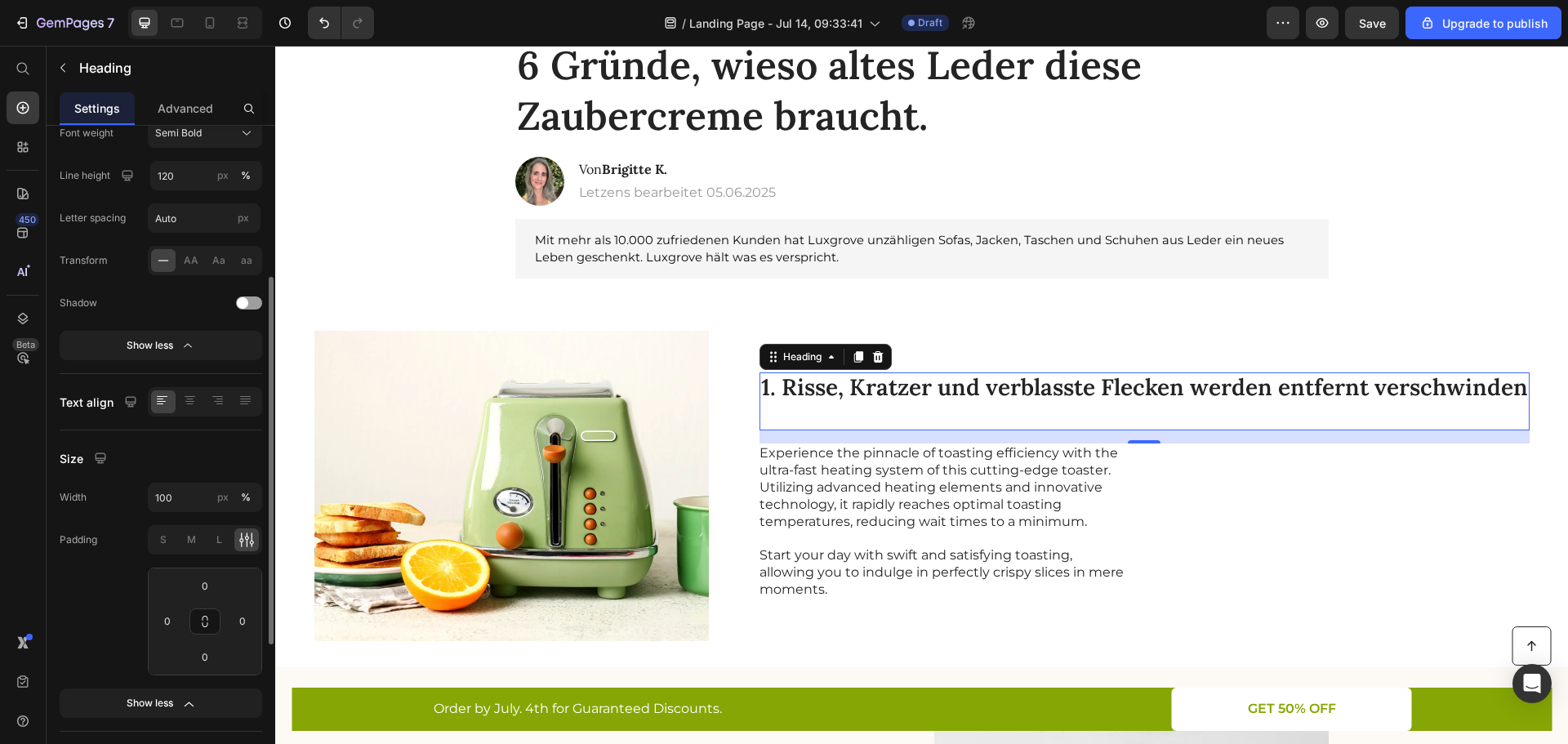 click on "Padding S M L 0 0 0 0" 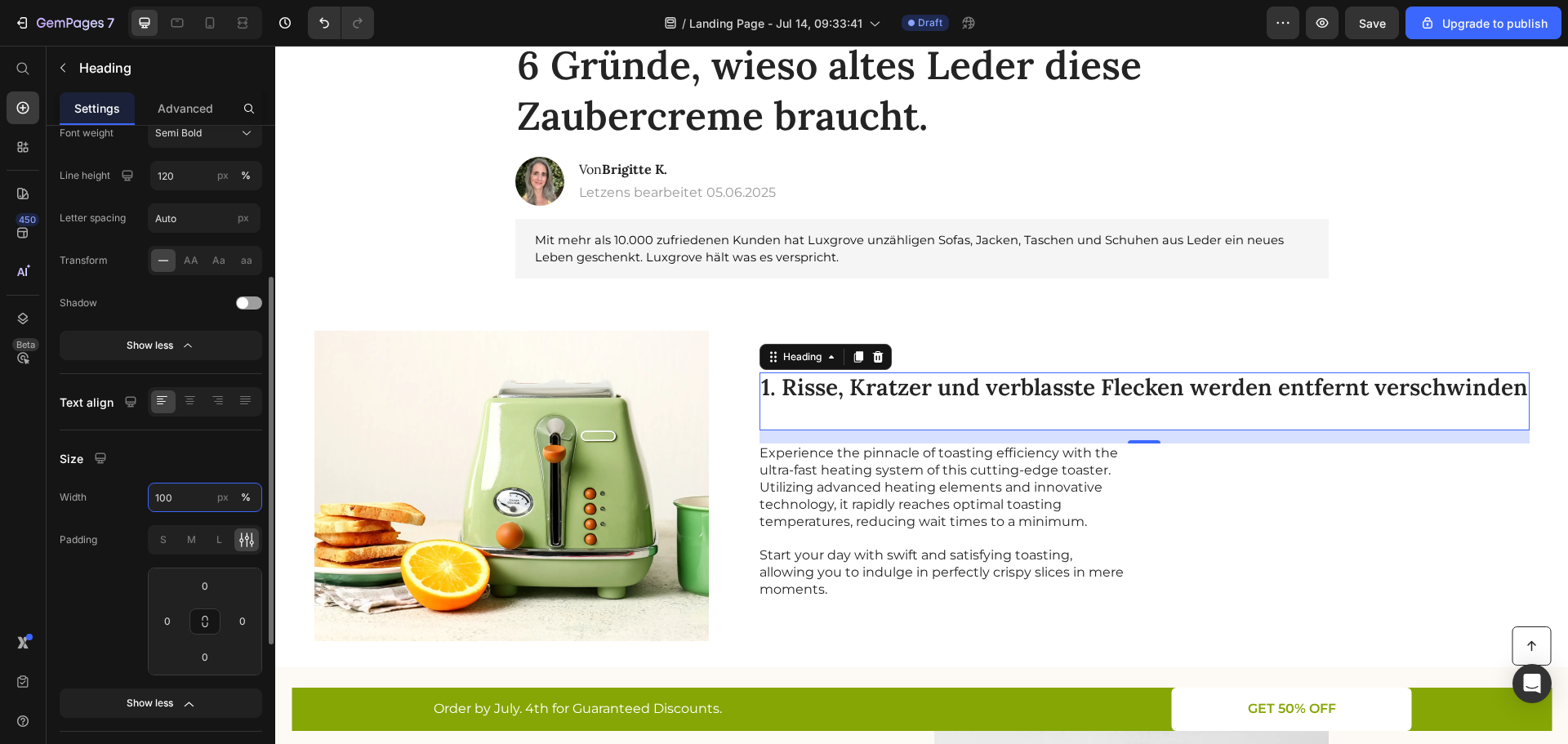 click on "100" at bounding box center [205, 497] 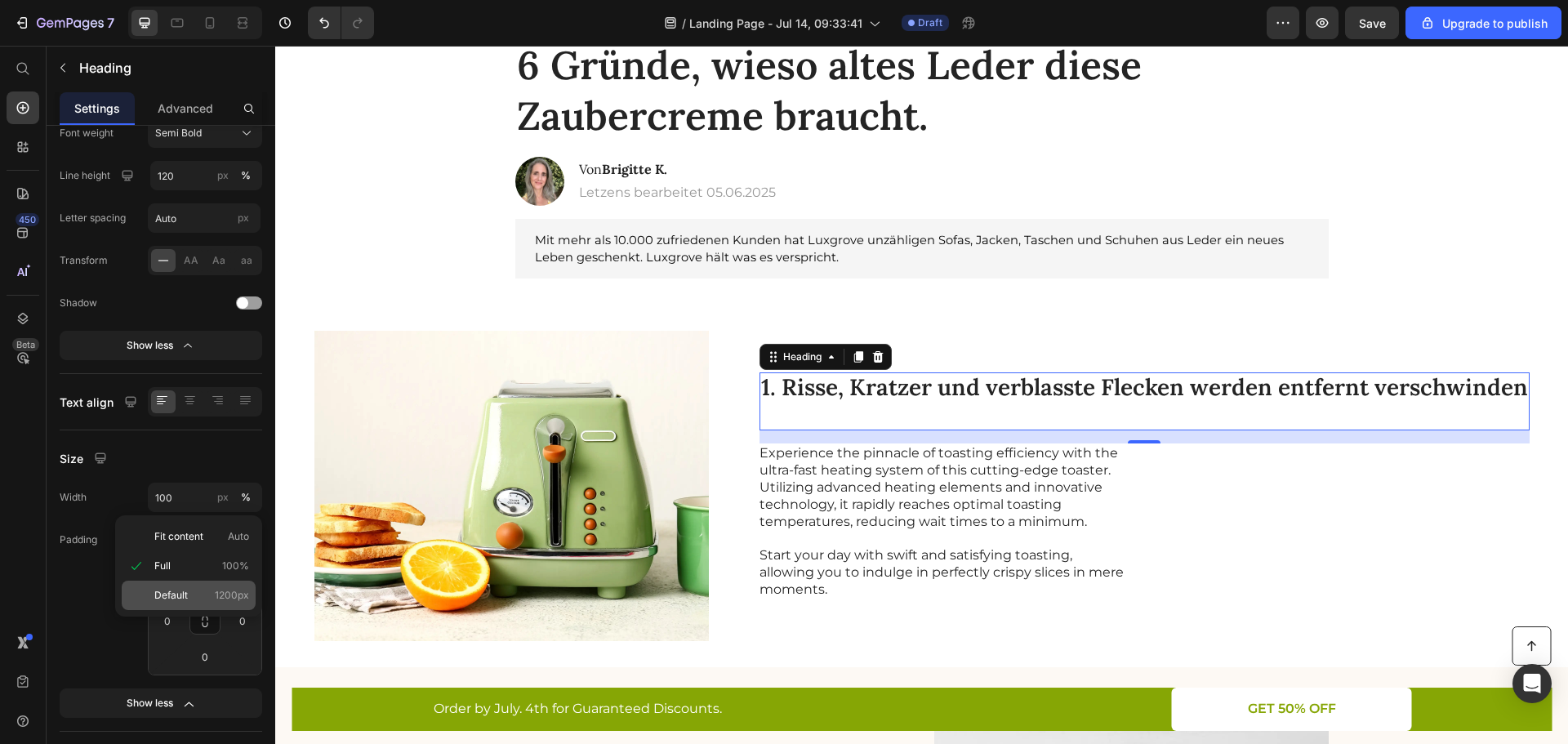 click on "Default 1200px" 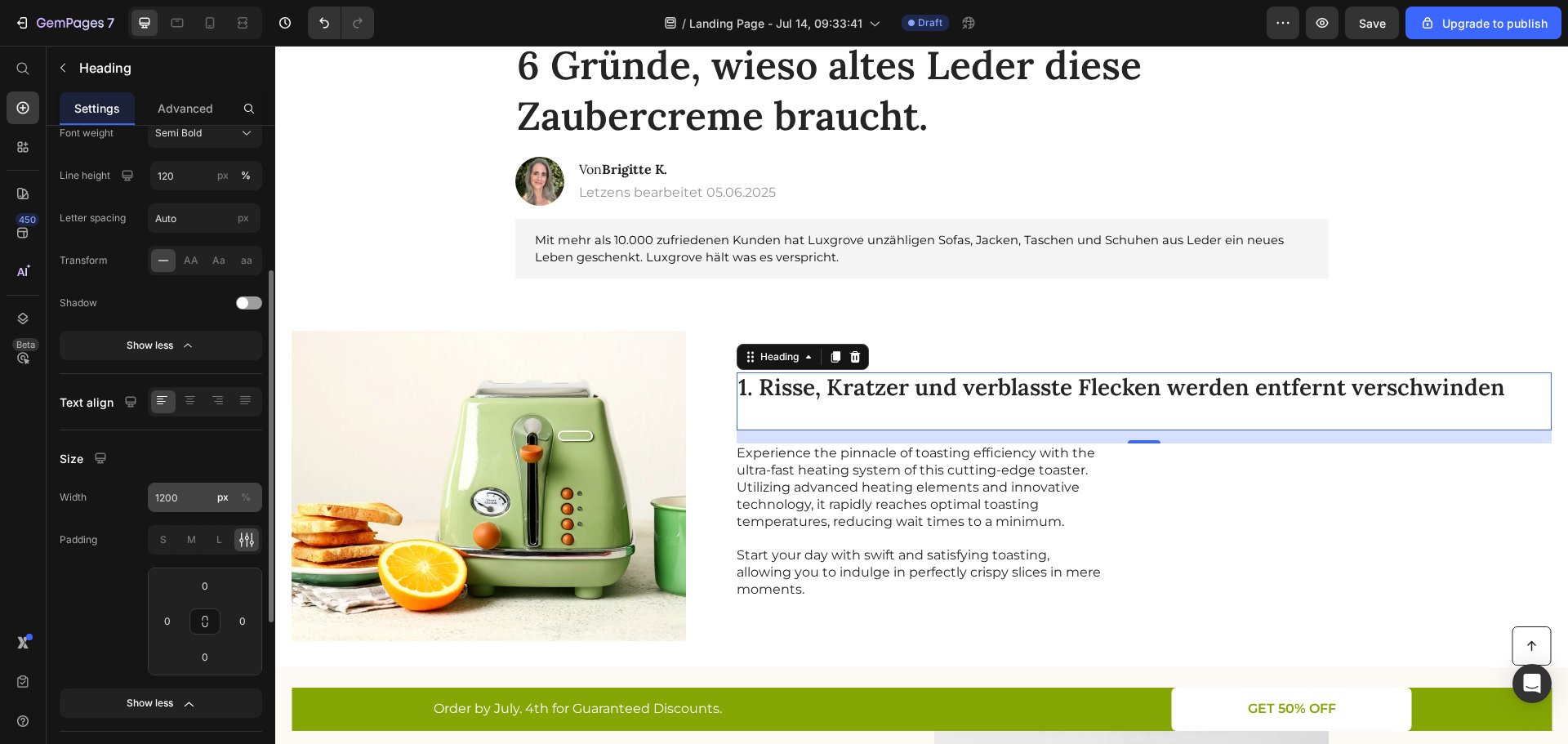 click on "%" at bounding box center (246, 497) 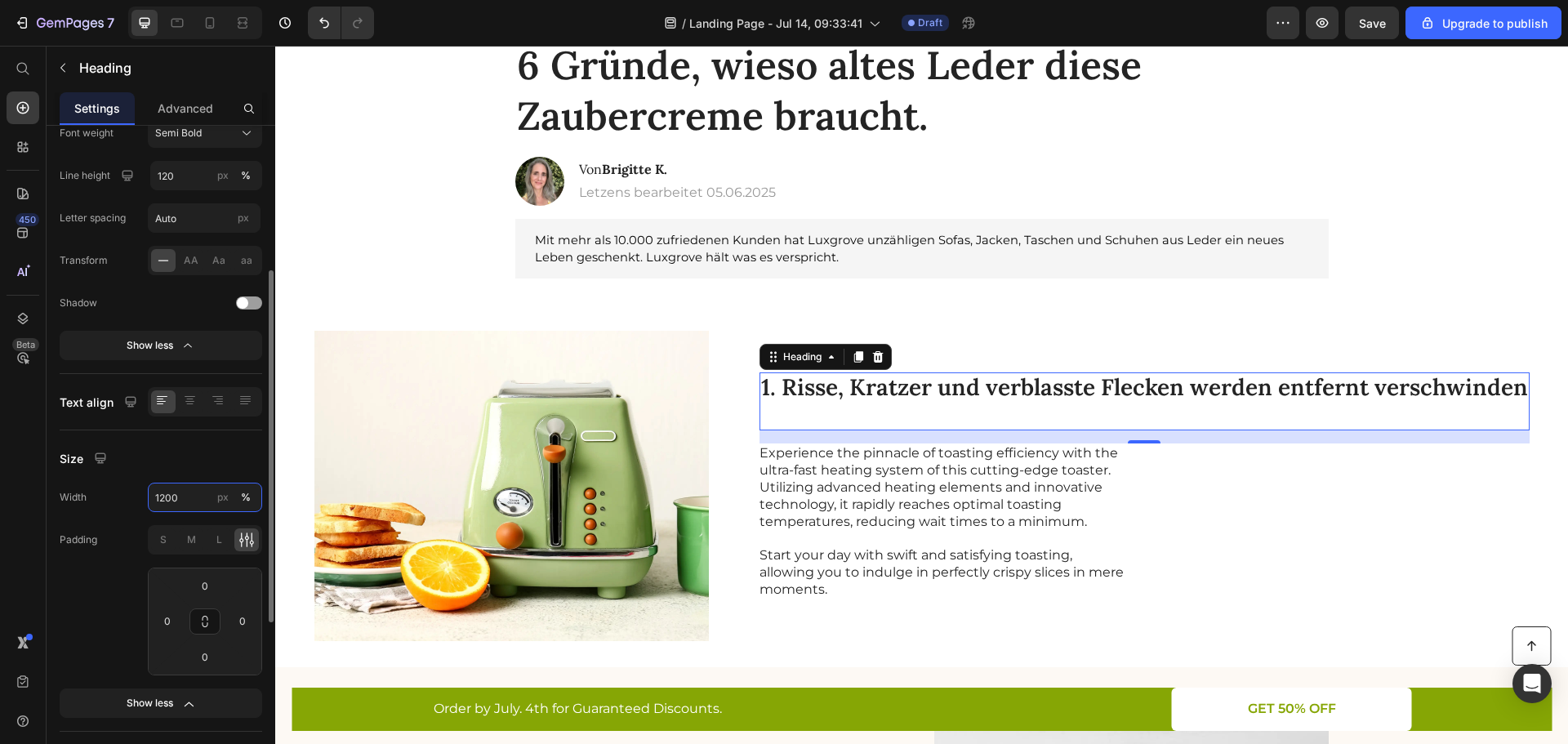 click on "1200" at bounding box center [205, 497] 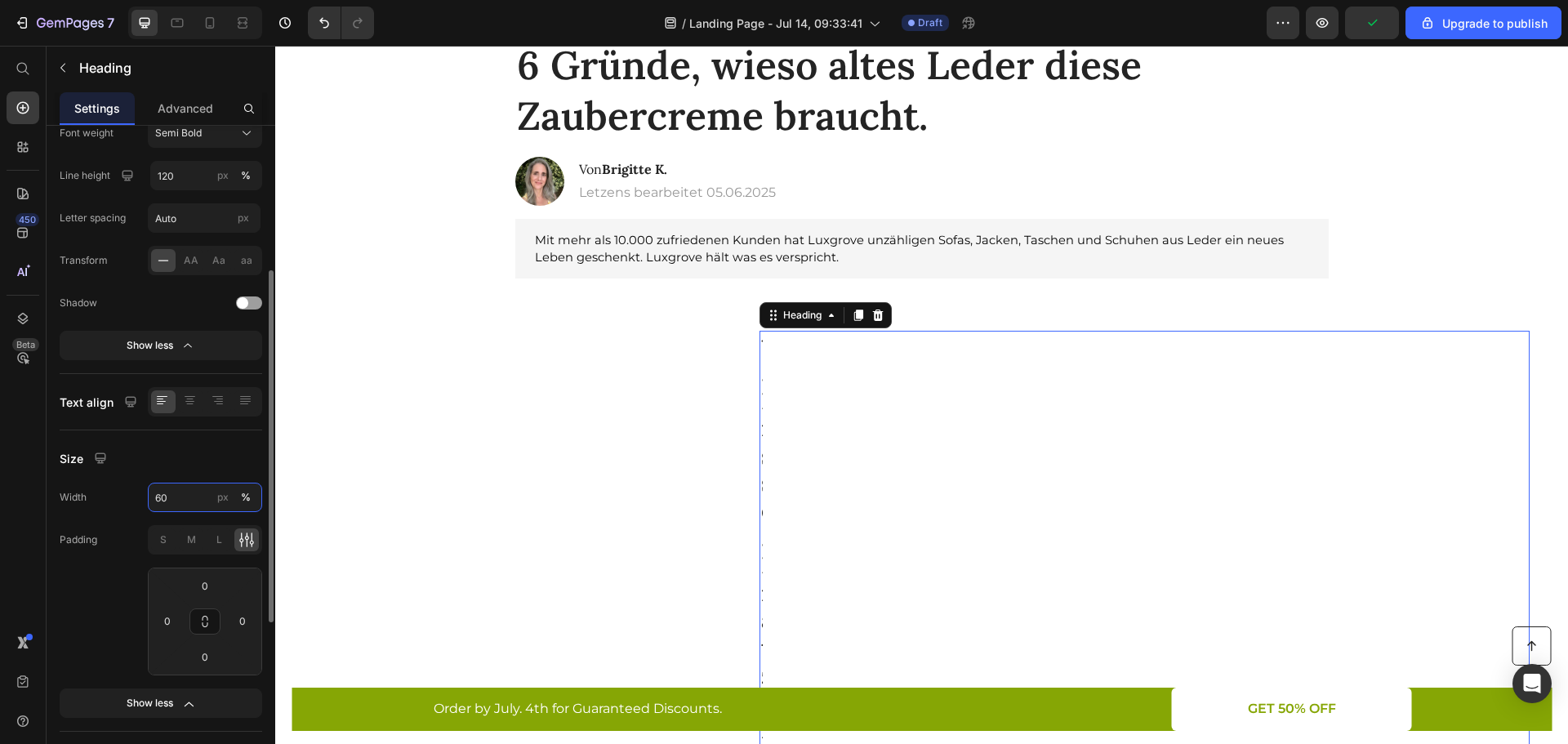 type on "60" 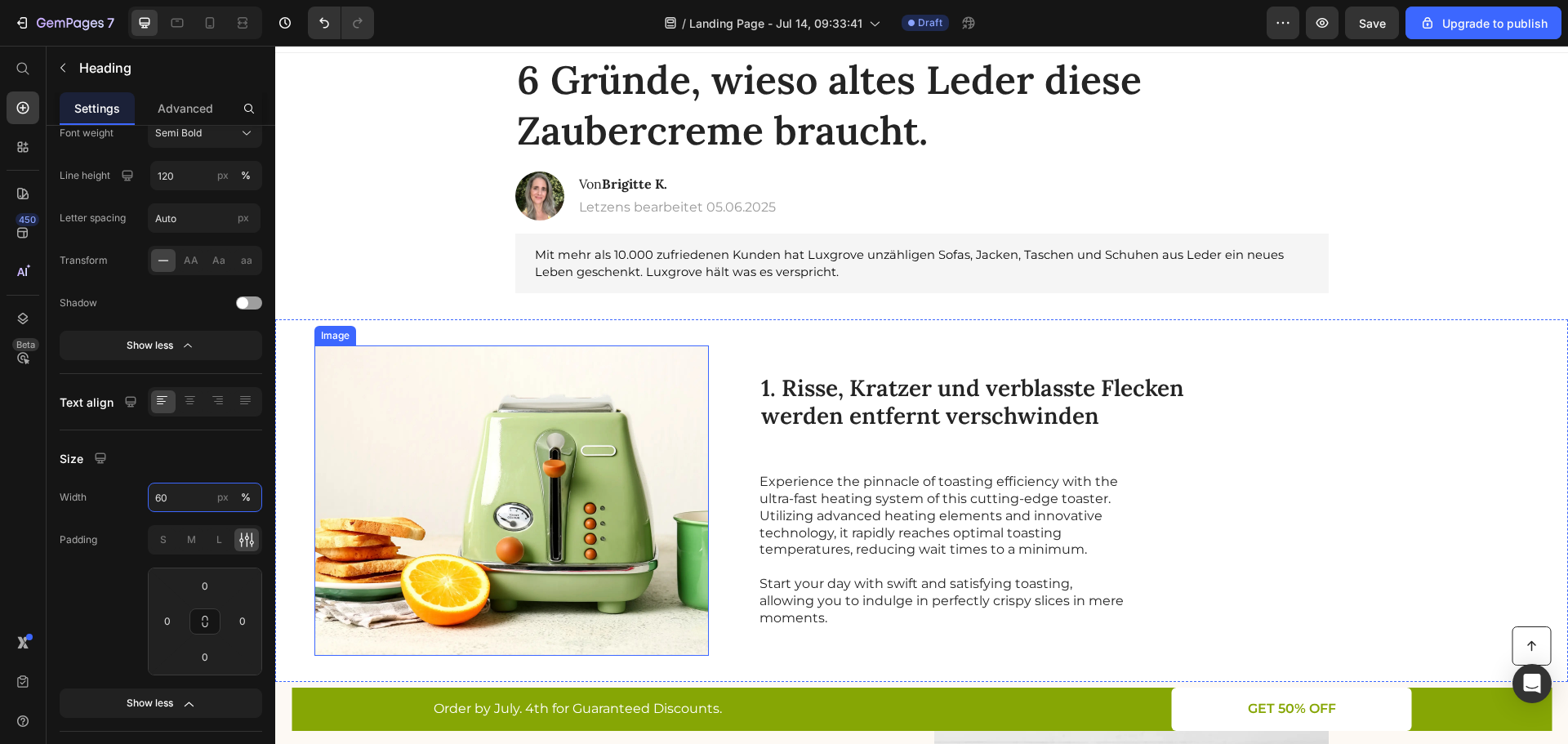 scroll, scrollTop: 0, scrollLeft: 0, axis: both 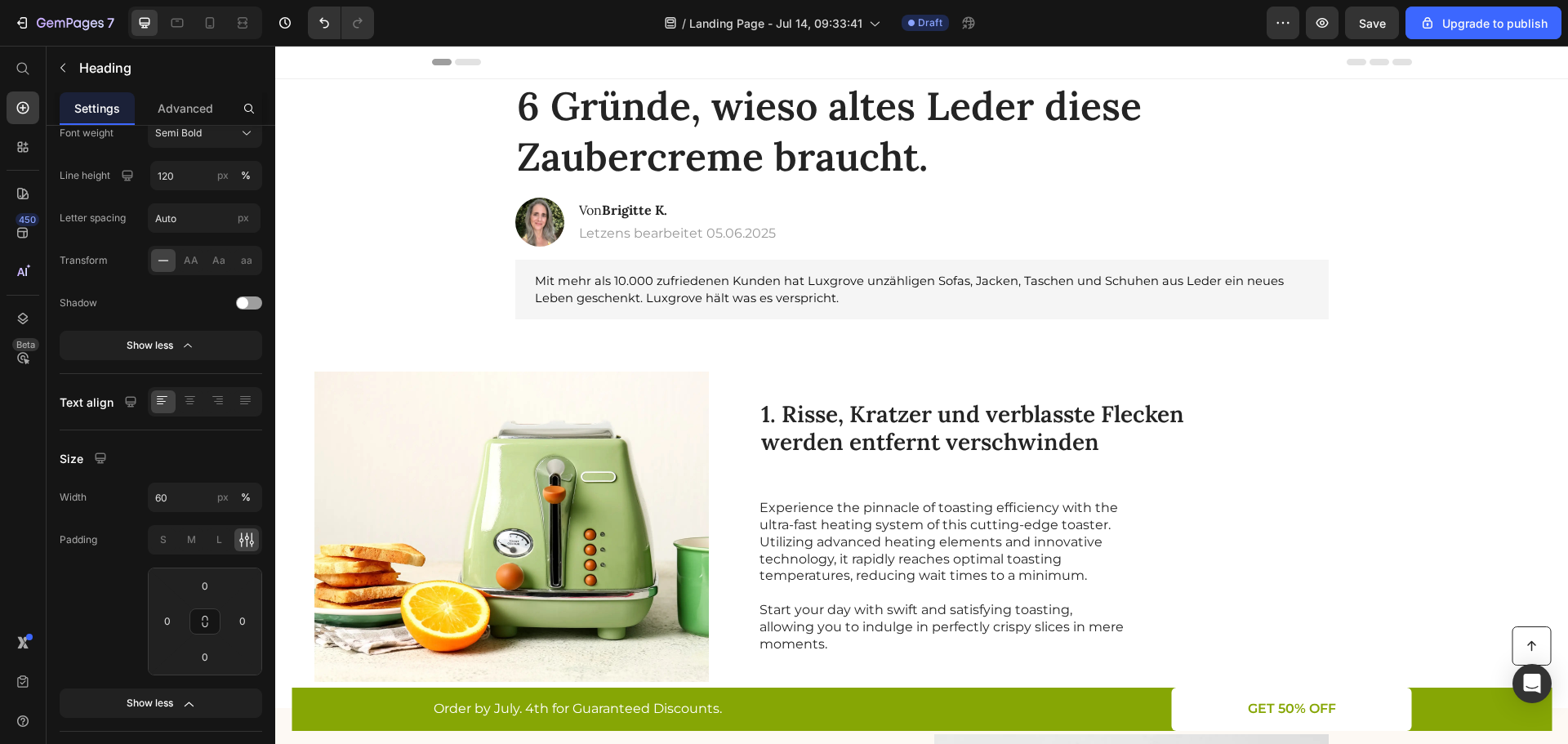click on "1. Risse, Kratzer und verblasste Flecken werden entfernt verschwinden" at bounding box center [991, 442] 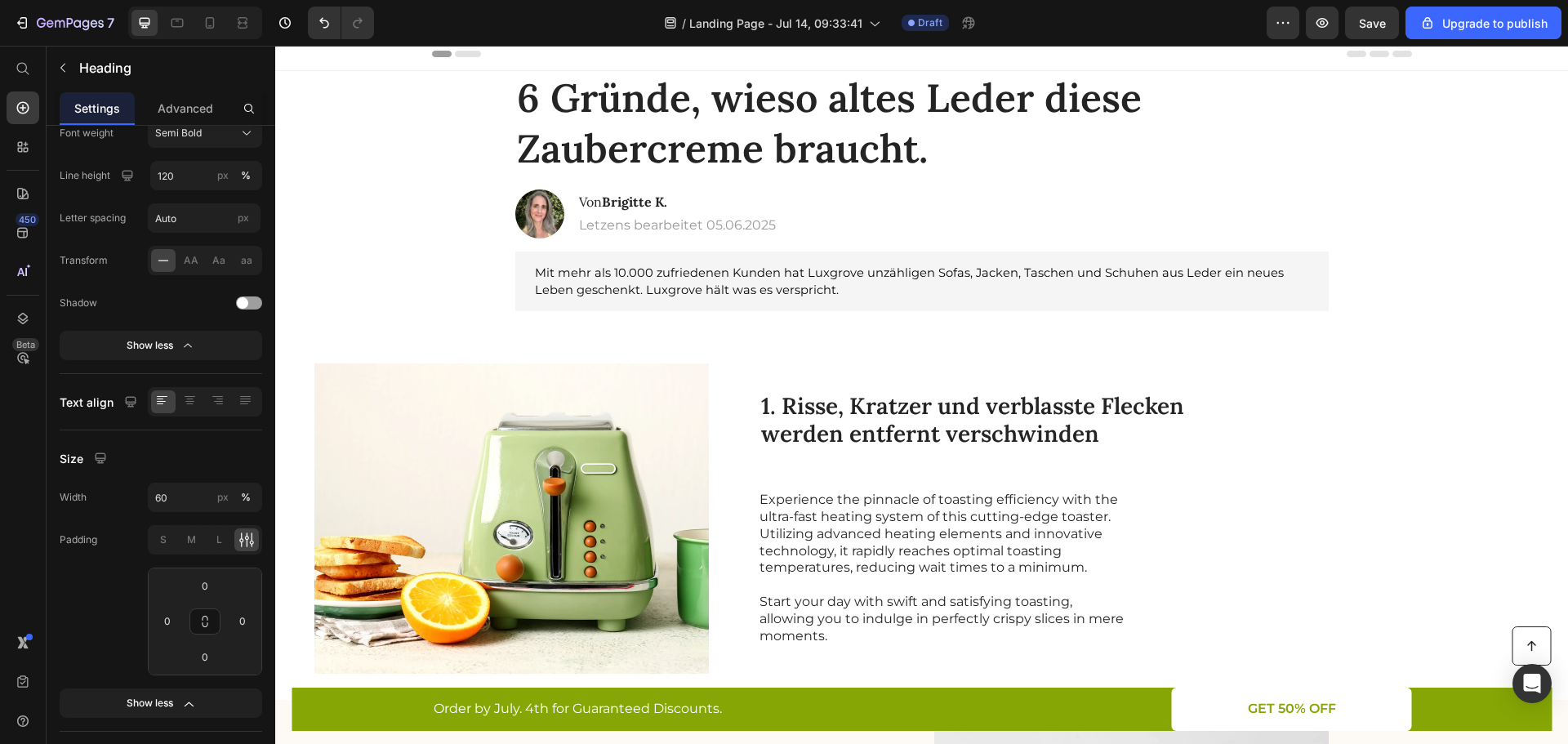 scroll, scrollTop: 218, scrollLeft: 0, axis: vertical 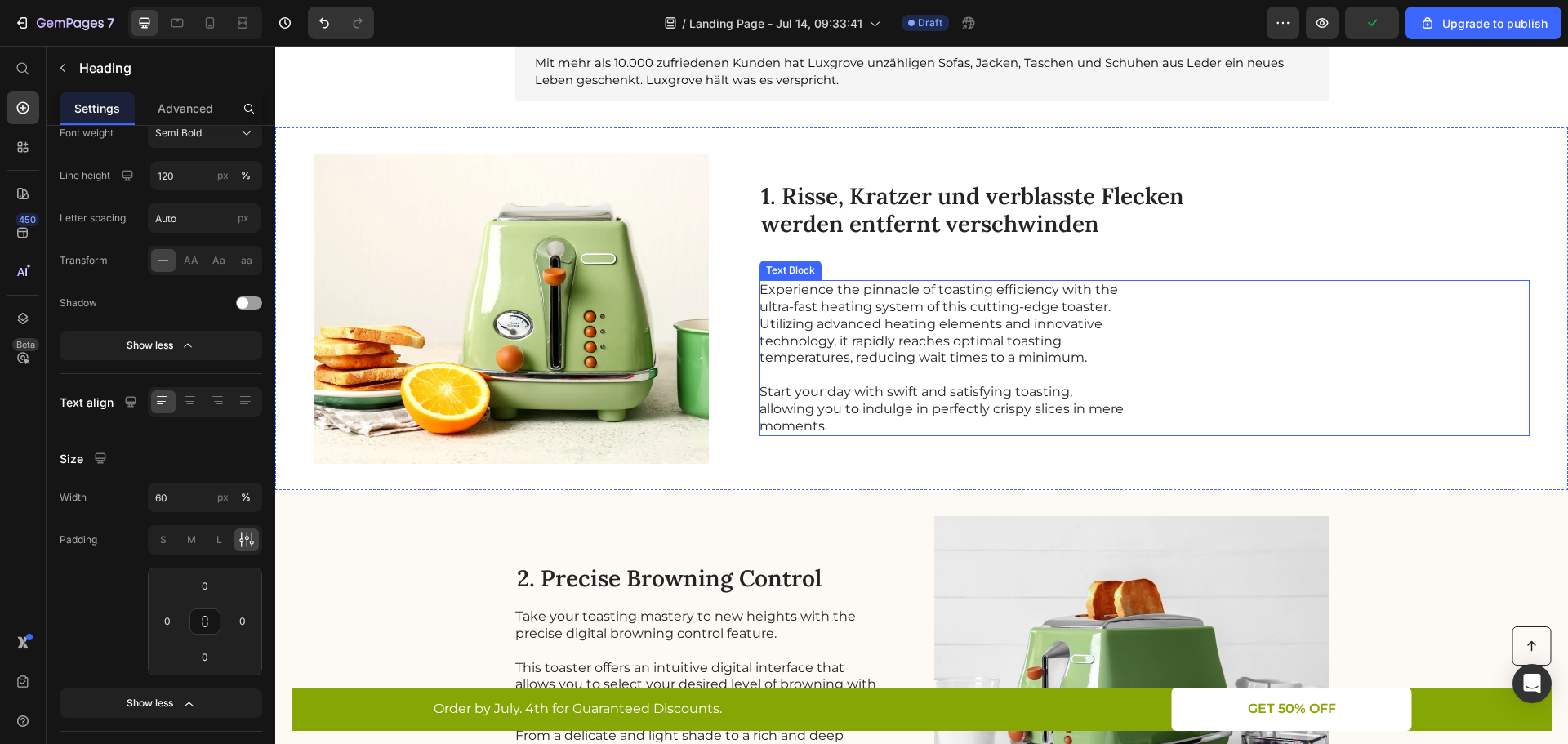 click on "Experience the pinnacle of toasting efficiency with the ultra-fast heating system of this cutting-edge toaster. Utilizing advanced heating elements and innovative technology, it rapidly reaches optimal toasting temperatures, reducing wait times to a minimum. Start your day with swift and satisfying toasting, allowing you to indulge in perfectly crispy slices in mere moments." at bounding box center [1144, 358] 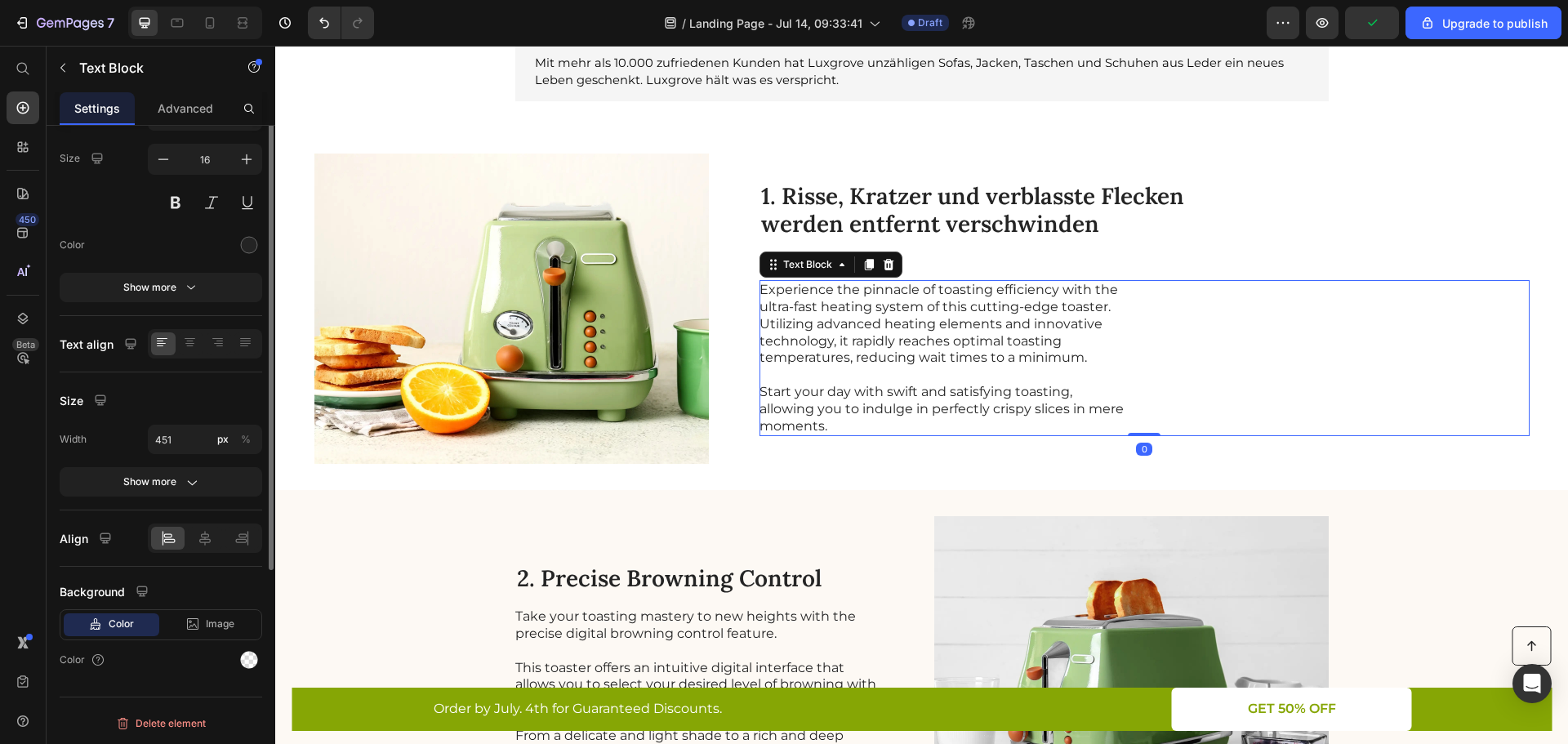 scroll, scrollTop: 0, scrollLeft: 0, axis: both 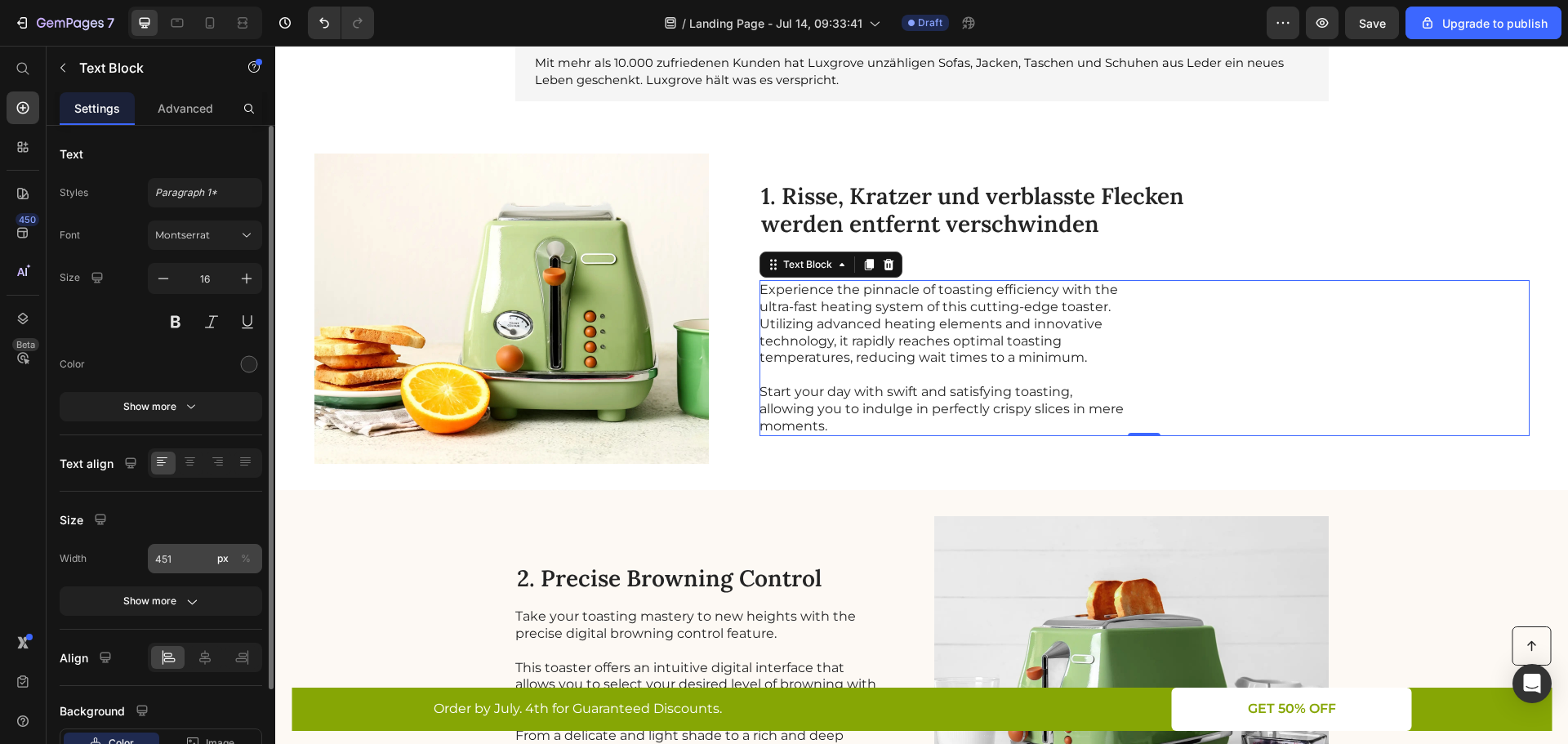 click on "%" at bounding box center [246, 559] 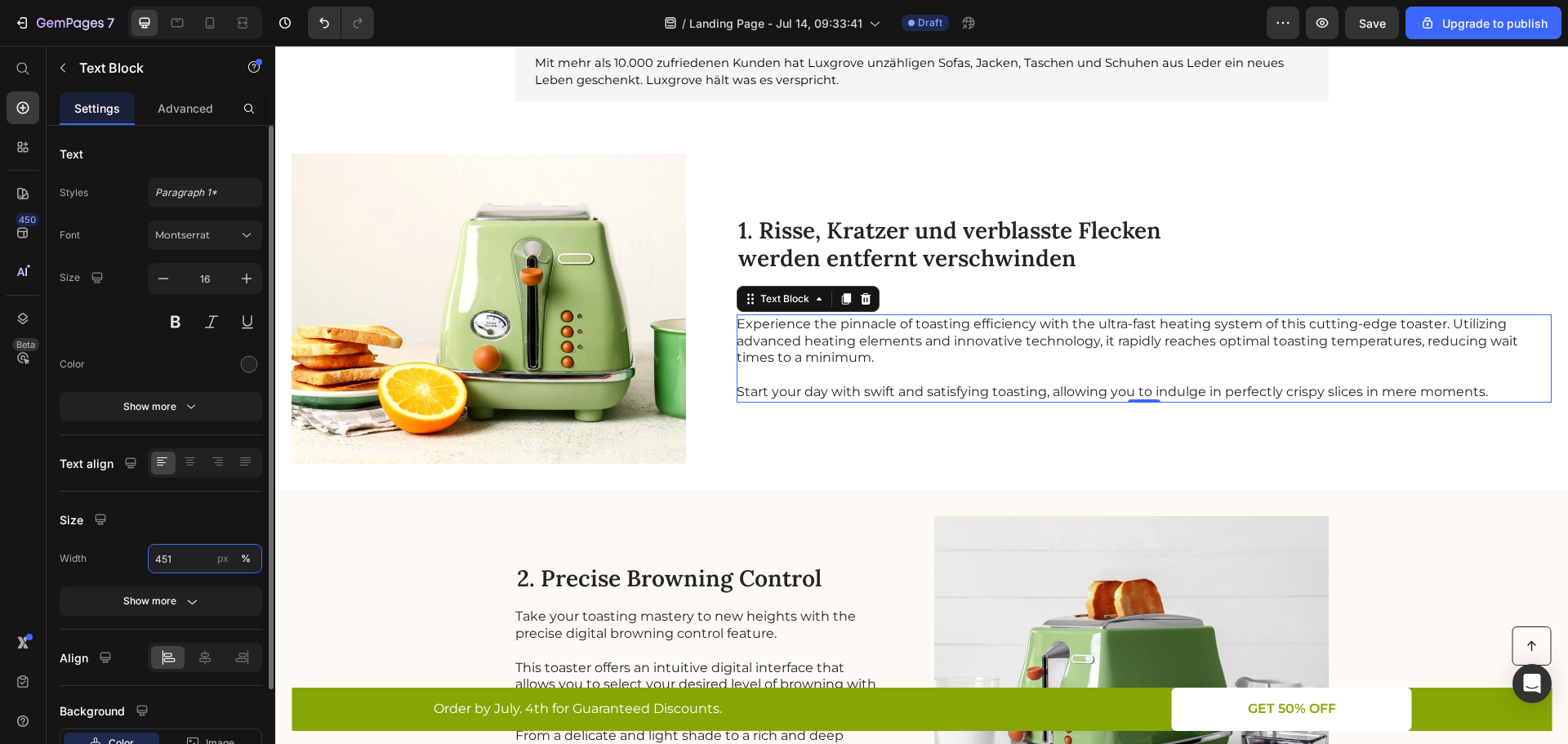 click on "451" at bounding box center [205, 559] 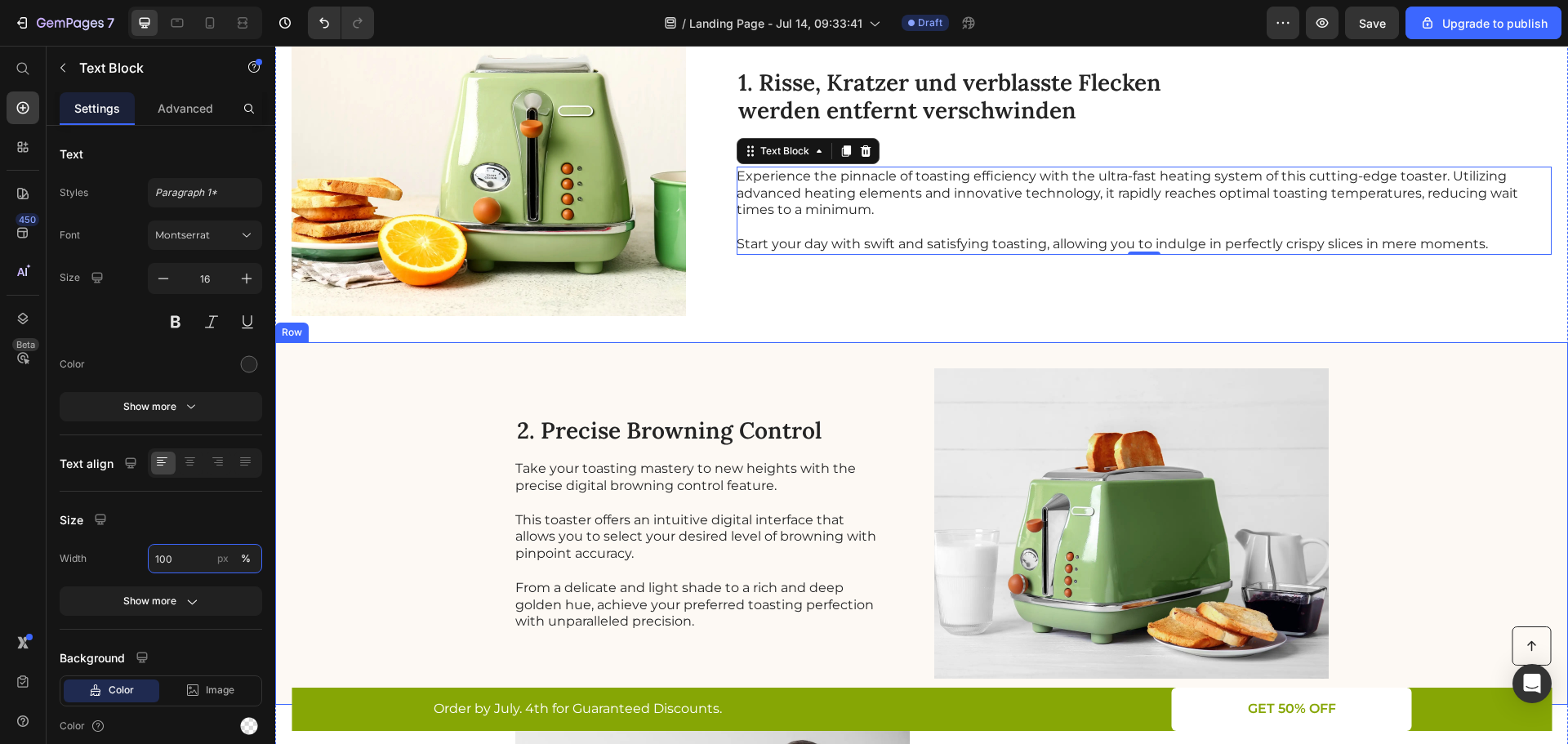 scroll, scrollTop: 327, scrollLeft: 0, axis: vertical 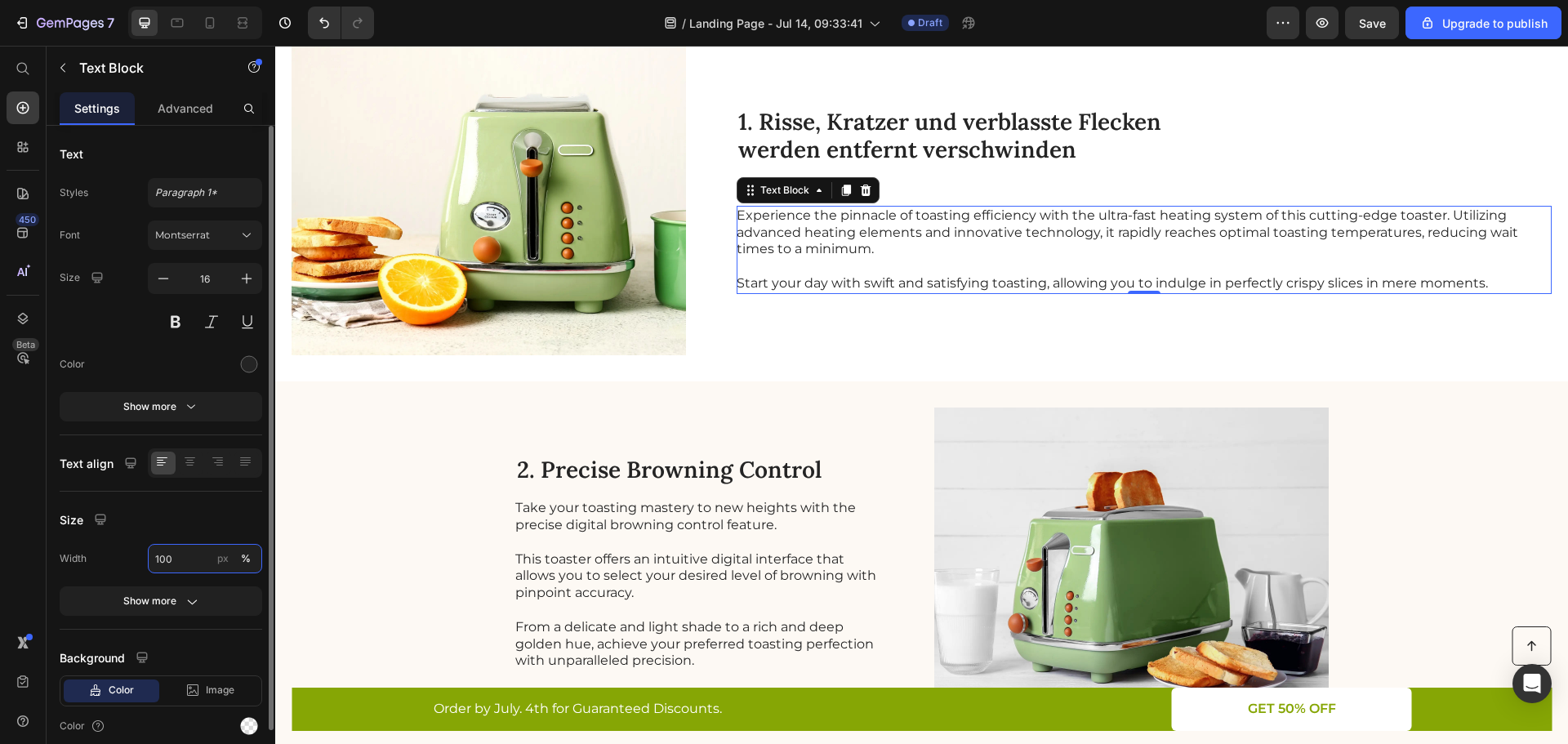 drag, startPoint x: 193, startPoint y: 566, endPoint x: 151, endPoint y: 564, distance: 42.0476 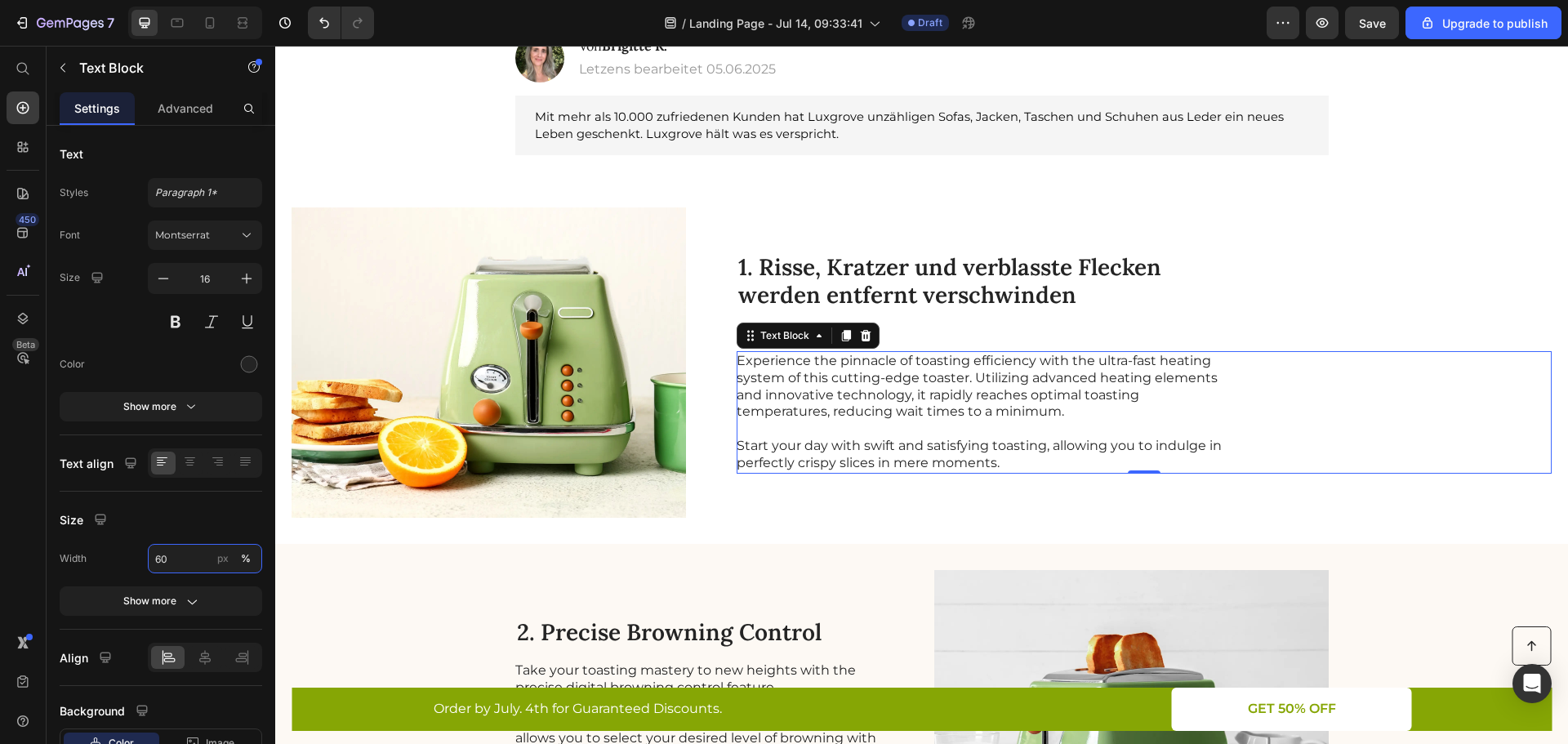 scroll, scrollTop: 163, scrollLeft: 0, axis: vertical 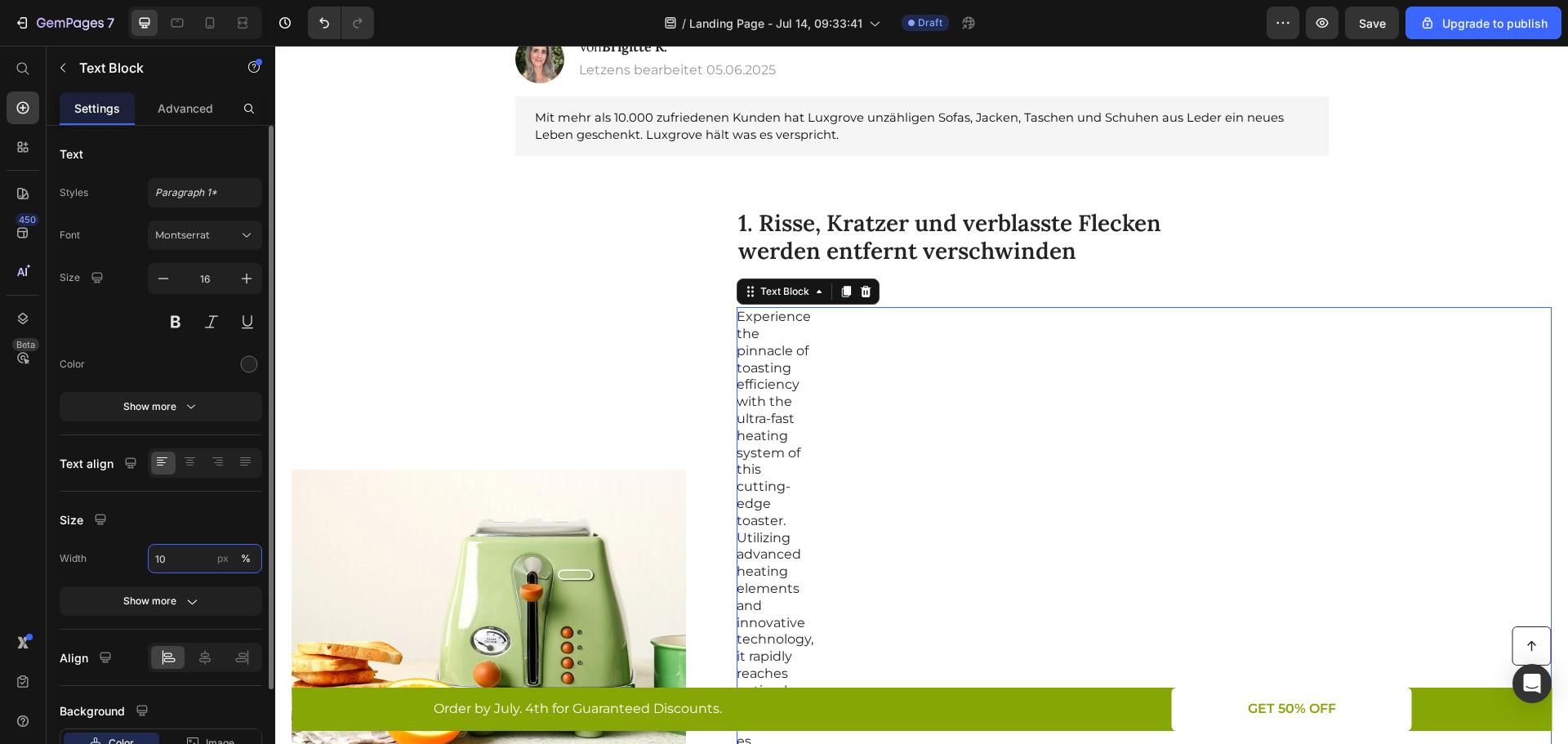 type on "100" 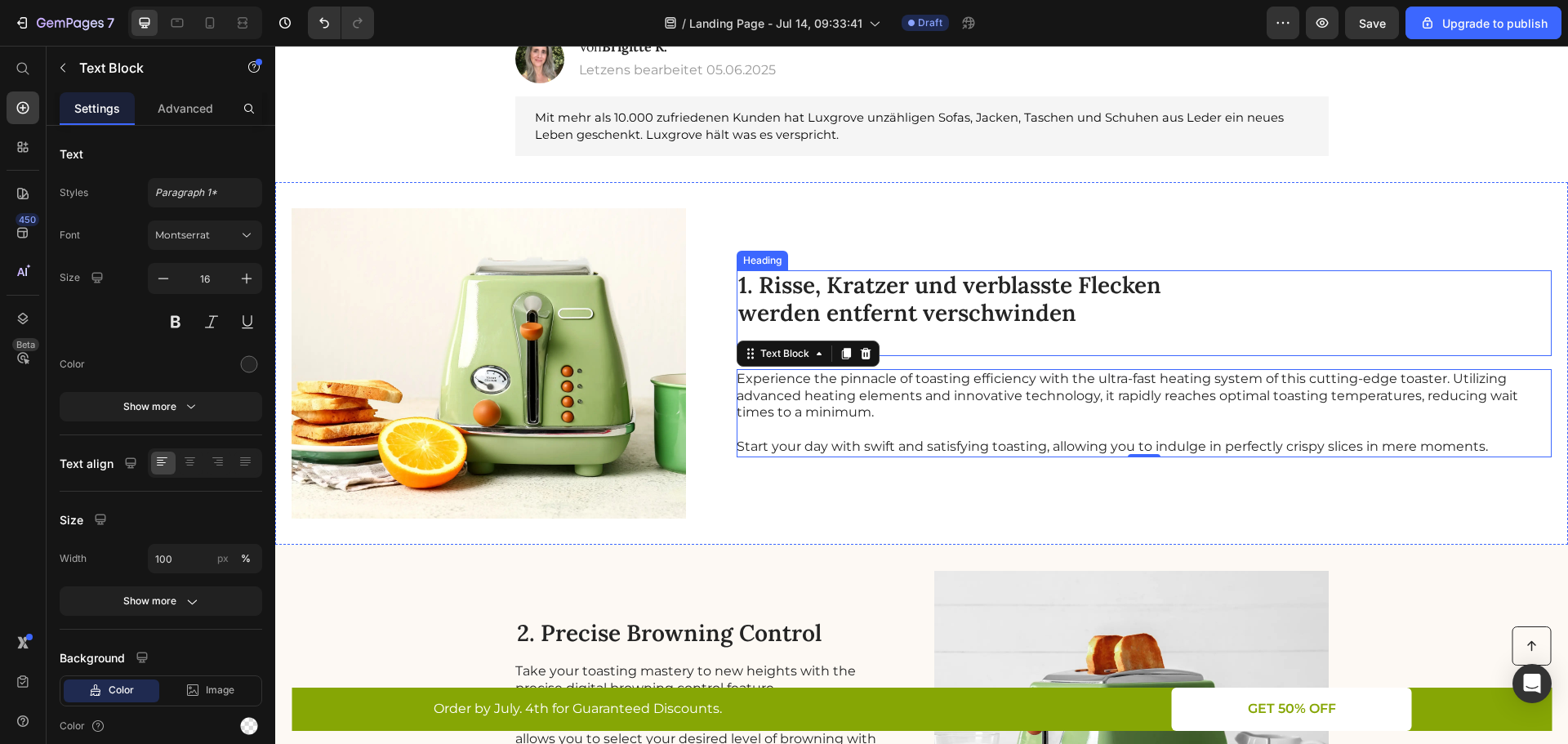 click on "1. Risse, Kratzer und verblasste Flecken werden entfernt verschwinden" at bounding box center [981, 313] 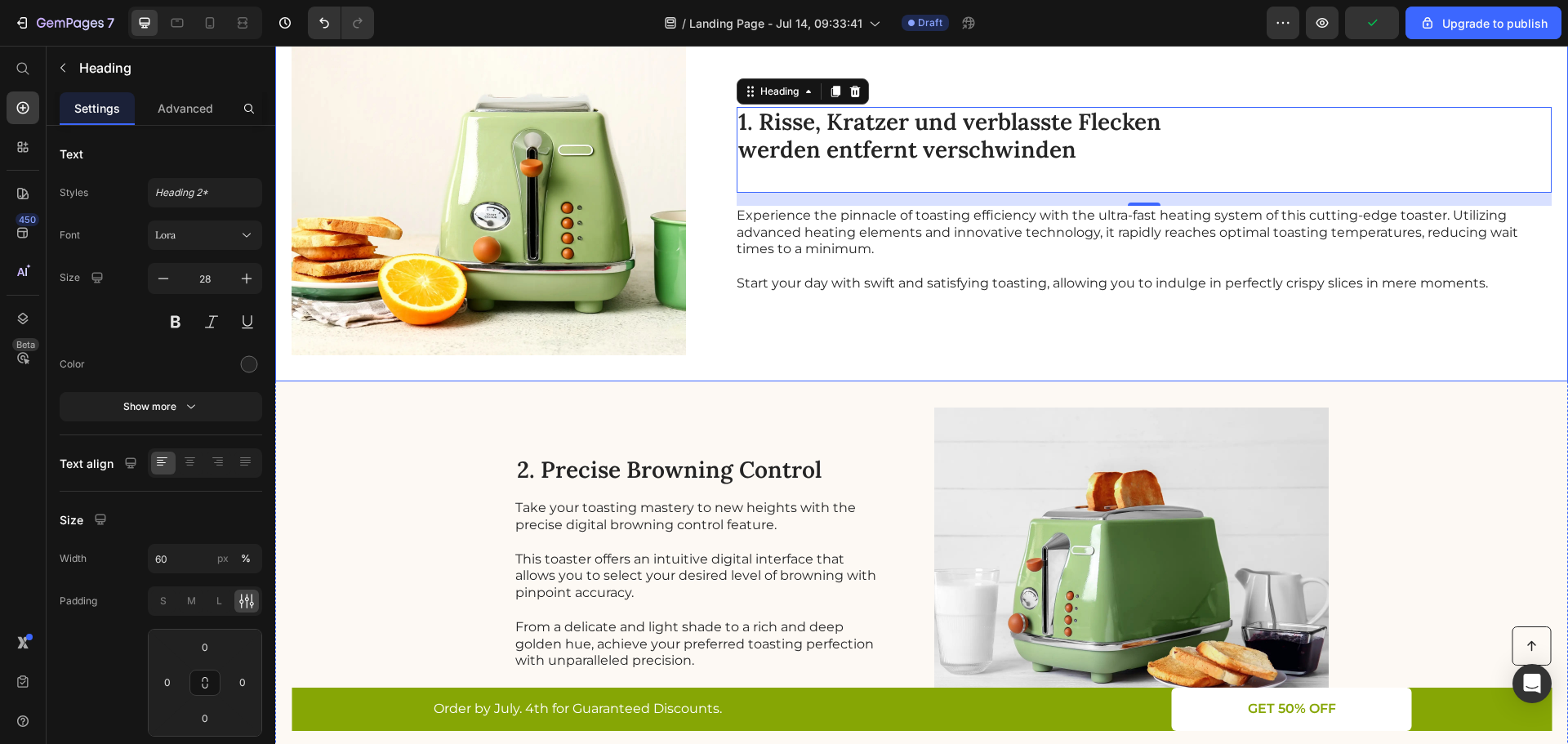 scroll, scrollTop: 0, scrollLeft: 0, axis: both 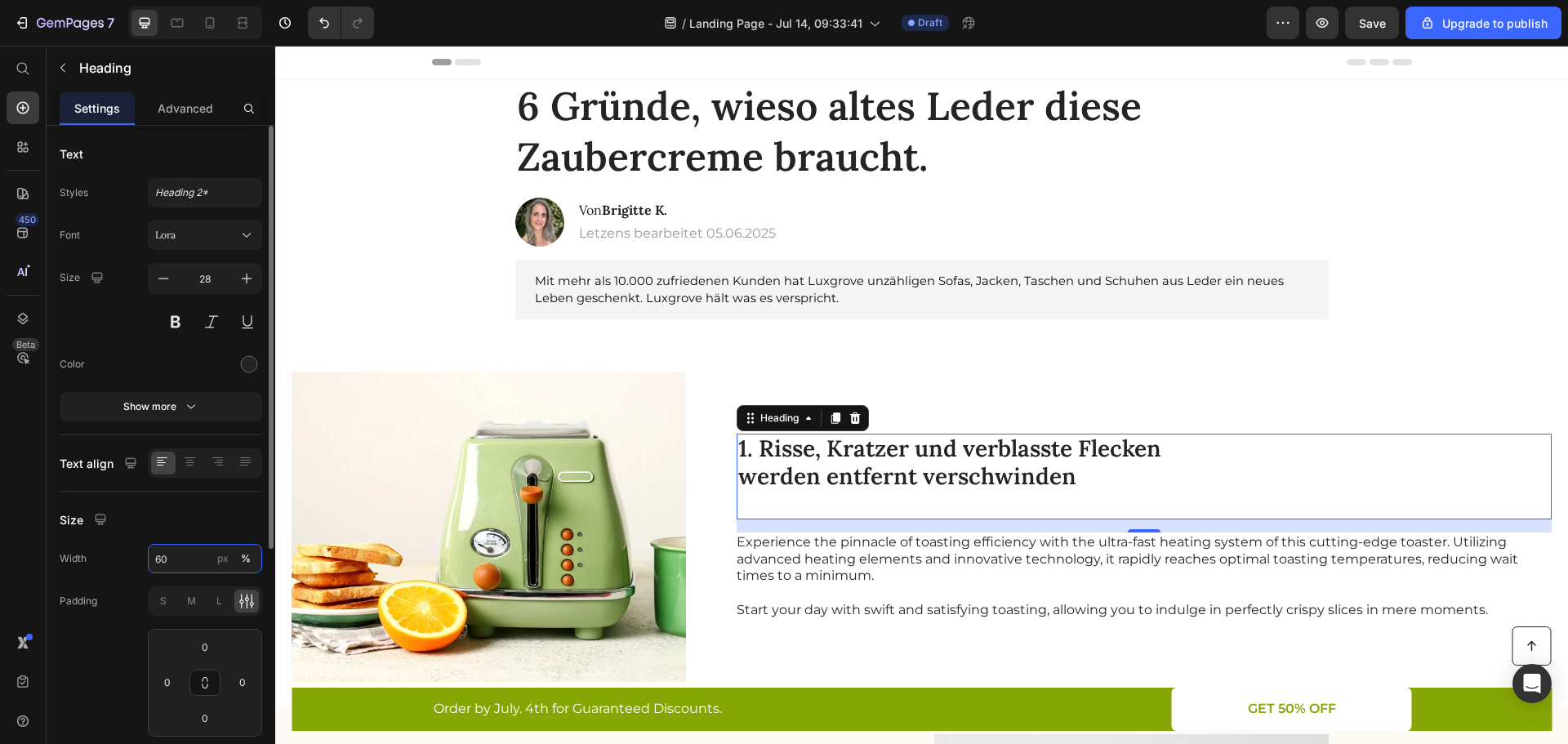 click on "60" at bounding box center (205, 559) 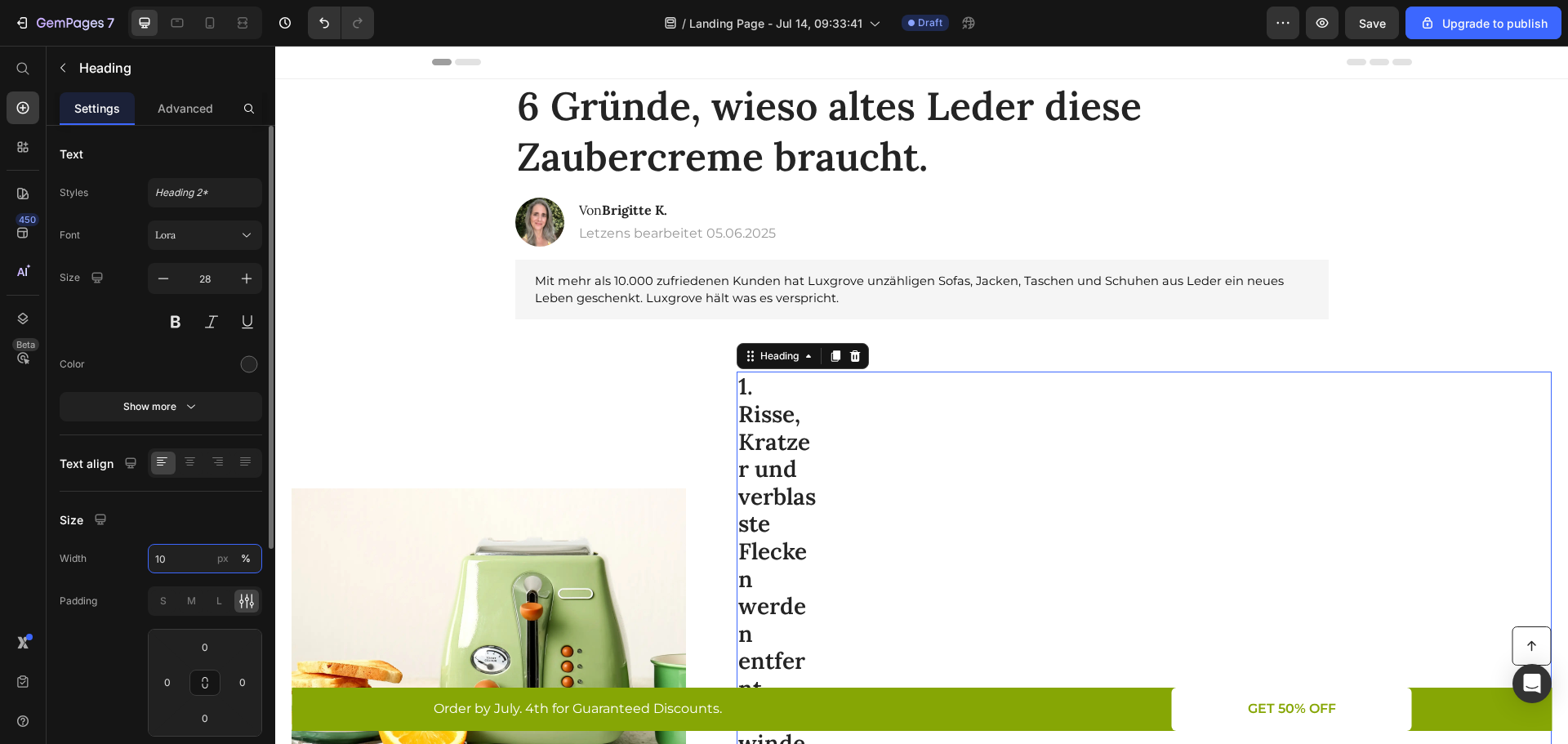 type on "100" 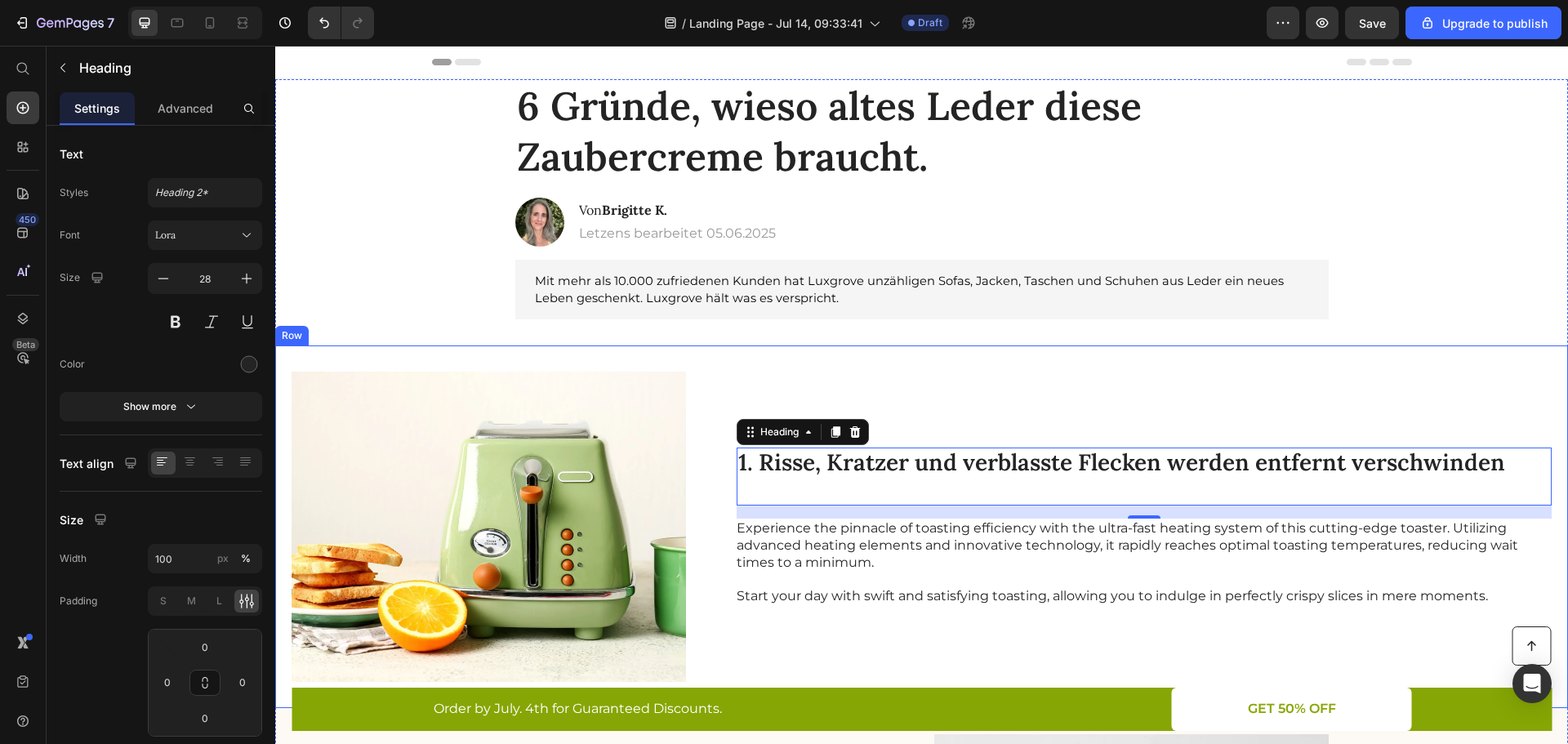 click on "Image 1. Risse, Kratzer und verblasste Flecken werden entfernt verschwinden   Heading   16 Experience the pinnacle of toasting efficiency with the ultra-fast heating system of this cutting-edge toaster. Utilizing advanced heating elements and innovative technology, it rapidly reaches optimal toasting temperatures, reducing wait times to a minimum. Start your day with swift and satisfying toasting, allowing you to indulge in perfectly crispy slices in mere moments. Text Block Row" at bounding box center [921, 527] 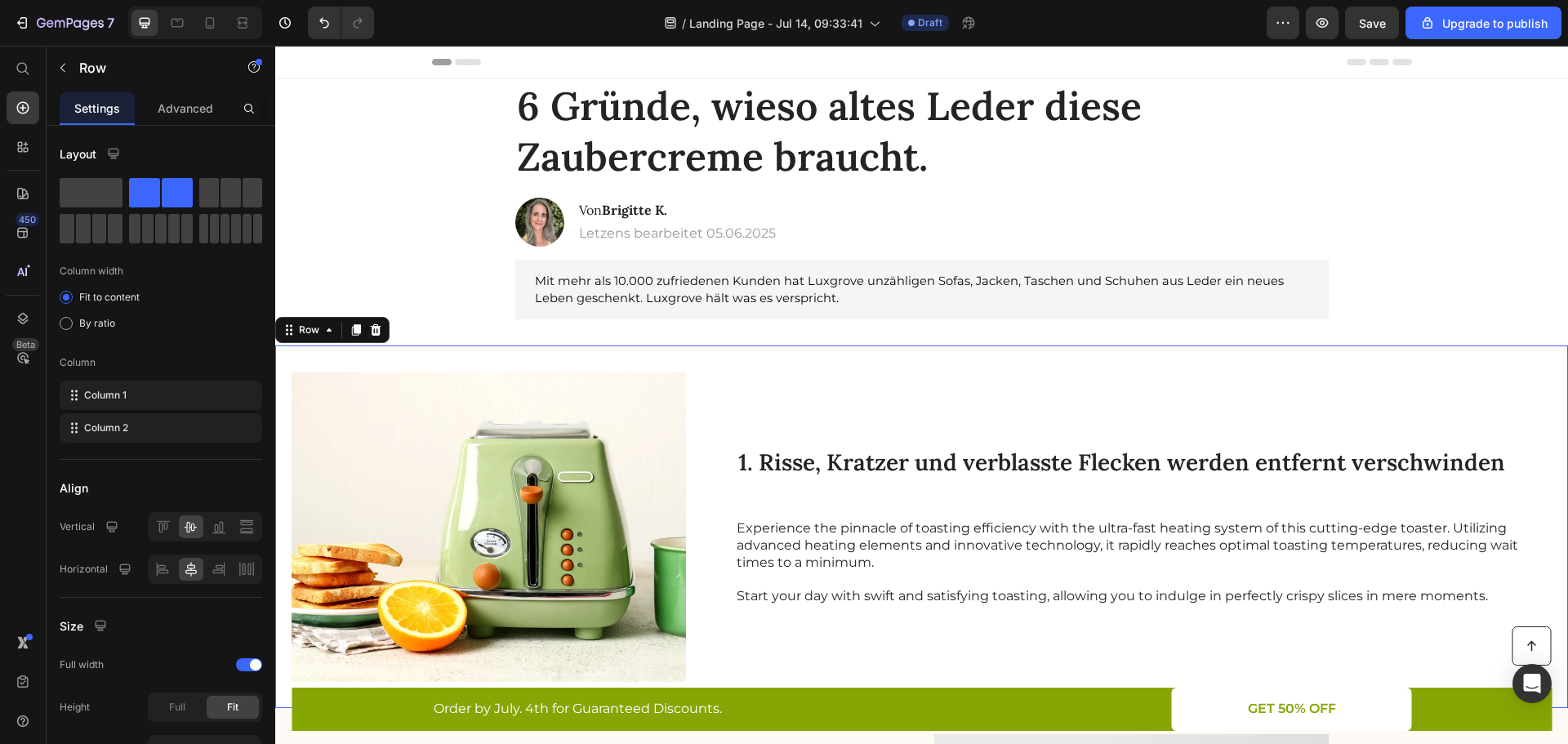 click on "Image 1. Risse, Kratzer und verblasste Flecken werden entfernt verschwinden   Heading Experience the pinnacle of toasting efficiency with the ultra-fast heating system of this cutting-edge toaster. Utilizing advanced heating elements and innovative technology, it rapidly reaches optimal toasting temperatures, reducing wait times to a minimum. Start your day with swift and satisfying toasting, allowing you to indulge in perfectly crispy slices in mere moments. Text Block Row   0" at bounding box center [921, 527] 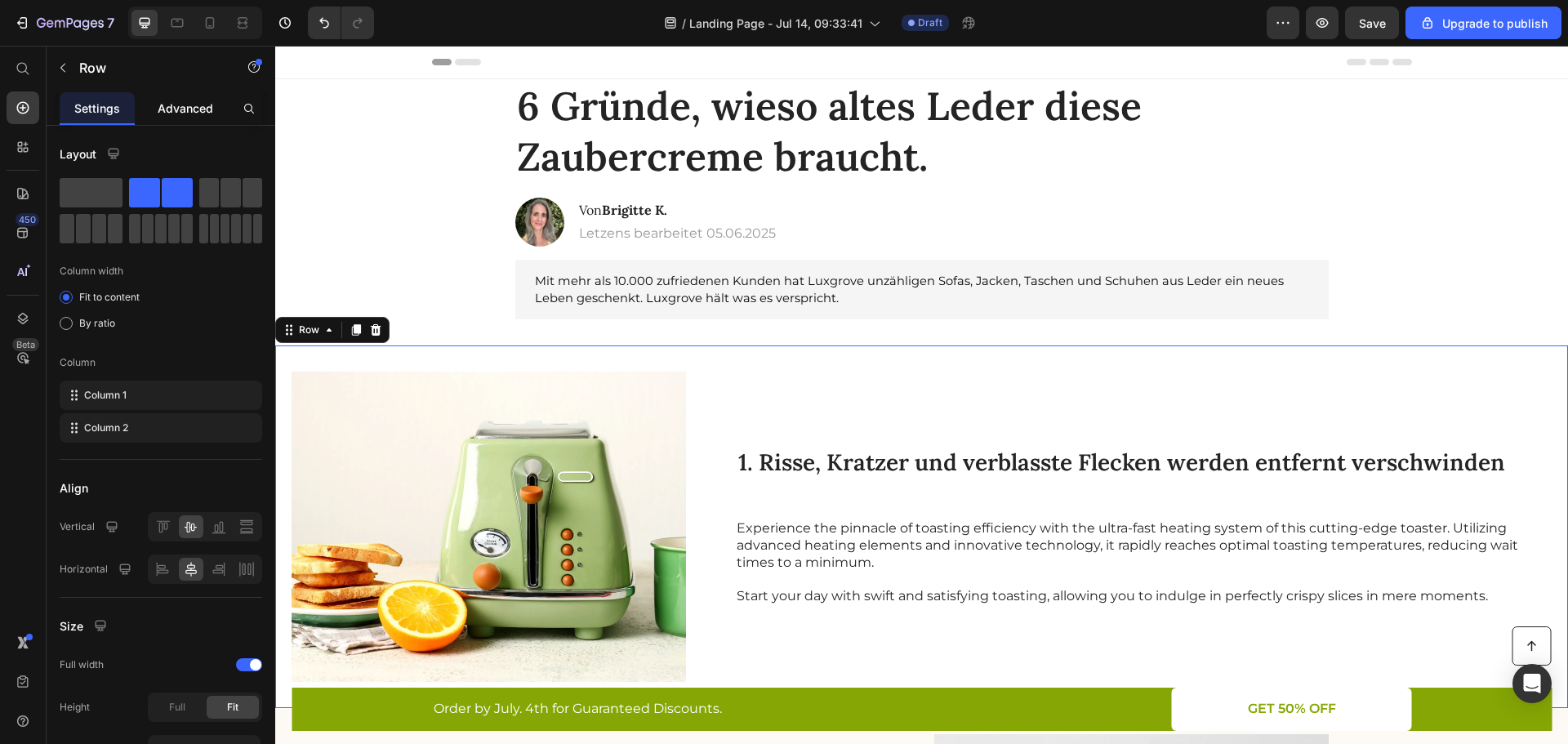 click on "Advanced" at bounding box center (185, 108) 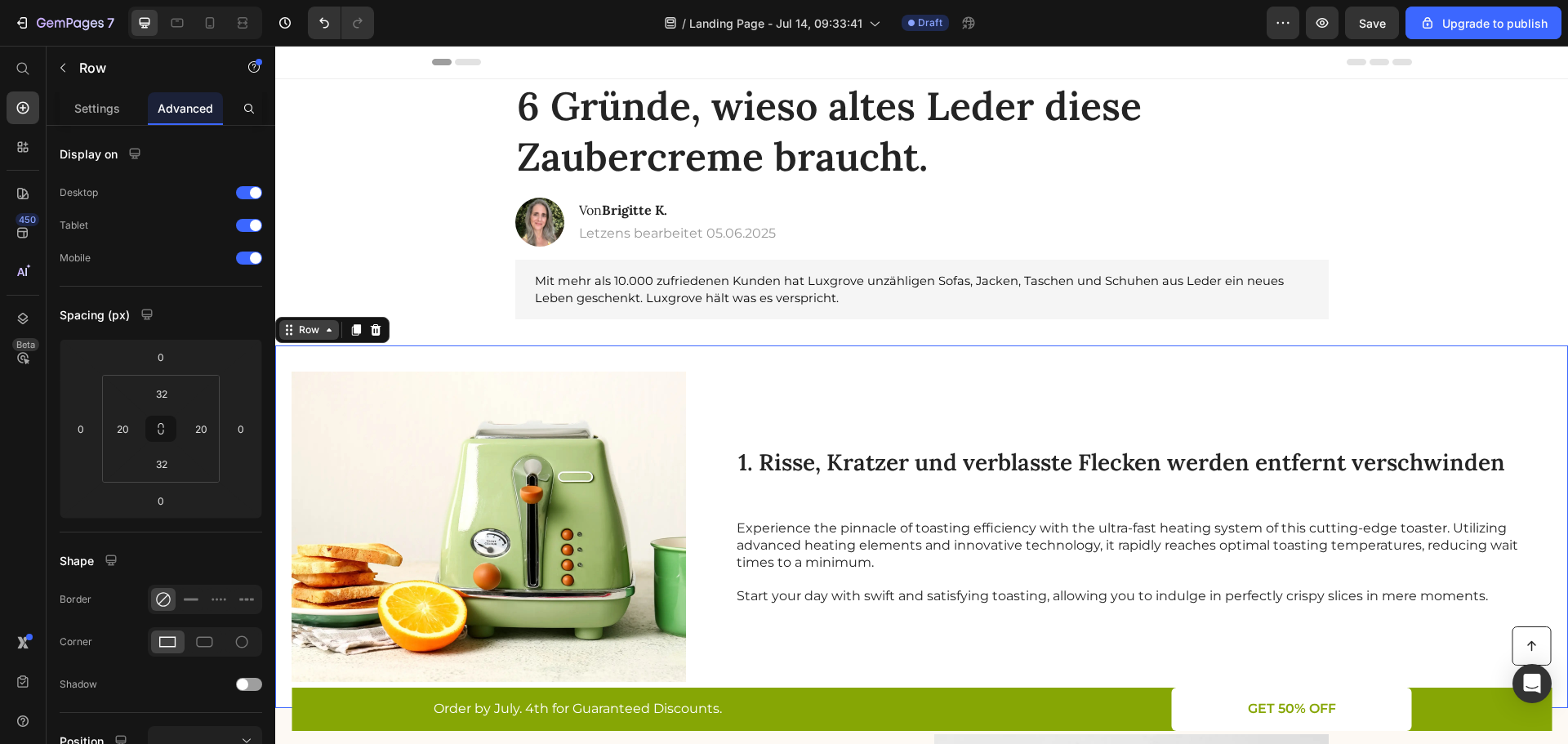 click on "Row" at bounding box center (309, 330) 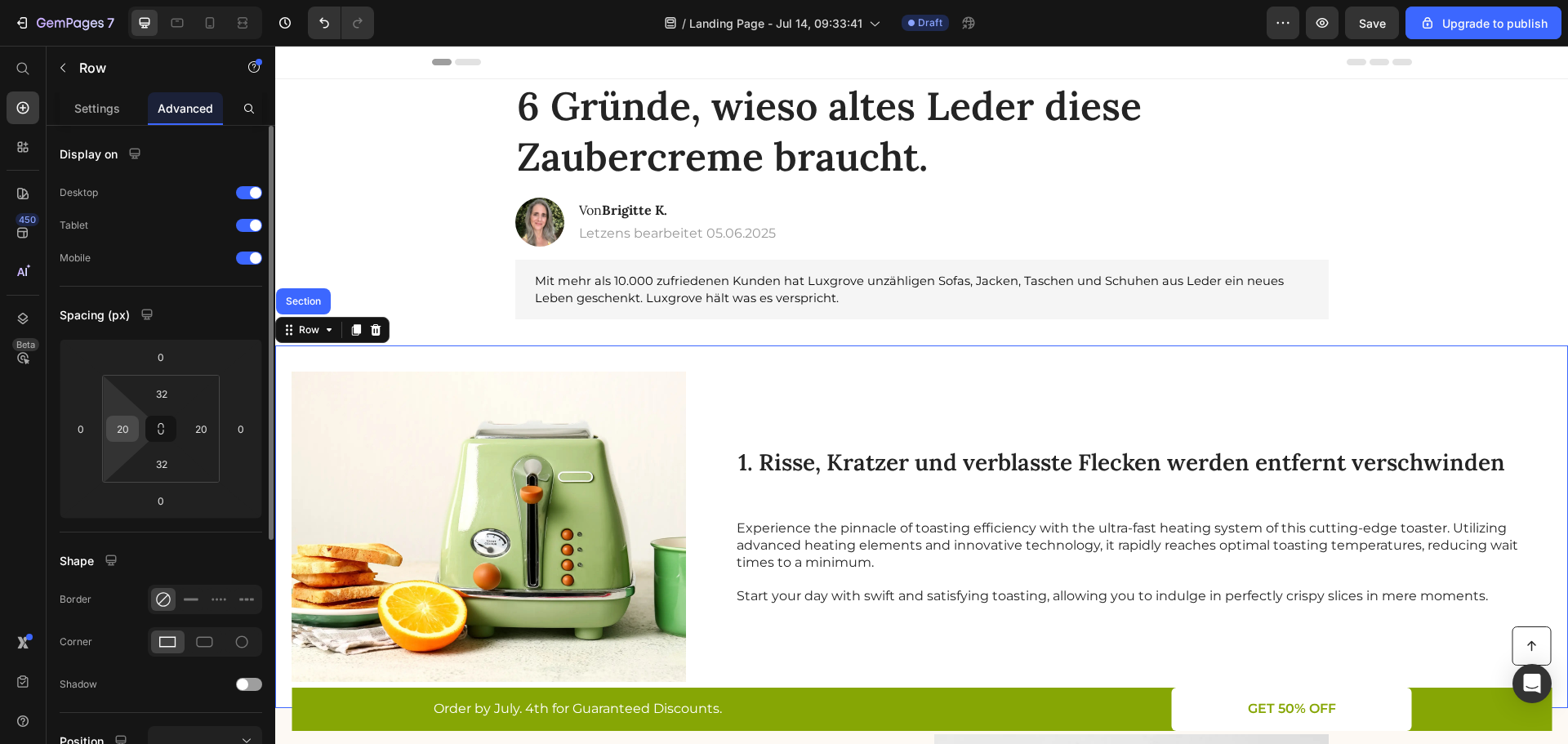 click on "20" at bounding box center (122, 429) 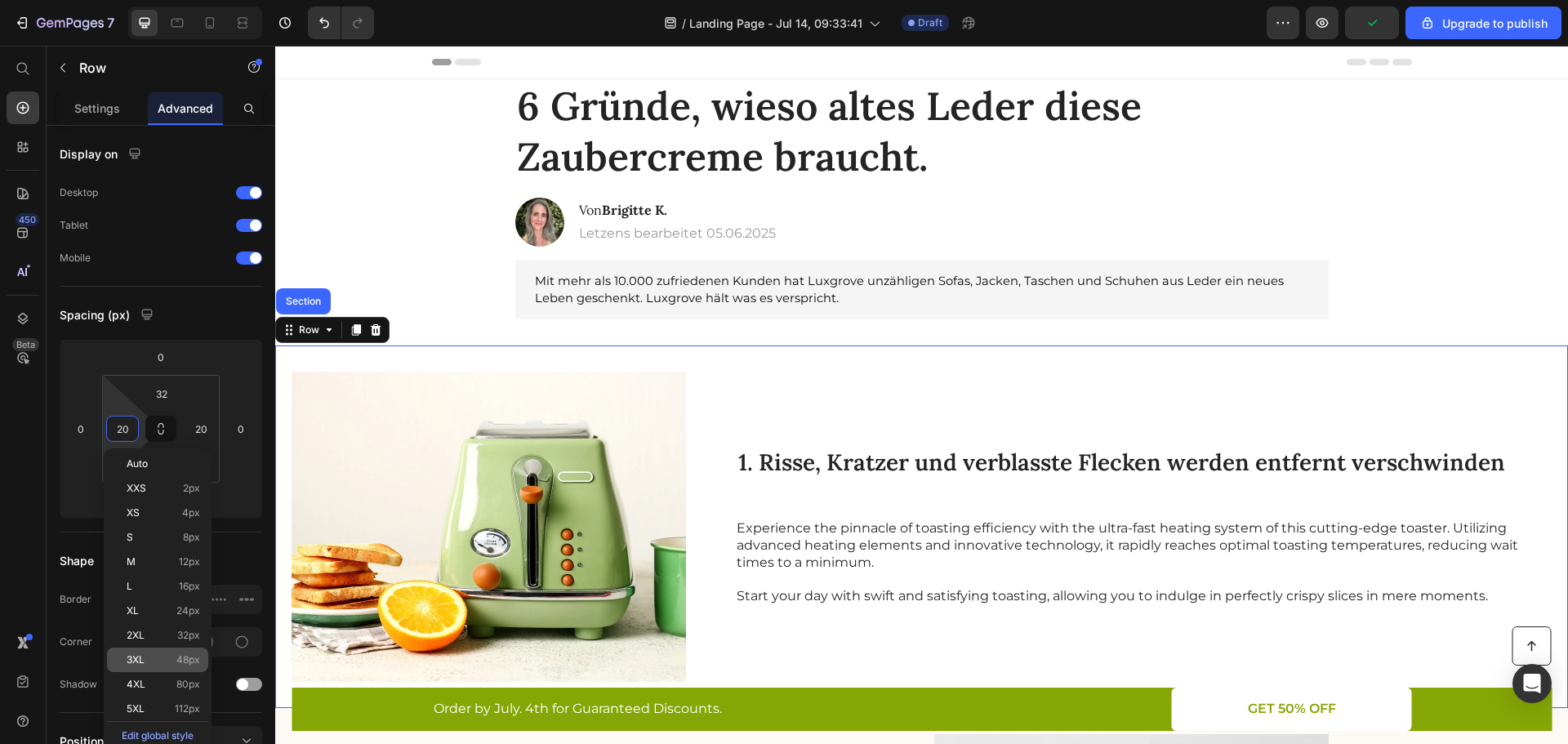click on "3XL 48px" 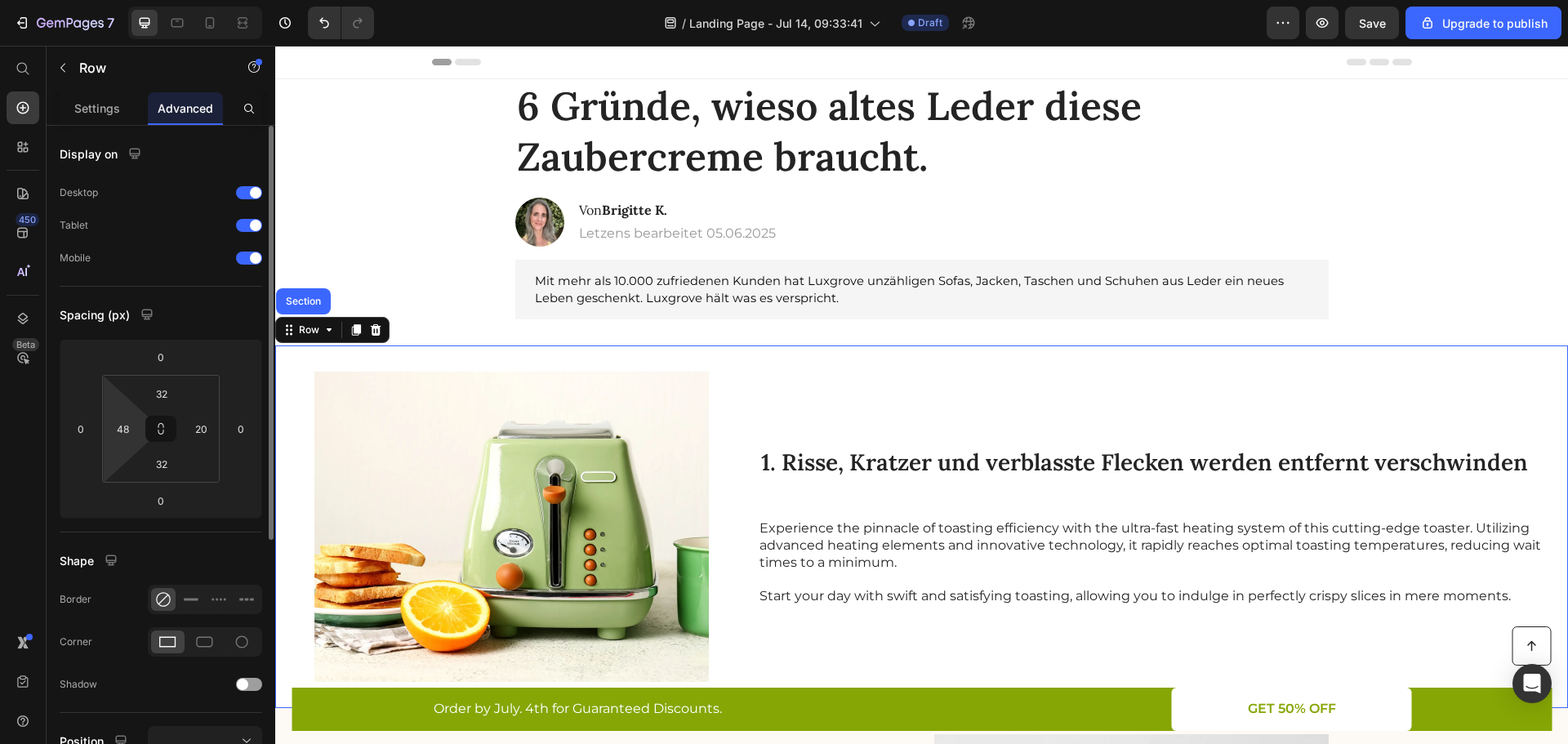 click on "7   /  Landing Page - Jul 14, 09:33:41 Draft Preview  Save  Upgrade to publish 450 Beta Start with Sections Elements Hero Section Product Detail Brands Trusted Badges Guarantee Product Breakdown How to use Testimonials Compare Bundle FAQs Social Proof Brand Story Product List Collection Blog List Contact Sticky Add to Cart Custom Footer Browse Library 450 Layout
Row
Row
Row
Row Text
Heading
Text Block Button
Button
Button
Sticky Back to top Media
Image" at bounding box center (784, 0) 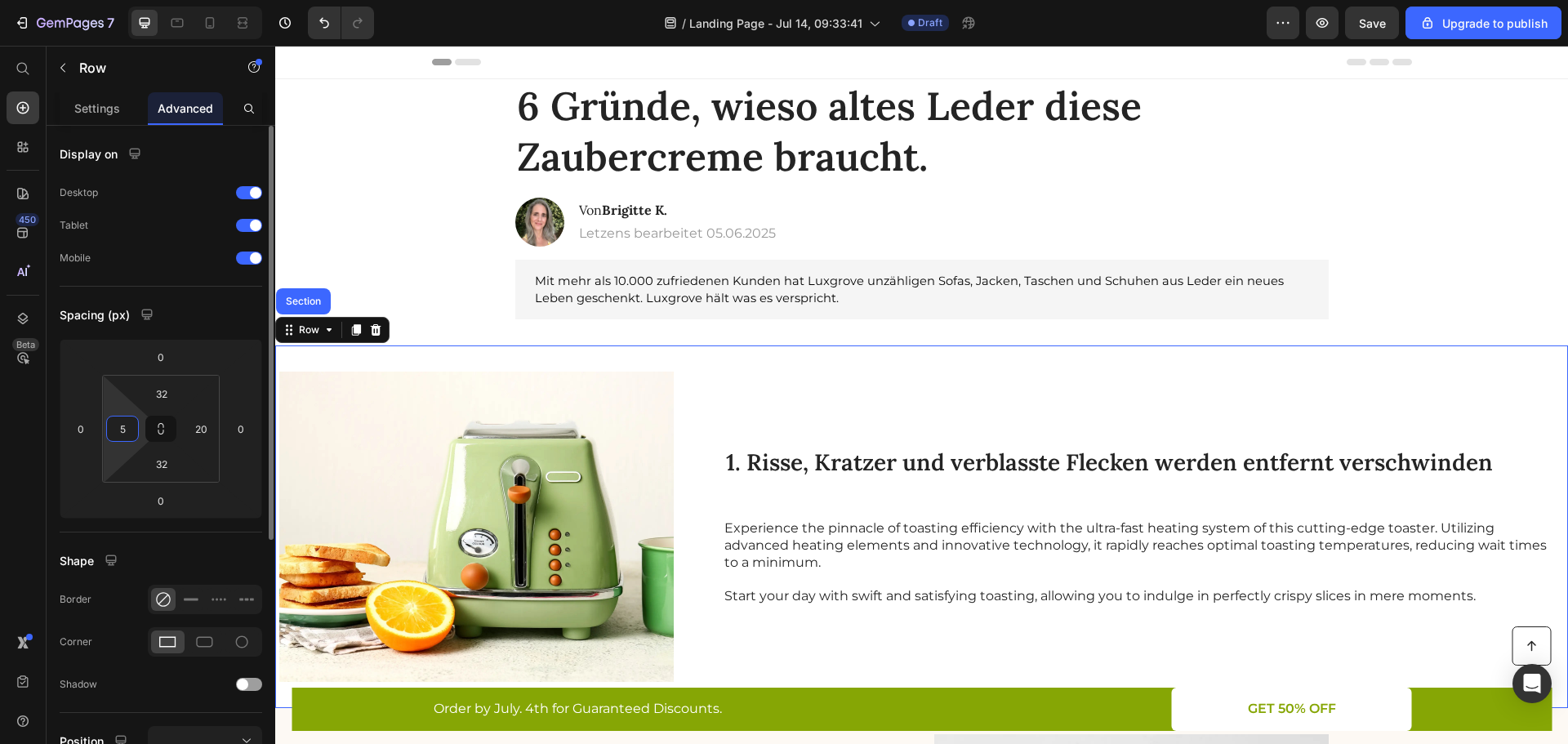 click on "5" at bounding box center (122, 429) 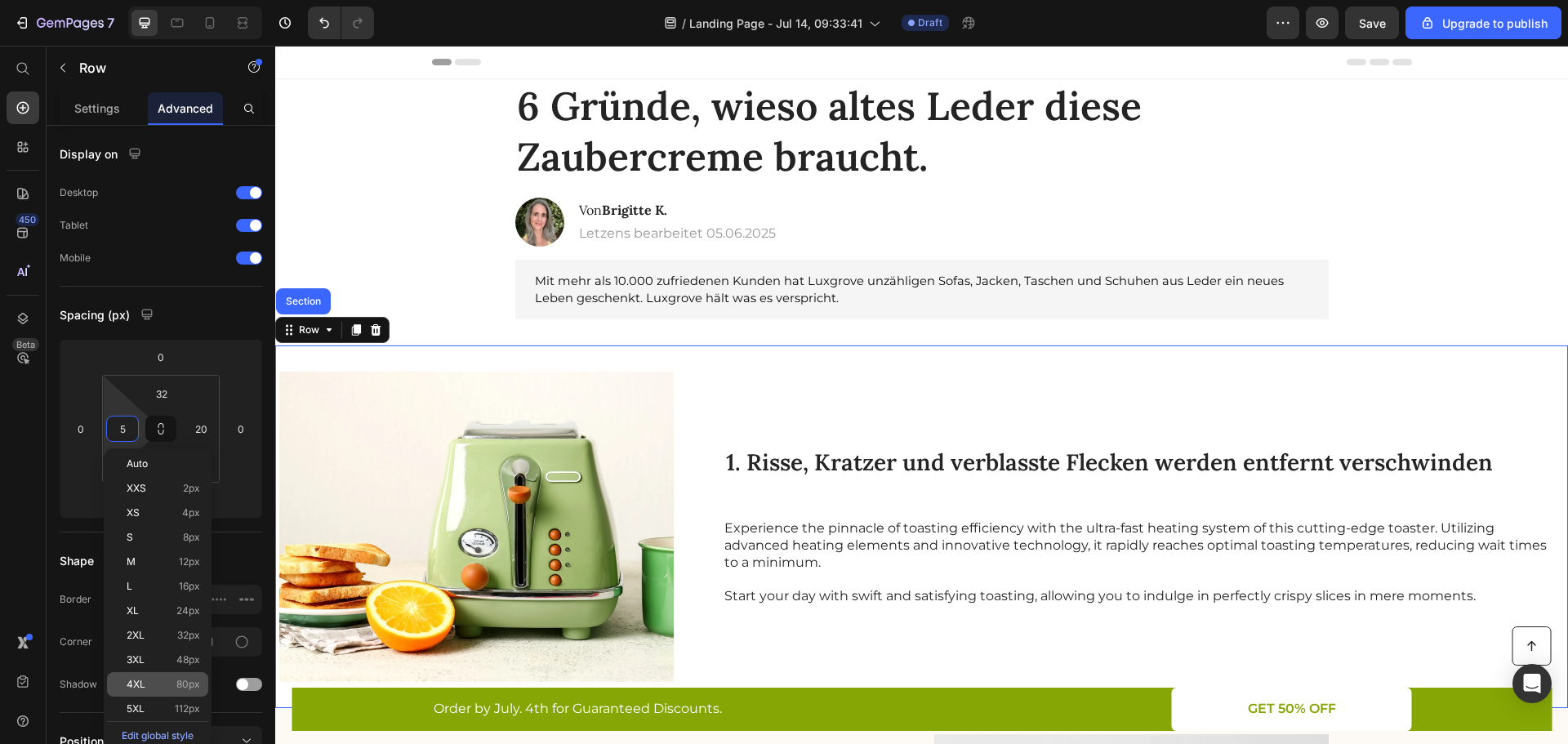 click on "4XL 80px" at bounding box center (163, 684) 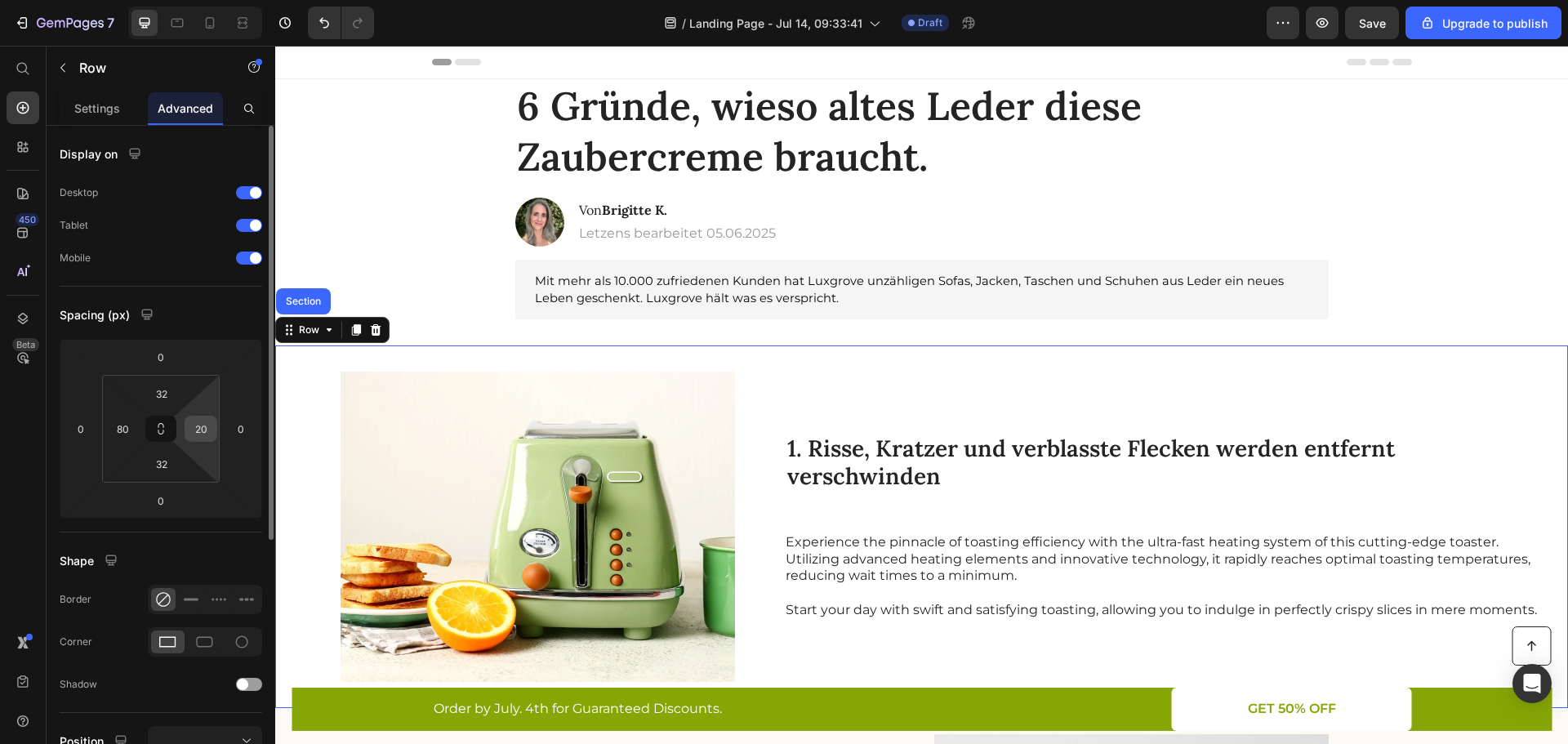 click on "20" at bounding box center (201, 429) 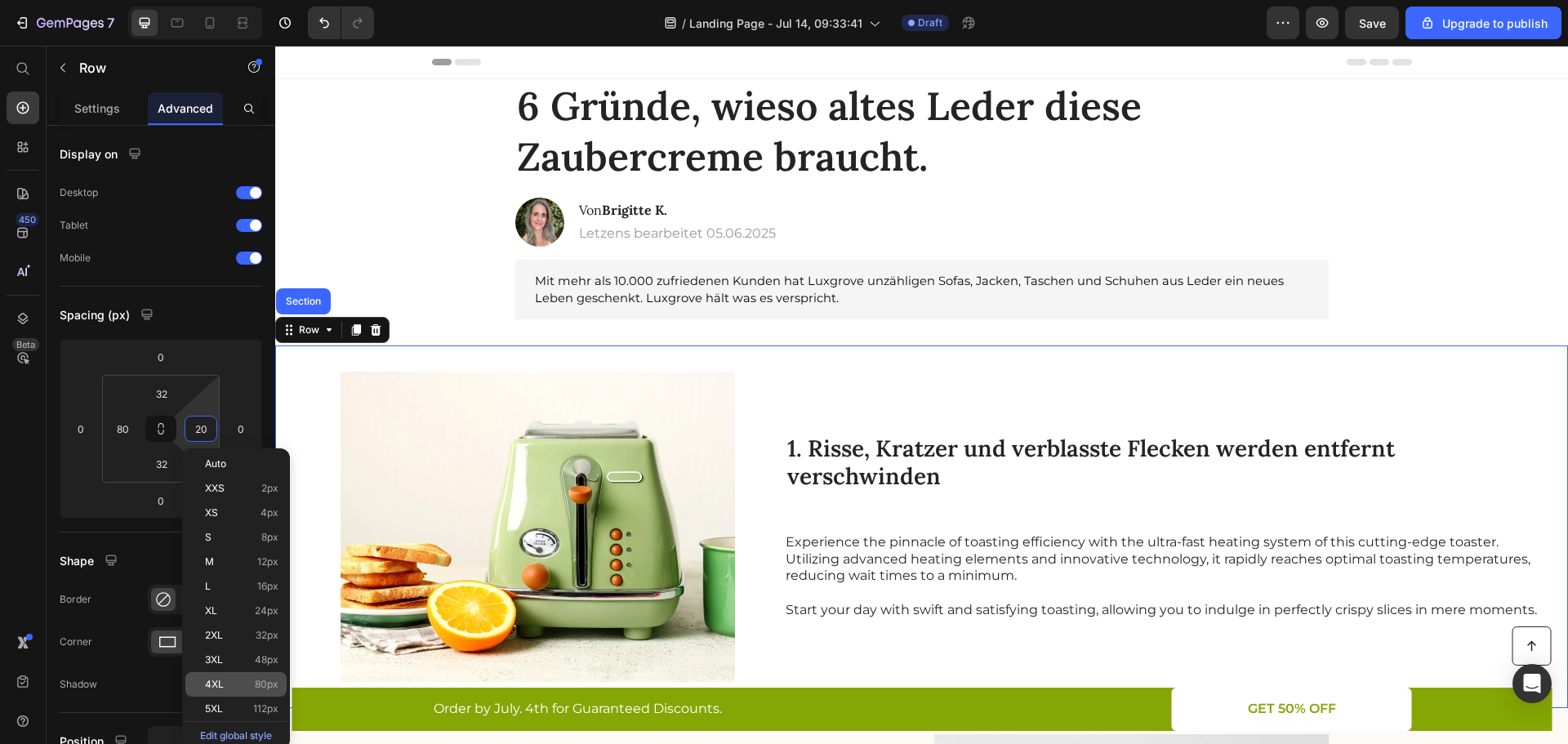 click on "4XL 80px" at bounding box center [242, 684] 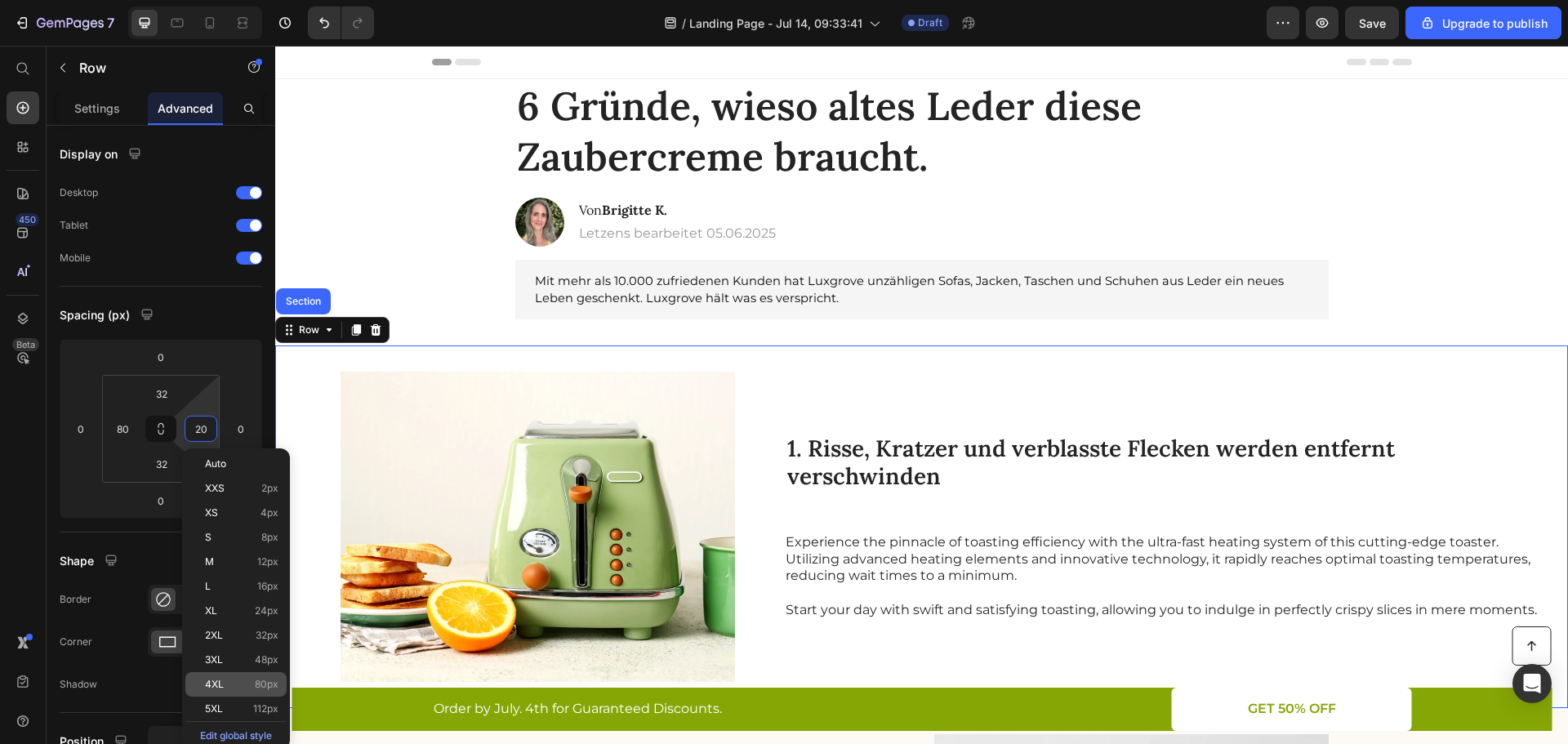 type on "80" 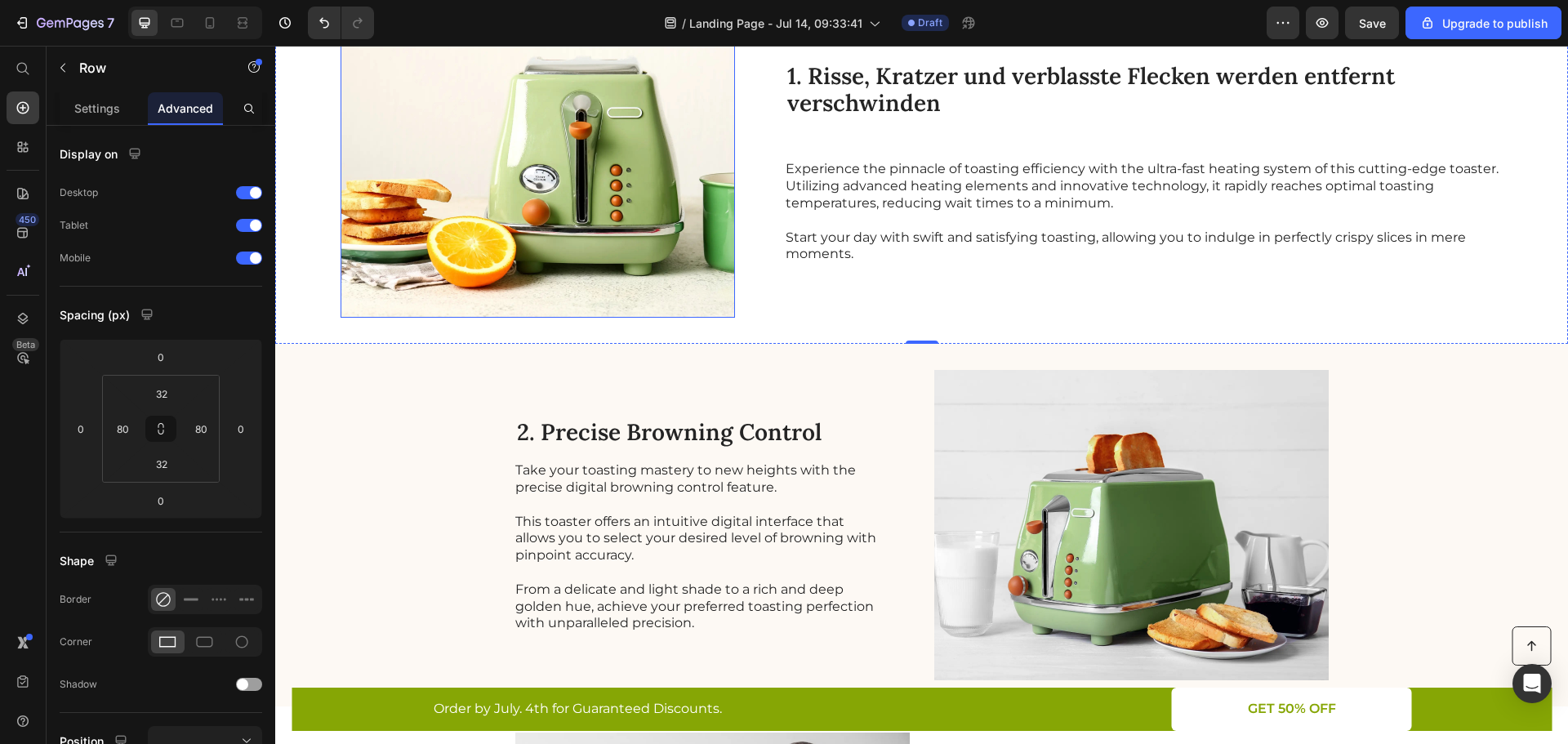 scroll, scrollTop: 381, scrollLeft: 0, axis: vertical 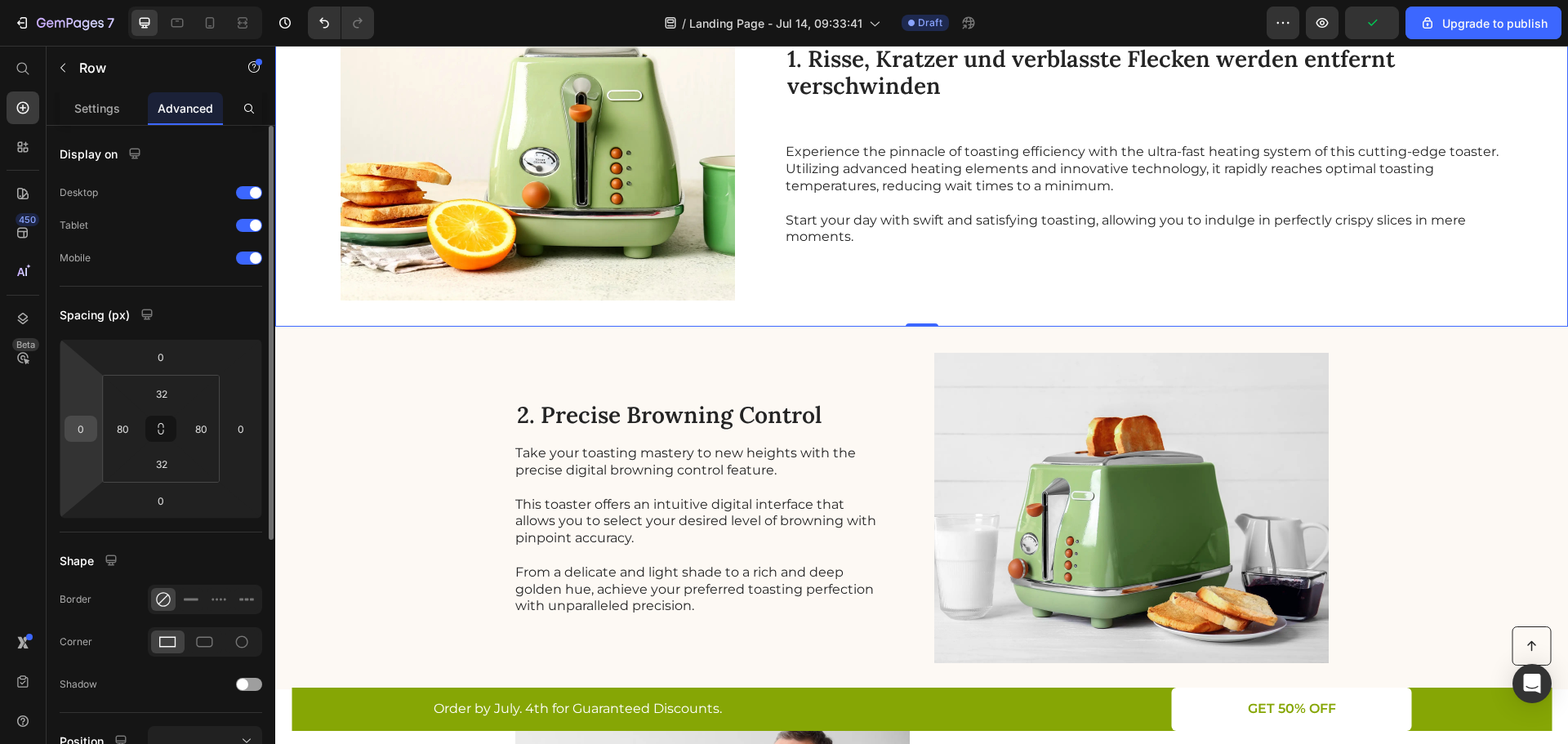 click on "0" at bounding box center [81, 429] 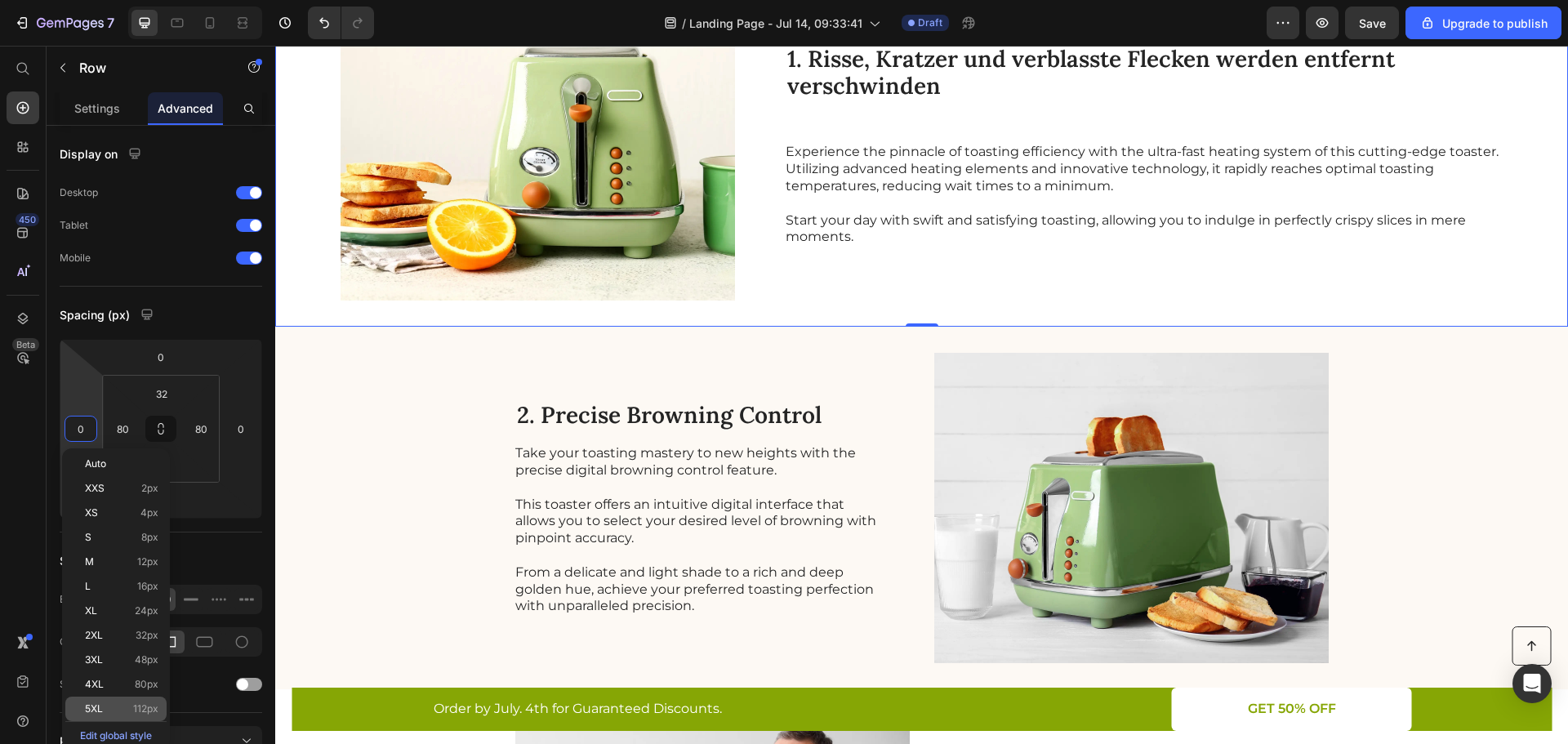 click on "5XL 112px" at bounding box center [122, 709] 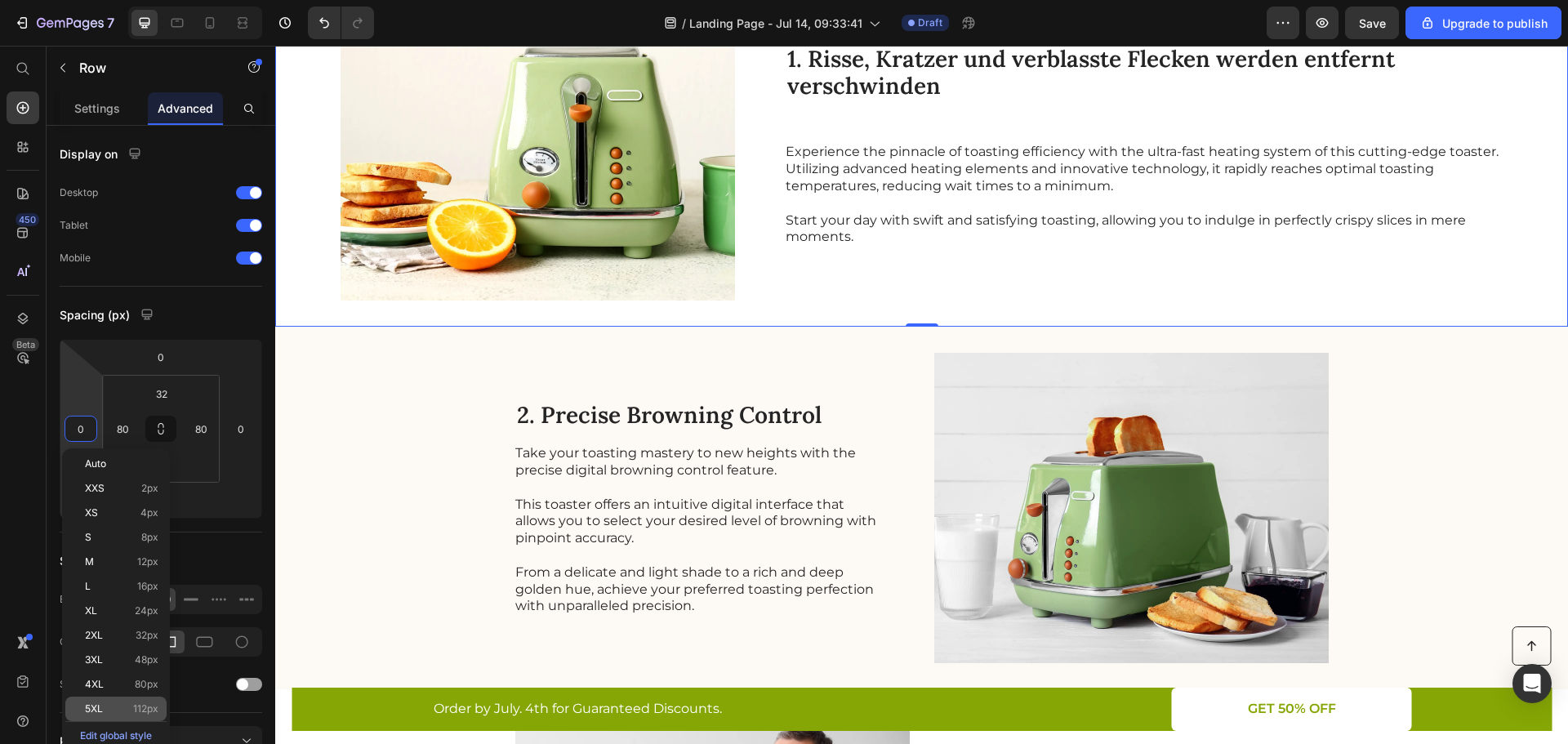 type on "112" 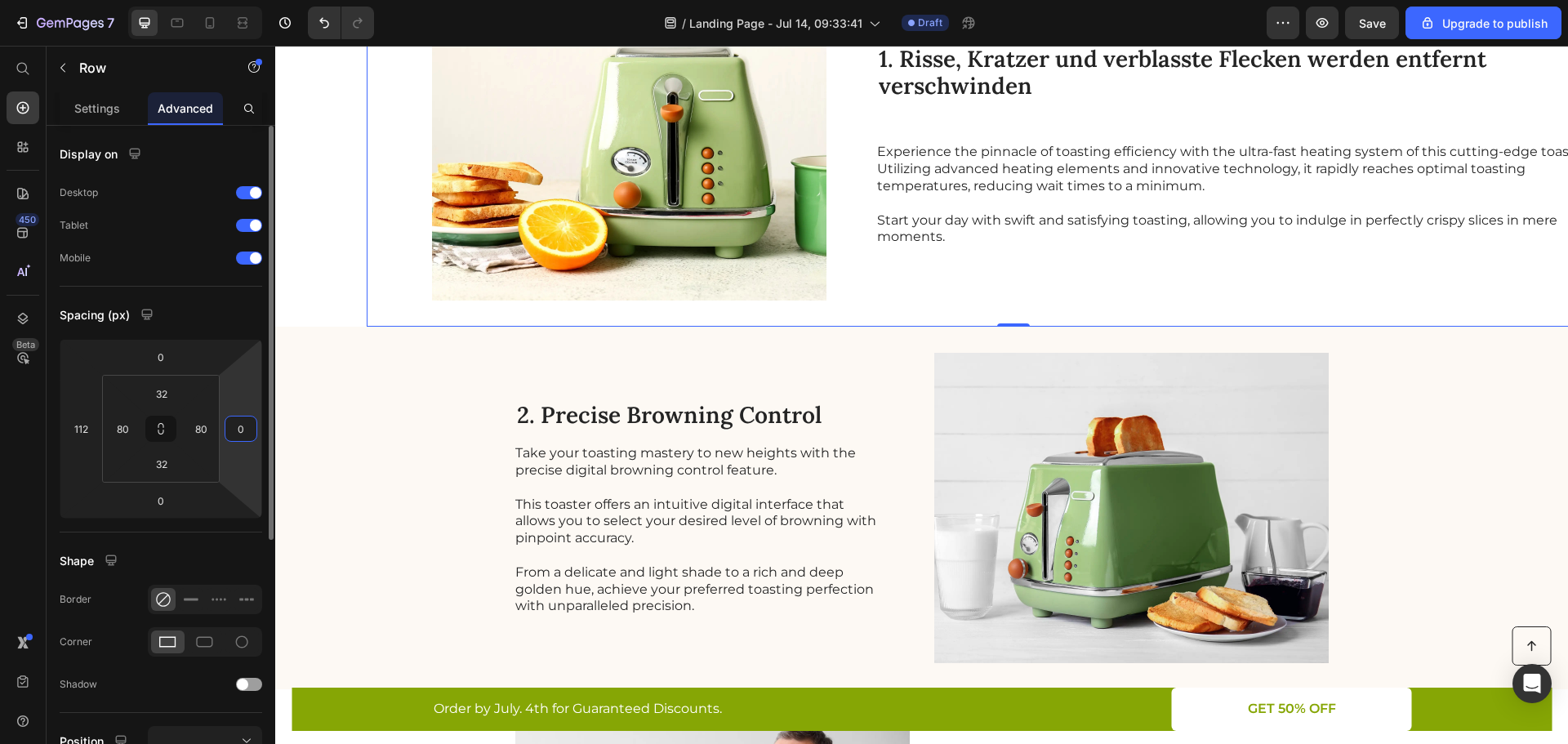 click on "0" at bounding box center [241, 429] 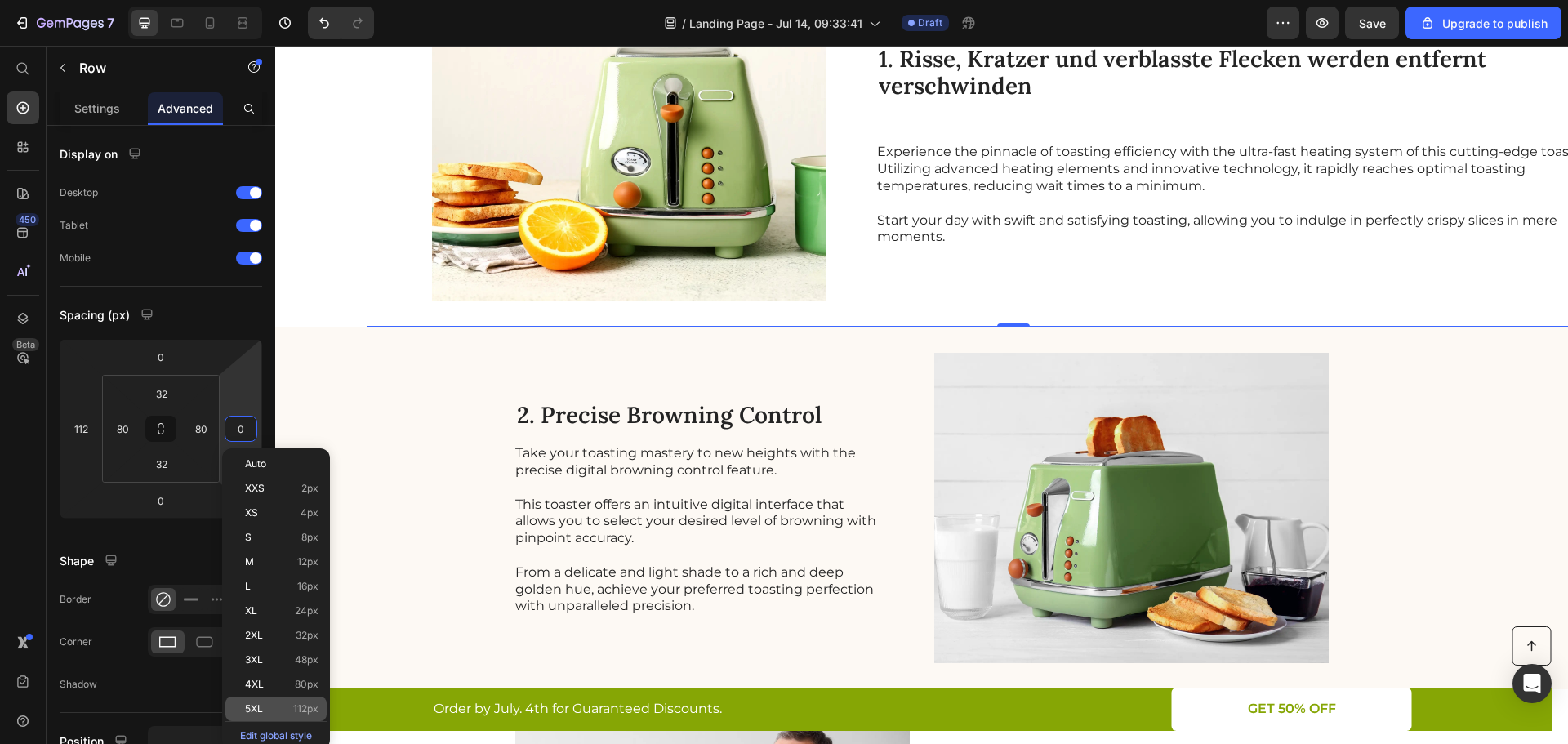 click on "5XL 112px" 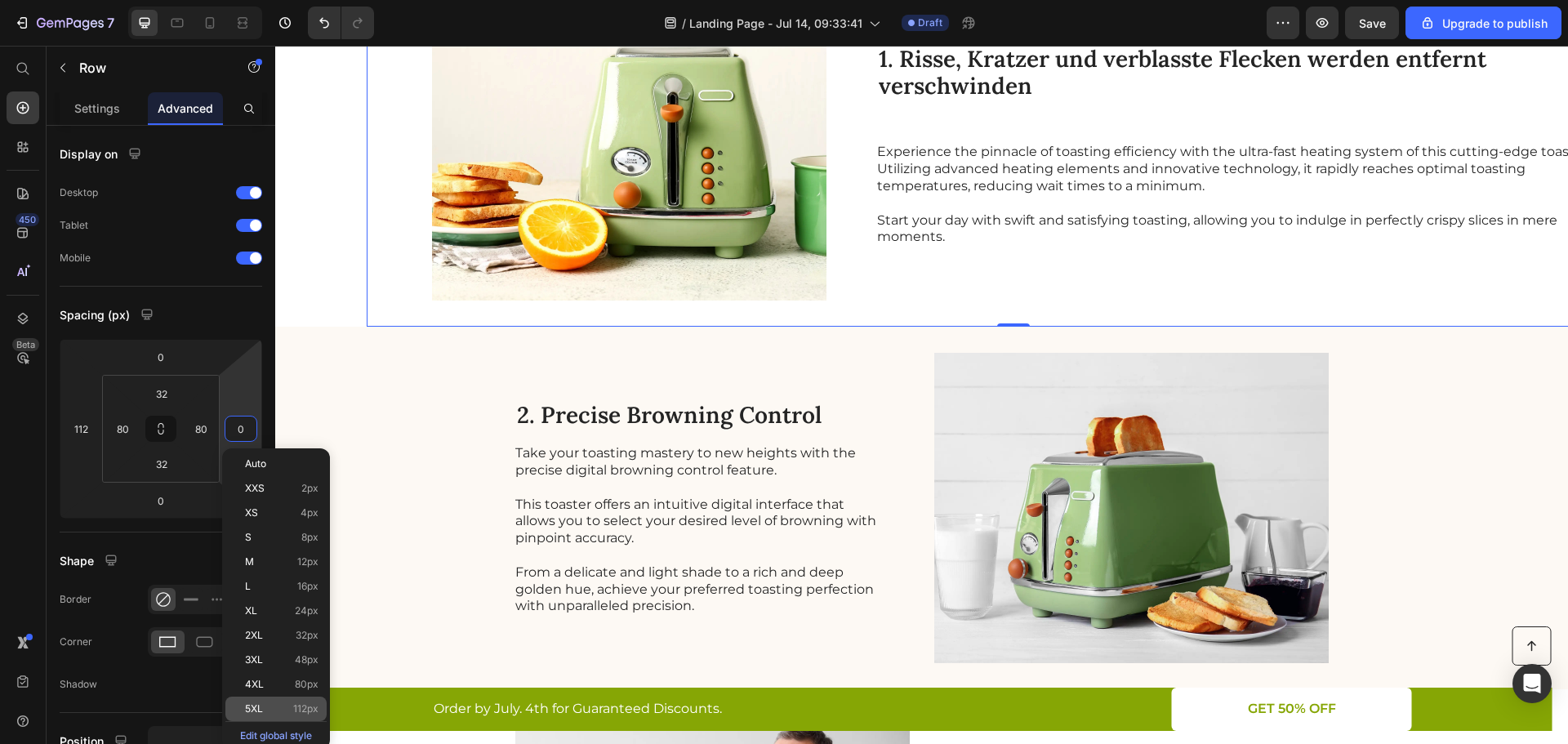 type on "112" 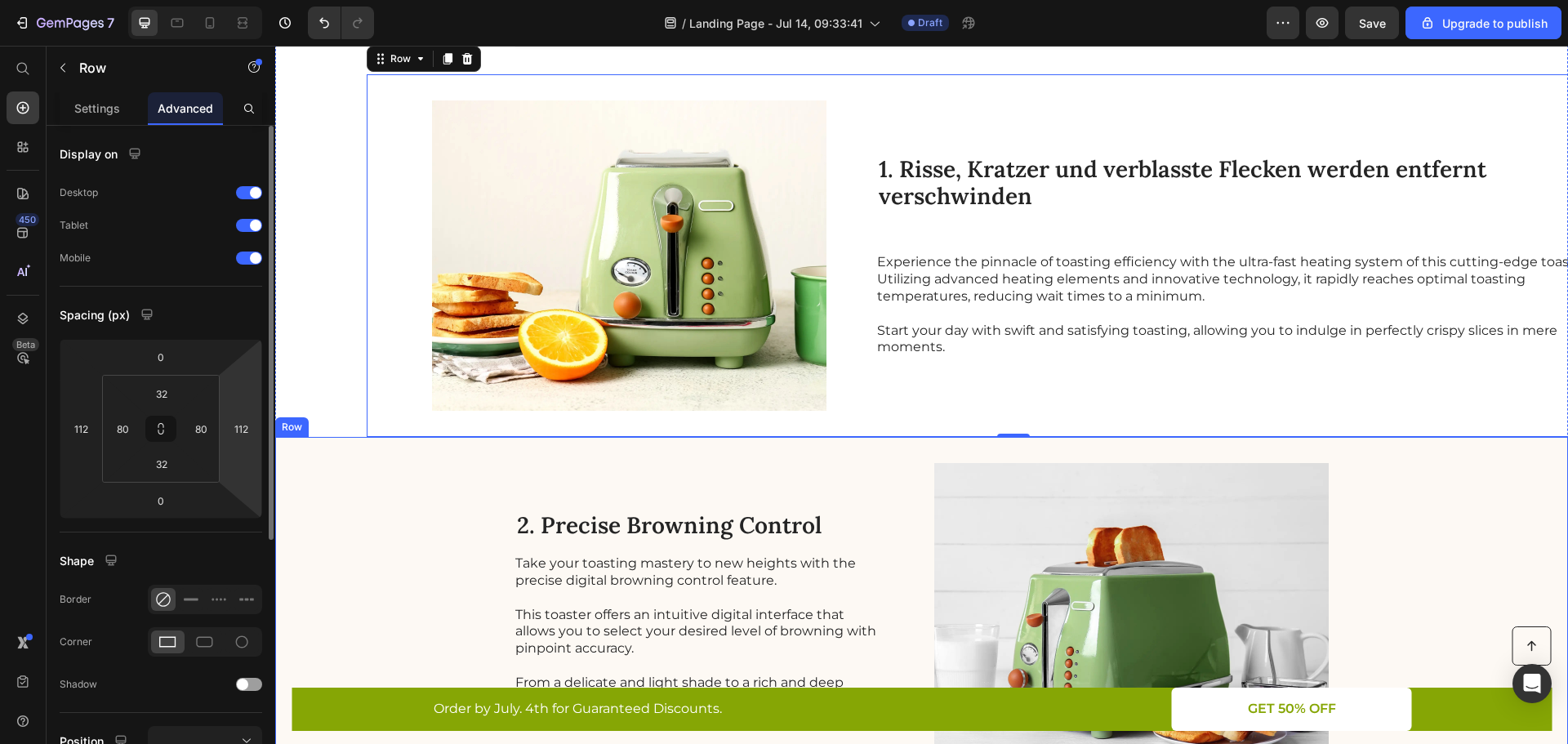 scroll, scrollTop: 272, scrollLeft: 0, axis: vertical 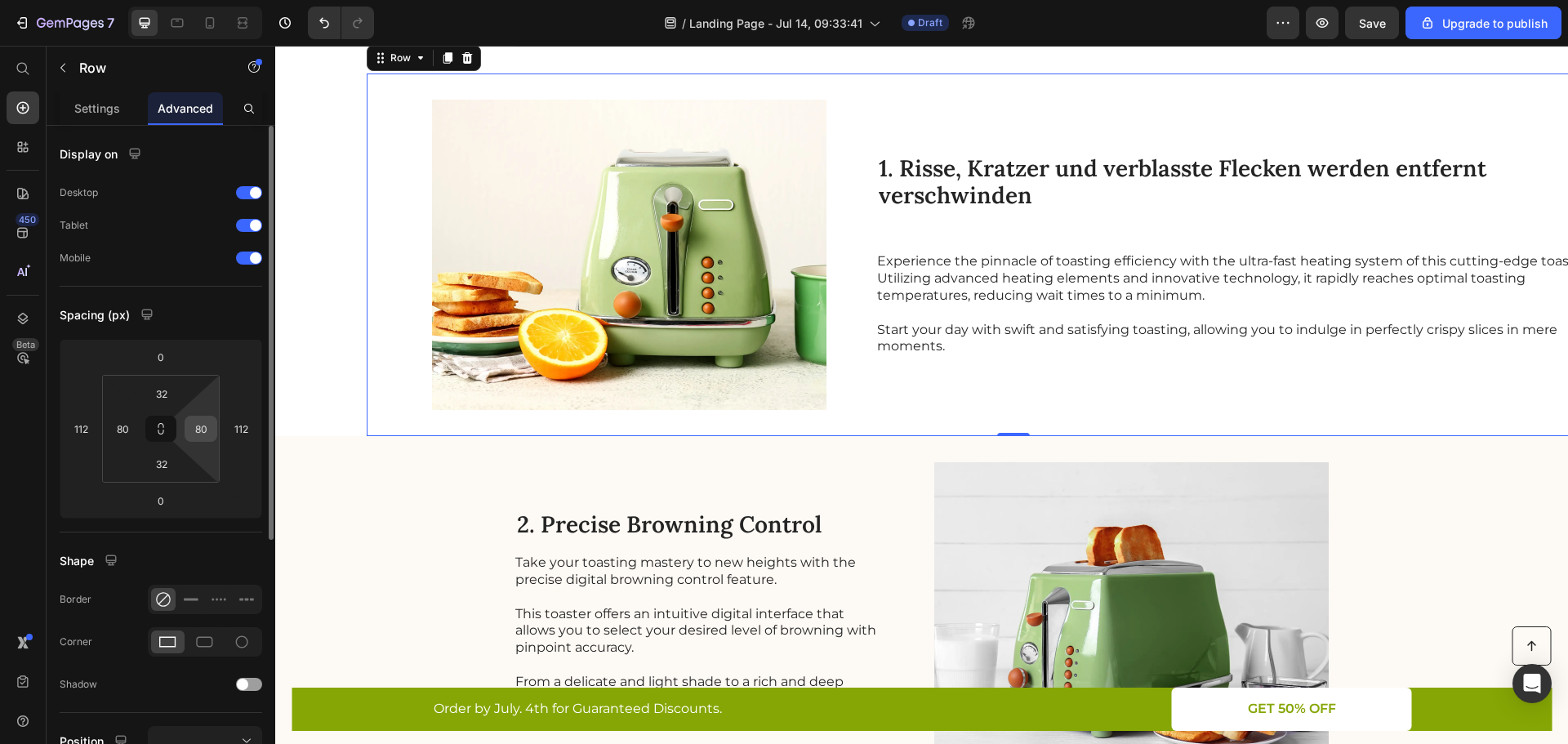 click on "80" at bounding box center (201, 429) 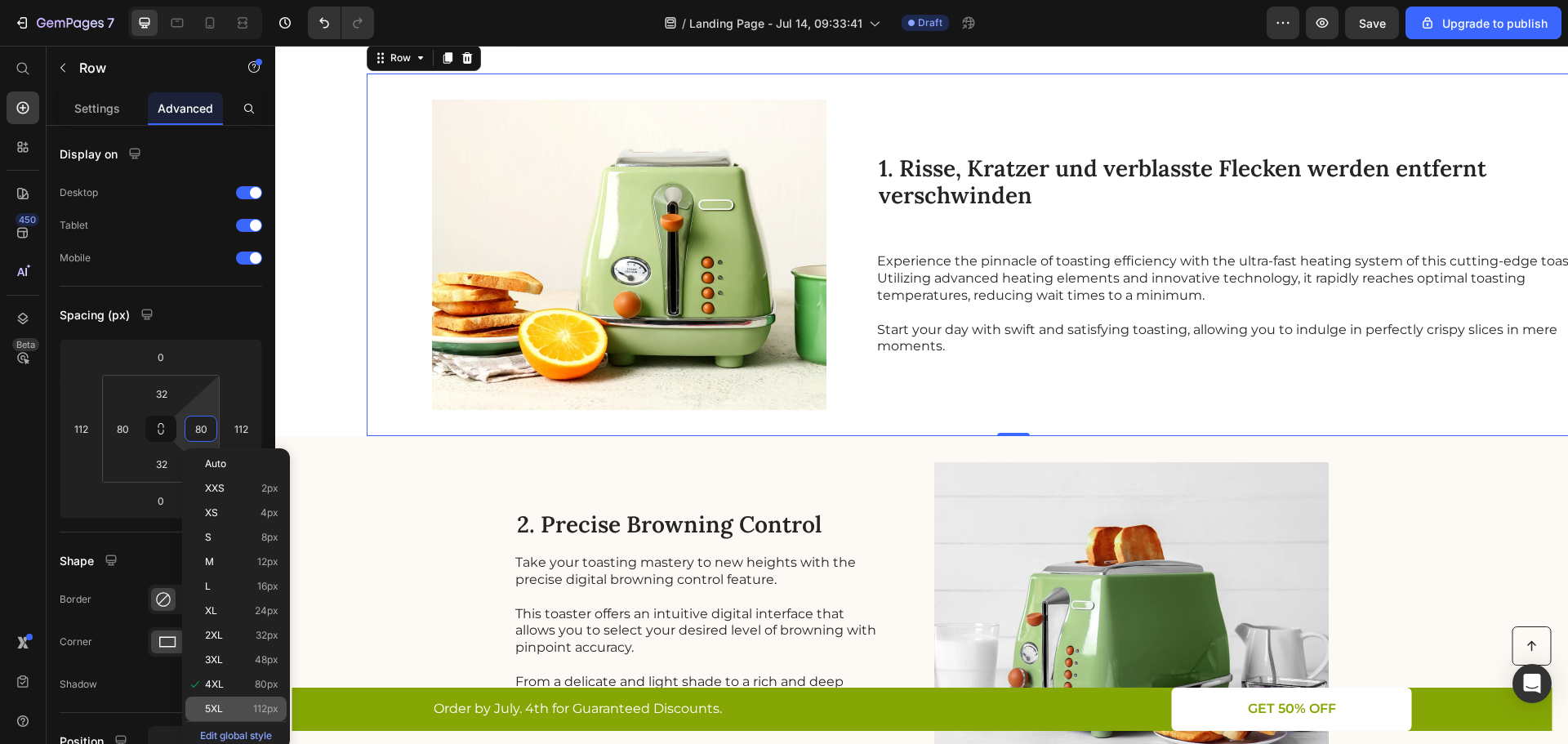 click on "5XL" at bounding box center [214, 709] 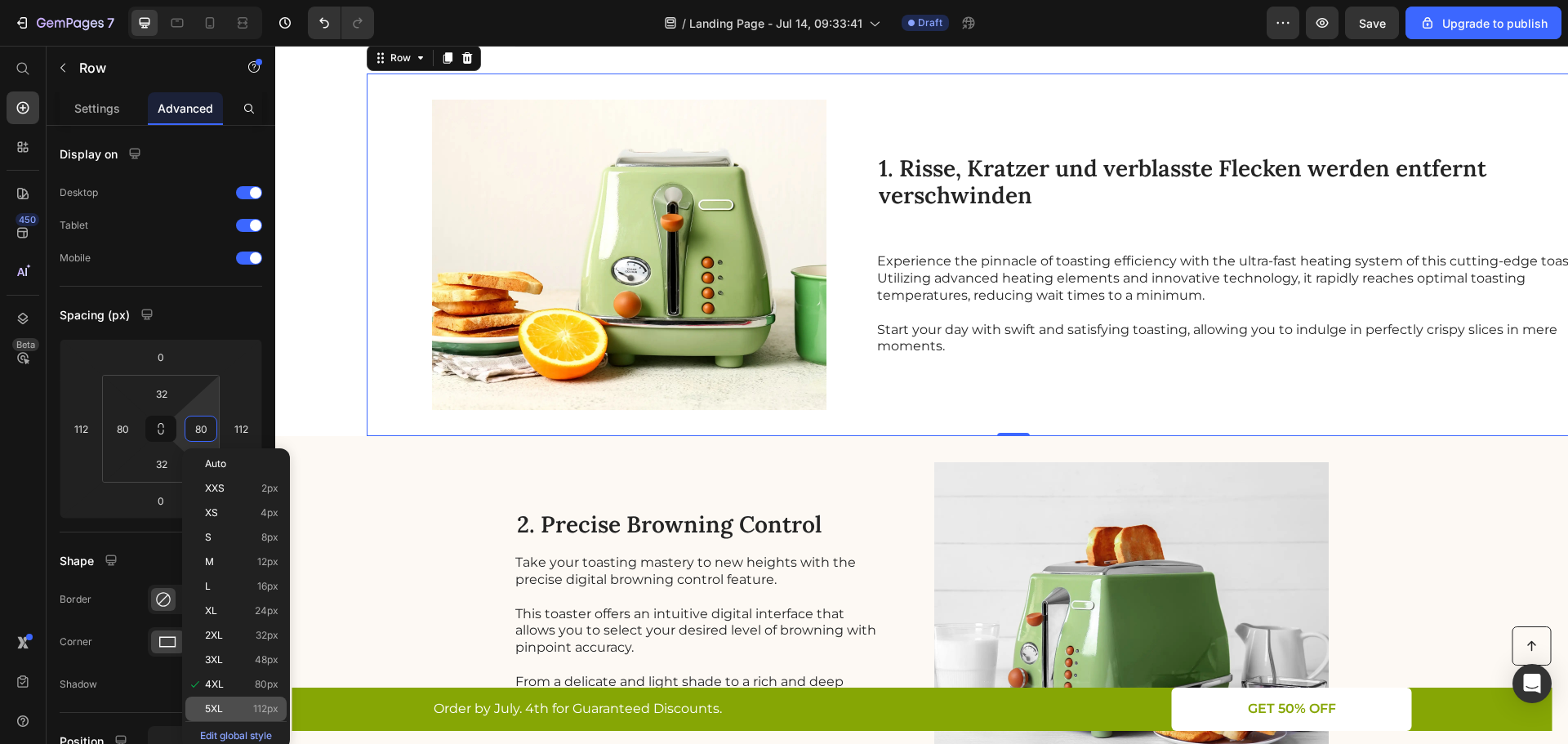 type on "112" 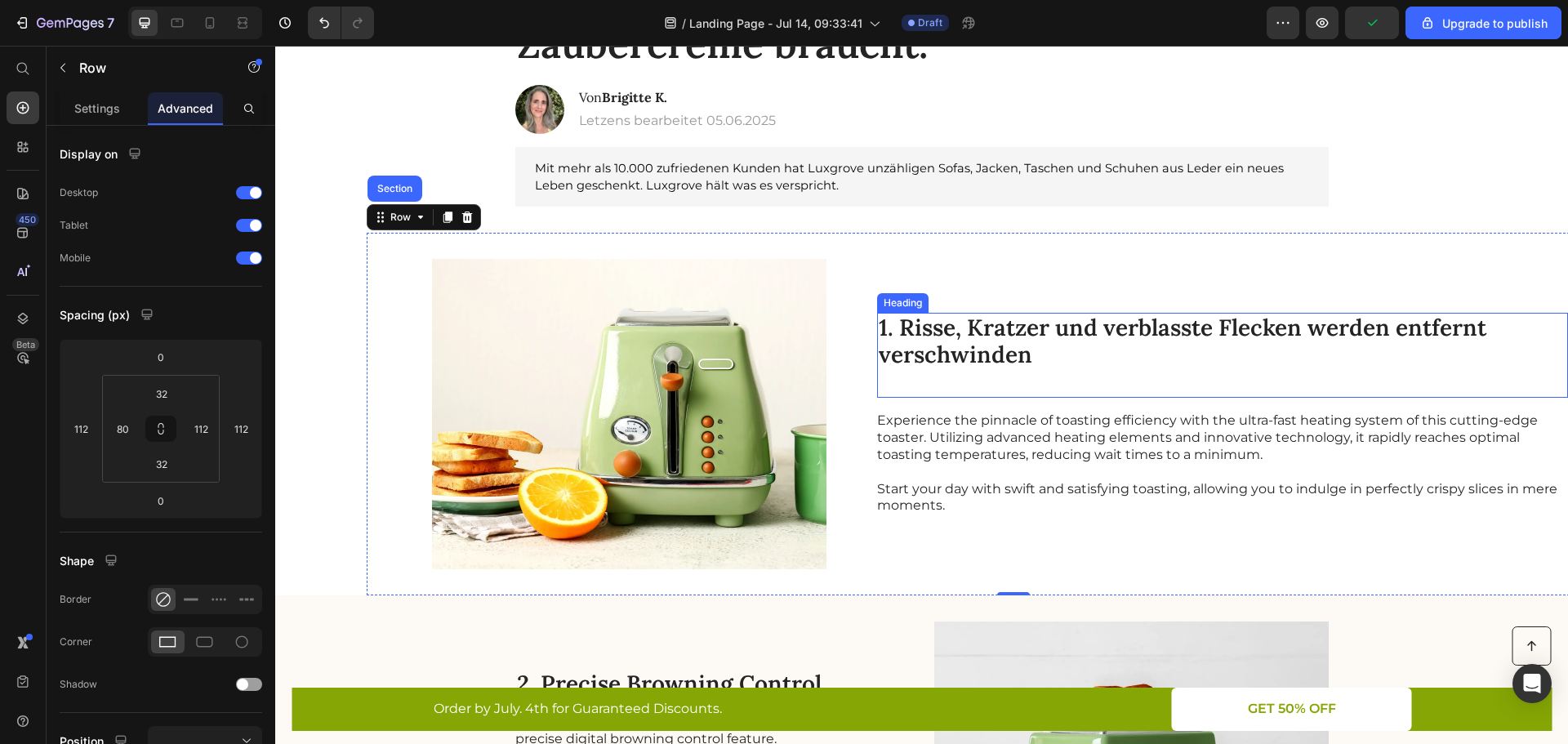 scroll, scrollTop: 109, scrollLeft: 0, axis: vertical 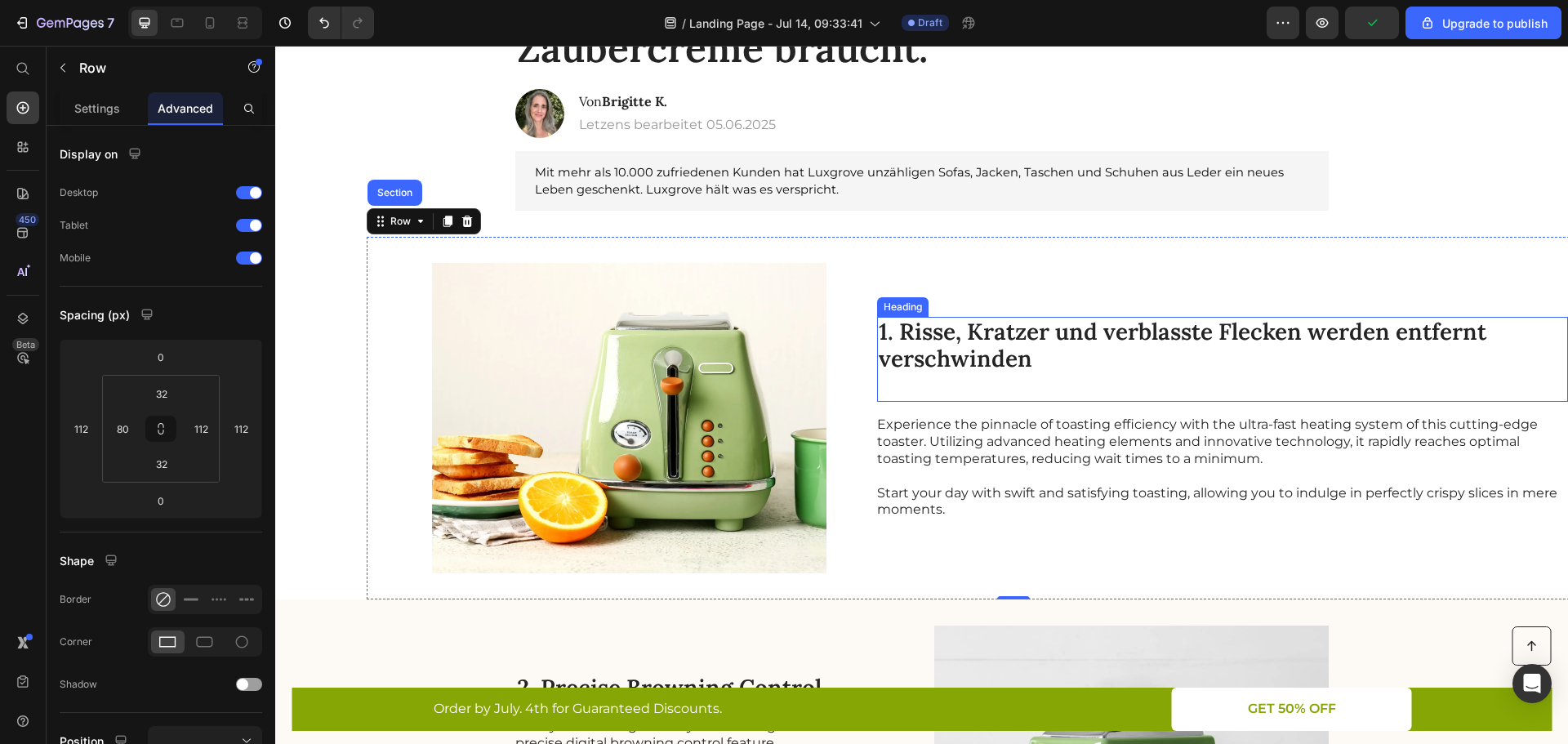 click on "1. Risse, Kratzer und verblasste Flecken werden entfernt verschwinden" at bounding box center (1223, 359) 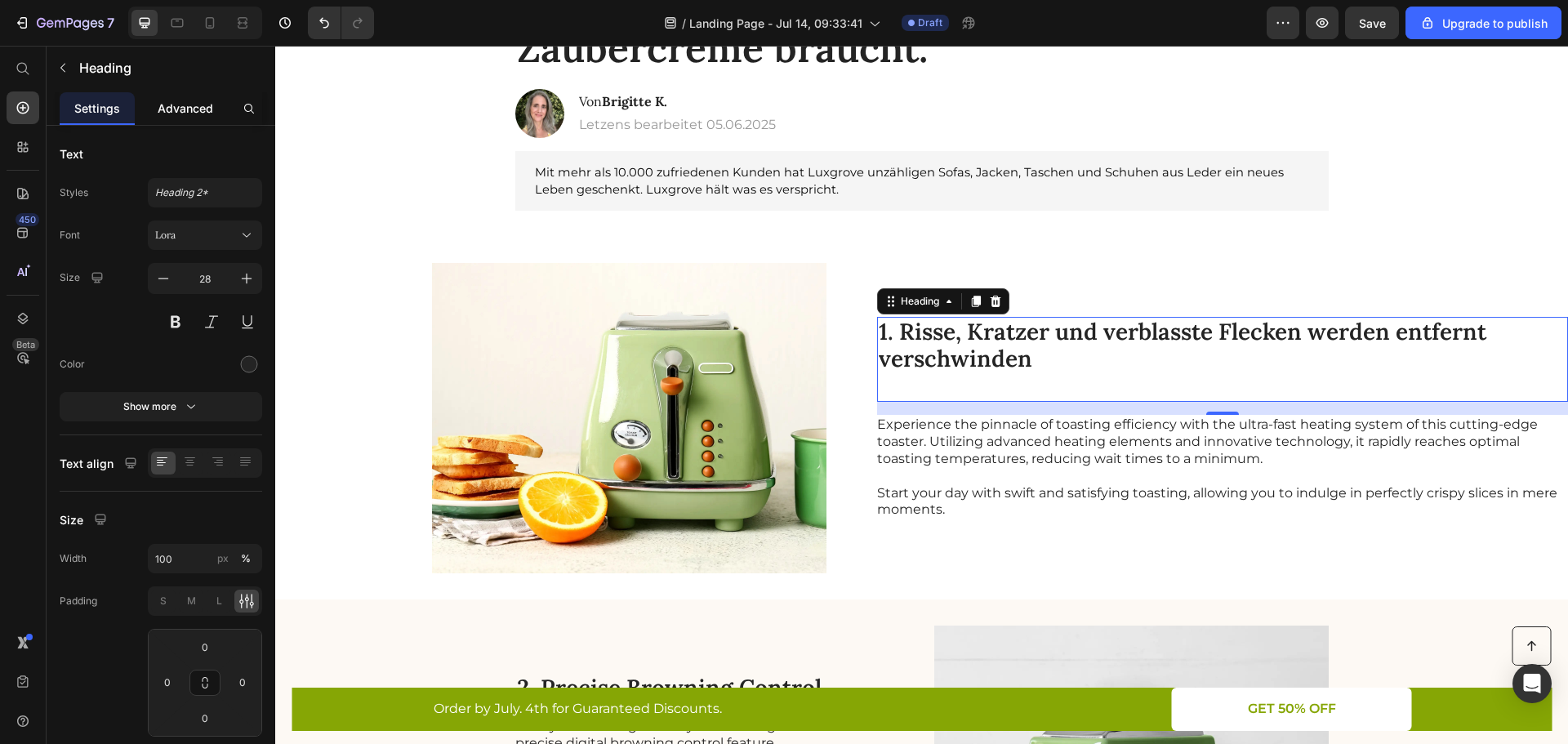 click on "Advanced" at bounding box center (185, 108) 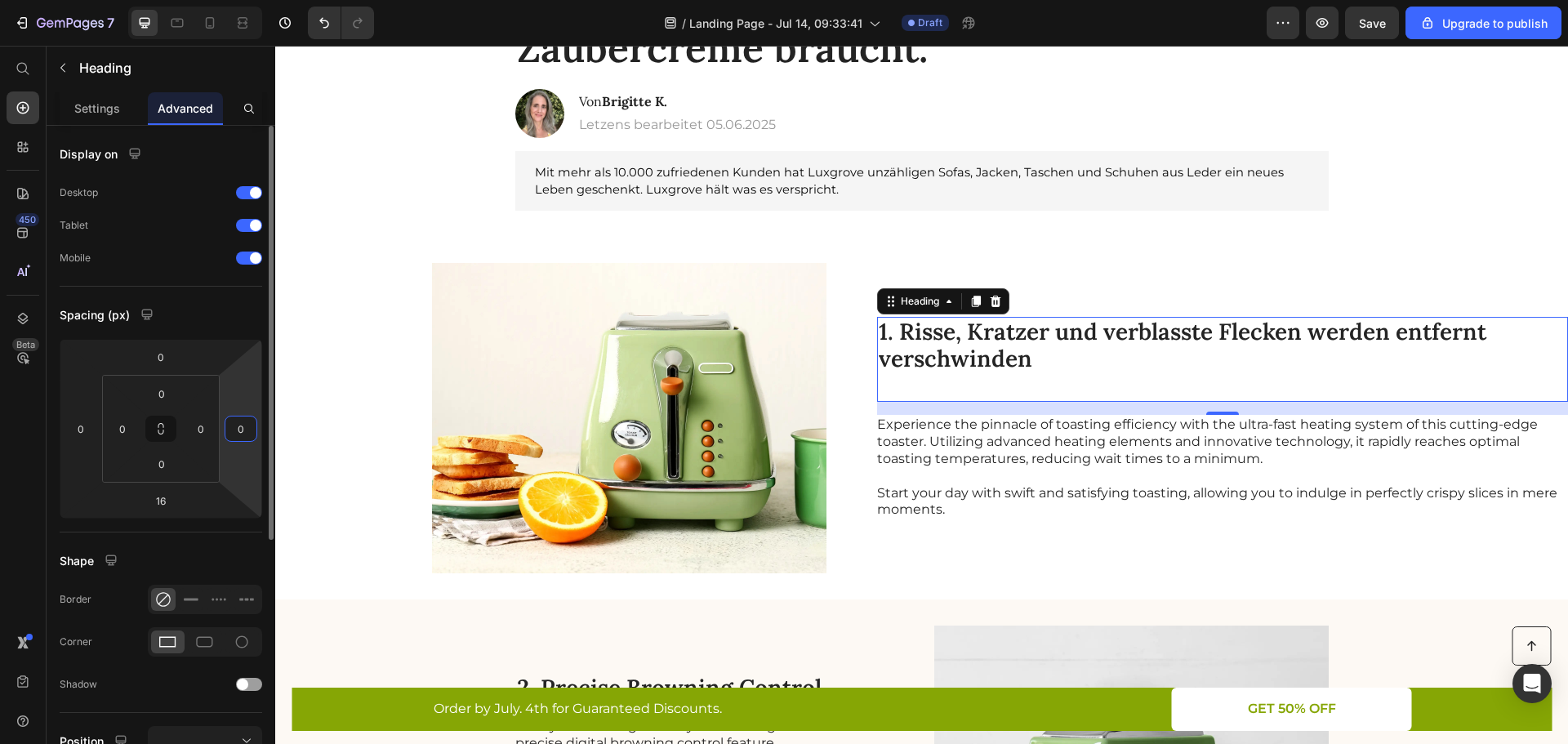 click on "0" at bounding box center [241, 429] 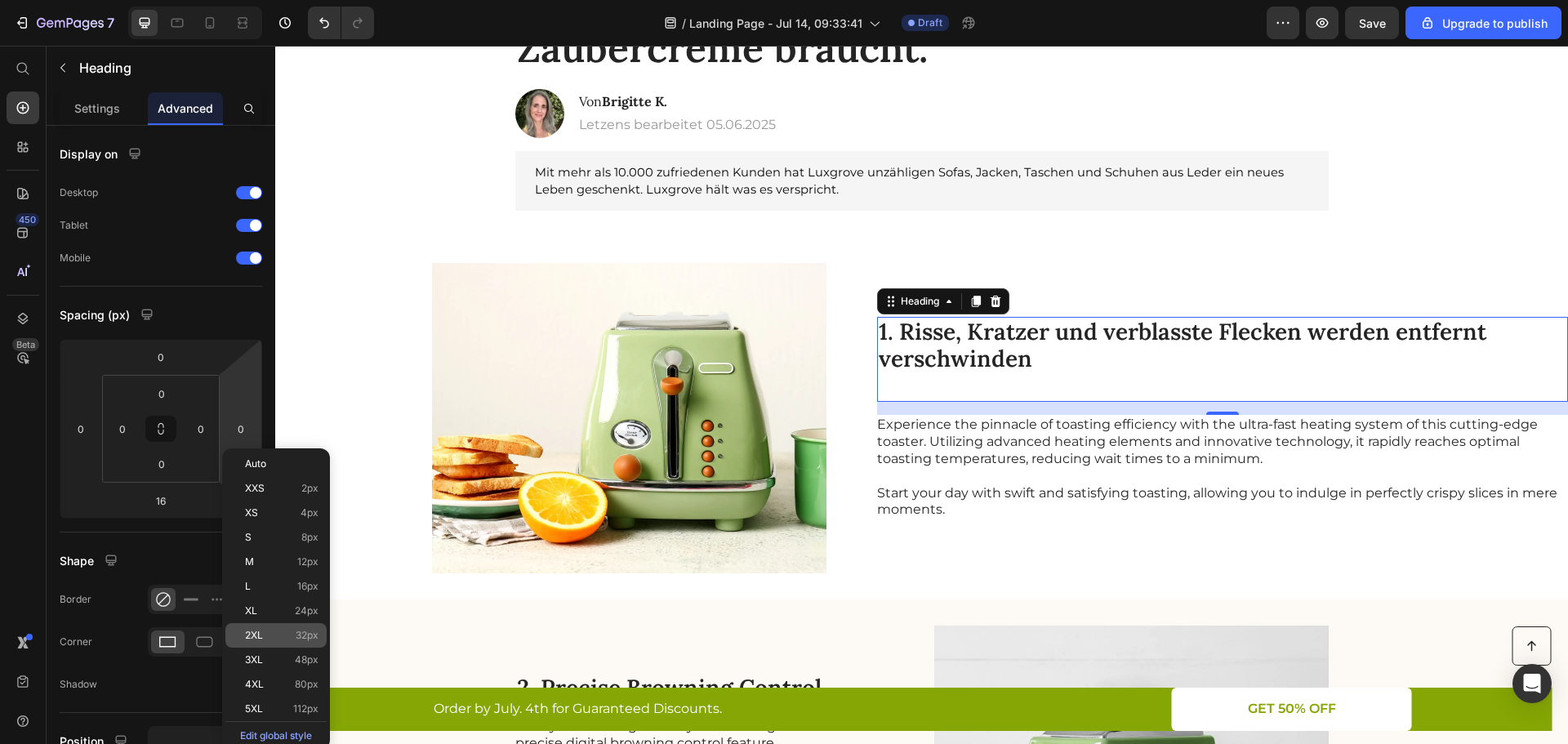 click on "2XL 32px" 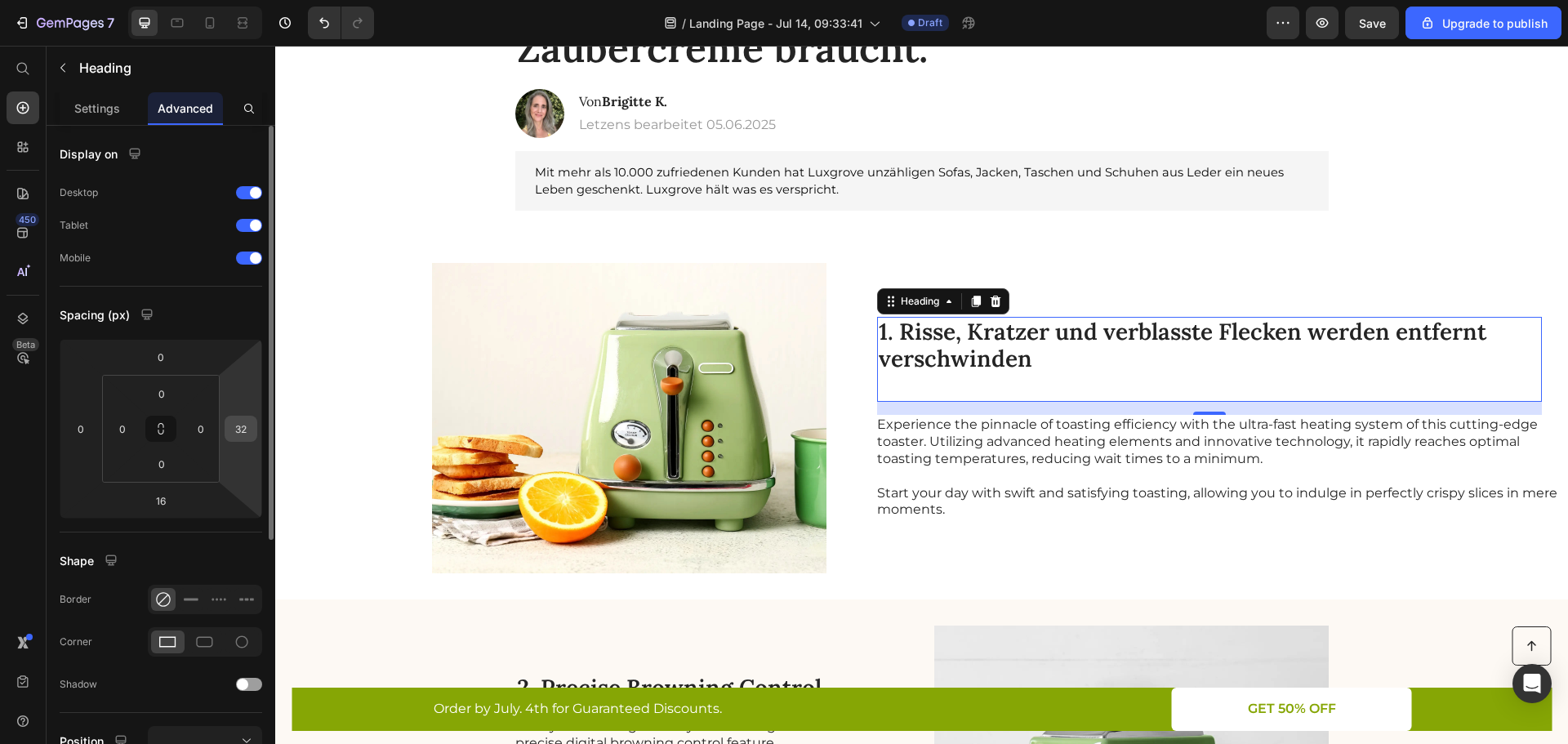 click on "32" at bounding box center [241, 429] 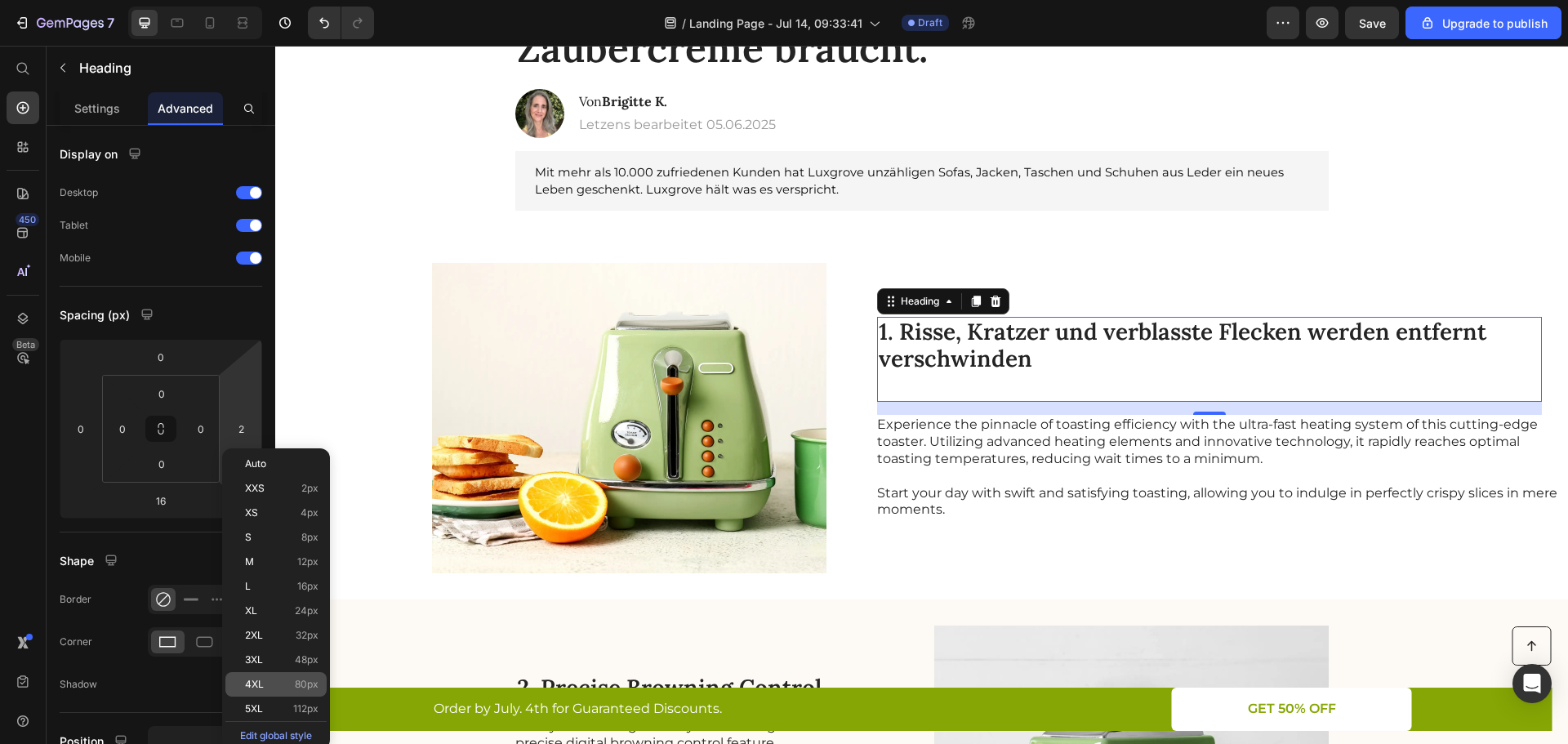 click on "4XL 80px" at bounding box center [282, 684] 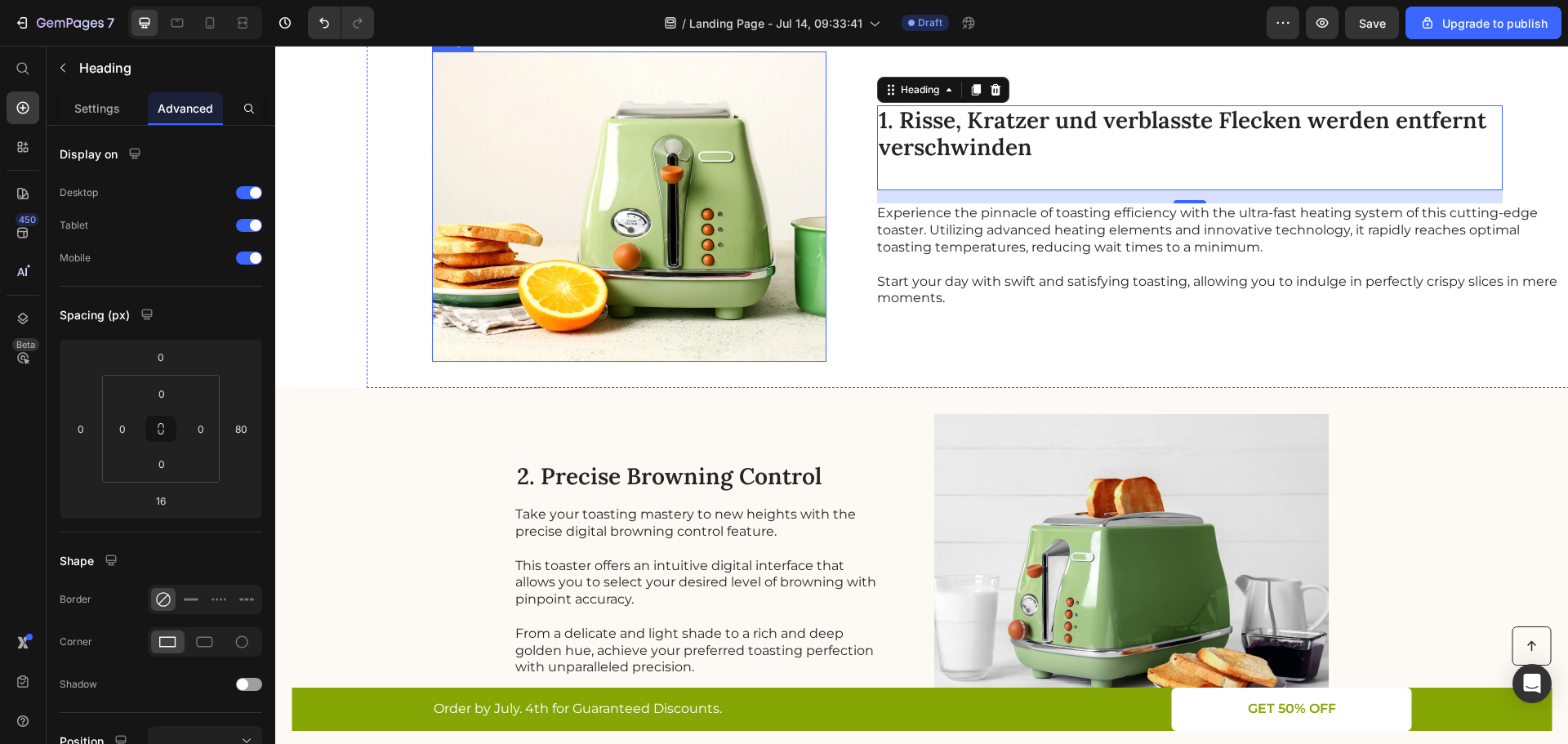 scroll, scrollTop: 327, scrollLeft: 0, axis: vertical 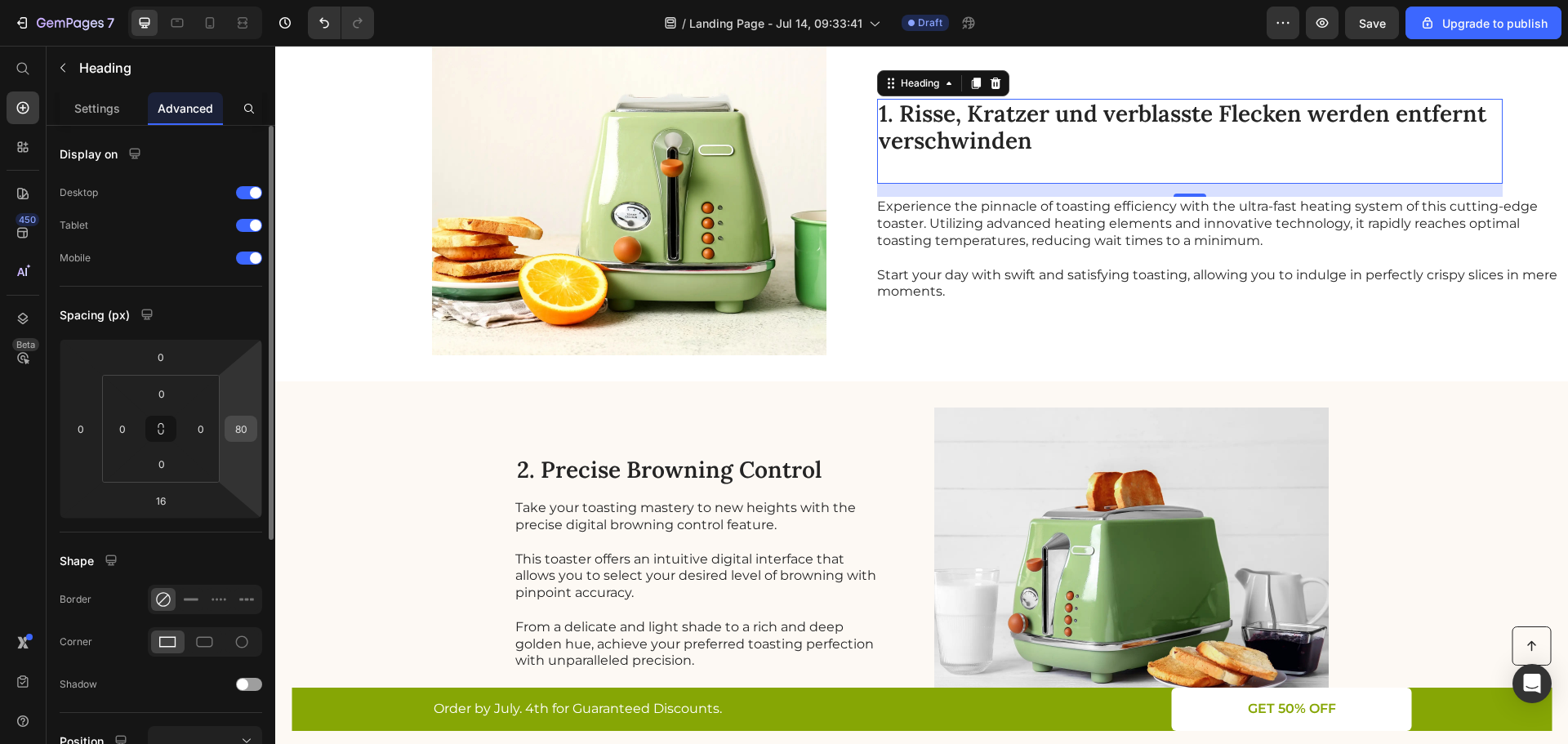 click on "80" at bounding box center [241, 429] 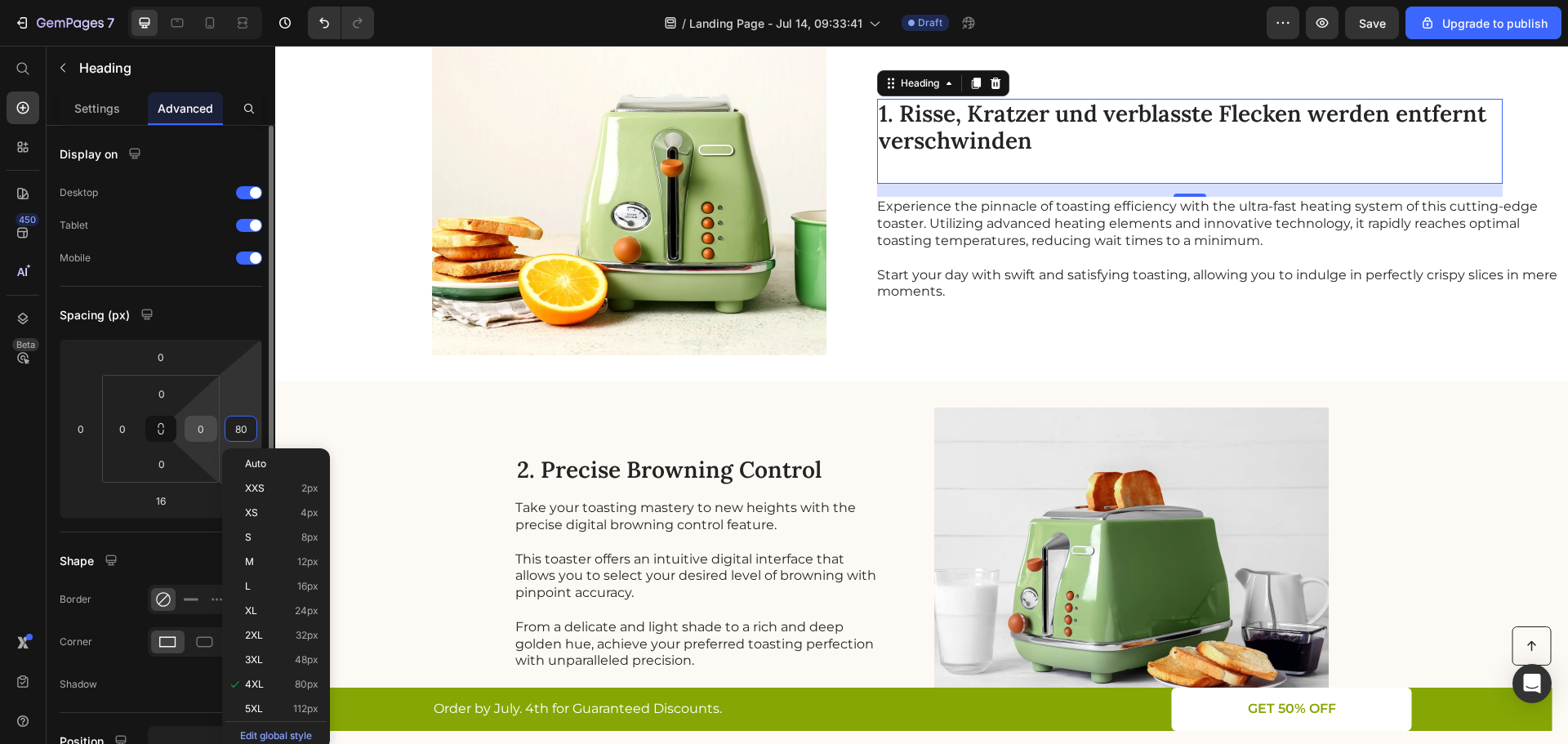 type on "4" 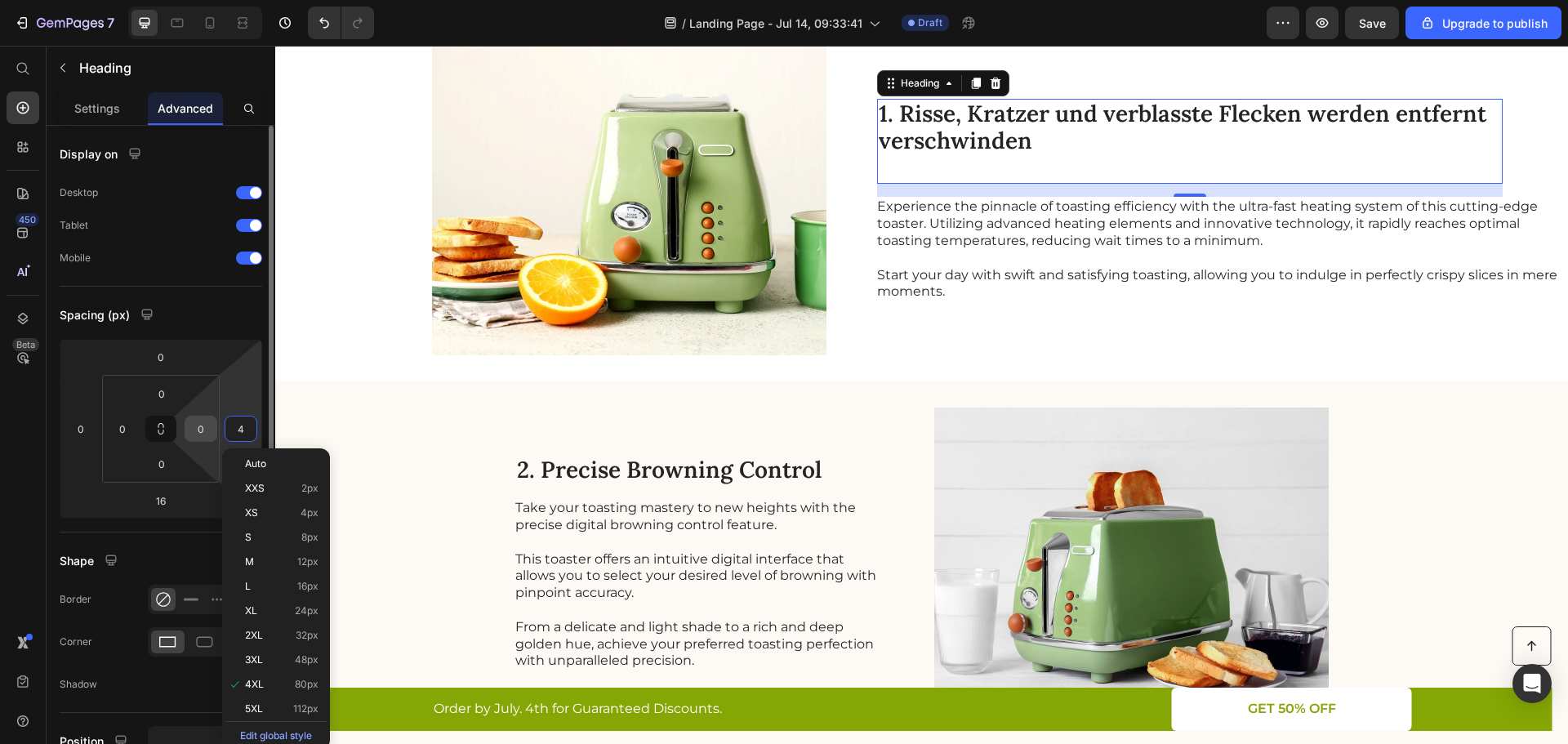 click on "0" at bounding box center [201, 429] 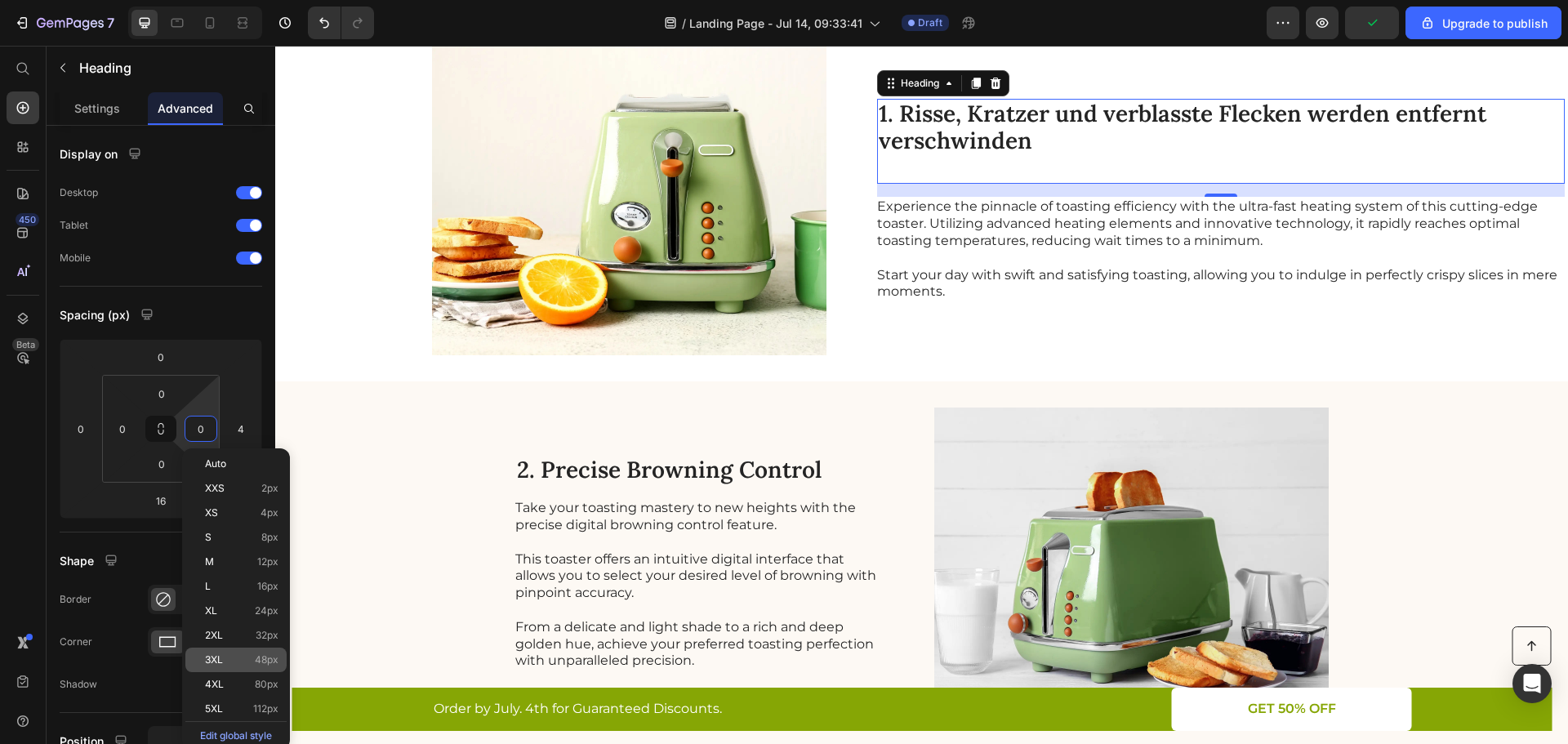 click on "48px" at bounding box center (266, 660) 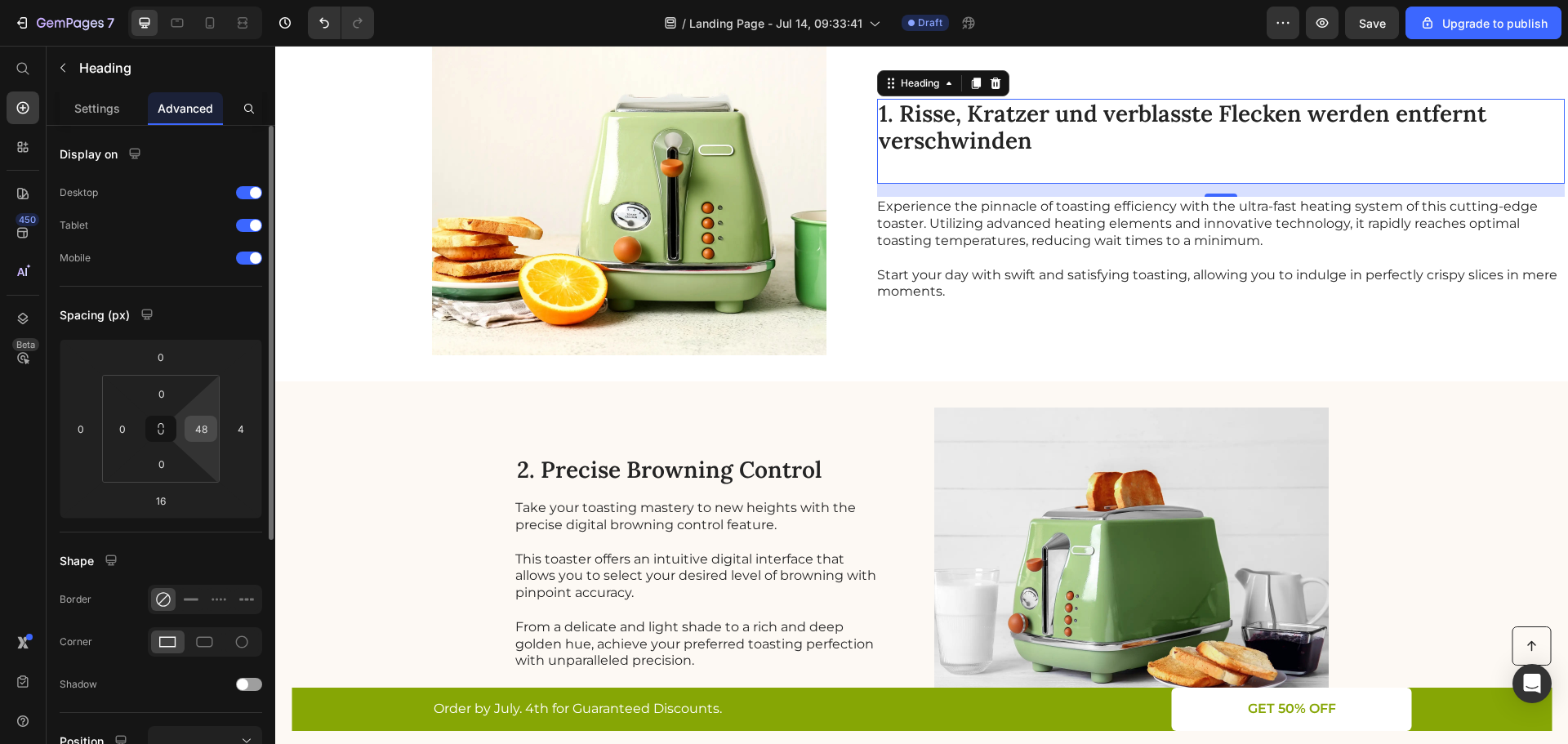 click on "48" at bounding box center (201, 429) 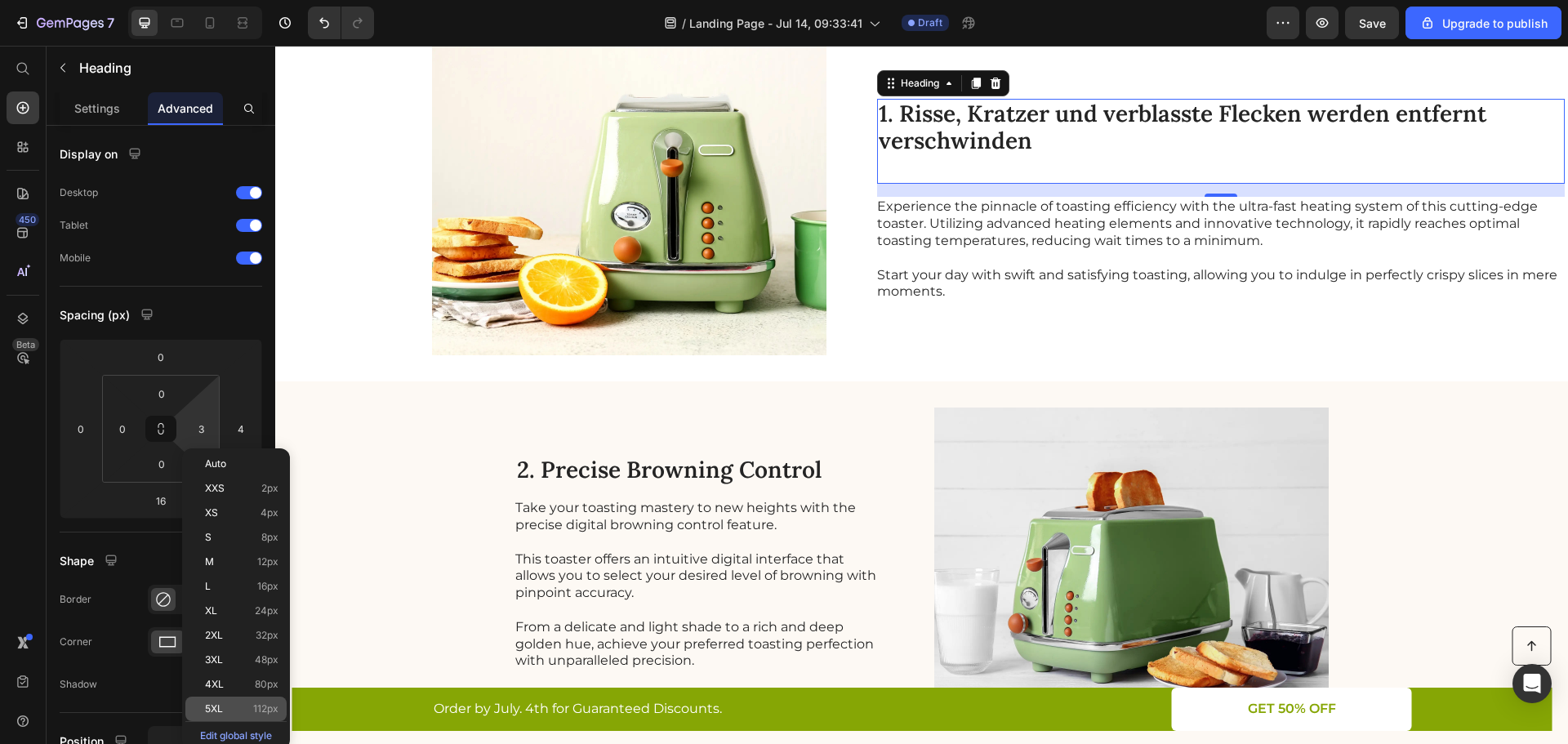 click on "5XL 112px" at bounding box center (242, 709) 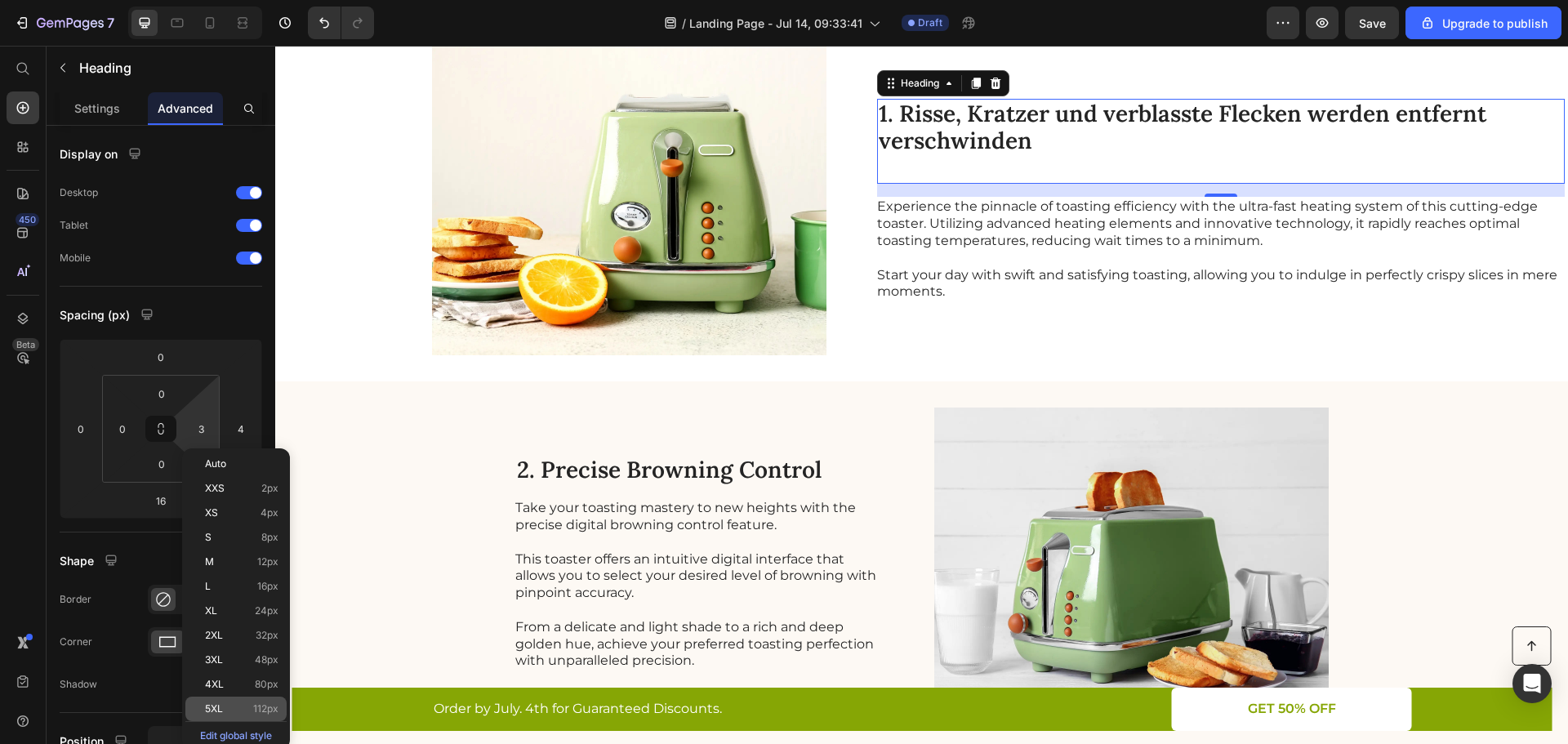 type on "112" 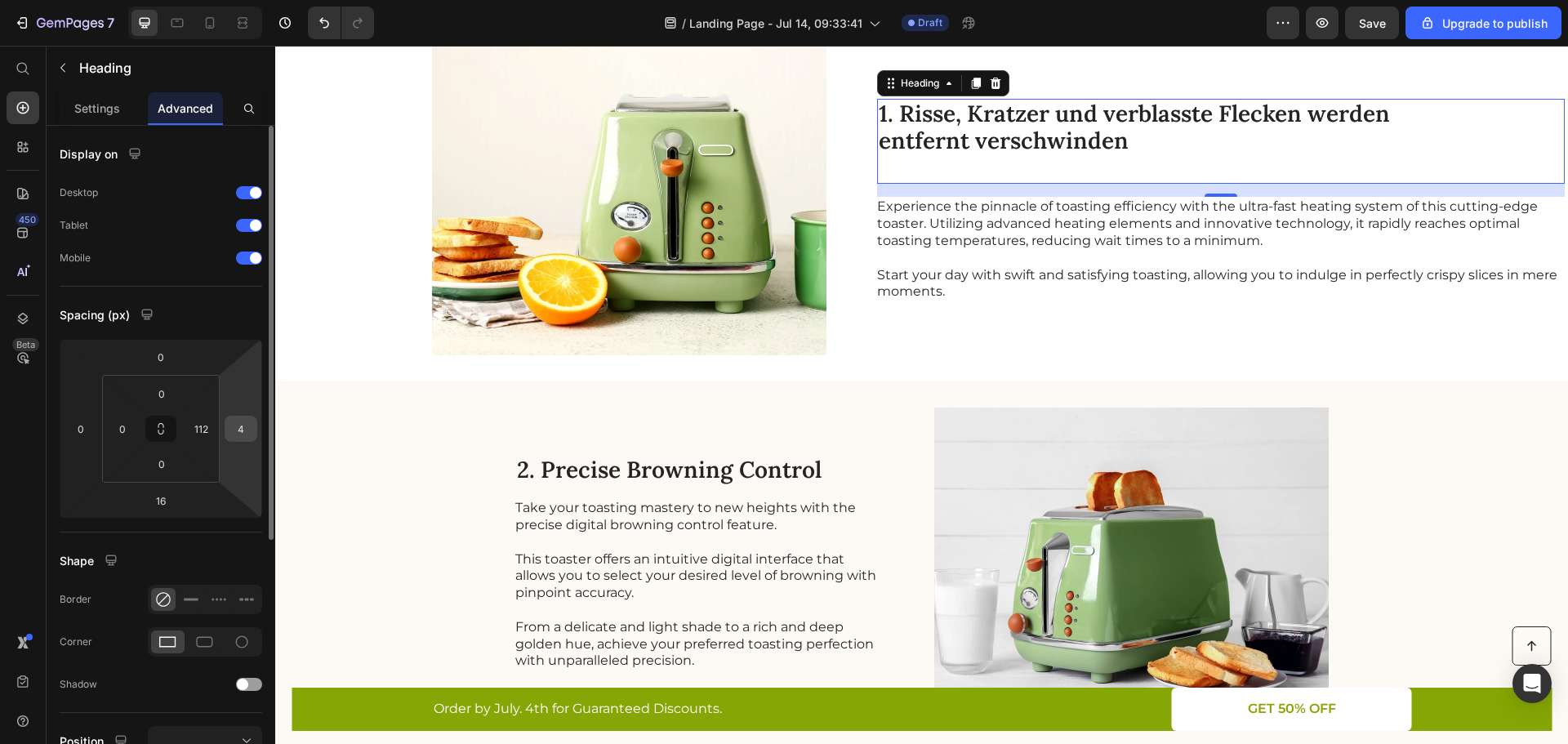 click on "4" at bounding box center [241, 429] 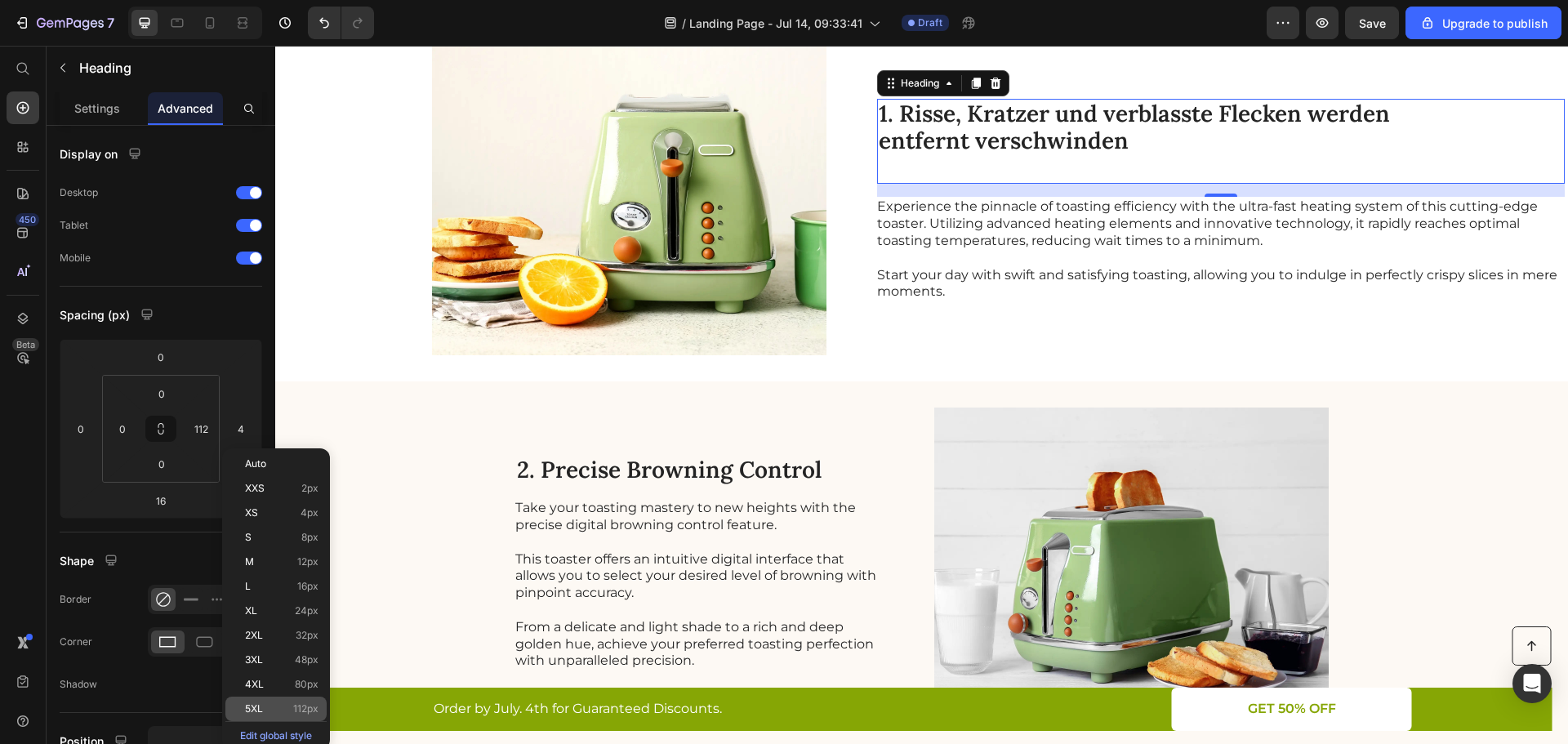click on "5XL 112px" at bounding box center [282, 709] 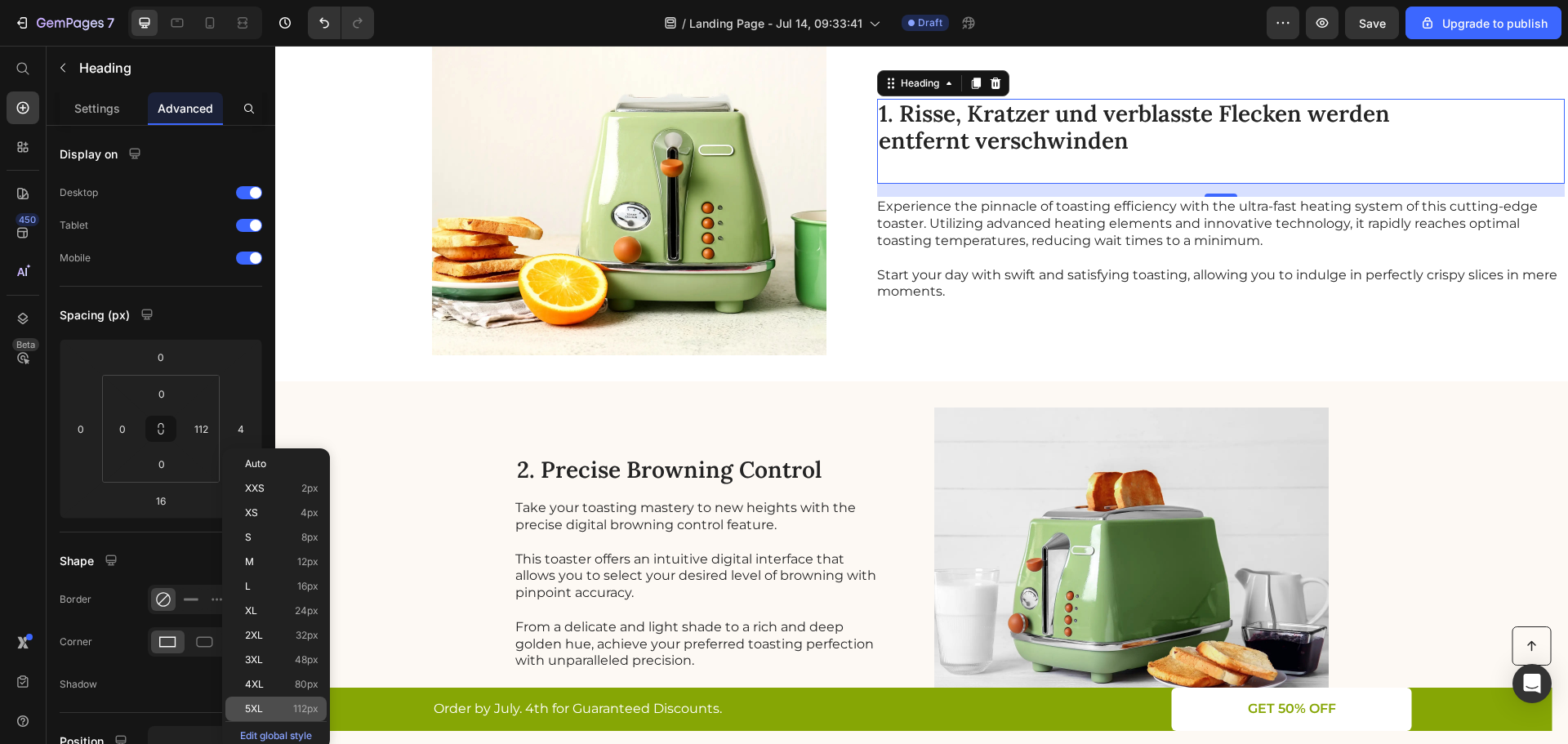 type on "112" 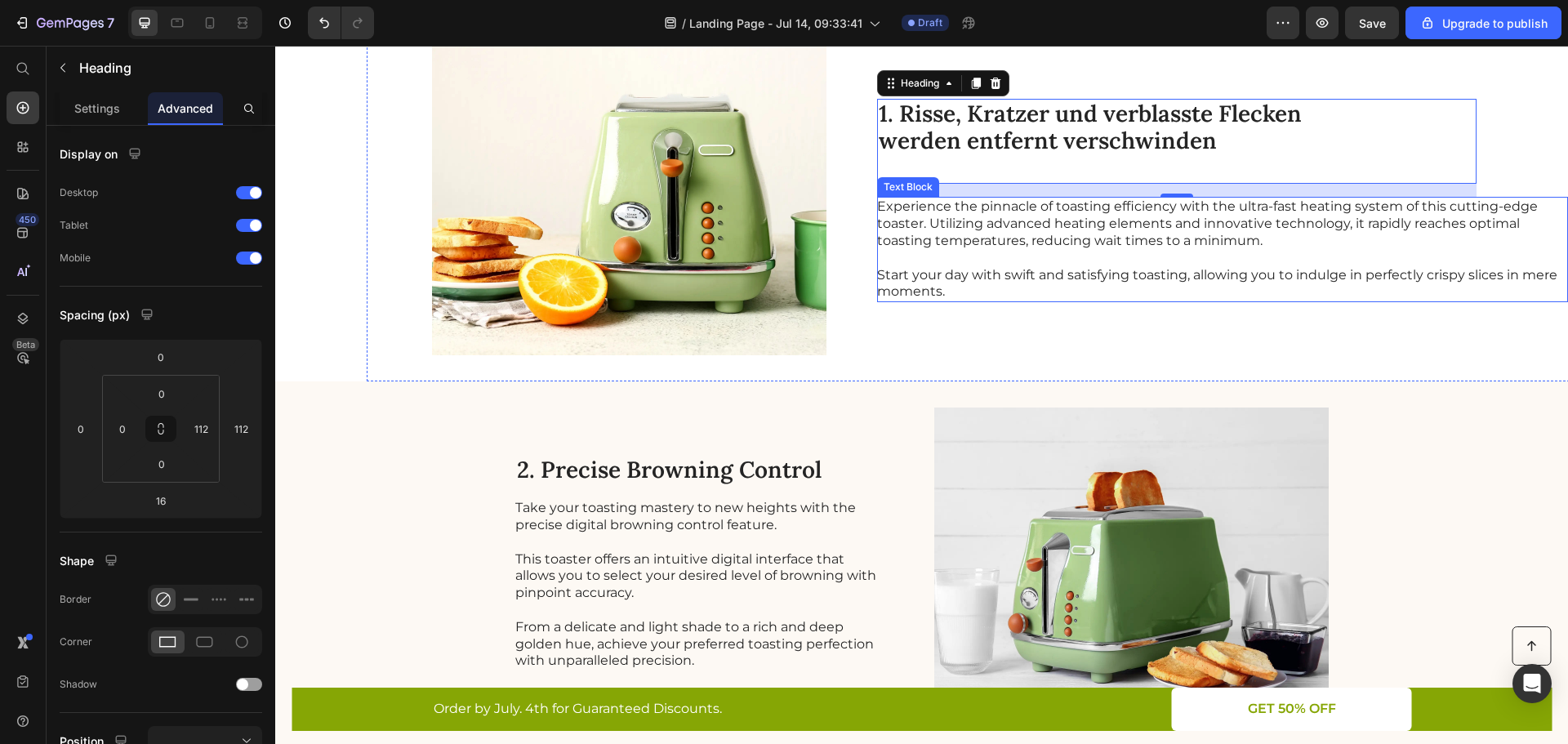 click on "Experience the pinnacle of toasting efficiency with the ultra-fast heating system of this cutting-edge toaster. Utilizing advanced heating elements and innovative technology, it rapidly reaches optimal toasting temperatures, reducing wait times to a minimum. Start your day with swift and satisfying toasting, allowing you to indulge in perfectly crispy slices in mere moments." at bounding box center [1222, 249] 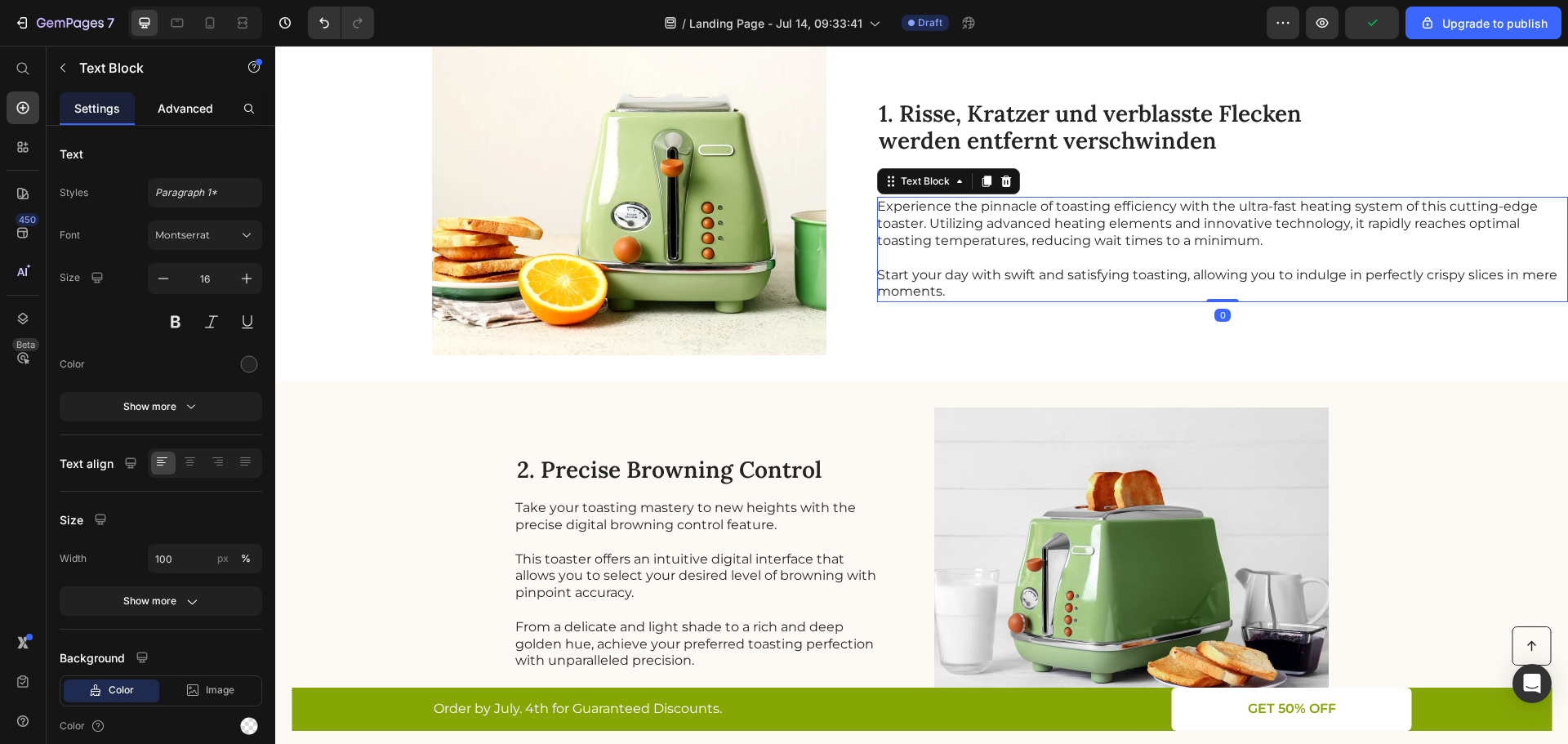 click on "Advanced" at bounding box center [185, 108] 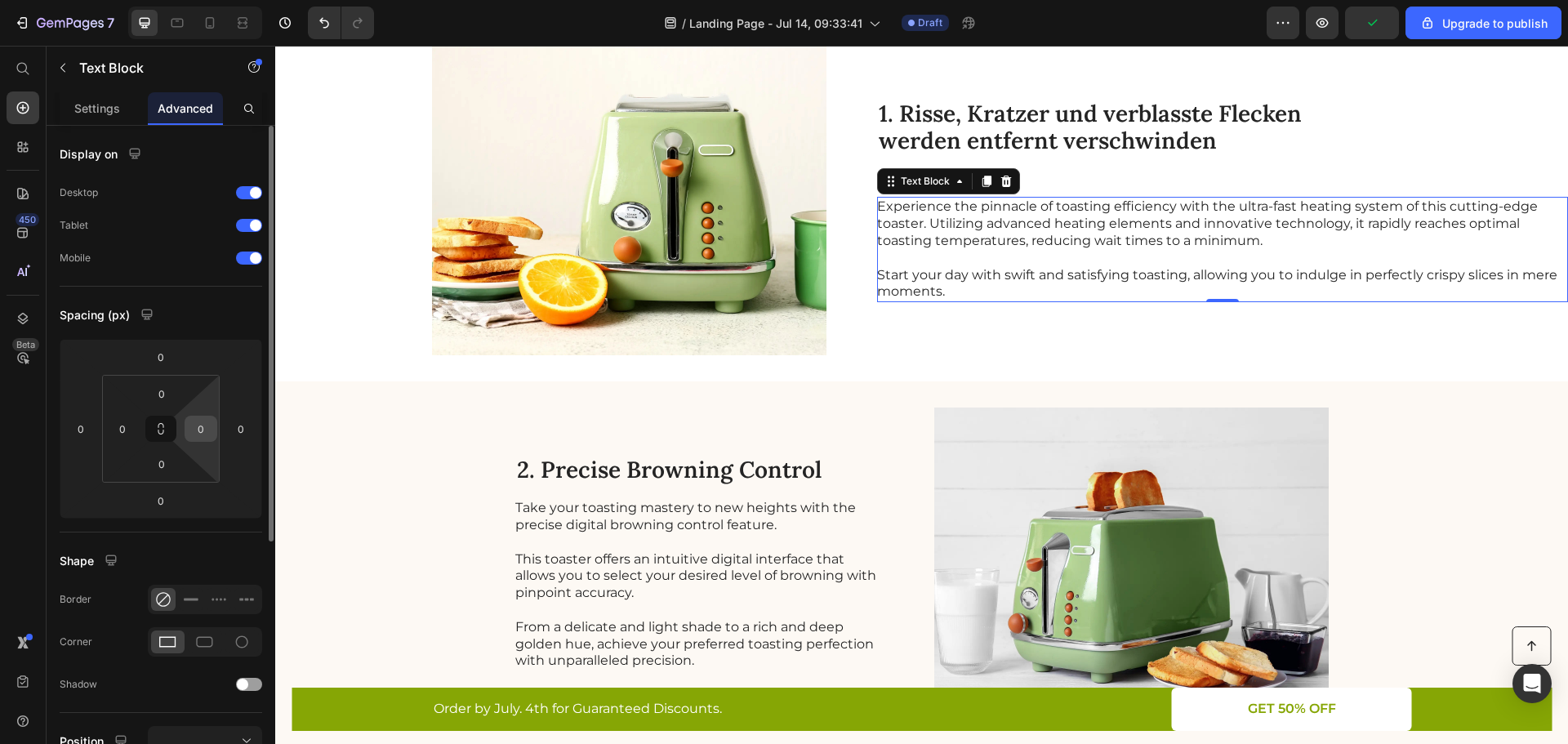 click on "0" at bounding box center (201, 429) 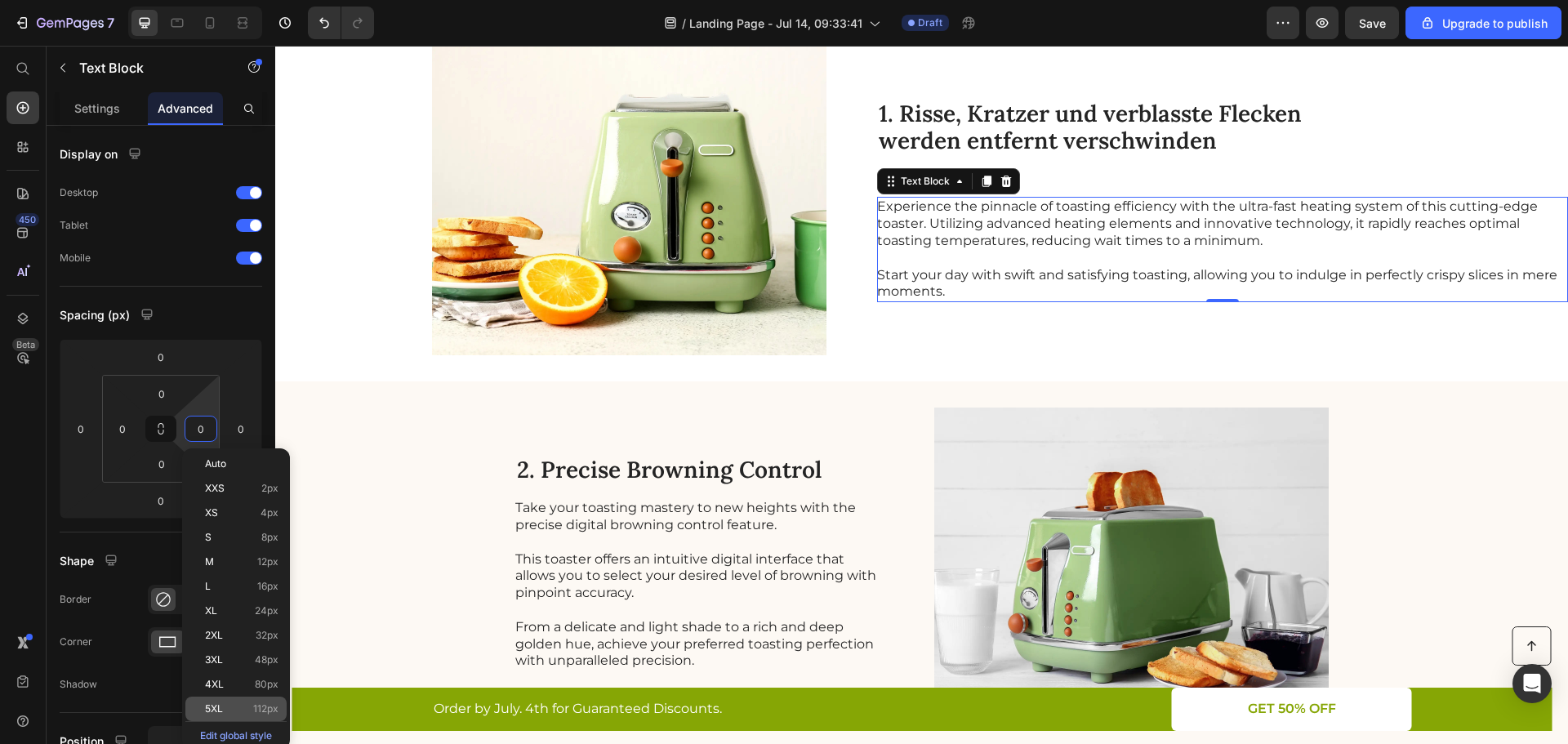 click on "5XL" at bounding box center (214, 709) 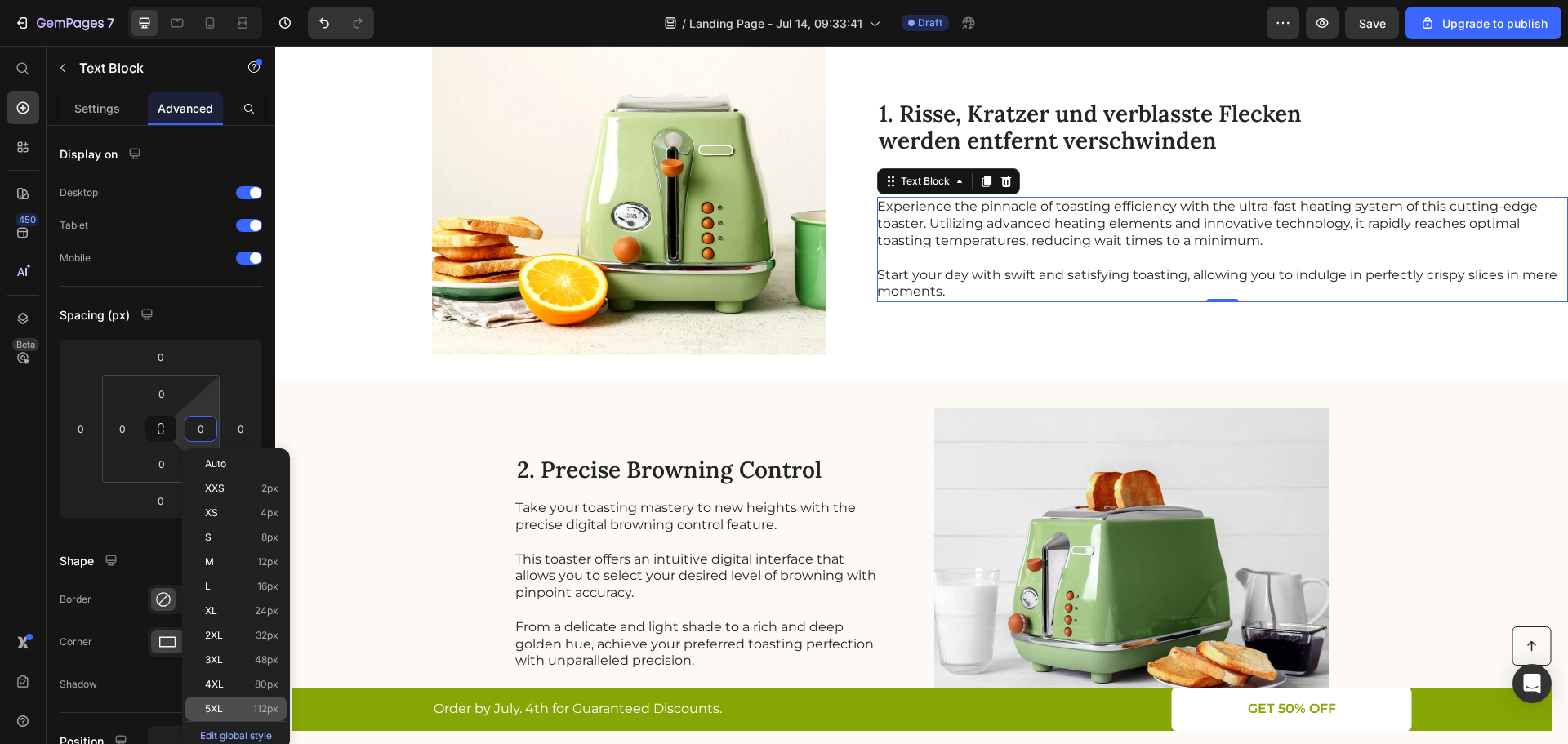 type on "112" 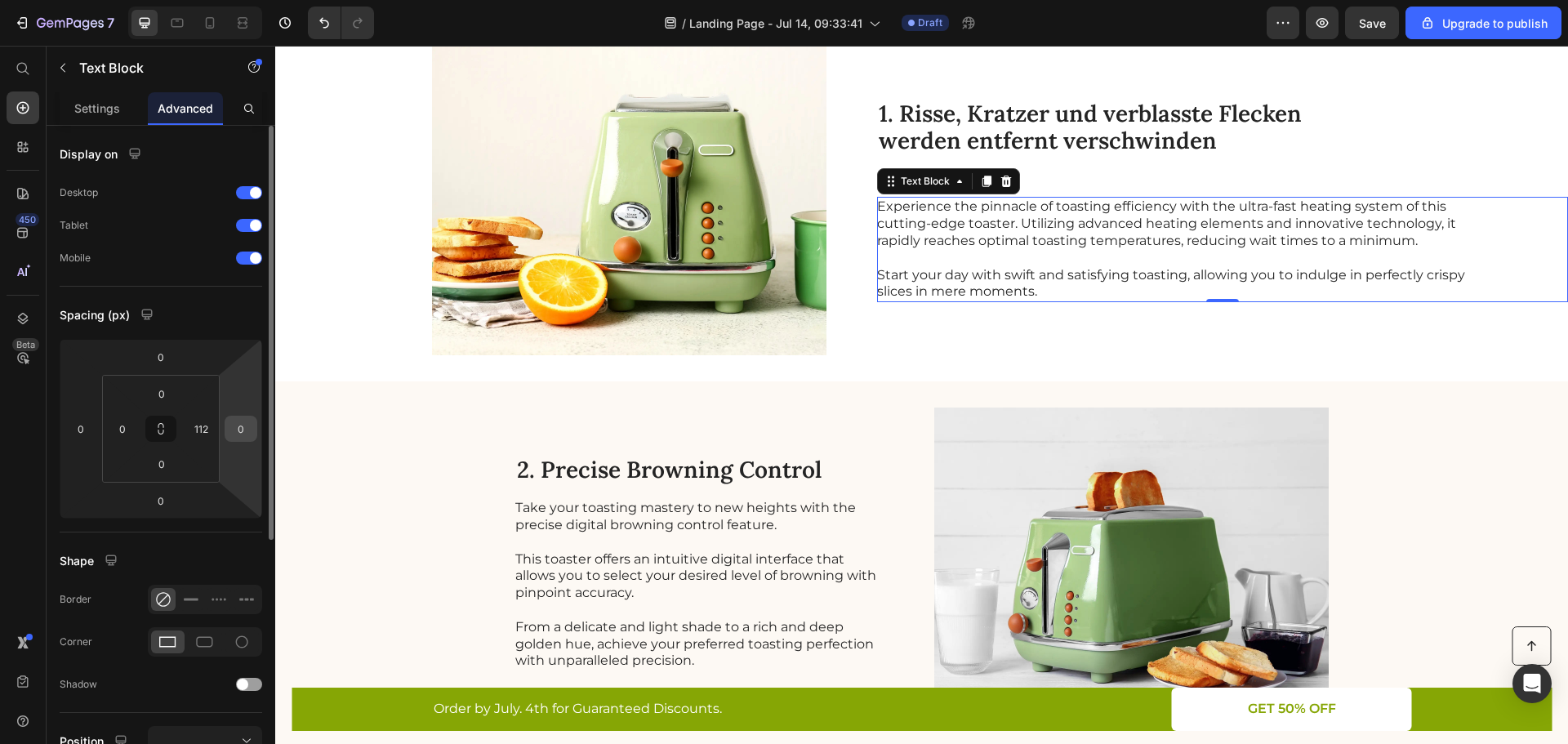 click on "0" at bounding box center [241, 429] 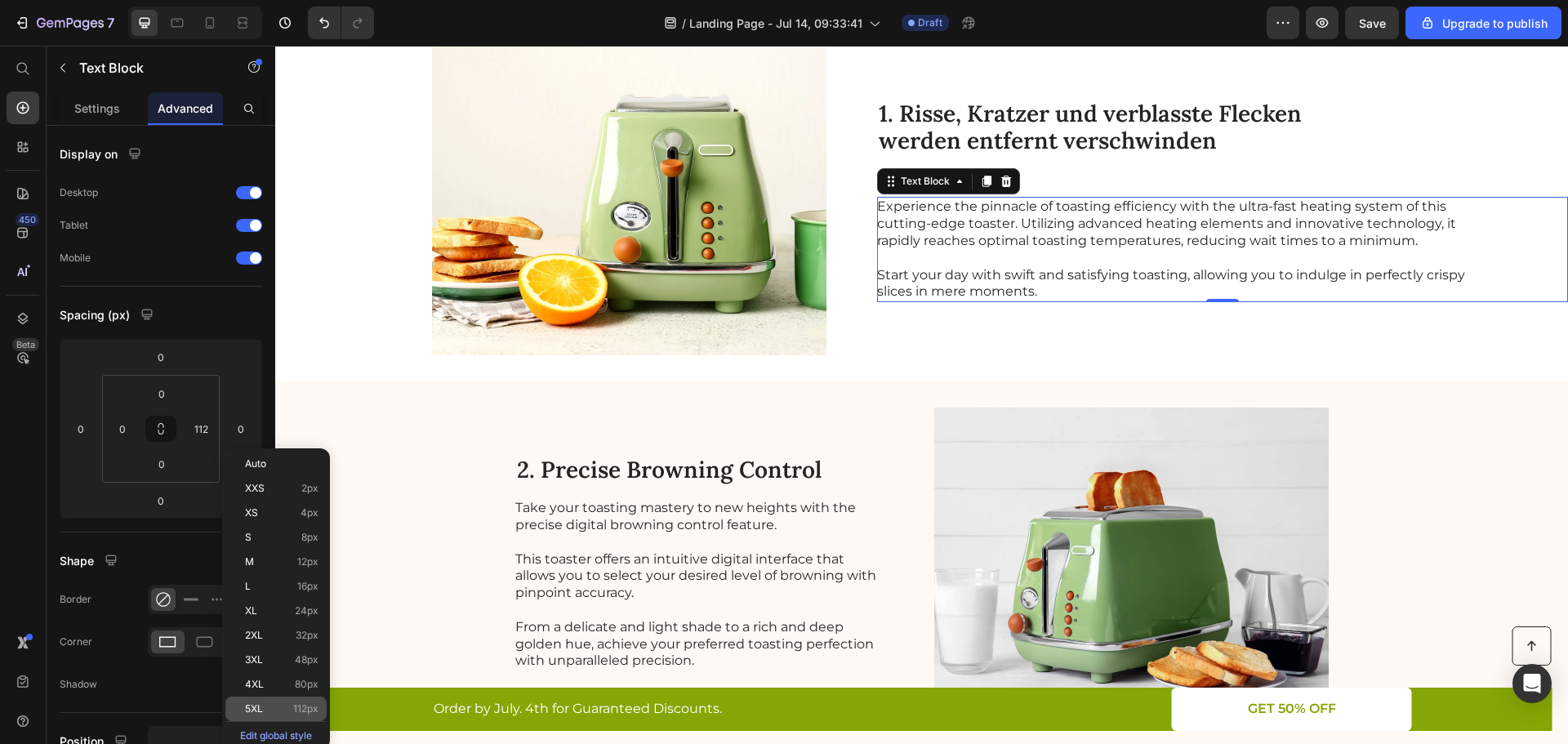 click on "5XL 112px" at bounding box center (282, 709) 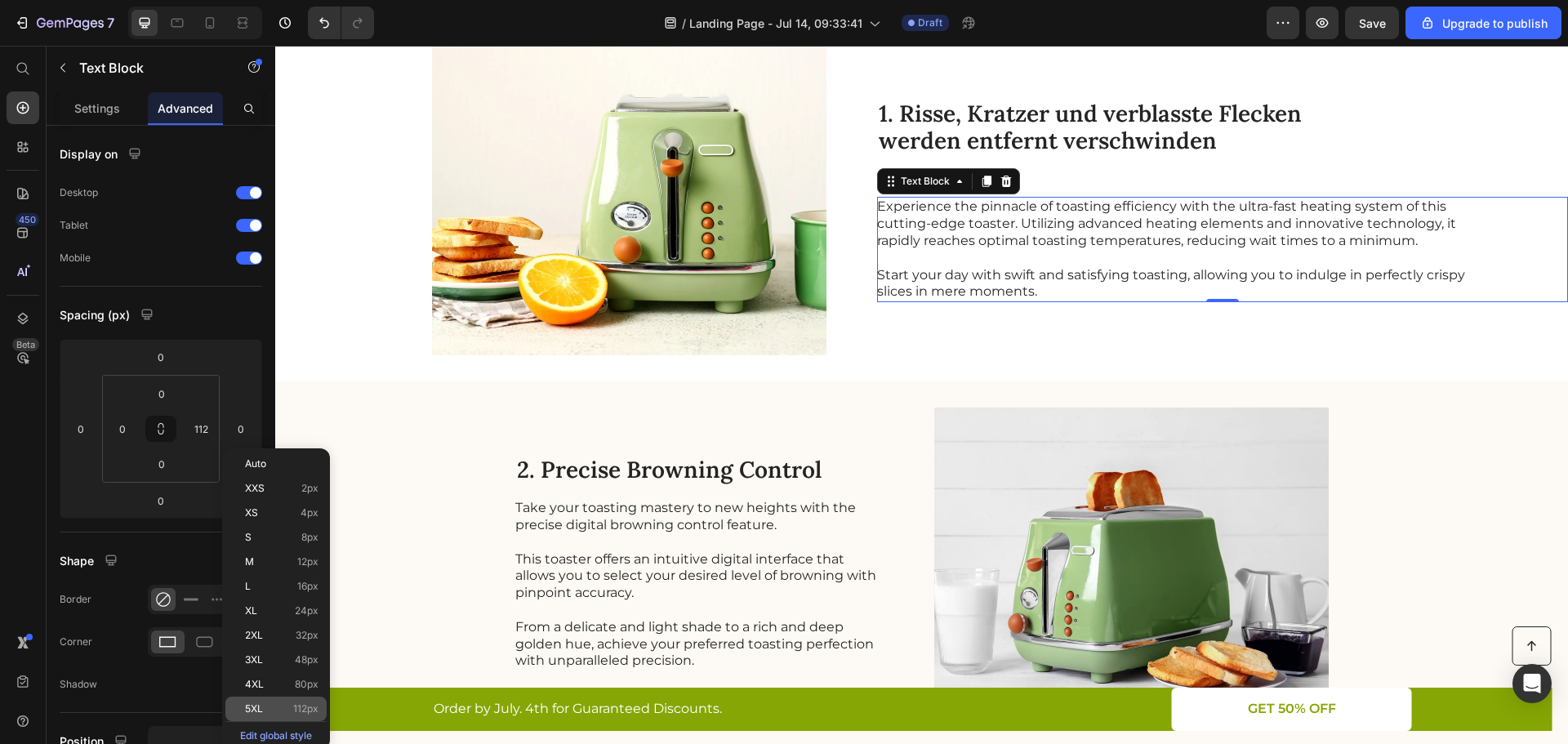 type on "112" 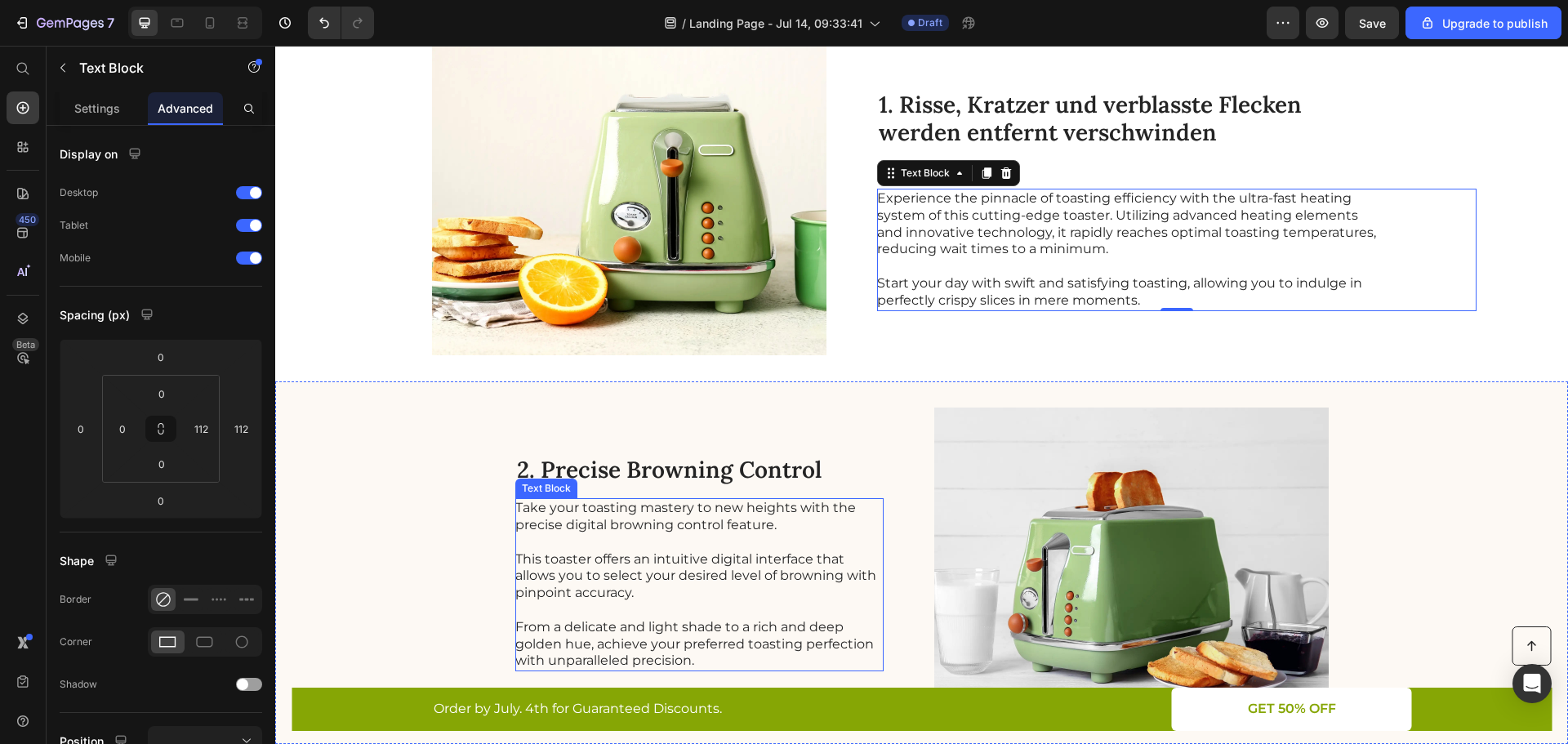 click on "Take your toasting mastery to new heights with the precise digital browning control feature. This toaster offers an intuitive digital interface that allows you to select your desired level of browning with pinpoint accuracy.  From a delicate and light shade to a rich and deep golden hue, achieve your preferred toasting perfection with unparalleled precision." at bounding box center [698, 585] 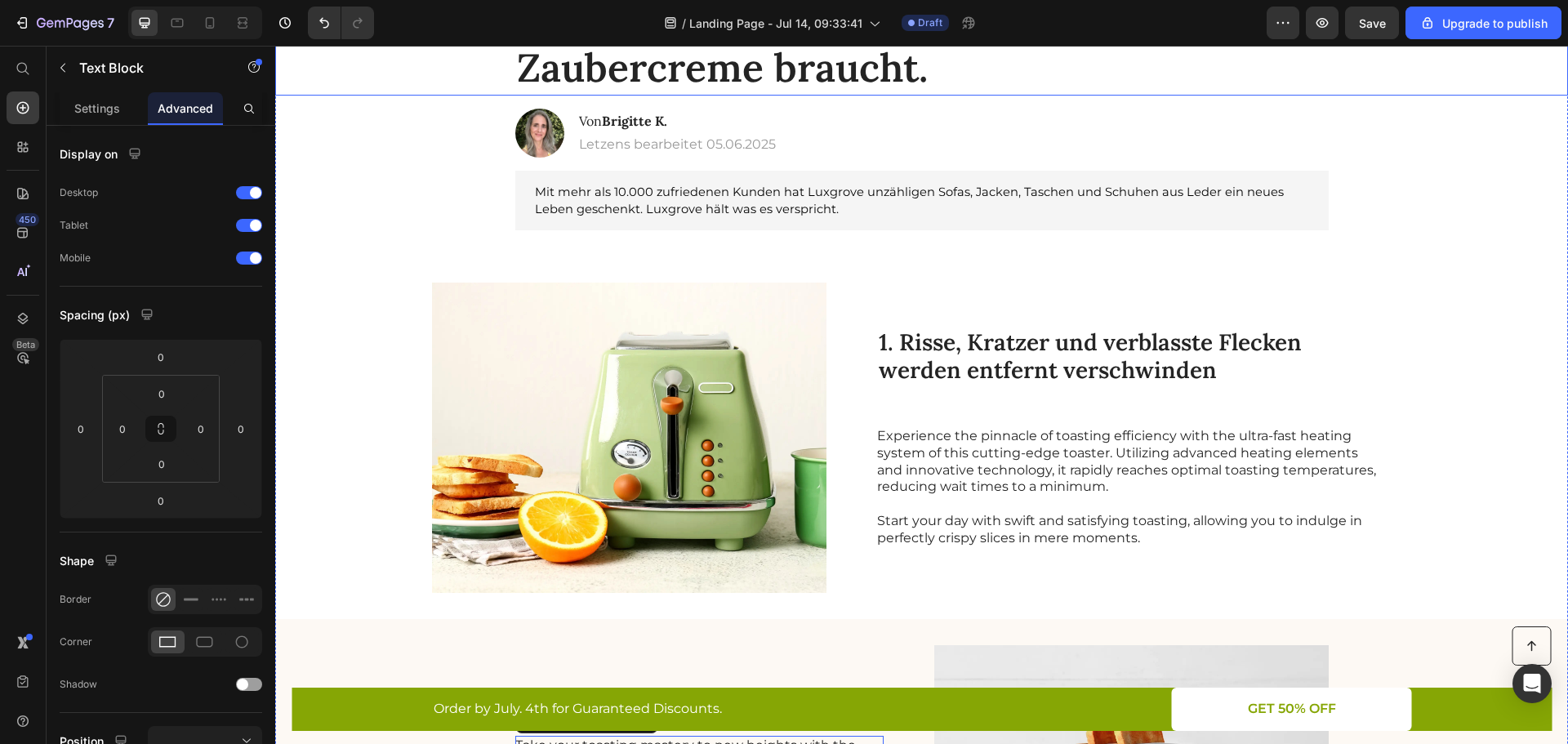 scroll, scrollTop: 109, scrollLeft: 0, axis: vertical 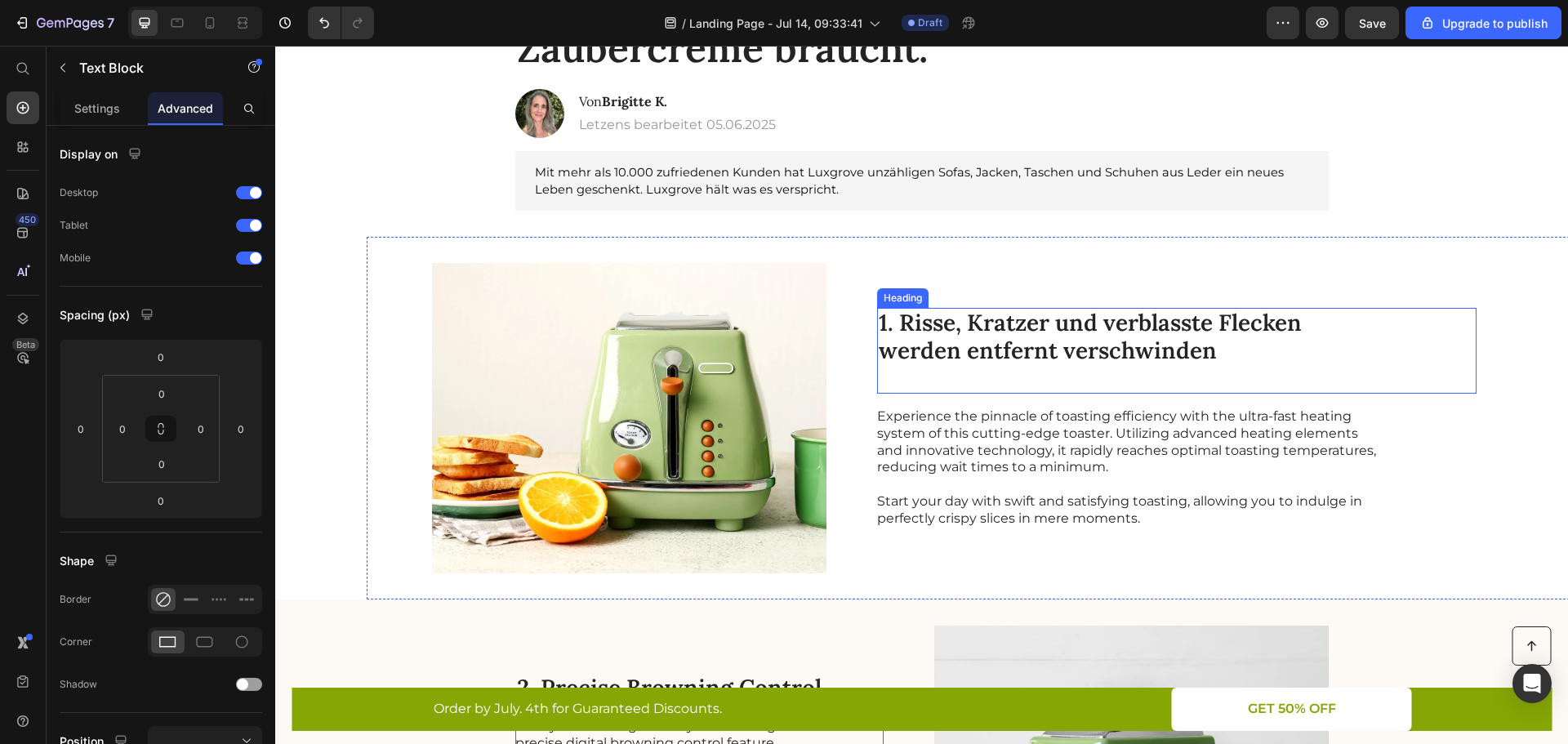 click on "1. Risse, Kratzer und verblasste Flecken werden entfernt verschwinden" at bounding box center (1131, 350) 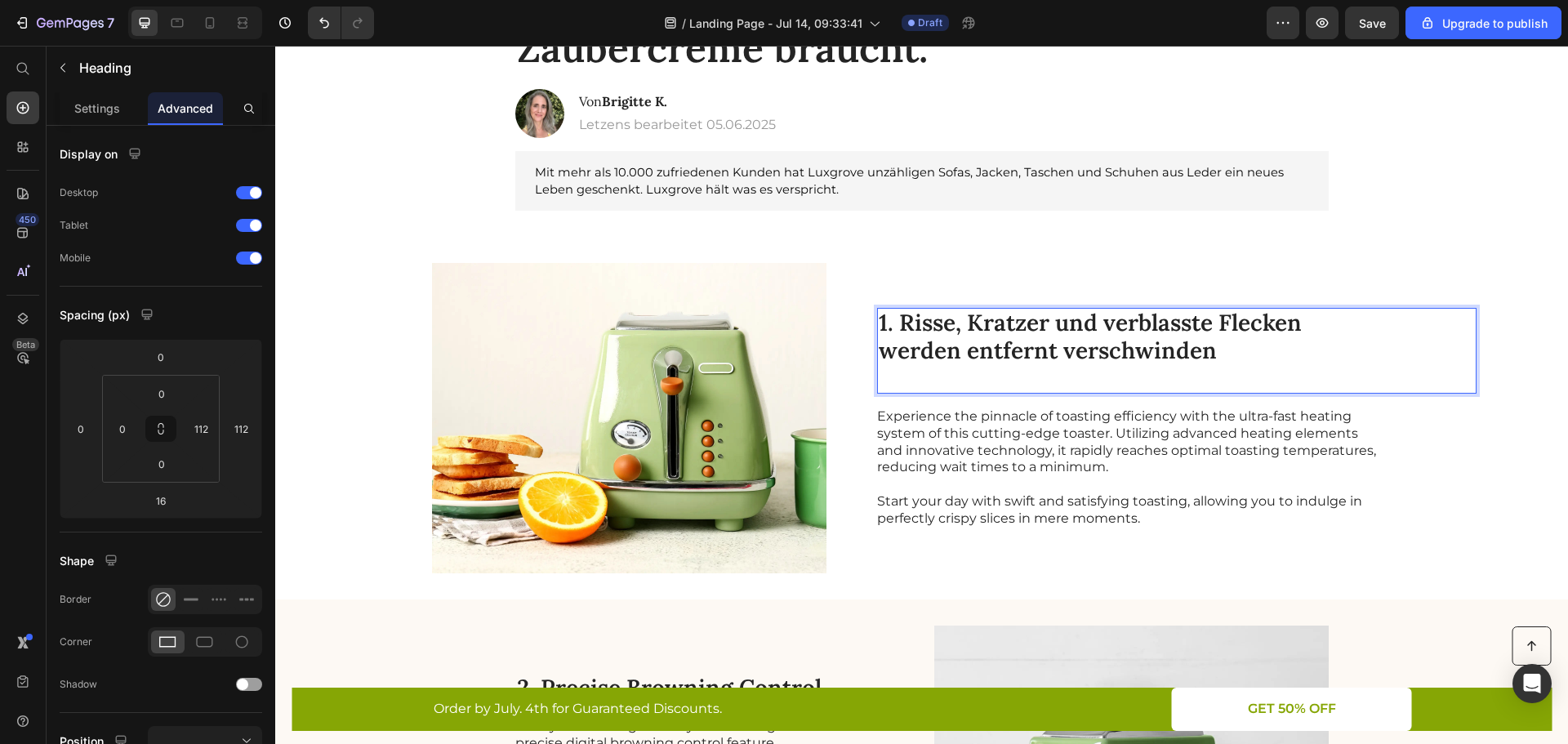 click on "1. Risse, Kratzer und verblasste Flecken werden entfernt verschwinden" at bounding box center [1131, 350] 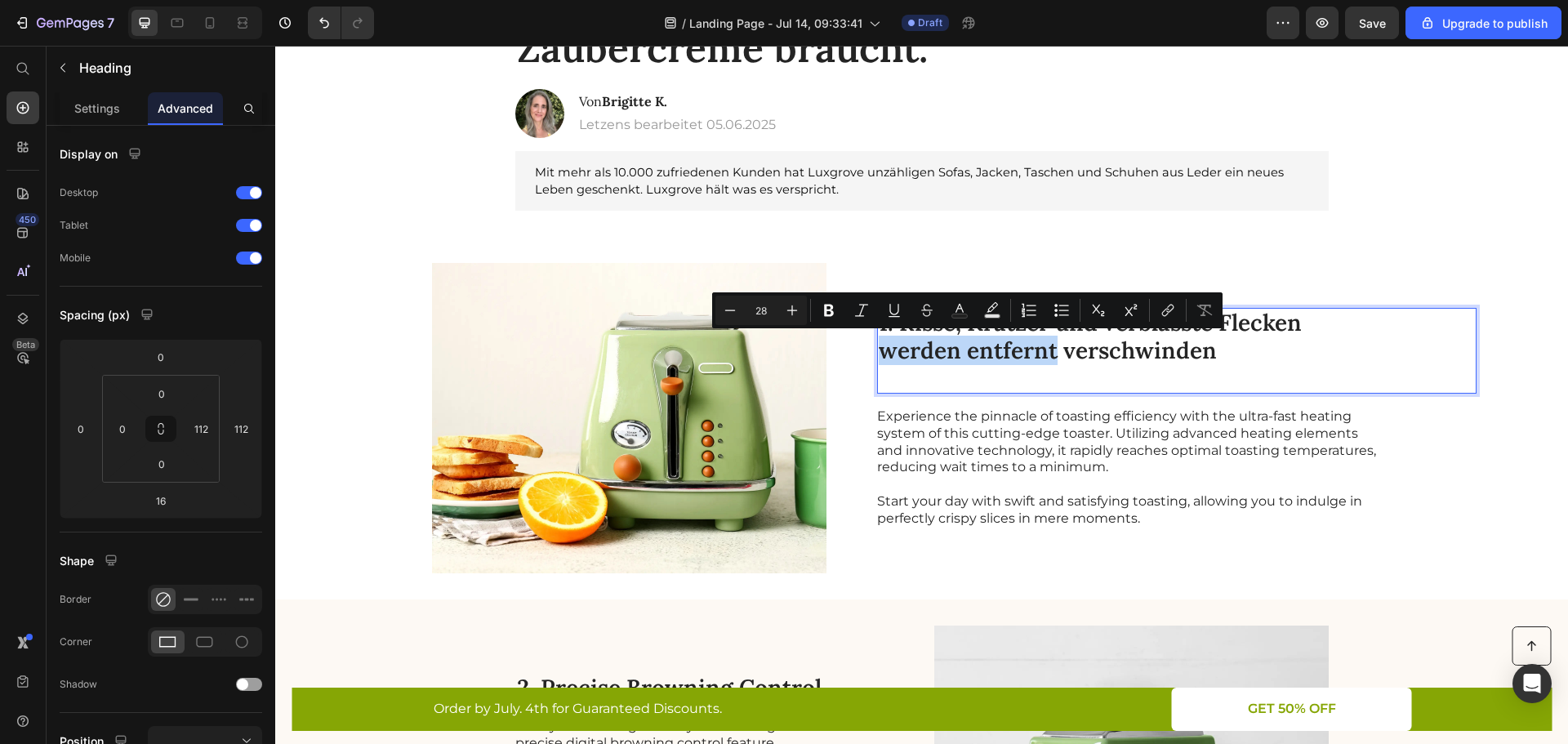 drag, startPoint x: 1056, startPoint y: 350, endPoint x: 885, endPoint y: 361, distance: 171.35344 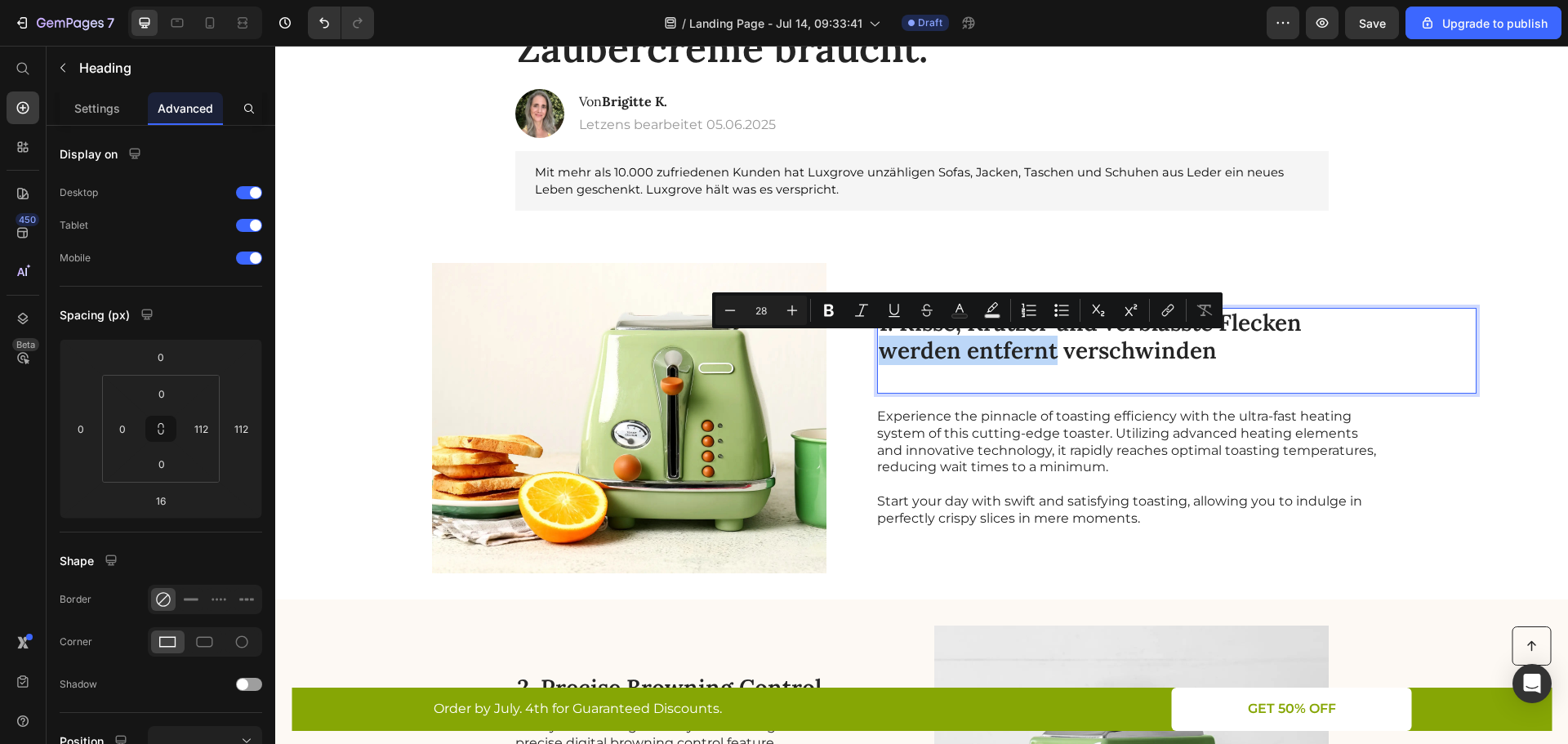 click on "1. Risse, Kratzer und verblasste Flecken werden entfernt verschwinden" at bounding box center (1131, 350) 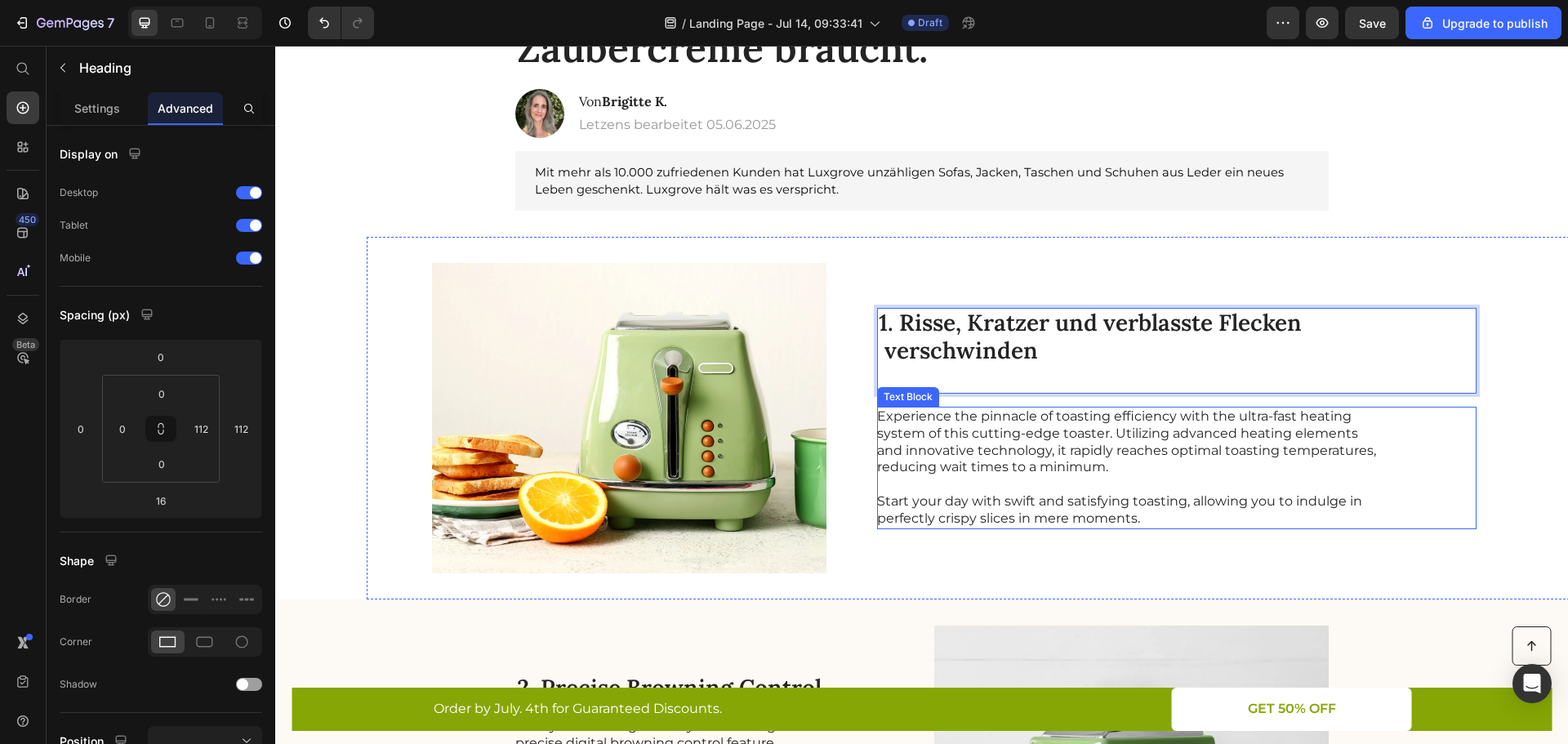 click on "Experience the pinnacle of toasting efficiency with the ultra-fast heating system of this cutting-edge toaster. Utilizing advanced heating elements and innovative technology, it rapidly reaches optimal toasting temperatures, reducing wait times to a minimum. Start your day with swift and satisfying toasting, allowing you to indulge in perfectly crispy slices in mere moments." at bounding box center (1130, 468) 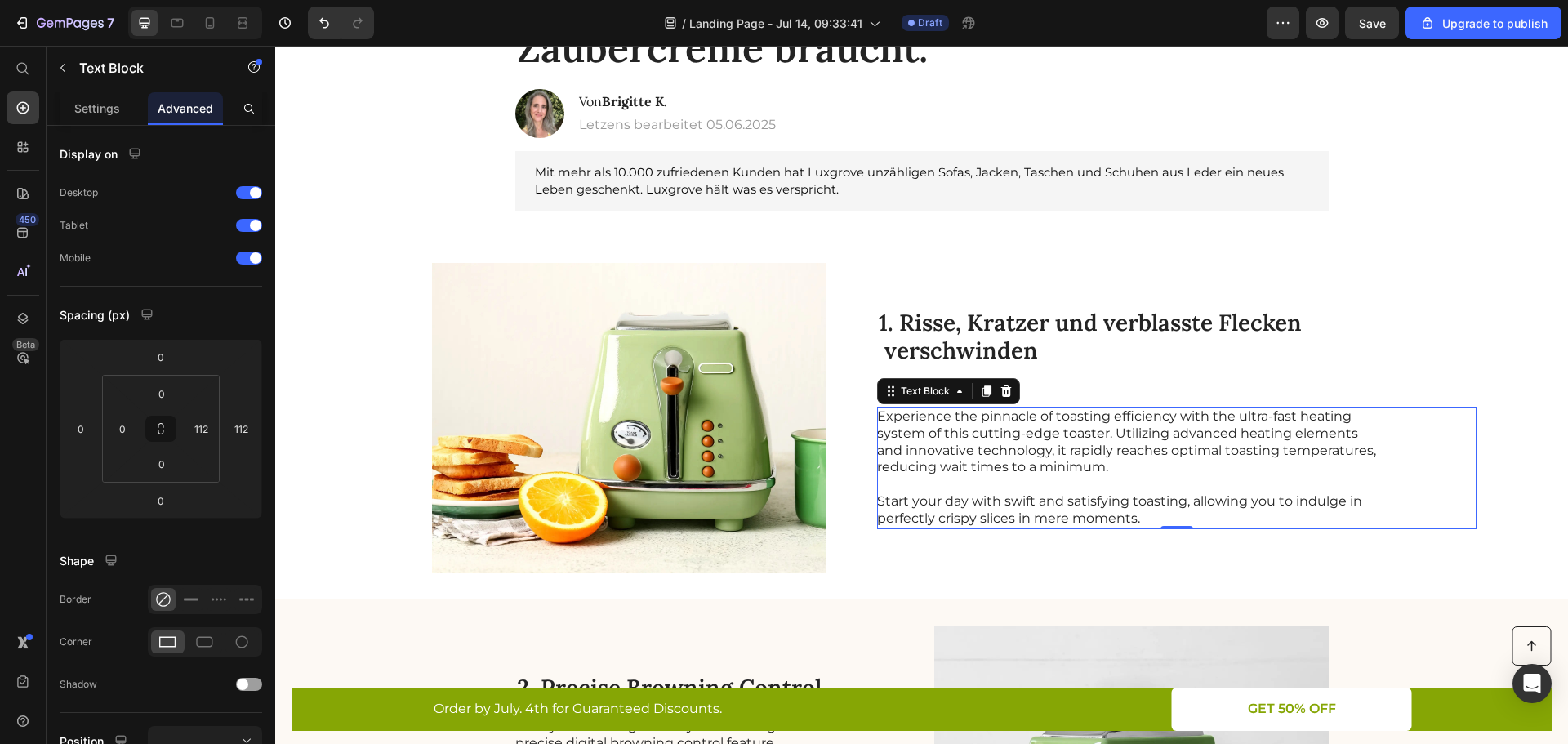 scroll, scrollTop: 0, scrollLeft: 0, axis: both 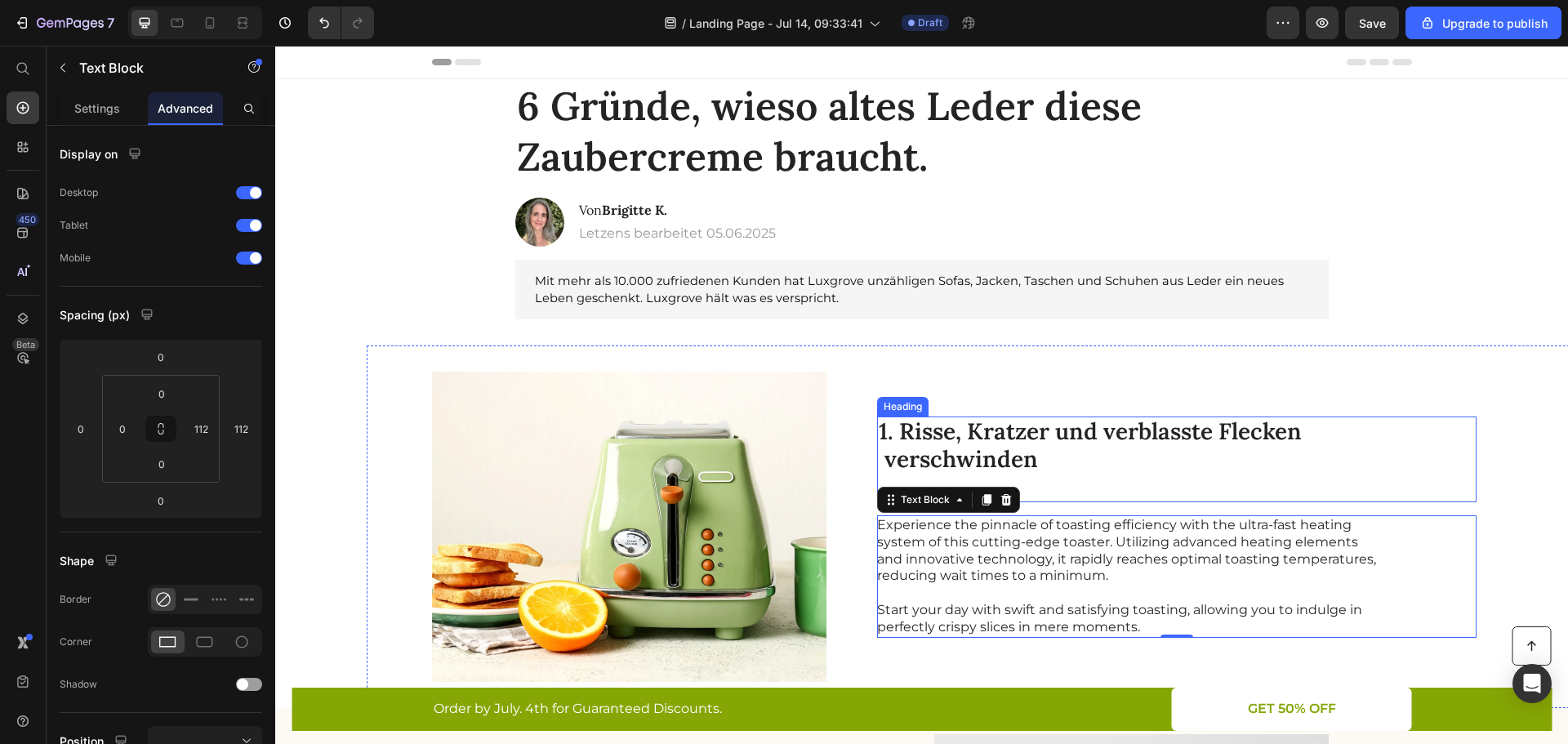 click on "1. Risse, Kratzer und verblasste Flecken  verschwinden" at bounding box center (1131, 459) 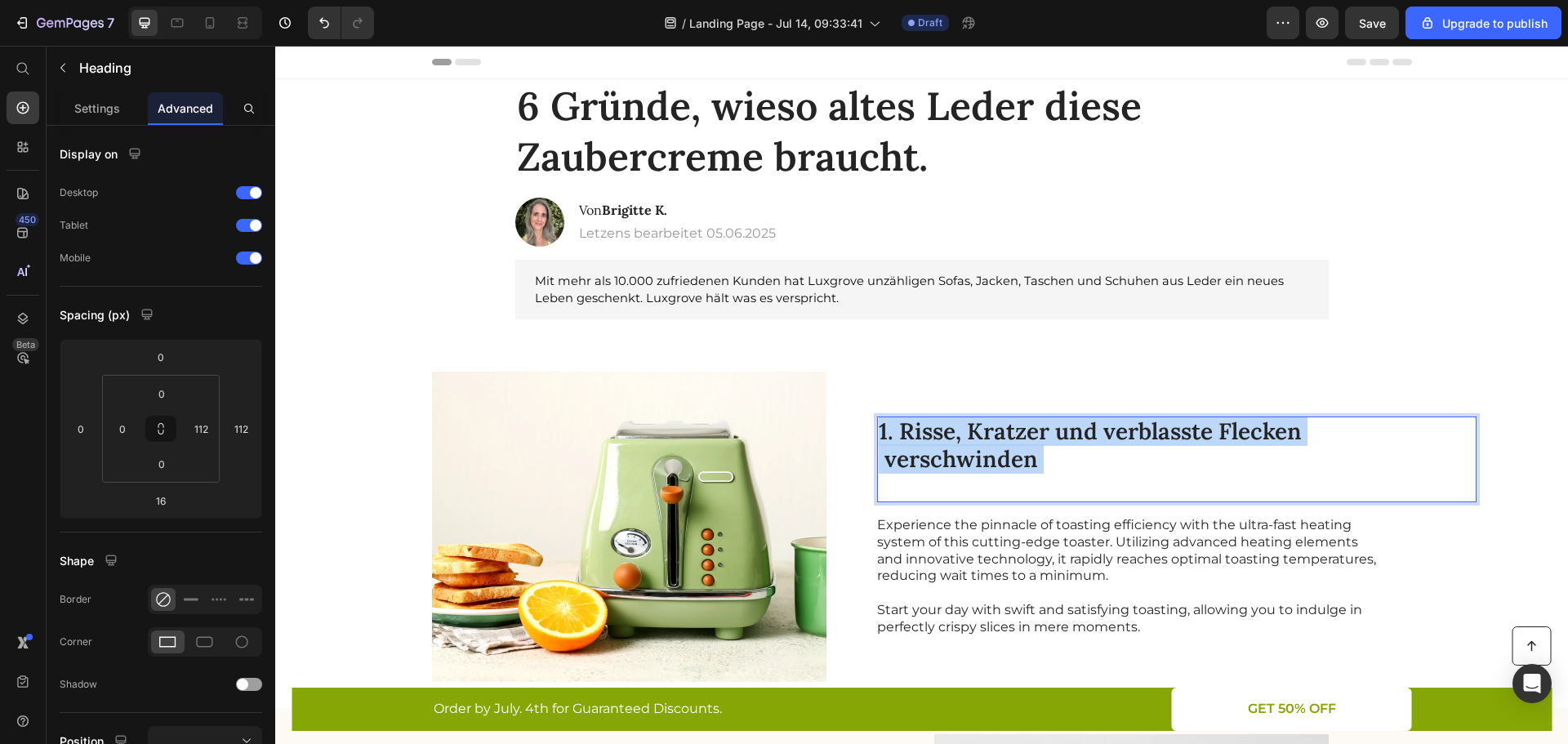 click on "1. Risse, Kratzer und verblasste Flecken  verschwinden" at bounding box center [1131, 459] 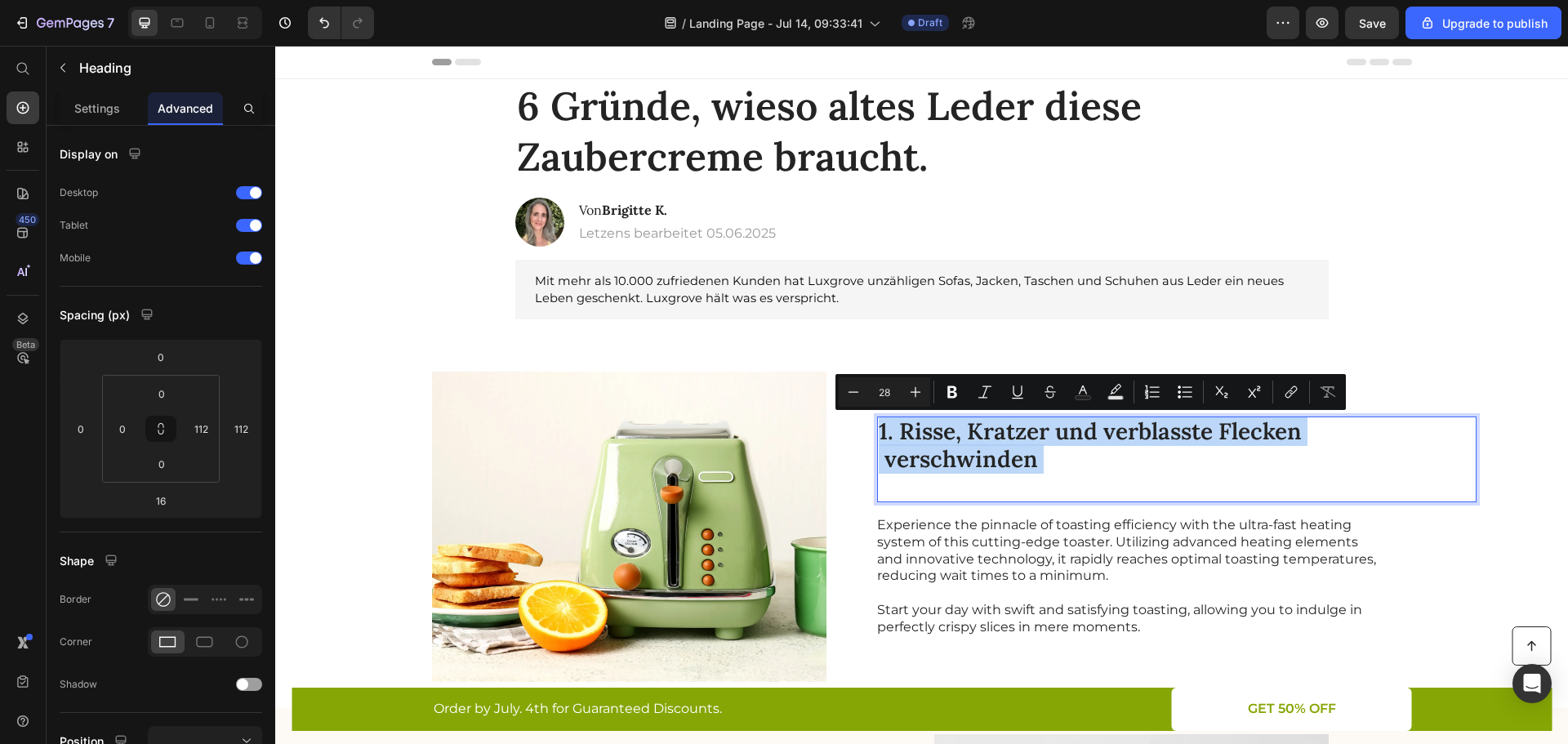 click on "1. Risse, Kratzer und verblasste Flecken  verschwinden" at bounding box center [1131, 459] 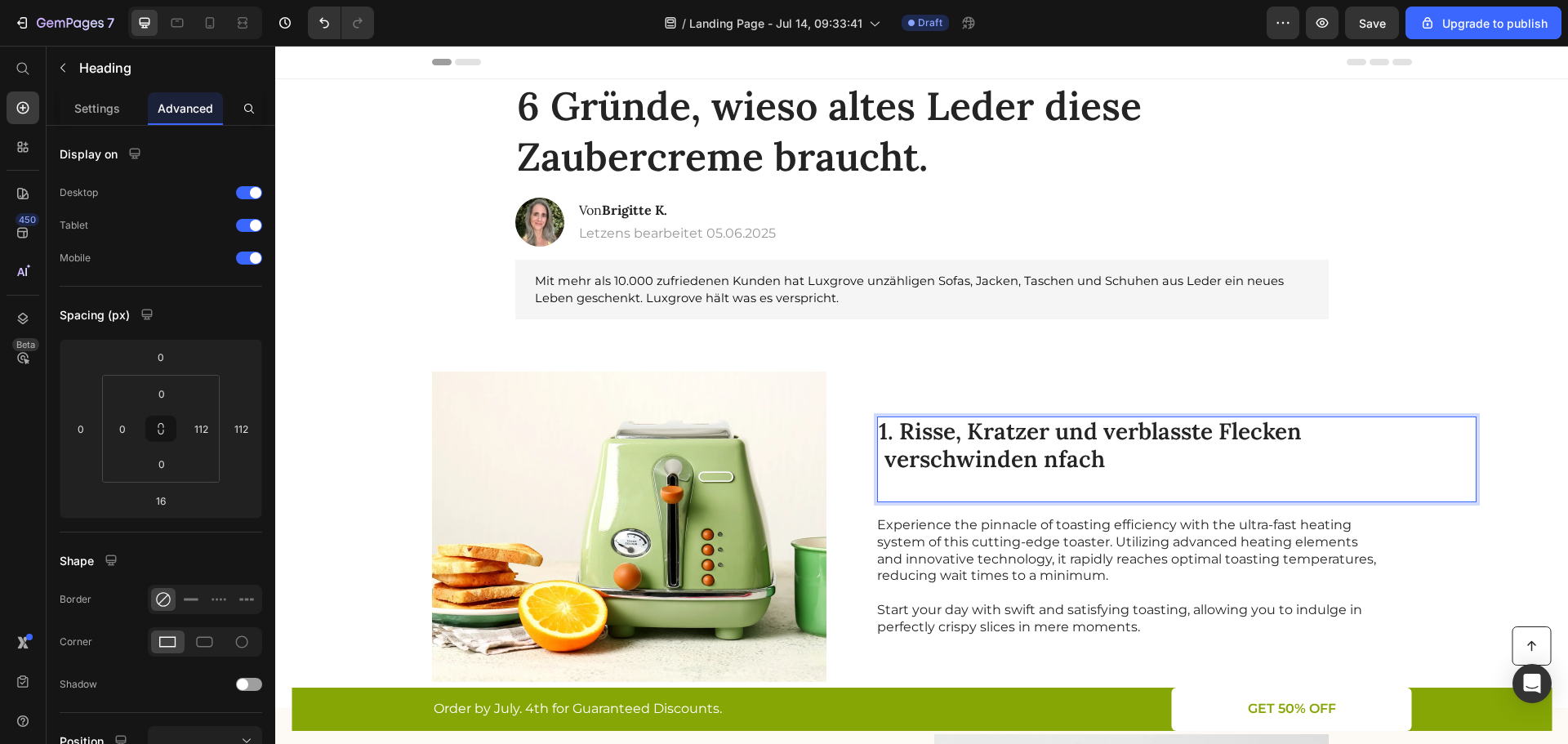 click on "1. Risse, Kratzer und verblasste Flecken  verschwinden nfach" at bounding box center (1131, 459) 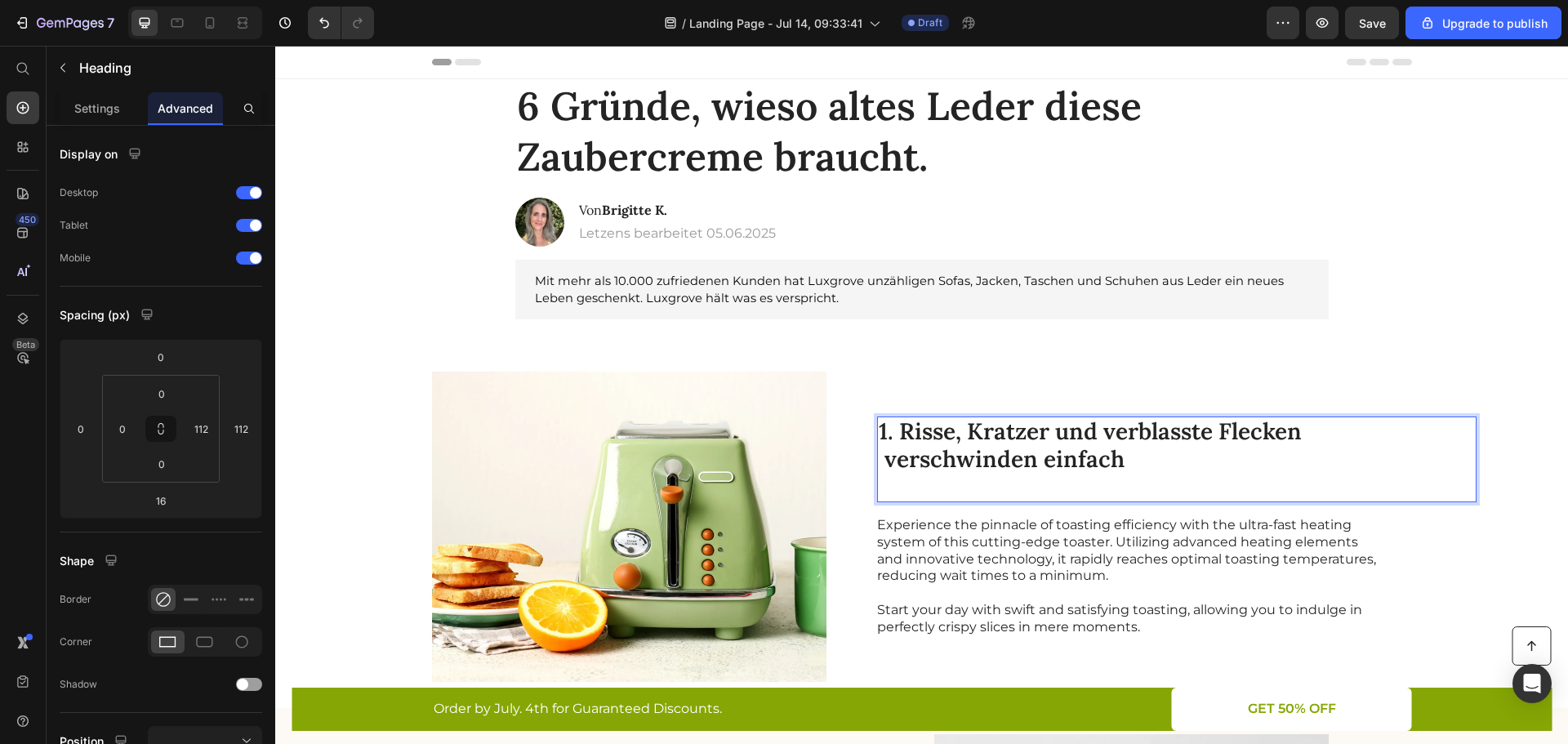 click on "1. Risse, Kratzer und verblasste Flecken  verschwinden einfach" at bounding box center [1131, 459] 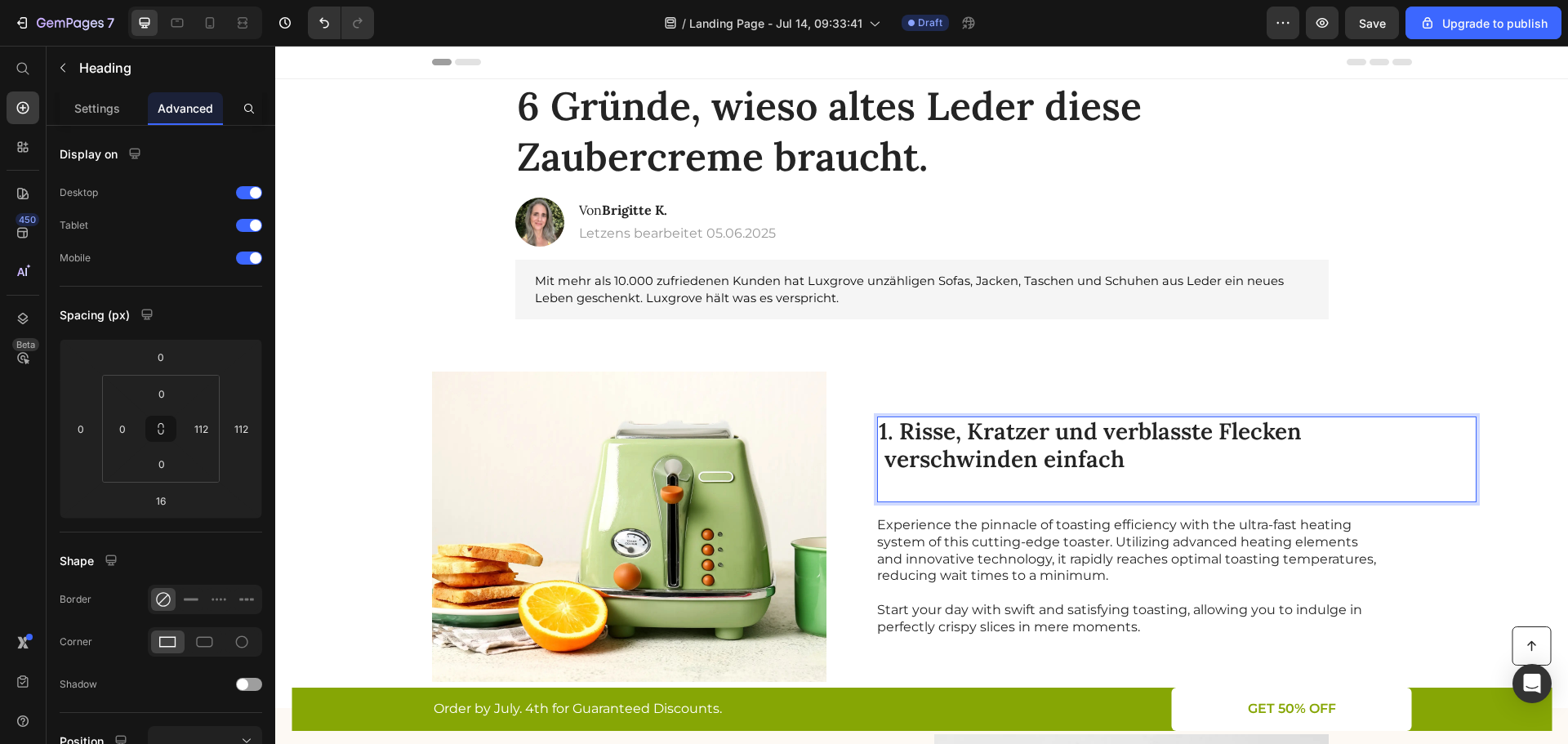 click on "Experience the pinnacle of toasting efficiency with the ultra-fast heating system of this cutting-edge toaster. Utilizing advanced heating elements and innovative technology, it rapidly reaches optimal toasting temperatures, reducing wait times to a minimum. Start your day with swift and satisfying toasting, allowing you to indulge in perfectly crispy slices in mere moments." at bounding box center [1130, 577] 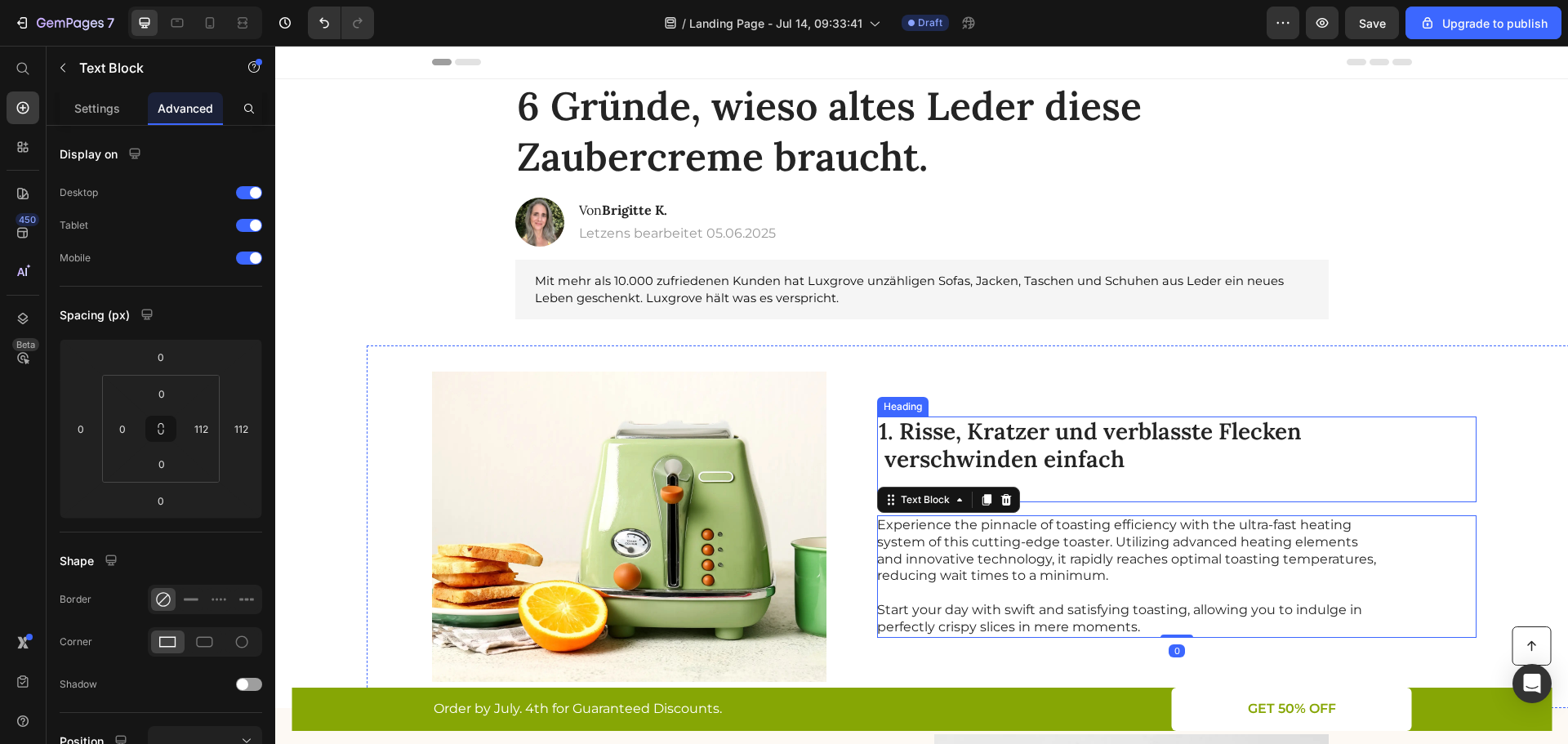 click on "1. Risse, Kratzer und verblasste Flecken  verschwinden einfach" at bounding box center (1131, 459) 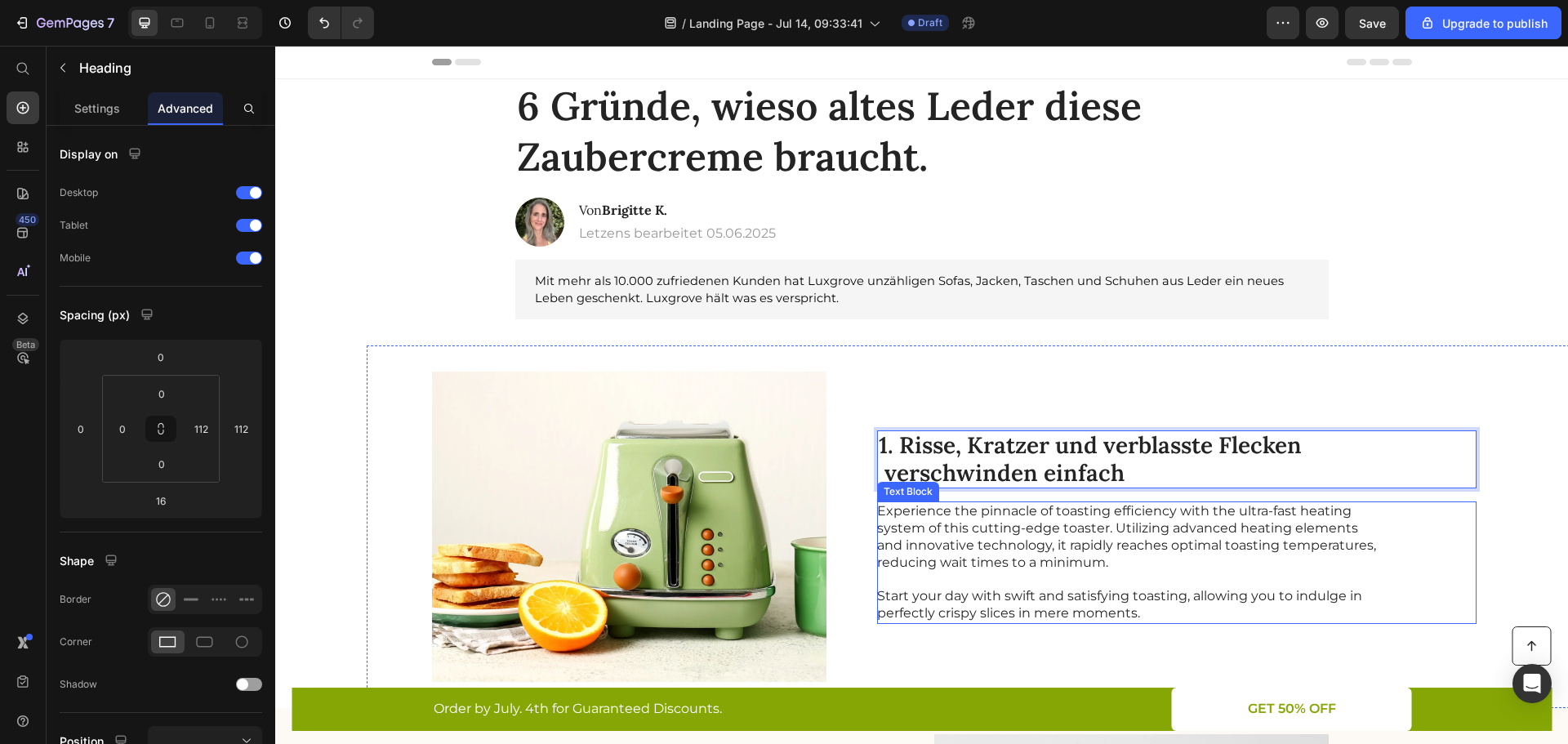 click on "Experience the pinnacle of toasting efficiency with the ultra-fast heating system of this cutting-edge toaster. Utilizing advanced heating elements and innovative technology, it rapidly reaches optimal toasting temperatures, reducing wait times to a minimum. Start your day with swift and satisfying toasting, allowing you to indulge in perfectly crispy slices in mere moments." at bounding box center [1130, 563] 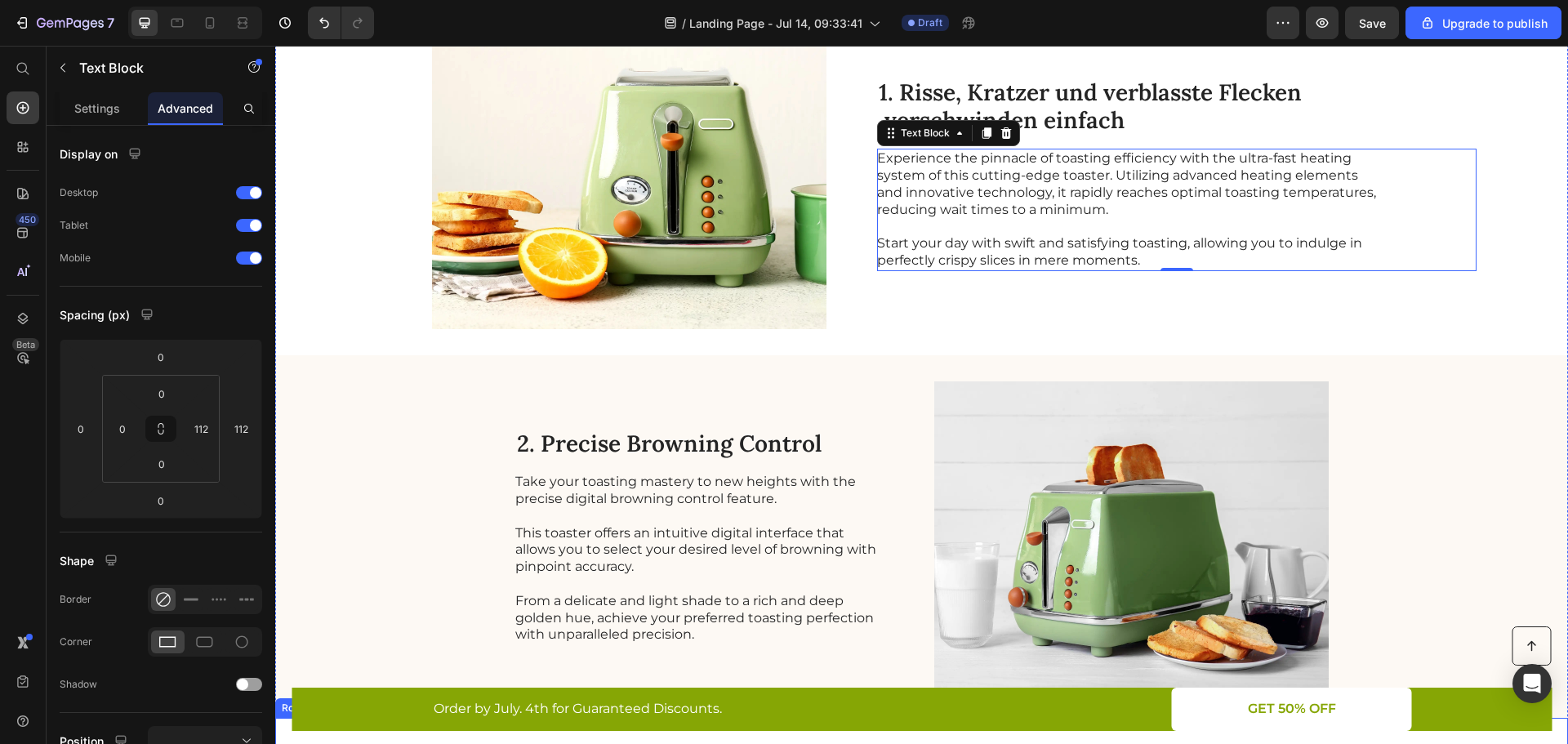 scroll, scrollTop: 327, scrollLeft: 0, axis: vertical 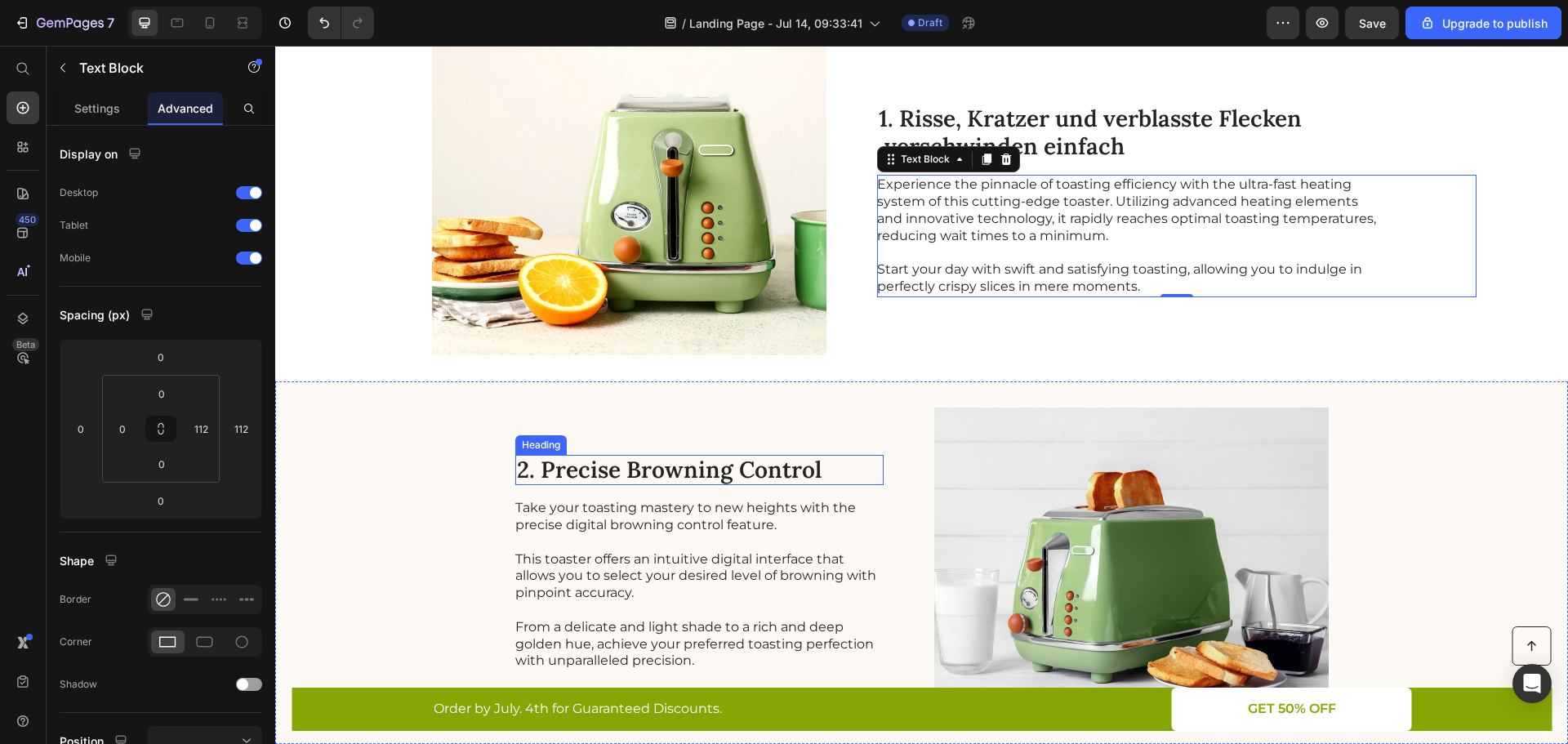 click on "2. Precise Browning Control" at bounding box center [699, 470] 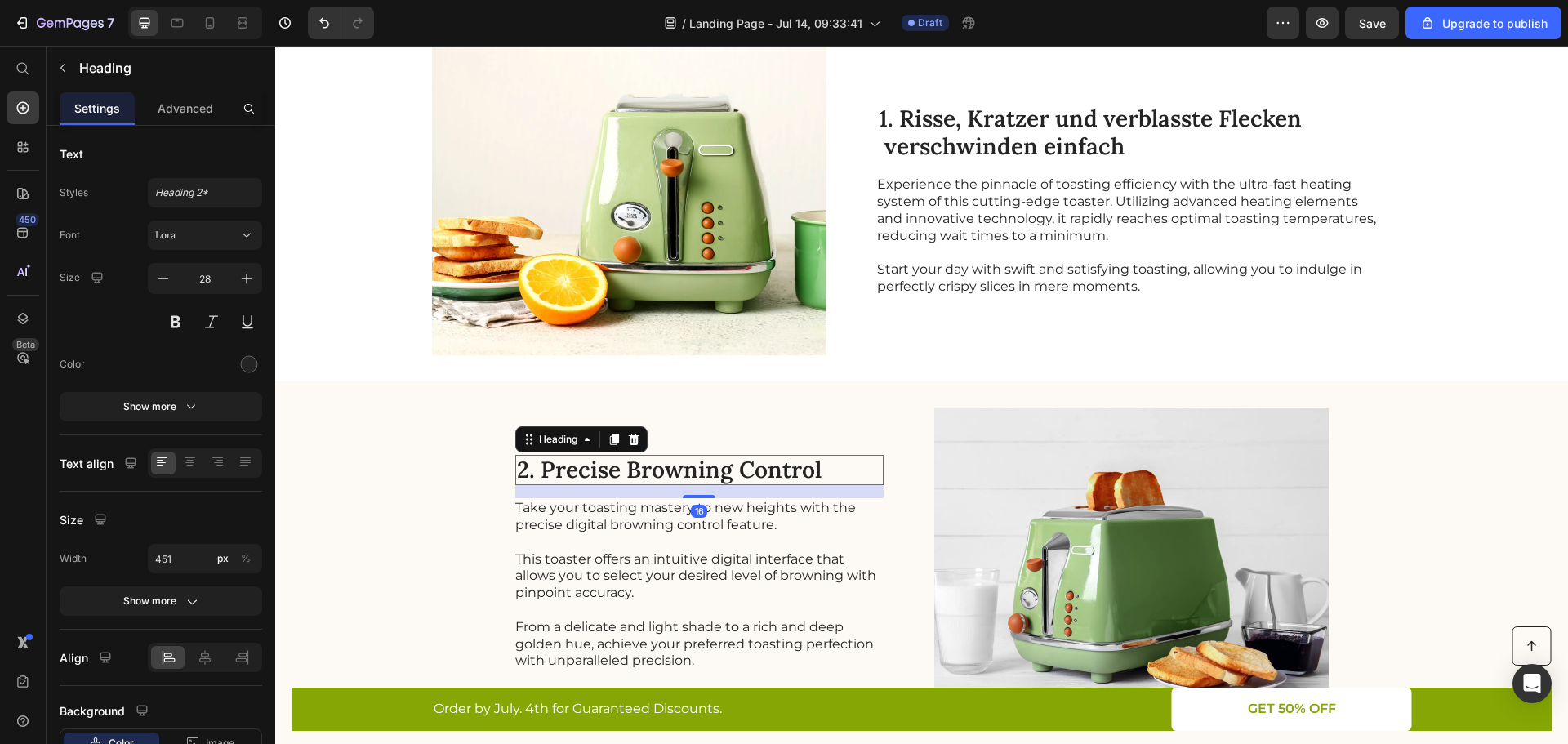 click on "2. Precise Browning Control" at bounding box center [699, 470] 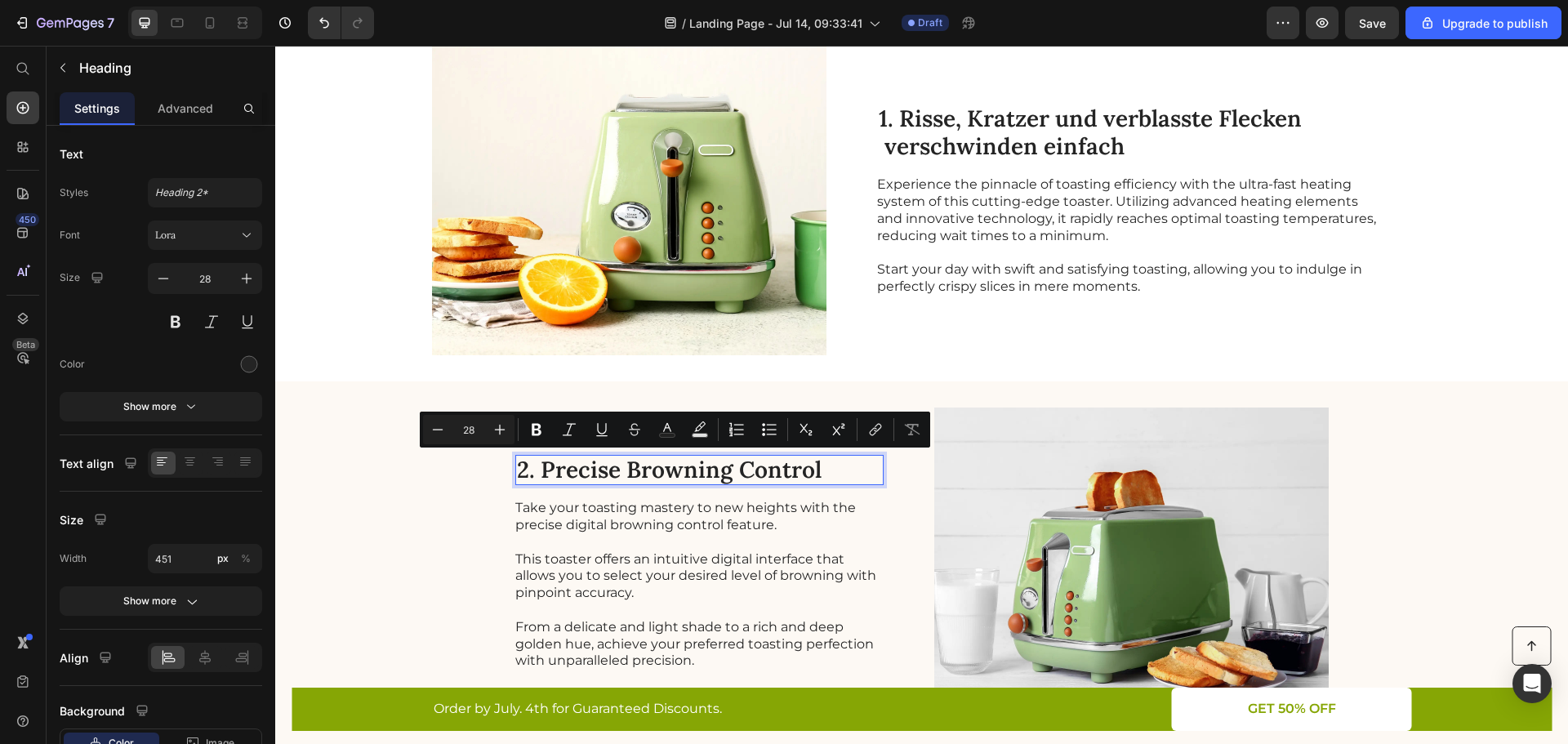 click on "2. Precise Browning Control" at bounding box center [699, 470] 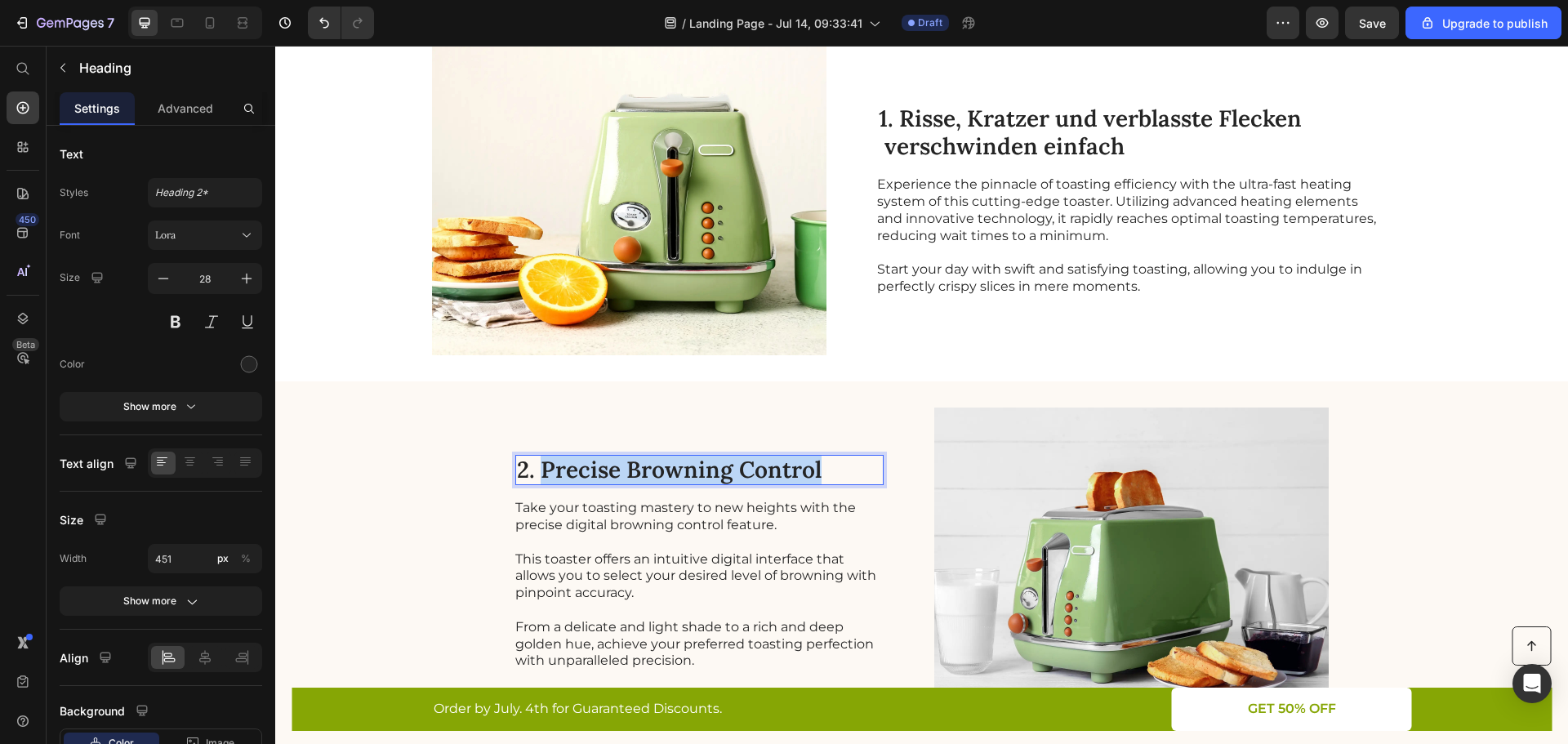 drag, startPoint x: 819, startPoint y: 467, endPoint x: 538, endPoint y: 481, distance: 281.3485 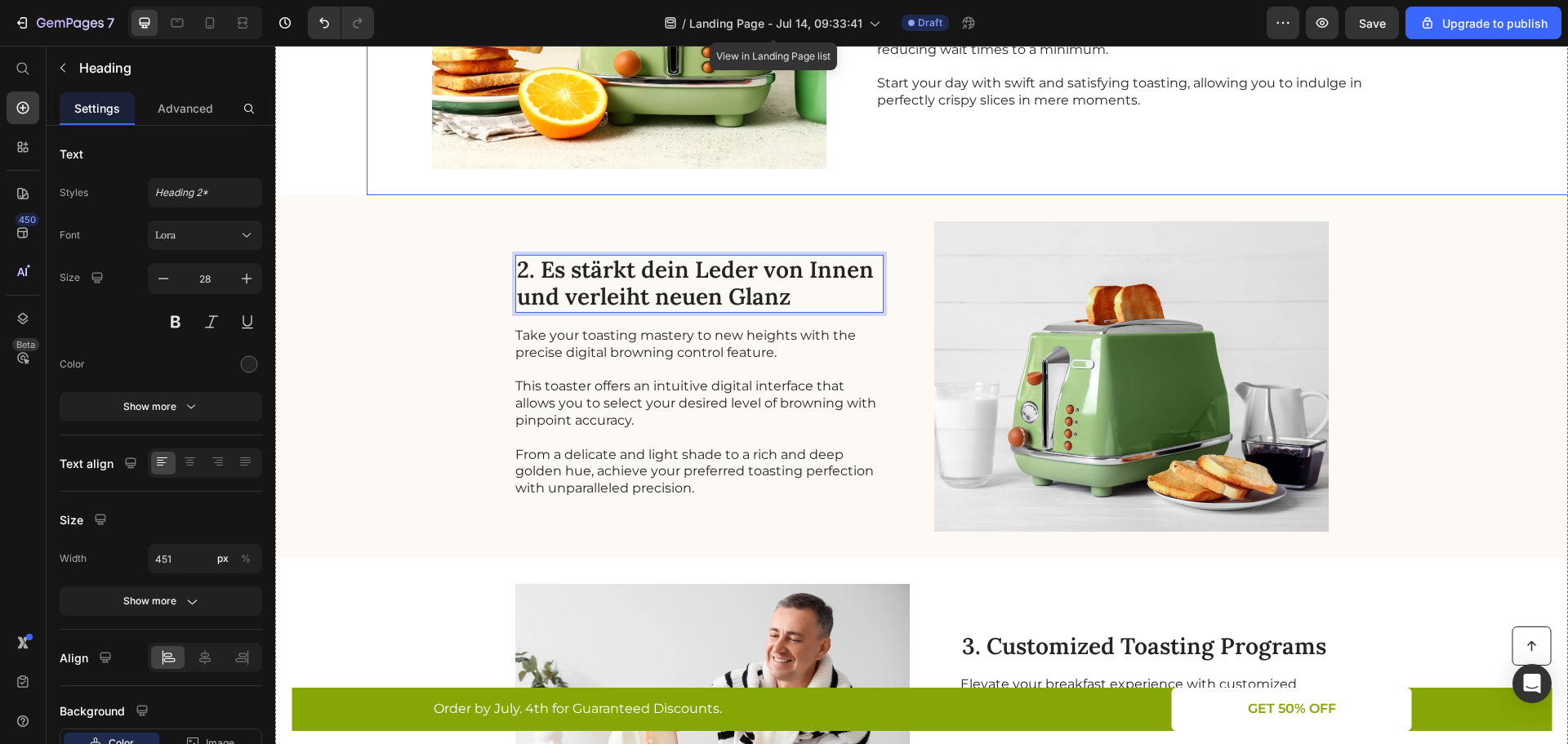scroll, scrollTop: 639, scrollLeft: 0, axis: vertical 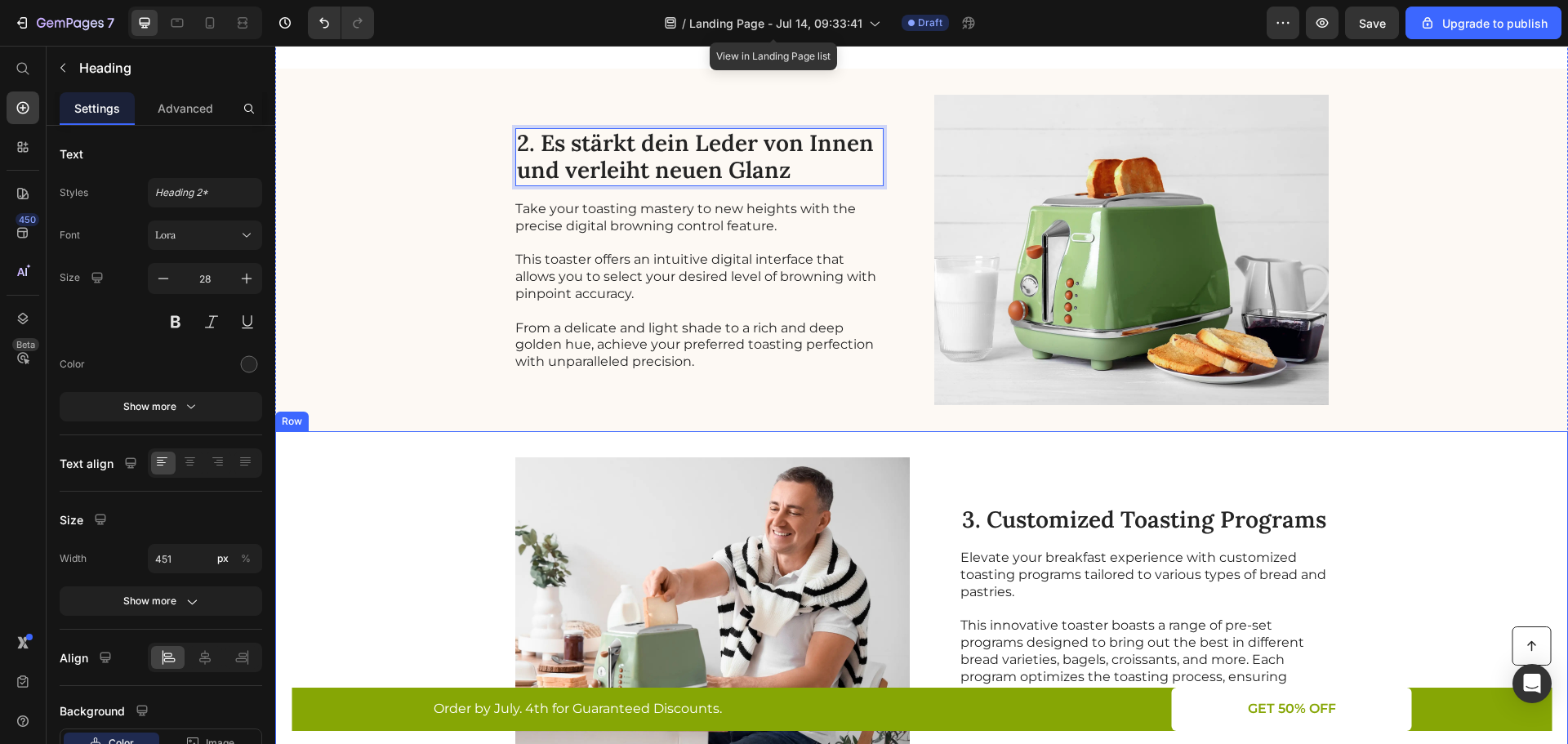 click on "Image 3. Customized Toasting Programs Heading Elevate your breakfast experience with customized toasting programs tailored to various types of bread and pastries.   This innovative toaster boasts a range of pre-set programs designed to bring out the best in different bread varieties, bagels, croissants, and more. Each program optimizes the toasting process, ensuring perfect results every time and unlocking a world of flavors and textures. Text Block Row" at bounding box center [921, 613] 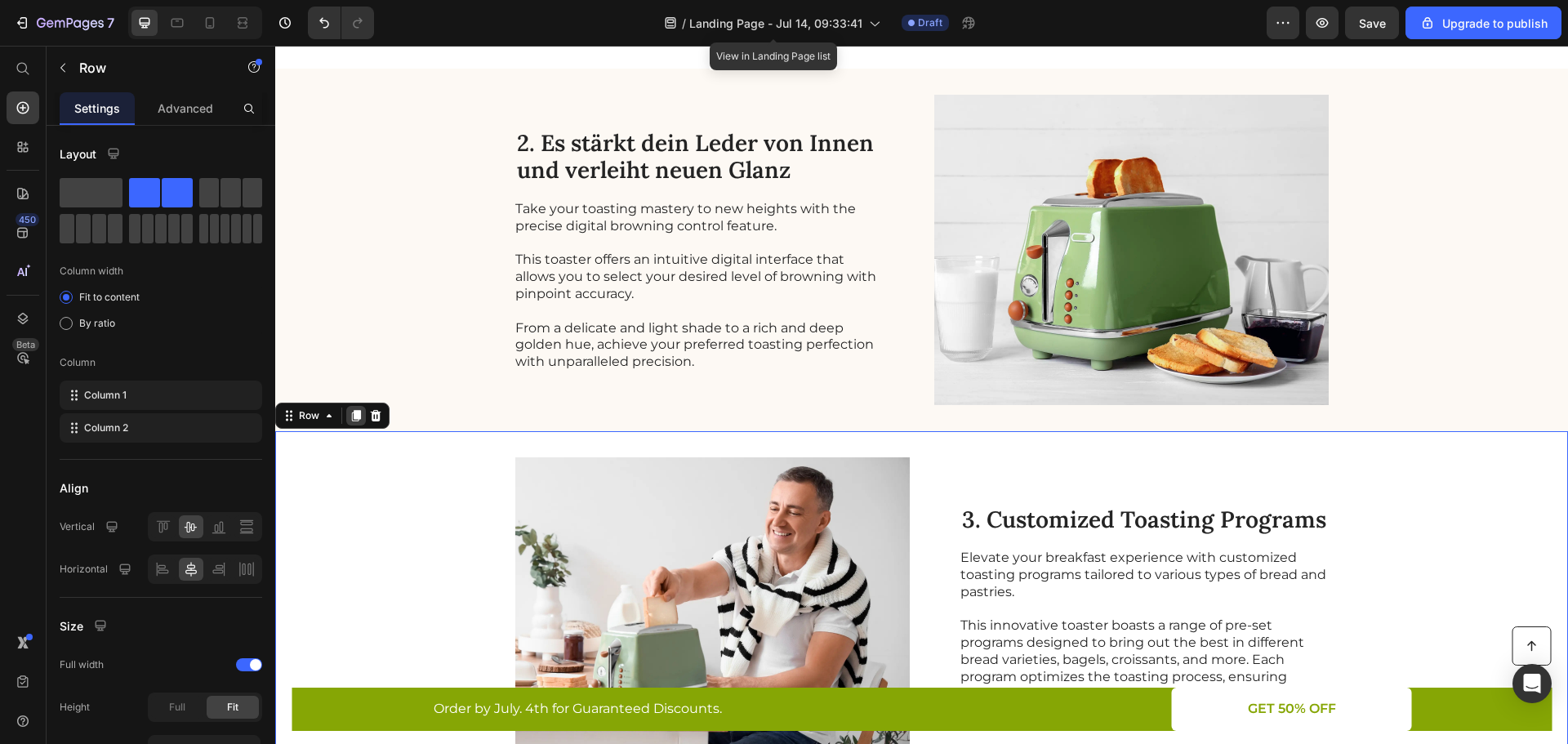 click 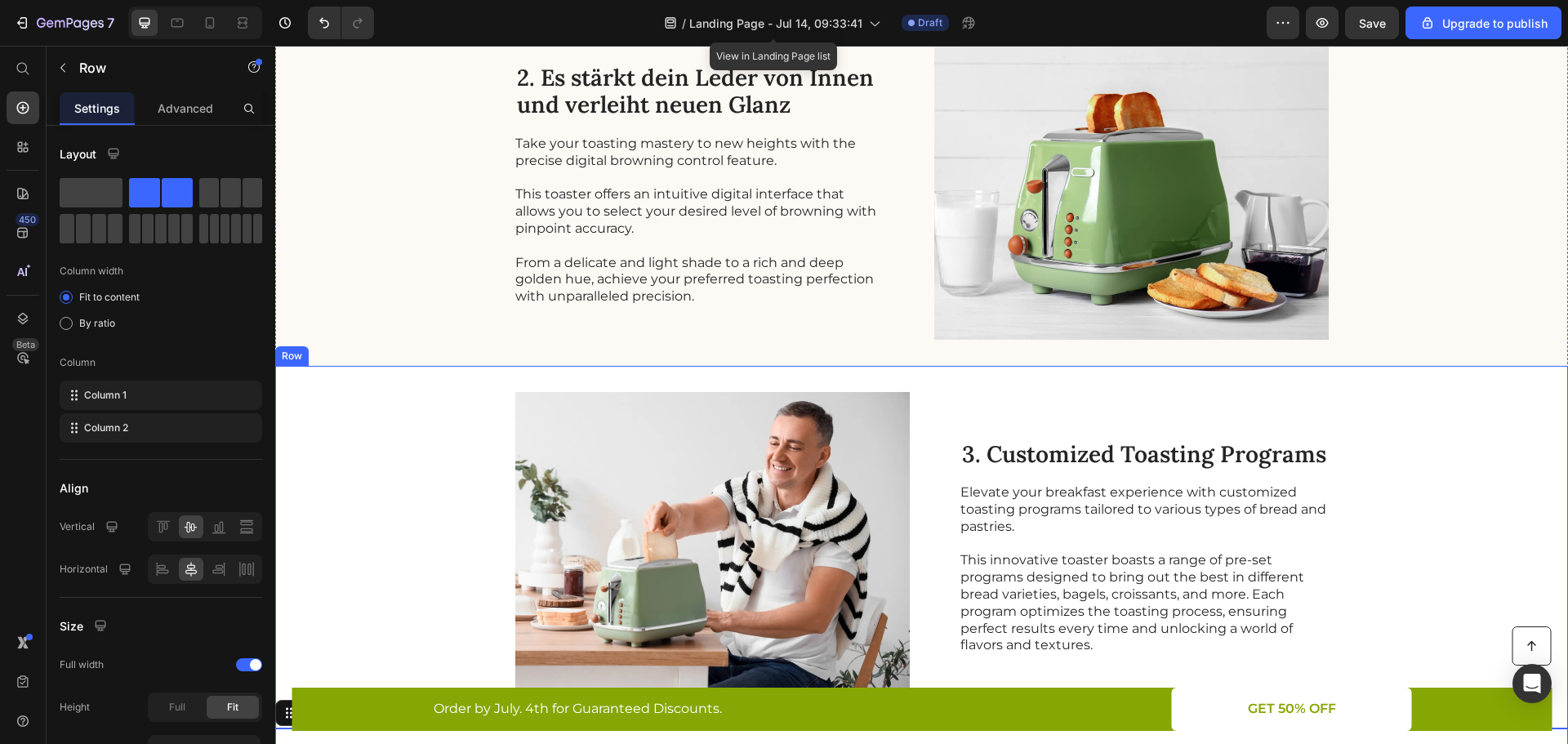 scroll, scrollTop: 500, scrollLeft: 0, axis: vertical 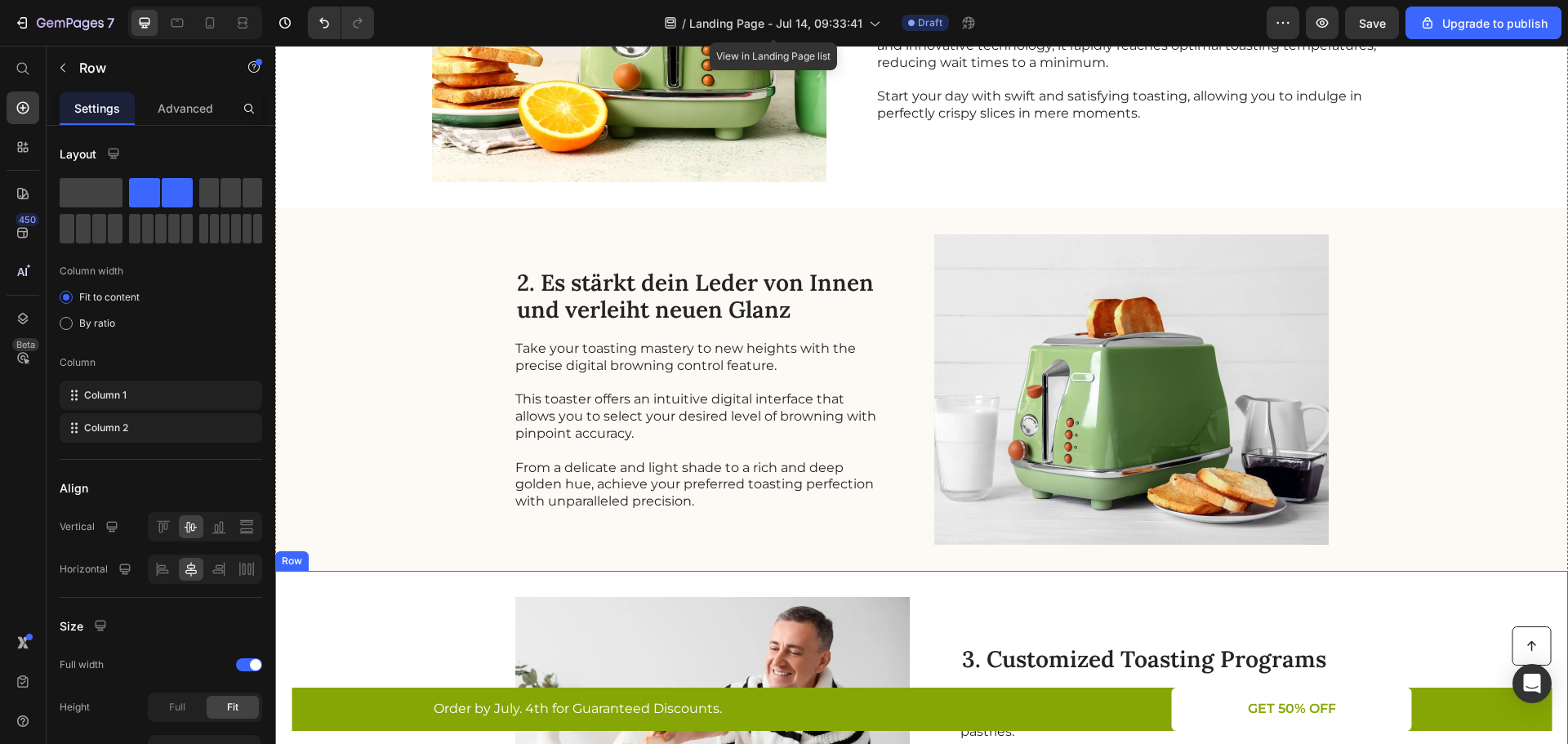 click on "Image 3. Customized Toasting Programs Heading Elevate your breakfast experience with customized toasting programs tailored to various types of bread and pastries.   This innovative toaster boasts a range of pre-set programs designed to bring out the best in different bread varieties, bagels, croissants, and more. Each program optimizes the toasting process, ensuring perfect results every time and unlocking a world of flavors and textures. Text Block Row" at bounding box center [921, 752] 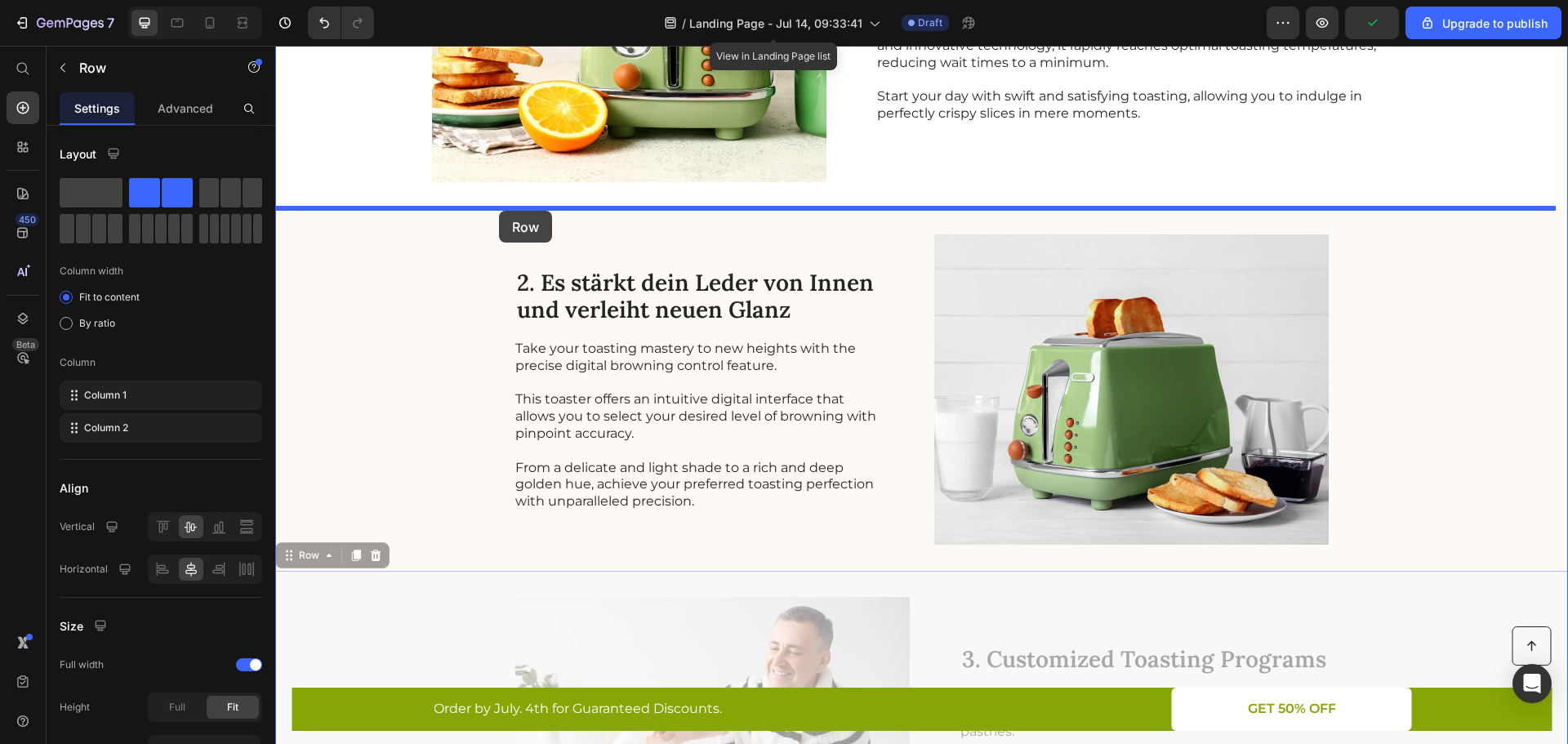 drag, startPoint x: 289, startPoint y: 558, endPoint x: 499, endPoint y: 211, distance: 405.59709 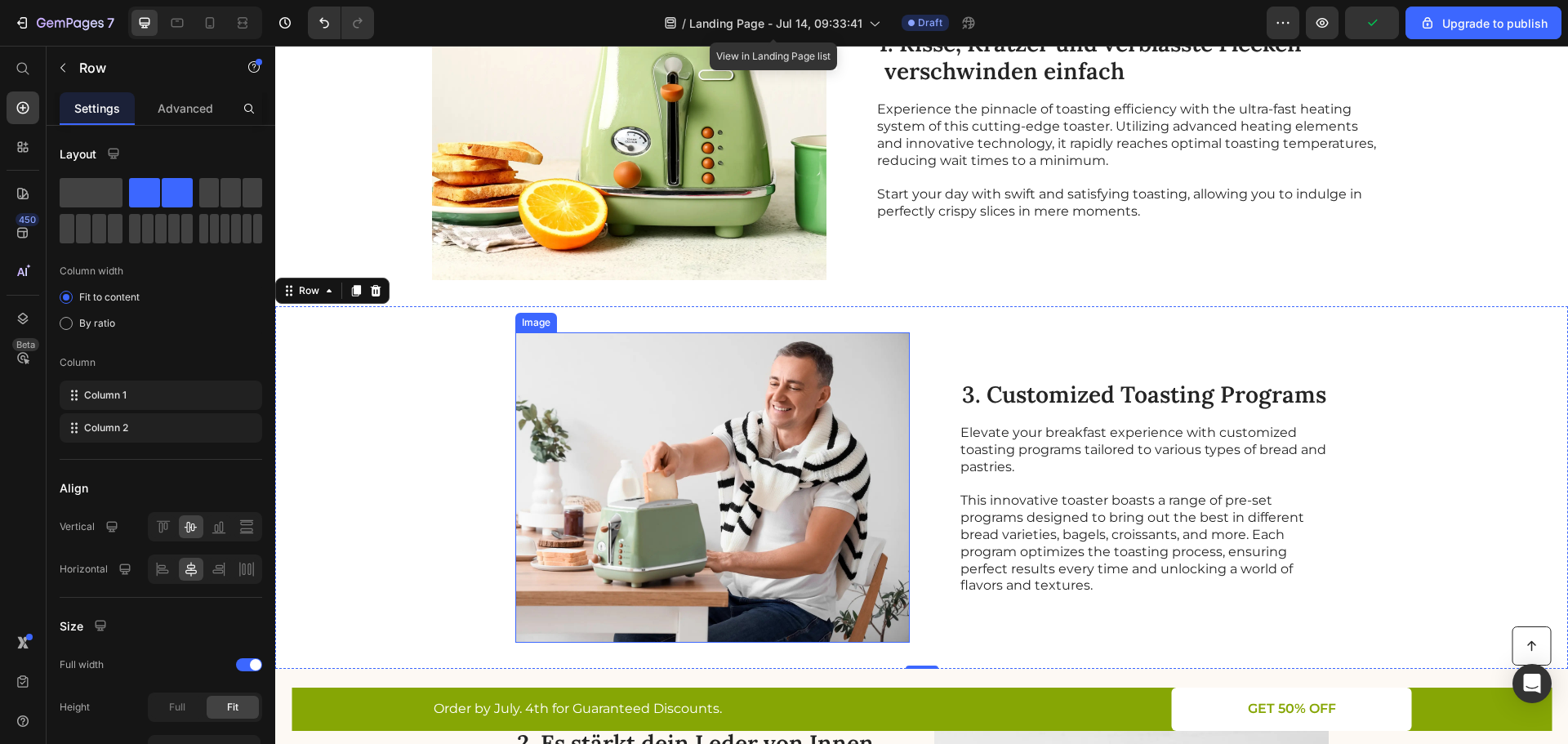 scroll, scrollTop: 391, scrollLeft: 0, axis: vertical 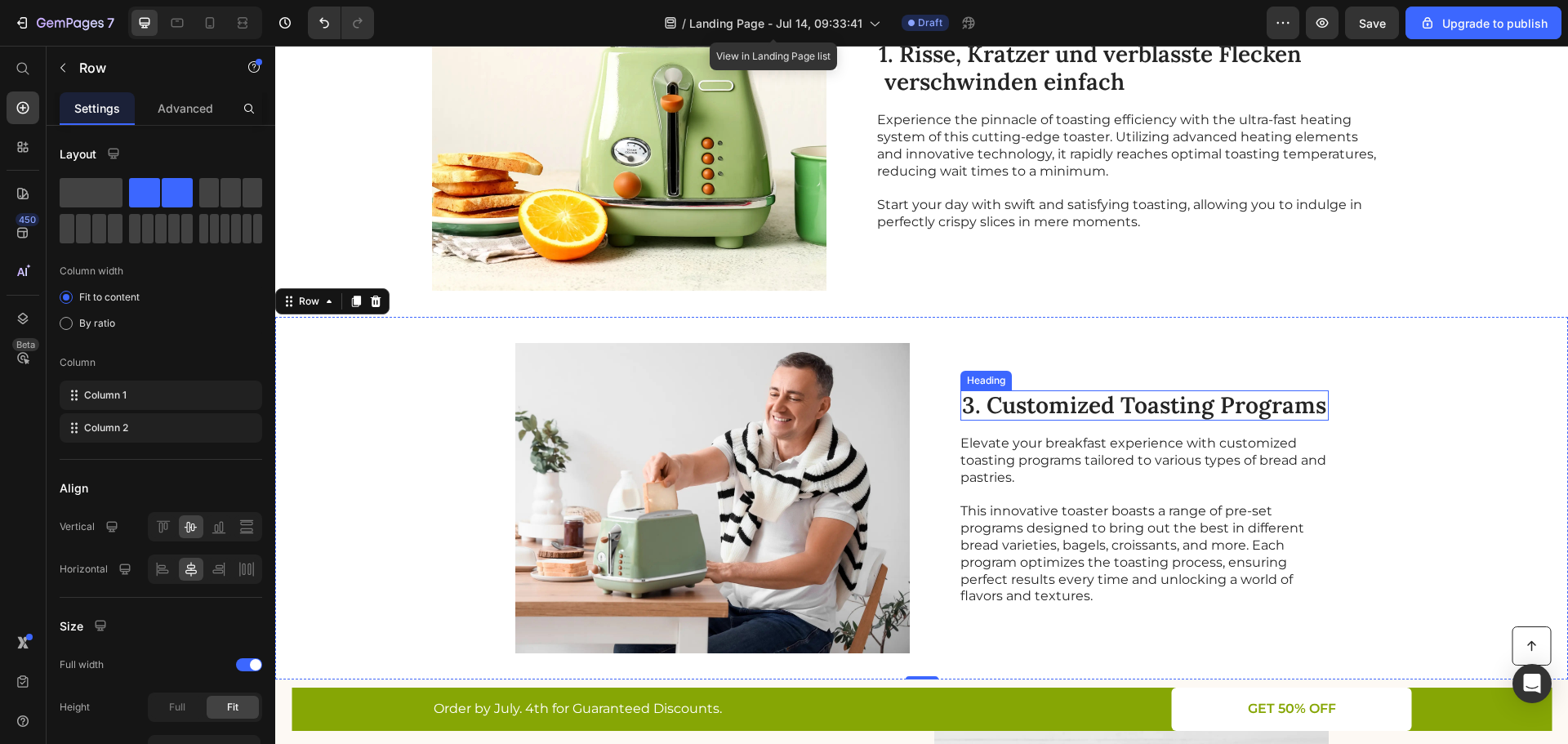 click on "3. Customized Toasting Programs" at bounding box center (1144, 406) 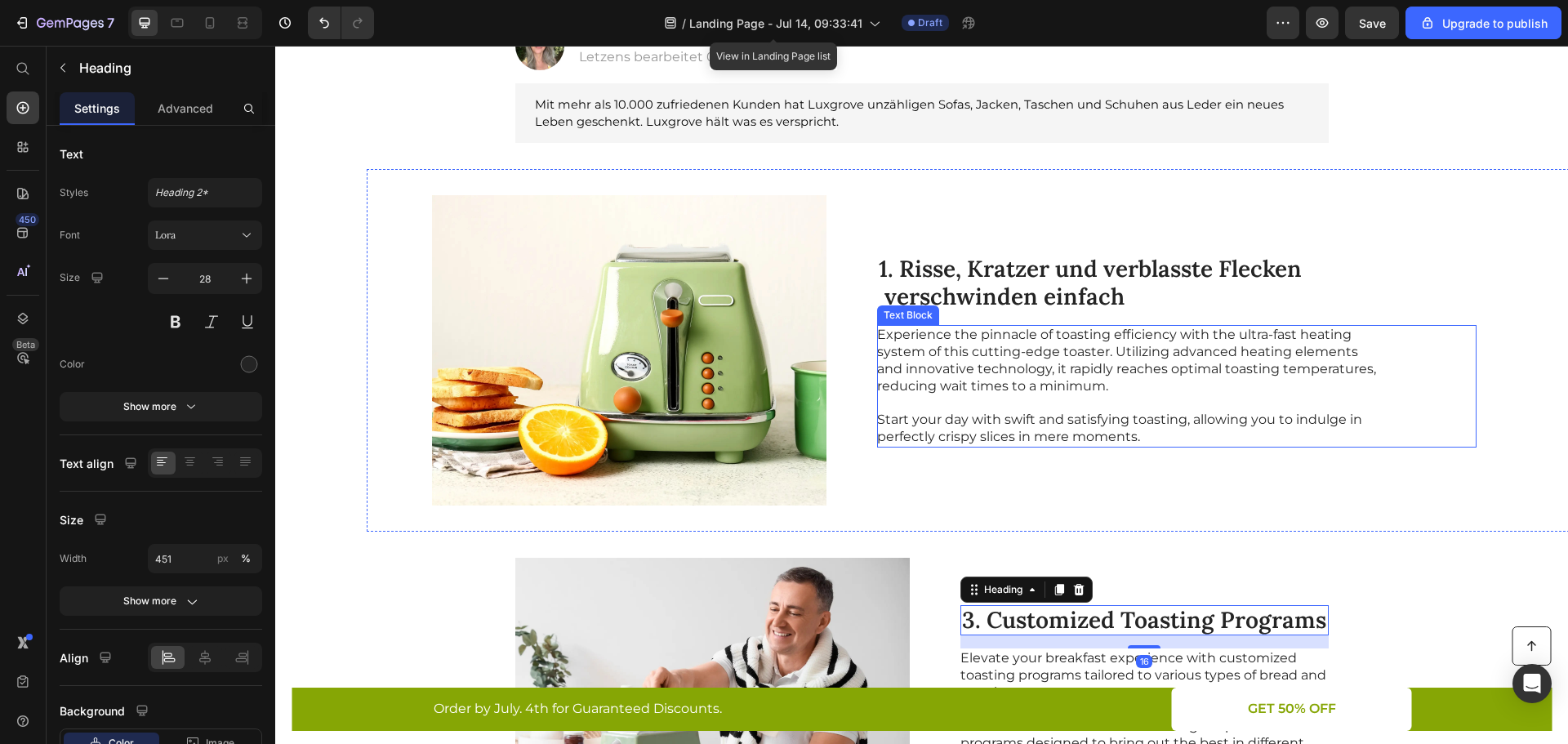 scroll, scrollTop: 173, scrollLeft: 0, axis: vertical 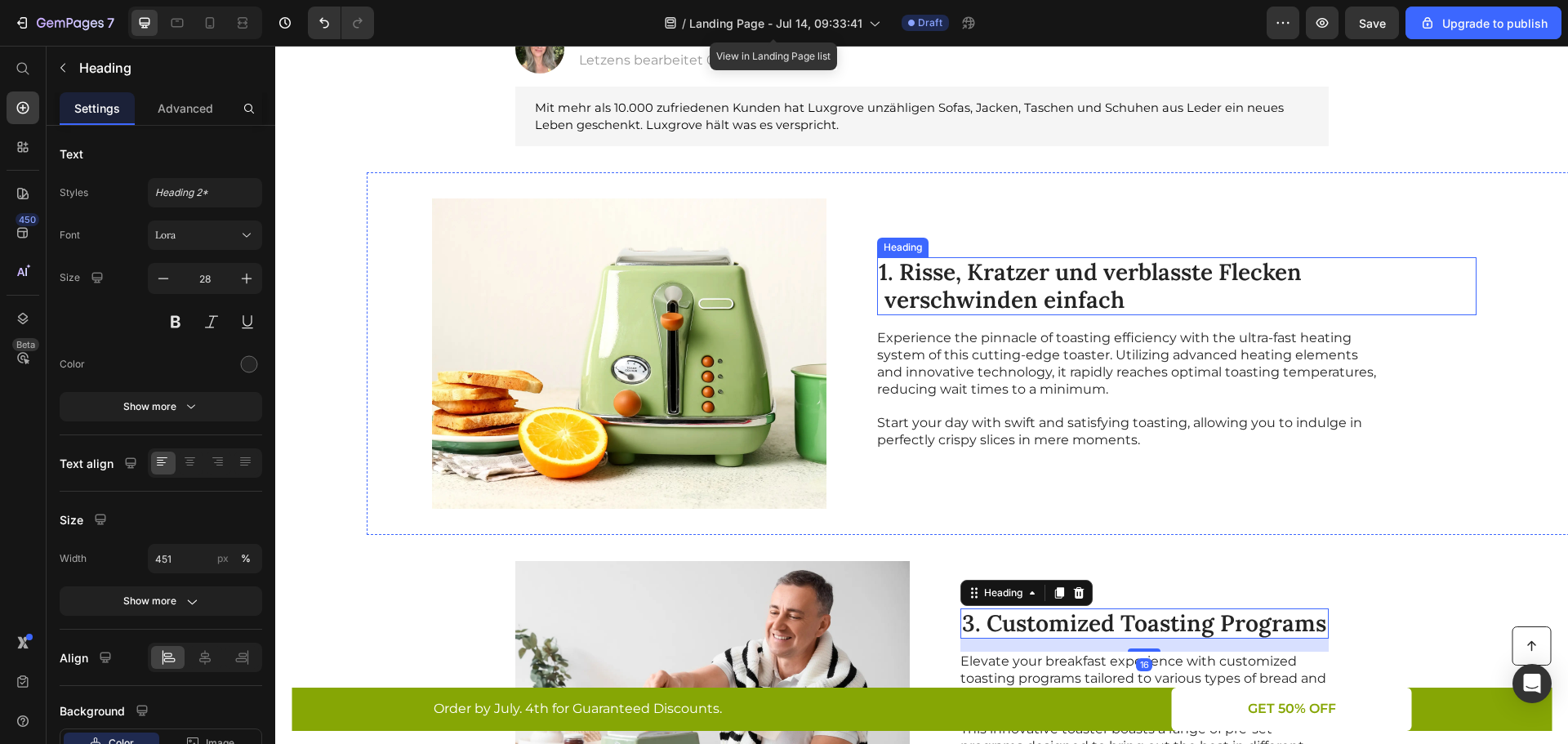click on "1. Risse, Kratzer und verblasste Flecken  verschwinden einfach" at bounding box center (1131, 286) 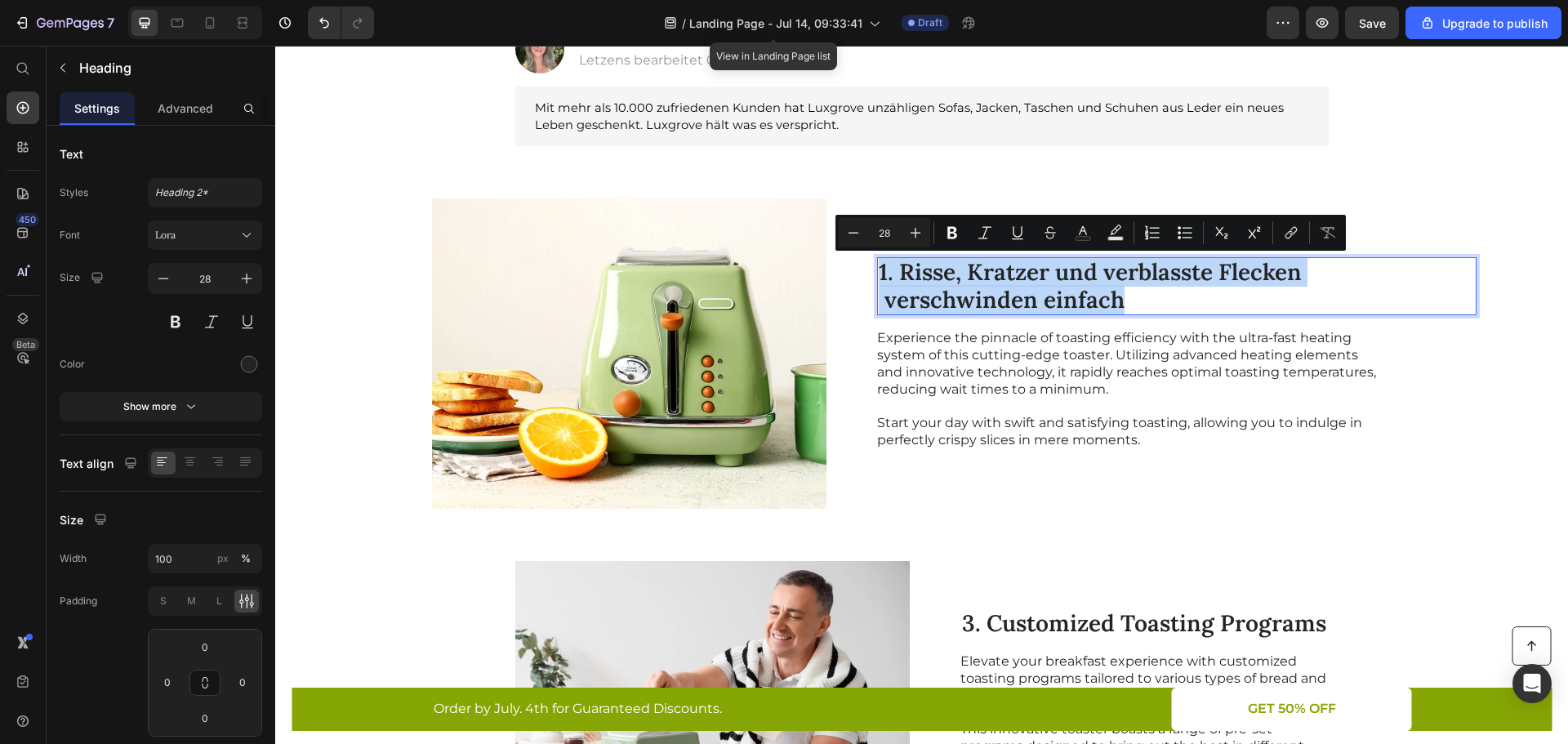 copy on "1. Risse, Kratzer und verblasste Flecken  verschwinden einfach" 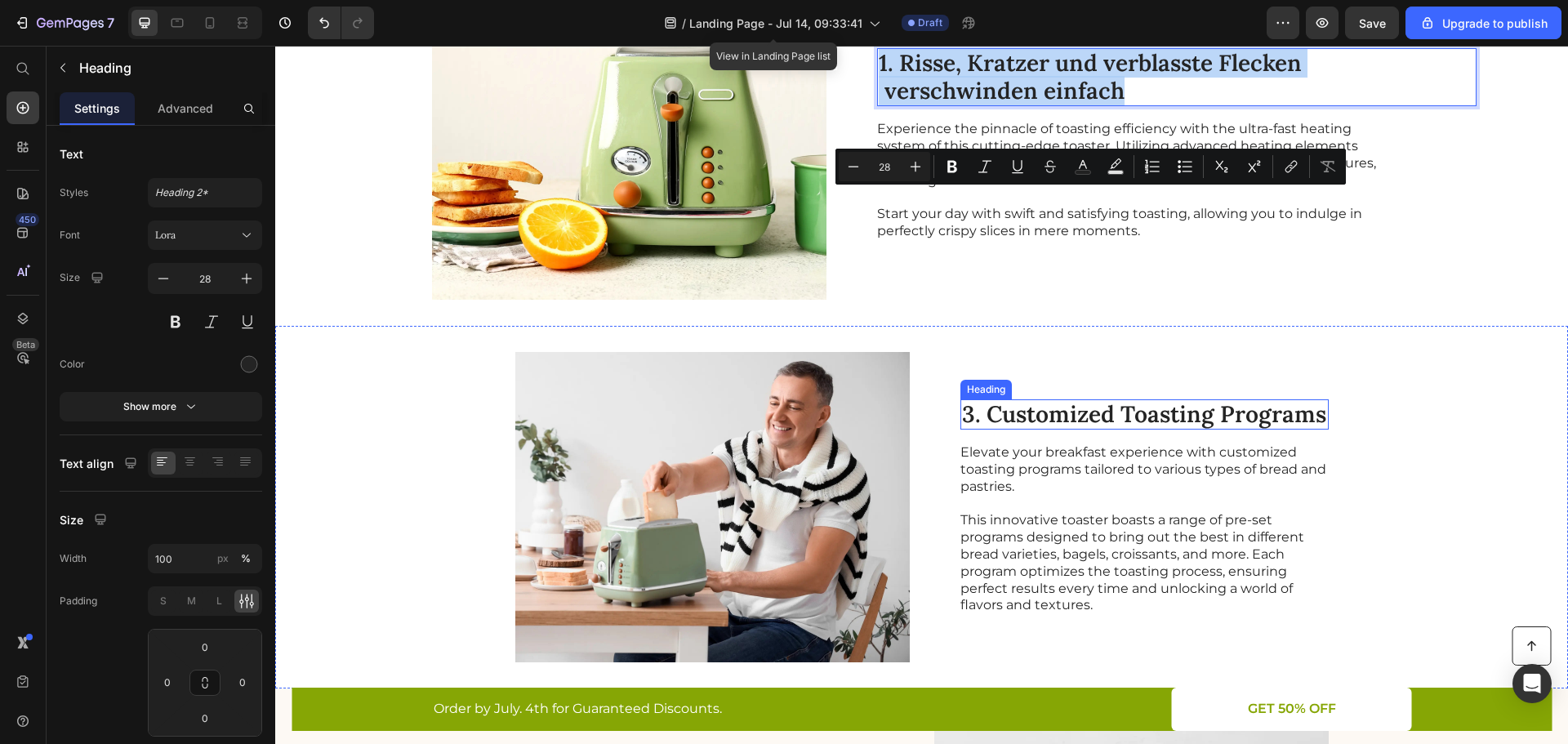scroll, scrollTop: 391, scrollLeft: 0, axis: vertical 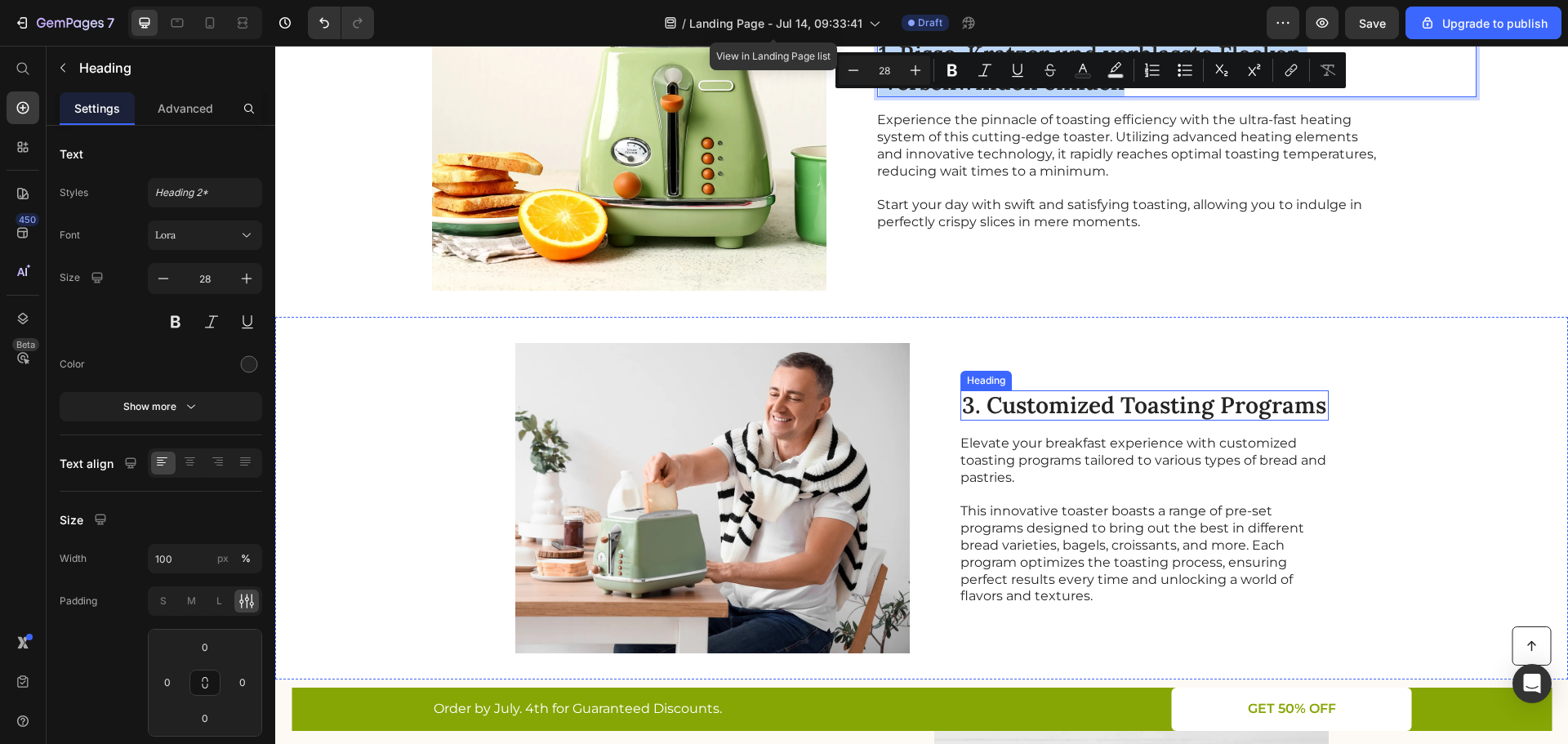 click on "3. Customized Toasting Programs" at bounding box center [1144, 406] 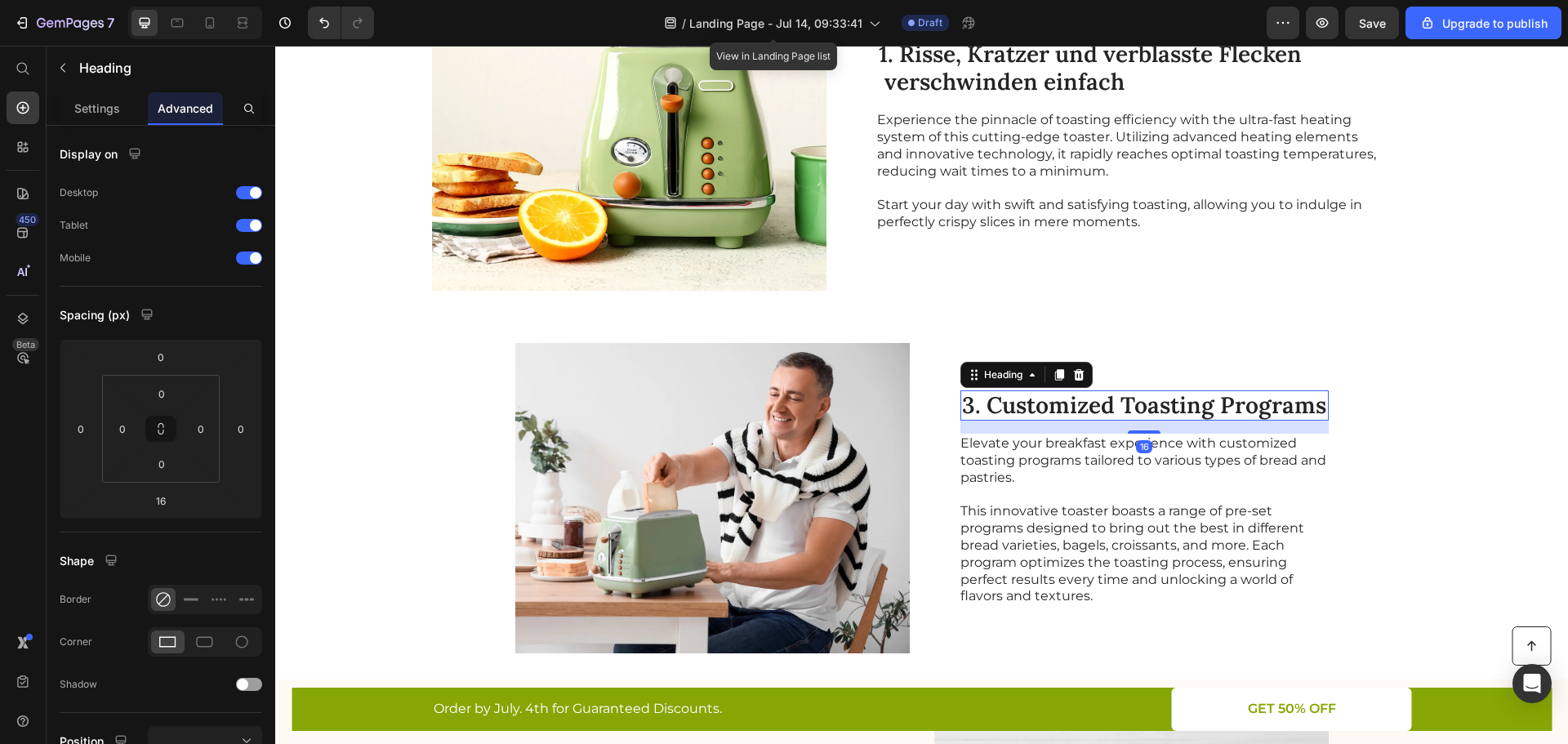 click on "3. Customized Toasting Programs" at bounding box center (1144, 406) 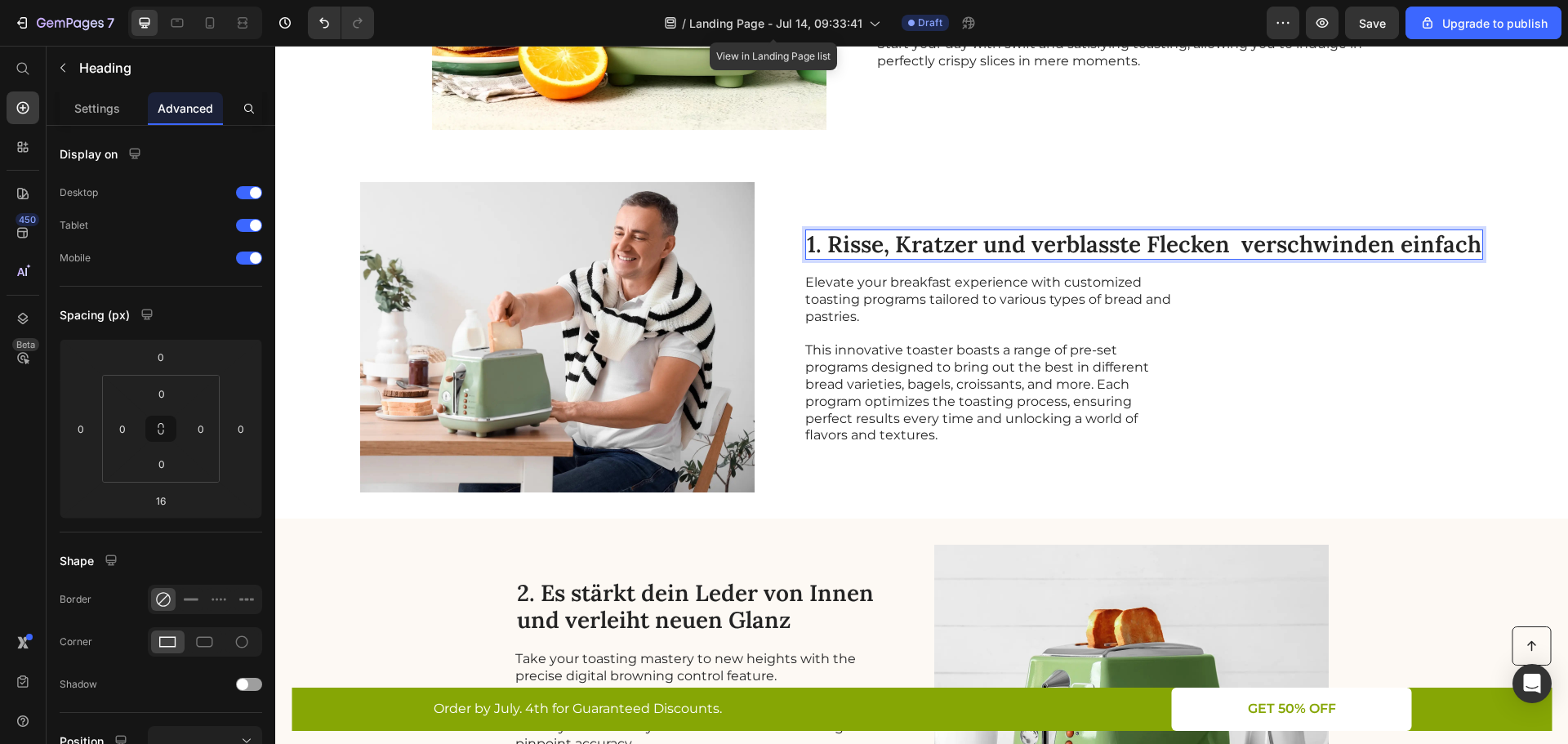 scroll, scrollTop: 555, scrollLeft: 0, axis: vertical 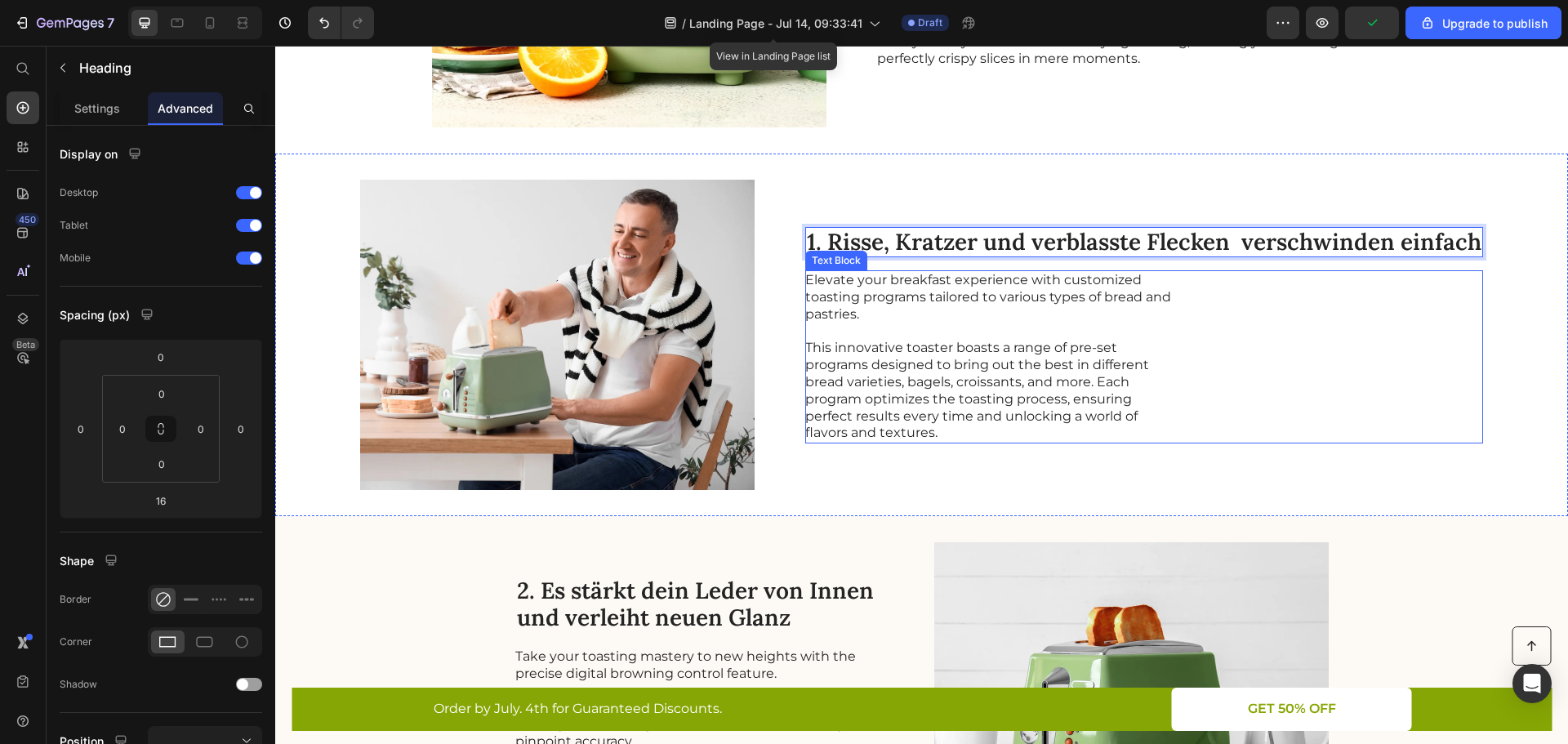 click on "Elevate your breakfast experience with customized toasting programs tailored to various types of bread and pastries.   This innovative toaster boasts a range of pre-set programs designed to bring out the best in different bread varieties, bagels, croissants, and more. Each program optimizes the toasting process, ensuring perfect results every time and unlocking a world of flavors and textures." at bounding box center [1144, 357] 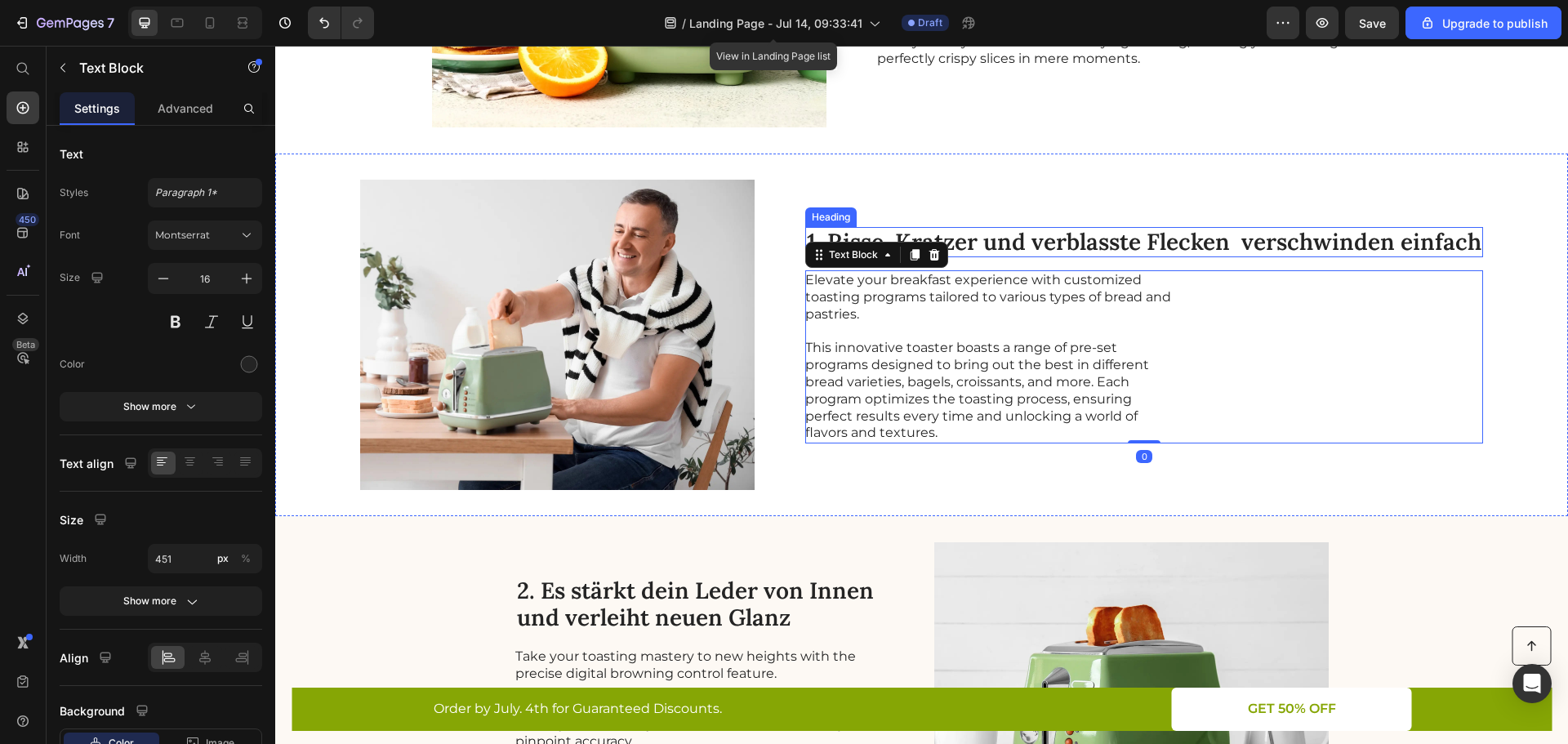 click on "1. Risse, Kratzer und verblasste Flecken  verschwinden einfach" at bounding box center [1144, 243] 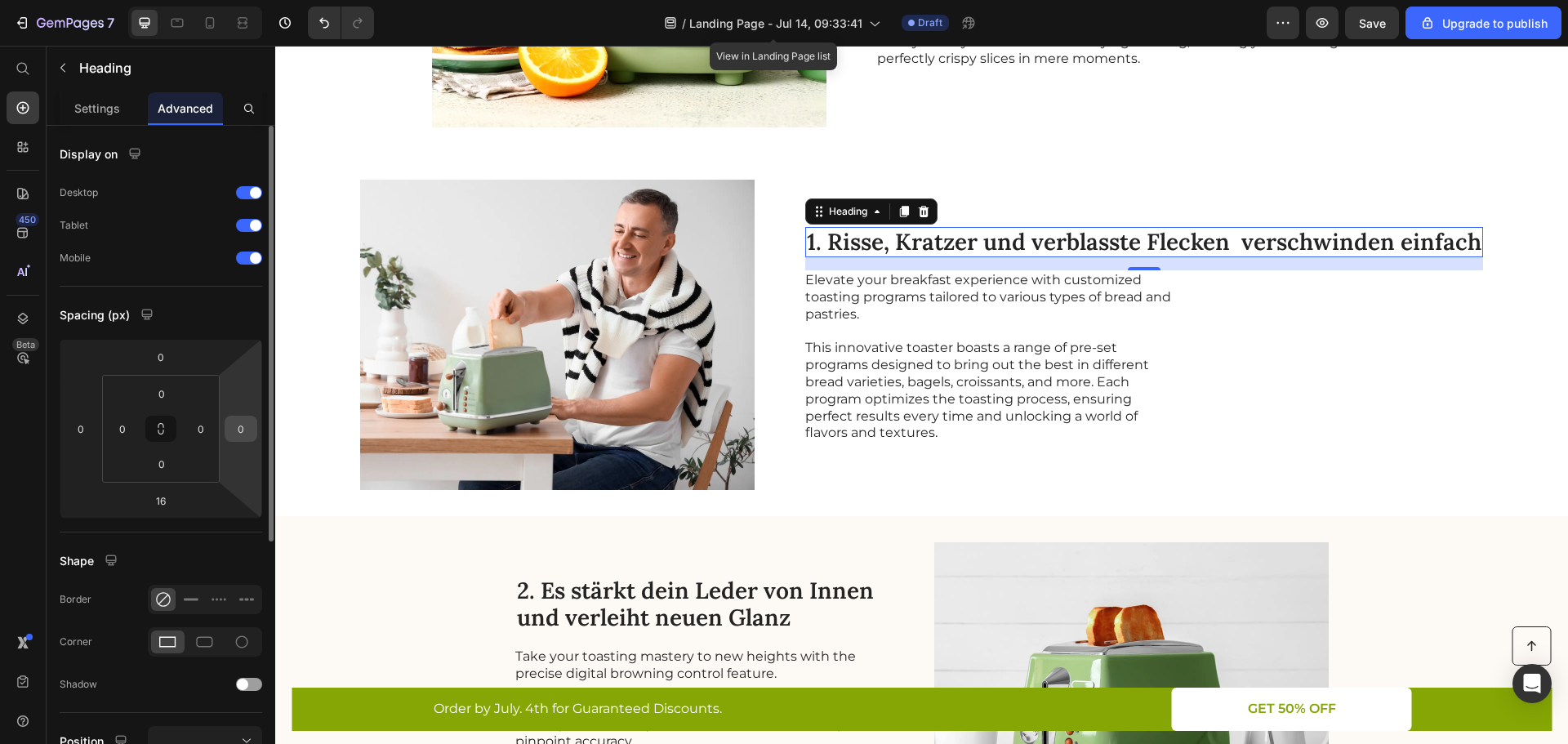 click on "0" at bounding box center [241, 429] 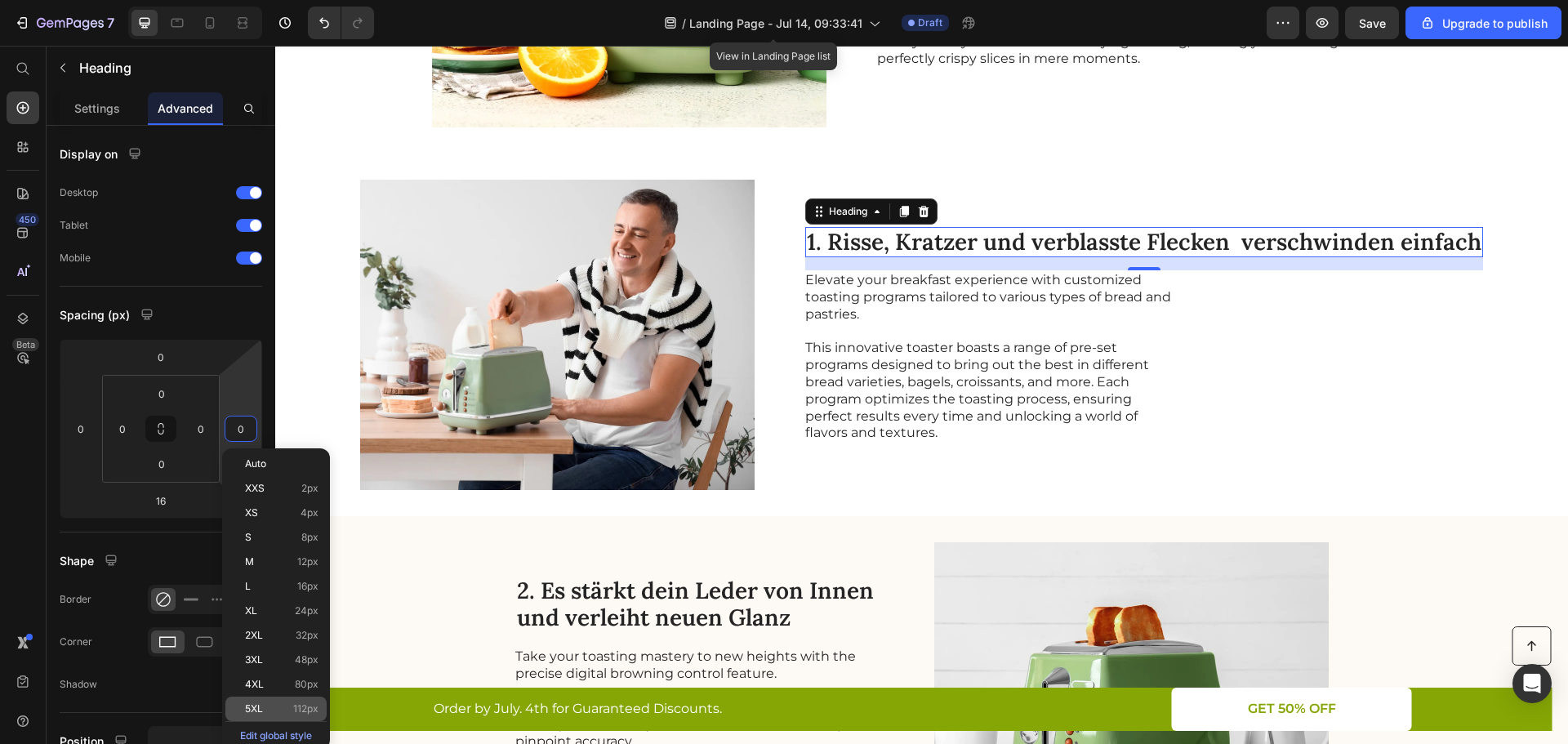 click on "5XL 112px" at bounding box center (282, 709) 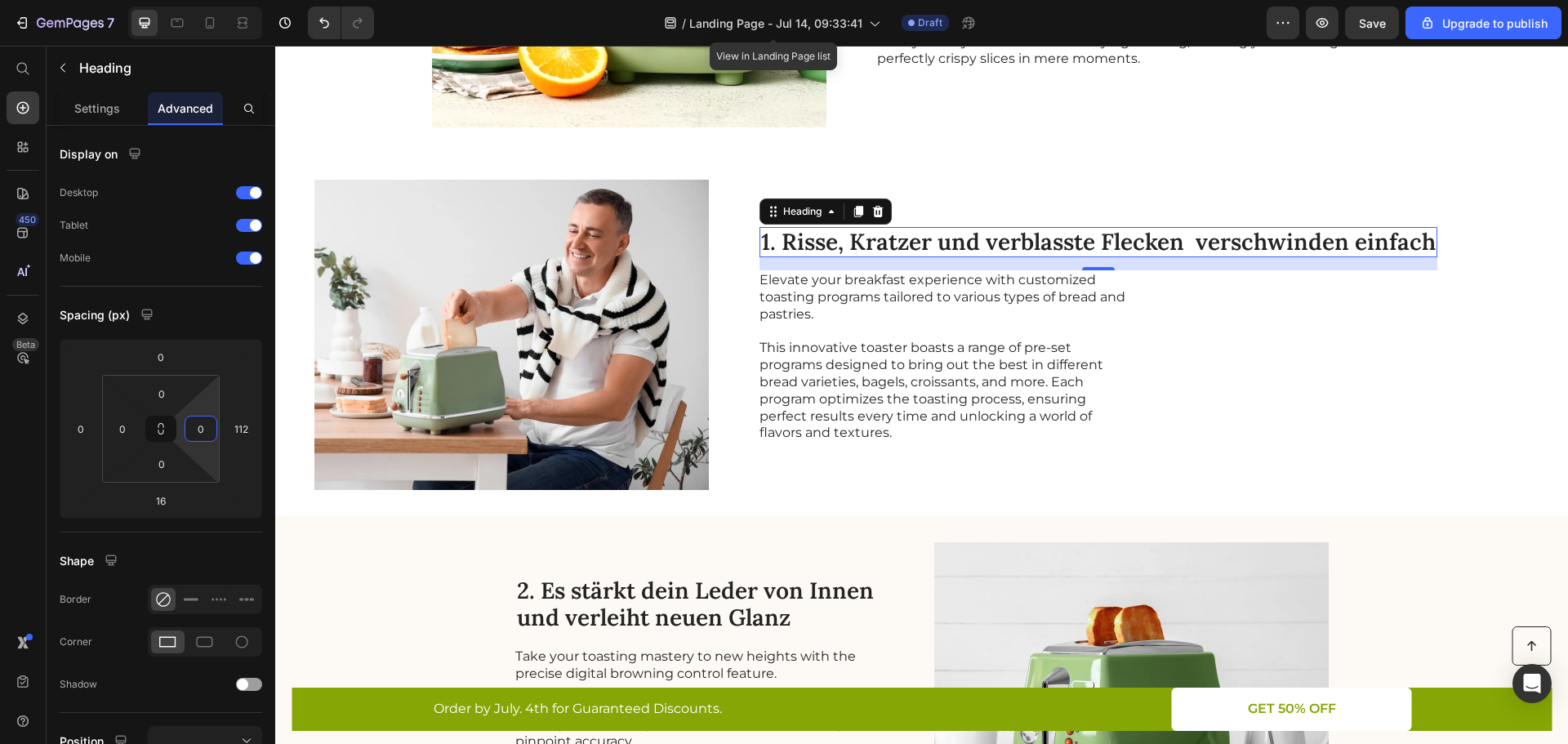click on "7   /  Landing Page - Jul 14, 09:33:41 View in Landing Page list Draft Preview  Save  Upgrade to publish 450 Beta Start with Sections Elements Hero Section Product Detail Brands Trusted Badges Guarantee Product Breakdown How to use Testimonials Compare Bundle FAQs Social Proof Brand Story Product List Collection Blog List Contact Sticky Add to Cart Custom Footer Browse Library 450 Layout
Row
Row
Row
Row Text
Heading
Text Block Button
Button
Button
Sticky Back to top Media" at bounding box center [784, 0] 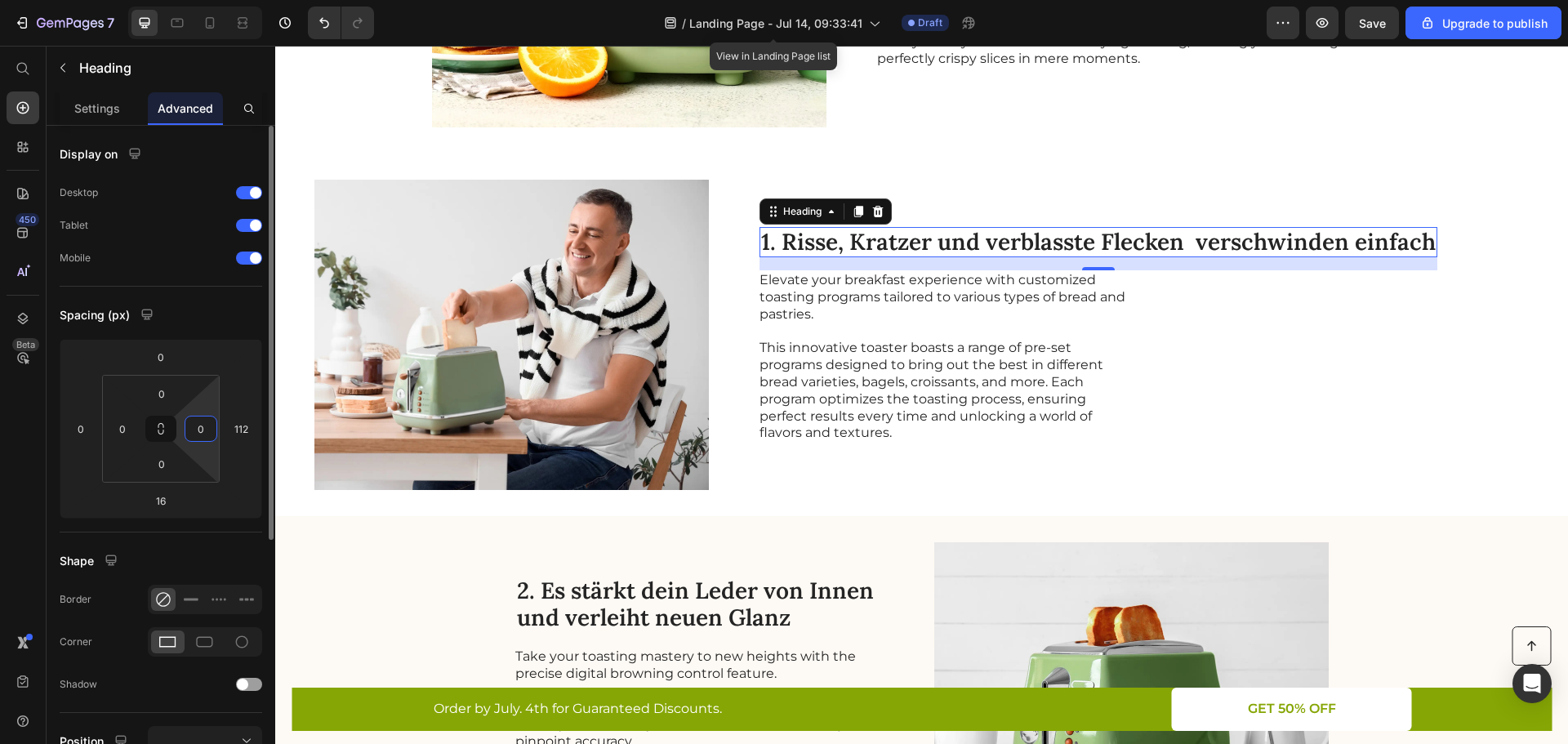 click on "7   /  Landing Page - Jul 14, 09:33:41 View in Landing Page list Draft Preview  Save  Upgrade to publish 450 Beta Start with Sections Elements Hero Section Product Detail Brands Trusted Badges Guarantee Product Breakdown How to use Testimonials Compare Bundle FAQs Social Proof Brand Story Product List Collection Blog List Contact Sticky Add to Cart Custom Footer Browse Library 450 Layout
Row
Row
Row
Row Text
Heading
Text Block Button
Button
Button
Sticky Back to top Media" at bounding box center (784, 0) 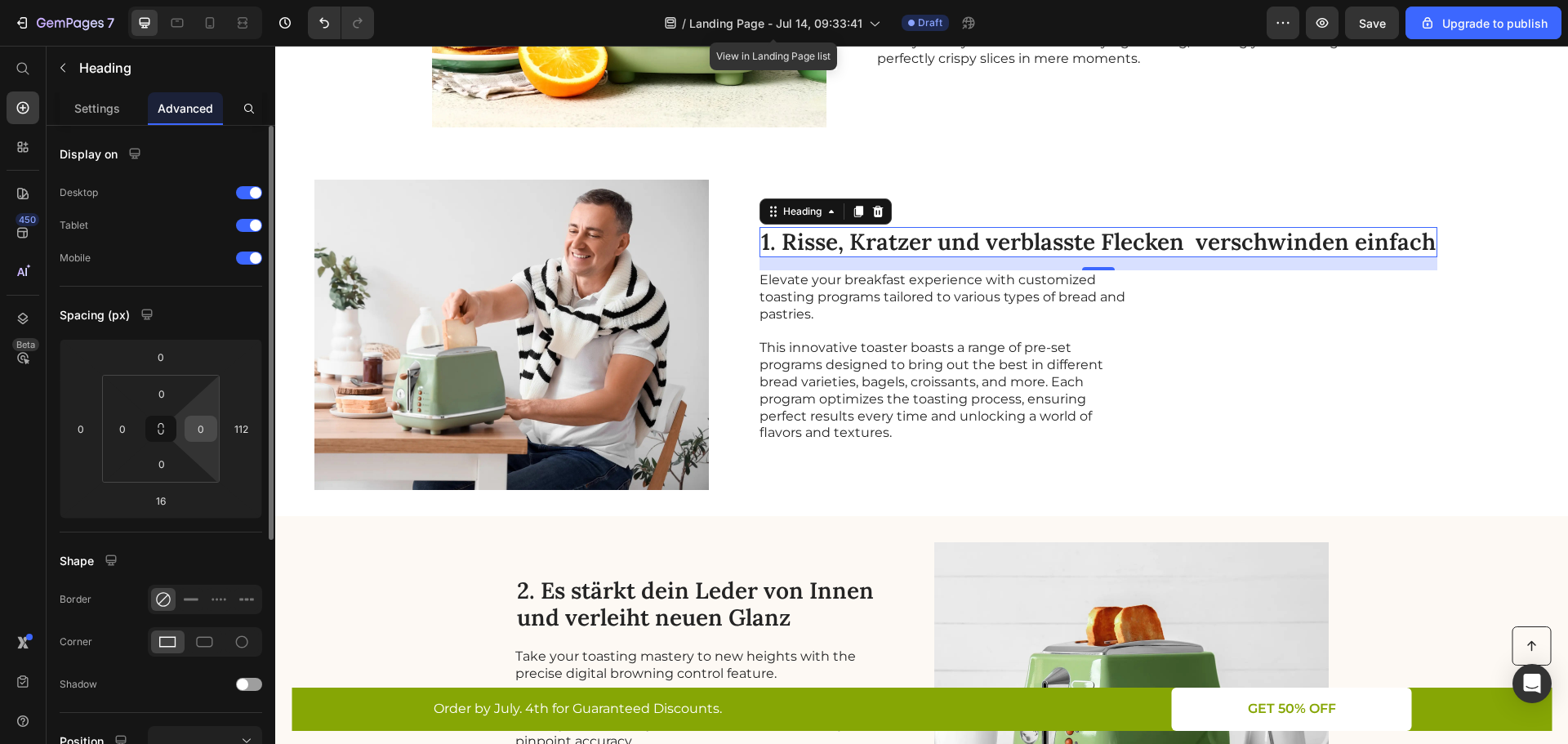click on "0" at bounding box center (201, 429) 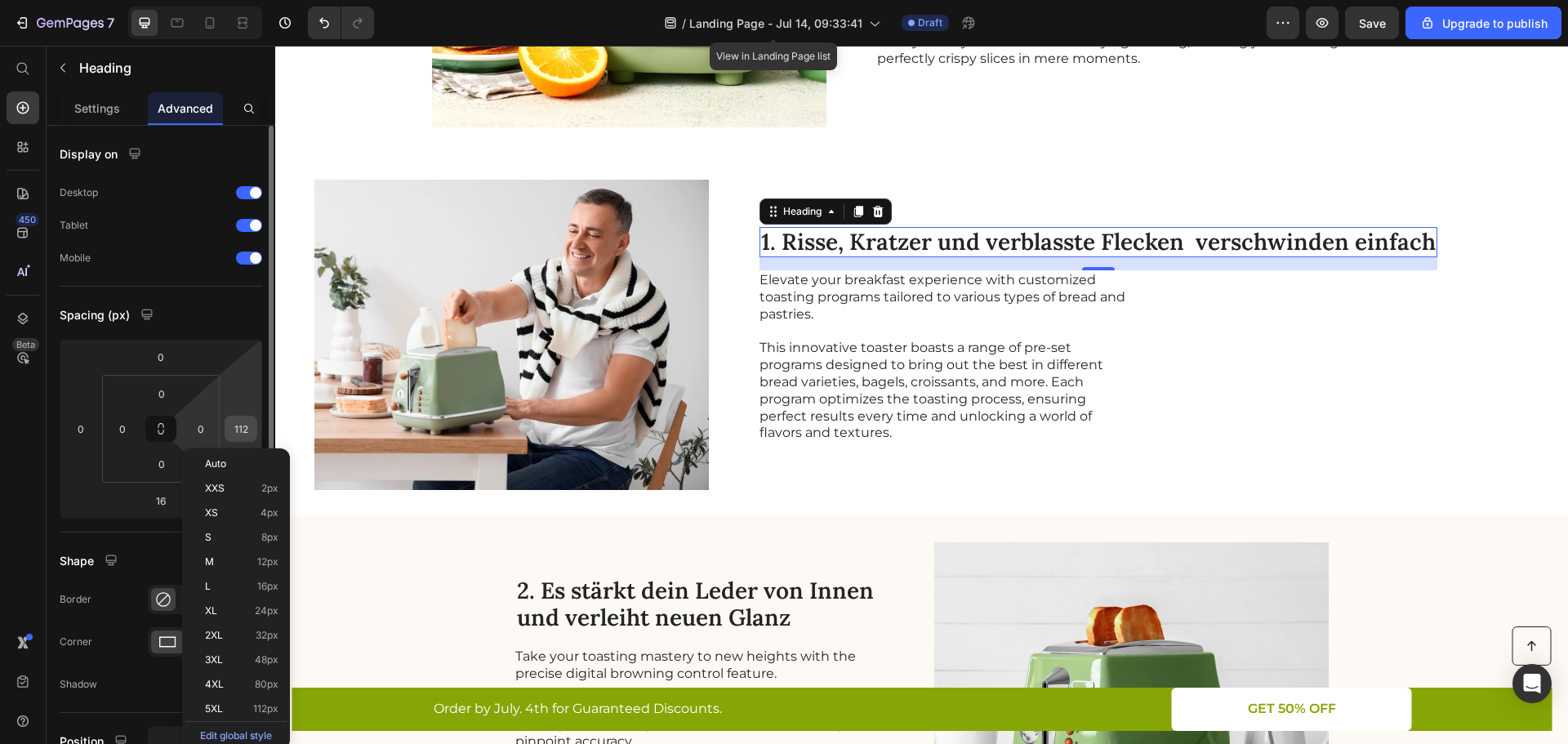 click on "112" at bounding box center [241, 429] 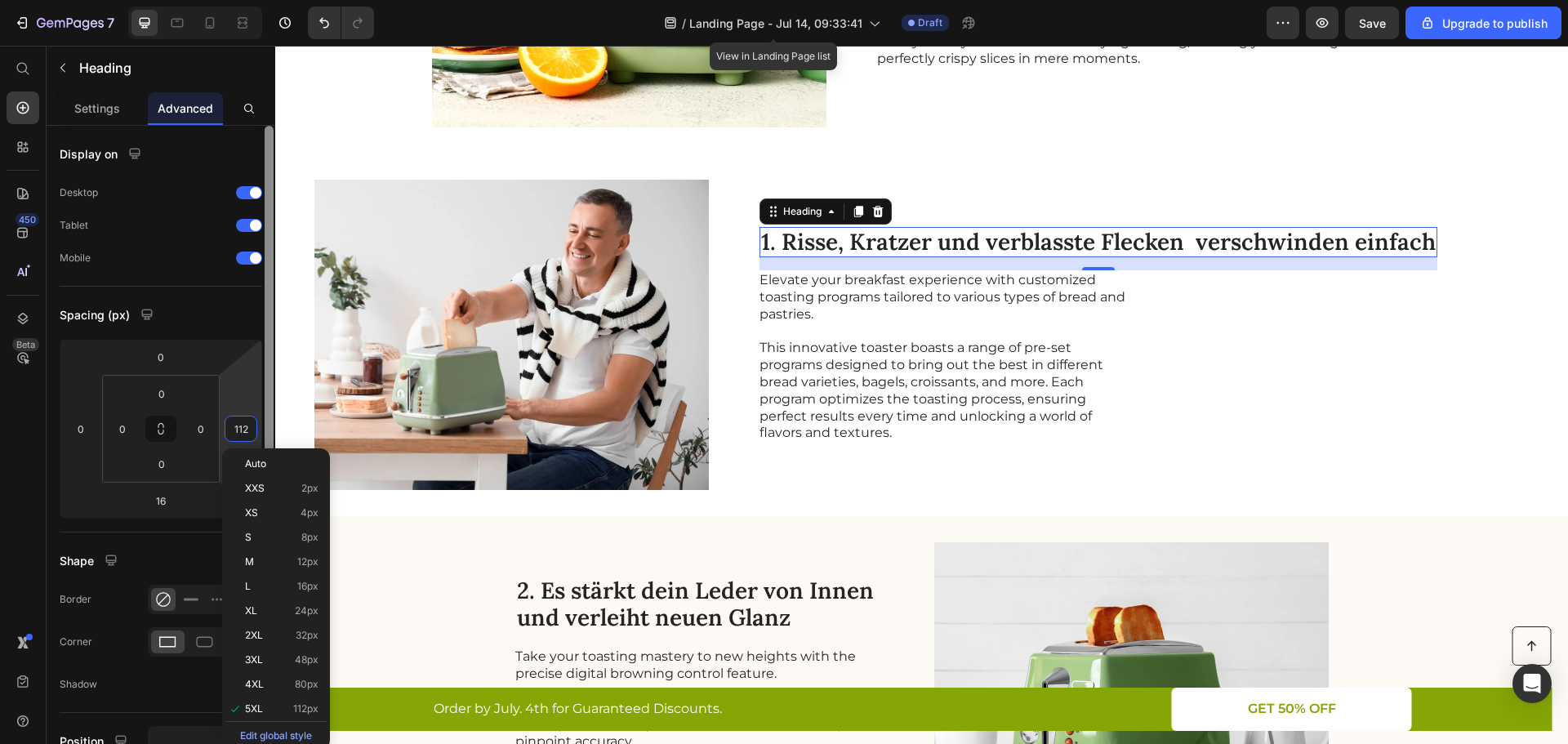 type on "0" 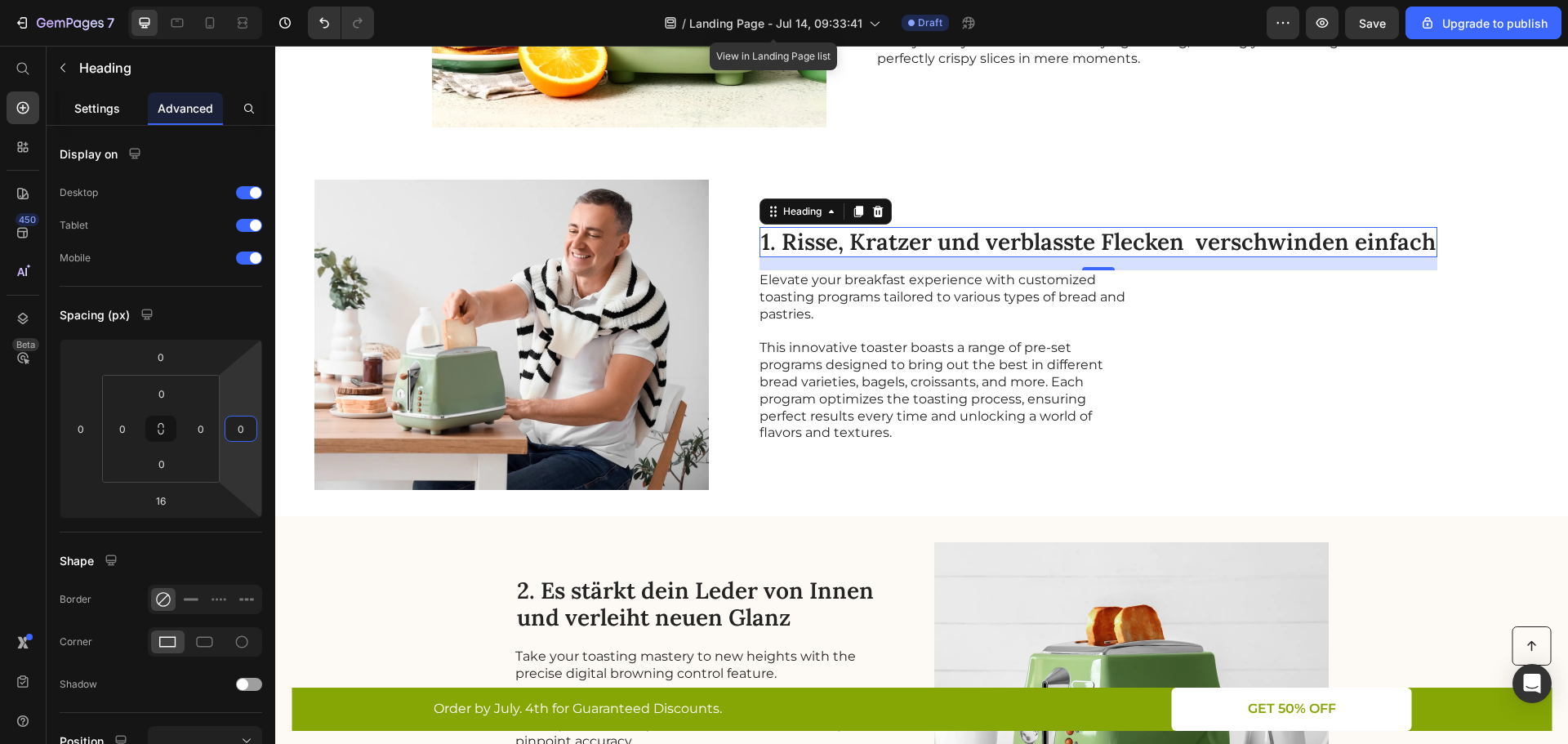 click on "Settings" at bounding box center (97, 108) 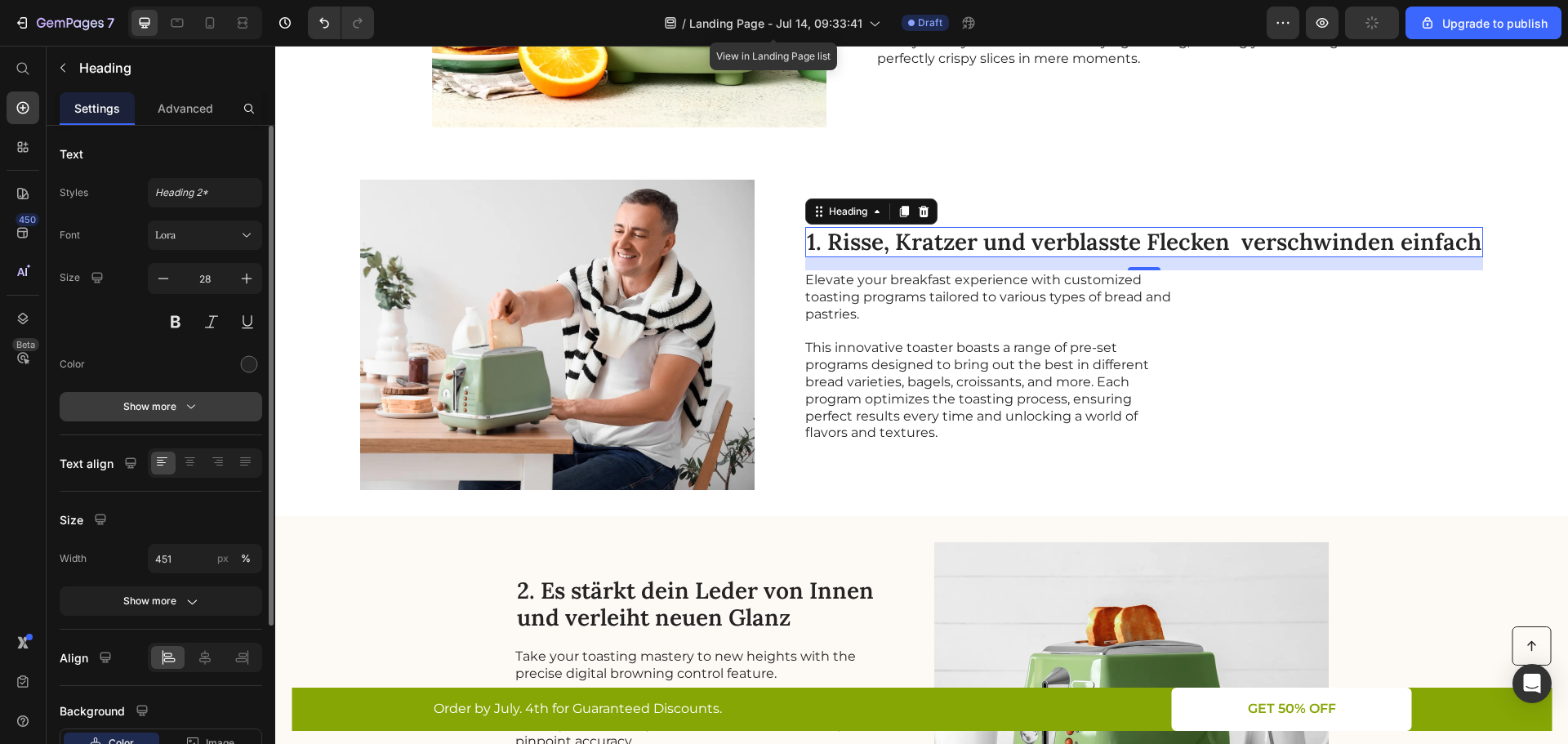click on "Show more" at bounding box center [161, 407] 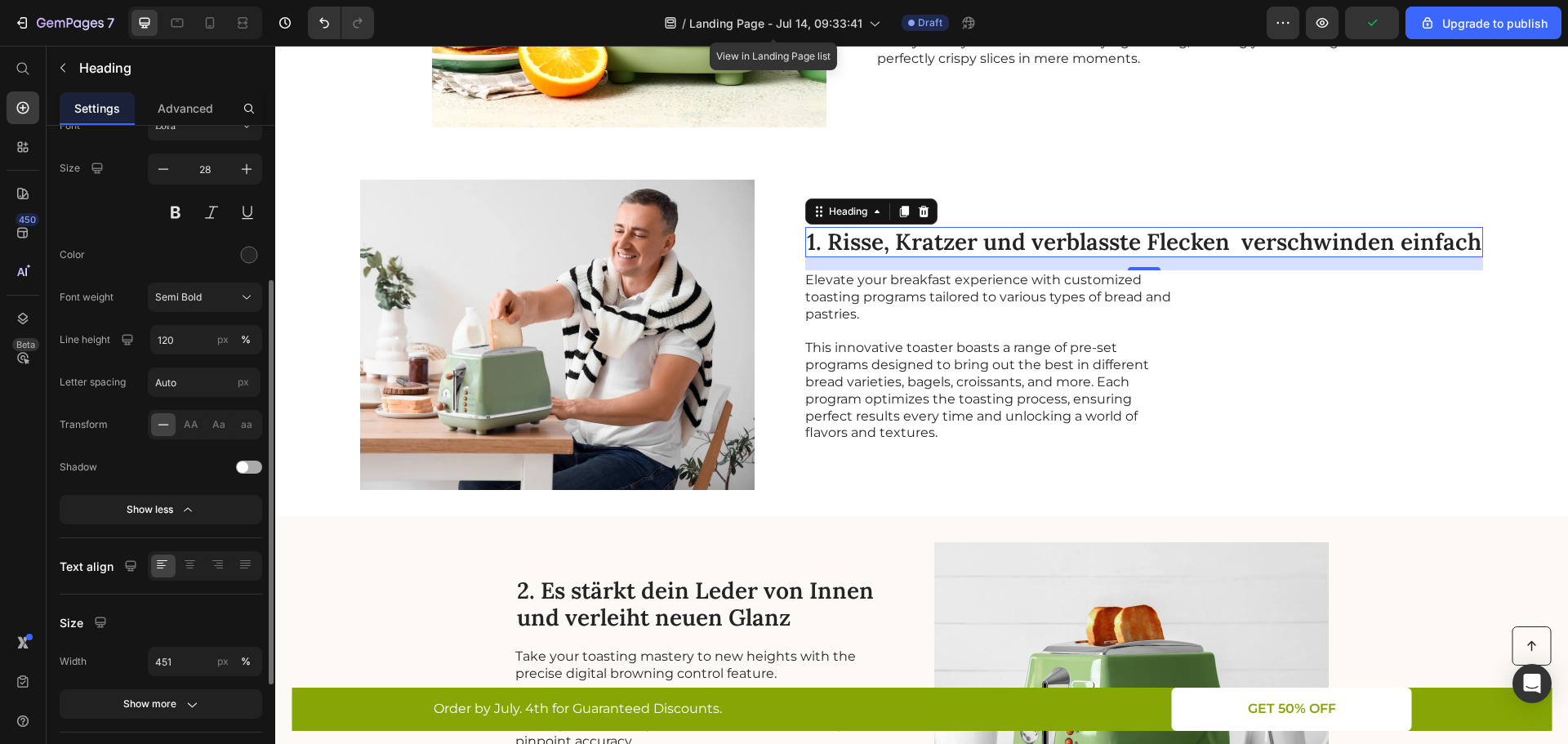 scroll, scrollTop: 164, scrollLeft: 0, axis: vertical 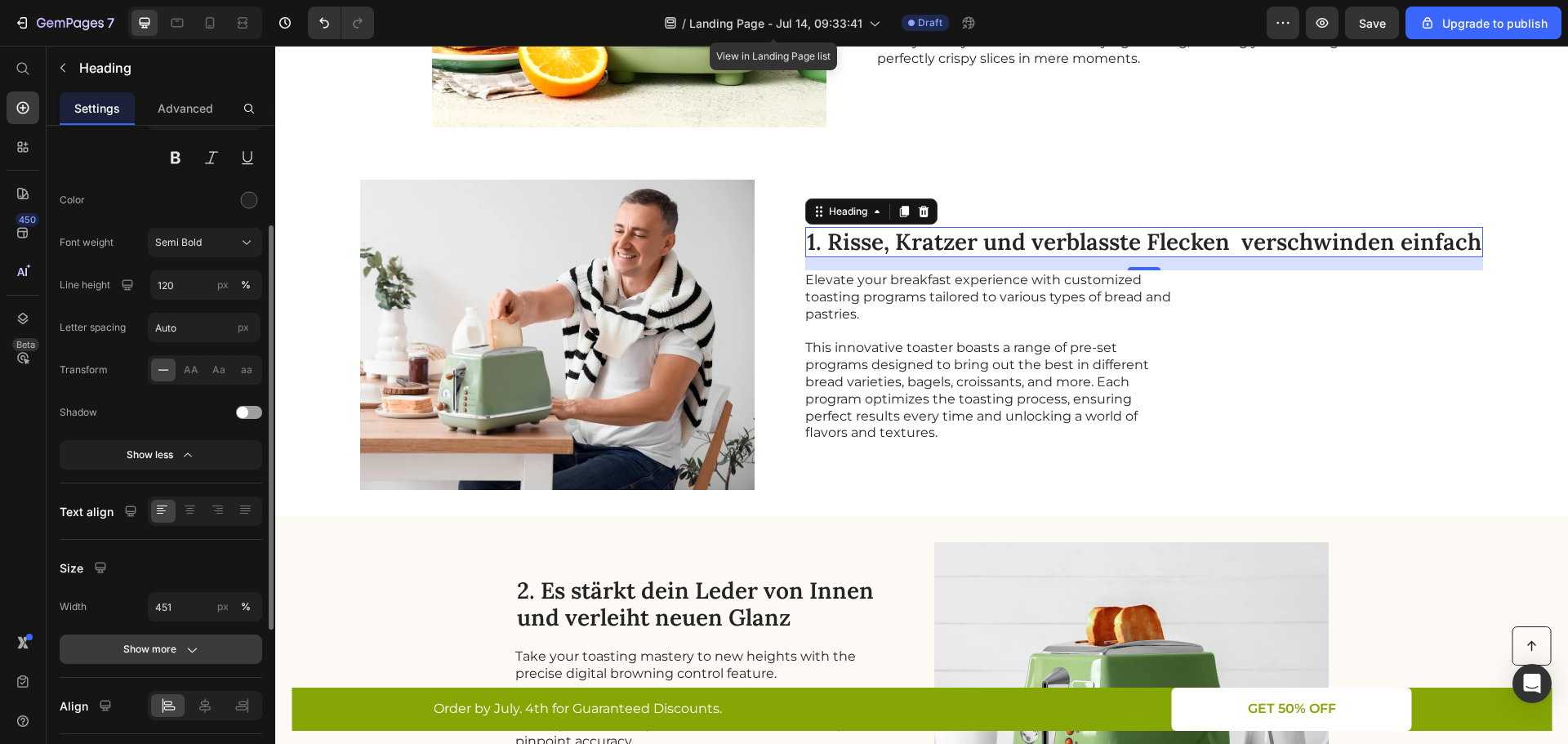 click on "Show more" 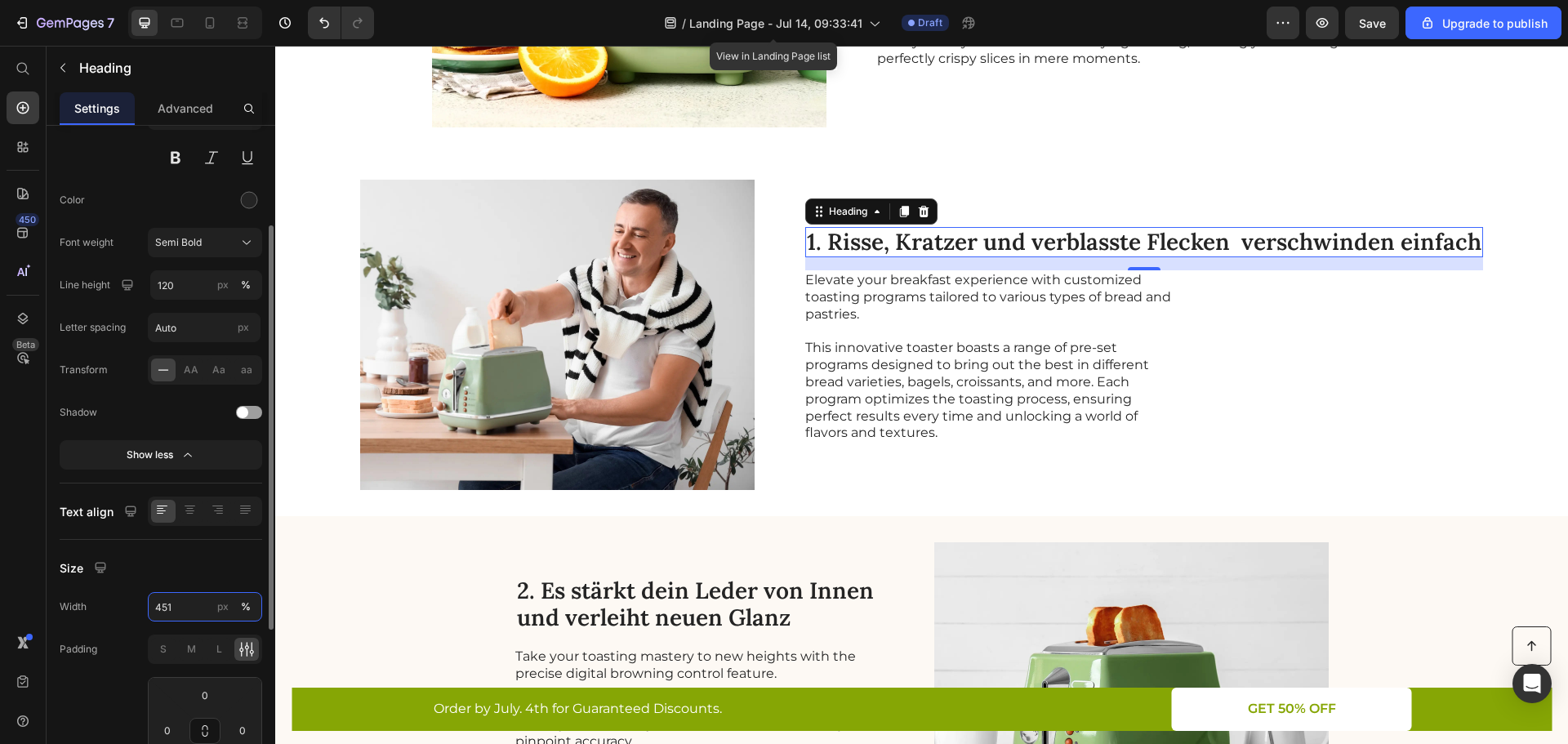 click on "451" at bounding box center (205, 607) 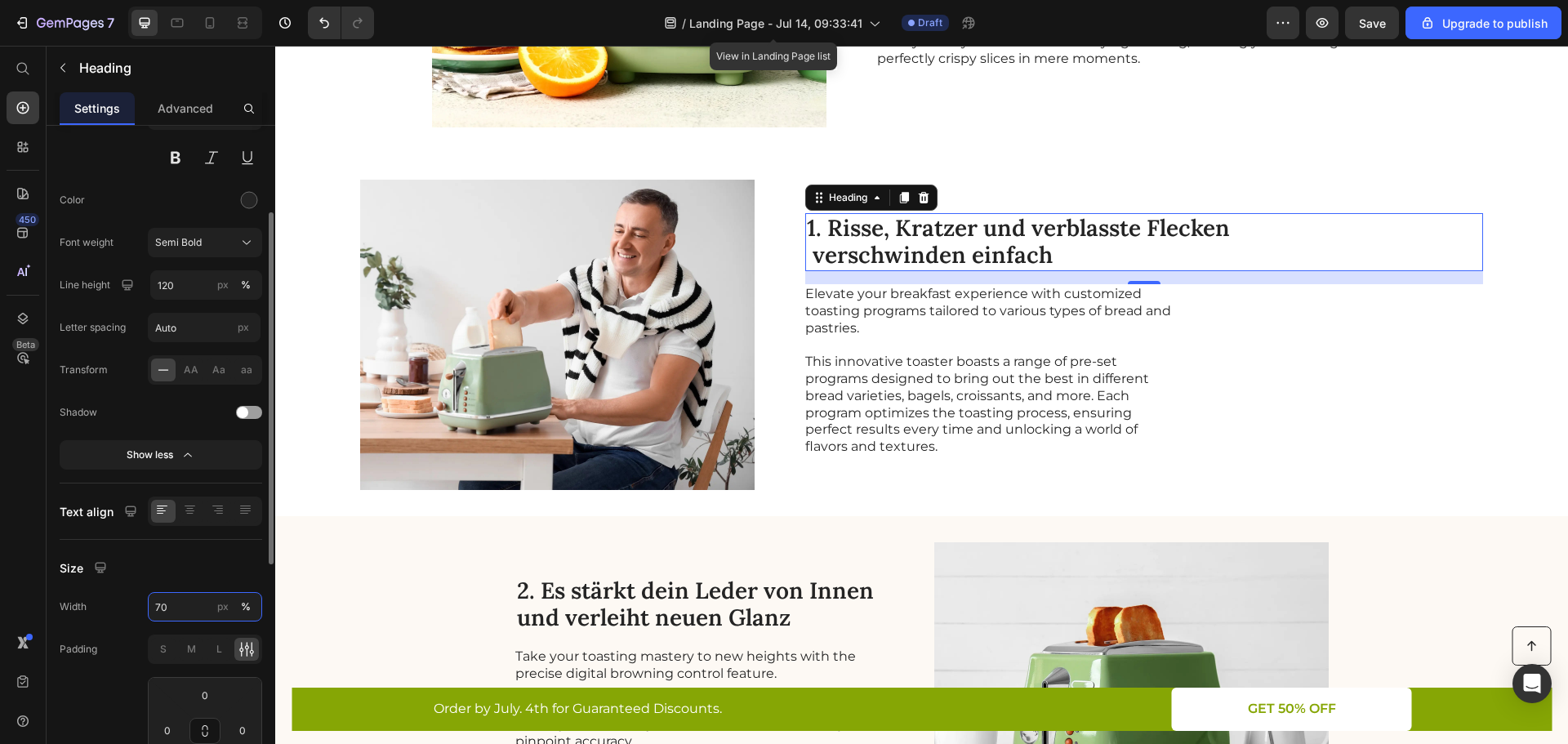 type on "7" 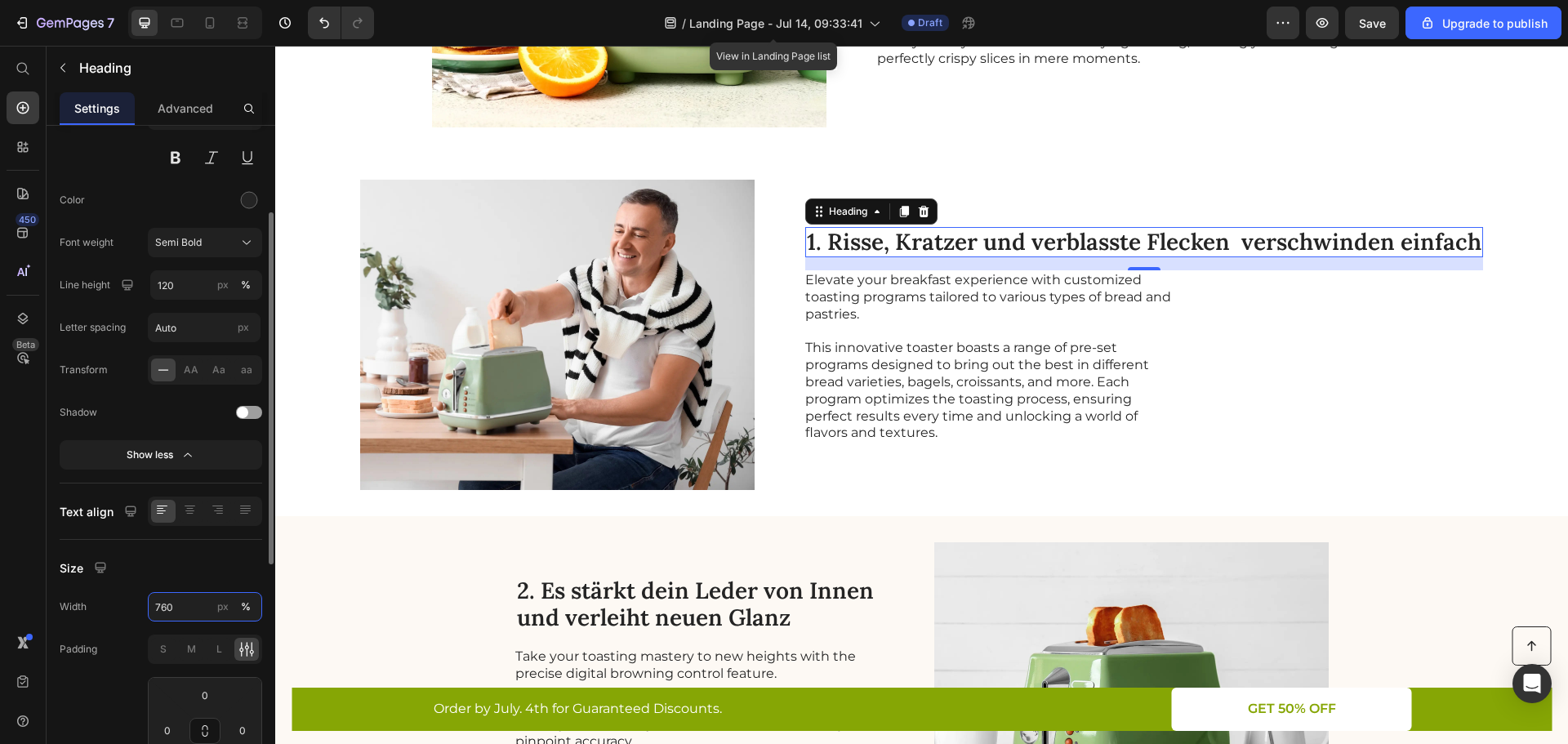 type on "60" 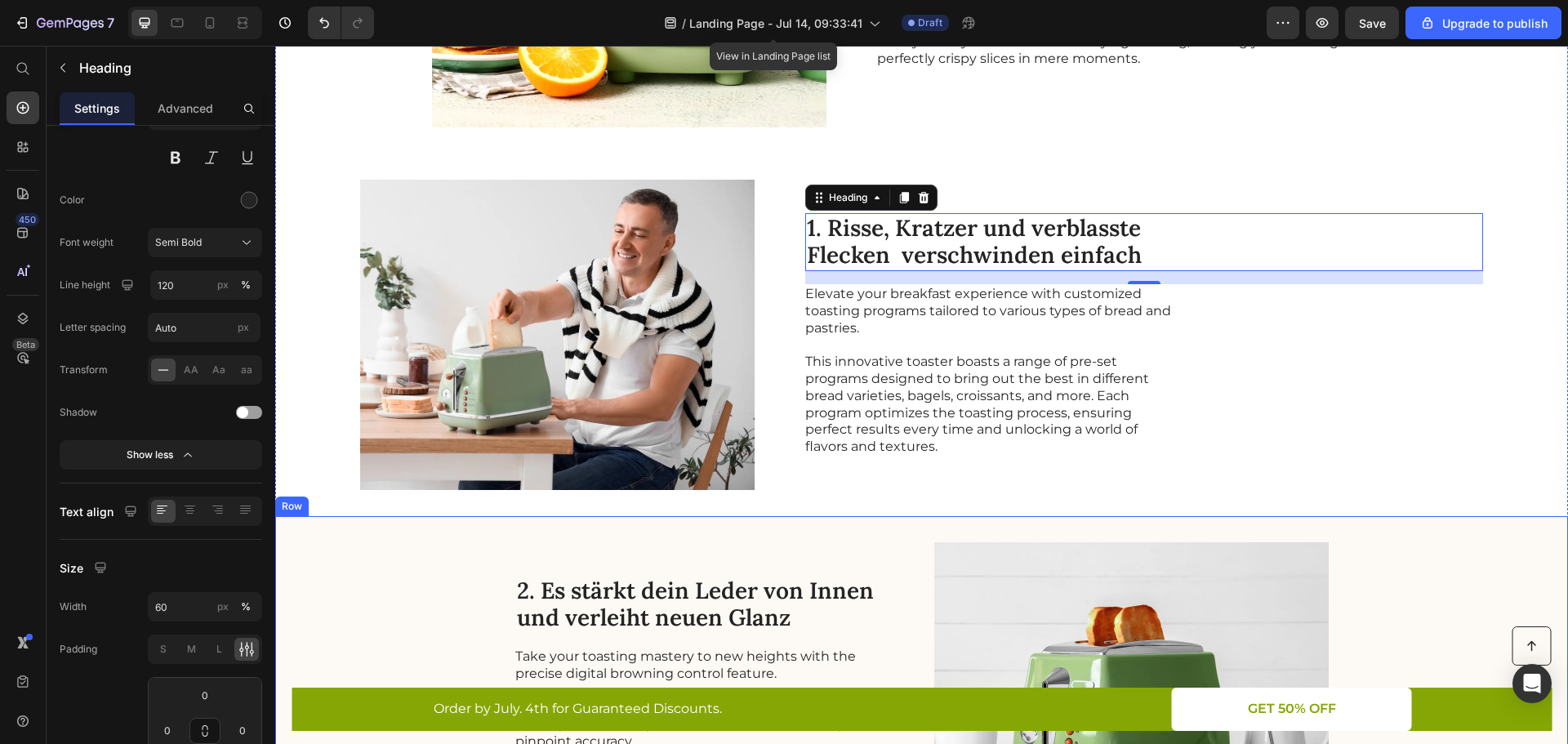 click on "2. Es stärkt dein Leder von Innen und verleiht neuen Glanz Heading Take your toasting mastery to new heights with the precise digital browning control feature. This toaster offers an intuitive digital interface that allows you to select your desired level of browning with pinpoint accuracy.  From a delicate and light shade to a rich and deep golden hue, achieve your preferred toasting perfection with unparalleled precision. Text Block Image Row" at bounding box center [921, 697] 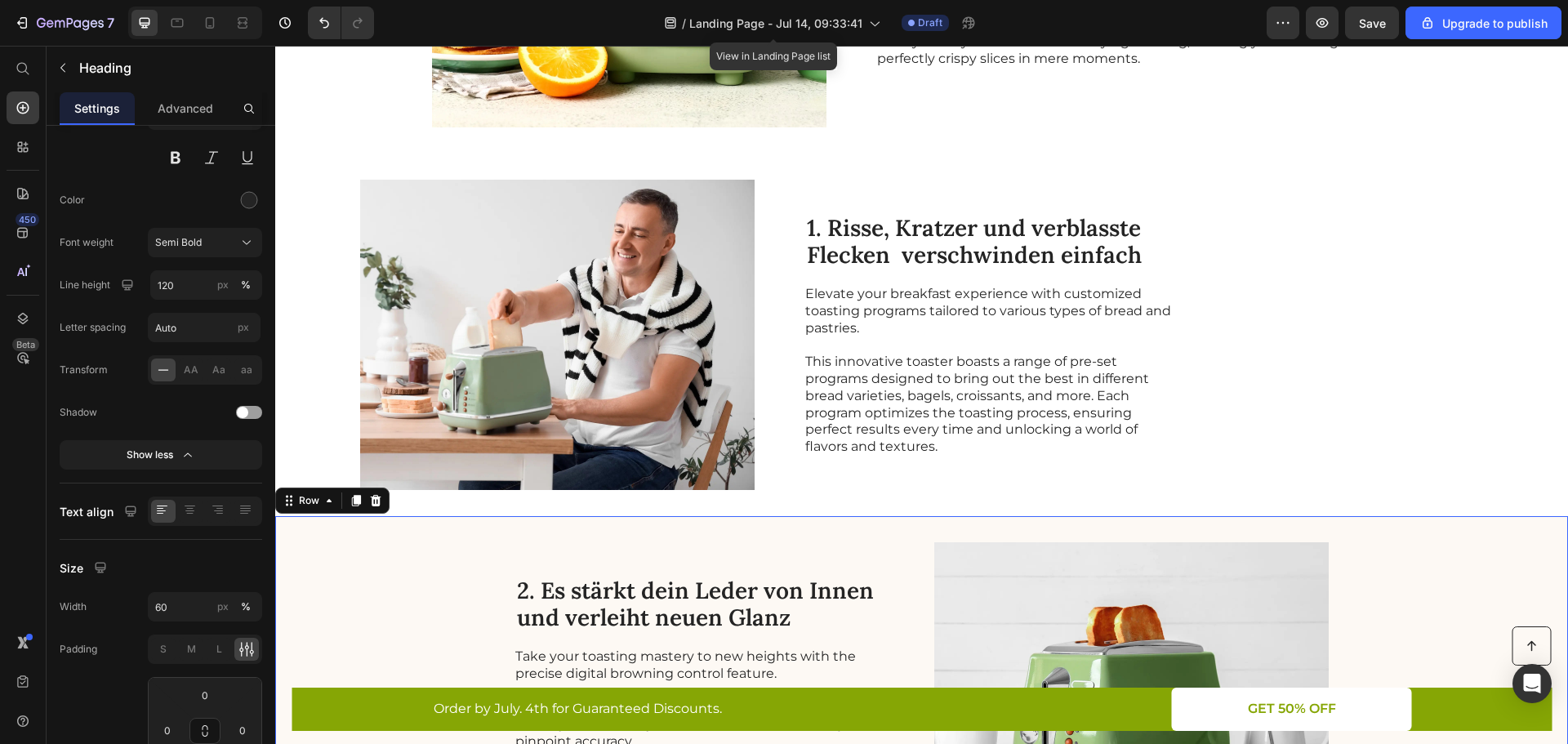 scroll, scrollTop: 0, scrollLeft: 0, axis: both 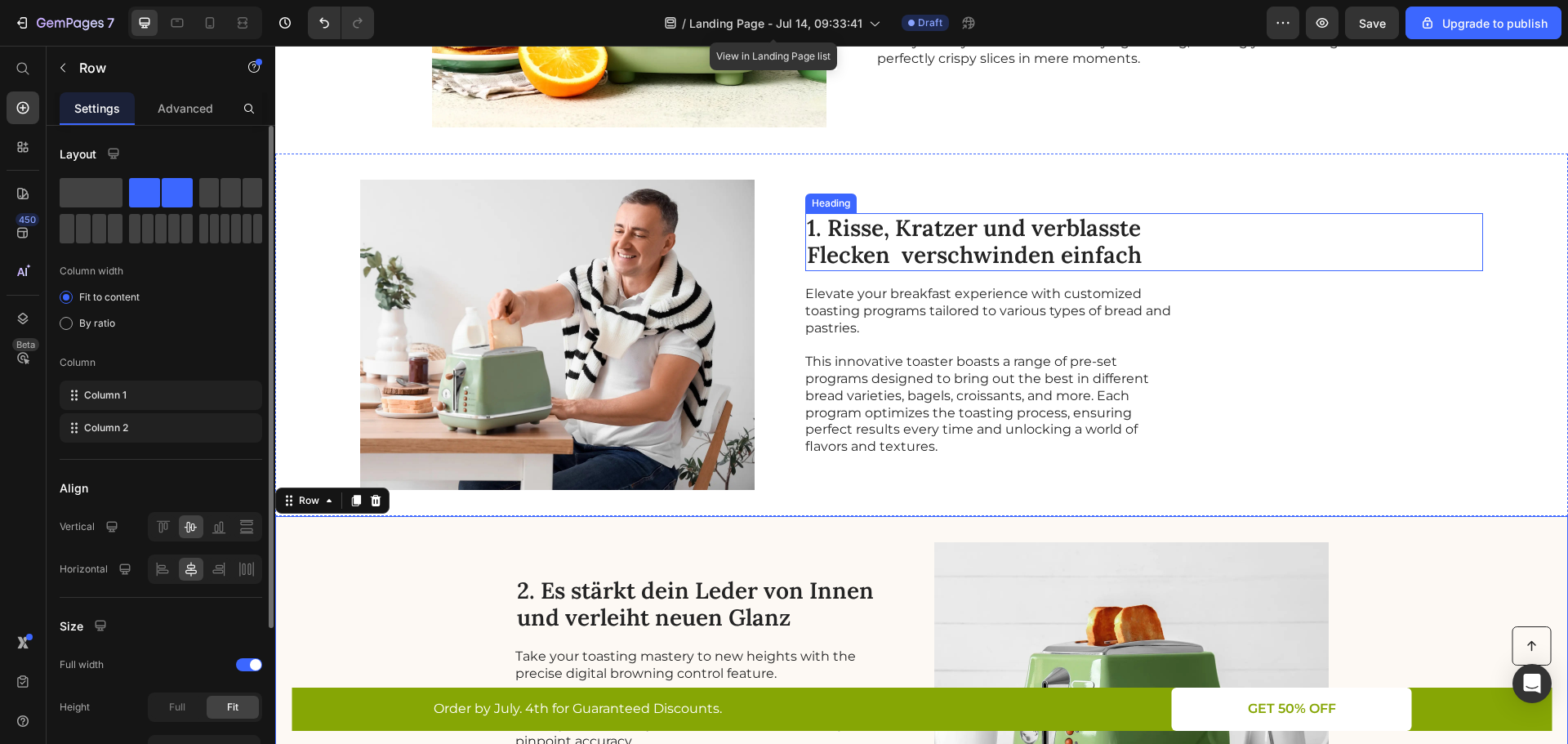 click on "1. Risse, Kratzer und verblasste Flecken  verschwinden einfach" at bounding box center [1009, 242] 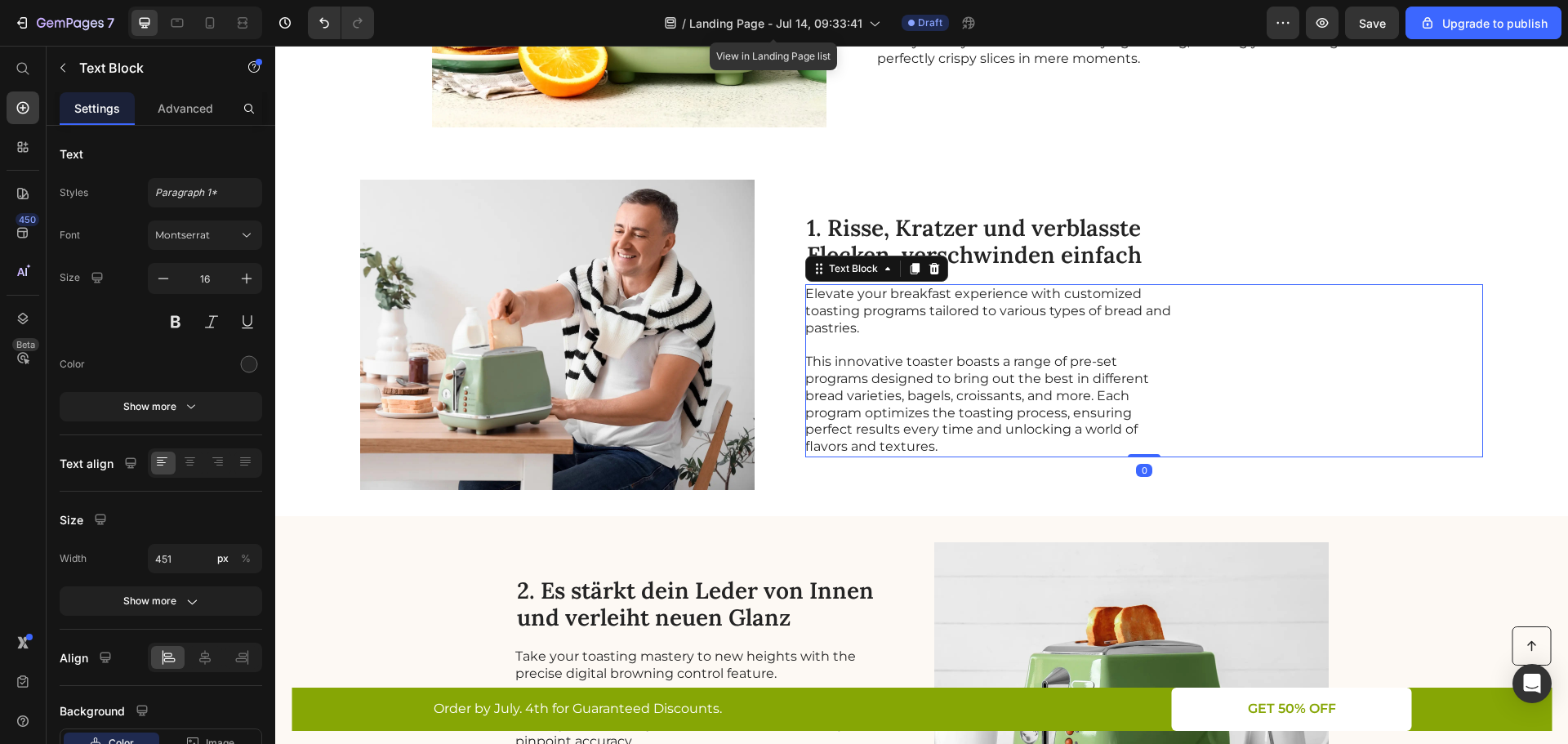 click on "Elevate your breakfast experience with customized toasting programs tailored to various types of bread and pastries.   This innovative toaster boasts a range of pre-set programs designed to bring out the best in different bread varieties, bagels, croissants, and more. Each program optimizes the toasting process, ensuring perfect results every time and unlocking a world of flavors and textures." at bounding box center [1144, 371] 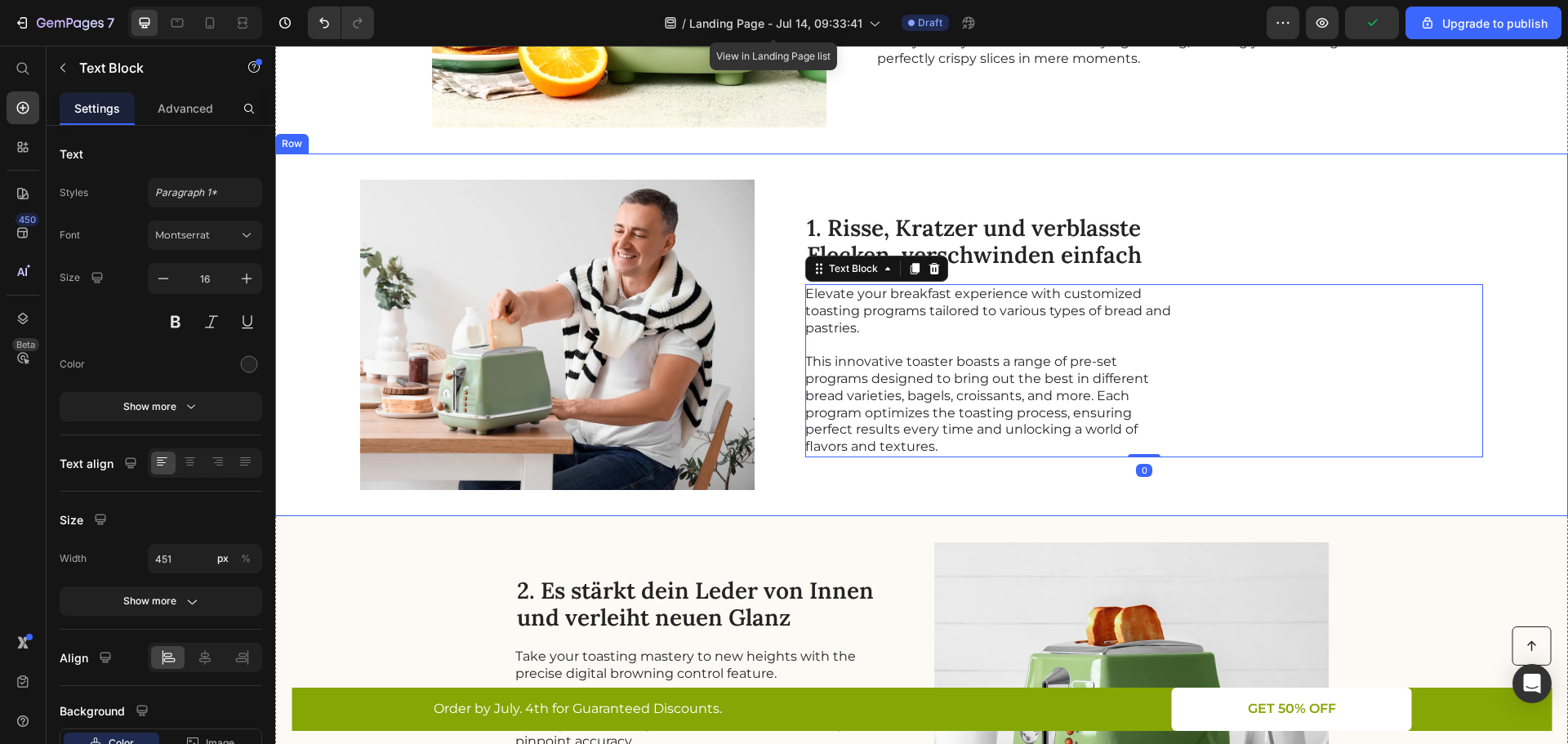 click on "1. Risse, Kratzer und verblasste Flecken  verschwinden einfach" at bounding box center [1009, 242] 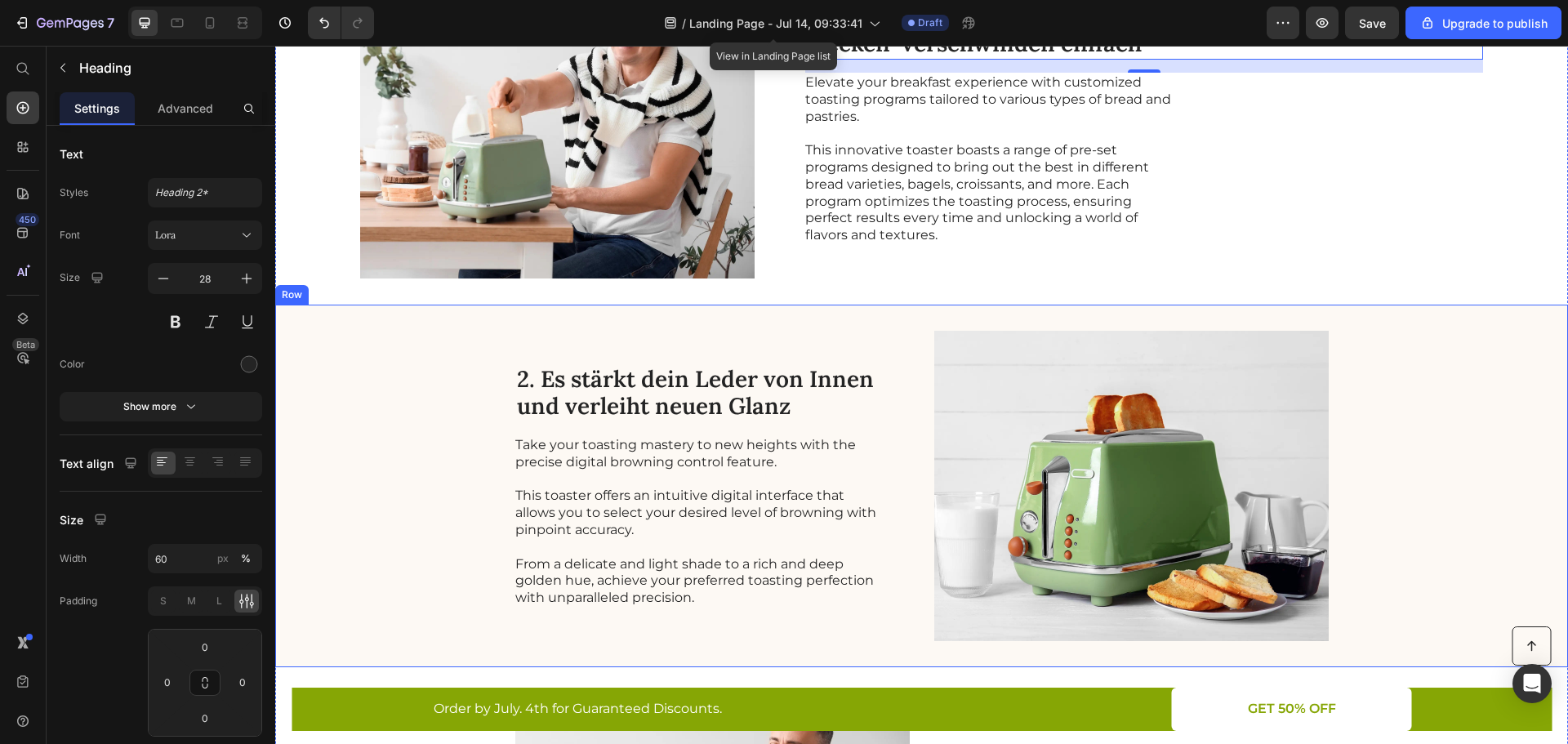scroll, scrollTop: 826, scrollLeft: 0, axis: vertical 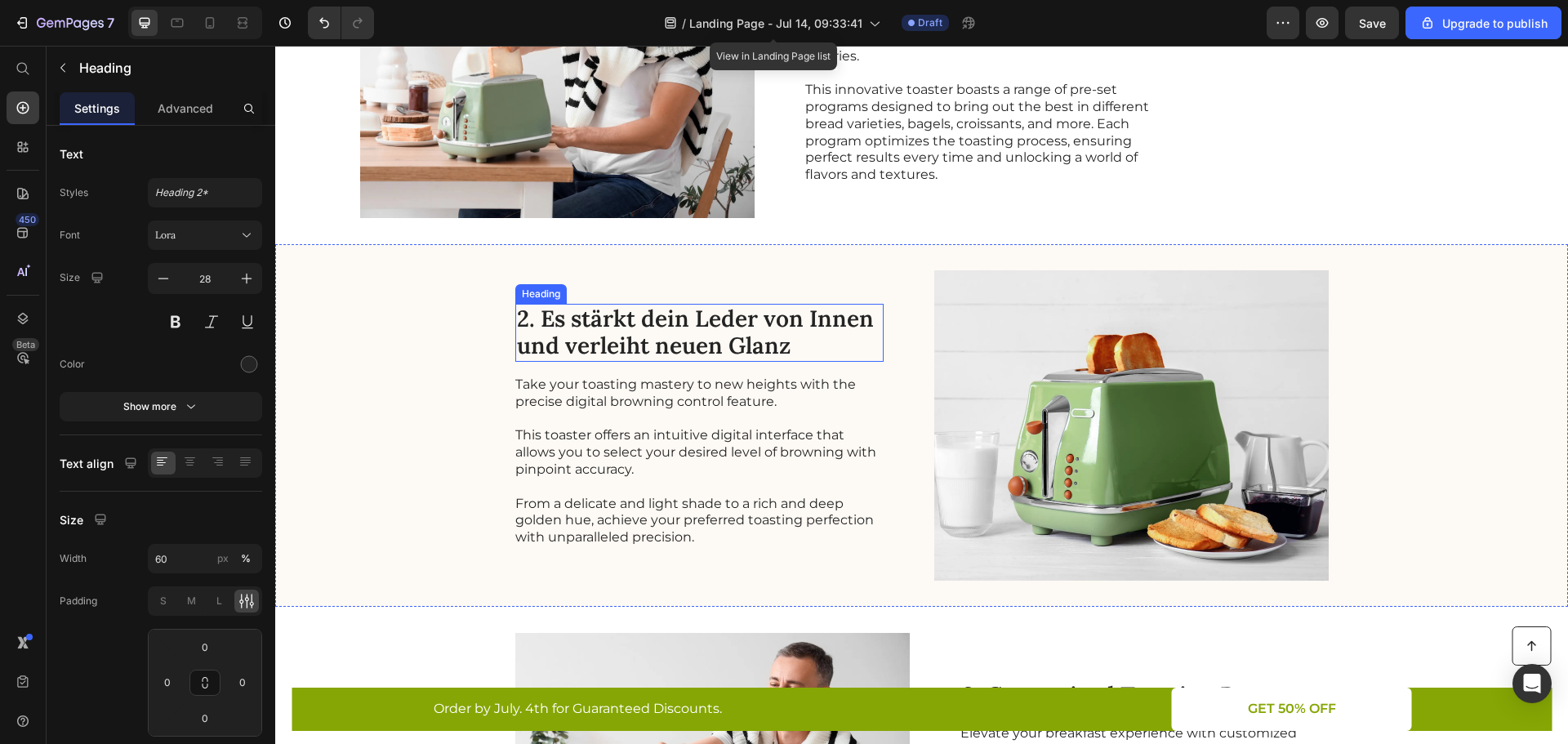 click on "2. Es stärkt dein Leder von Innen und verleiht neuen Glanz" at bounding box center [699, 332] 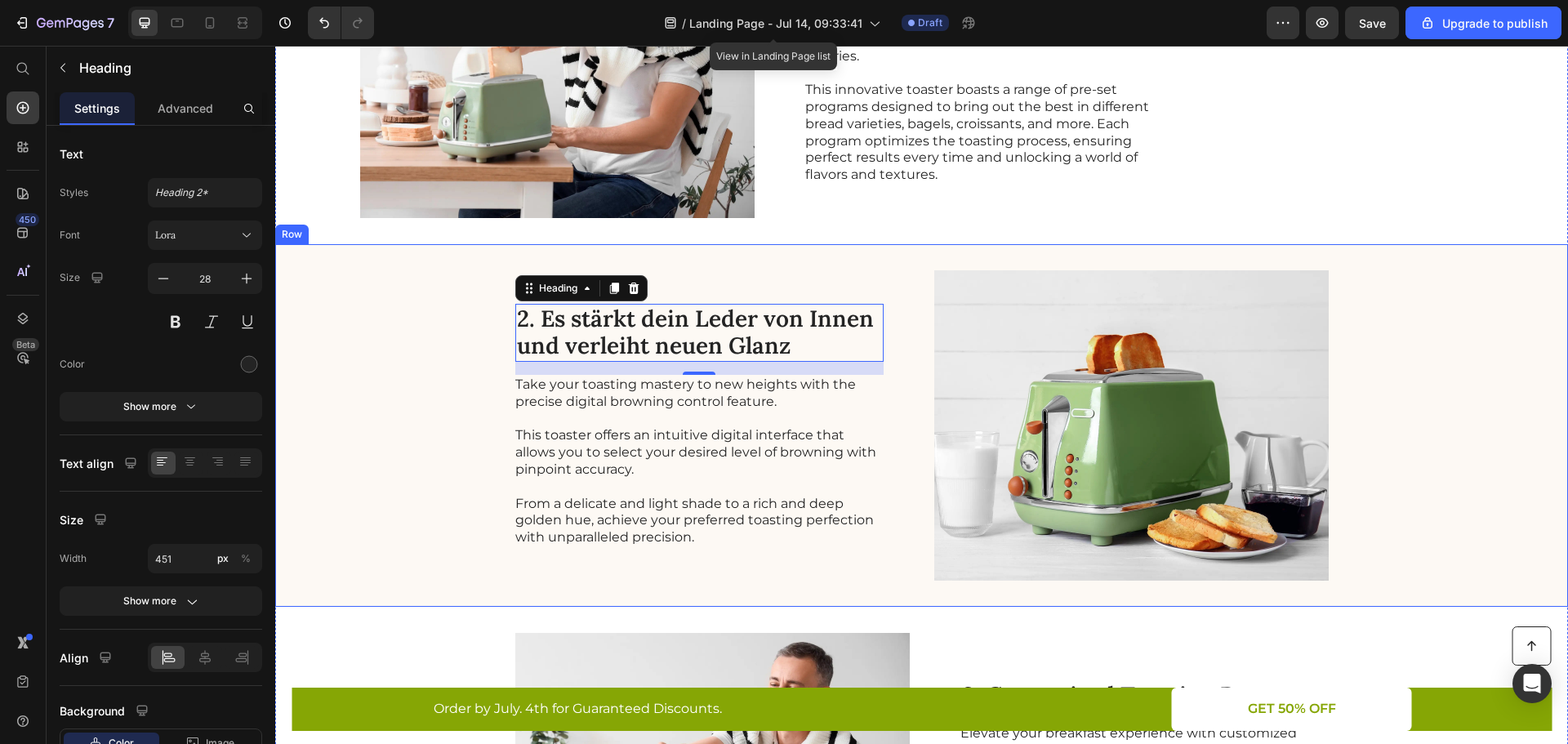 click on "2. Es stärkt dein Leder von Innen und verleiht neuen Glanz Heading   16 Take your toasting mastery to new heights with the precise digital browning control feature. This toaster offers an intuitive digital interface that allows you to select your desired level of browning with pinpoint accuracy.  From a delicate and light shade to a rich and deep golden hue, achieve your preferred toasting perfection with unparalleled precision. Text Block Image Row" at bounding box center (921, 425) 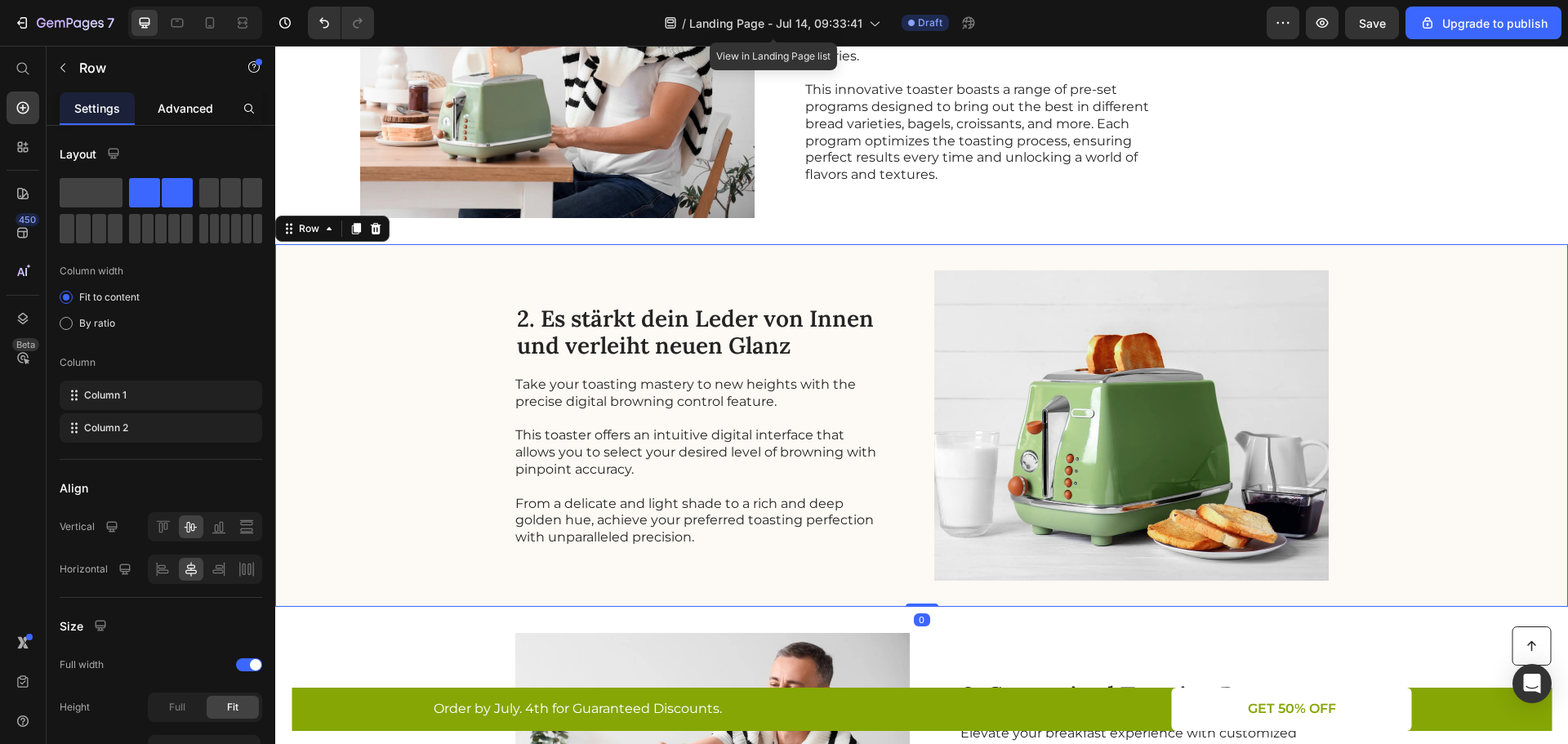 click on "Advanced" at bounding box center [185, 108] 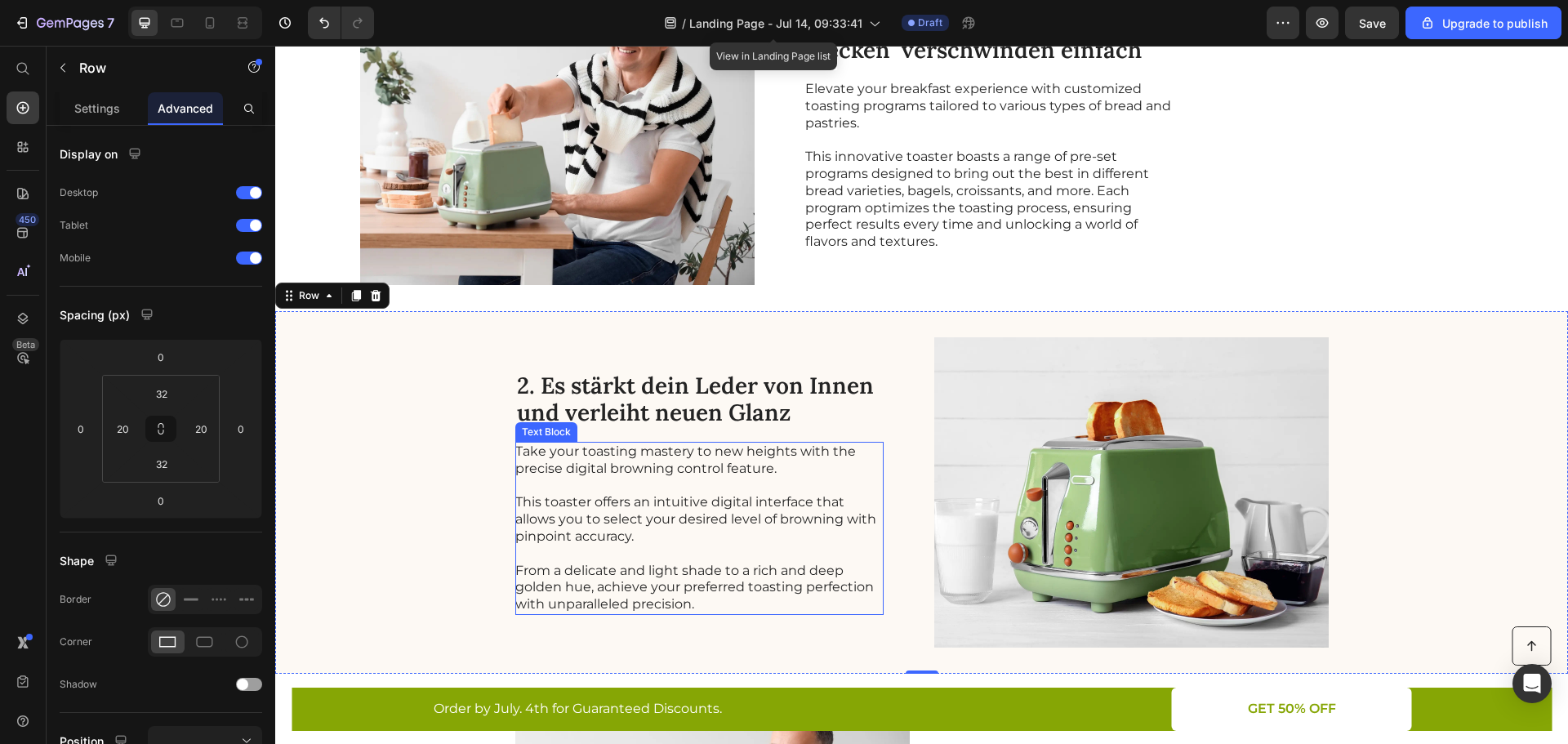 scroll, scrollTop: 663, scrollLeft: 0, axis: vertical 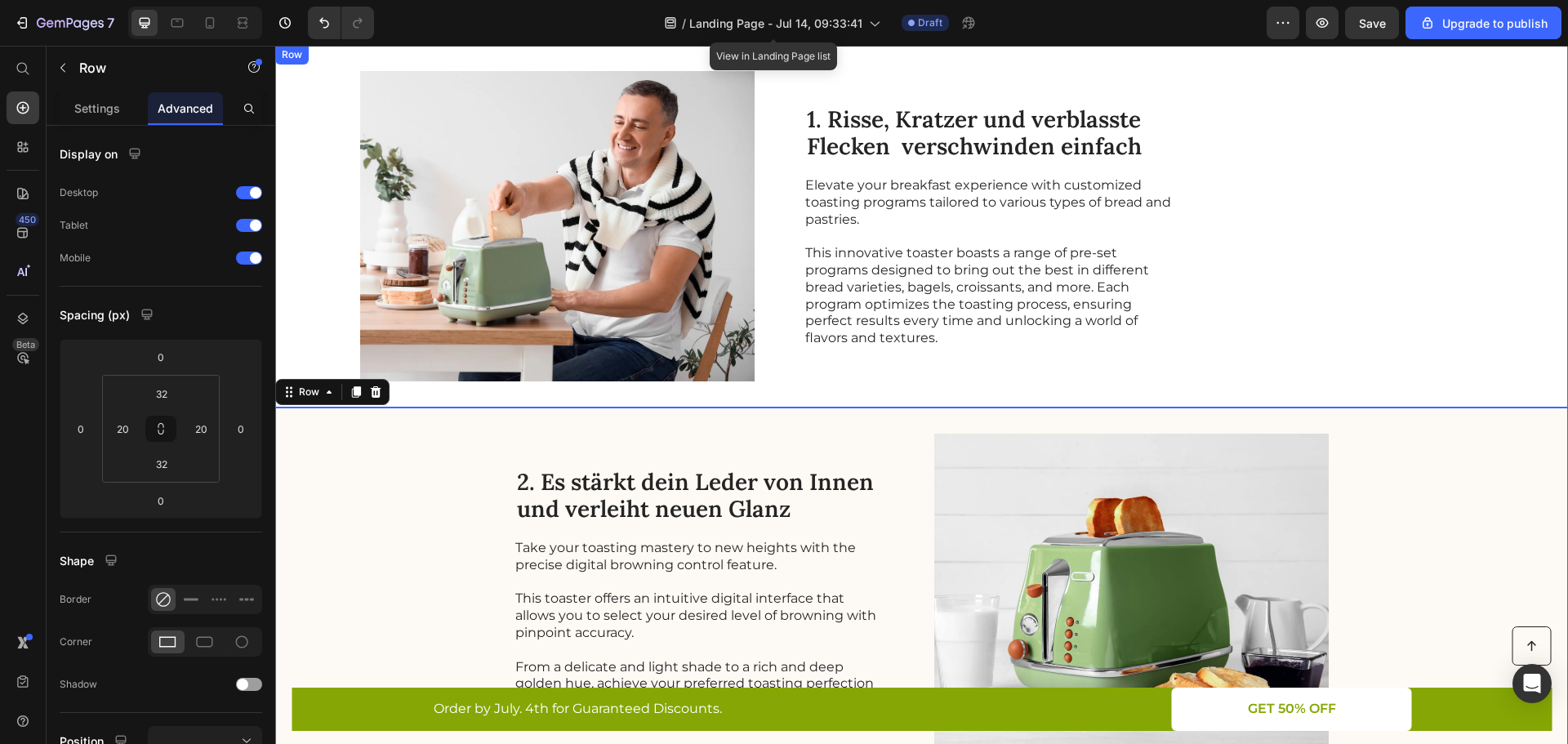 click on "1. Risse, Kratzer und verblasste Flecken  verschwinden einfach Heading Elevate your breakfast experience with customized toasting programs tailored to various types of bread and pastries.   This innovative toaster boasts a range of pre-set programs designed to bring out the best in different bread varieties, bagels, croissants, and more. Each program optimizes the toasting process, ensuring perfect results every time and unlocking a world of flavors and textures. Text Block" at bounding box center [1144, 226] 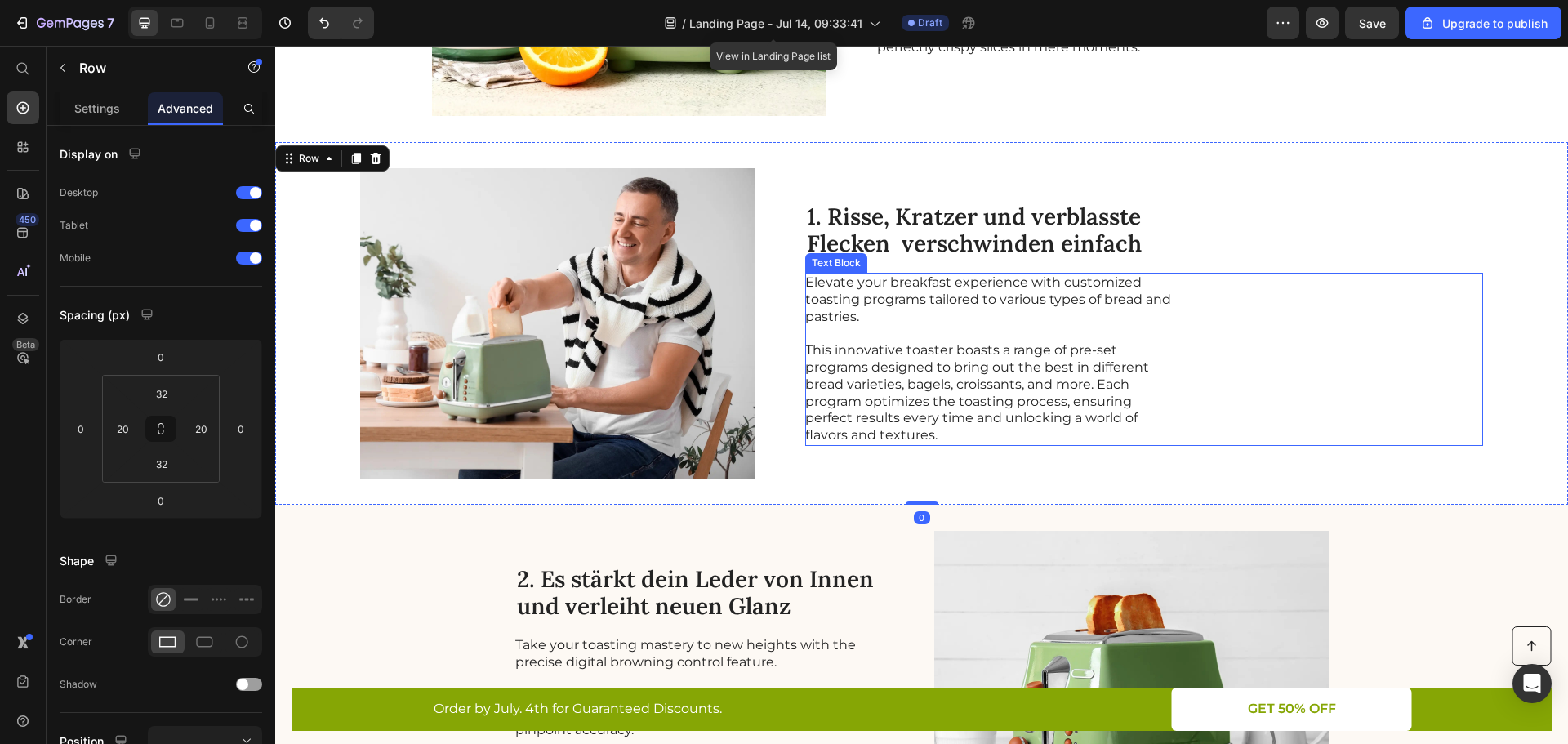 scroll, scrollTop: 609, scrollLeft: 0, axis: vertical 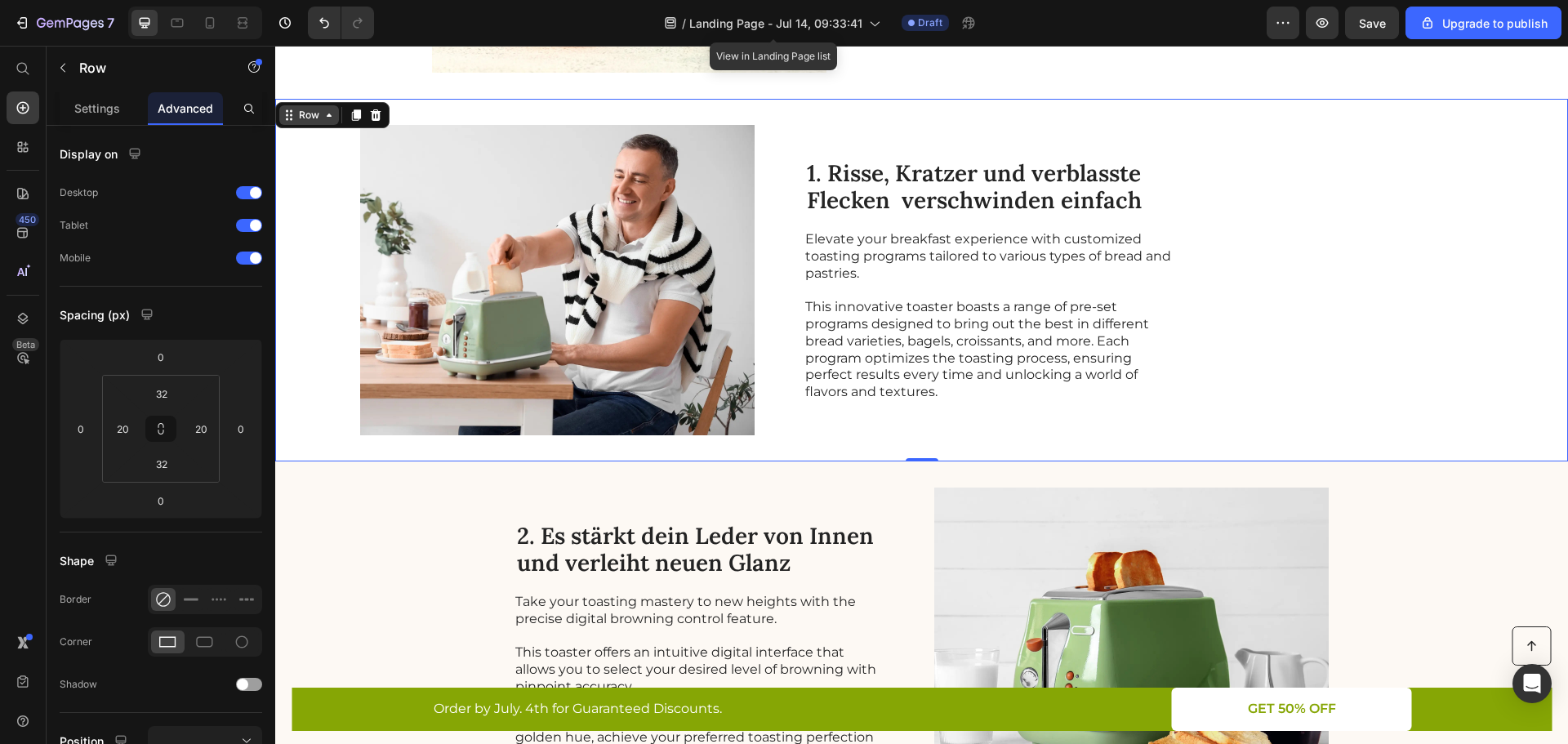 click on "Row" at bounding box center (309, 115) 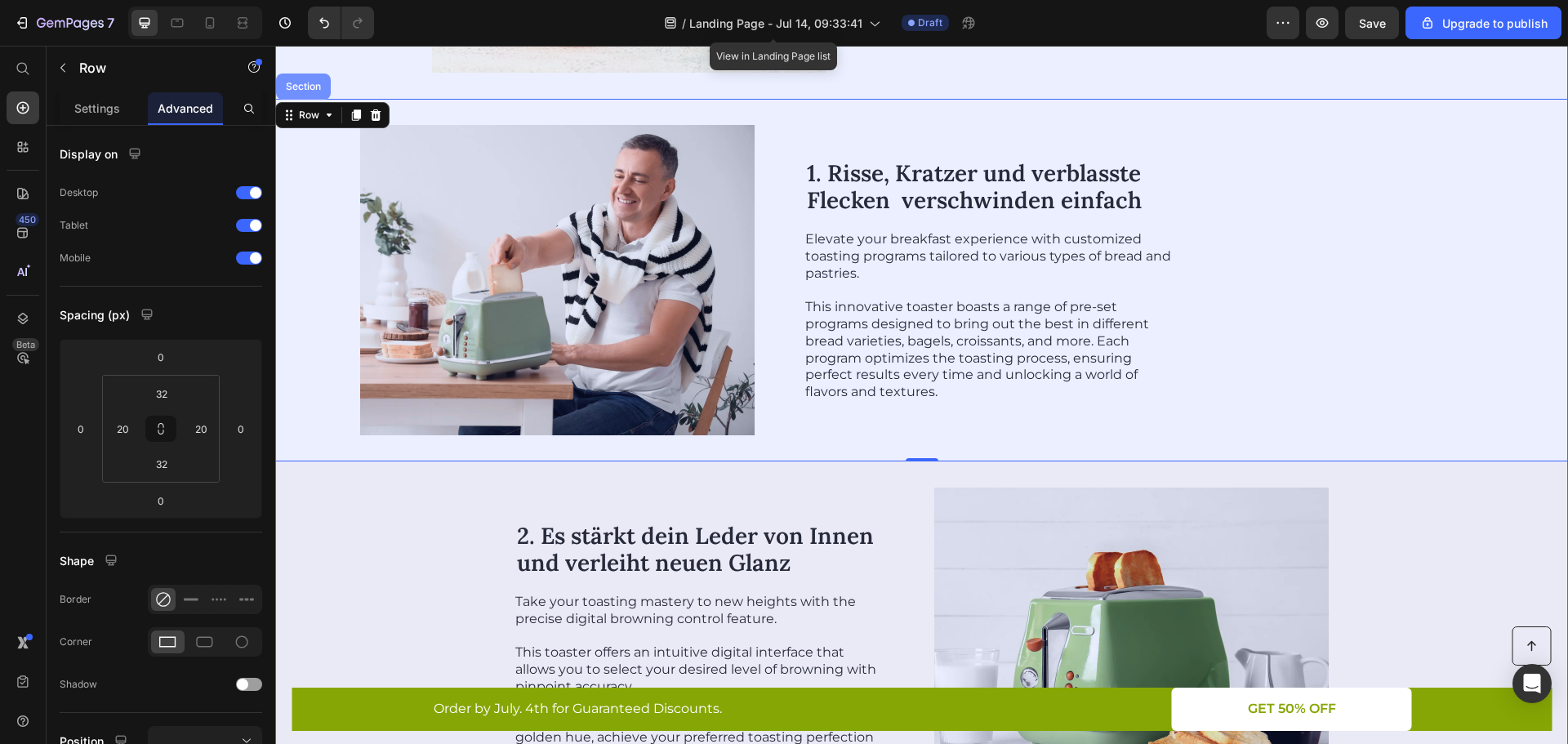 click on "Section" at bounding box center (303, 87) 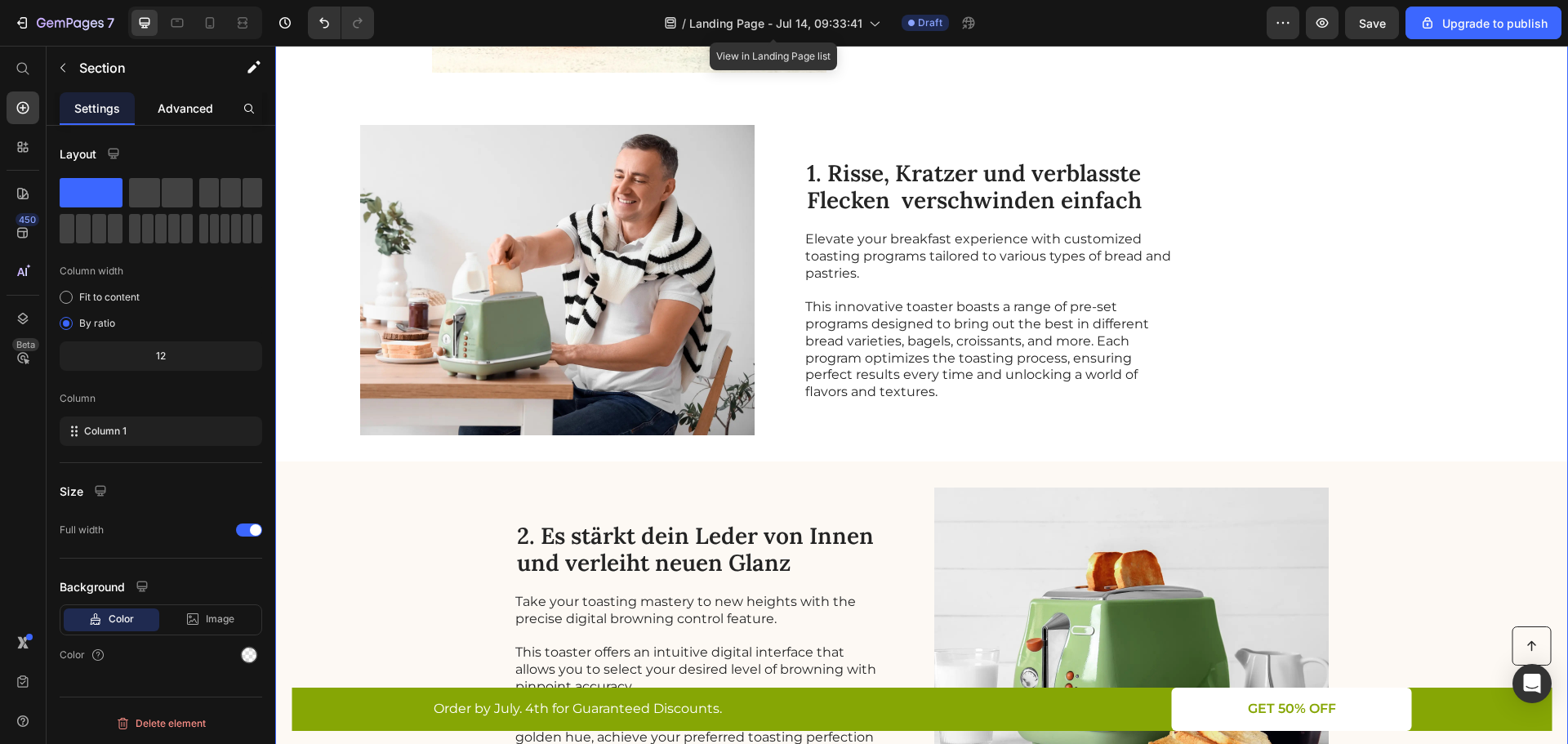 click on "Advanced" 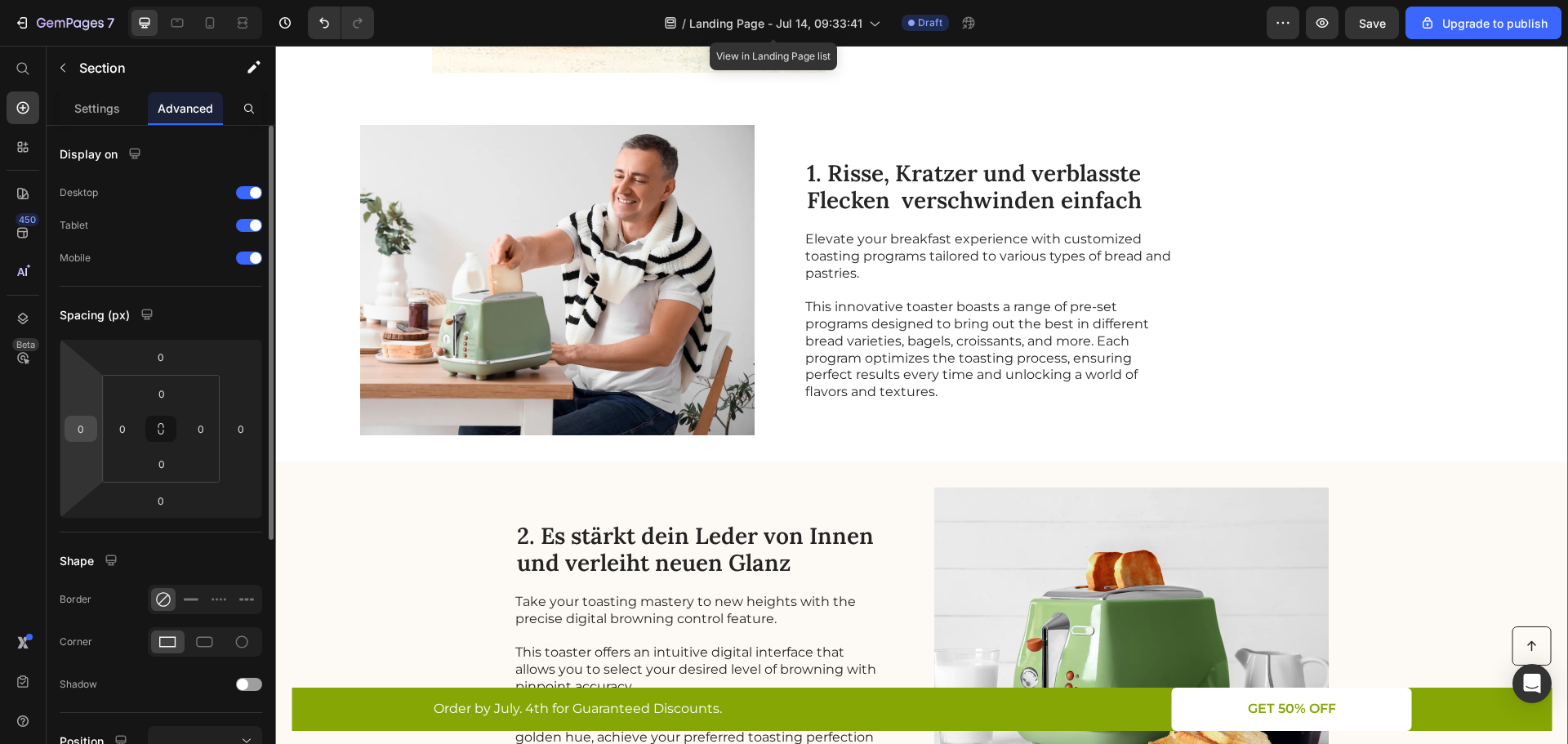 click on "0" at bounding box center (81, 429) 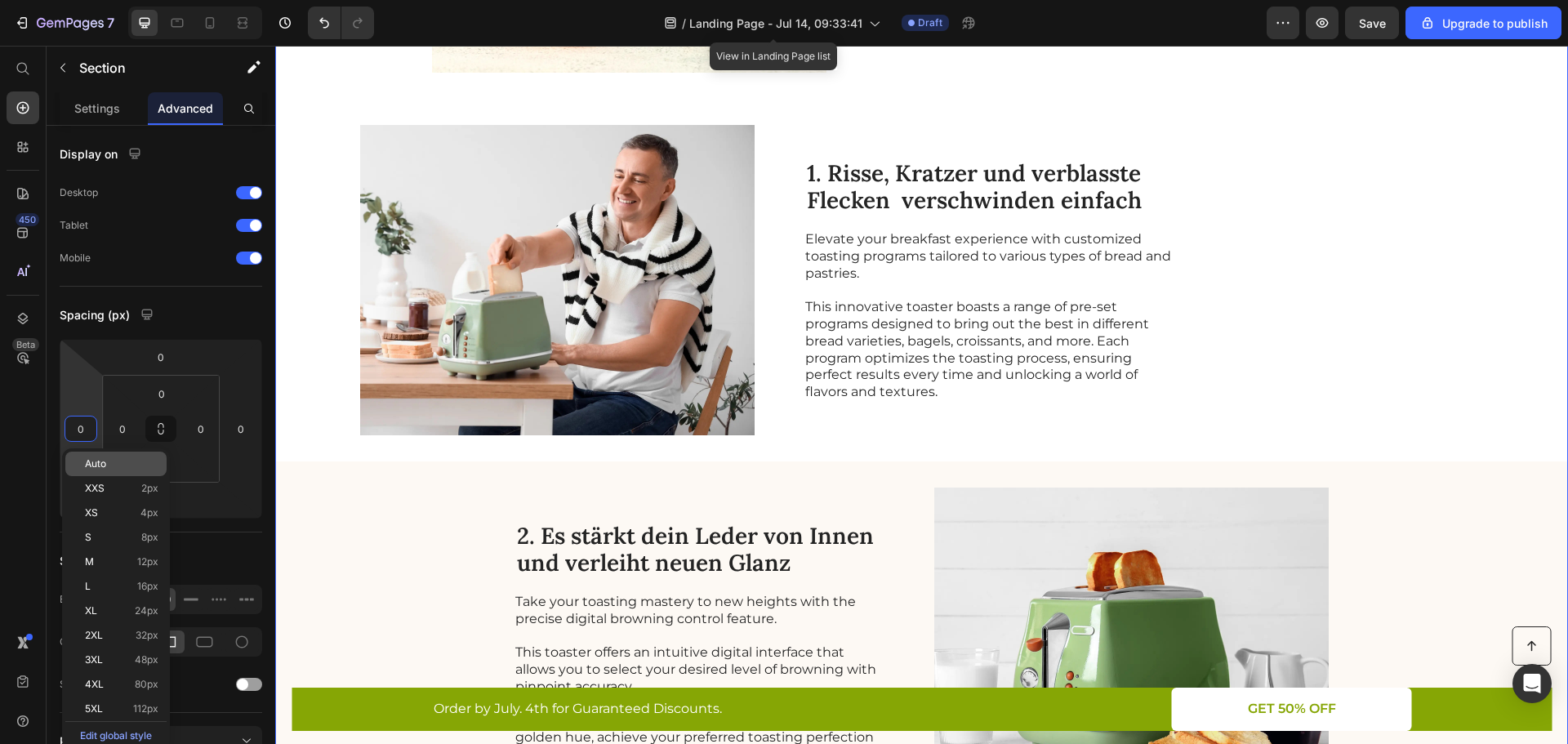 click on "Auto" at bounding box center [122, 464] 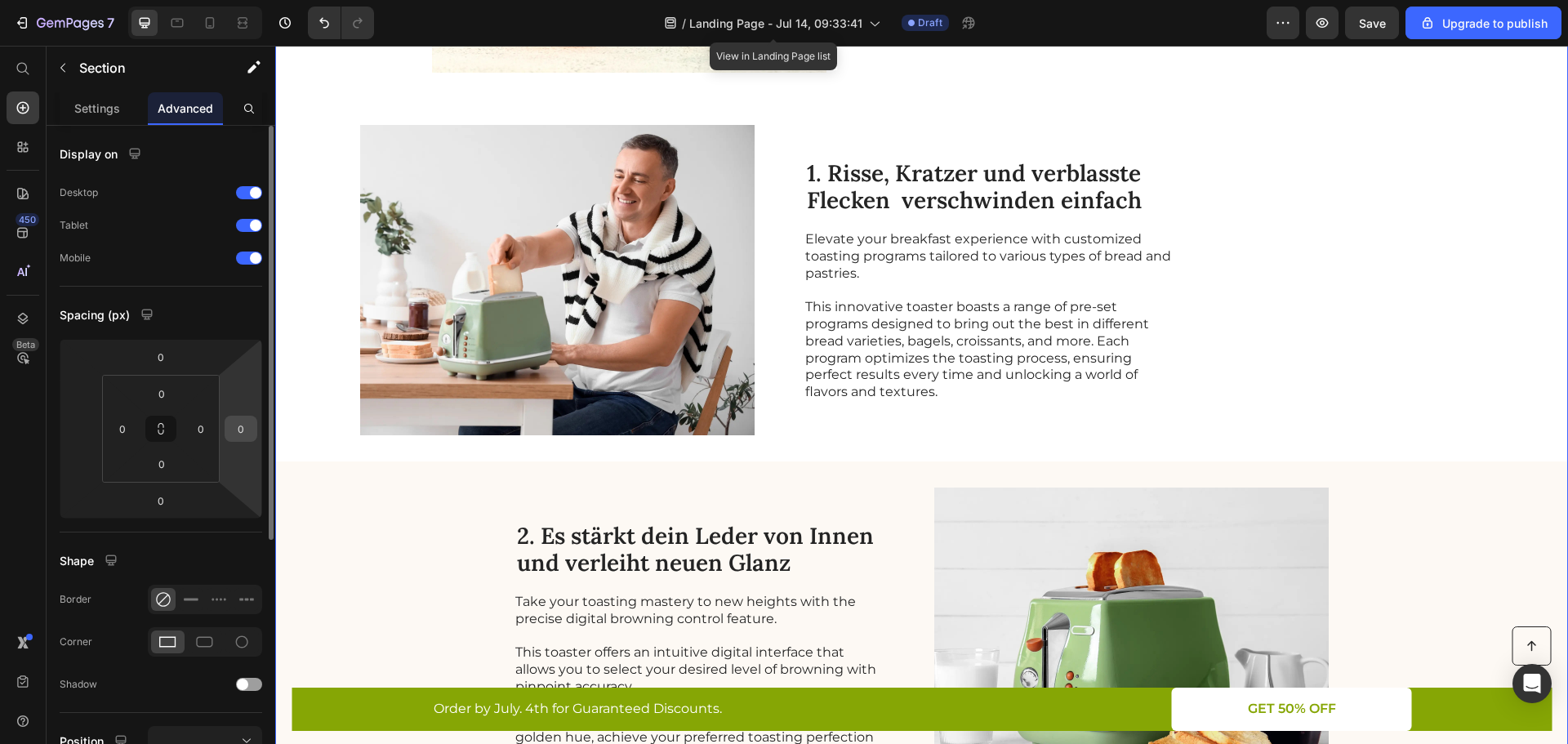 click on "0" at bounding box center [241, 429] 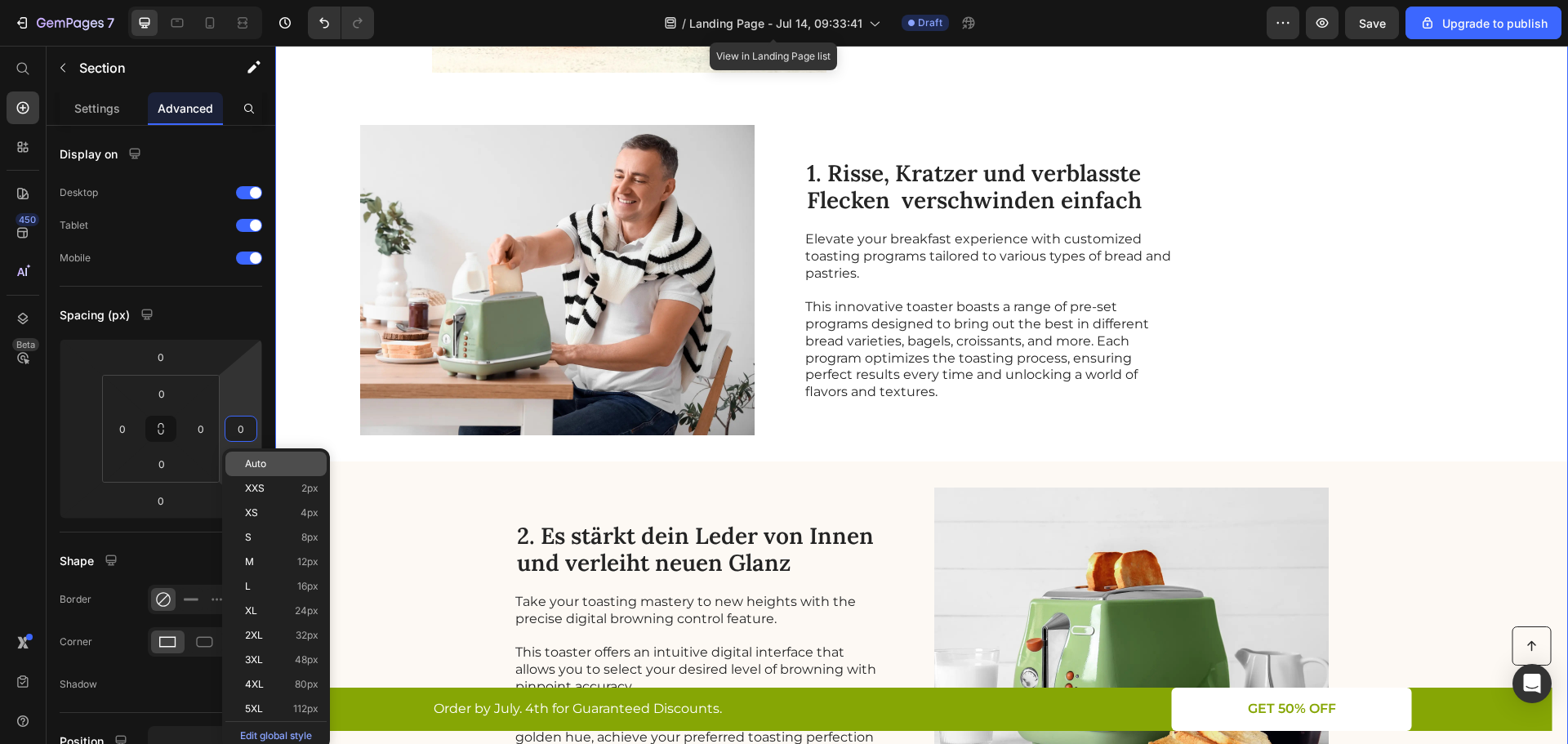 click on "Auto" 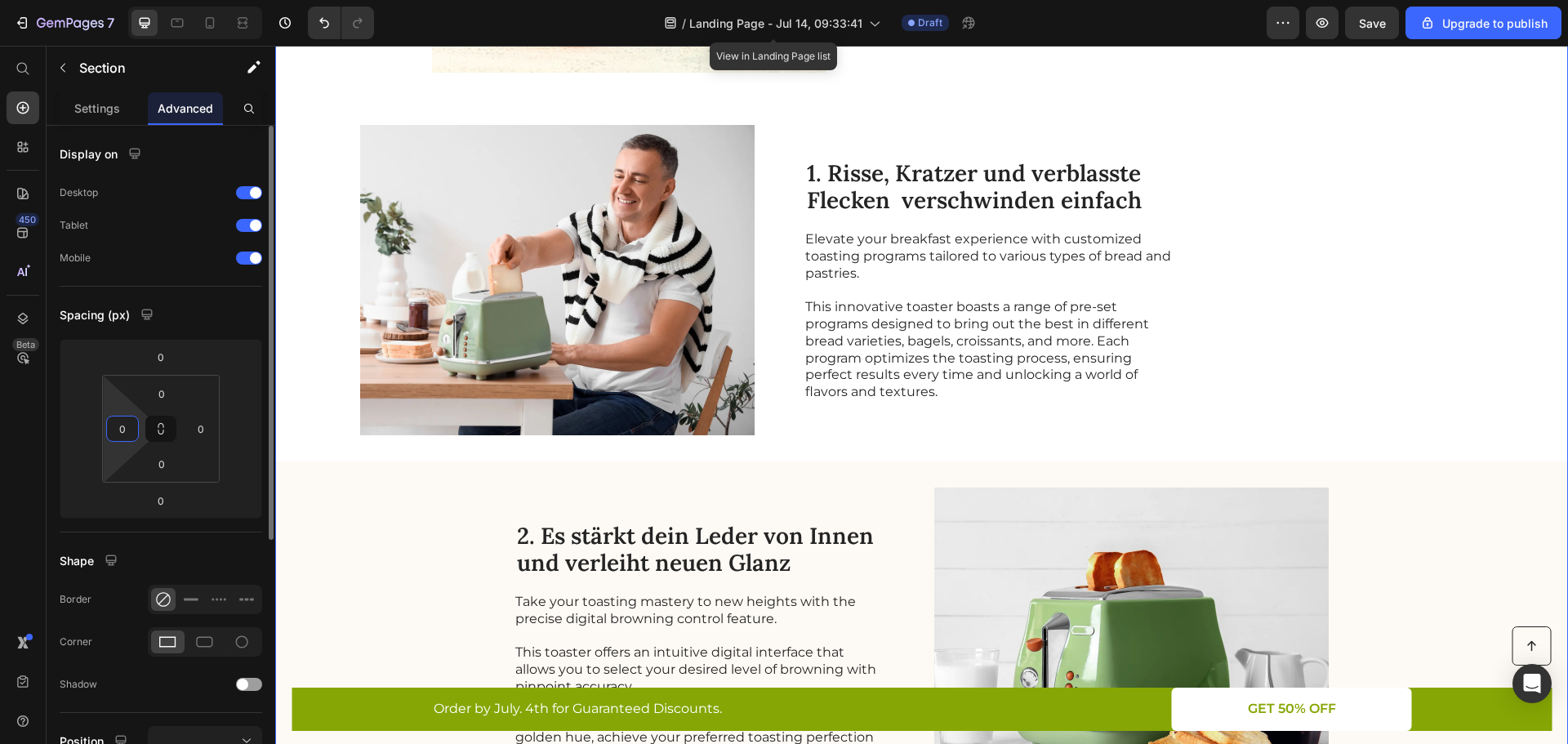click on "0" at bounding box center (122, 429) 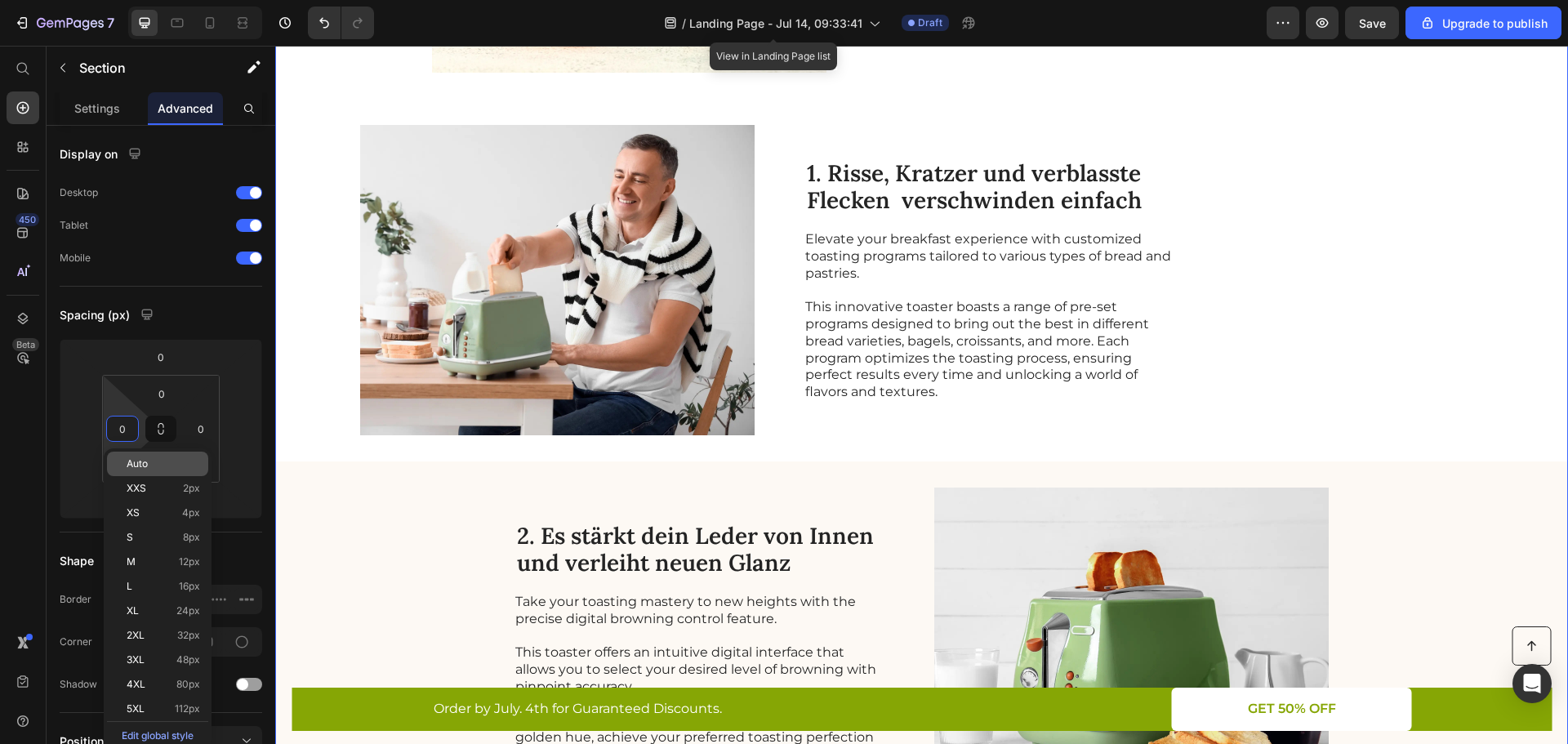 click on "Auto" 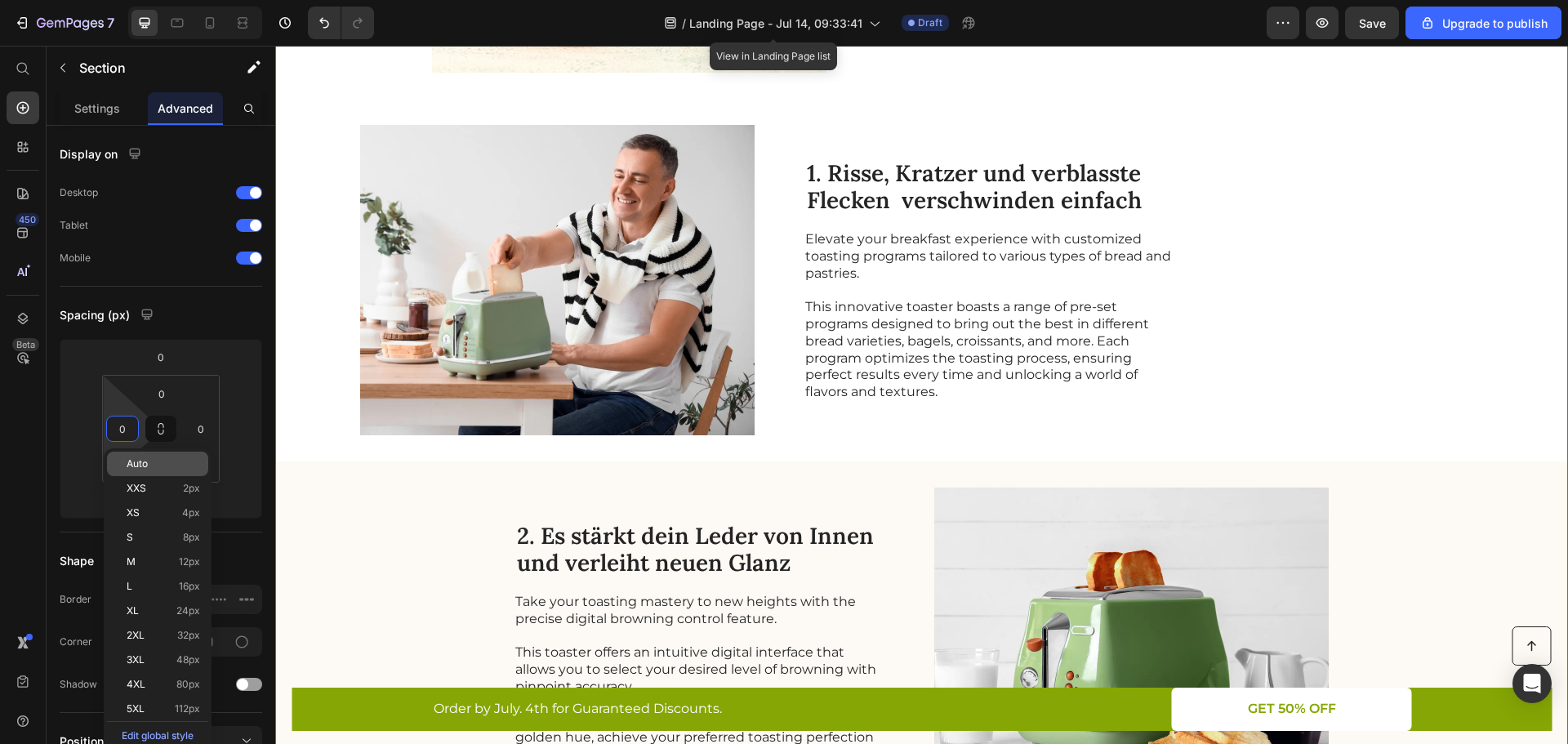 type 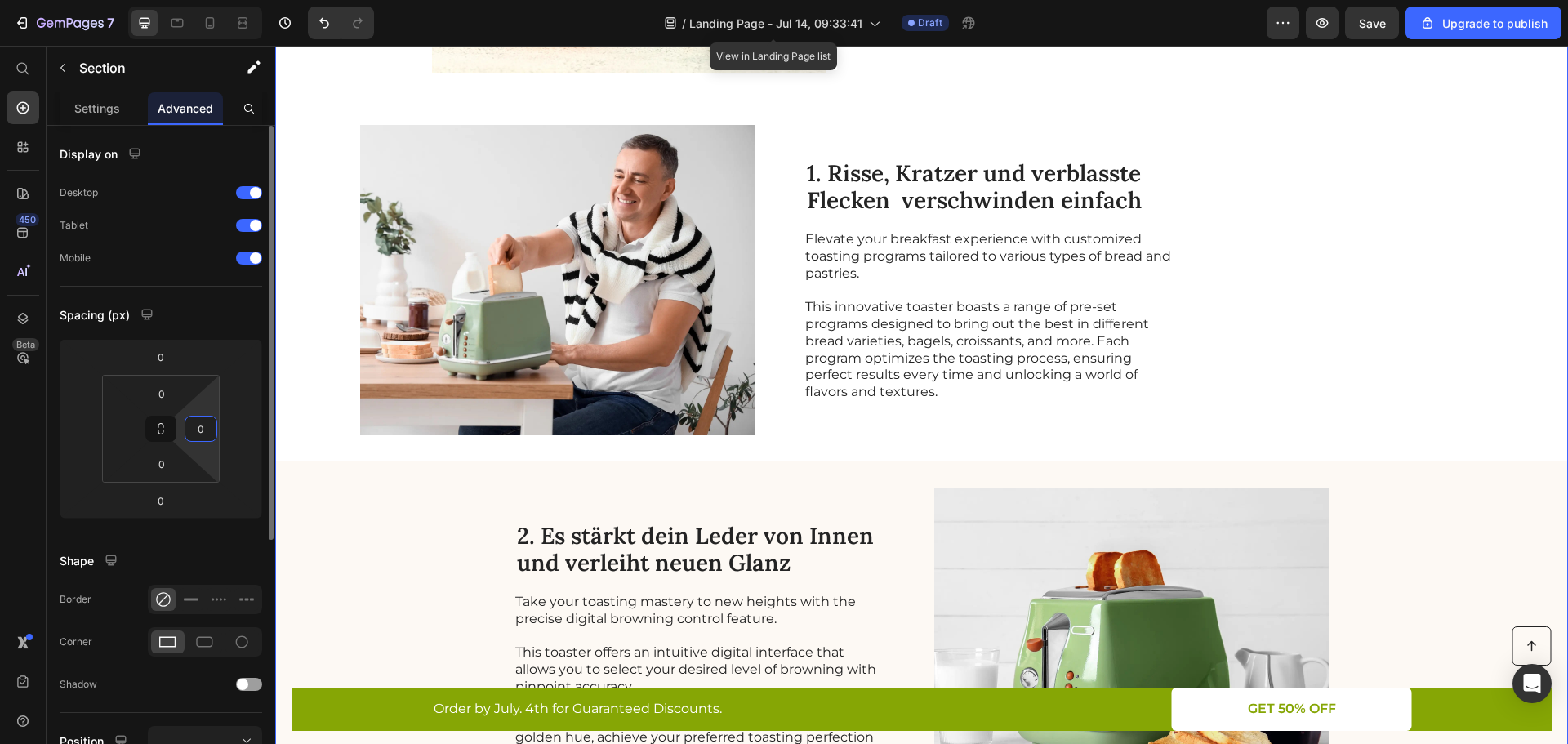 click on "0" at bounding box center [201, 429] 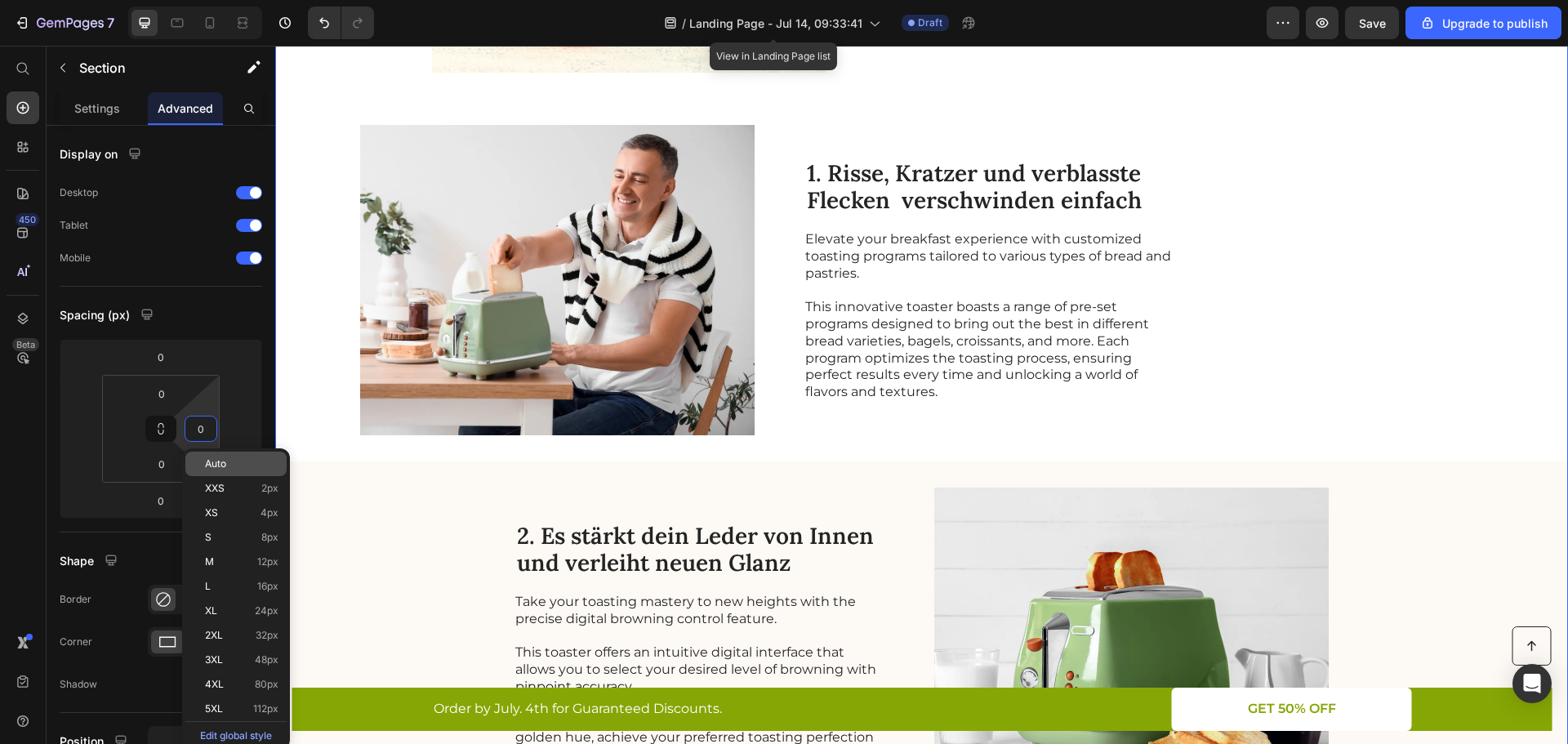click on "Auto" 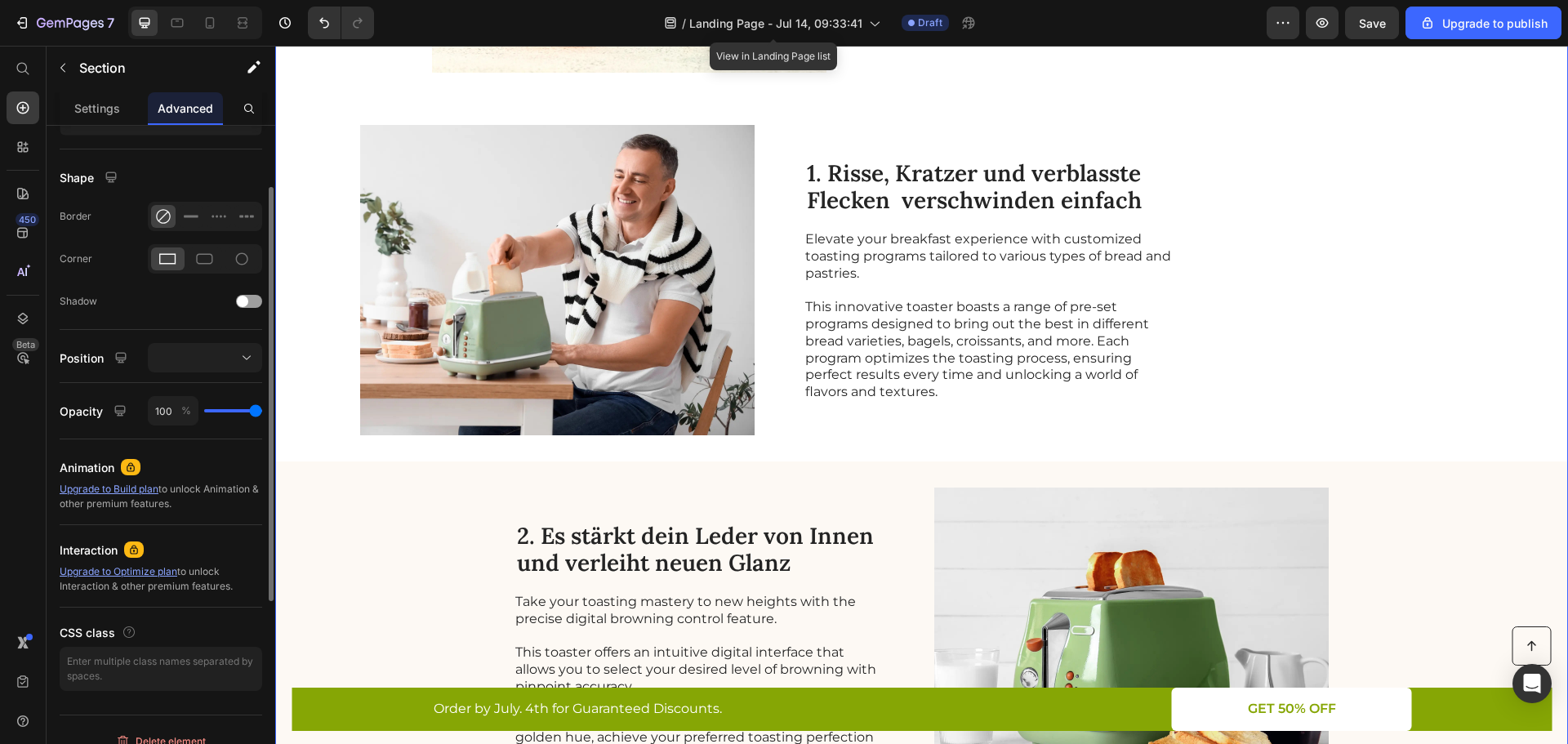 scroll, scrollTop: 0, scrollLeft: 0, axis: both 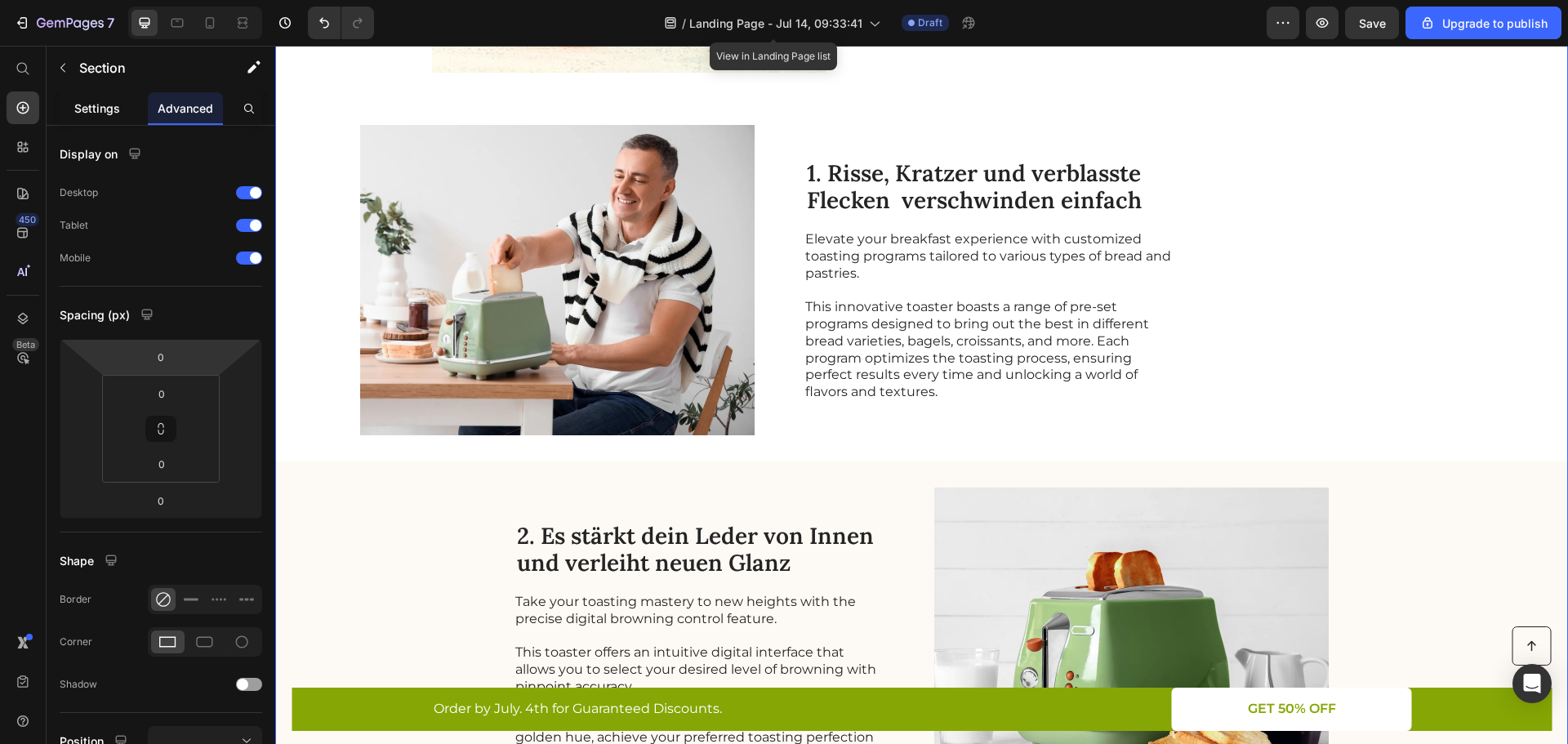 click on "Settings" at bounding box center [97, 108] 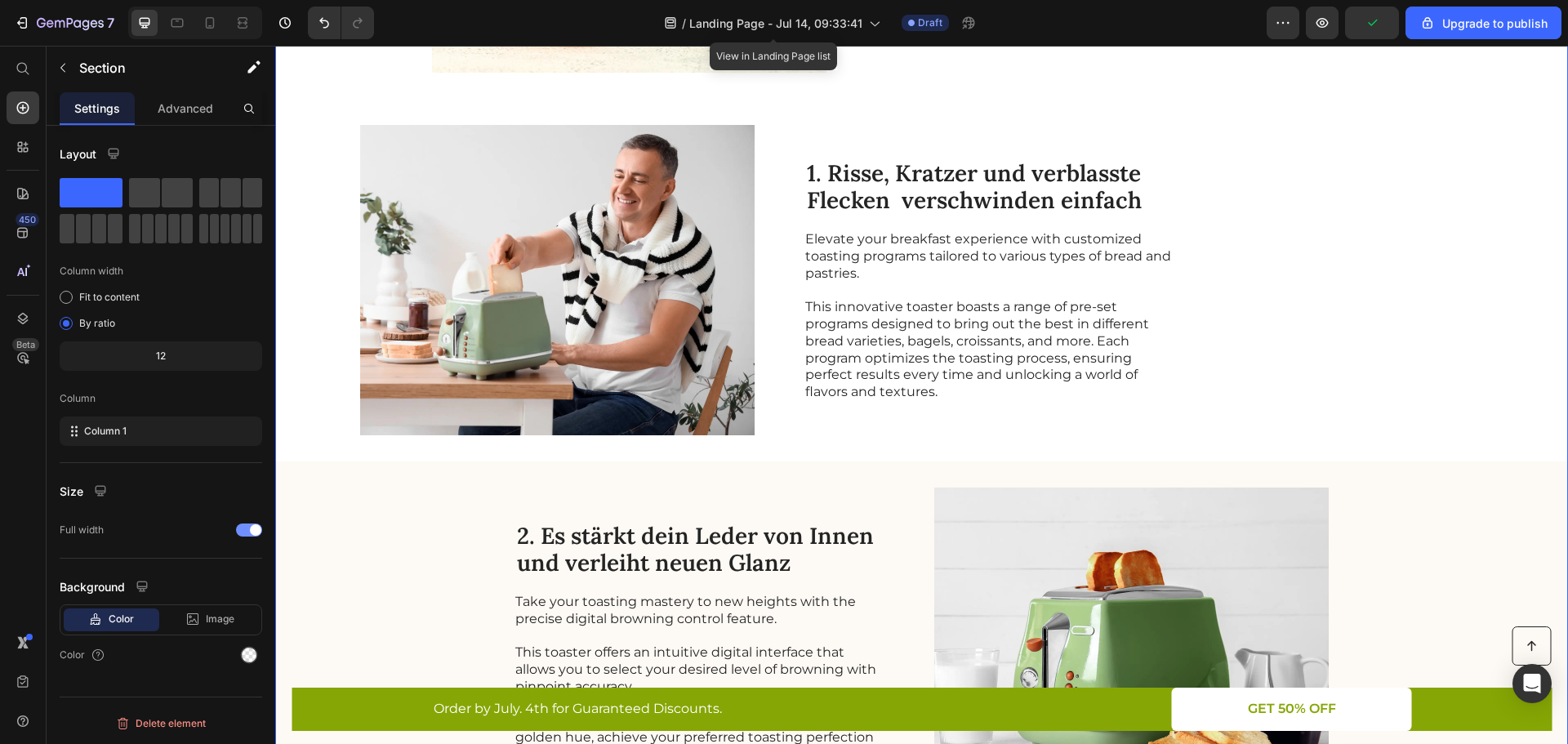 click at bounding box center [249, 530] 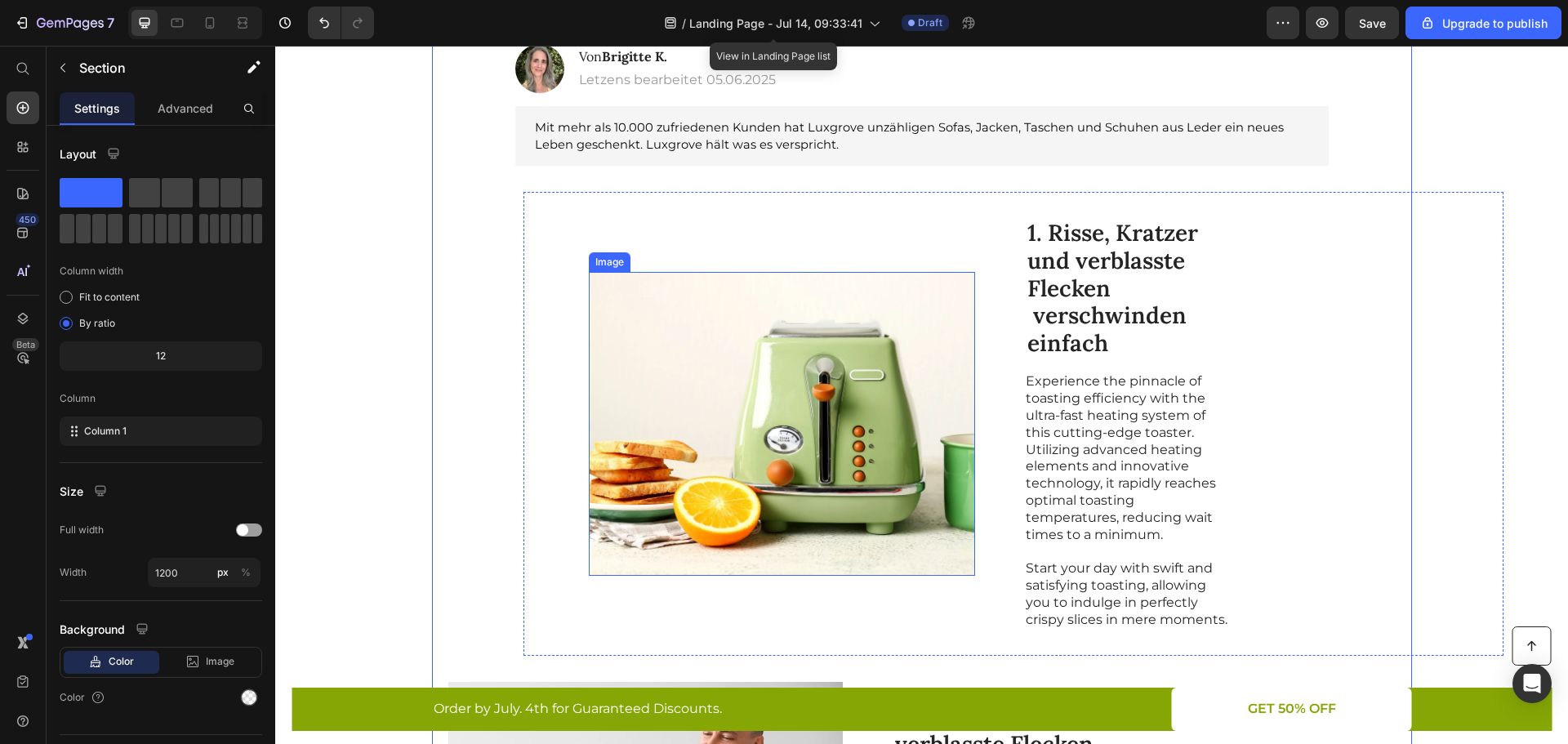 scroll, scrollTop: 163, scrollLeft: 0, axis: vertical 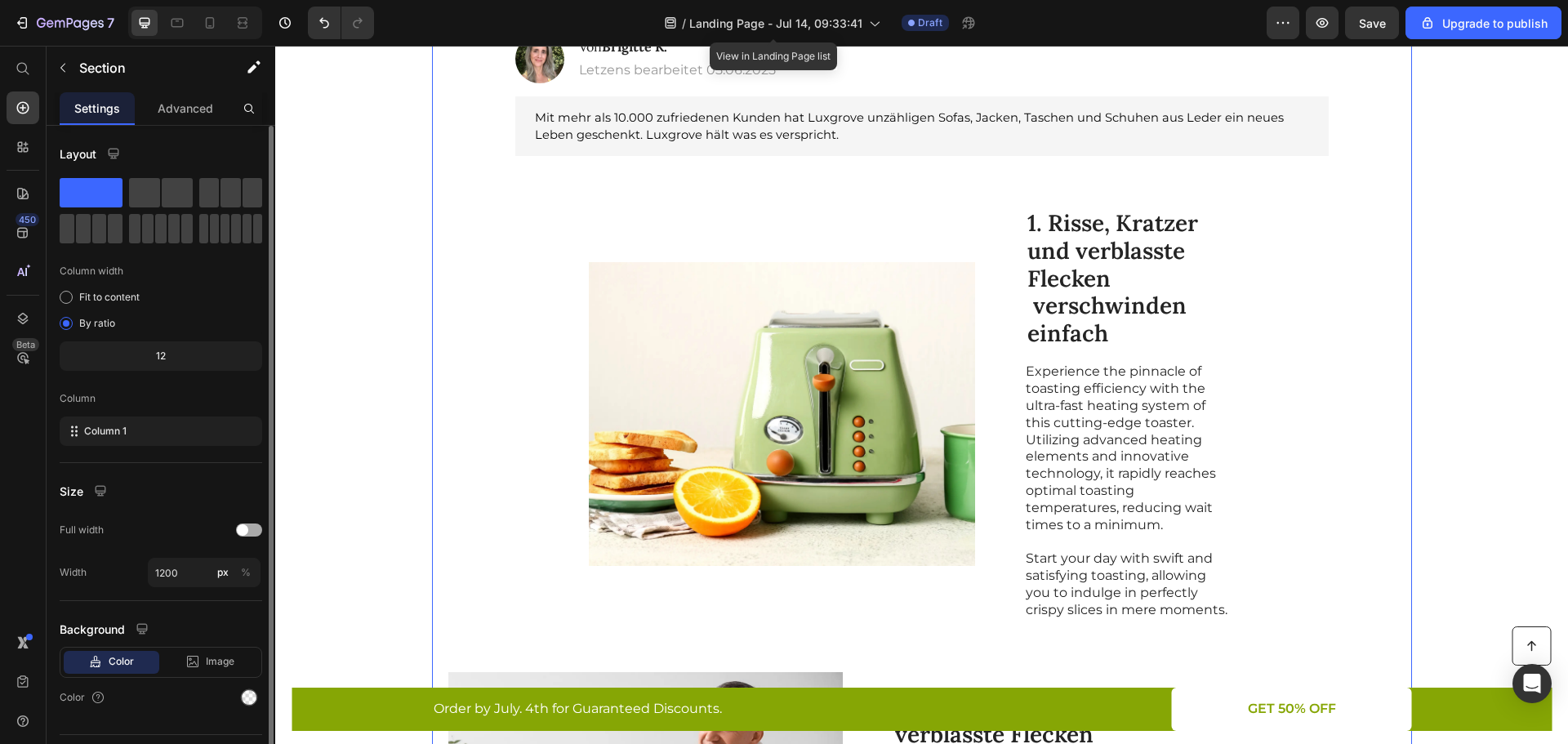 click on "Full width" 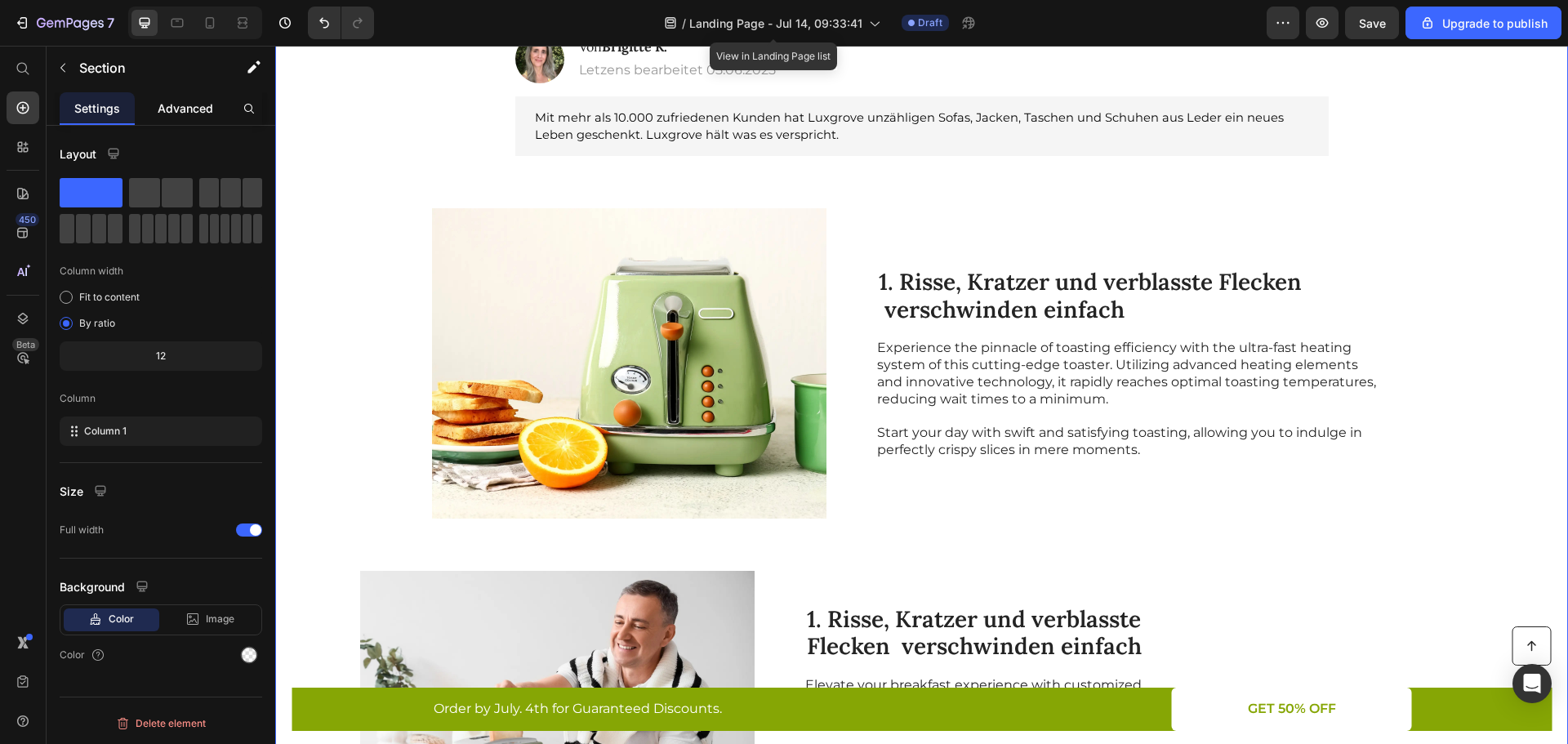 click on "Advanced" at bounding box center (185, 108) 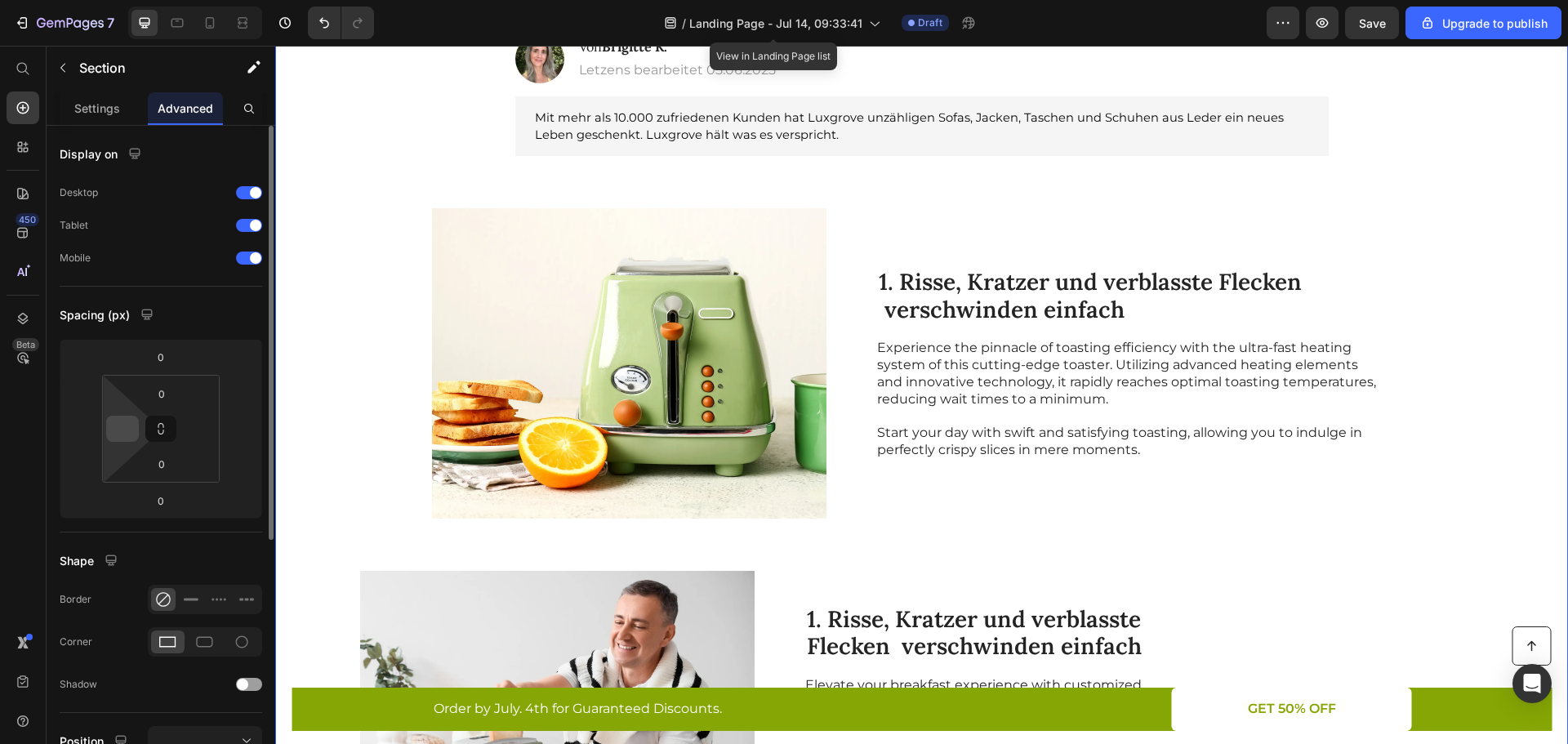 type 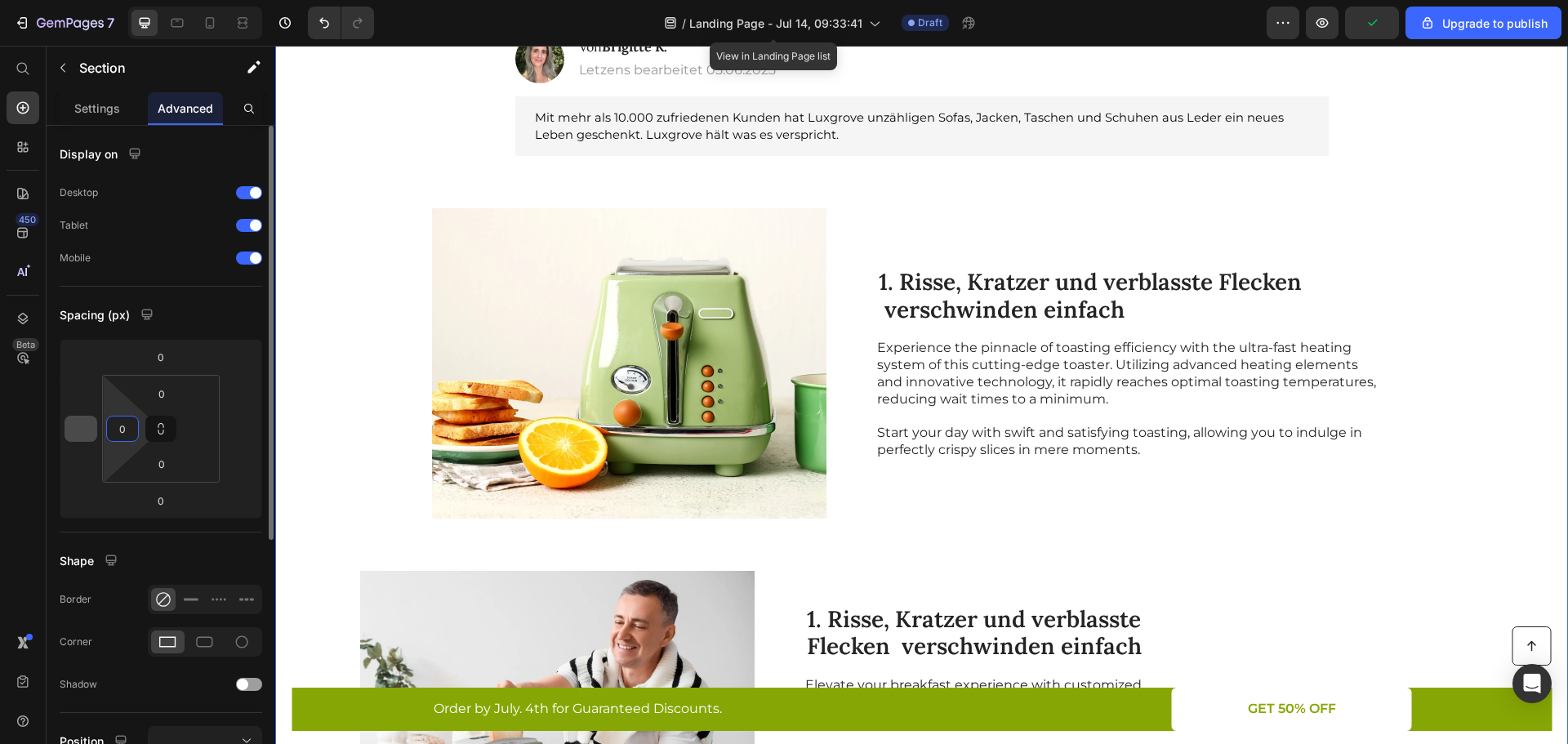 type on "0" 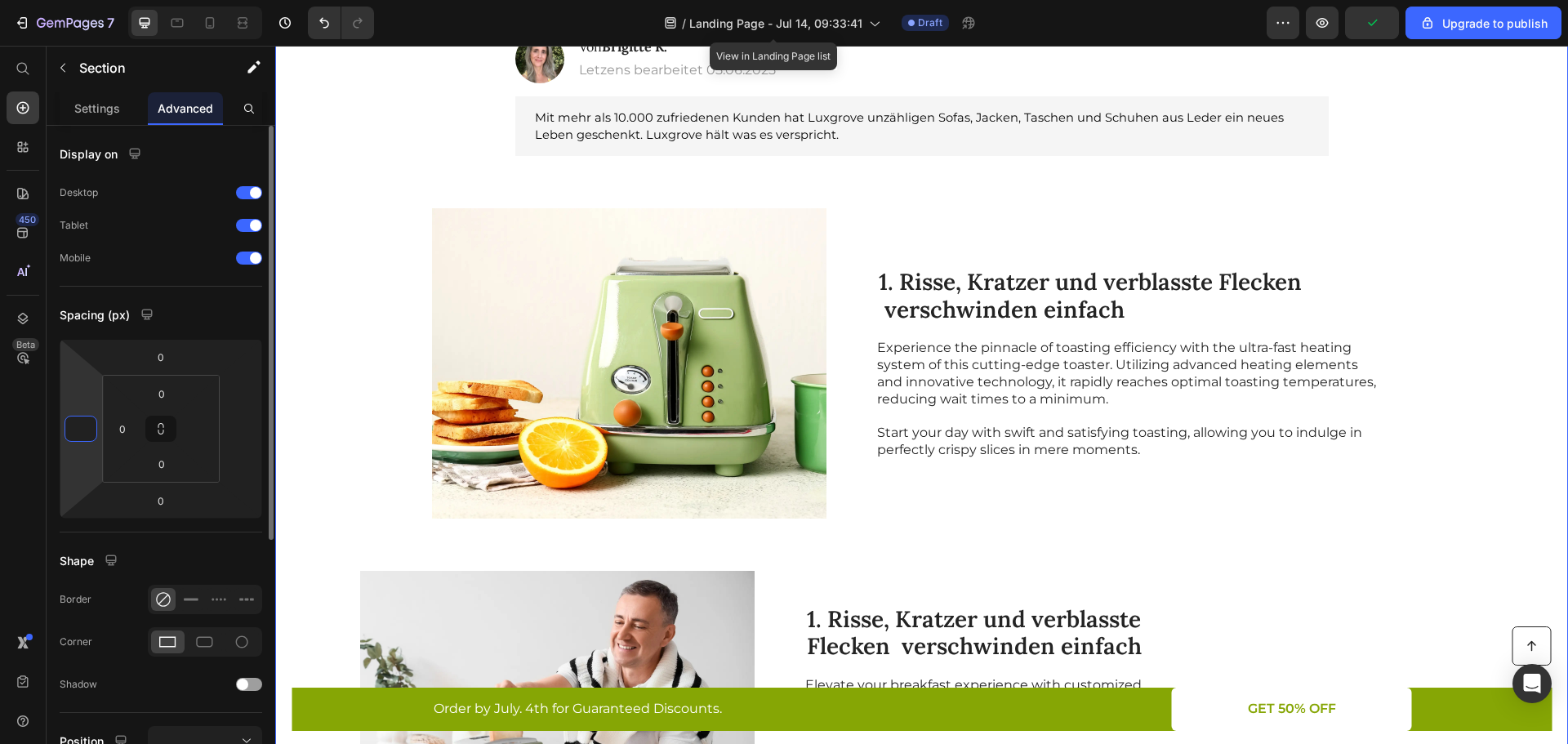 click at bounding box center [81, 429] 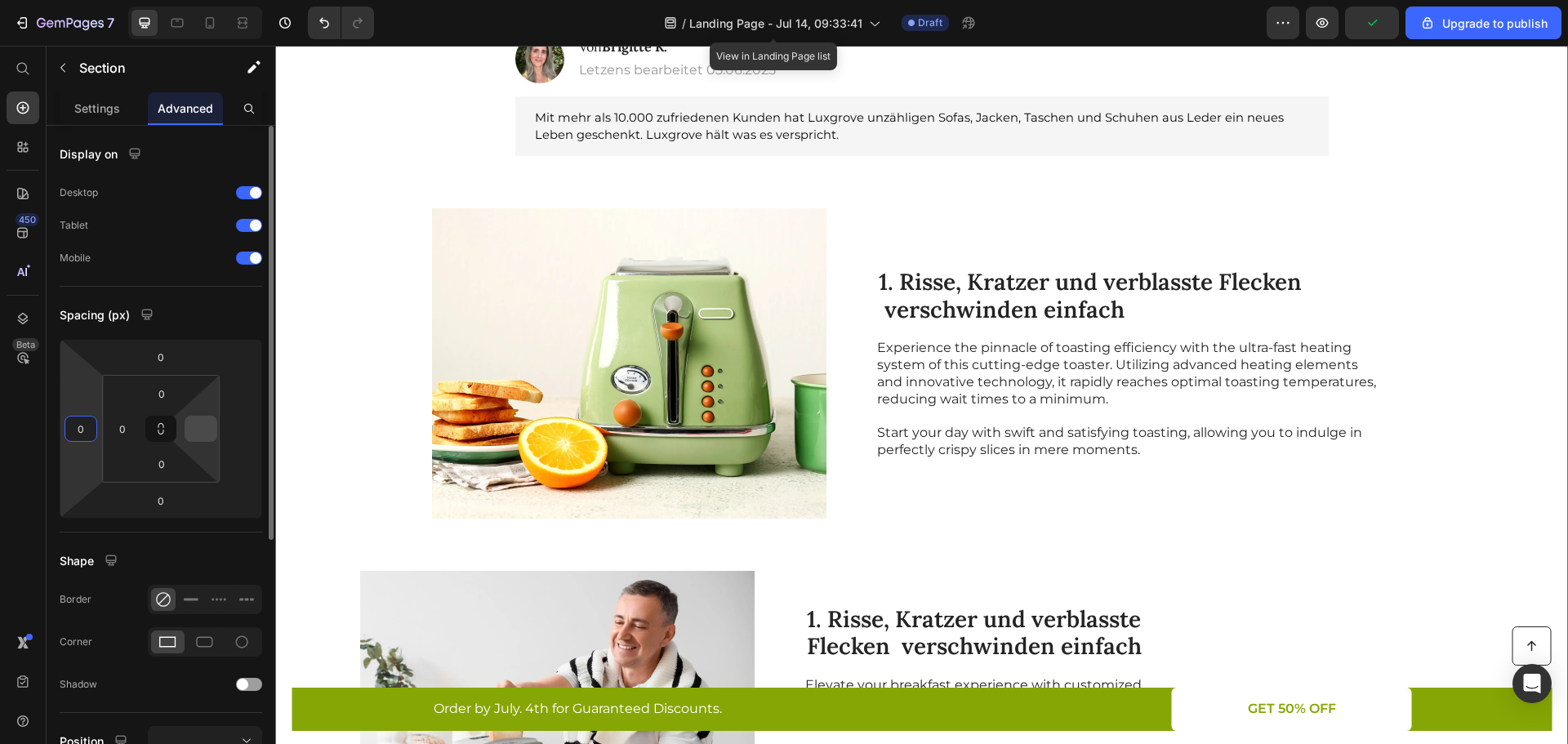 type on "0" 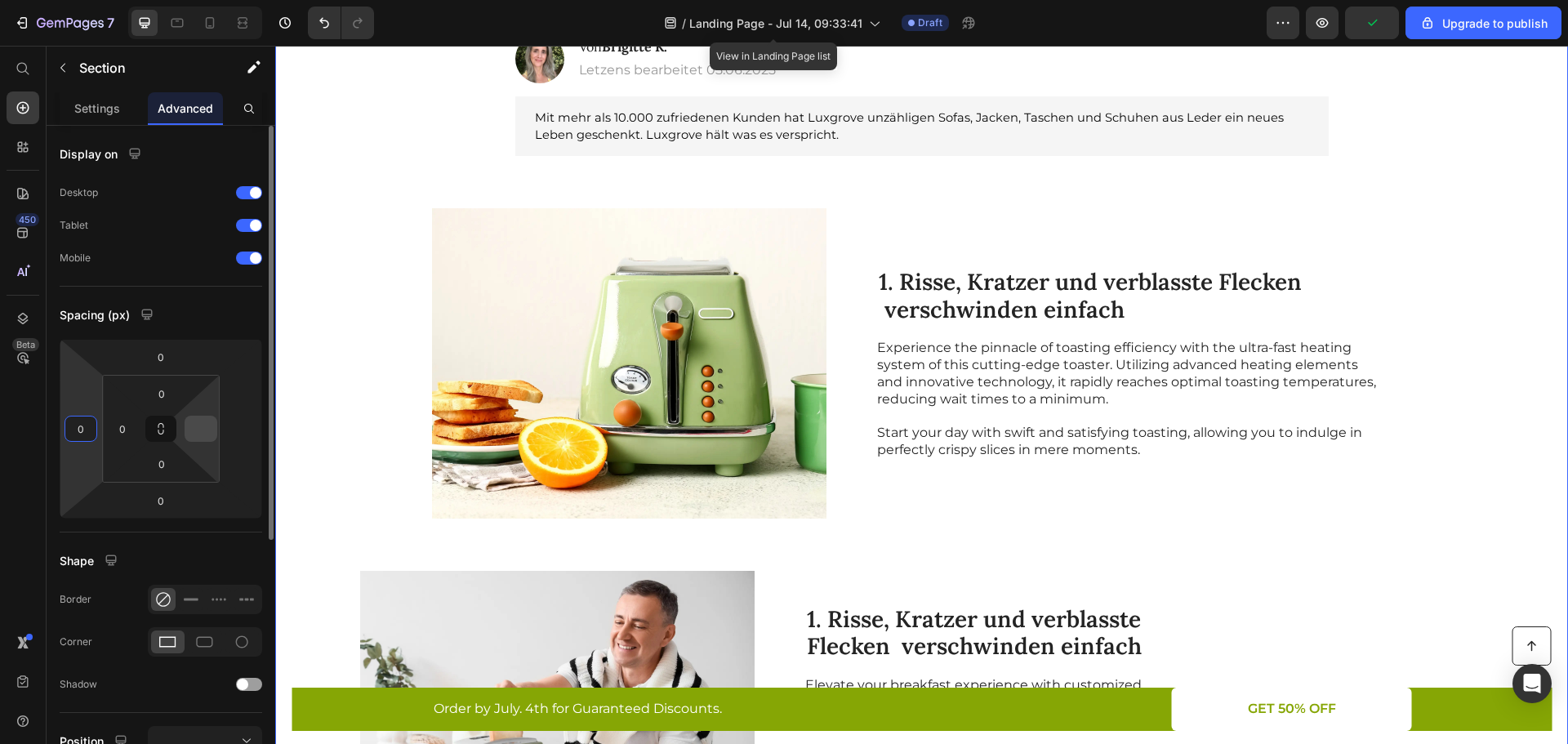 click at bounding box center [201, 429] 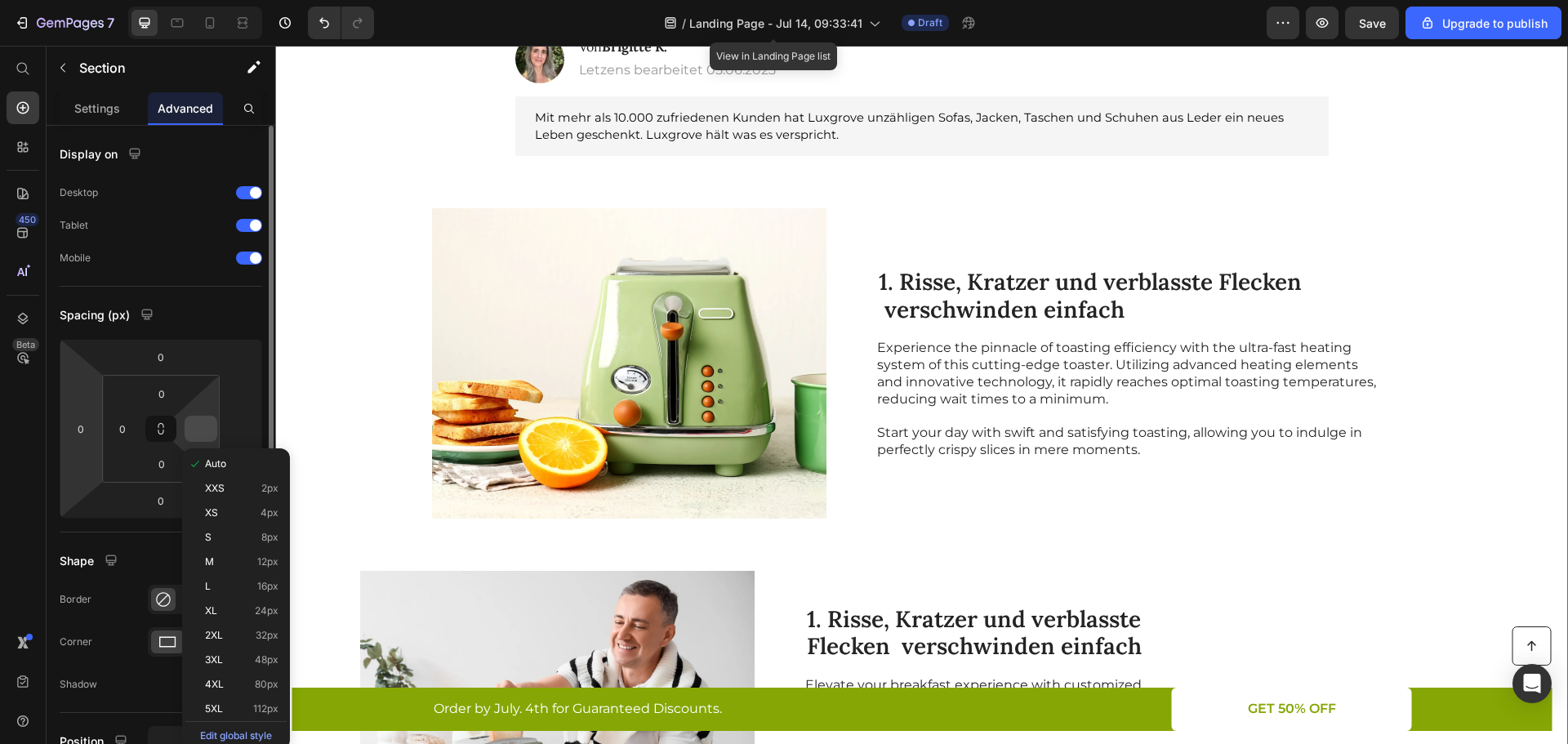 type 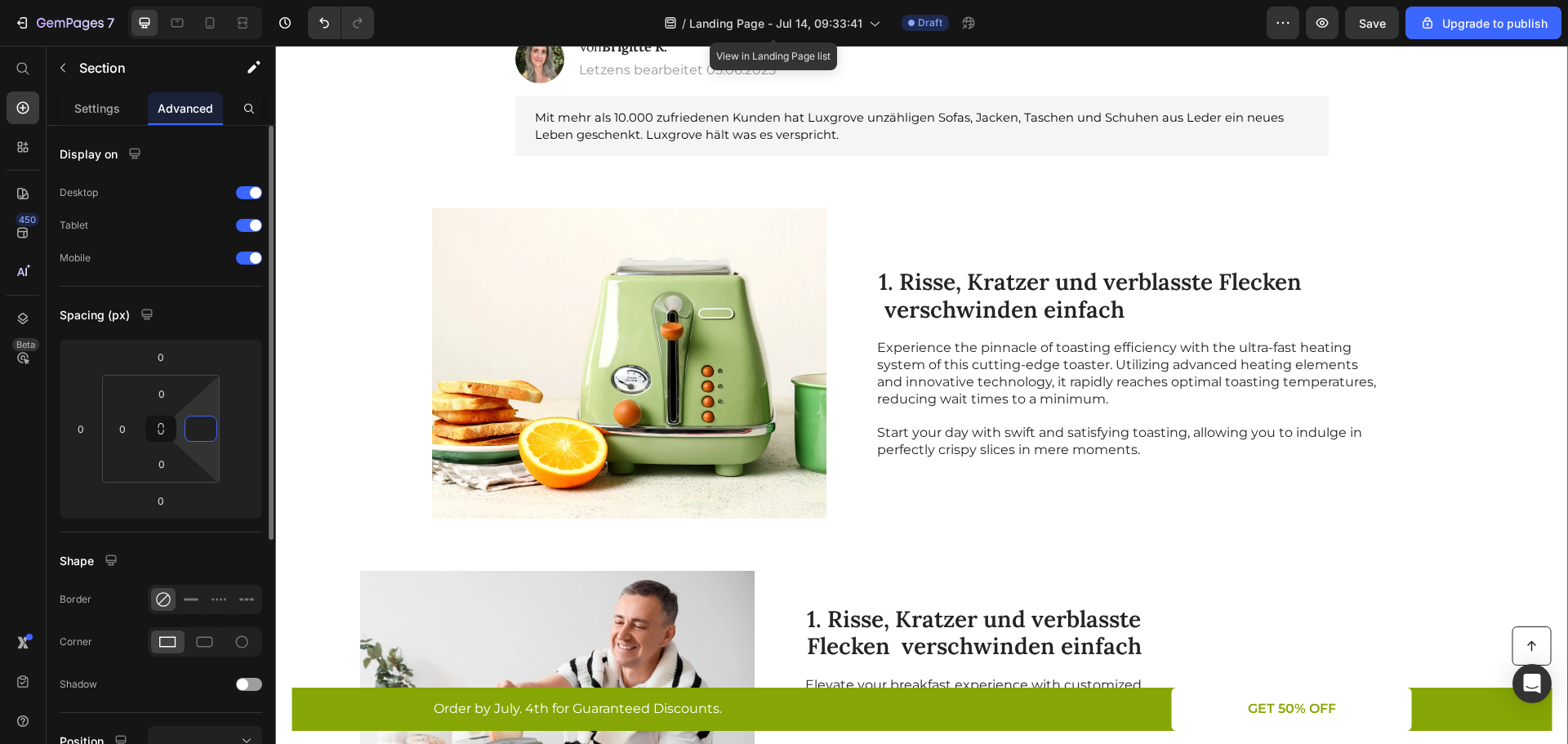 click at bounding box center (201, 429) 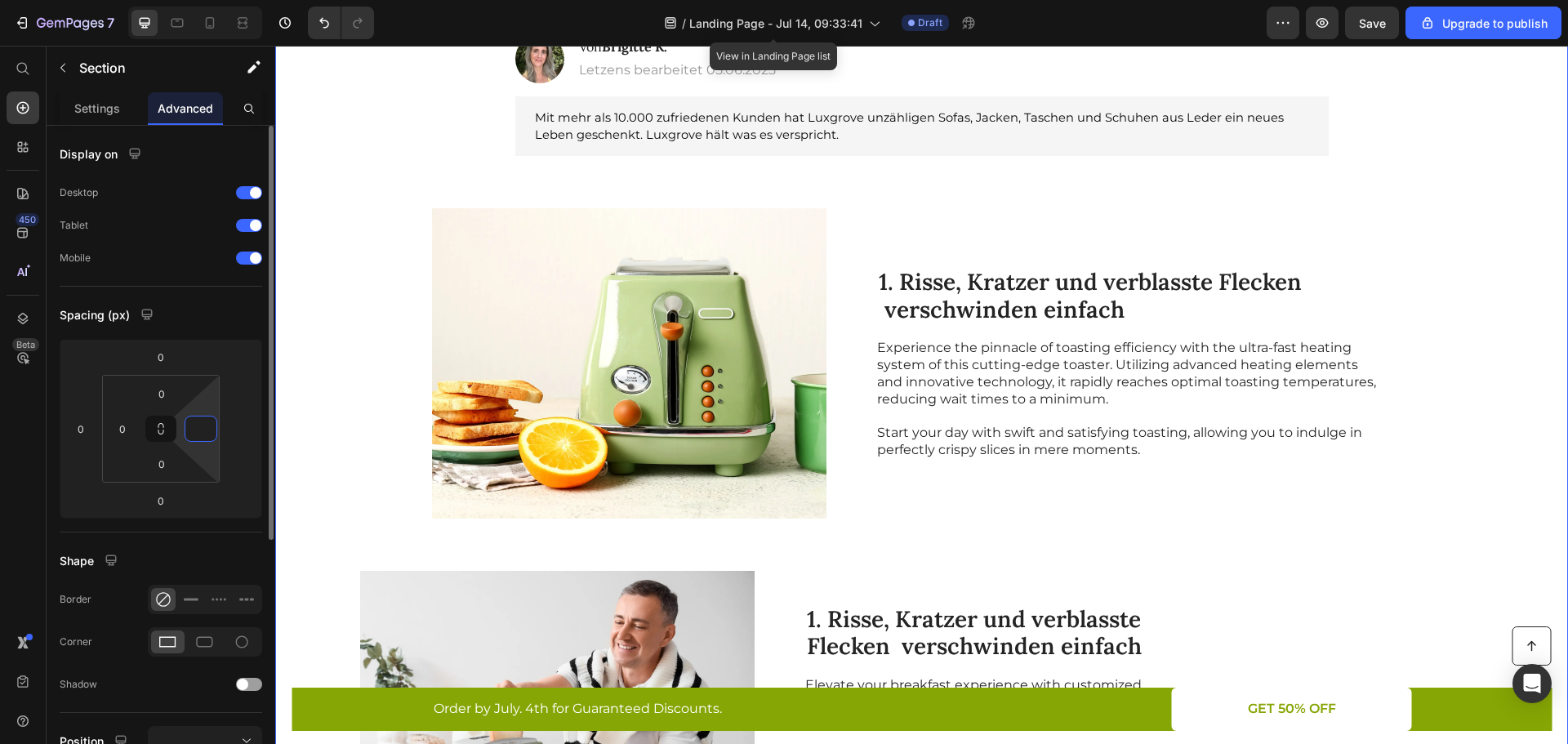 type 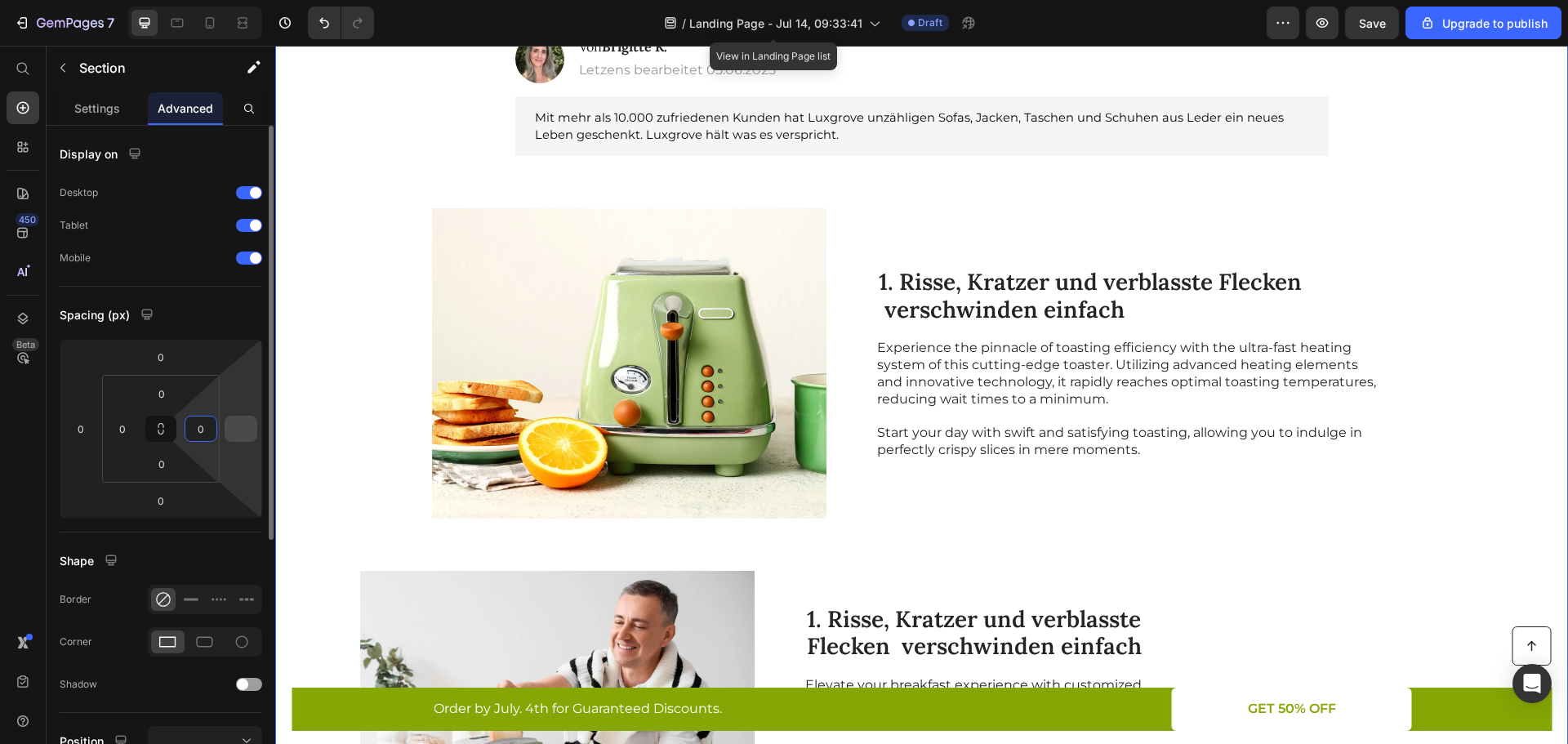 type on "0" 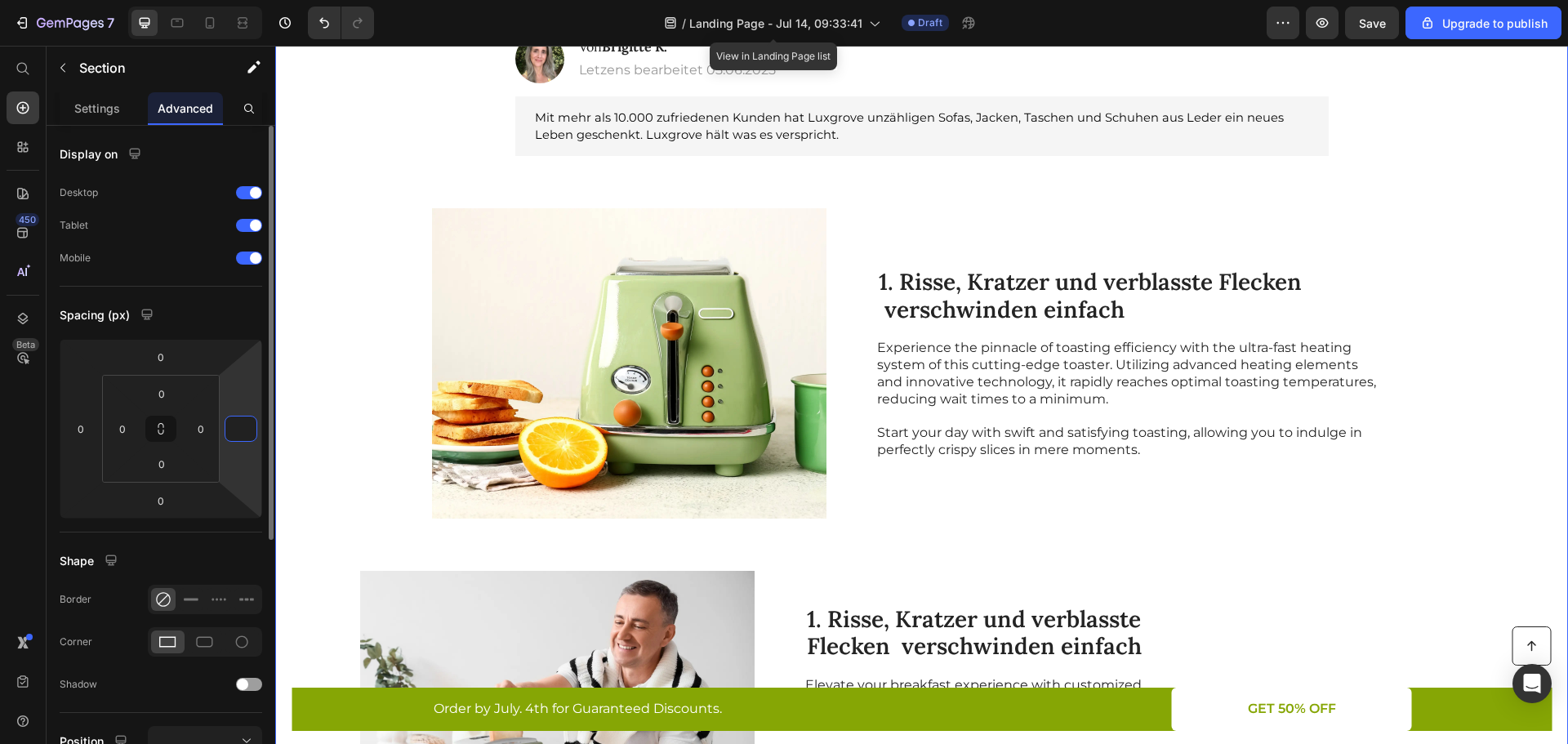 click at bounding box center [241, 429] 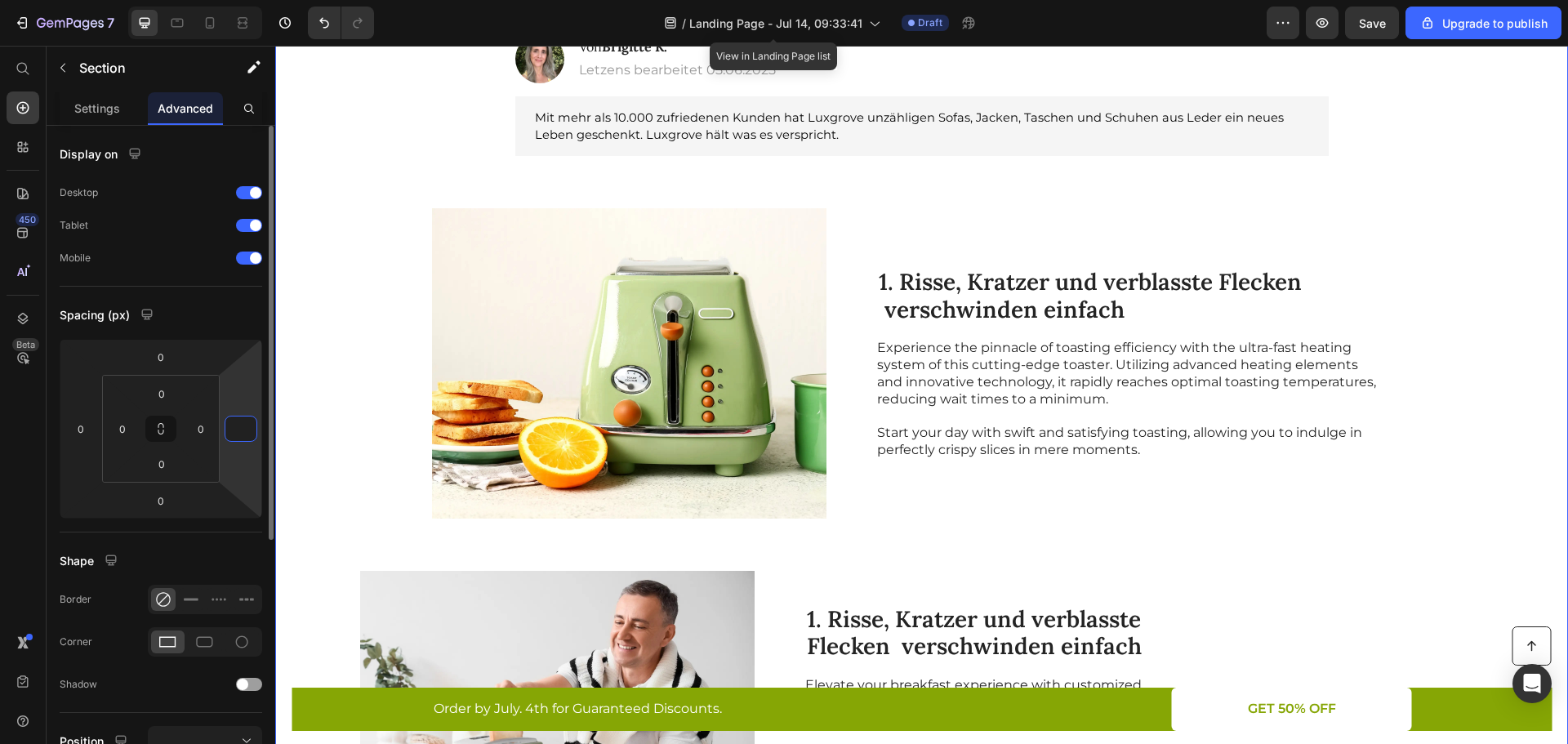 type on "0" 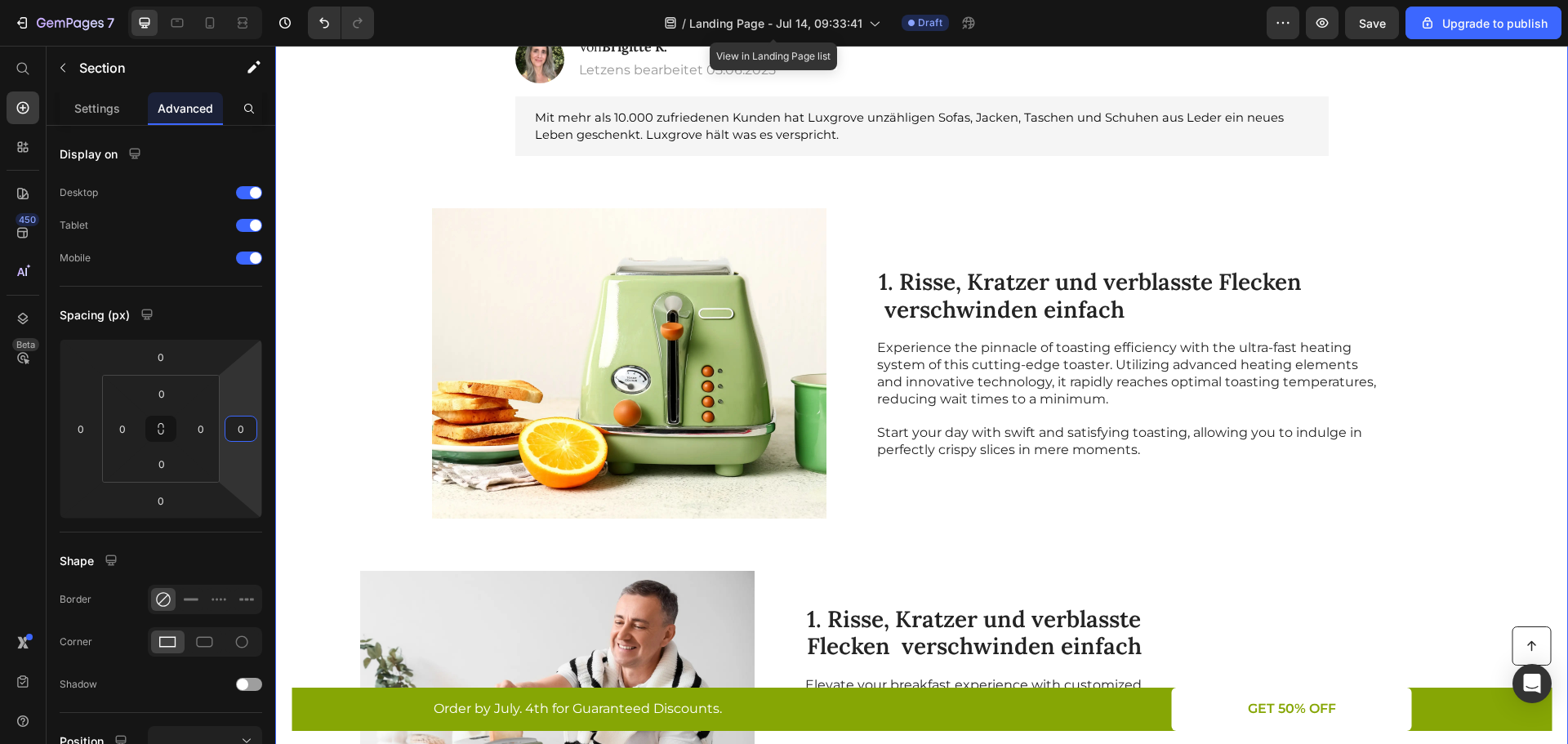 click on "Image 1. Risse, Kratzer und verblasste Flecken  verschwinden einfach Heading Experience the pinnacle of toasting efficiency with the ultra-fast heating system of this cutting-edge toaster. Utilizing advanced heating elements and innovative technology, it rapidly reaches optimal toasting temperatures, reducing wait times to a minimum. Start your day with swift and satisfying toasting, allowing you to indulge in perfectly crispy slices in mere moments. Text Block Row" at bounding box center [1013, 363] 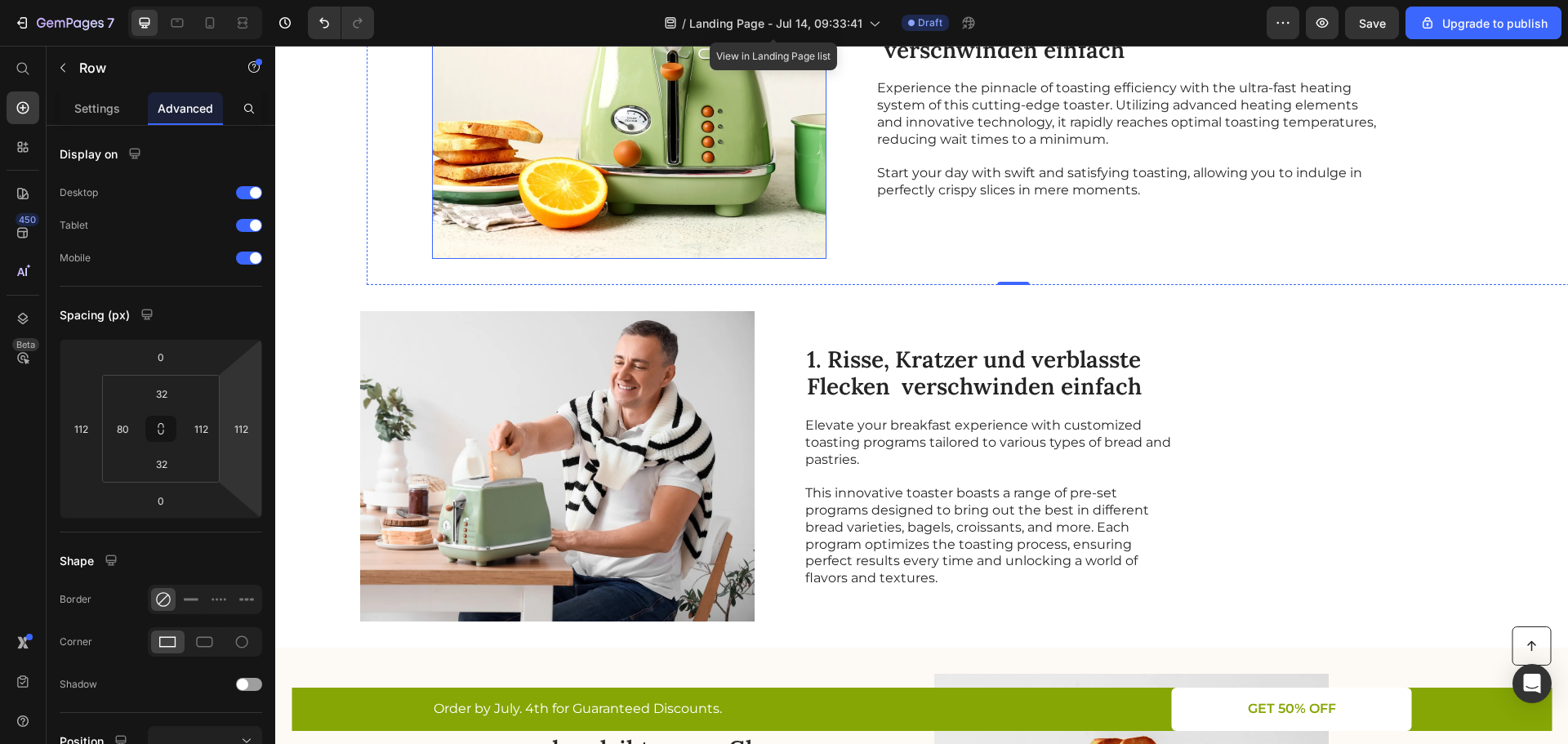 scroll, scrollTop: 435, scrollLeft: 0, axis: vertical 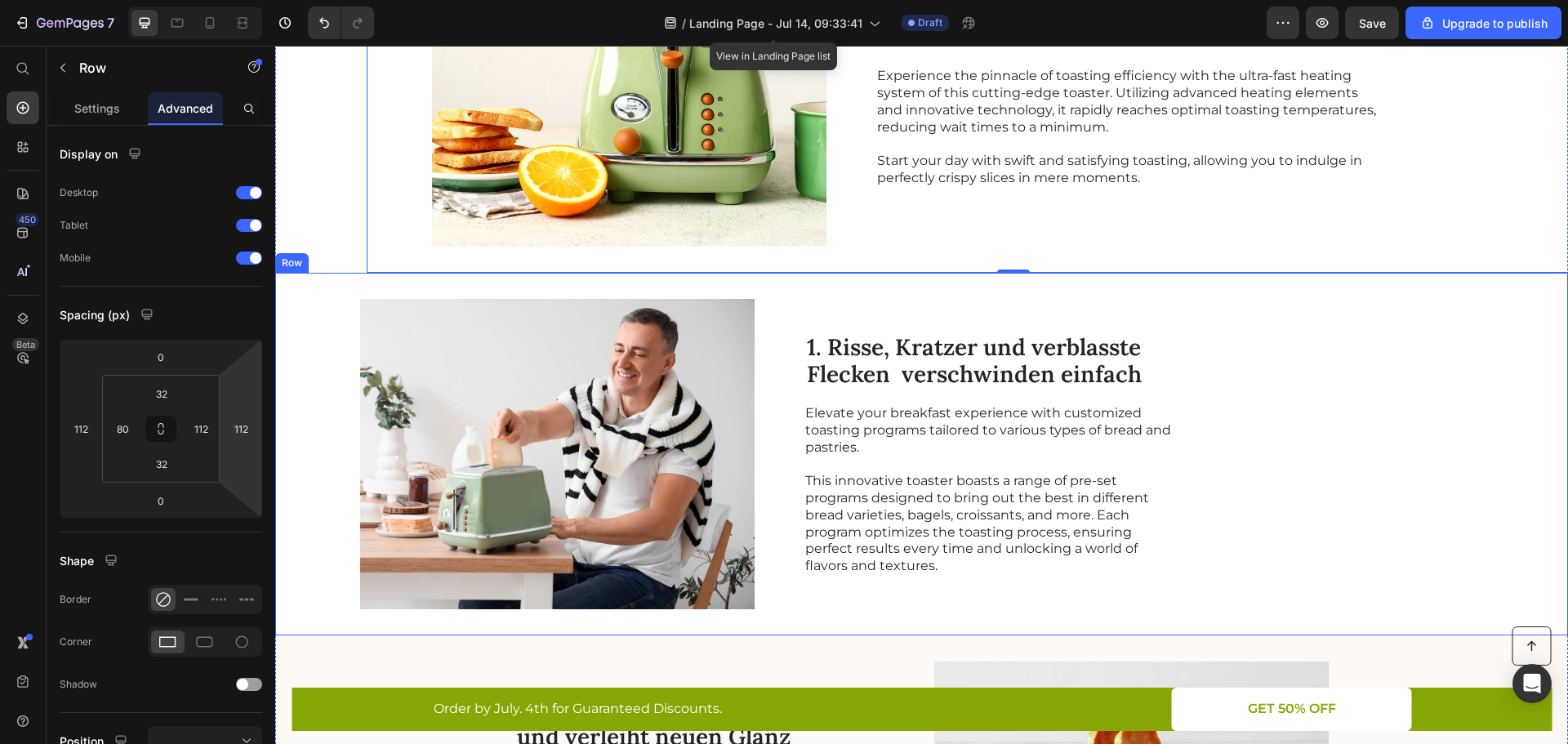 click on "Image 1. Risse, Kratzer und verblasste Flecken  verschwinden einfach Heading Elevate your breakfast experience with customized toasting programs tailored to various types of bread and pastries.   This innovative toaster boasts a range of pre-set programs designed to bring out the best in different bread varieties, bagels, croissants, and more. Each program optimizes the toasting process, ensuring perfect results every time and unlocking a world of flavors and textures. Text Block Row" at bounding box center (921, 454) 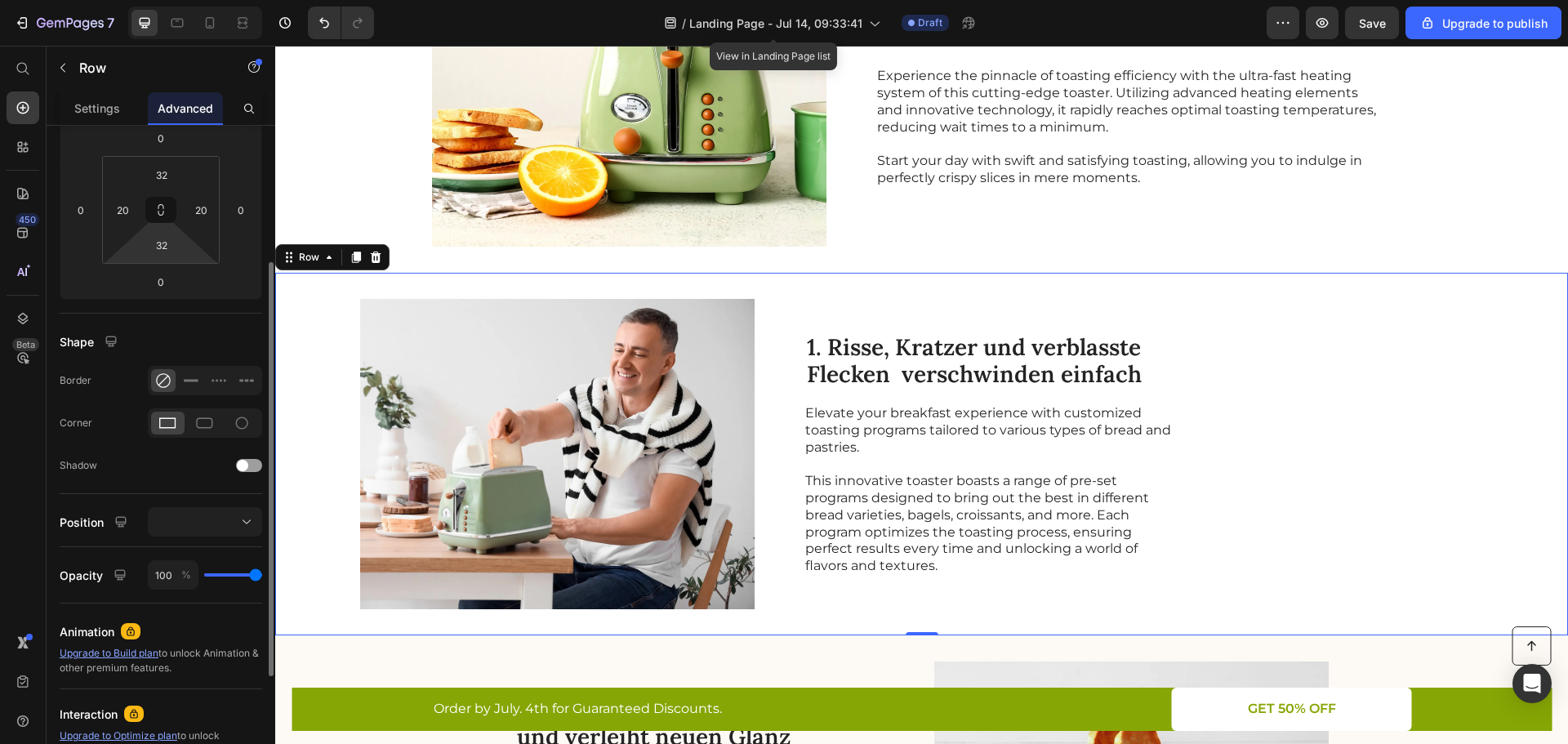 scroll, scrollTop: 0, scrollLeft: 0, axis: both 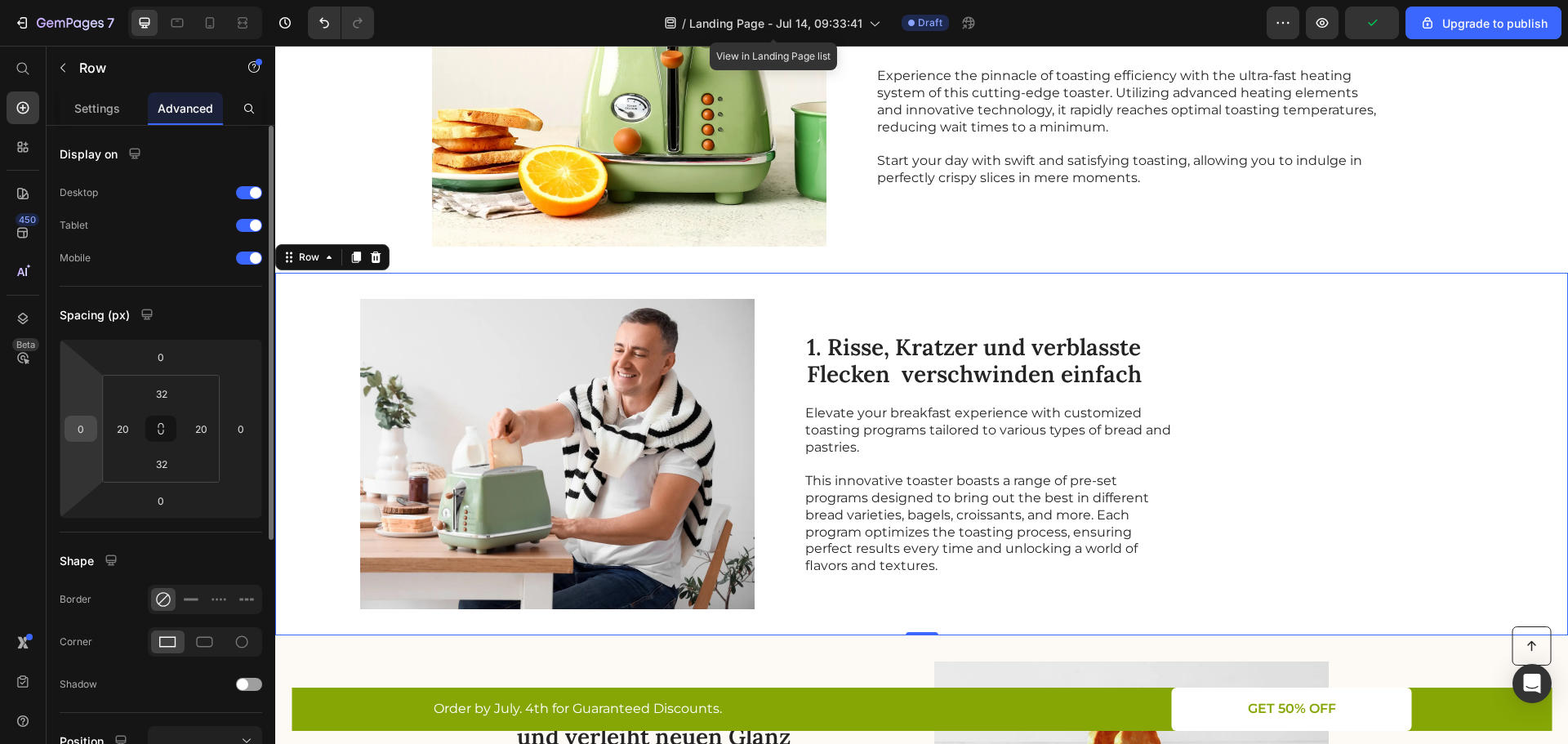 click on "0" at bounding box center [81, 429] 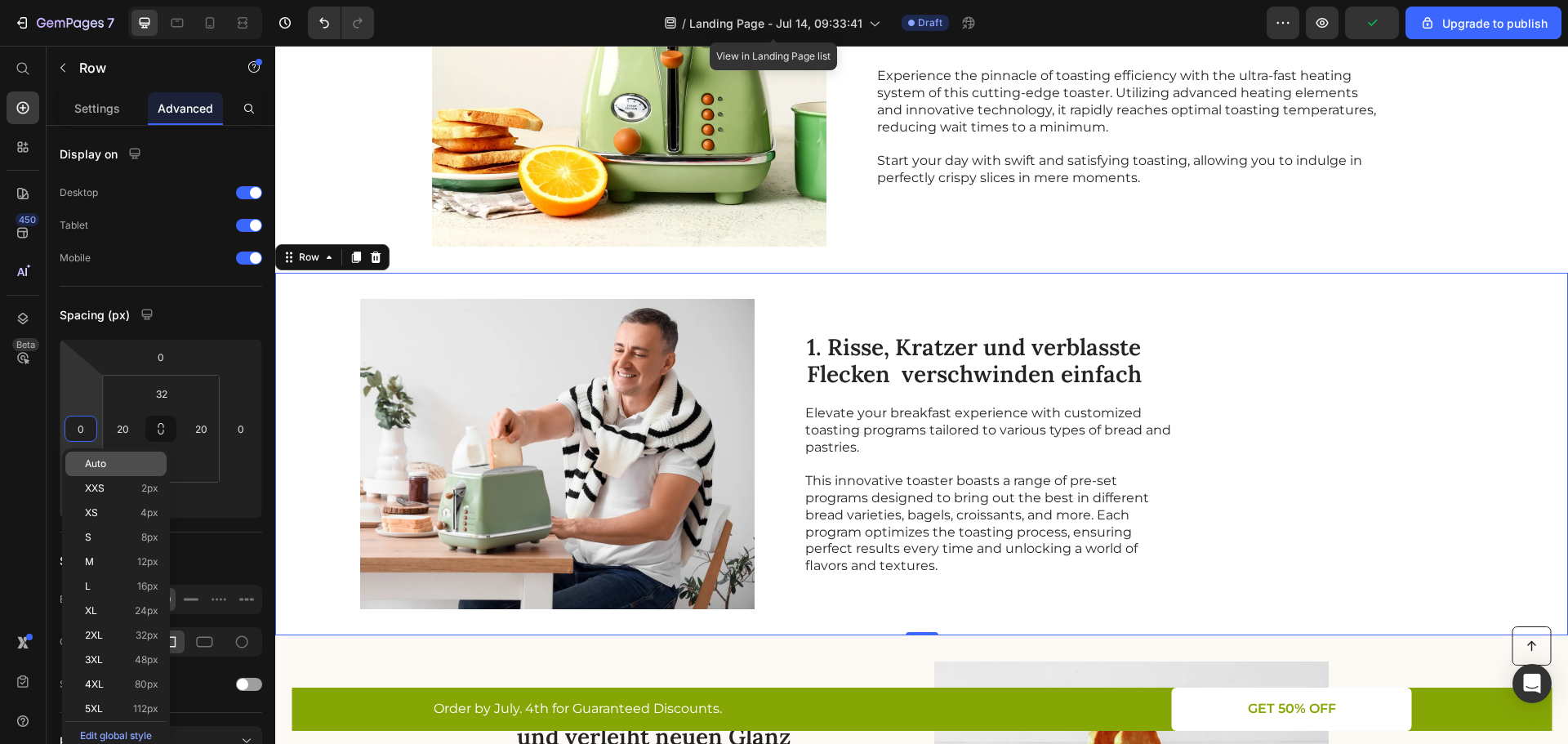 click on "Auto" 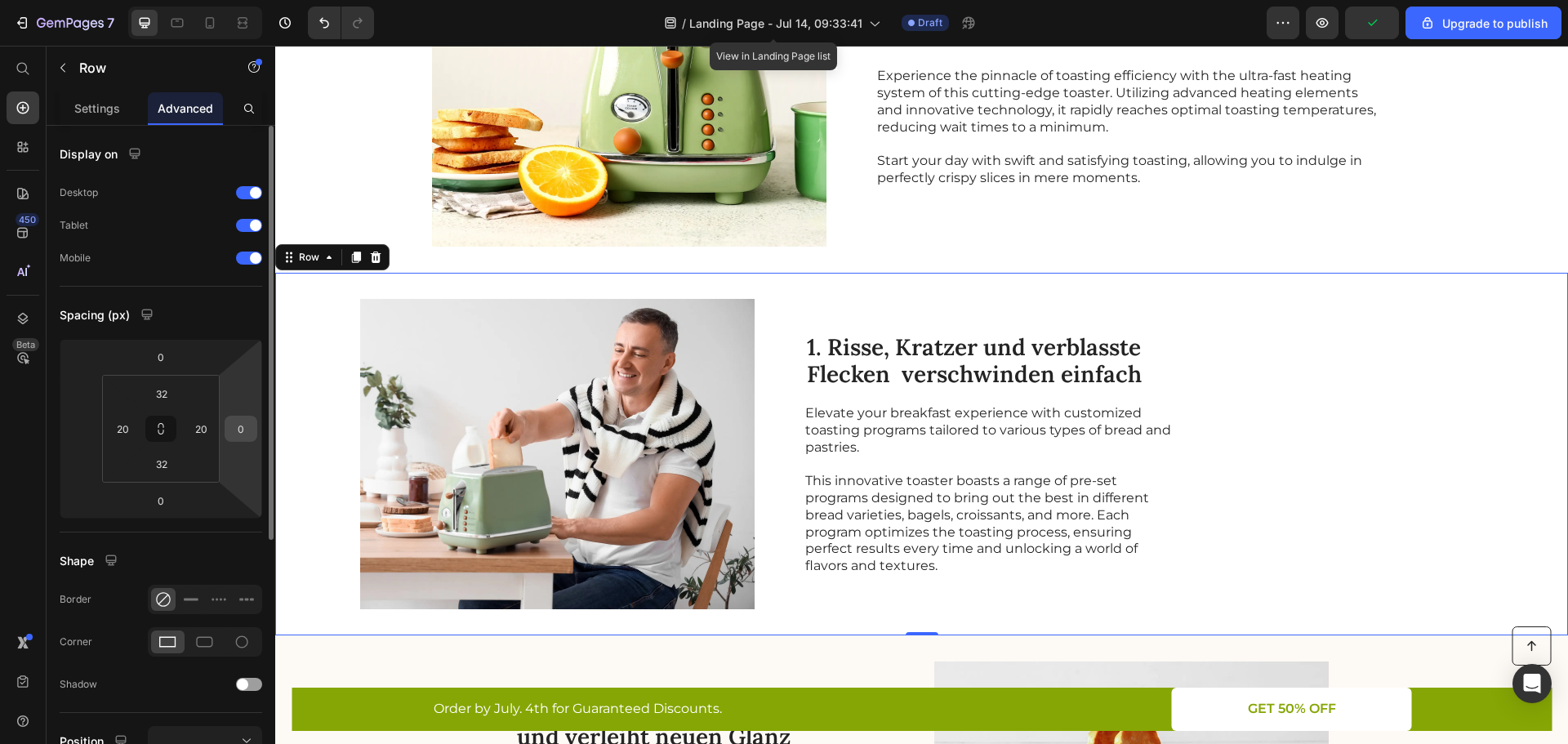 click on "0" at bounding box center [241, 429] 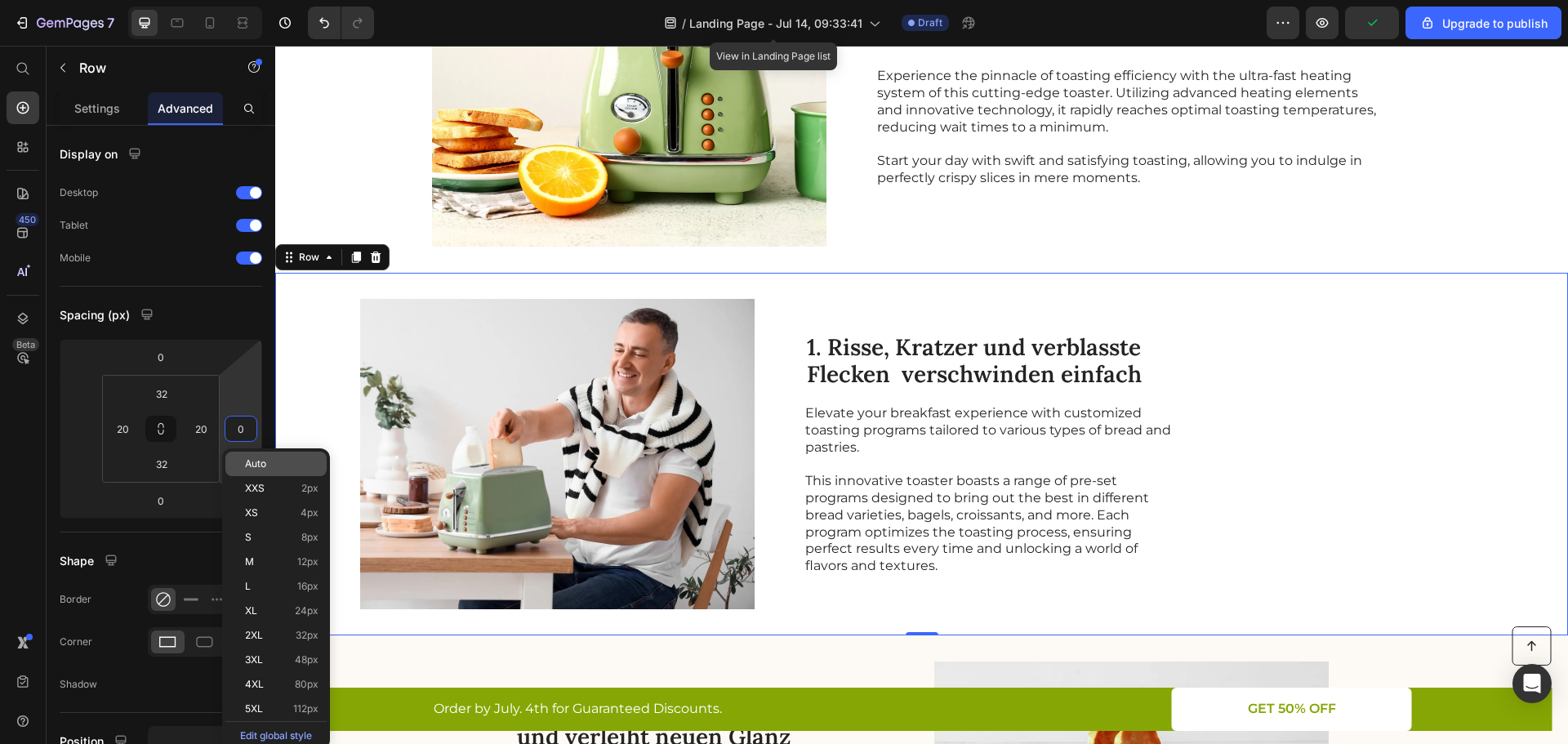 click on "Auto" at bounding box center (256, 464) 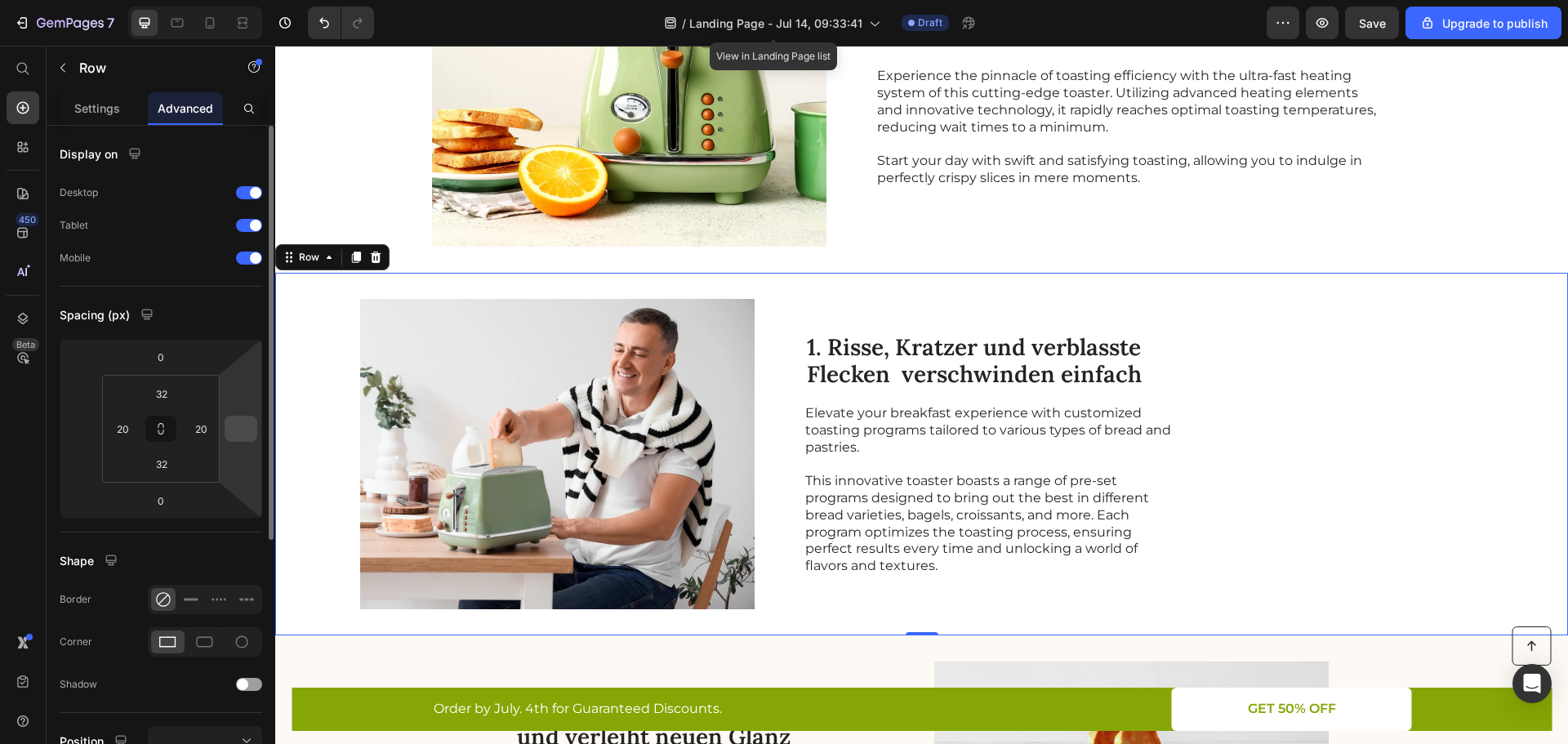 click at bounding box center [241, 429] 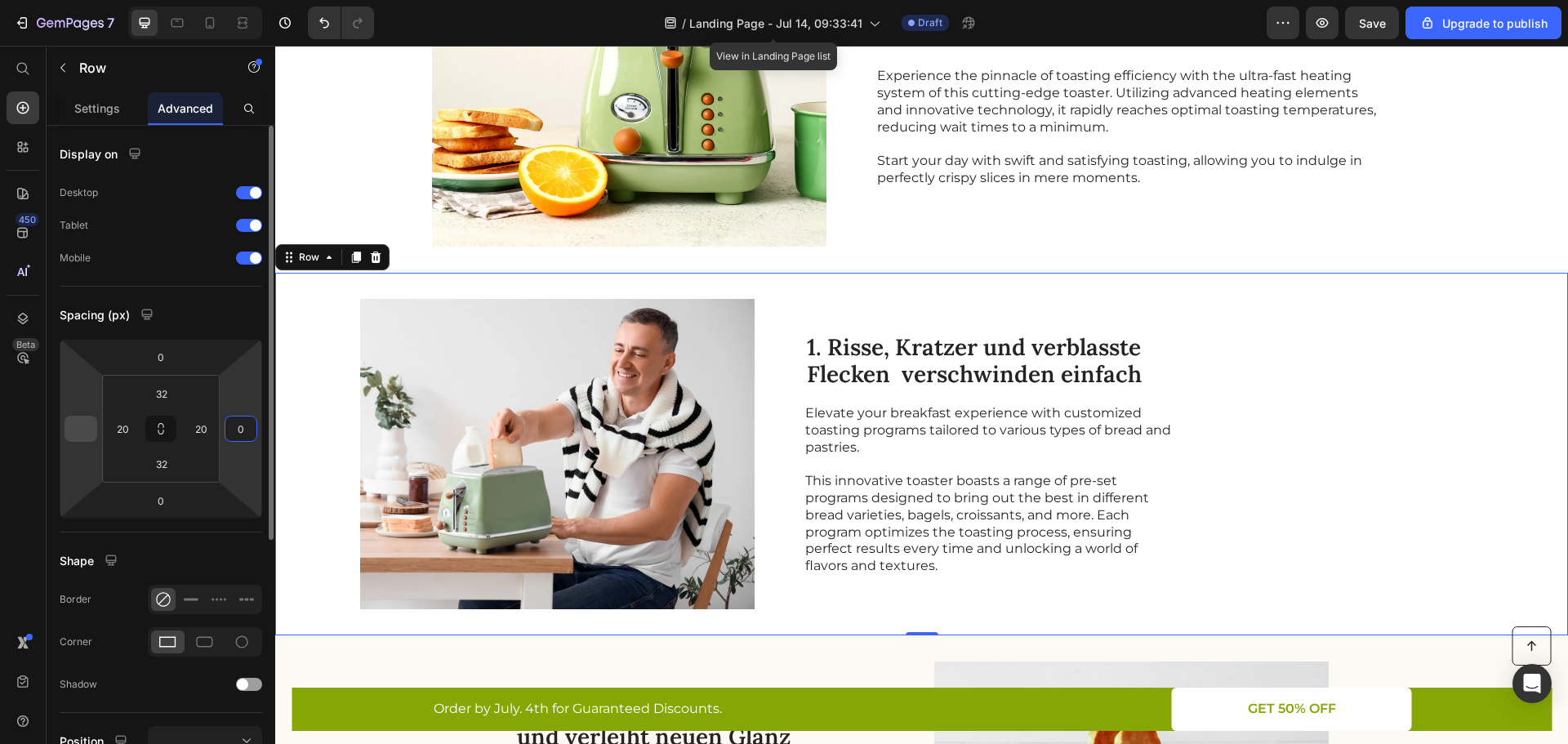 type on "0" 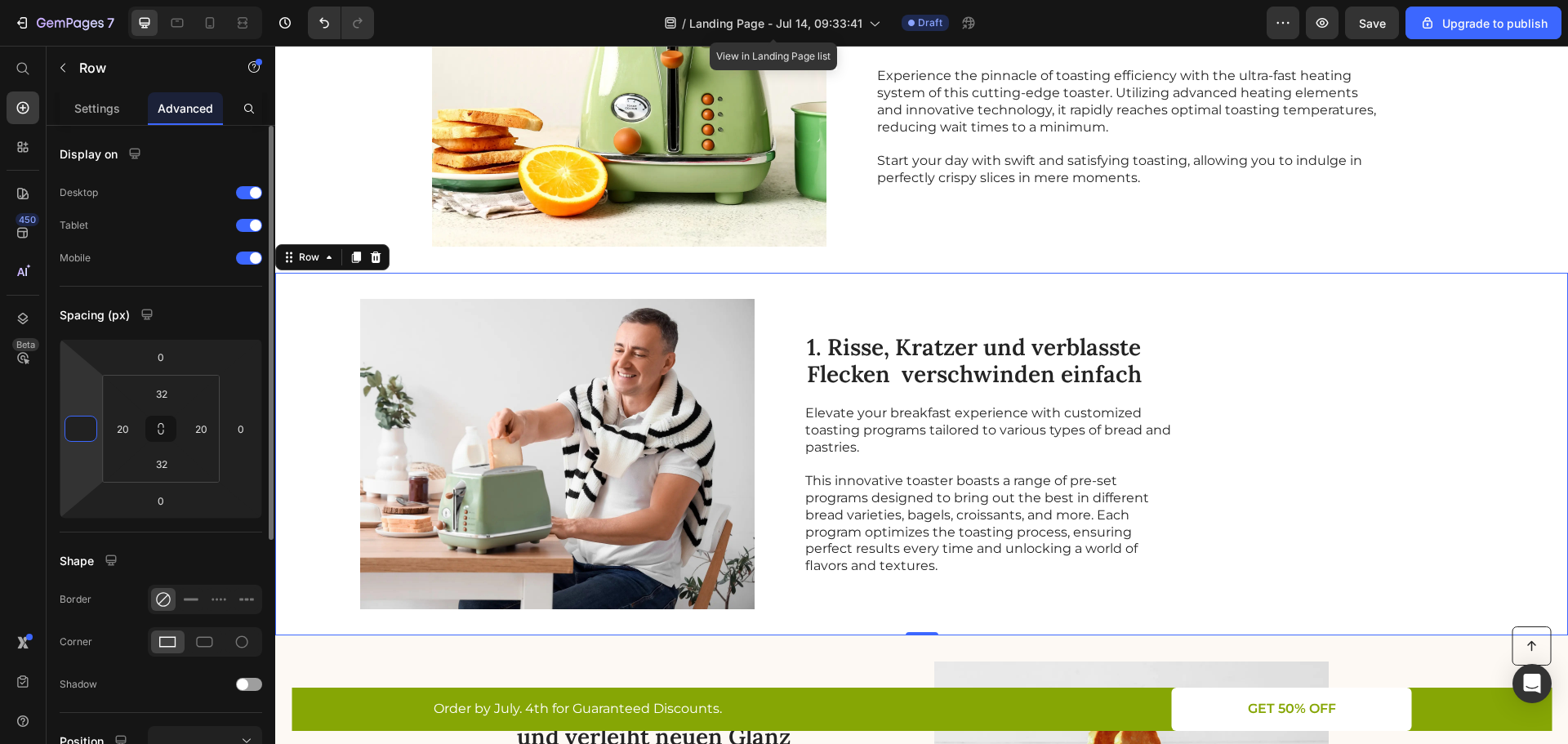 click at bounding box center (81, 429) 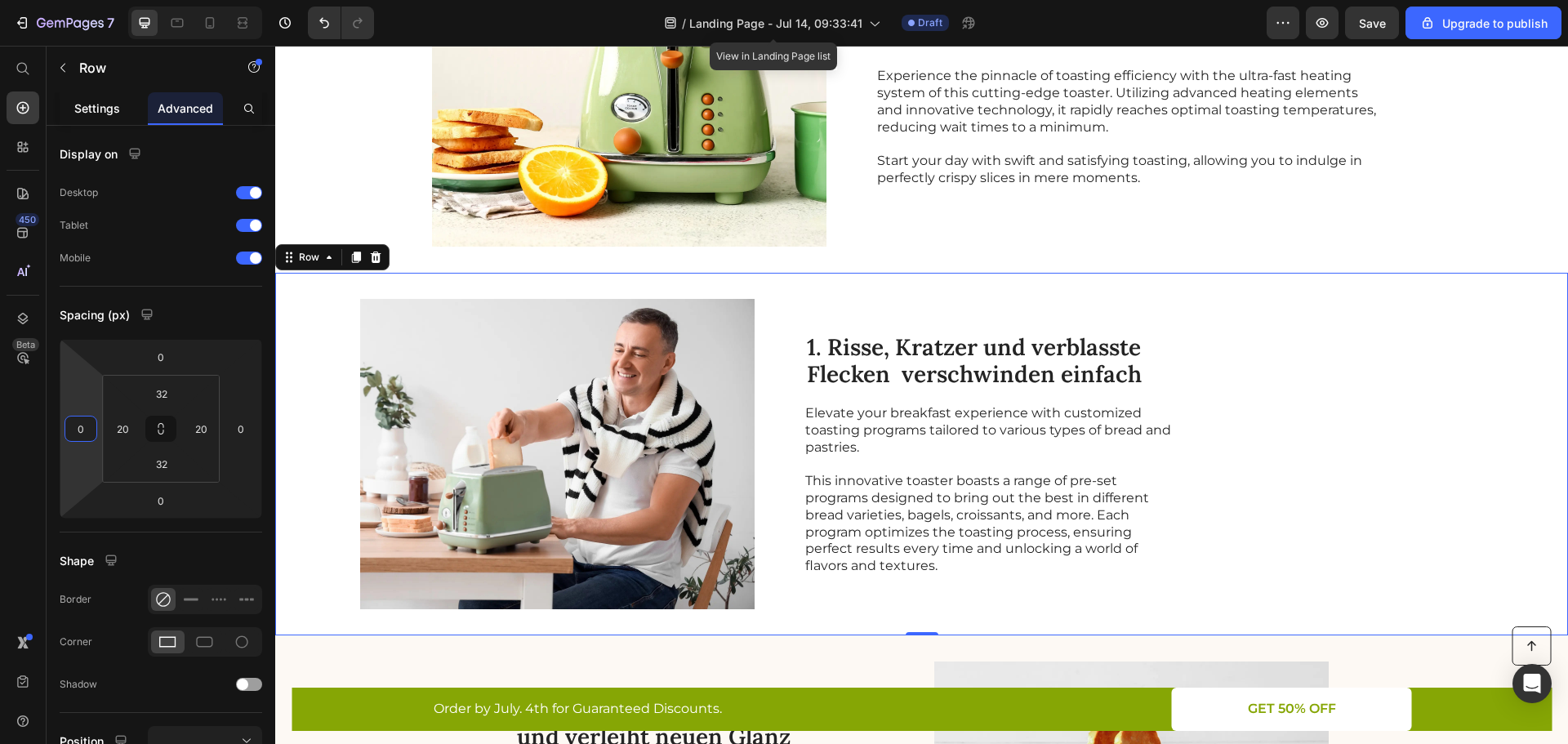 type on "0" 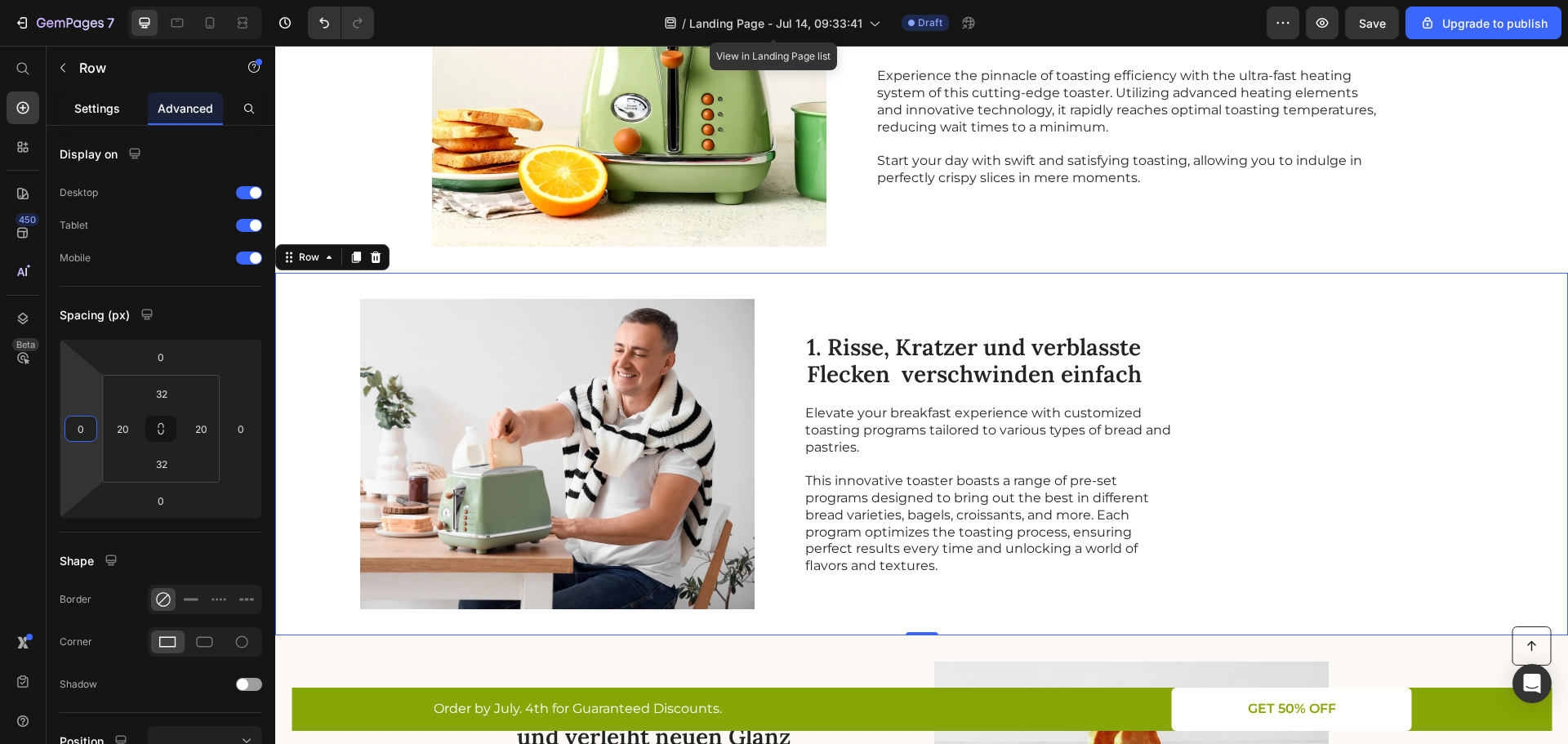 click on "Settings" 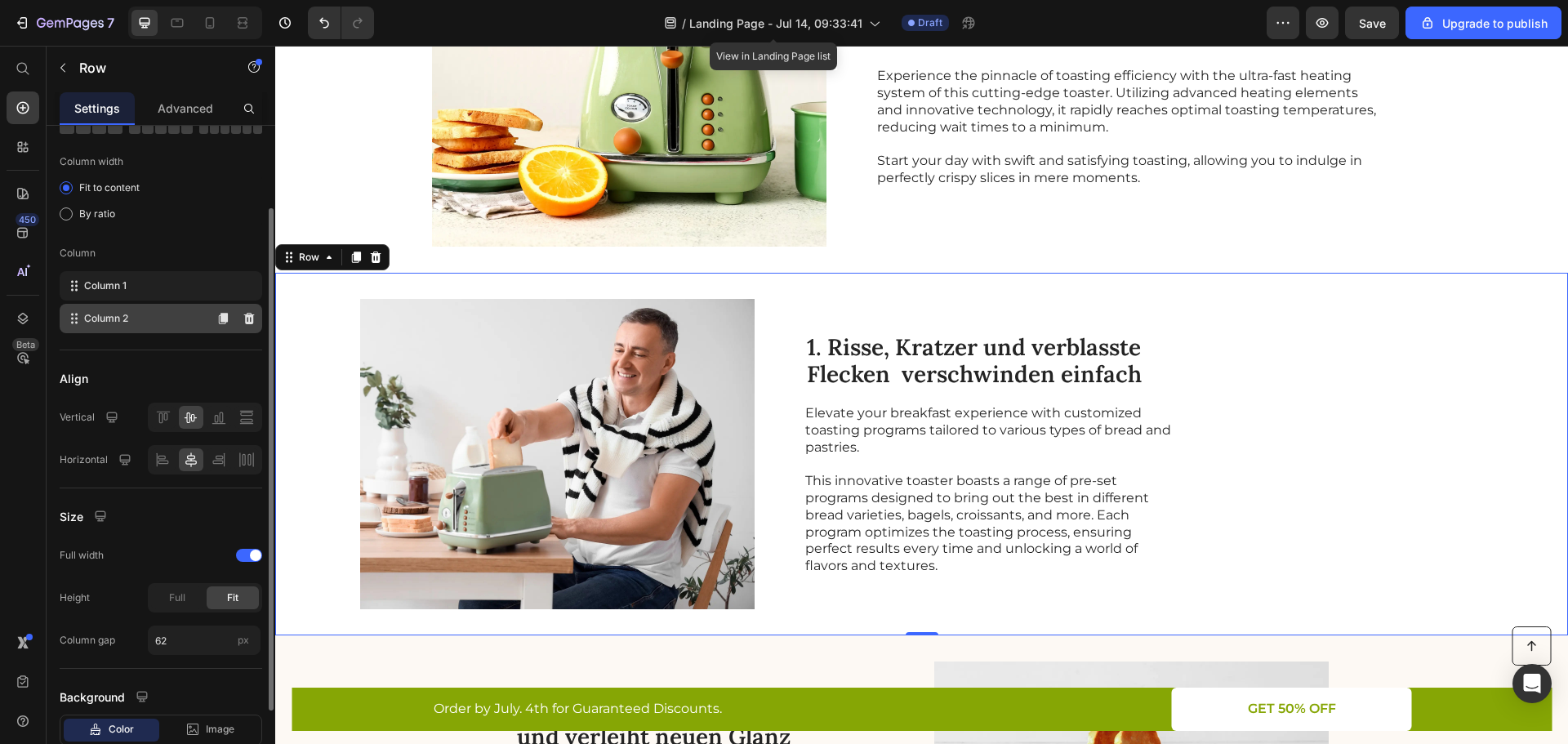 scroll, scrollTop: 164, scrollLeft: 0, axis: vertical 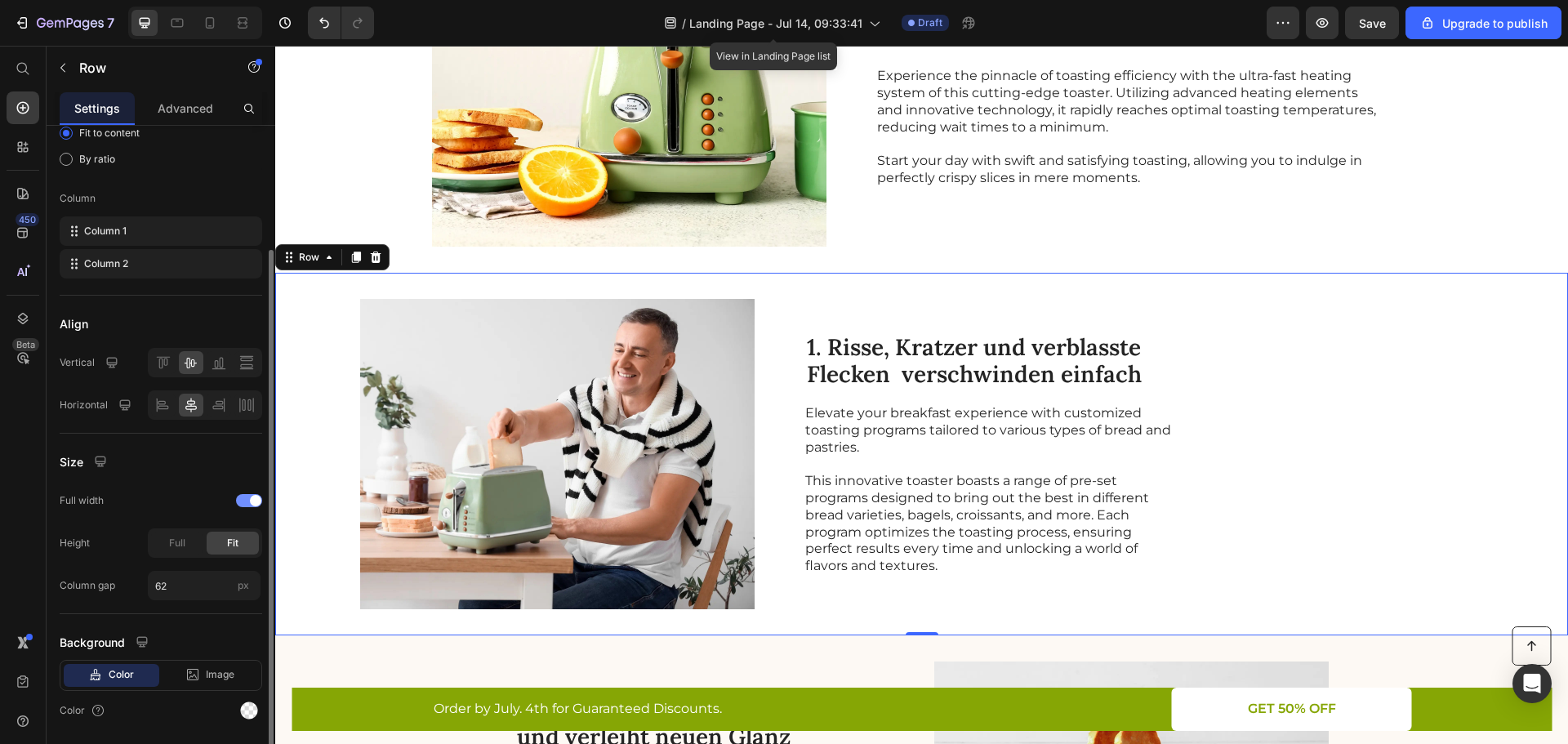 click at bounding box center (256, 501) 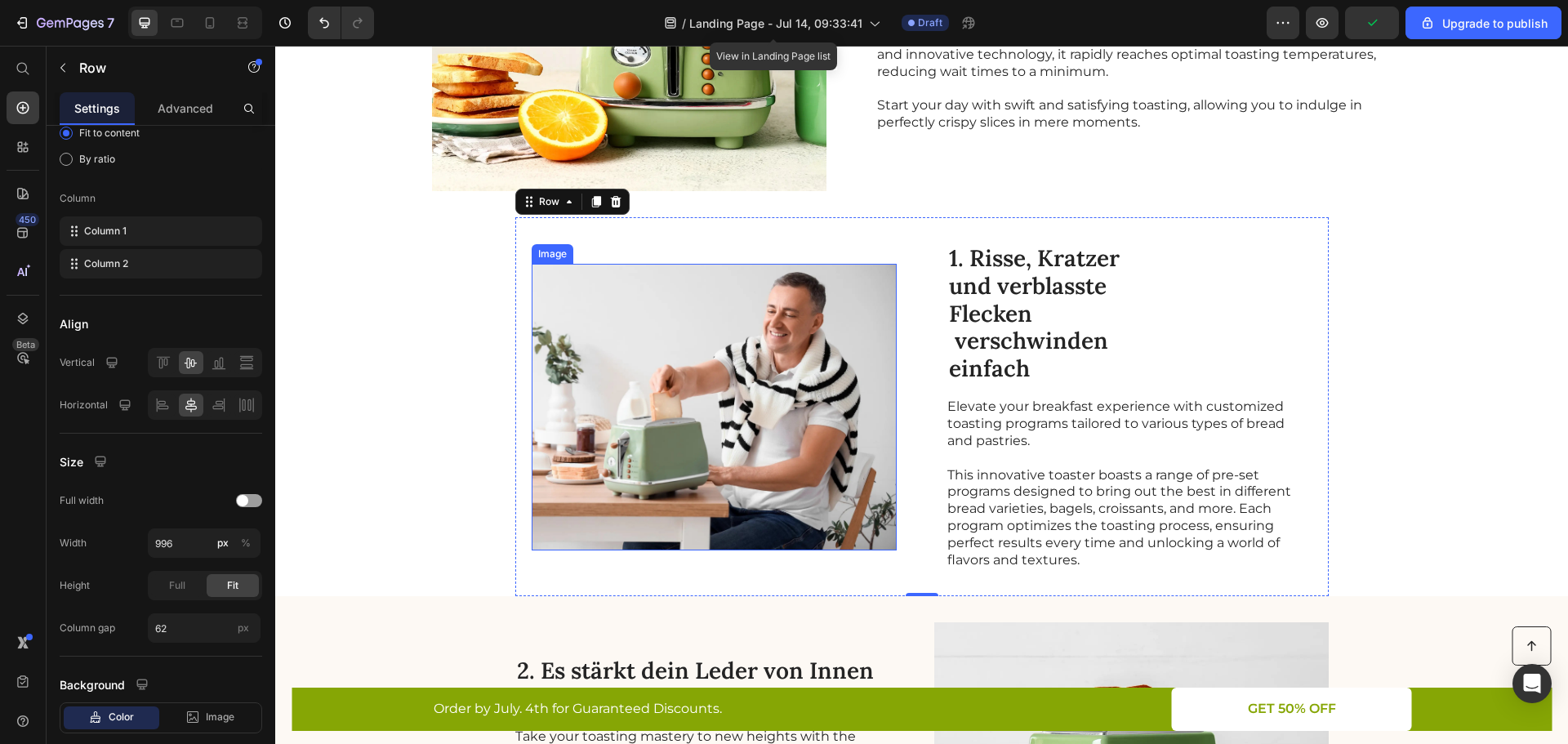 scroll, scrollTop: 490, scrollLeft: 0, axis: vertical 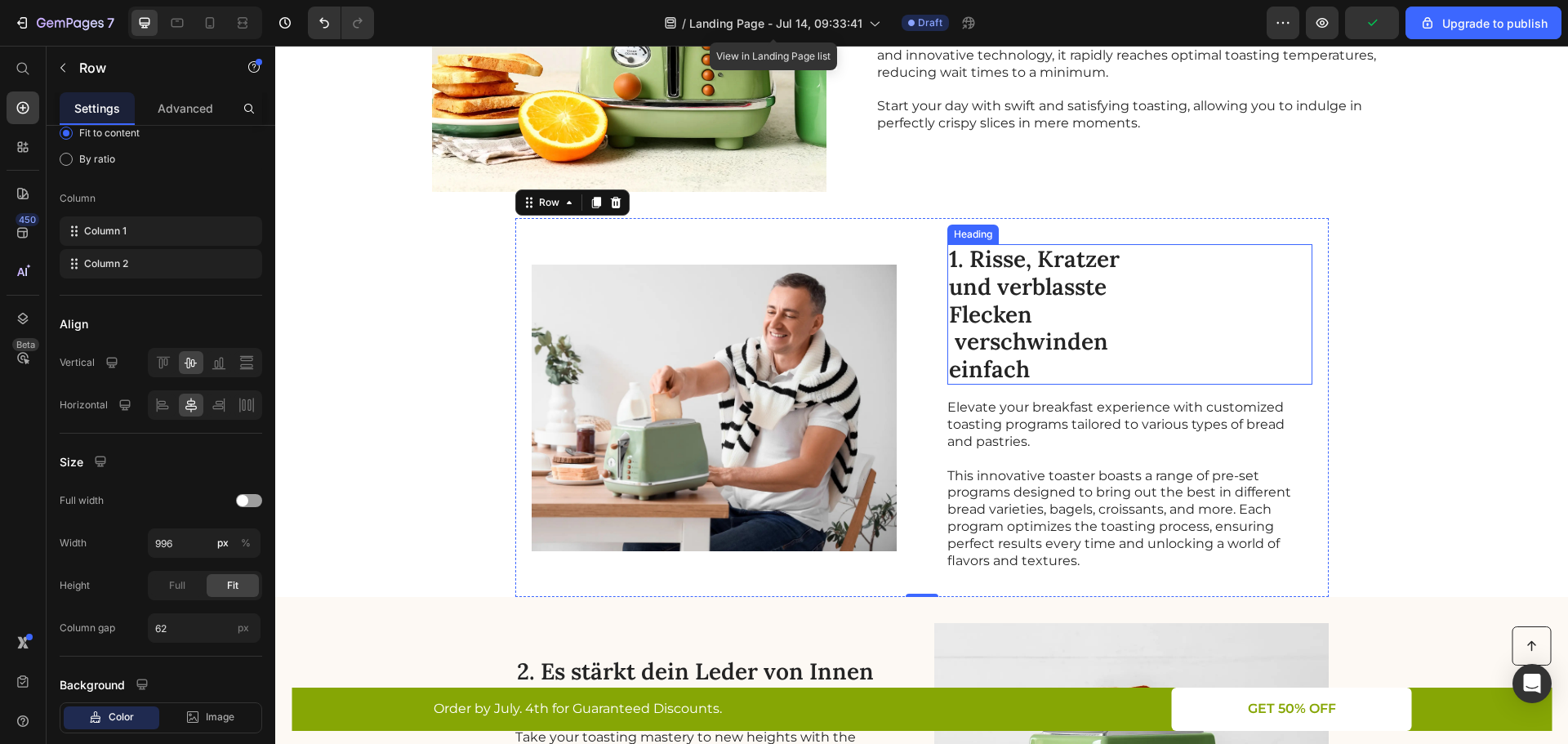 click on "1. Risse, Kratzer und verblasste Flecken  verschwinden einfach" at bounding box center [1057, 314] 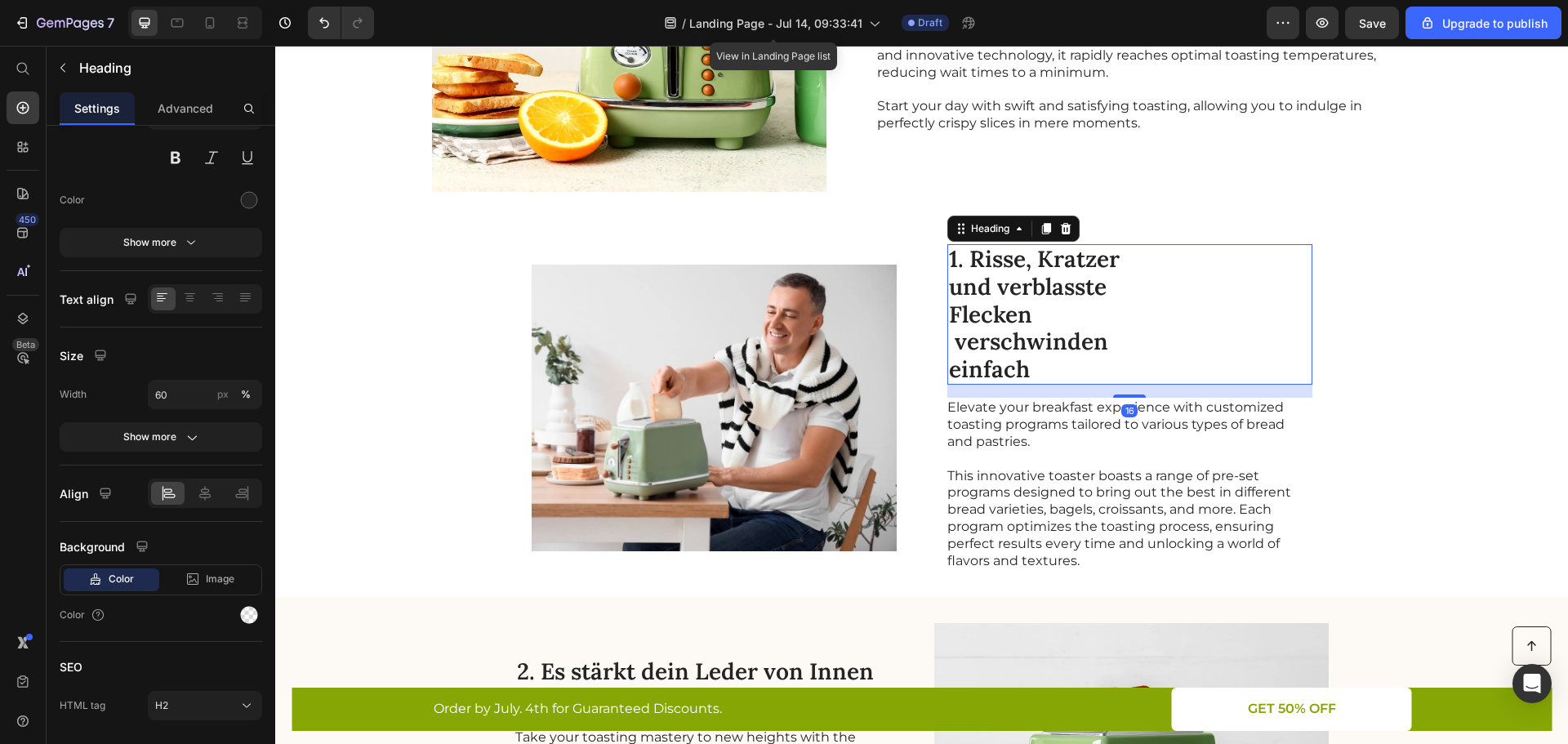 scroll, scrollTop: 0, scrollLeft: 0, axis: both 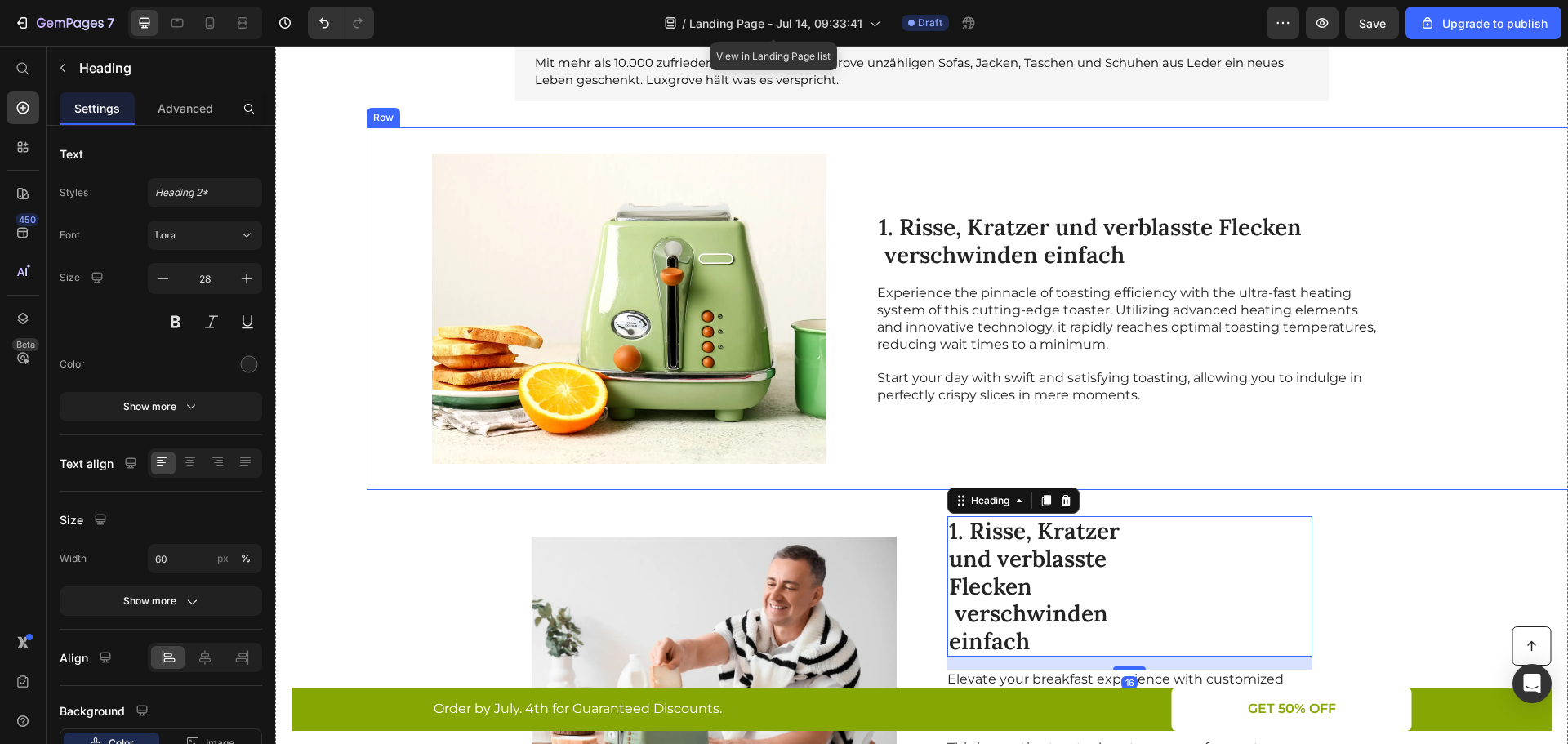 click on "1. Risse, Kratzer und verblasste Flecken  verschwinden einfach Heading Experience the pinnacle of toasting efficiency with the ultra-fast heating system of this cutting-edge toaster. Utilizing advanced heating elements and innovative technology, it rapidly reaches optimal toasting temperatures, reducing wait times to a minimum. Start your day with swift and satisfying toasting, allowing you to indulge in perfectly crispy slices in mere moments. Text Block" at bounding box center (1223, 309) 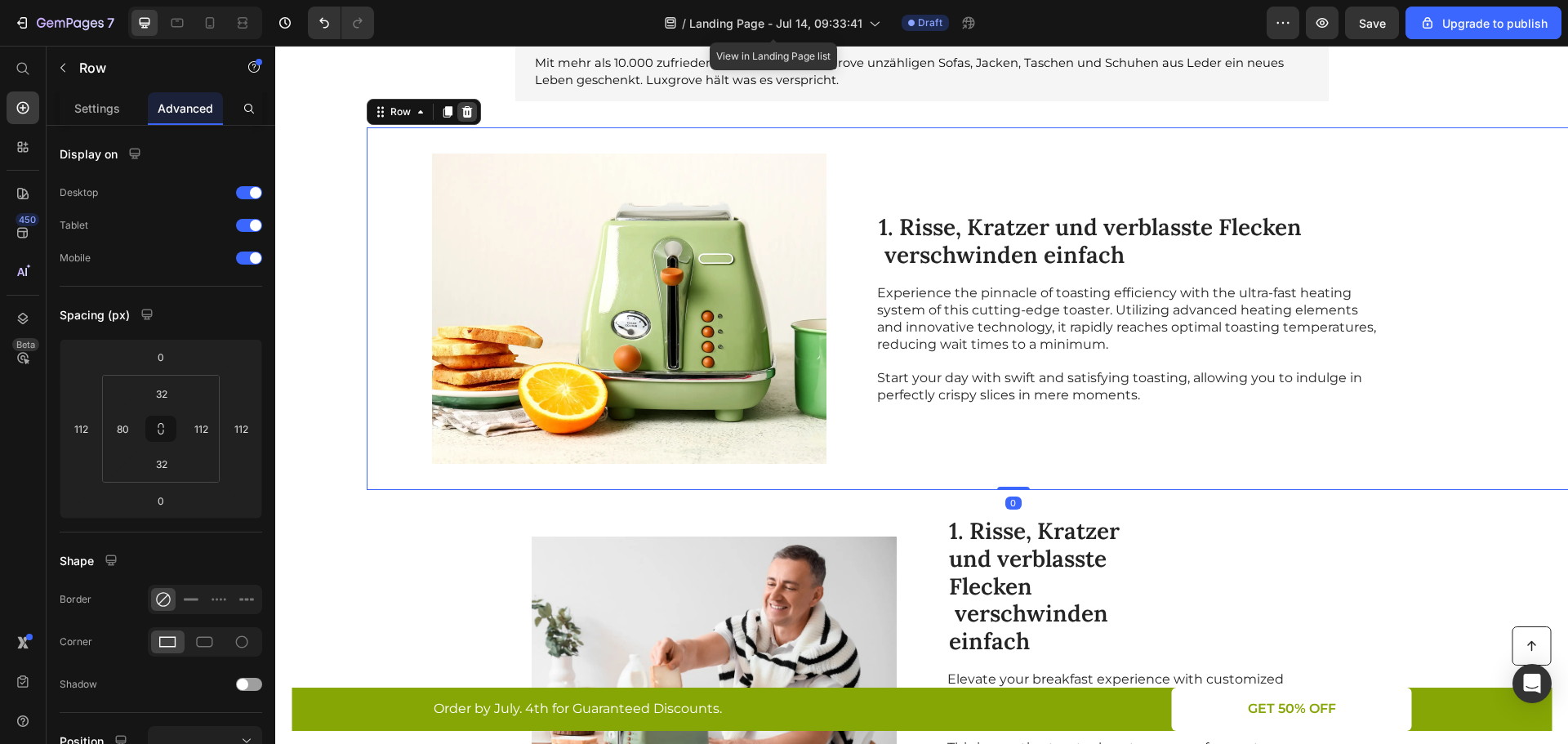 click at bounding box center [467, 112] 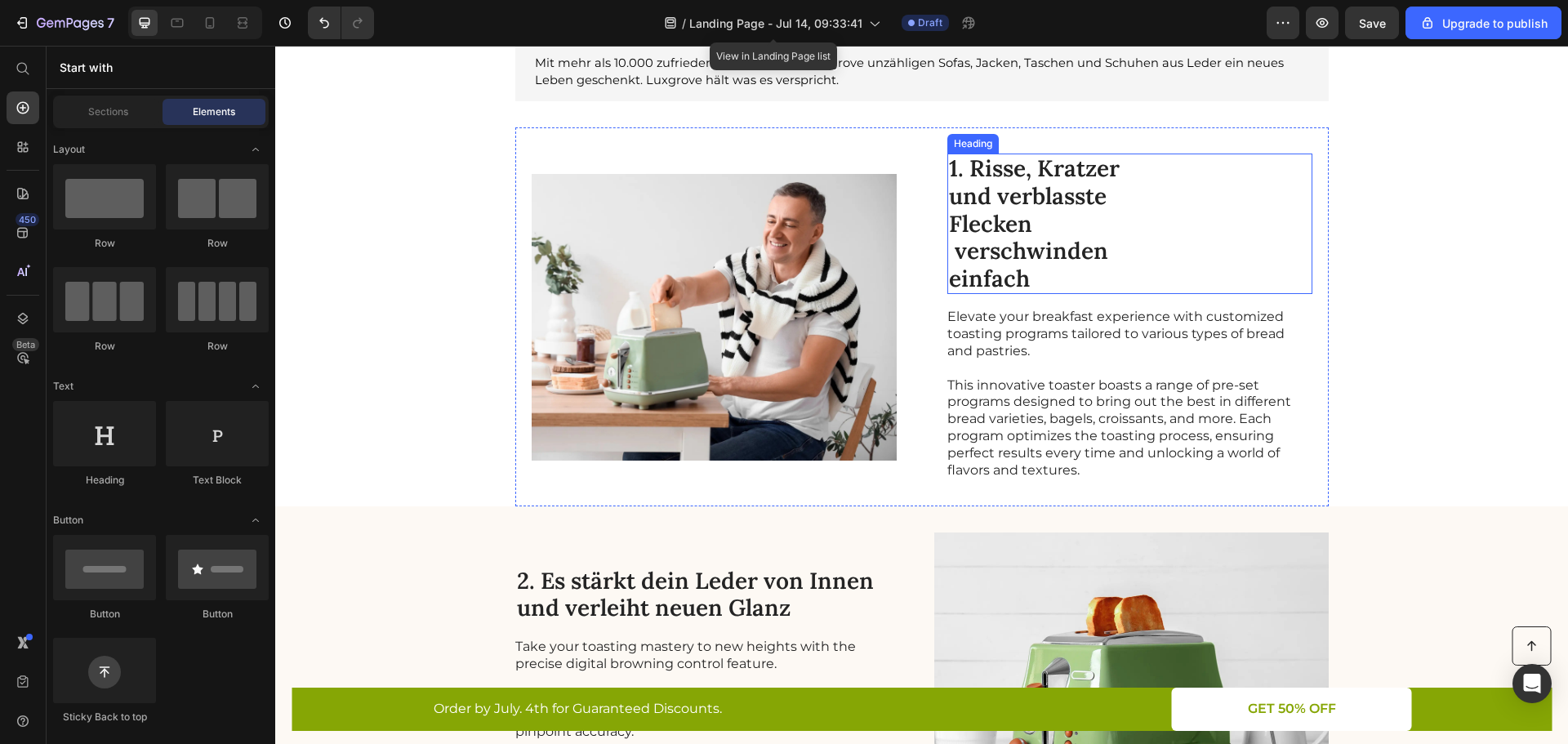 click on "1. Risse, Kratzer und verblasste Flecken  verschwinden einfach" at bounding box center (1057, 224) 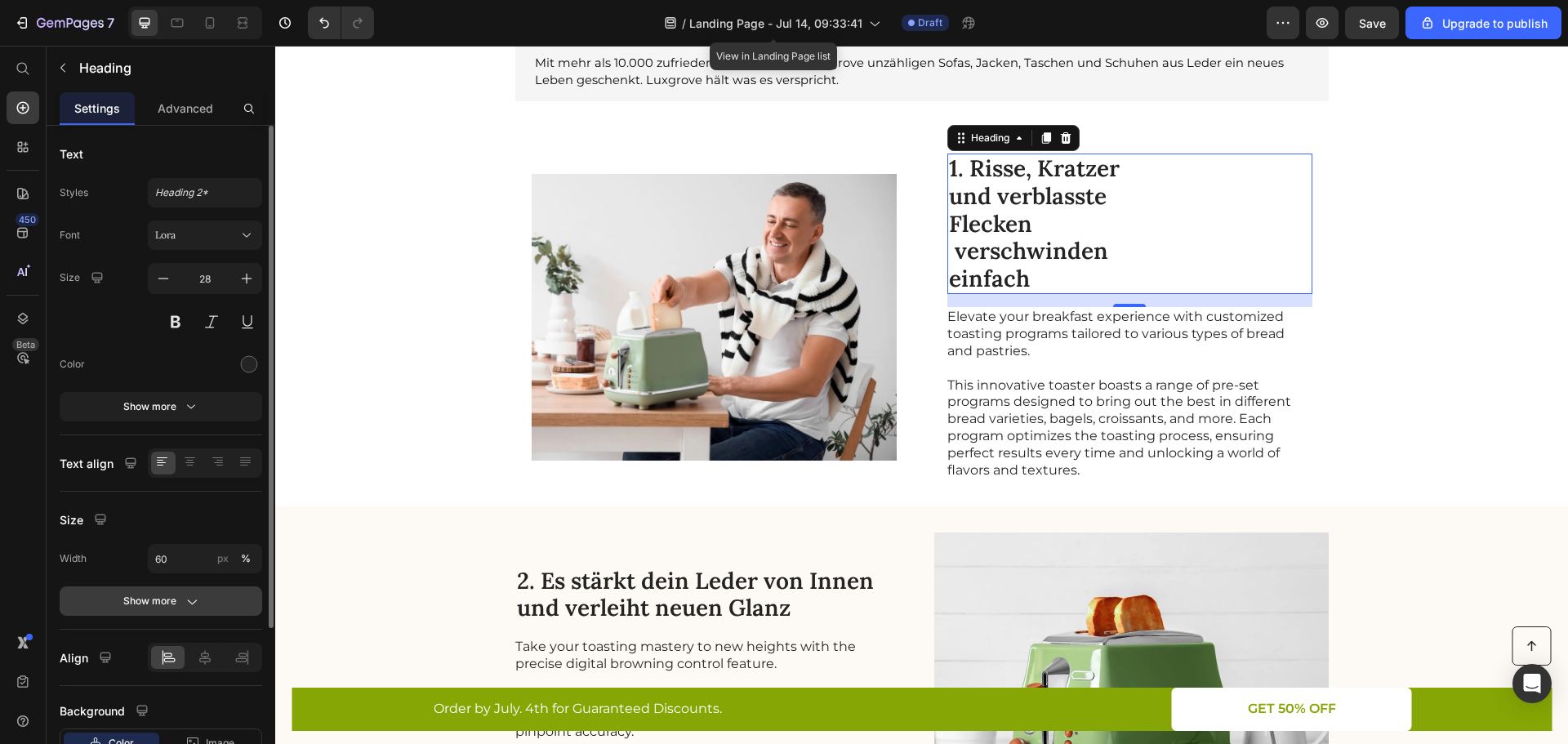 click 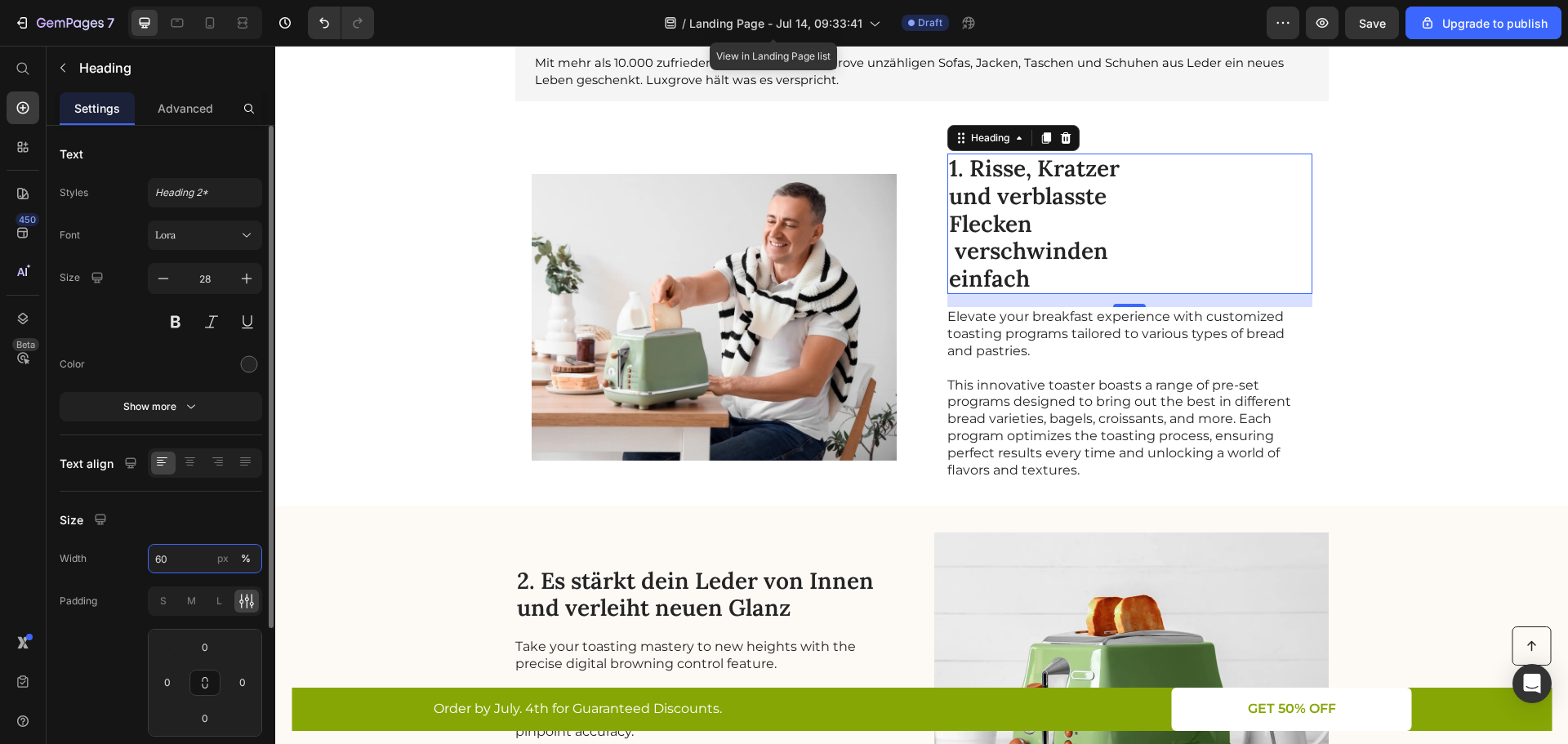 click on "60" at bounding box center (205, 559) 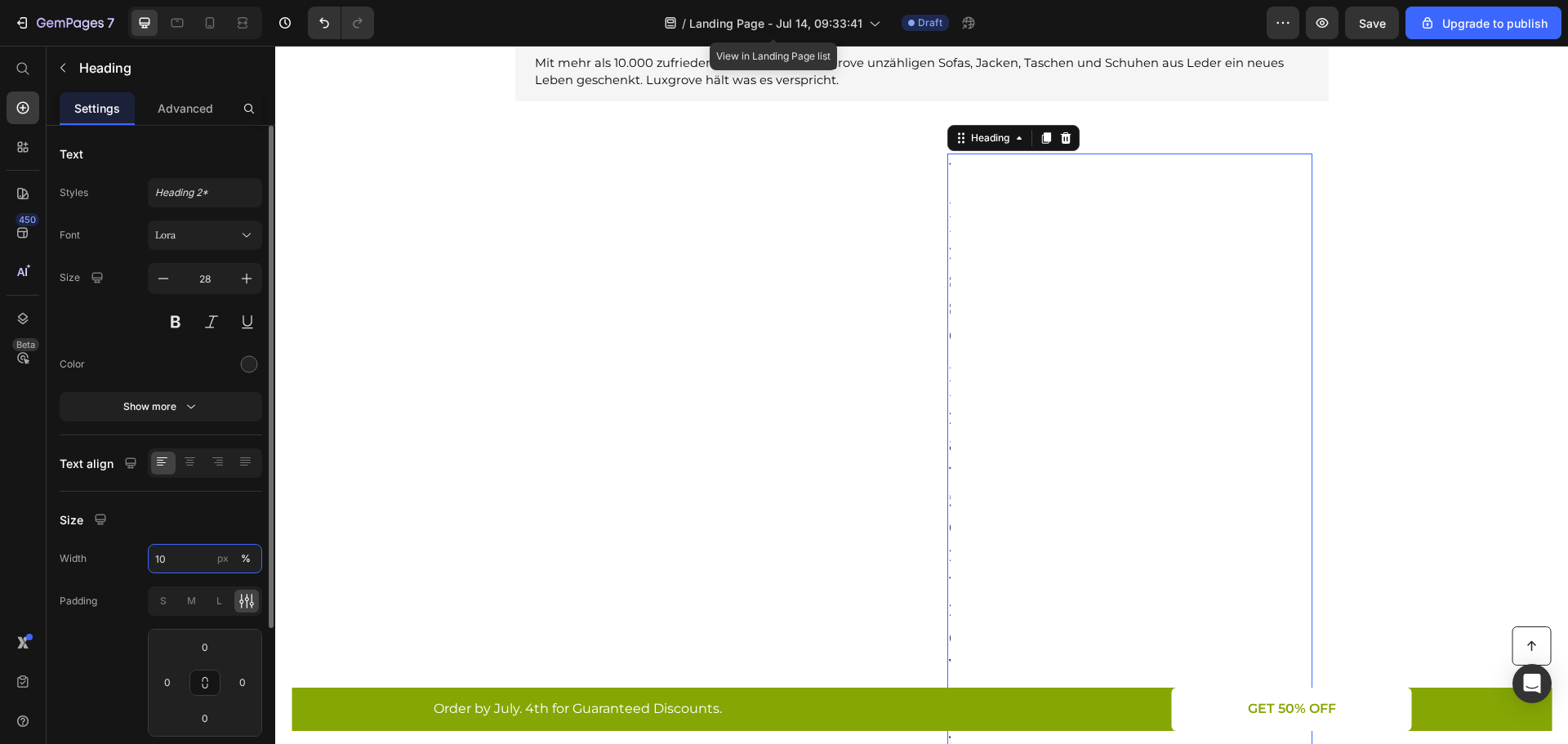 type on "100" 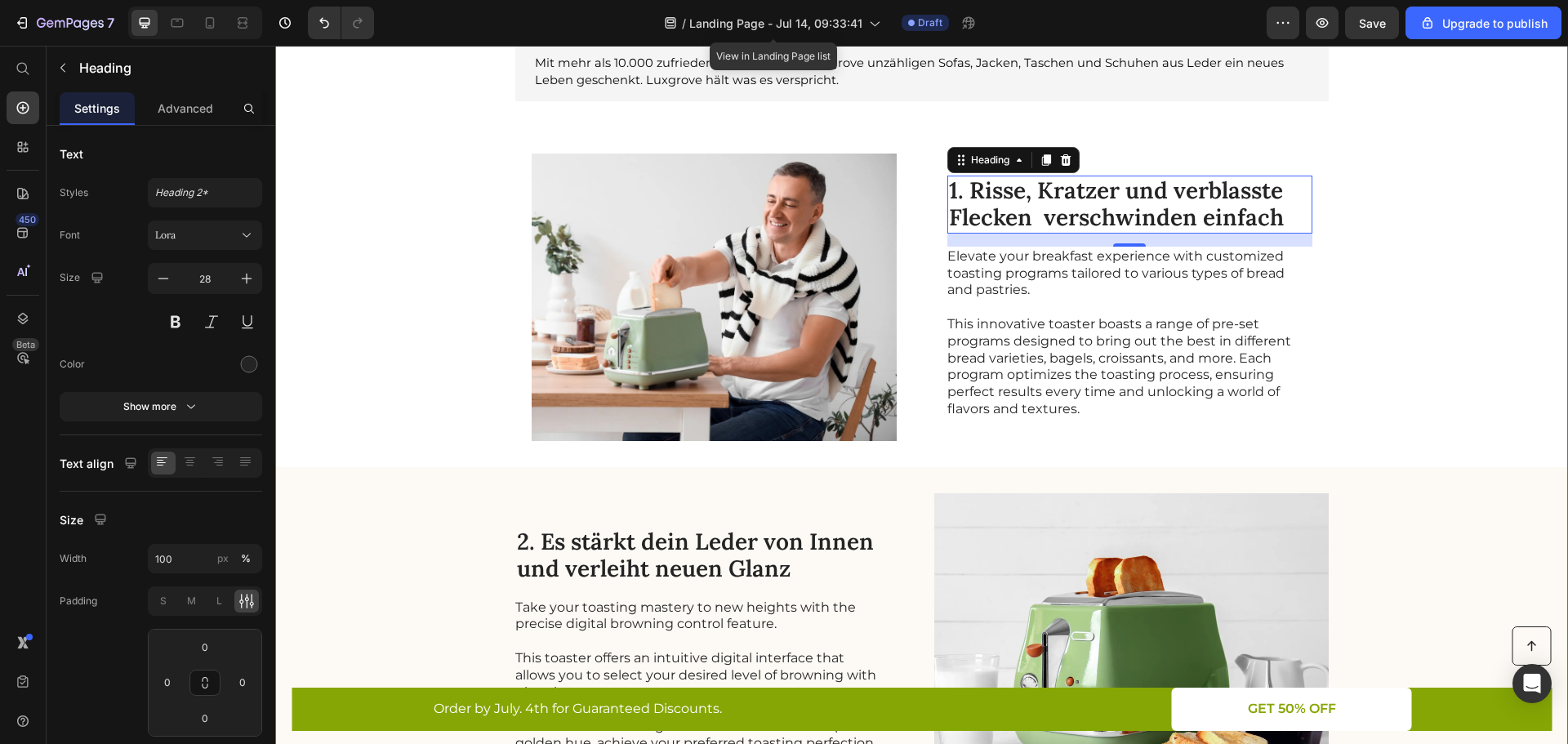 click on "6 Gründe, wieso altes Leder diese Zaubercreme braucht. Heading Image Von  Brigitte K. Heading Letzens bearbeitet 05.06.2025 Text Block Row Mit mehr als 10.000 zufriedenen Kunden hat Luxgrove unzuhligen Sofas, Jacken, Taschen und Schuhen aus Leder ein neues Leben geschenkt. Luxgrove hält was es verspricht. Text Block Image 1. Risse, Kratzer und verblasste Flecken  verschwinden einfach Heading   16 Elevate your breakfast experience with customized toasting programs tailored to various types of bread and pastries.   This innovative toaster boasts a range of pre-set programs designed to bring out the best in different bread varieties, bagels, croissants, and more. Each program optimizes the toasting process, ensuring perfect results every time and unlocking a world of flavors and textures. Text Block Row 2. Es stärkt dein Leder von Innen und verleiht neuen Glanz Heading Take your toasting mastery to new heights with the precise digital browning control feature. Text Block Image Row Image Heading   Row Row" at bounding box center (921, 708) 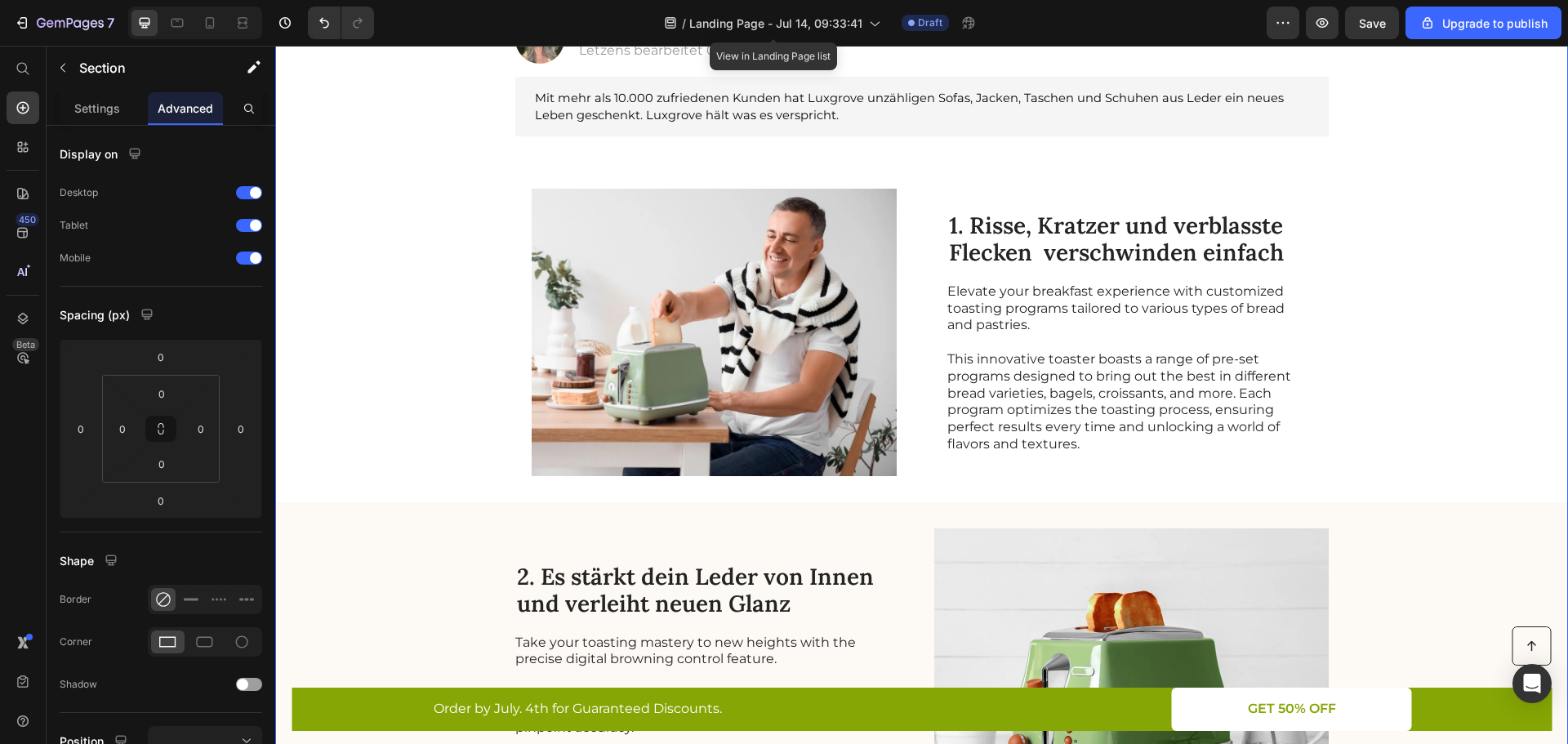 scroll, scrollTop: 163, scrollLeft: 0, axis: vertical 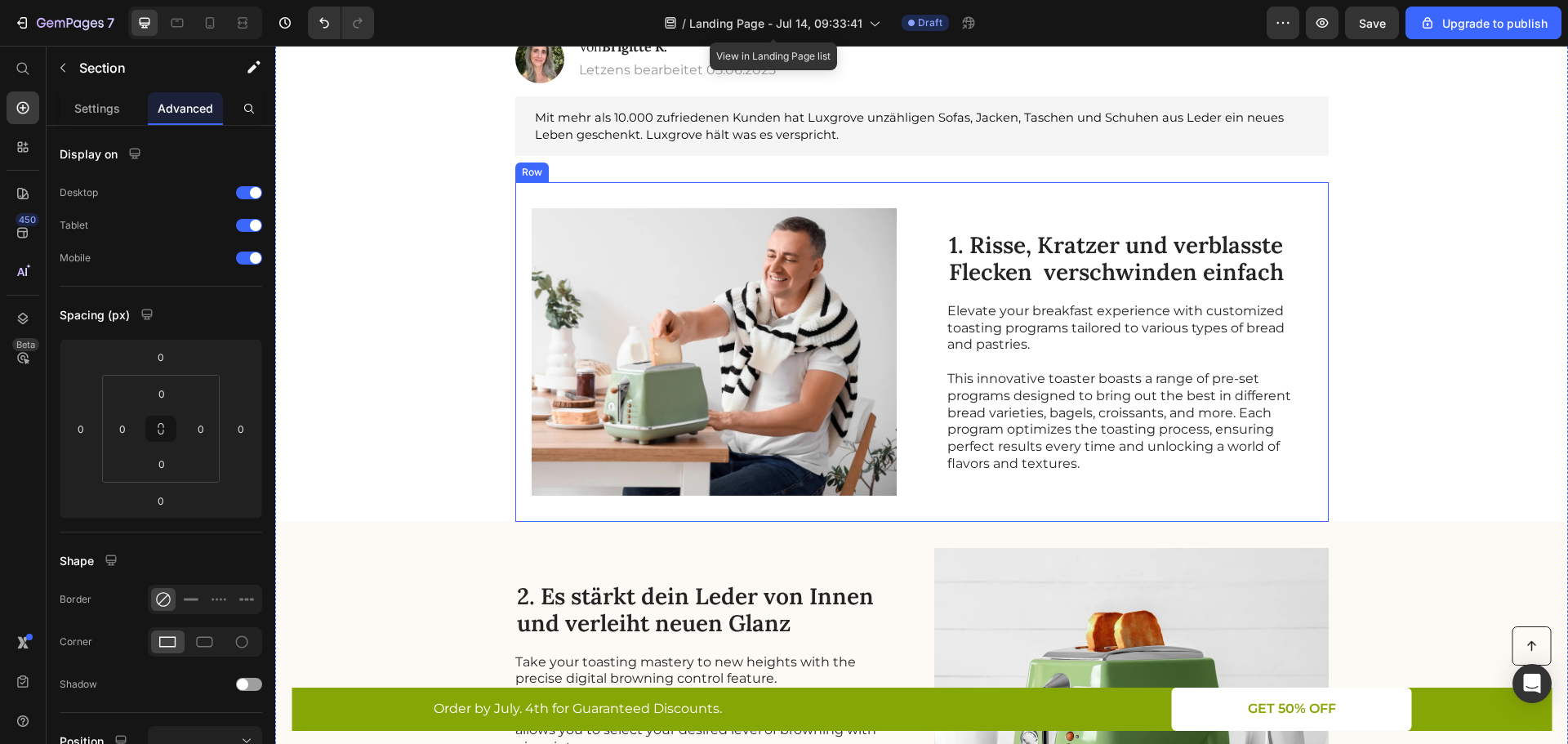 click on "Image 1. Risse, Kratzer und verblasste Flecken  verschwinden einfach Heading Elevate your breakfast experience with customized toasting programs tailored to various types of bread and pastries.   This innovative toaster boasts a range of pre-set programs designed to bring out the best in different bread varieties, bagels, croissants, and more. Each program optimizes the toasting process, ensuring perfect results every time and unlocking a world of flavors and textures. Text Block Row" at bounding box center (922, 352) 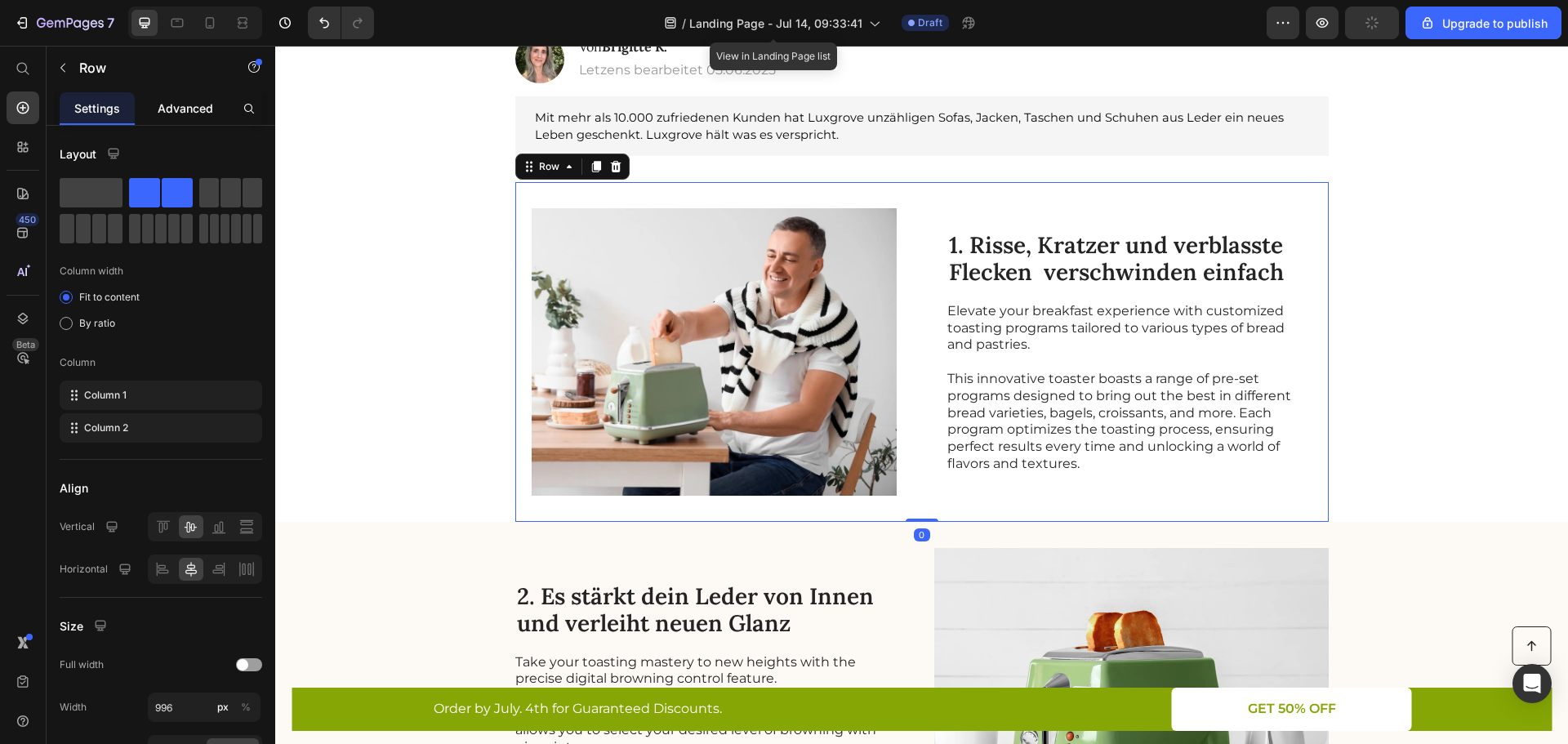 click on "Advanced" 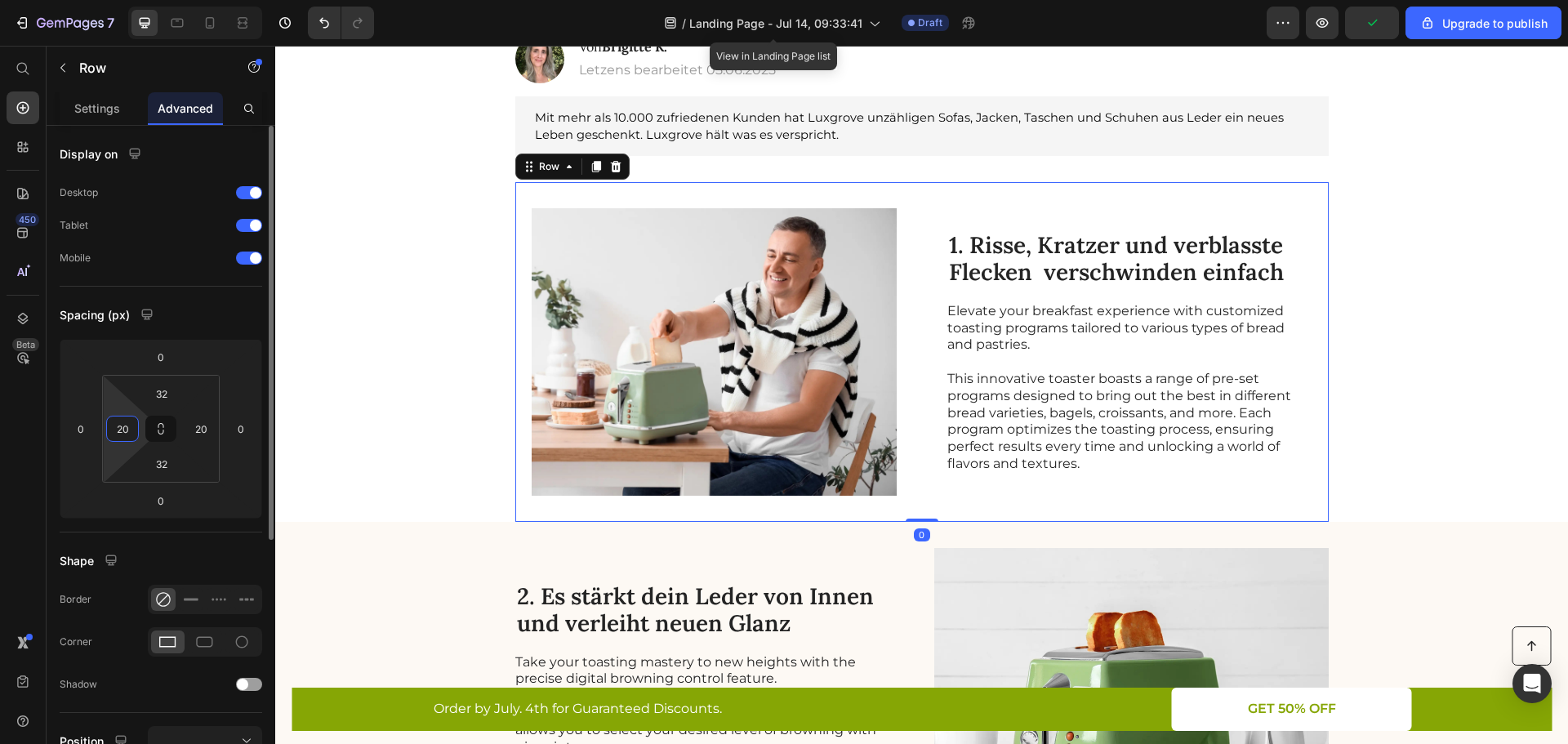 click on "20" at bounding box center [122, 429] 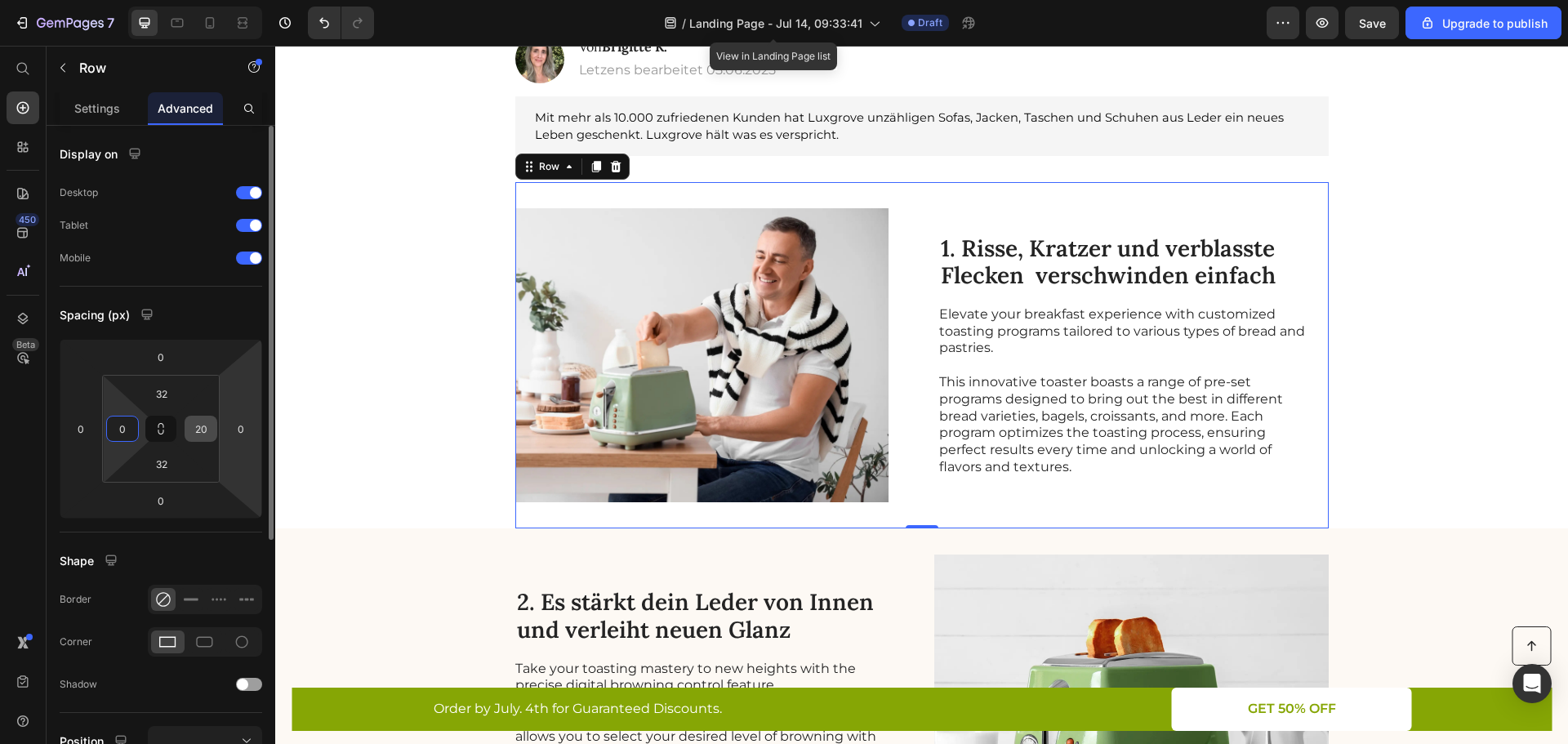 type on "0" 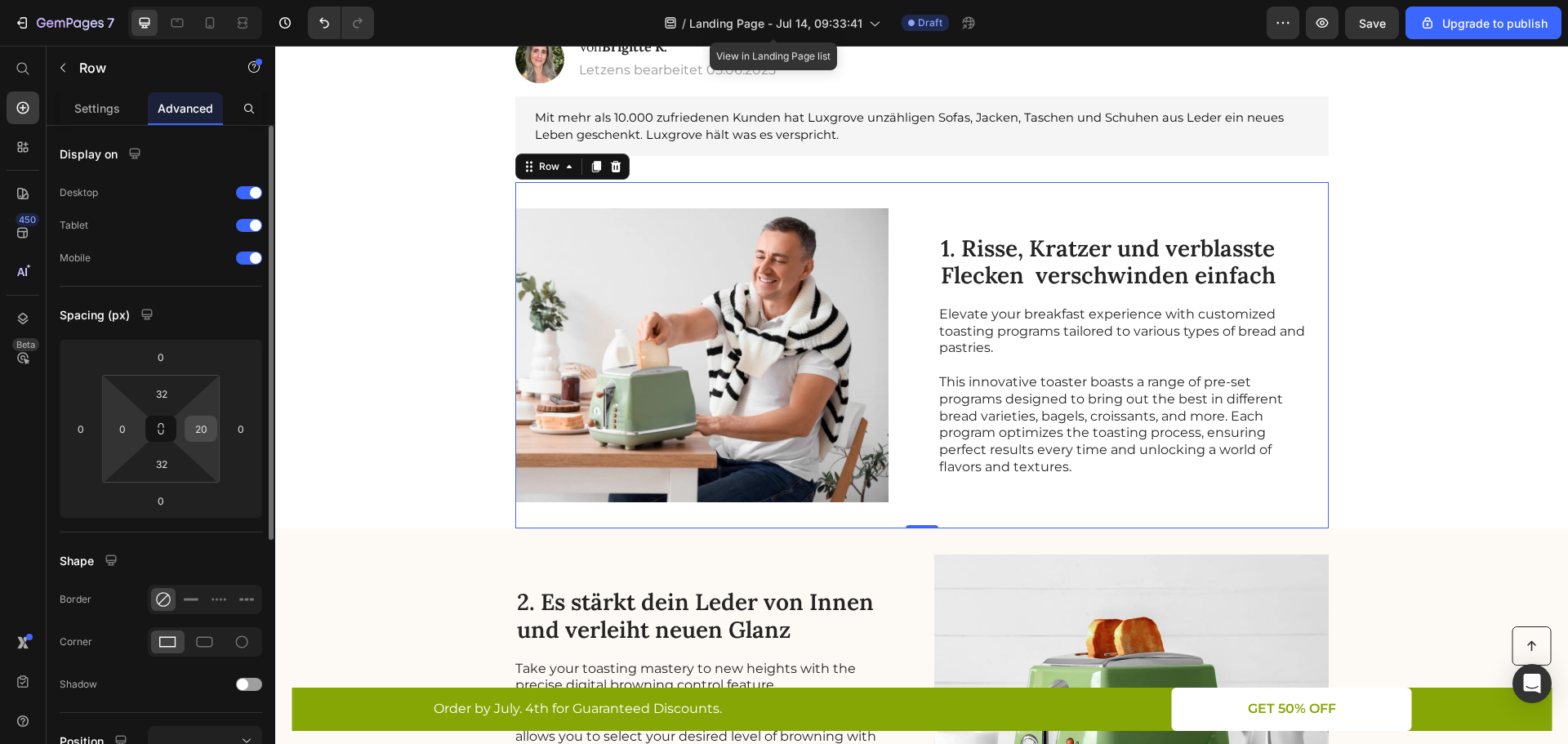 click on "20" at bounding box center [201, 429] 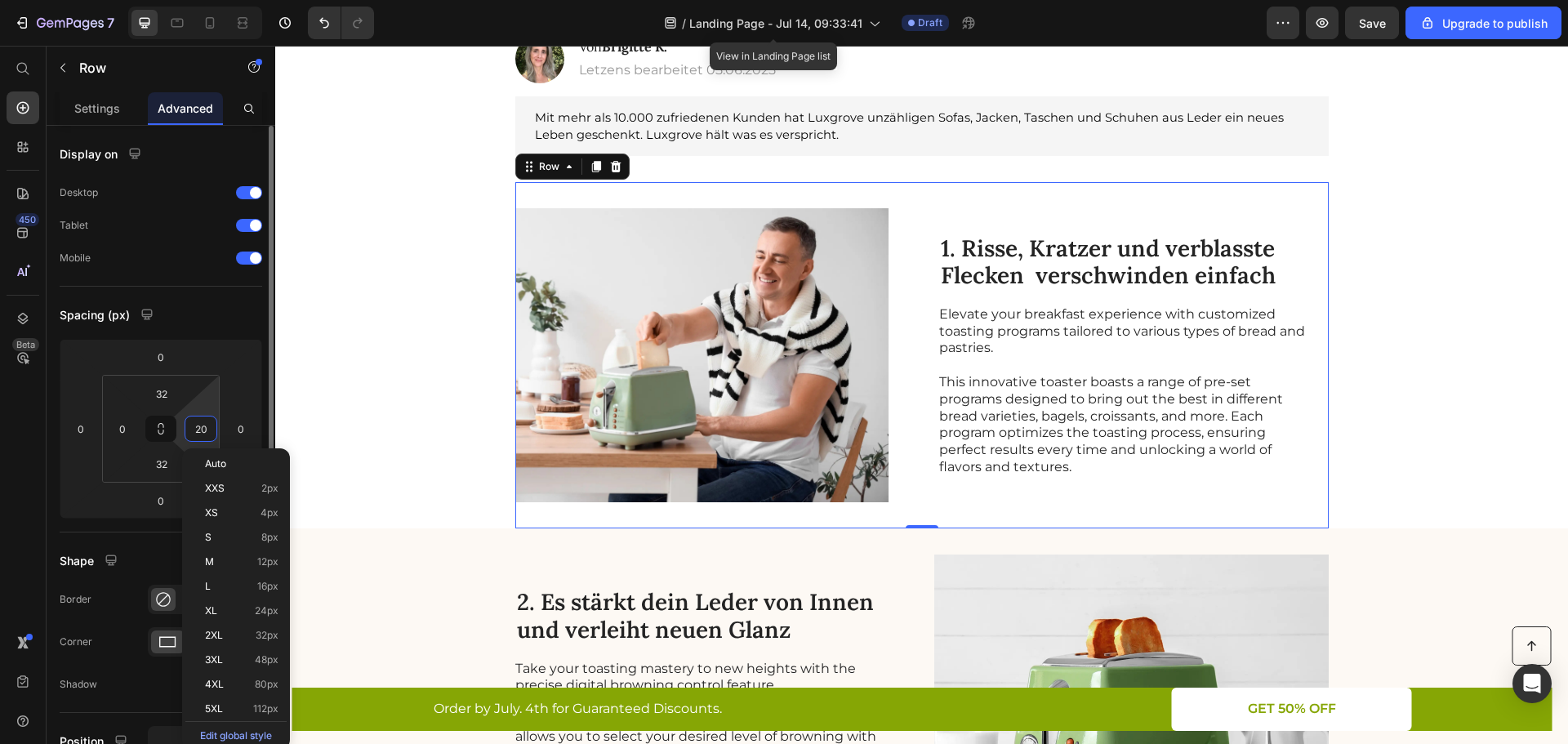 click on "20" at bounding box center (201, 429) 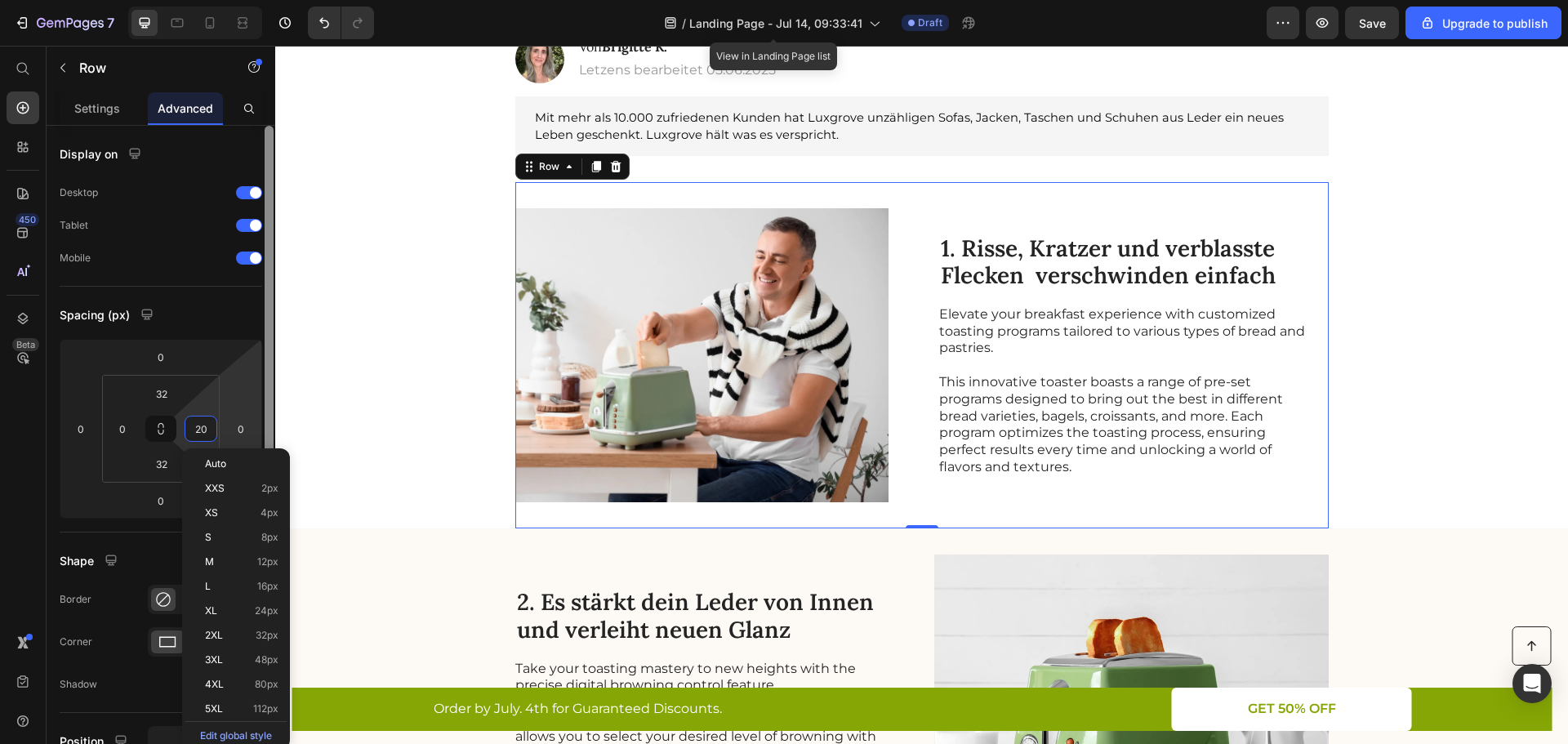 type on "0" 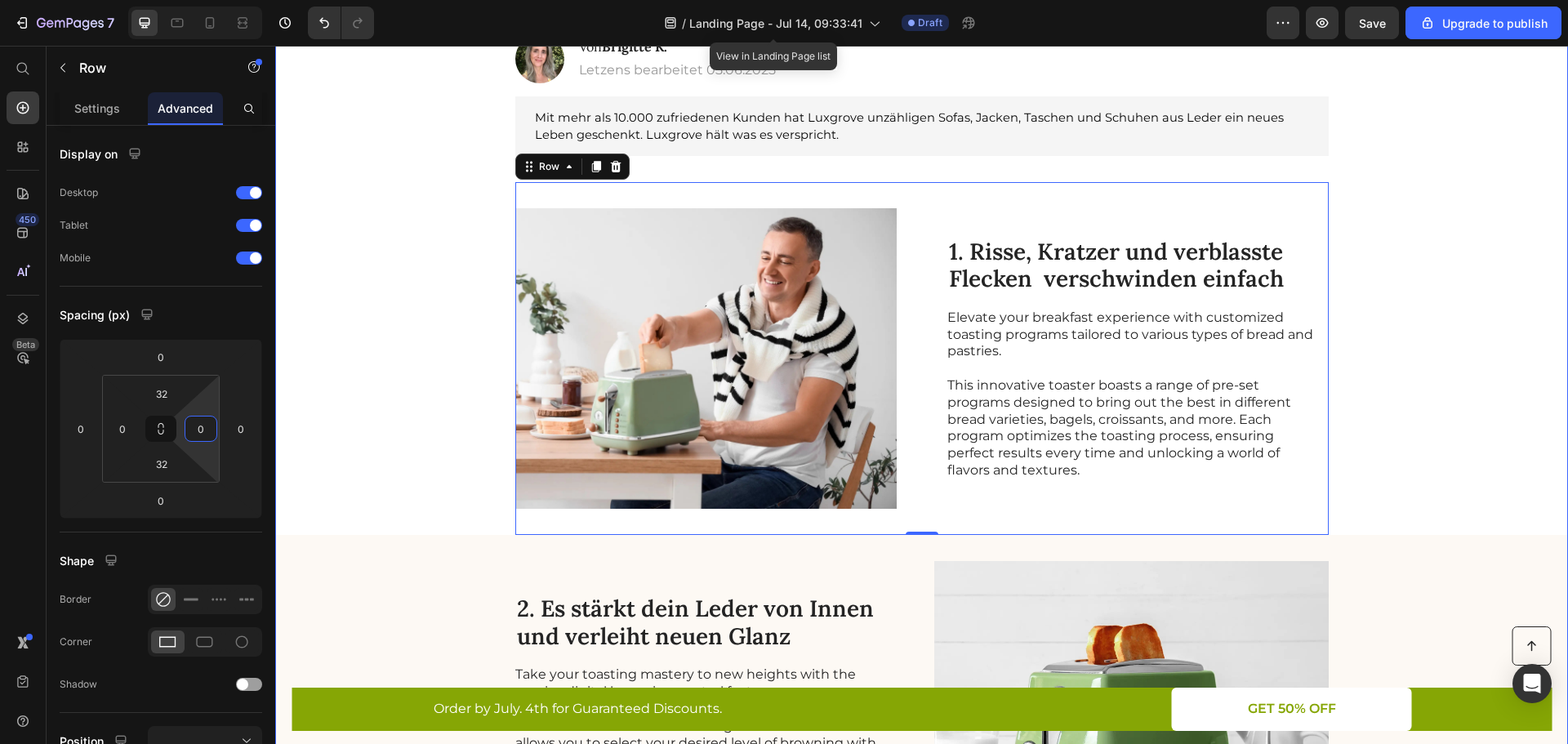 click on "6 Gründe, wieso altes Leder diese Zaubercreme braucht. Heading Image Von  Brigitte K. Heading Letzens bearbeitet 05.06.2025 Text Block Row Mit mehr als 10.000 zufriedenen Kunden hat Luxgrove unzuhligen Sofas, Jacken, Taschen und Schuhen aus Leder ein neues Leben geschenkt. Luxgrove hält was es verspricht. Text Block Image 1. Risse, Kratzer und verblasste Flecken  verschwinden einfach Heading Elevate your breakfast experience with customized toasting programs tailored to various types of bread and pastries.   This innovative toaster boasts a range of pre-set programs designed to bring out the best in different bread varieties, bagels, croissants, and more. Each program optimizes the toasting process, ensuring perfect results every time and unlocking a world of flavors and textures. Text Block Row   0 2. Es stärkt dein Leder von Innen und verleiht neuen Glanz Heading Take your toasting mastery to new heights with the precise digital browning control feature. Text Block Image Row Image Heading   Row Image" at bounding box center (921, 769) 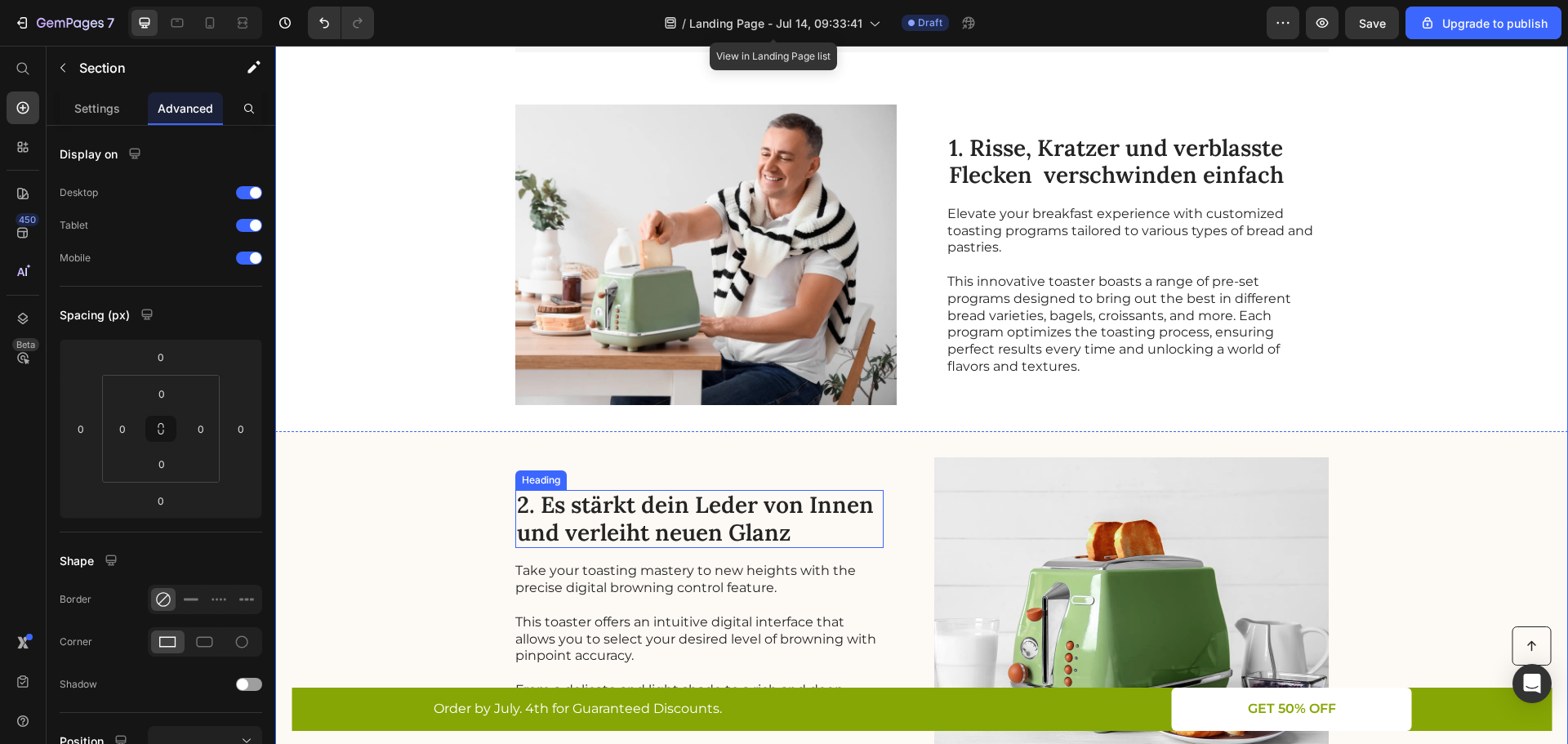scroll, scrollTop: 218, scrollLeft: 0, axis: vertical 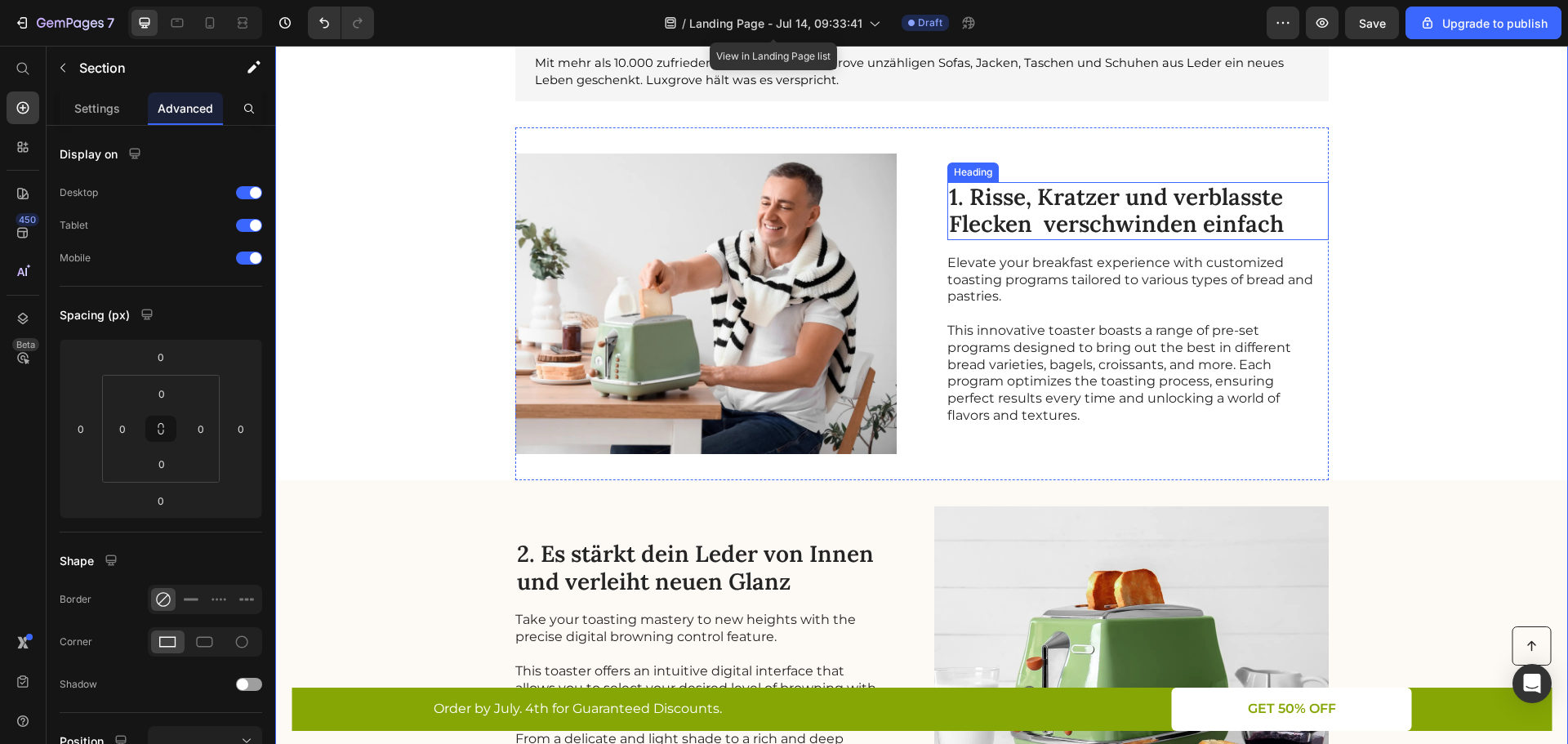 click on "1. Risse, Kratzer und verblasste Flecken  verschwinden einfach" at bounding box center [1138, 211] 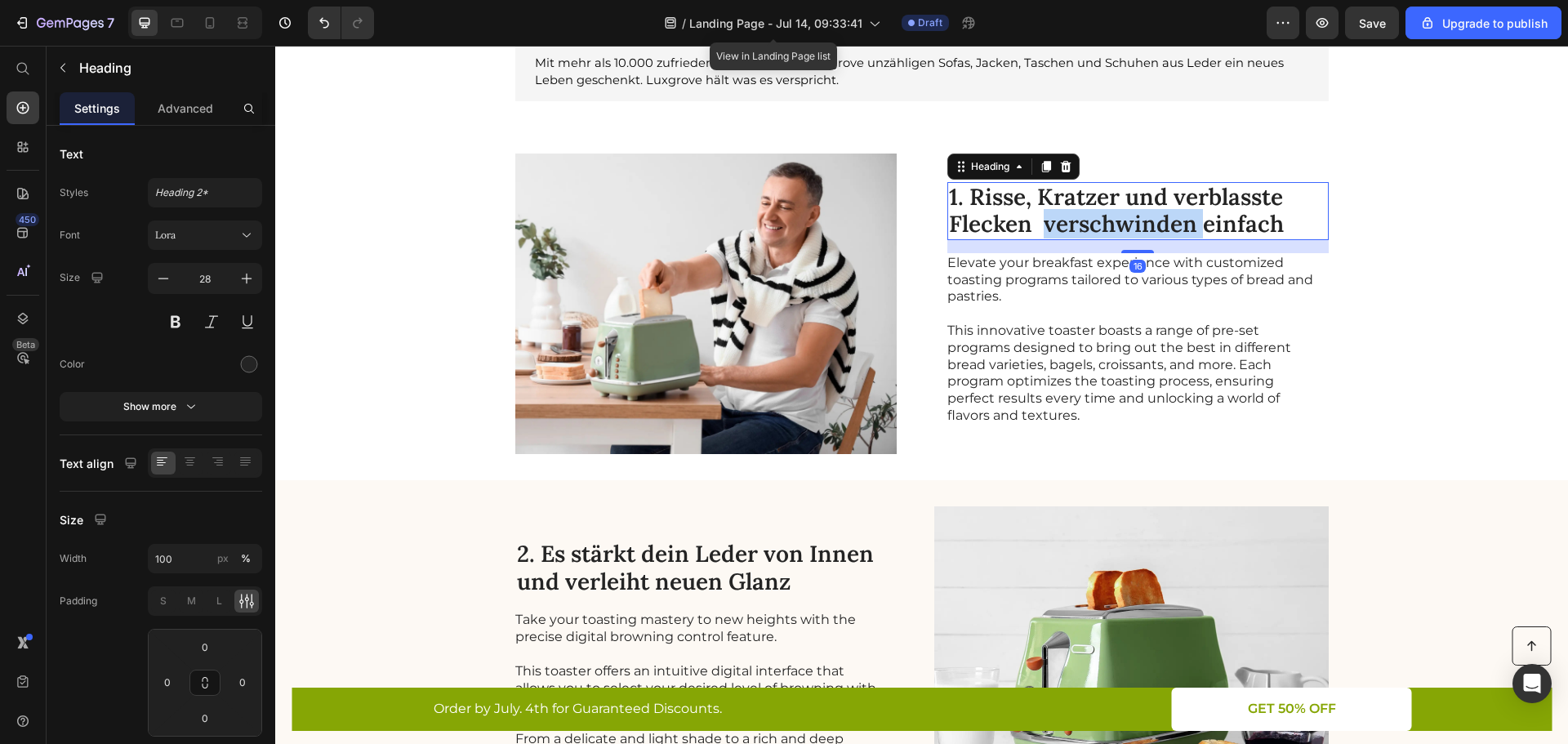 click on "1. Risse, Kratzer und verblasste Flecken  verschwinden einfach" at bounding box center [1138, 211] 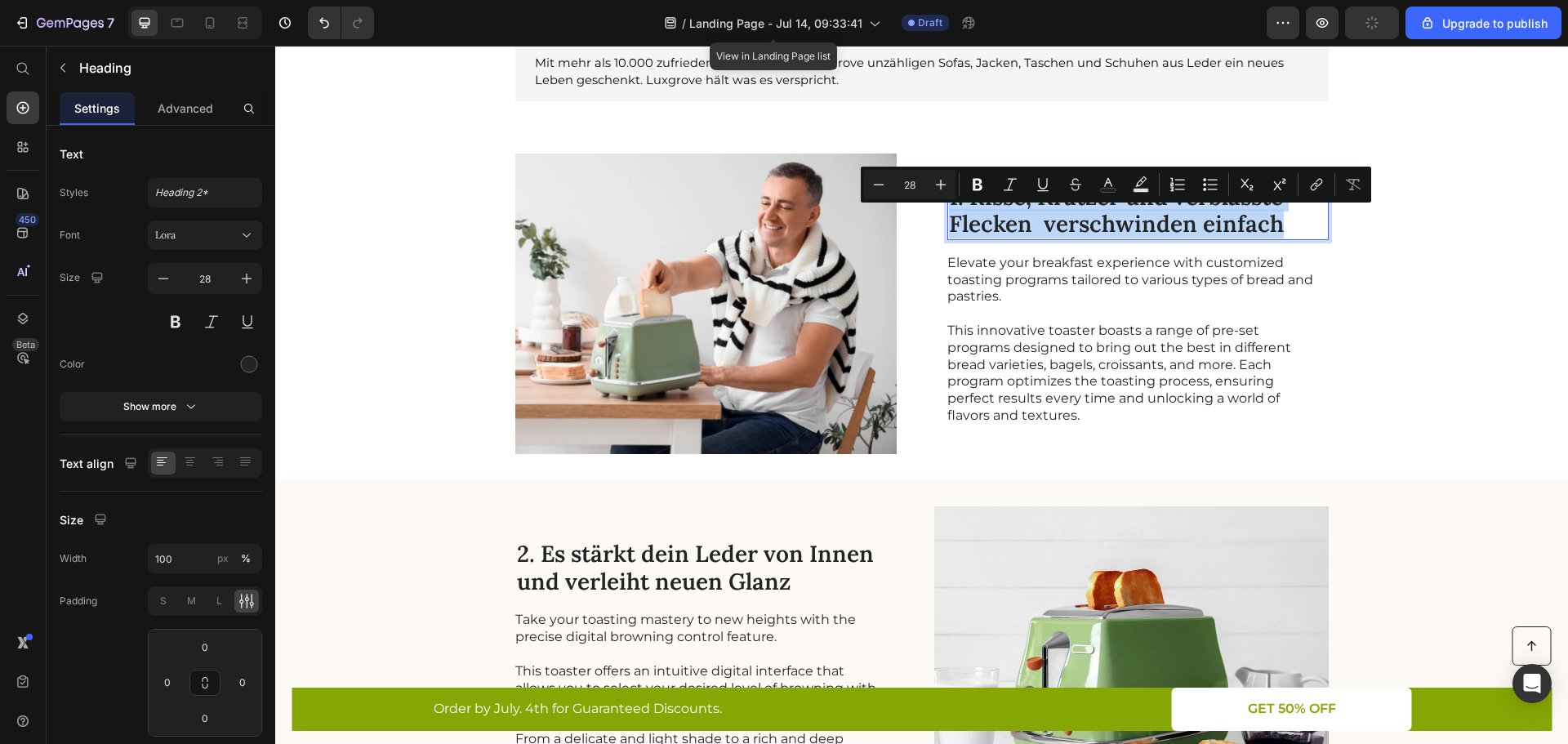 click on "1. Risse, Kratzer und verblasste Flecken  verschwinden einfach" at bounding box center (1138, 211) 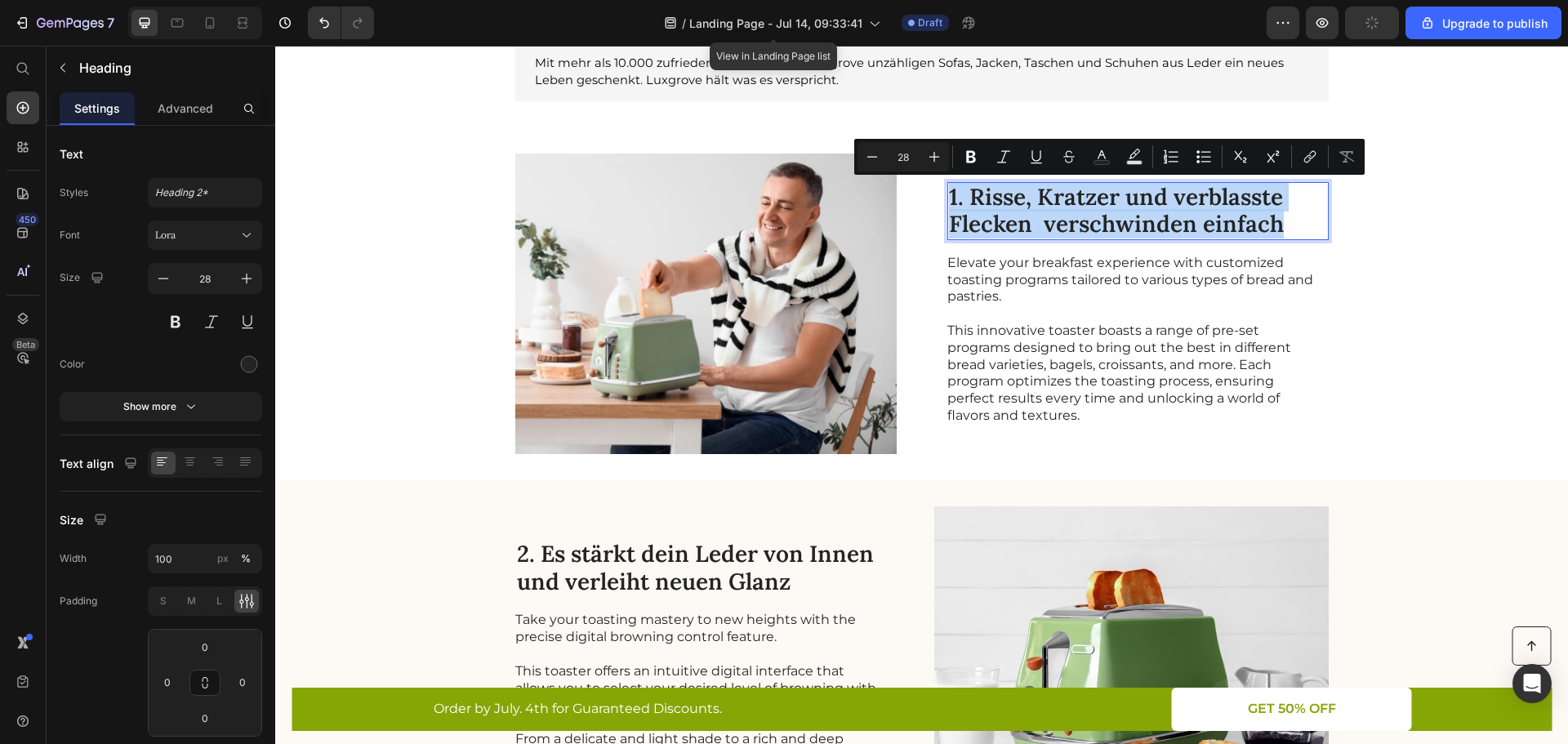 click on "1. Risse, Kratzer und verblasste Flecken  verschwinden einfach" at bounding box center [1138, 211] 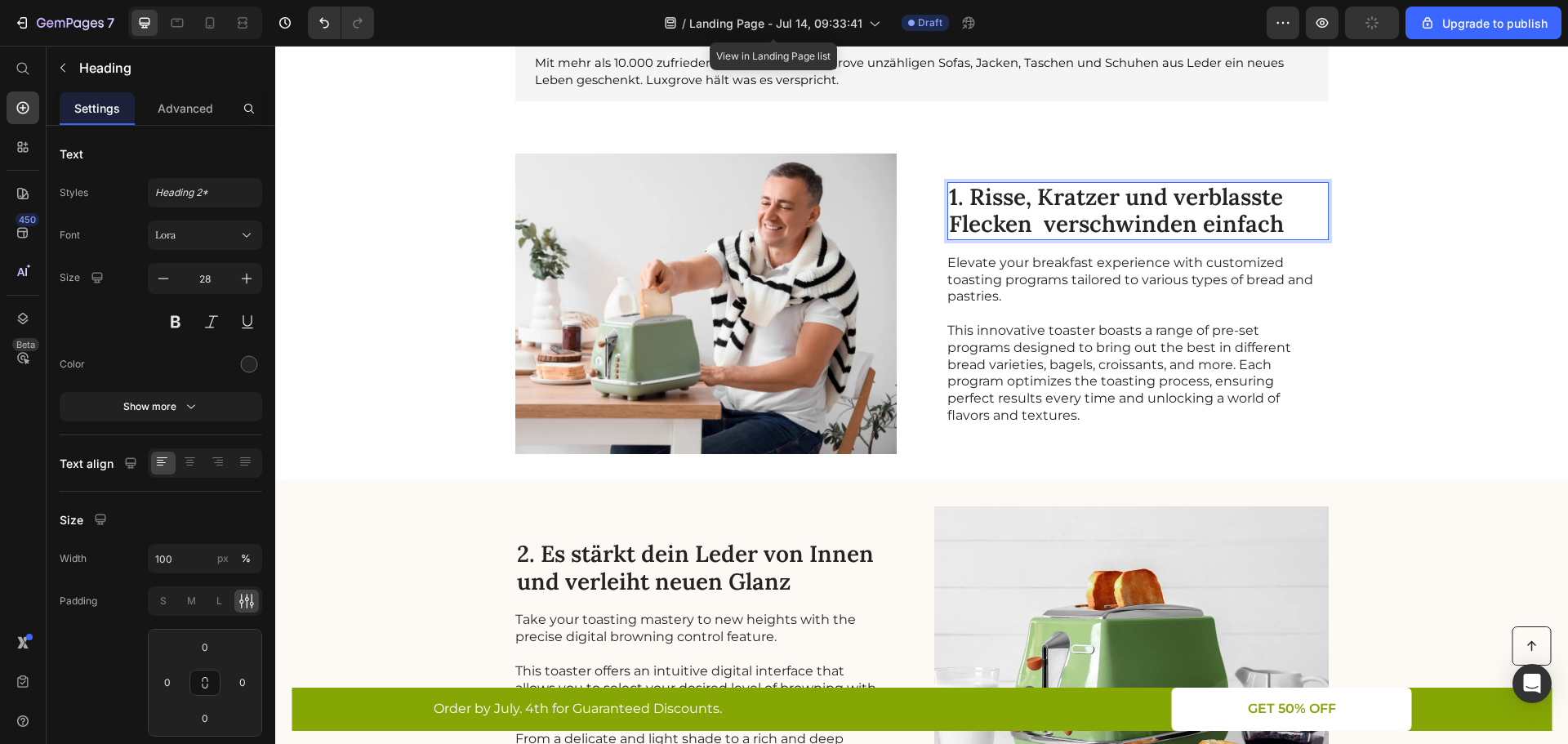 click on "1. Risse, Kratzer und verblasste Flecken  verschwinden einfach" at bounding box center (1138, 211) 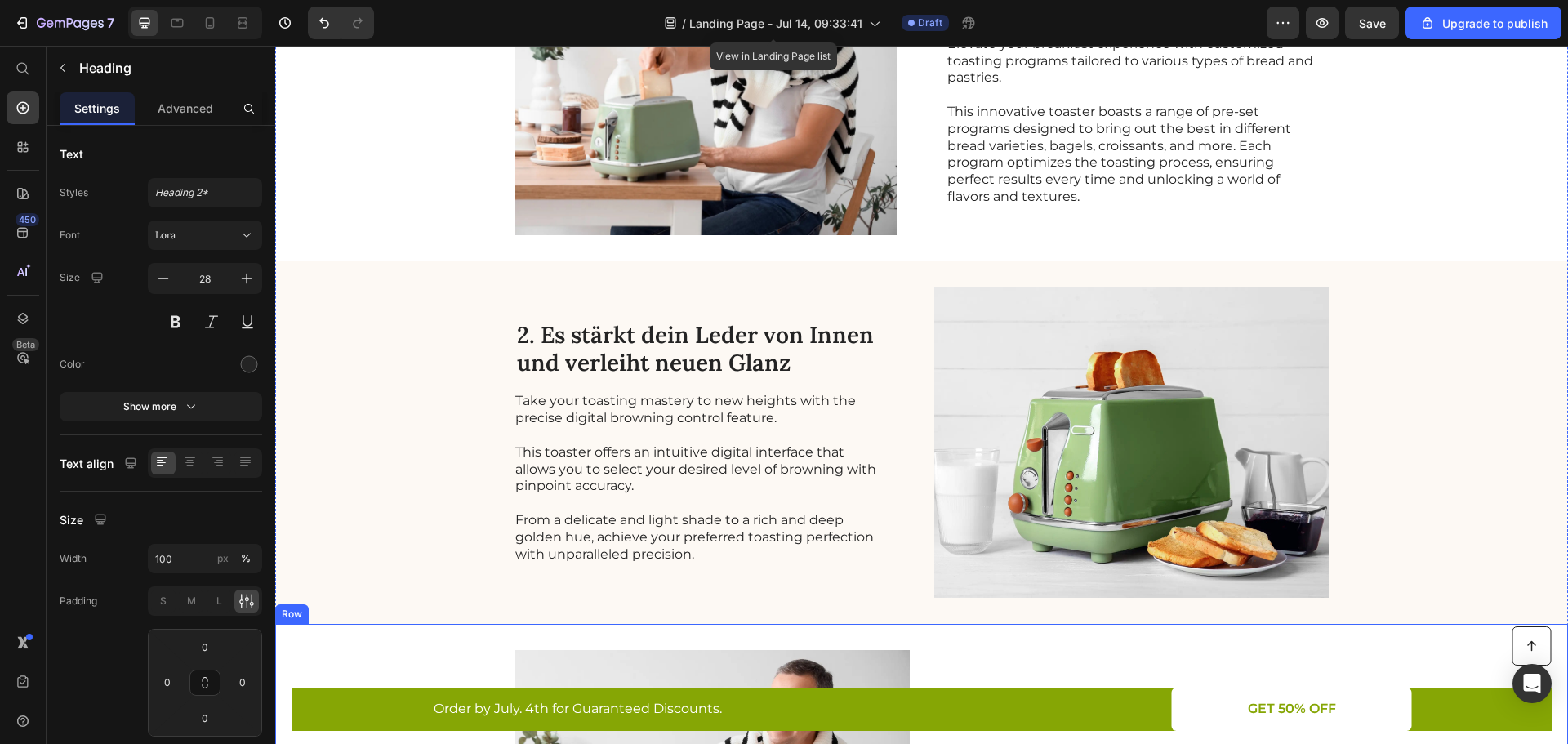 scroll, scrollTop: 708, scrollLeft: 0, axis: vertical 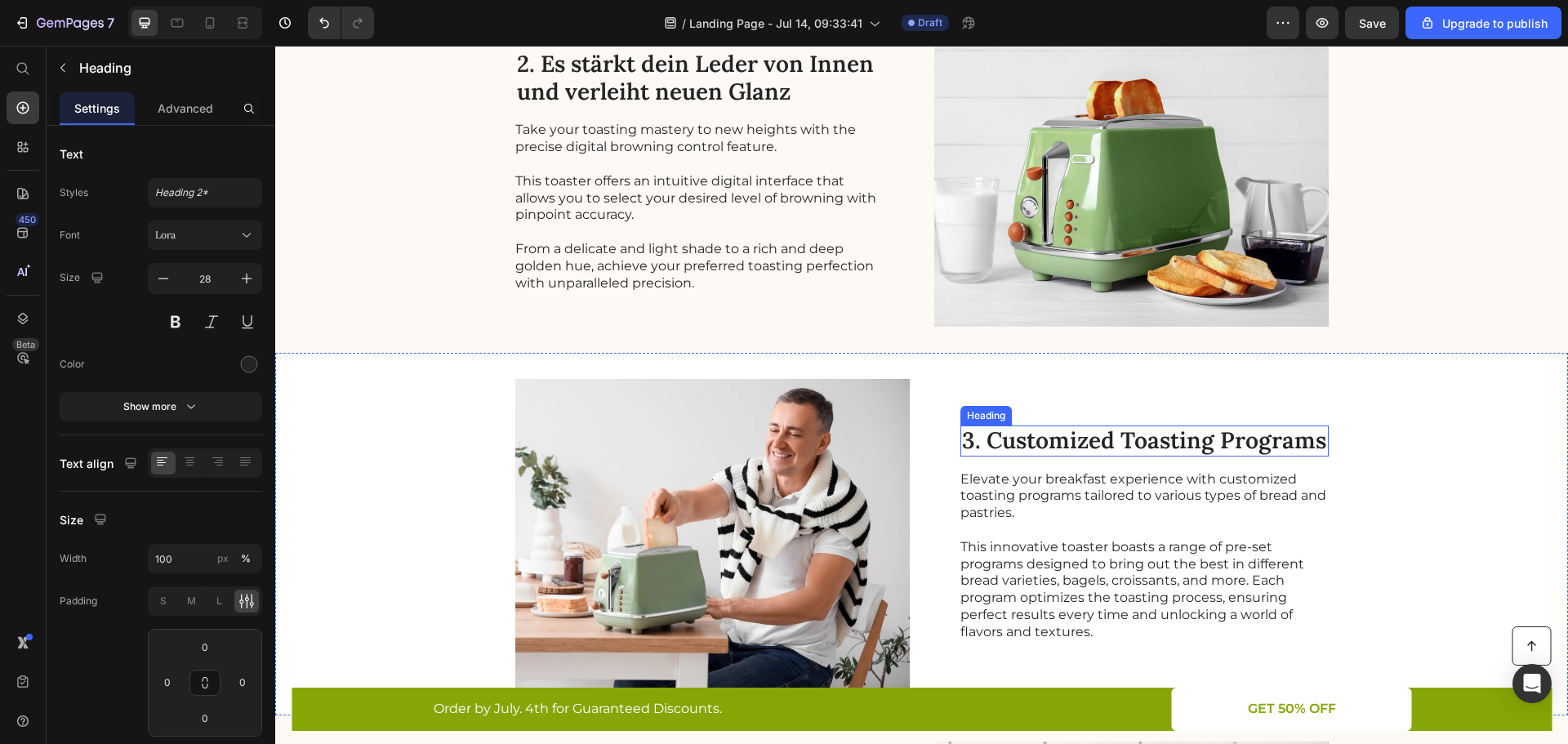 click on "3. Customized Toasting Programs" at bounding box center (1144, 441) 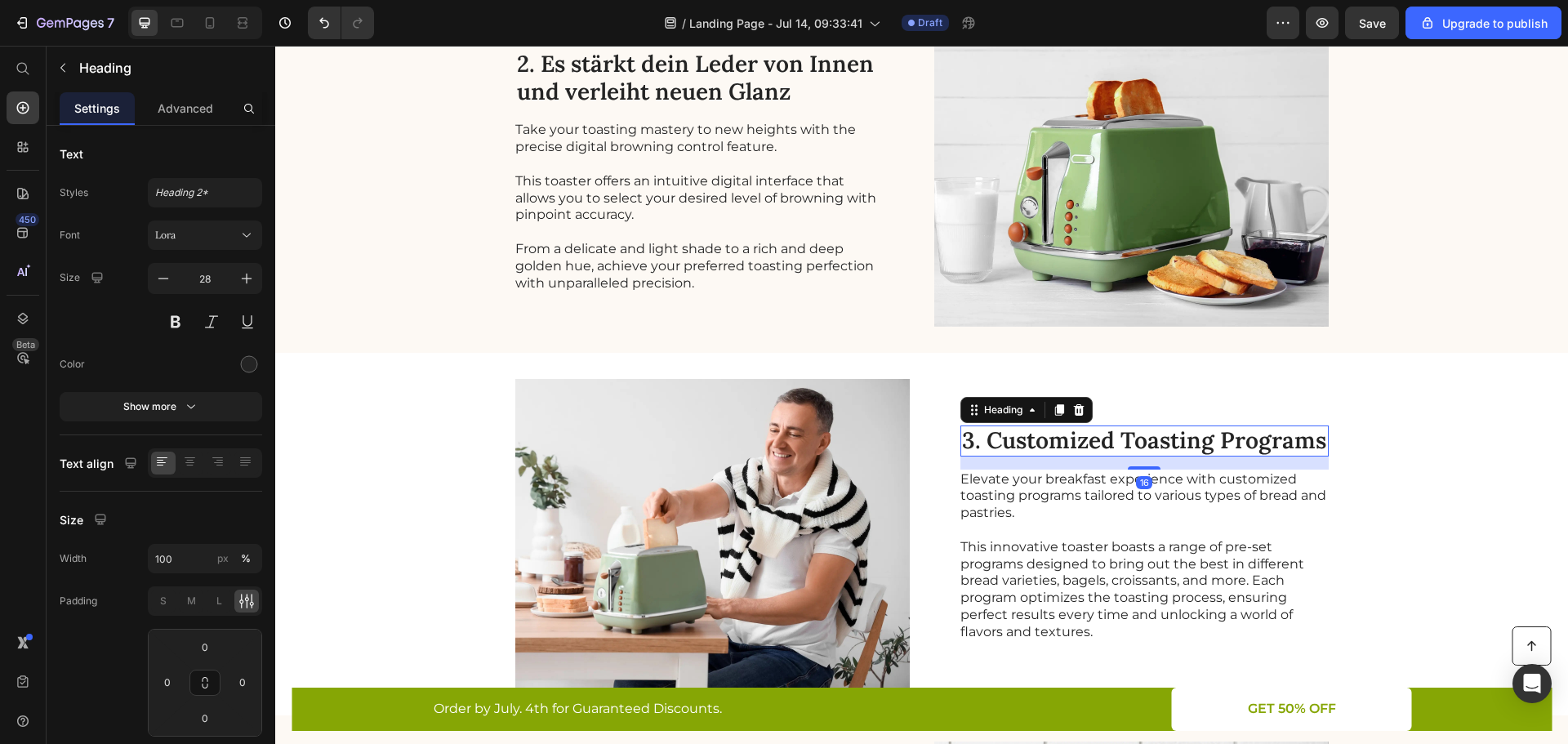 click on "3. Customized Toasting Programs" at bounding box center [1144, 441] 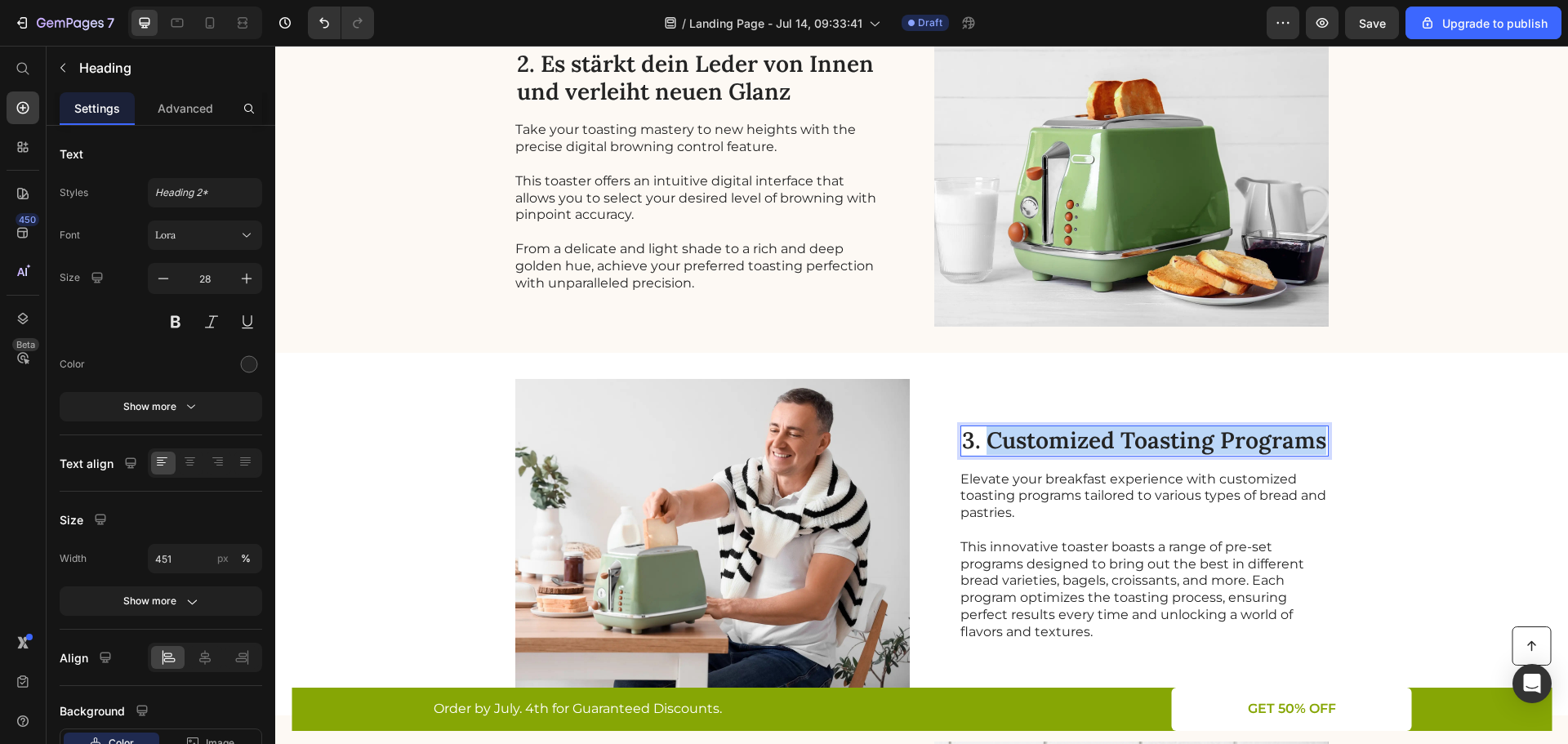 drag, startPoint x: 987, startPoint y: 438, endPoint x: 1316, endPoint y: 448, distance: 329.1519 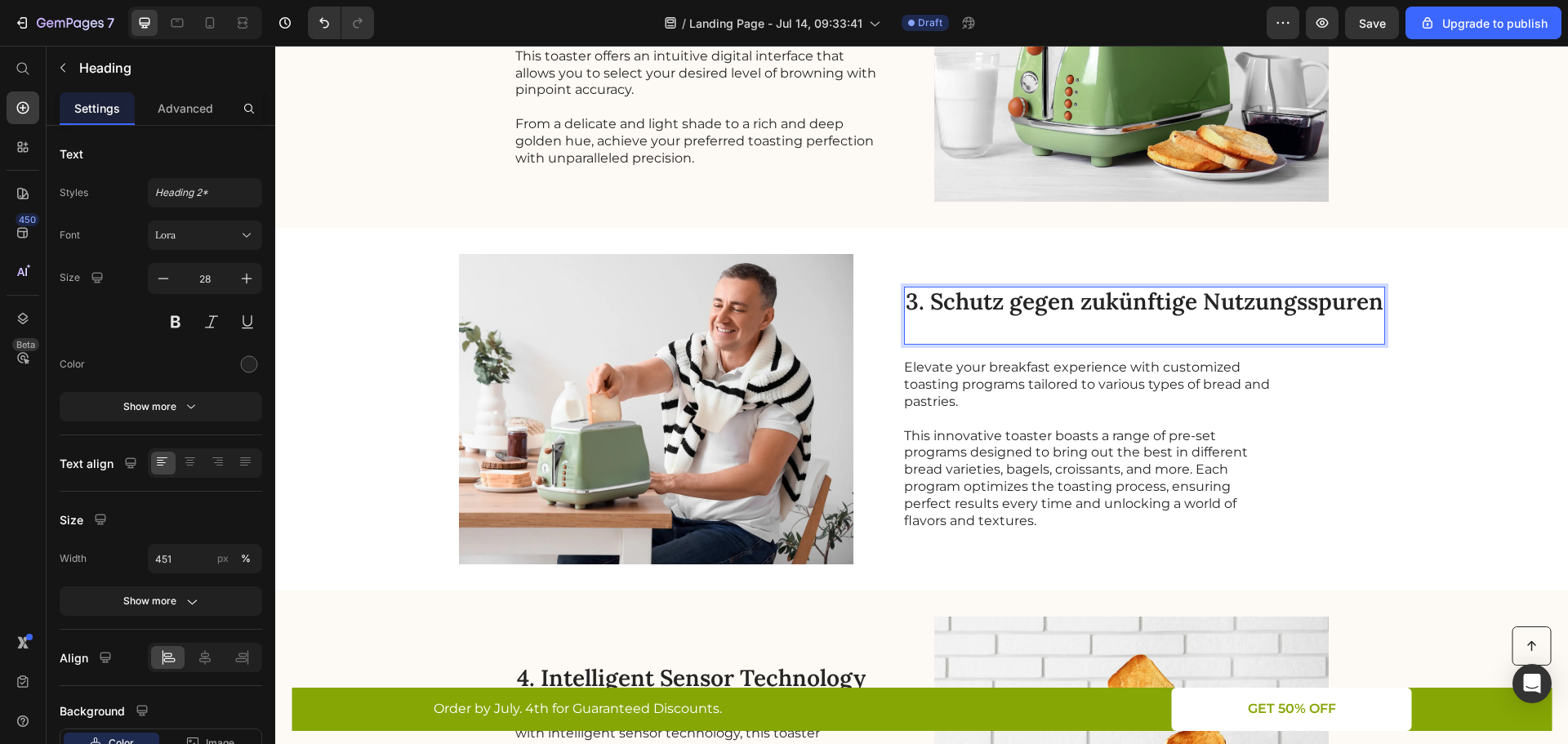 scroll, scrollTop: 858, scrollLeft: 0, axis: vertical 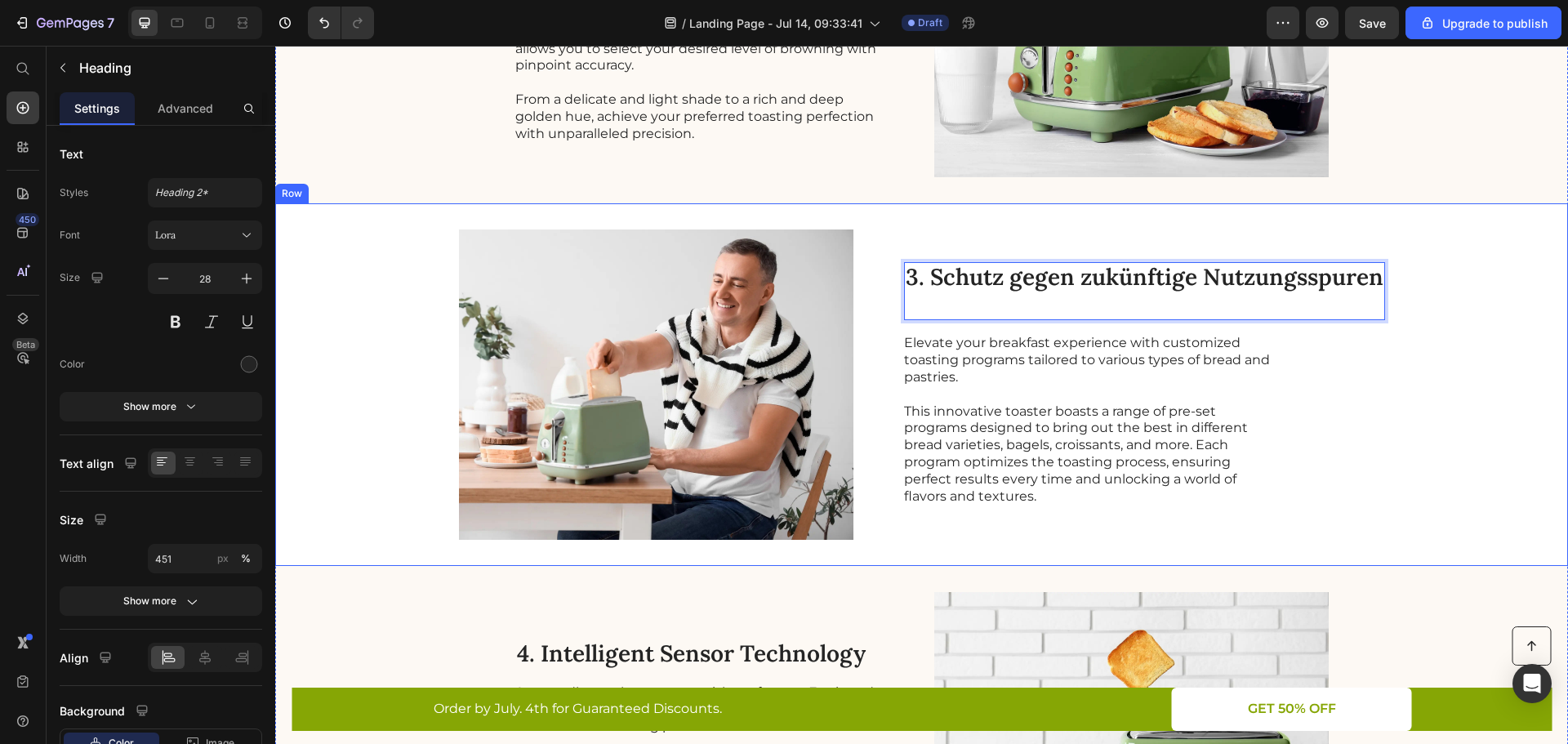 click on "Image 3. Schutz gegen zukünftige Nutzungsspuren Heading   16 Elevate your breakfast experience with customized toasting programs tailored to various types of bread and pastries.   This innovative toaster boasts a range of pre-set programs designed to bring out the best in different bread varieties, bagels, croissants, and more. Each program optimizes the toasting process, ensuring perfect results every time and unlocking a world of flavors and textures. Text Block Row" at bounding box center [921, 385] 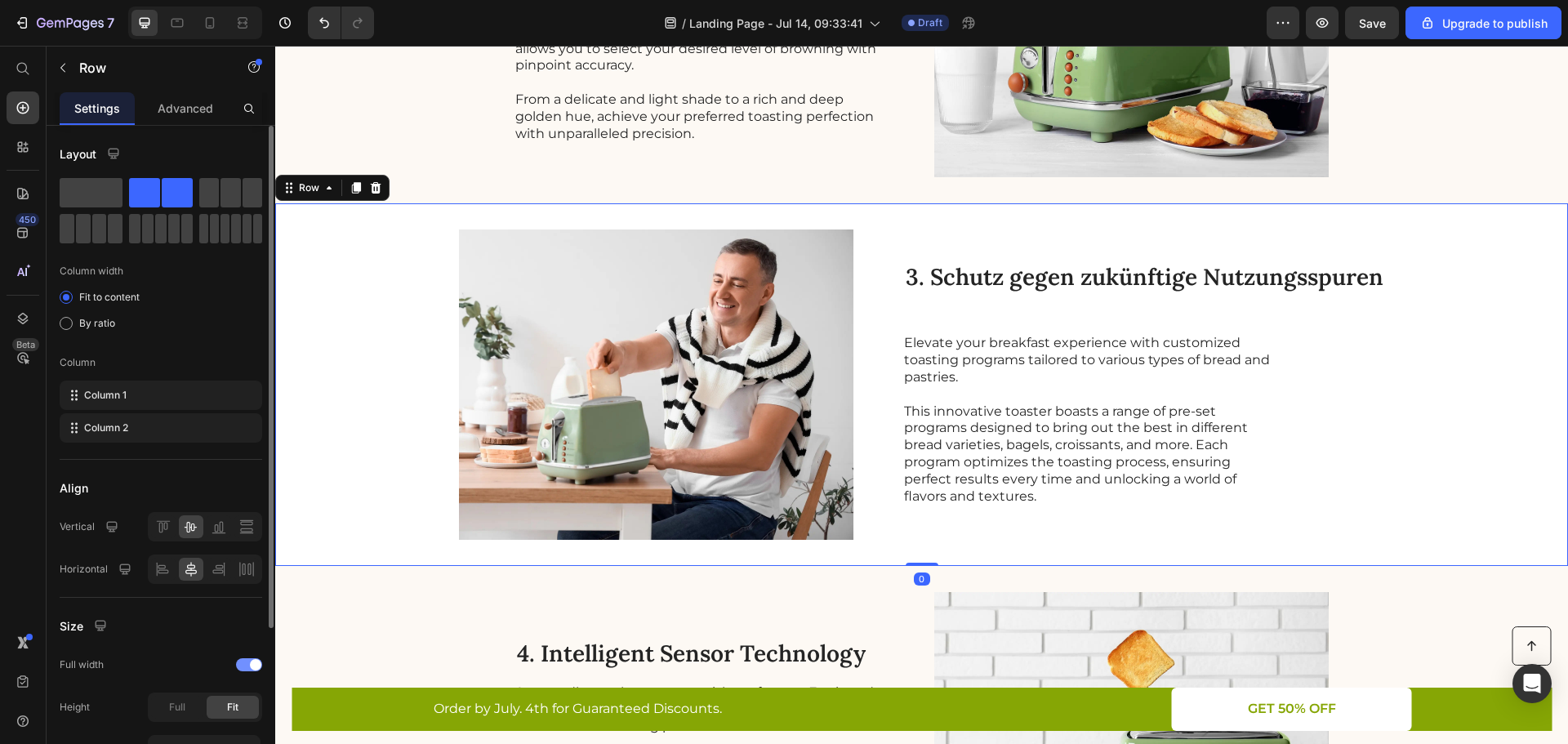 click at bounding box center (256, 665) 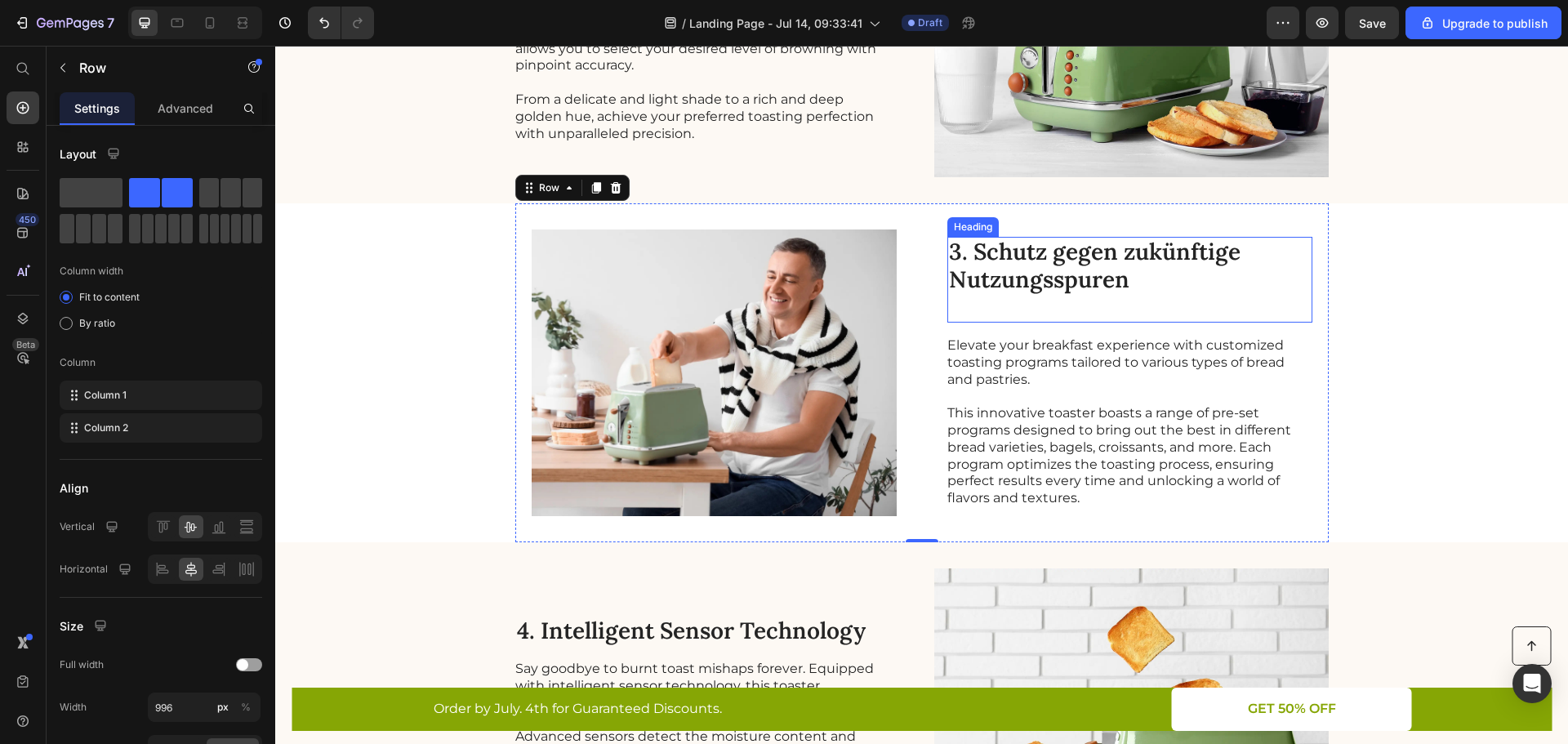 click on "3. Schutz gegen zukünftige Nutzungsspuren" at bounding box center [1129, 279] 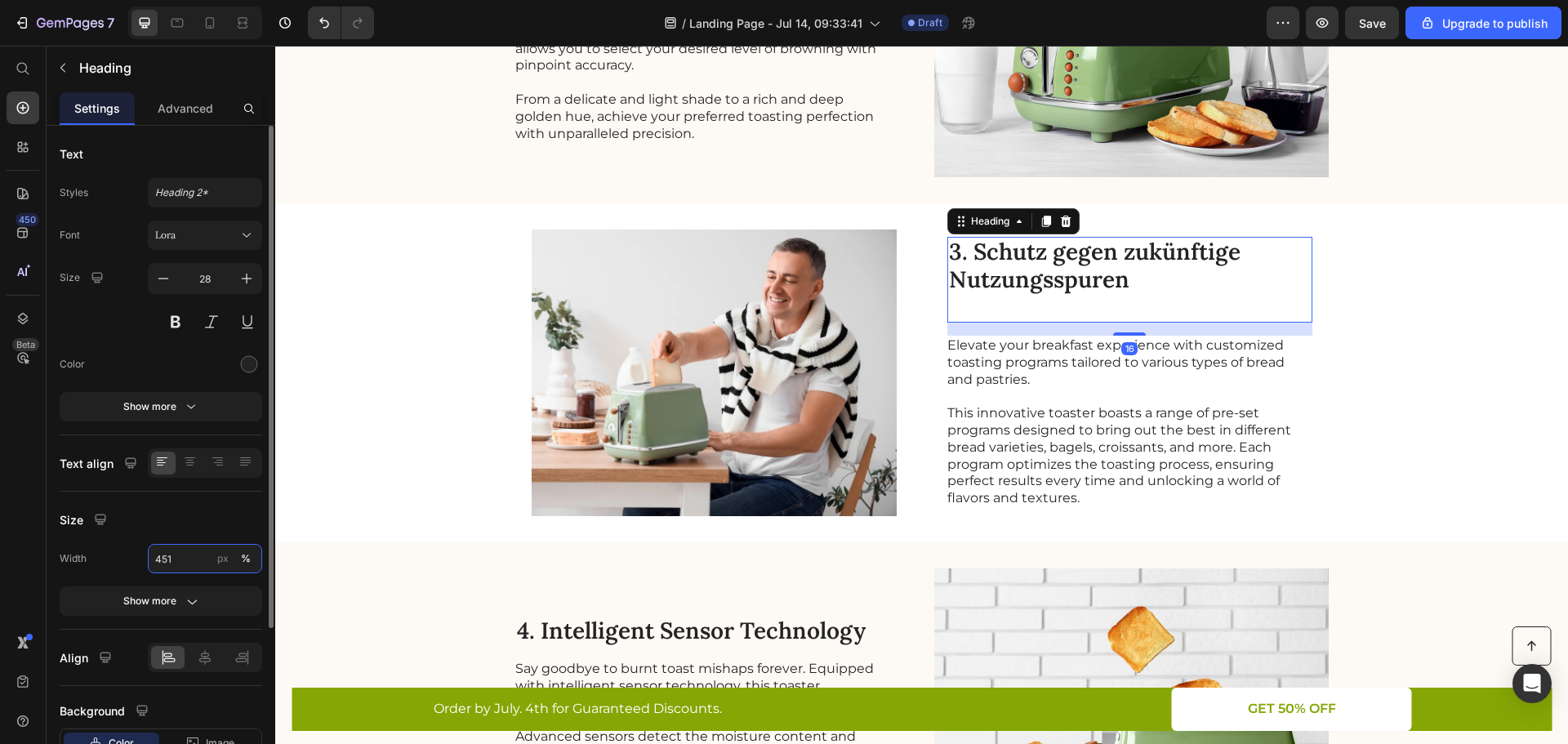 click on "451" at bounding box center [205, 559] 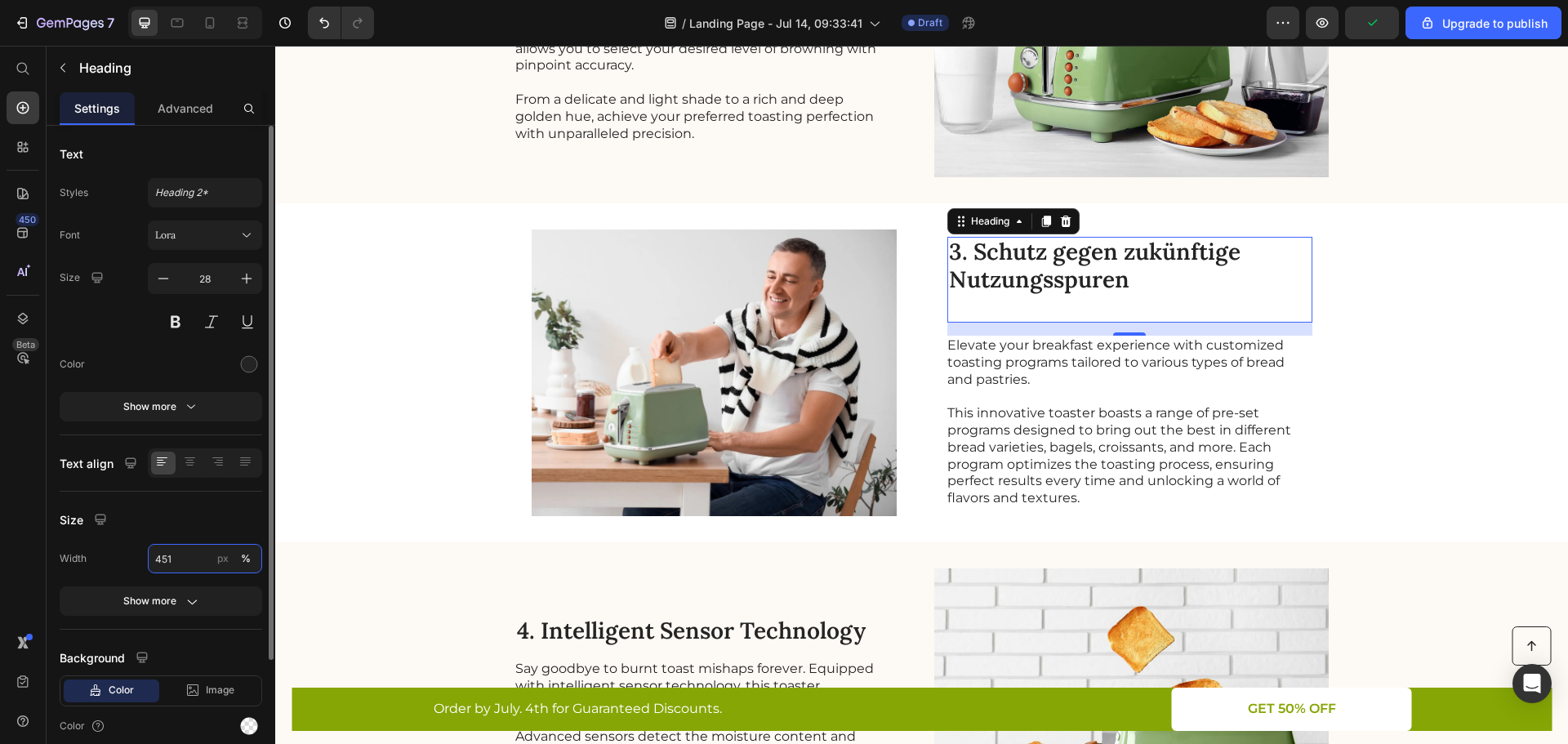 type on "100" 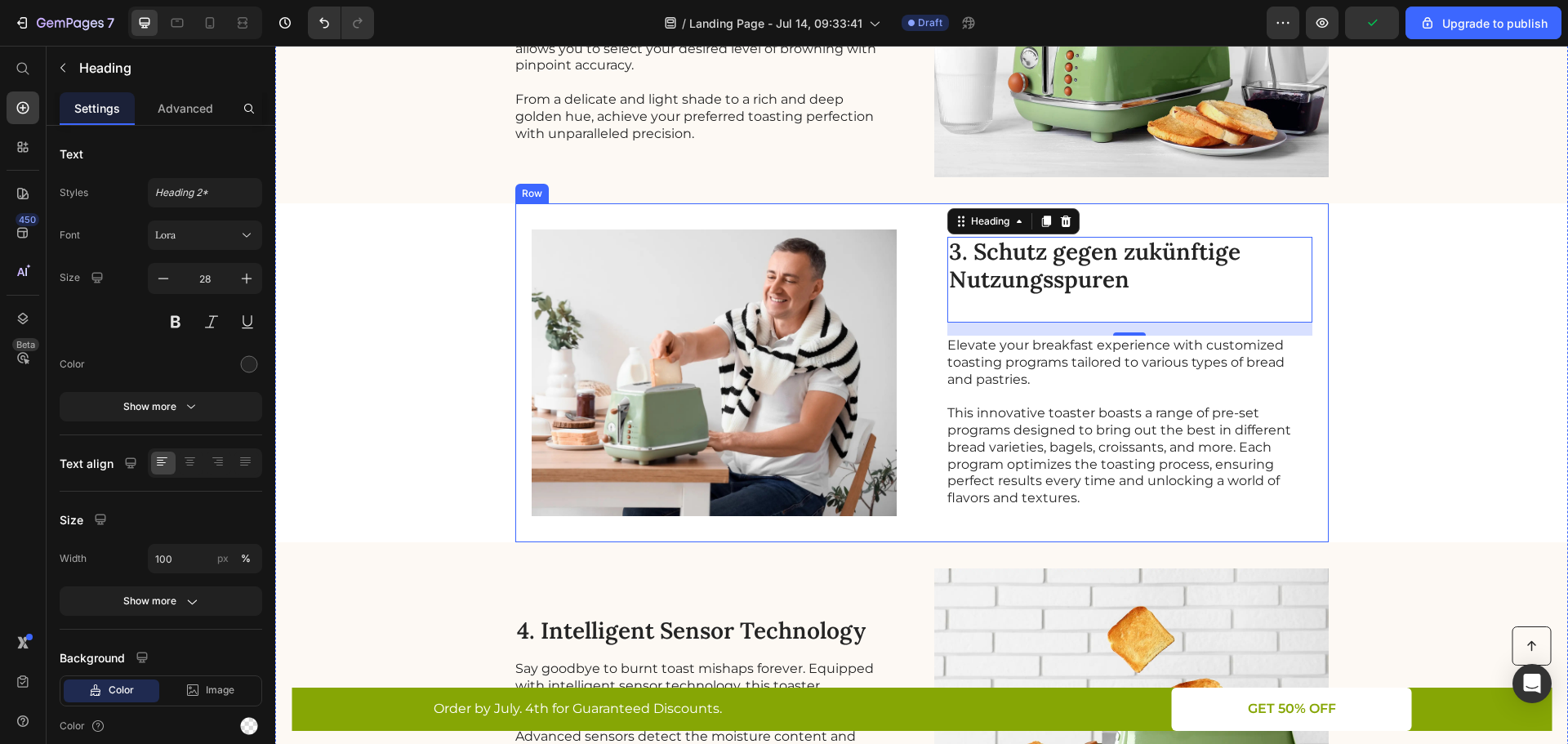 click on "Image 3. Schutz gegen zukünftige Nutzungsspuren   Heading   16 Elevate your breakfast experience with customized toasting programs tailored to various types of bread and pastries.   This innovative toaster boasts a range of pre-set programs designed to bring out the best in different bread varieties, bagels, croissants, and more. Each program optimizes the toasting process, ensuring perfect results every time and unlocking a world of flavors and textures. Text Block Row" at bounding box center (922, 373) 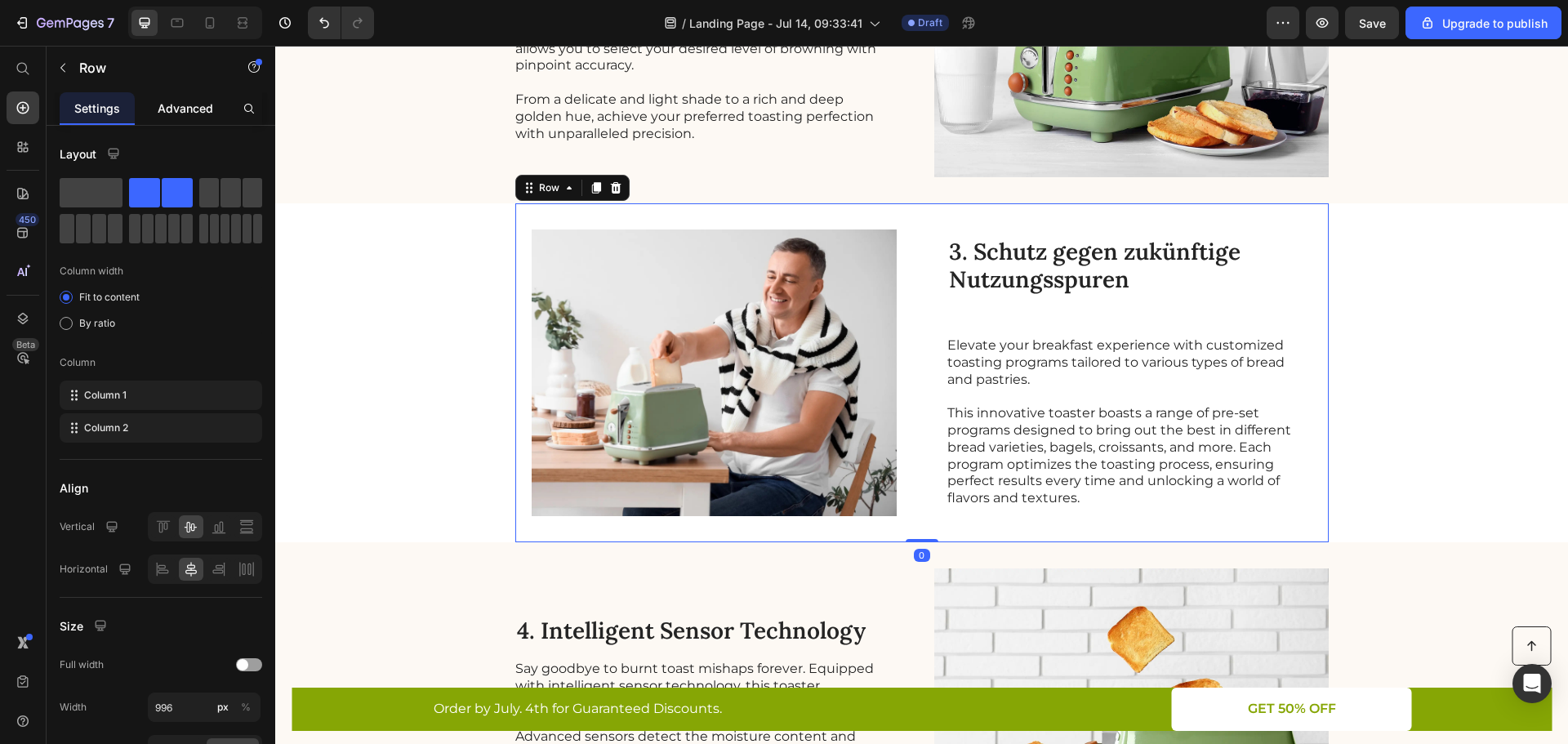 click on "Advanced" at bounding box center [185, 108] 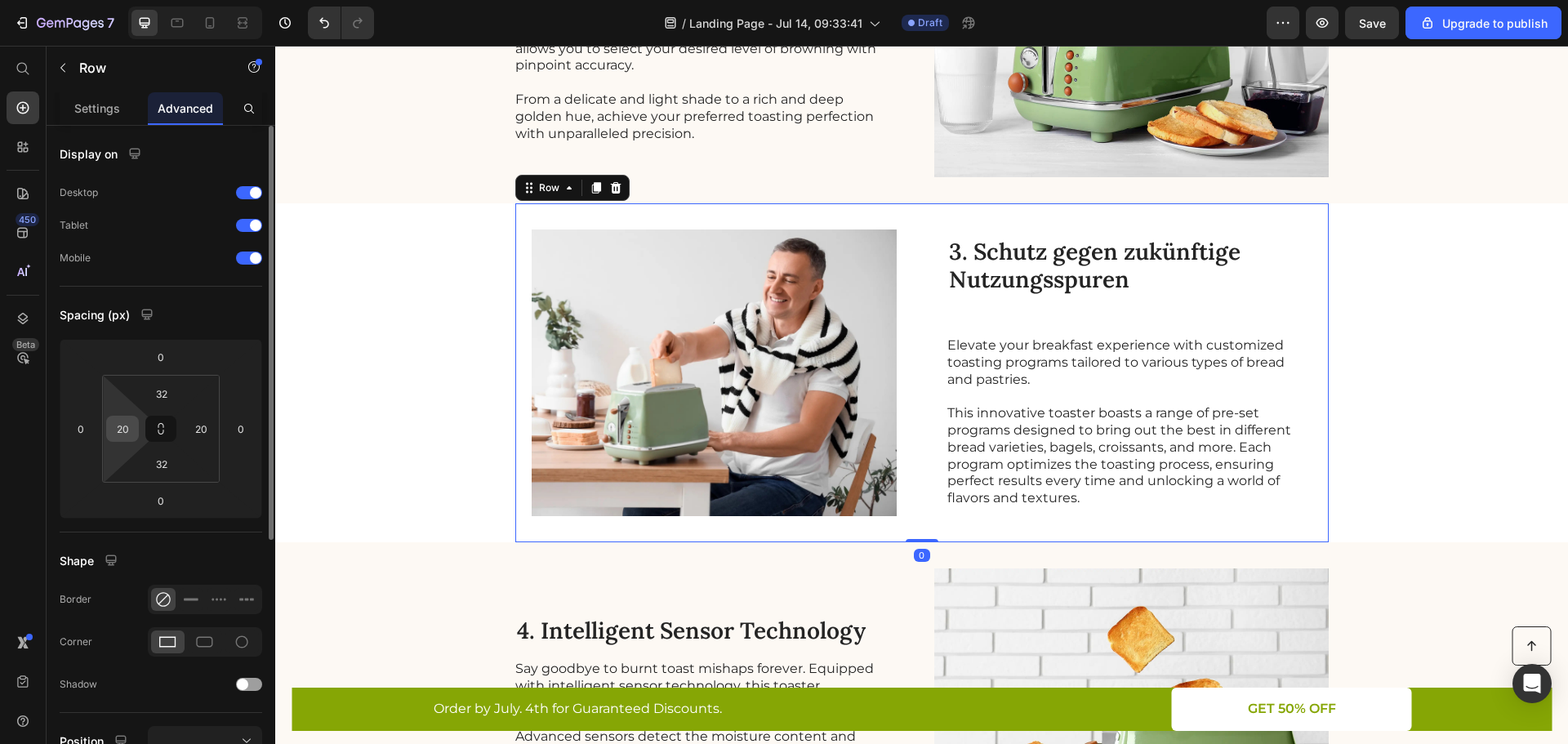 click on "20" at bounding box center [122, 429] 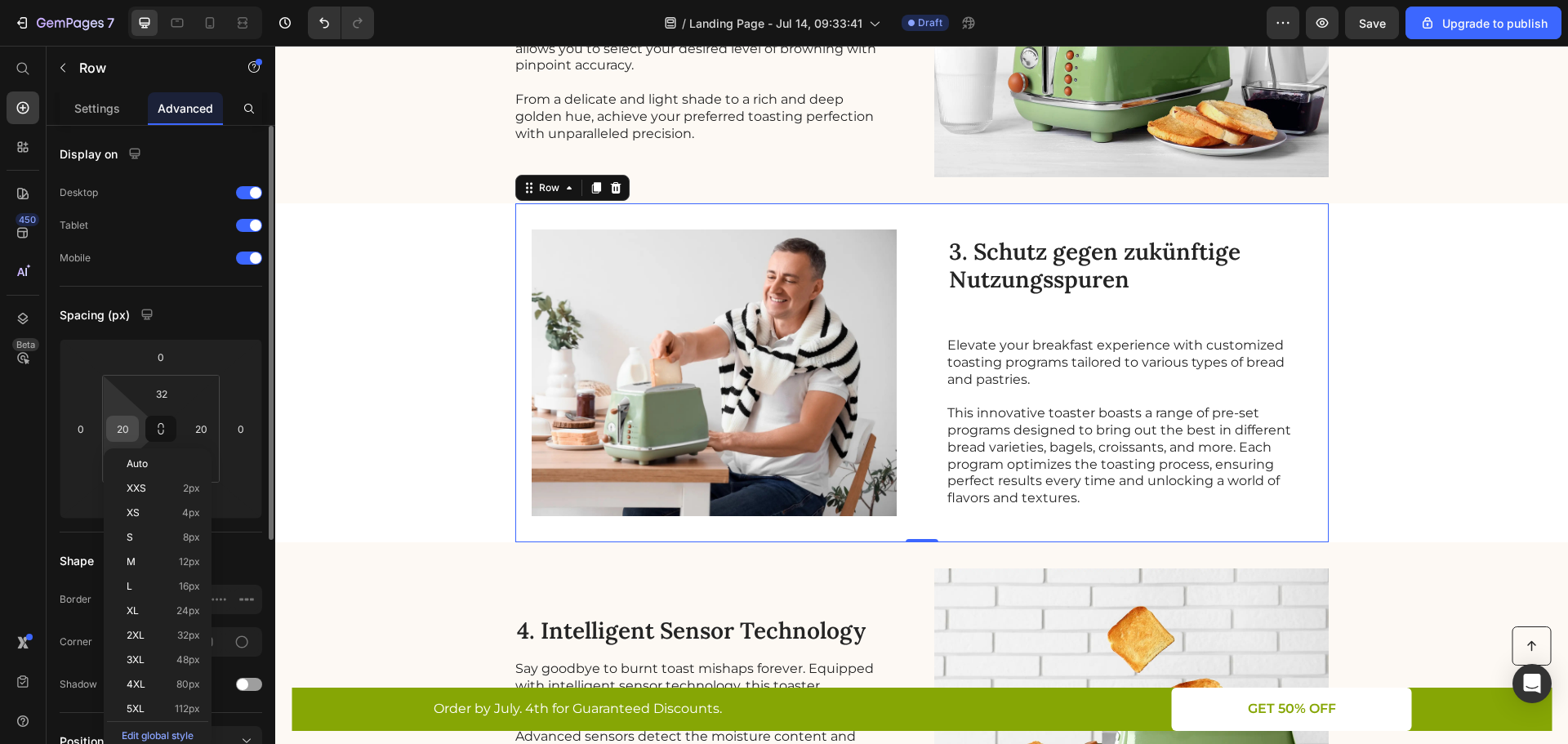 click on "20" at bounding box center [122, 429] 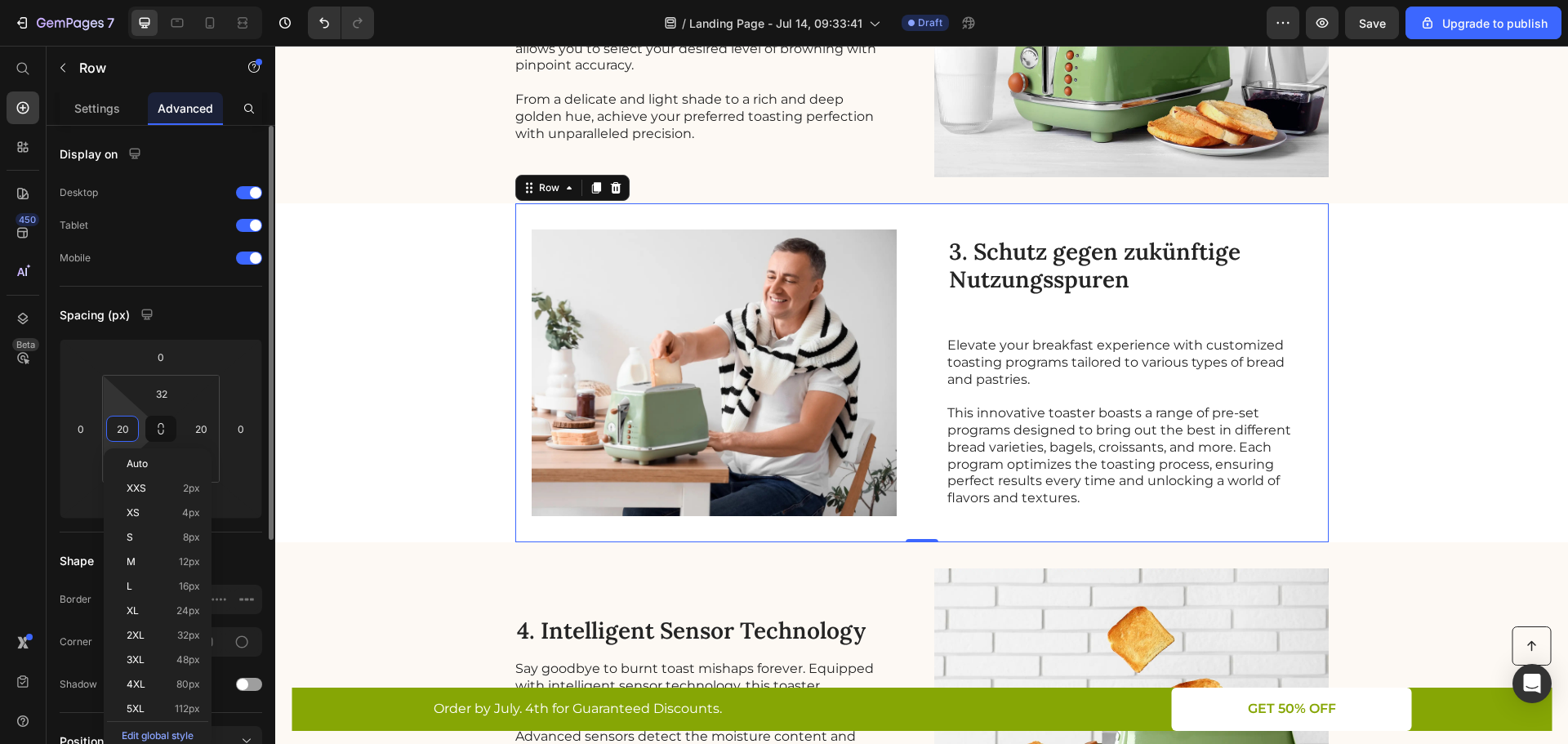 click on "20" at bounding box center (122, 429) 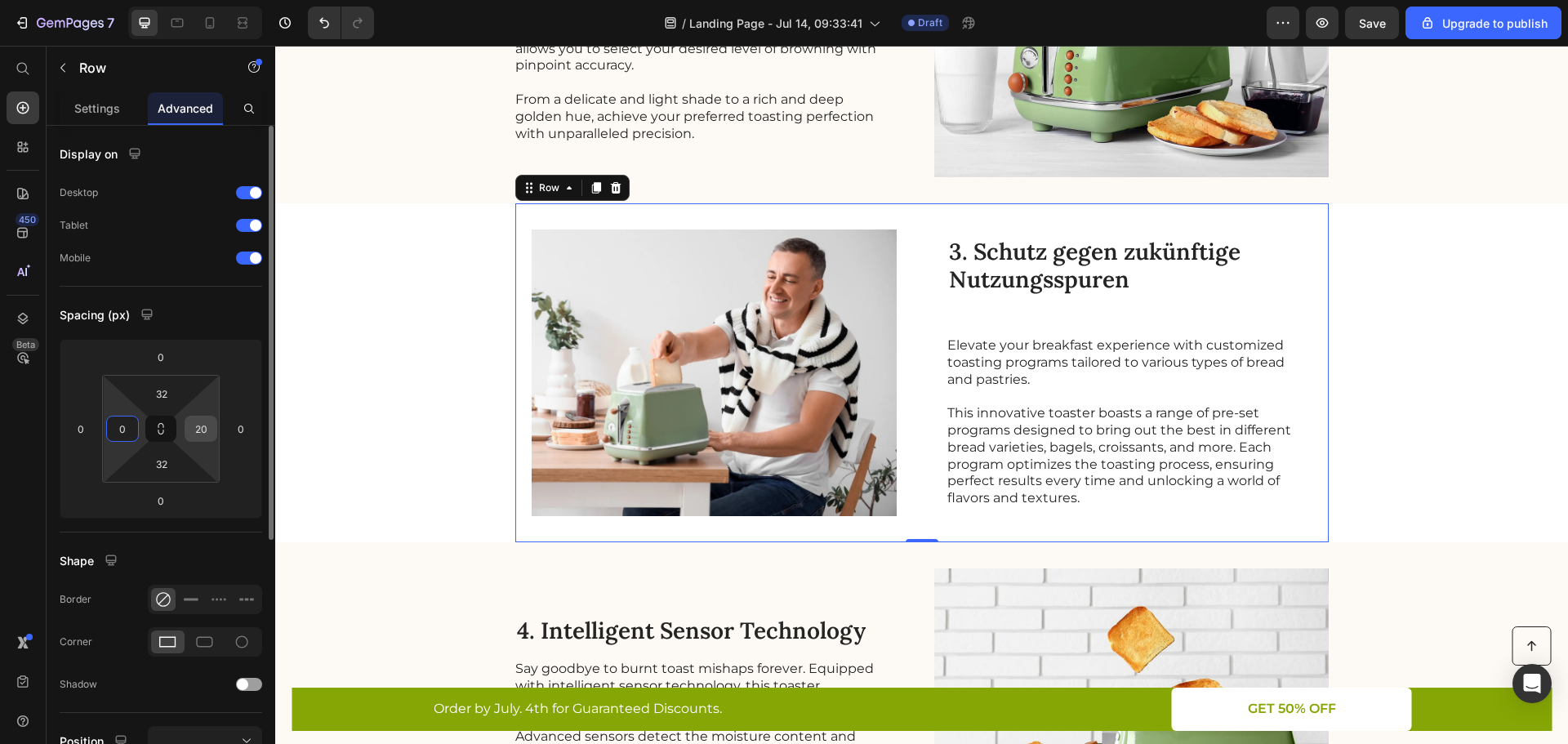 type on "0" 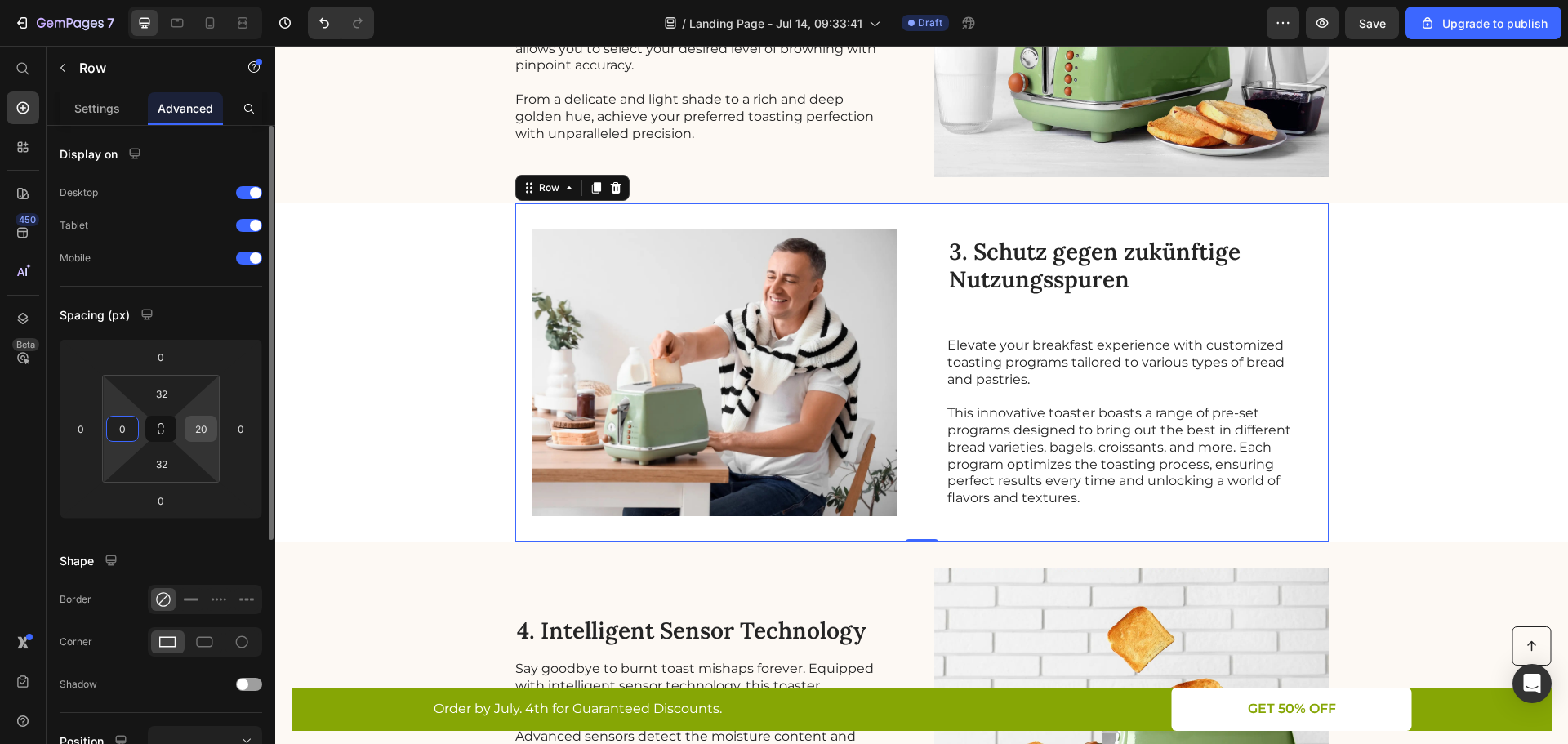 click on "20" at bounding box center [201, 429] 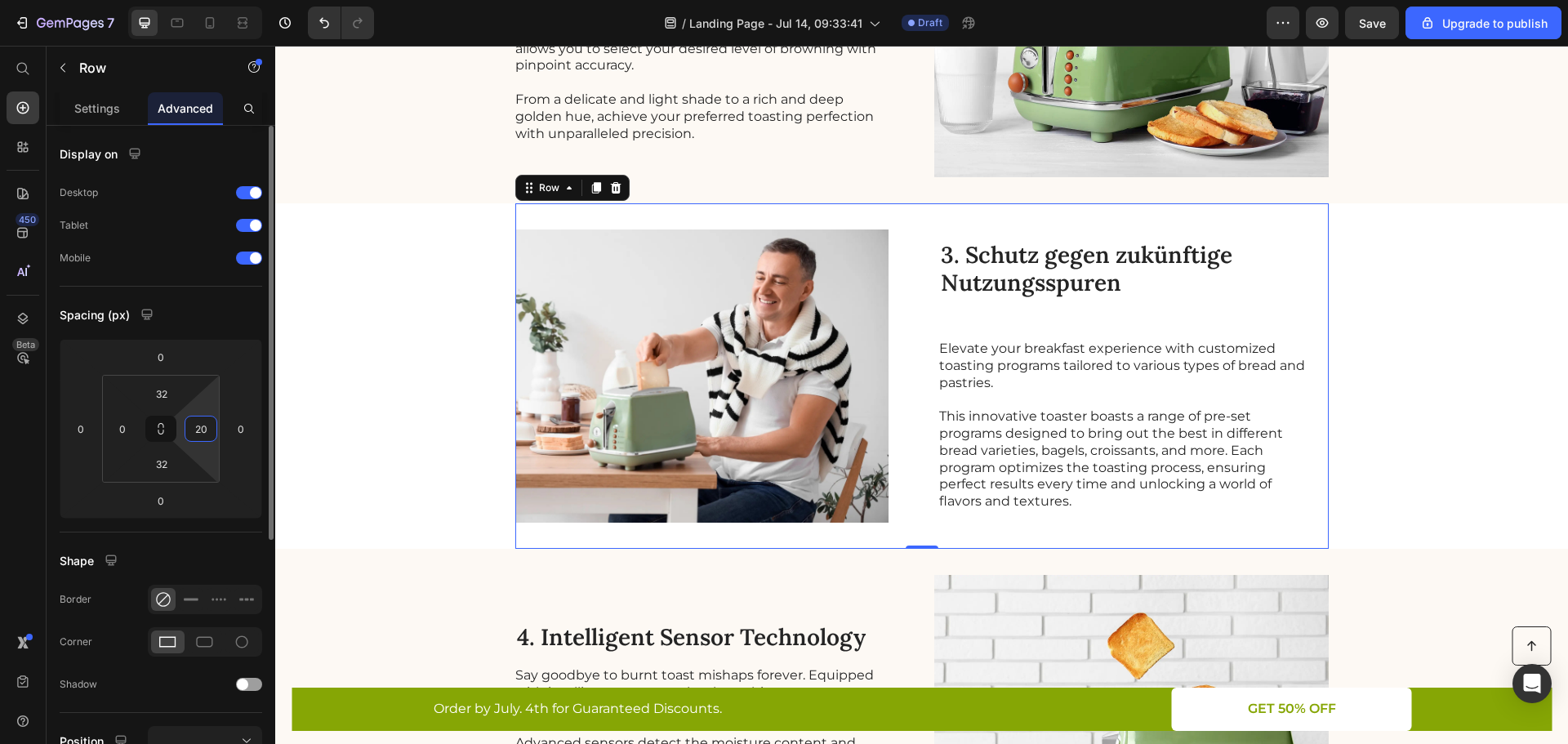 click on "20" at bounding box center (201, 429) 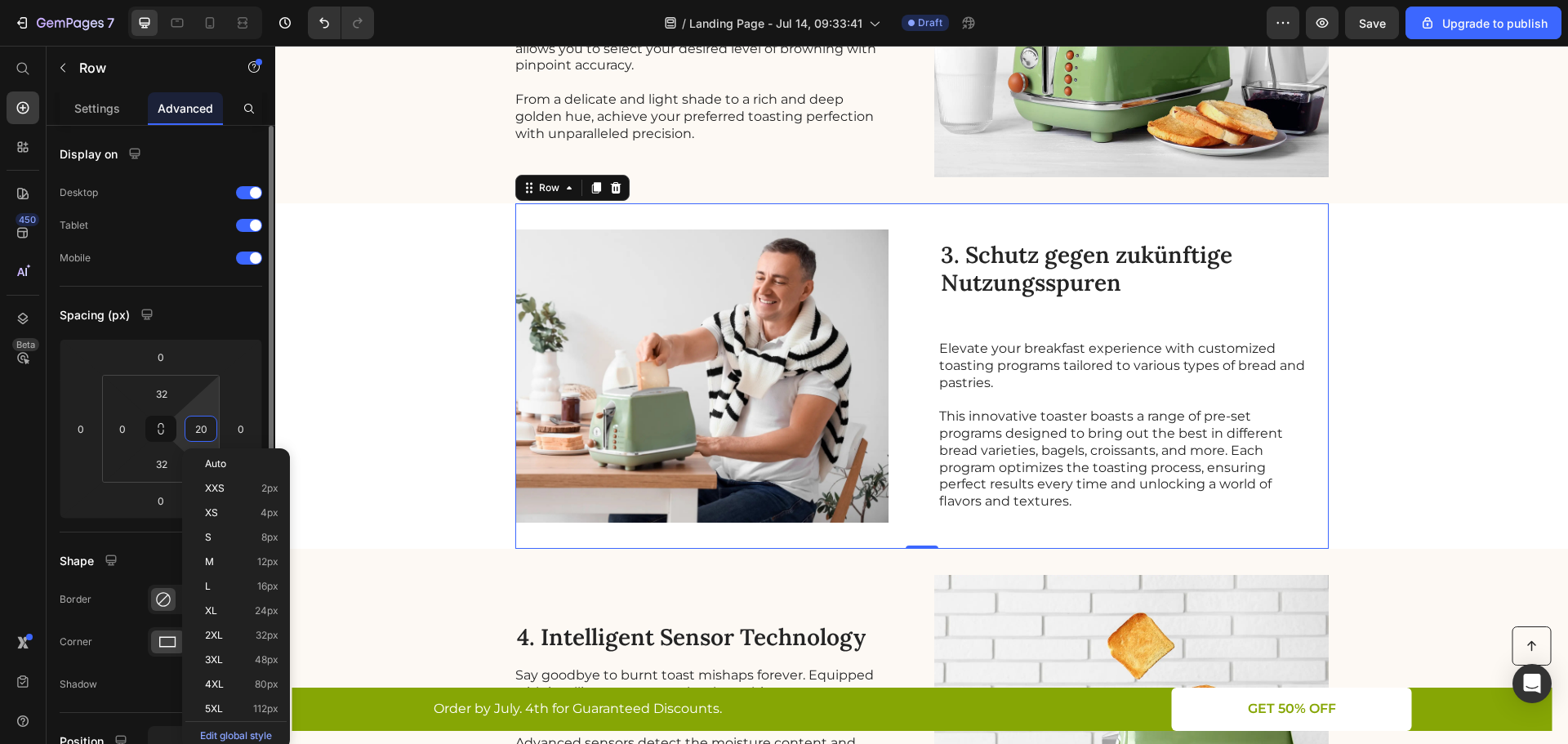 click on "20" at bounding box center [201, 429] 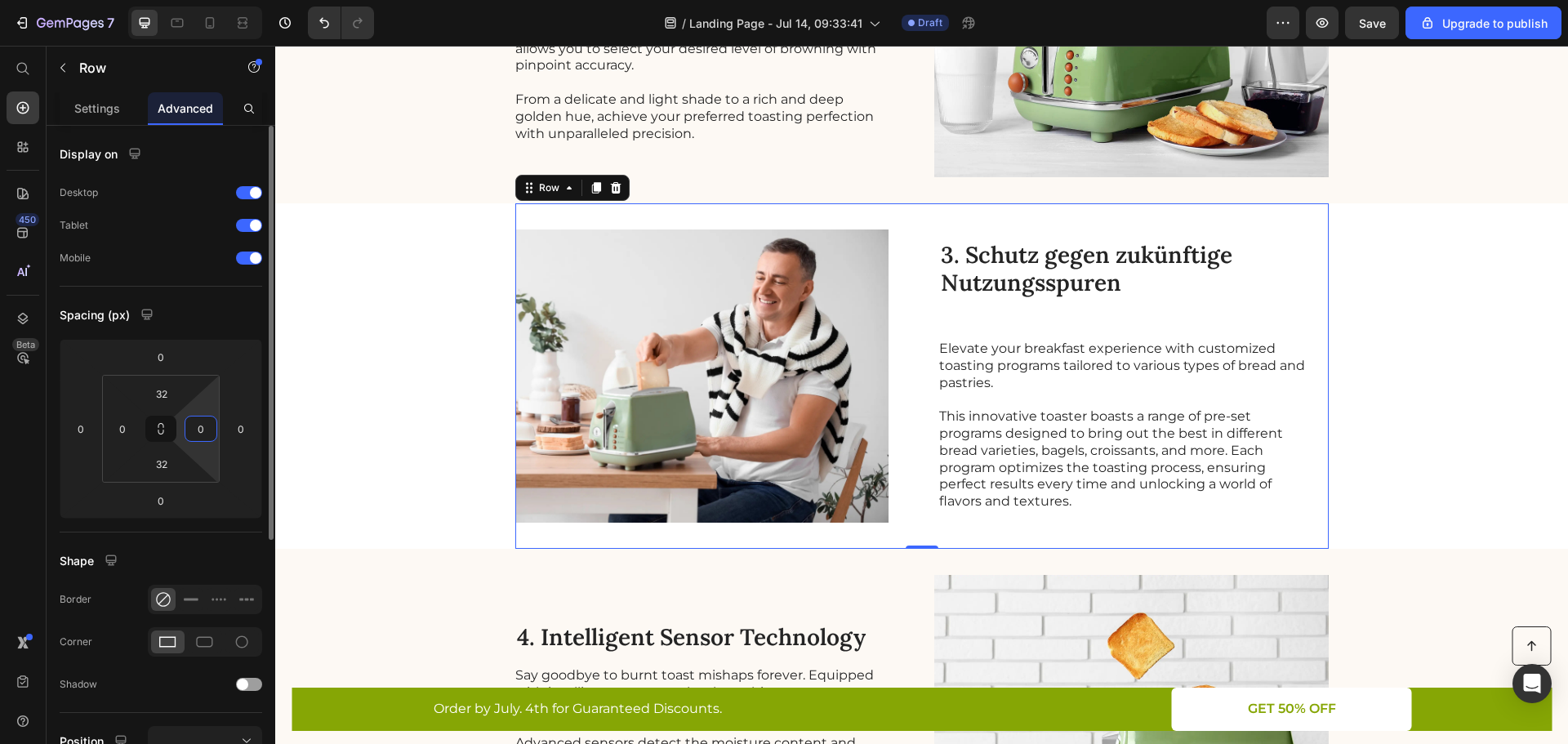 type on "0" 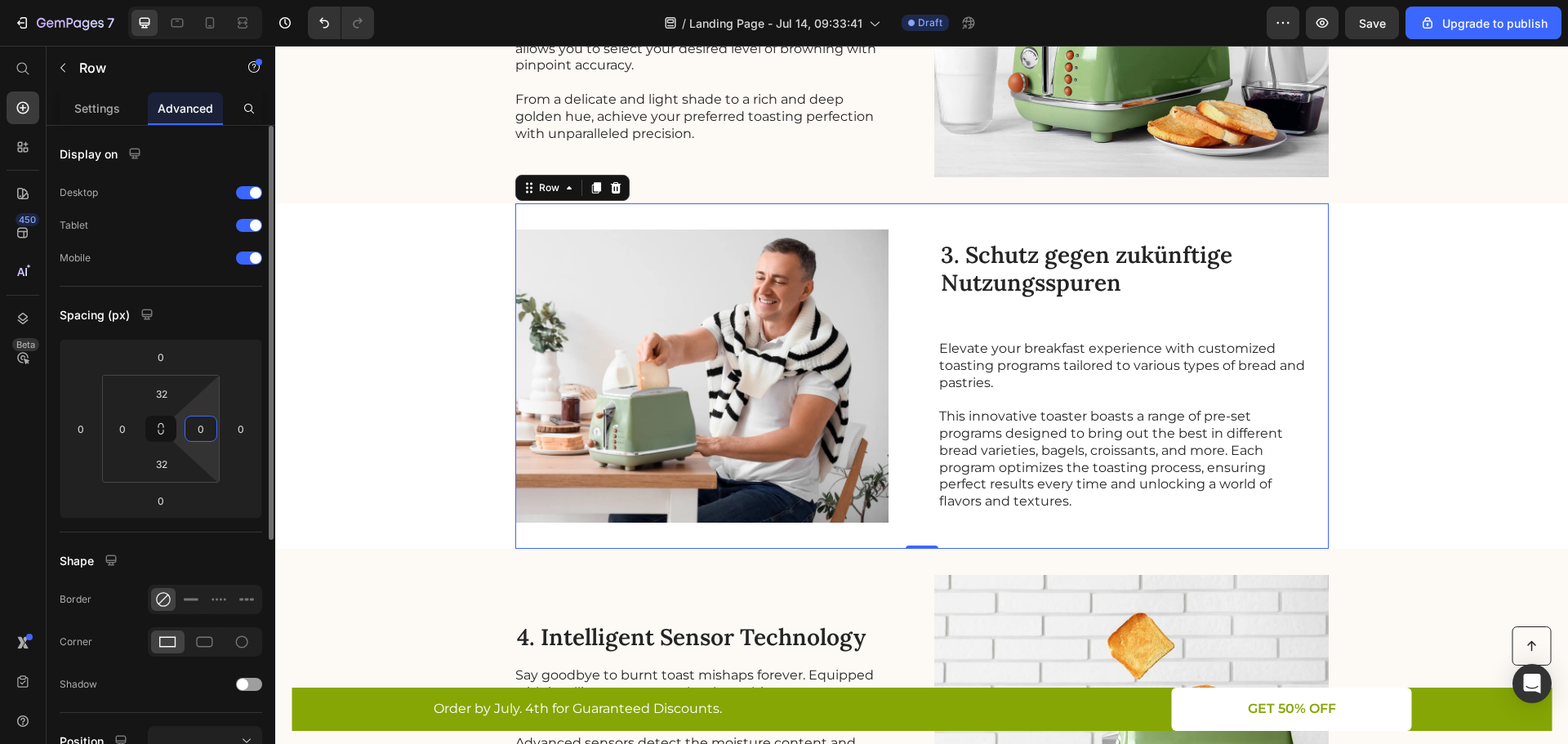 click on "Display on Desktop Tablet Mobile Spacing (px) 0 0 0 0 32 0 32 0 Shape Border Corner Shadow Position Opacity 100 % Animation Upgrade to Build plan  to unlock Animation & other premium features. Interaction Upgrade to Optimize plan  to unlock Interaction & other premium features. CSS class" at bounding box center (161, 618) 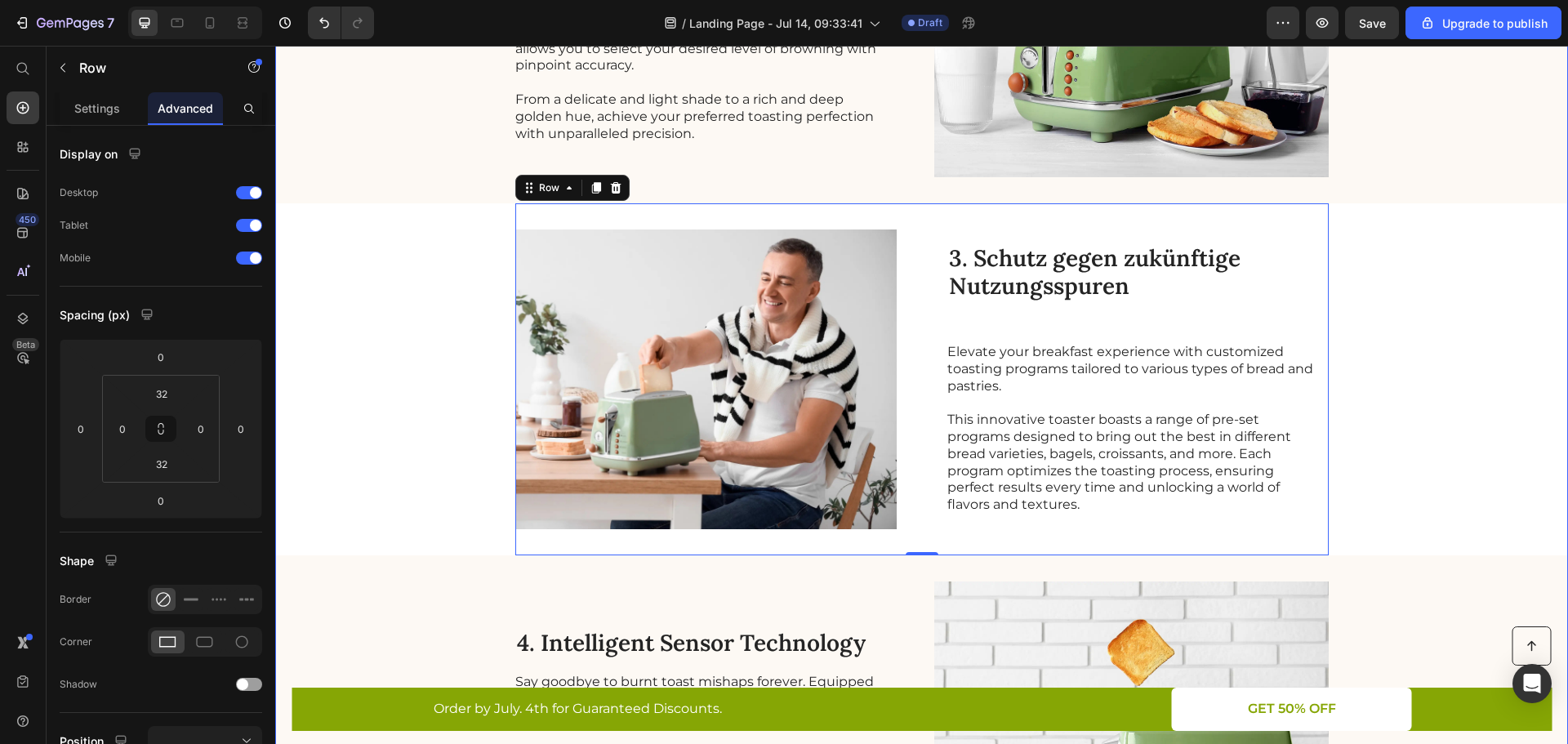 click on "6 Gründe, wieso altes Leder diese Zaubercreme braucht. Heading Image Von  Brigitte K. Heading Letzens bearbeitet 05.06.2025 Text Block Row Mit mehr als 10.000 zufriedenen Kunden hat Luxgrove unzuhligen Sofas, Jacken, Taschen und Schuhen aus Leder ein neues Leben geschenkt. Luxgrove hält was es verspricht. Text Block Image 1. Risse, Kratzer und verblasste Flecken verschwinden einfach Heading Elevate your breakfast experience with customized toasting programs tailored to various types of bread and pastries.   This innovative toaster boasts a range of pre-set programs designed to bring out the best in different bread varieties, bagels, croissants, and more. Each program optimizes the toasting process, ensuring perfect results every time and unlocking a world of flavors and textures. Text Block Row 2. Es stärkt dein Leder von Innen und verleiht neuen Glanz Heading Take your toasting mastery to new heights with the precise digital browning control feature. Text Block Image Row Image   Heading   Text Block" at bounding box center (921, 69) 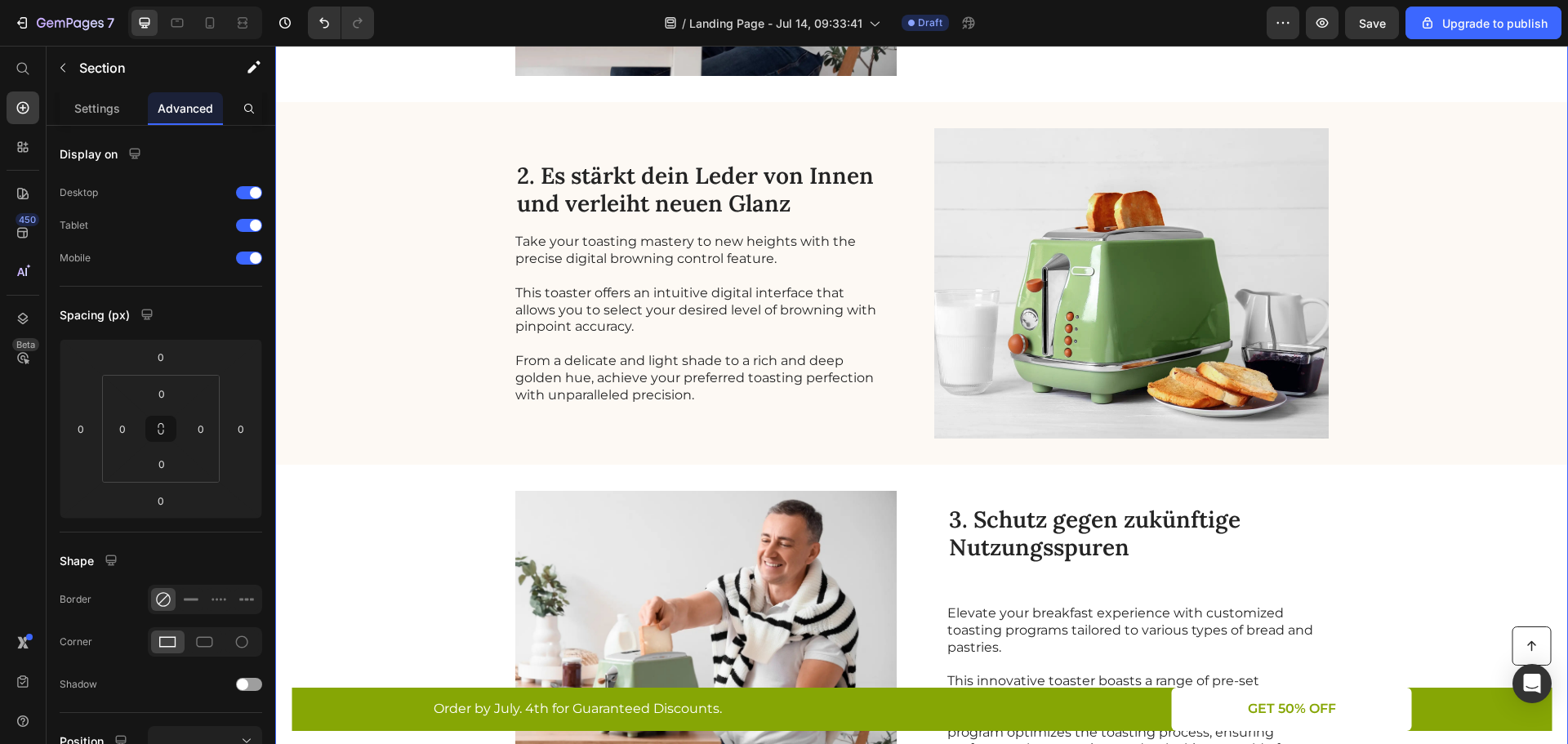 scroll, scrollTop: 490, scrollLeft: 0, axis: vertical 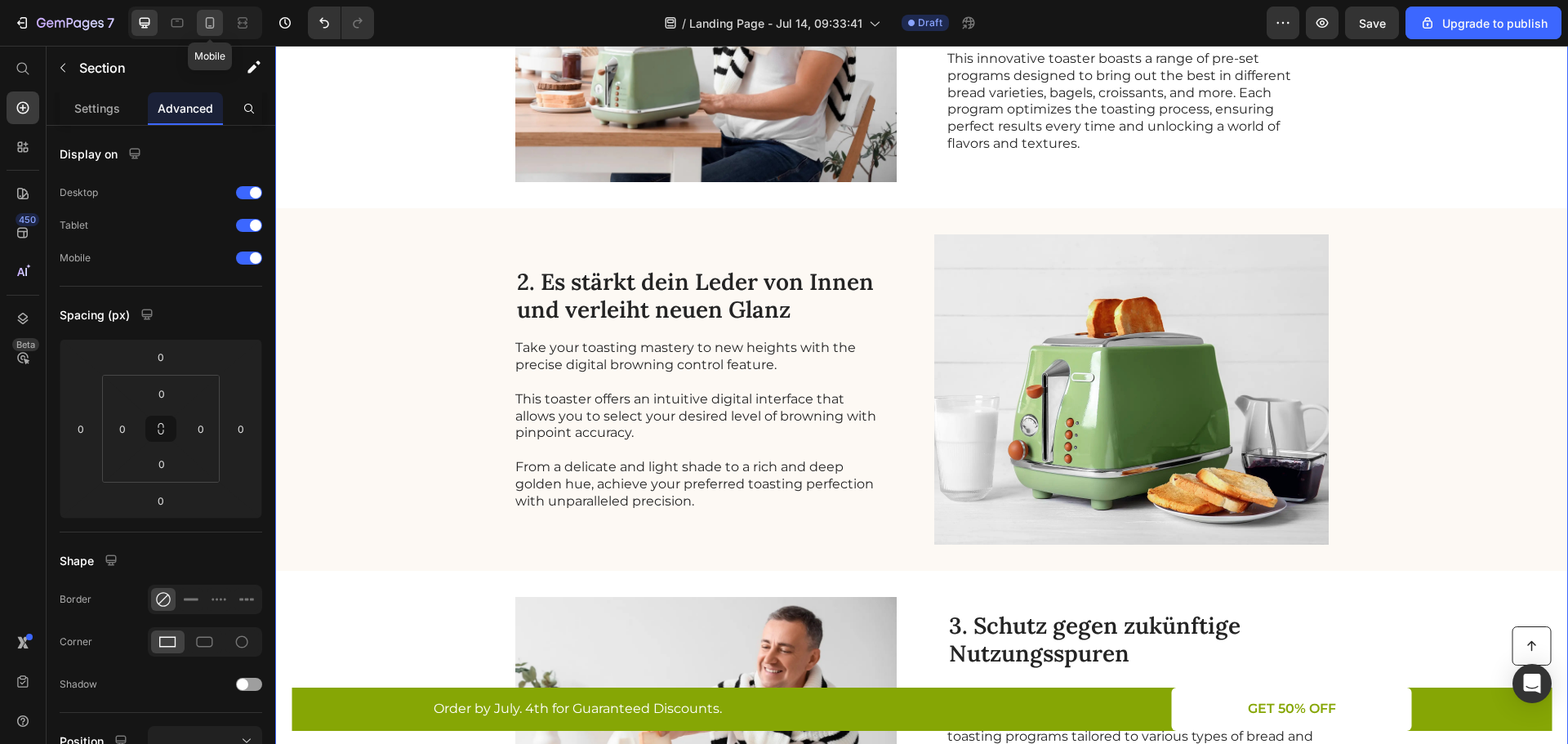 drag, startPoint x: 210, startPoint y: 24, endPoint x: 10, endPoint y: 29, distance: 200.06249 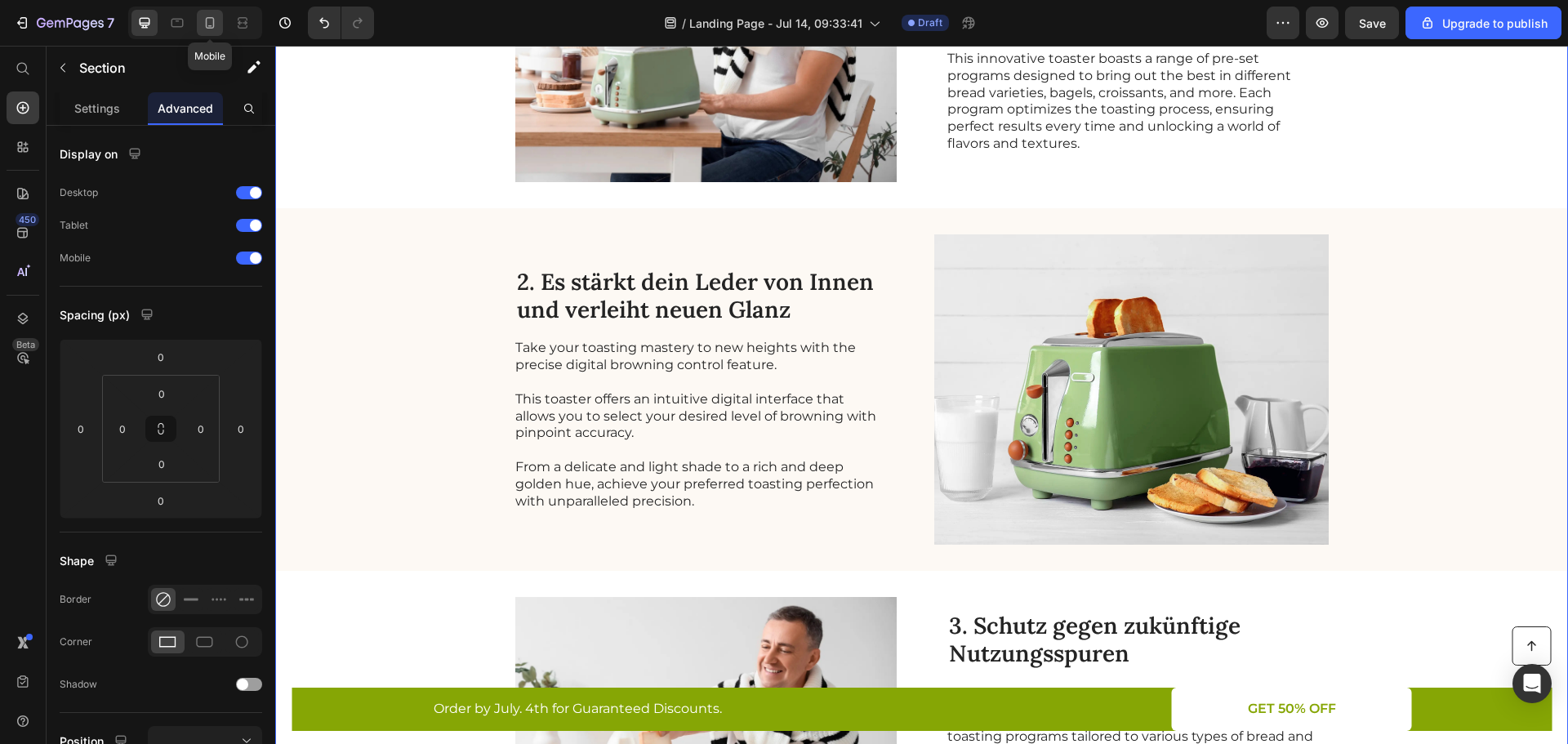 click 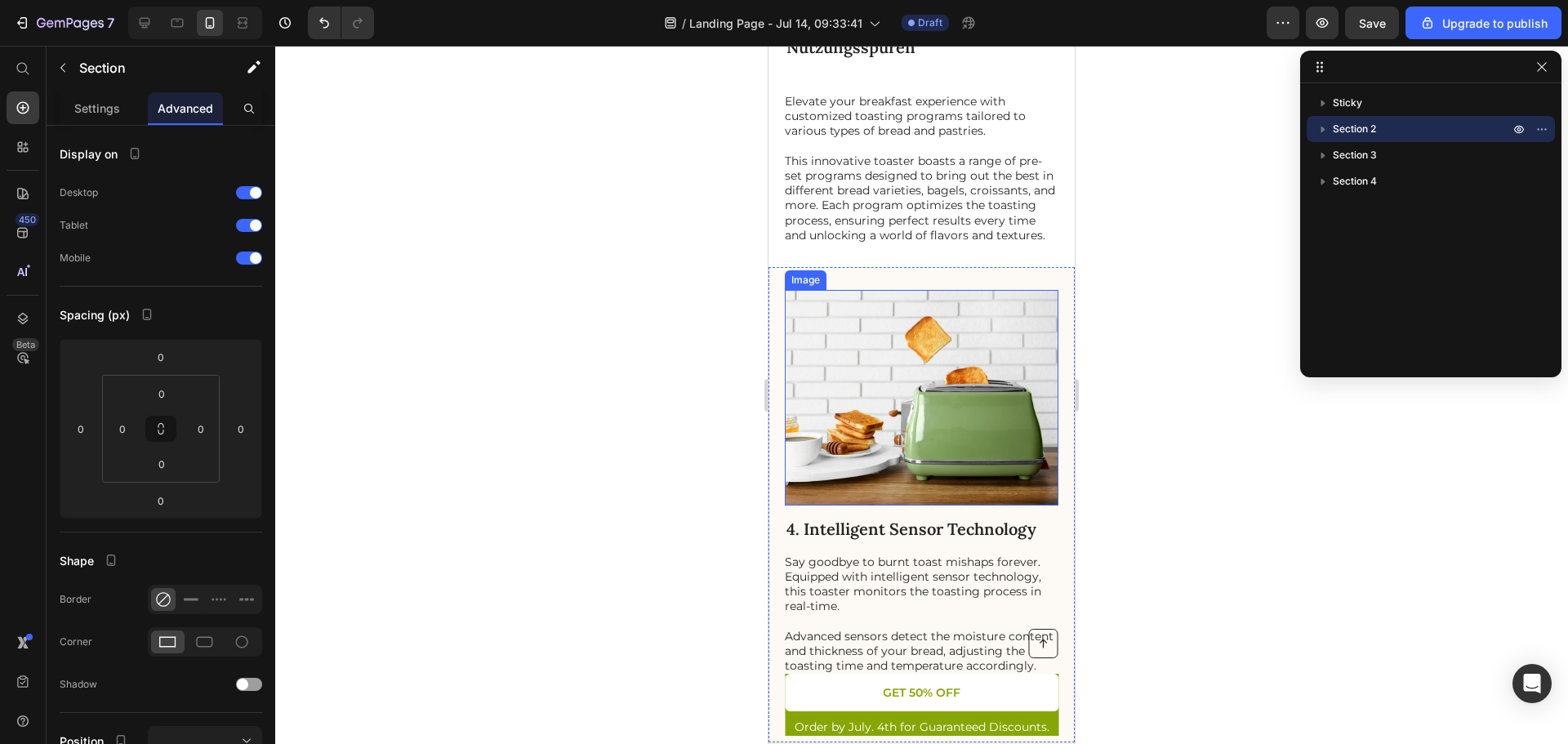 scroll, scrollTop: 1579, scrollLeft: 0, axis: vertical 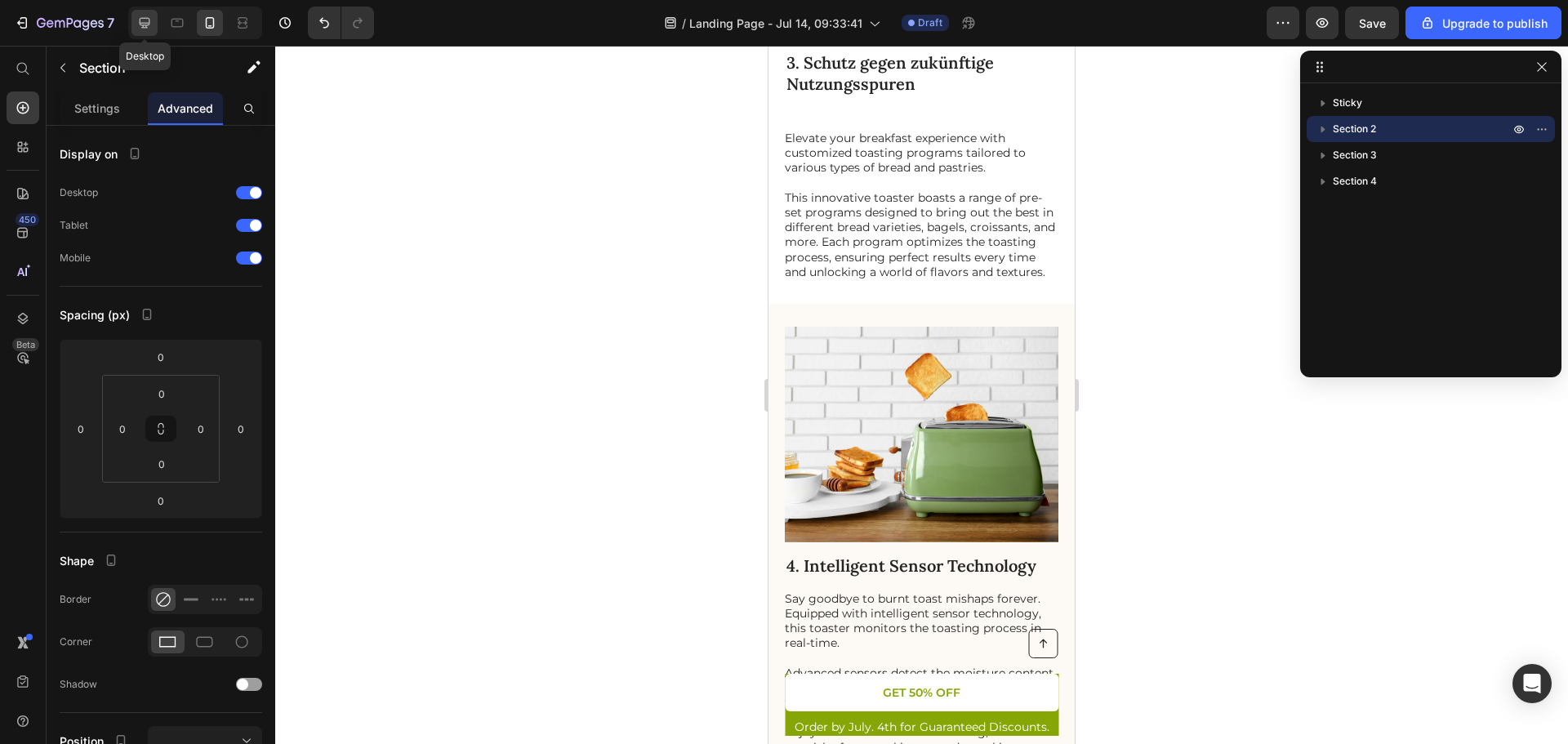 click 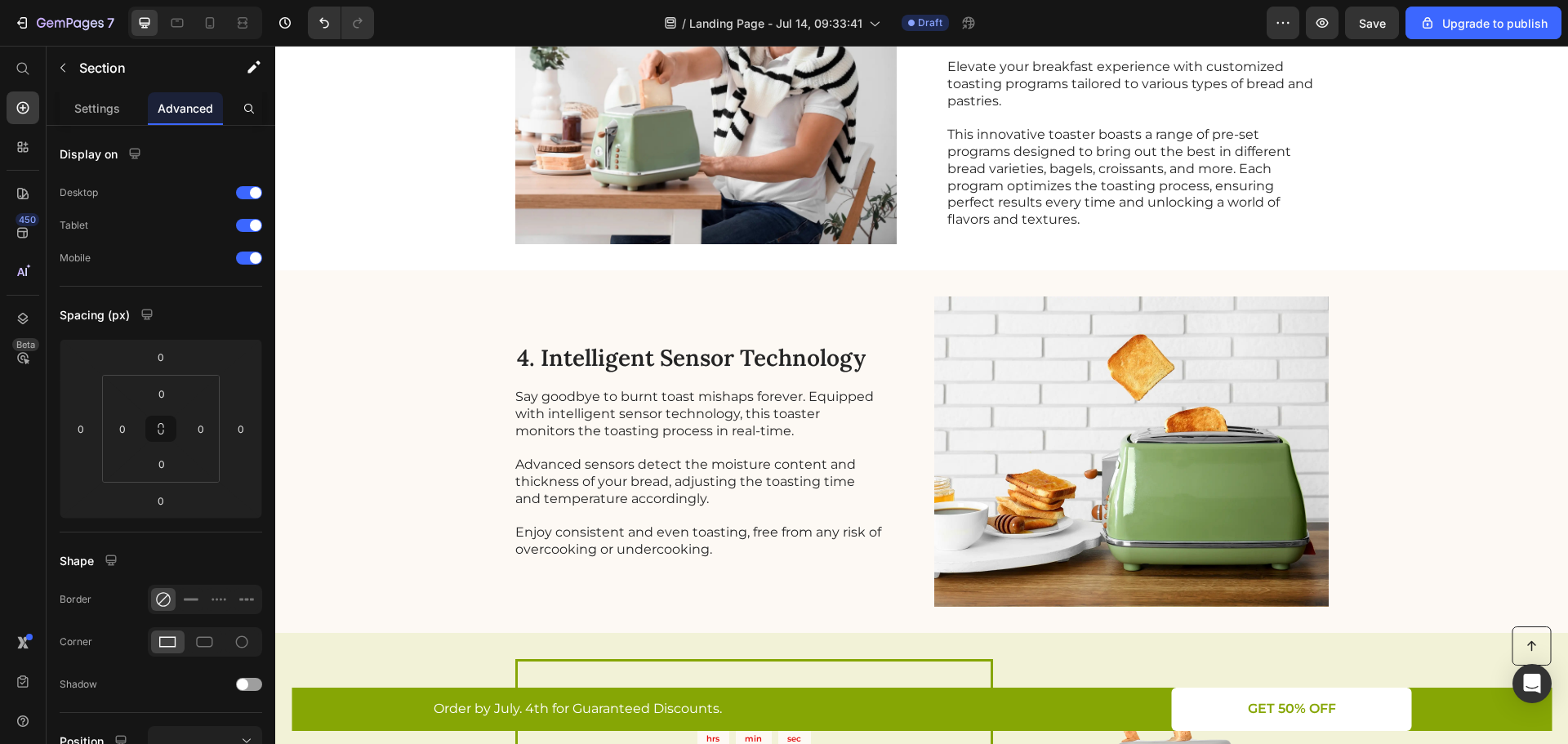 scroll, scrollTop: 1143, scrollLeft: 0, axis: vertical 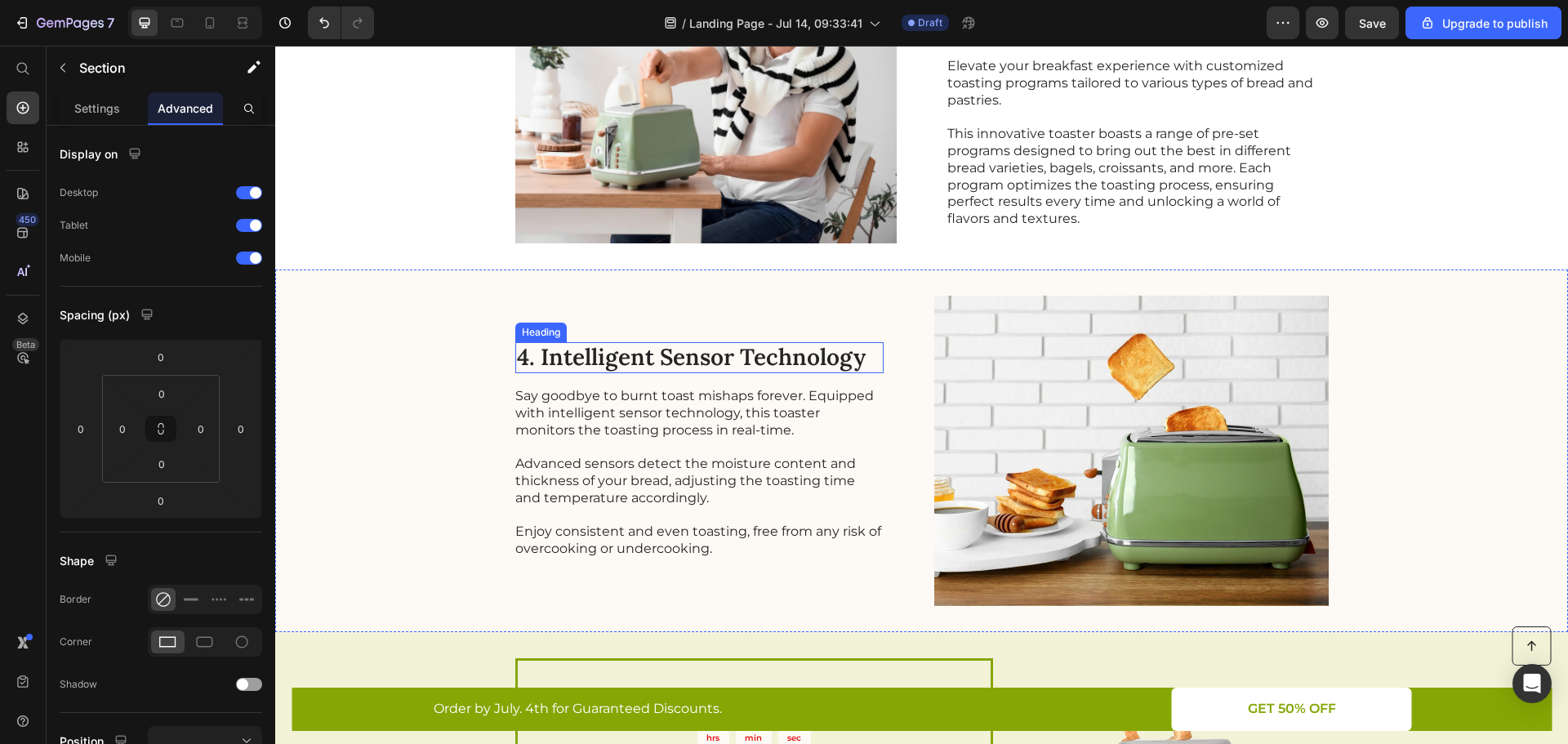 click on "4. Intelligent Sensor Technology" at bounding box center [699, 358] 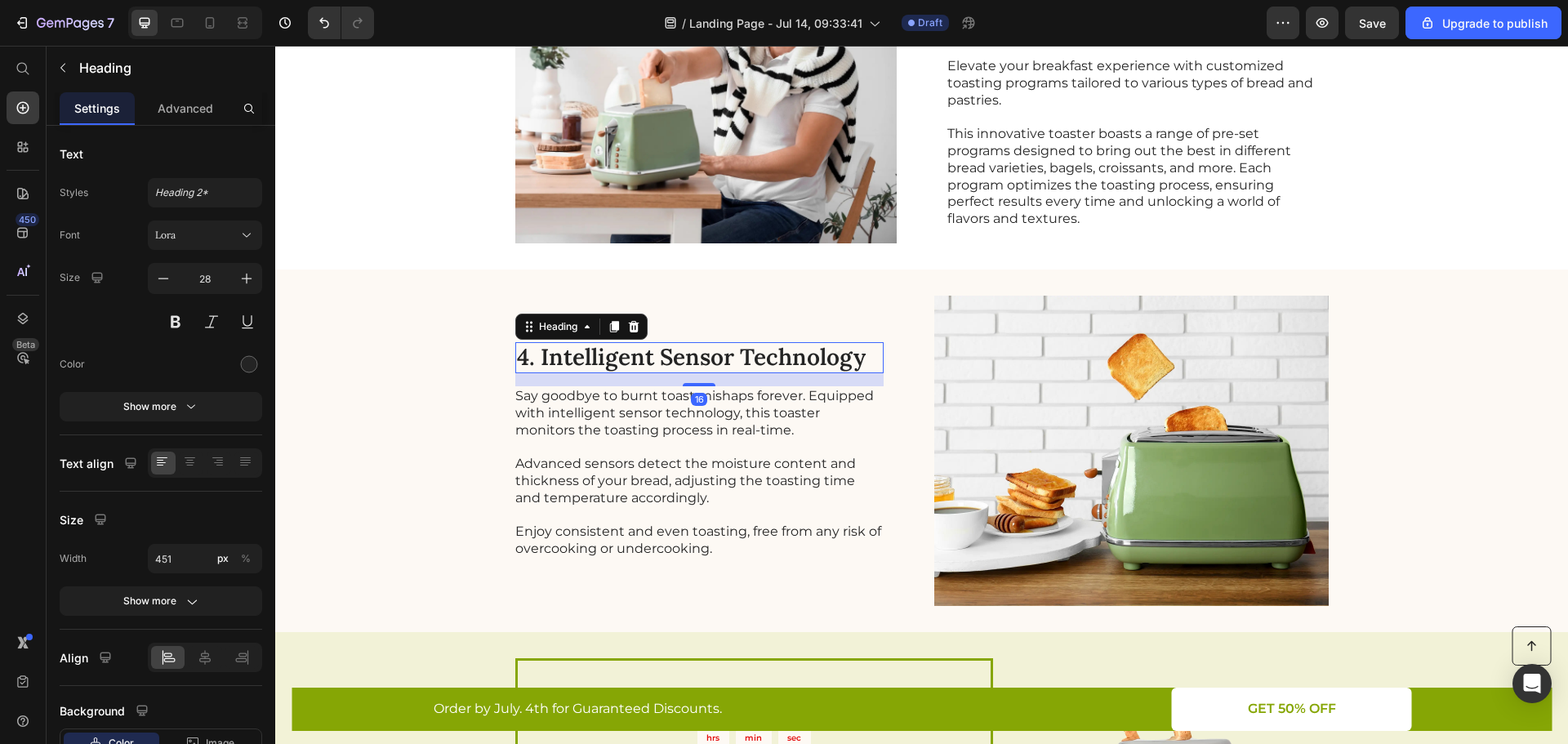click on "4. Intelligent Sensor Technology" at bounding box center (699, 358) 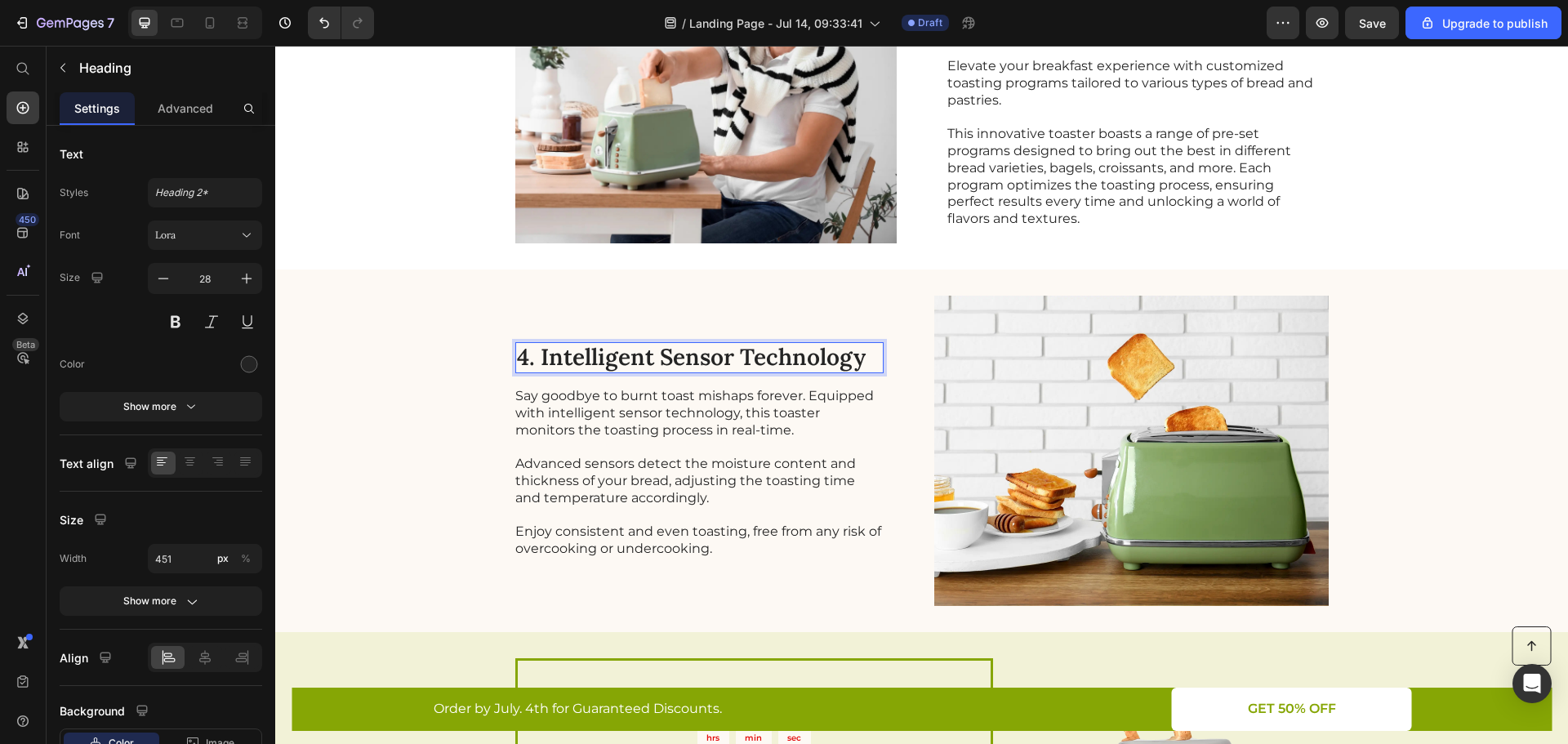 click on "4. Intelligent Sensor Technology" at bounding box center (699, 358) 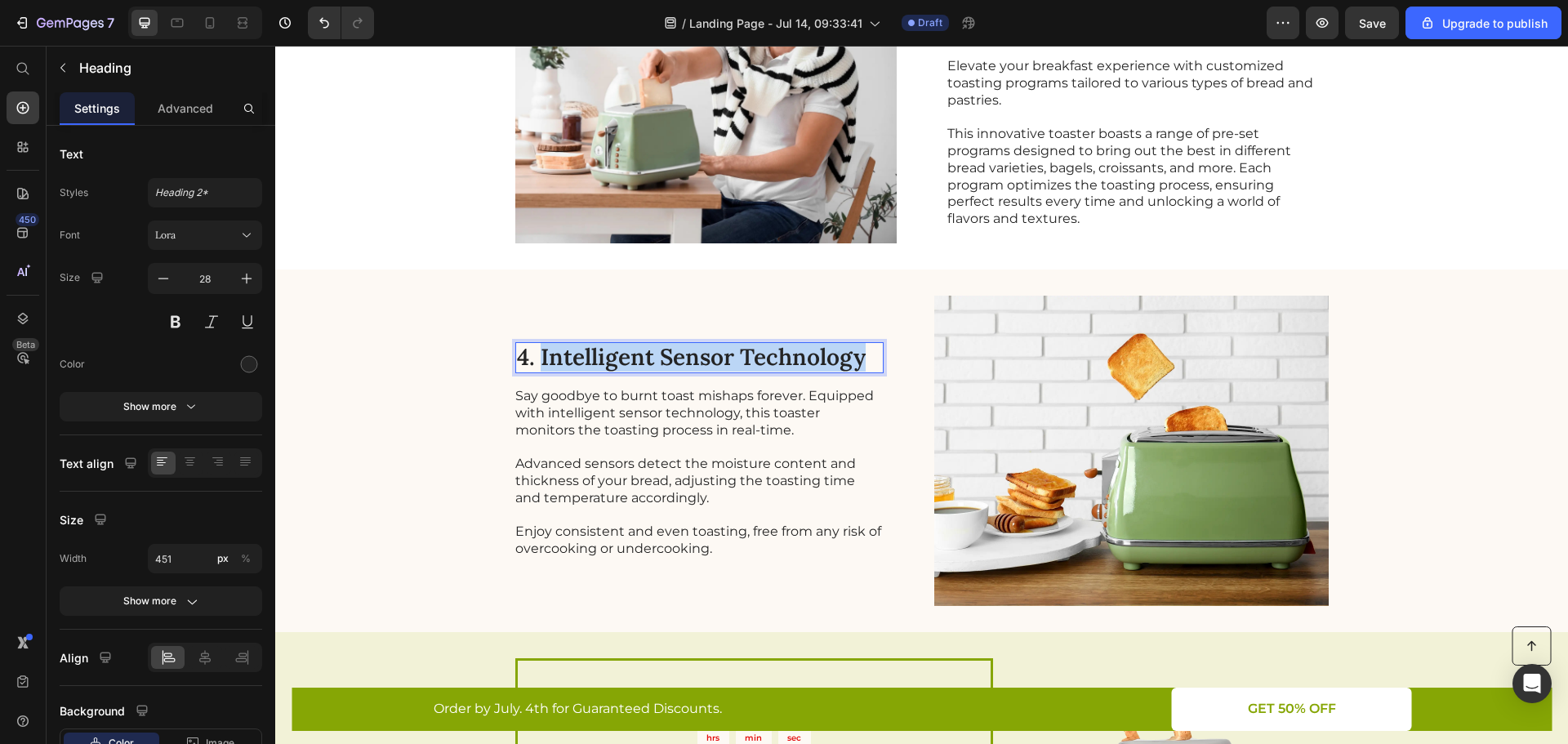 drag, startPoint x: 857, startPoint y: 358, endPoint x: 535, endPoint y: 359, distance: 322.00155 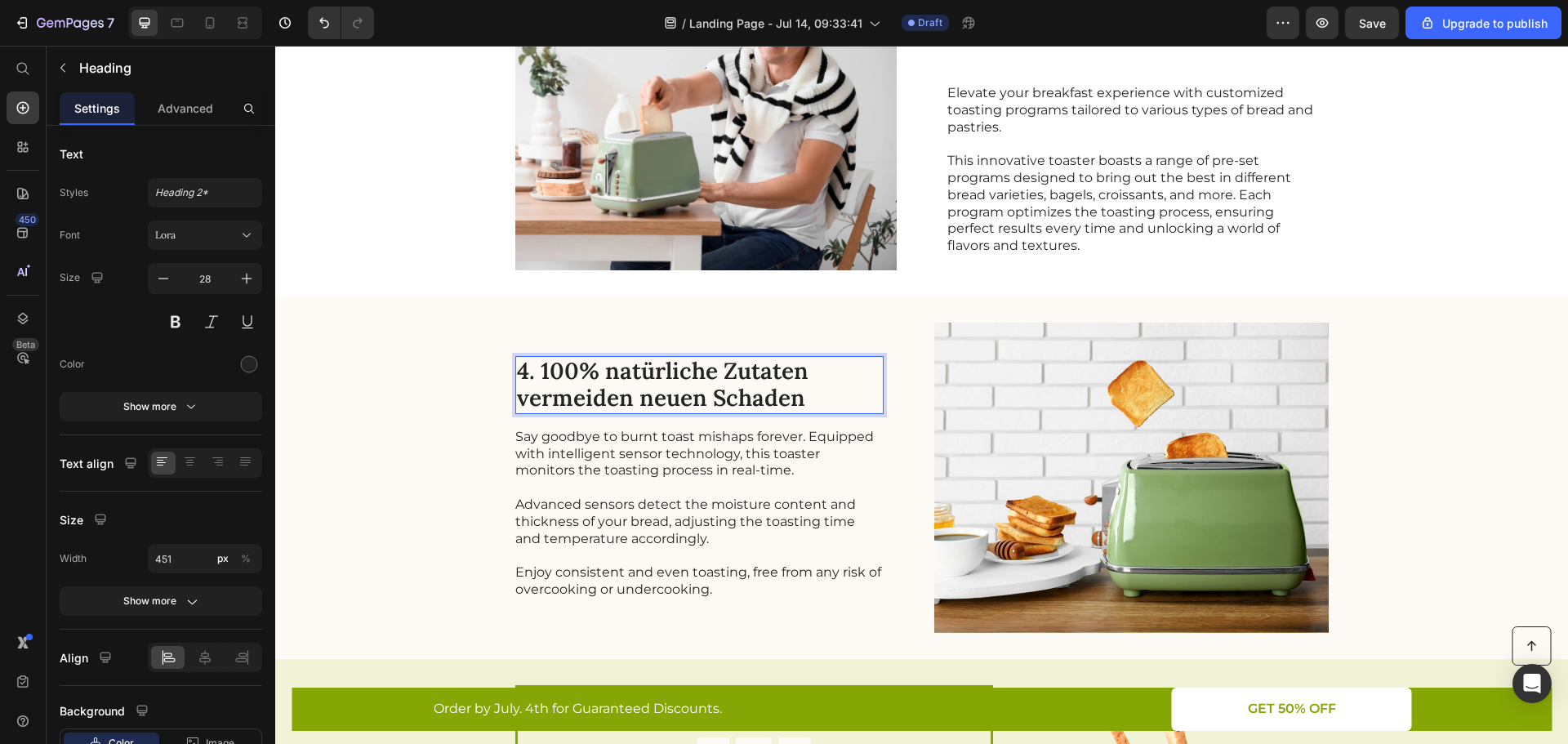 scroll, scrollTop: 1130, scrollLeft: 0, axis: vertical 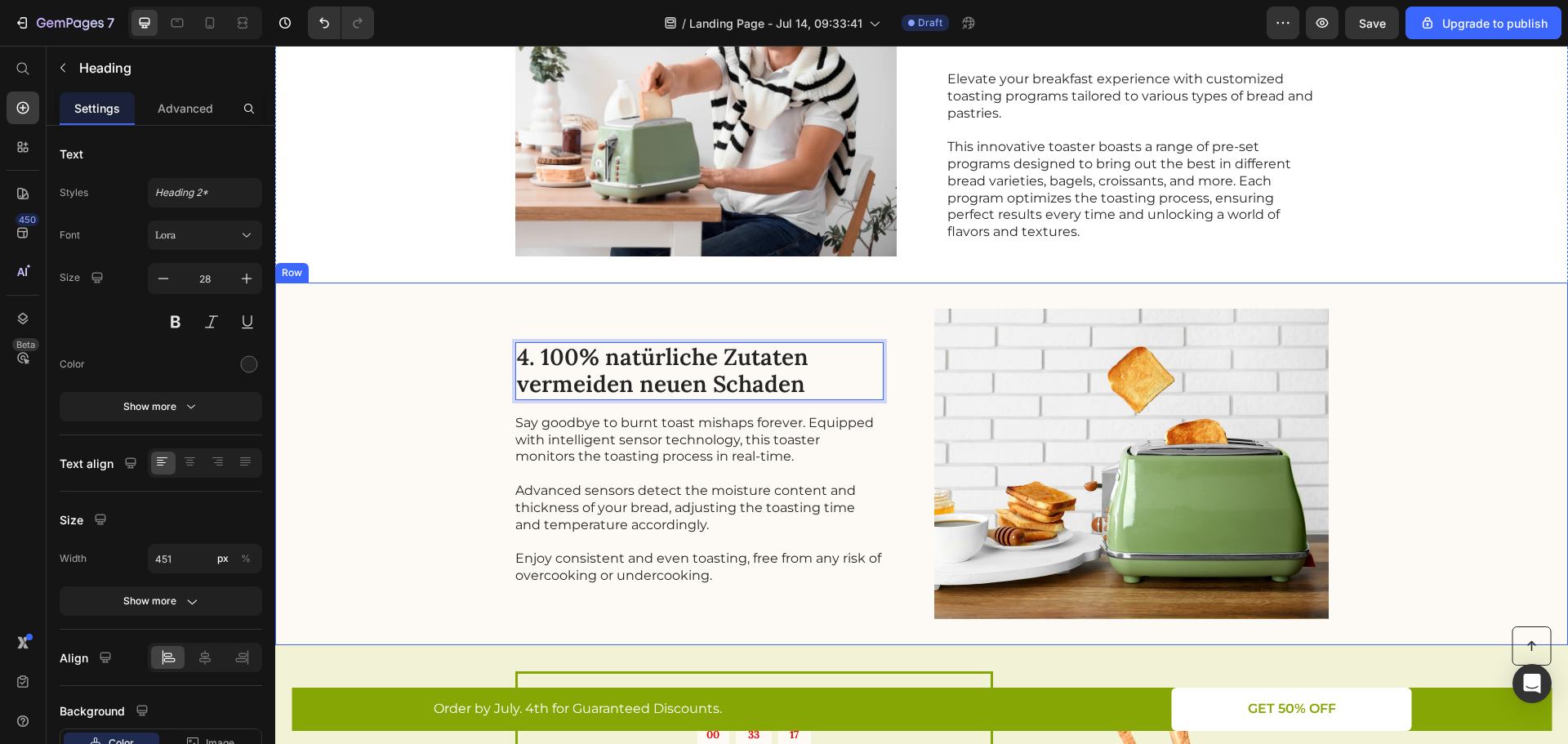 click on "4. 100% natürliche Zutaten vermeiden neuen Schaden Heading   16 Say goodbye to burnt toast mishaps forever. Equipped with intelligent sensor technology, this toaster monitors the toasting process in real-time. Advanced sensors detect the moisture content and thickness of your bread, adjusting the toasting time and temperature accordingly. Enjoy consistent and even toasting, free from any risk of overcooking or undercooking. Text Block Image Row" at bounding box center [921, 464] 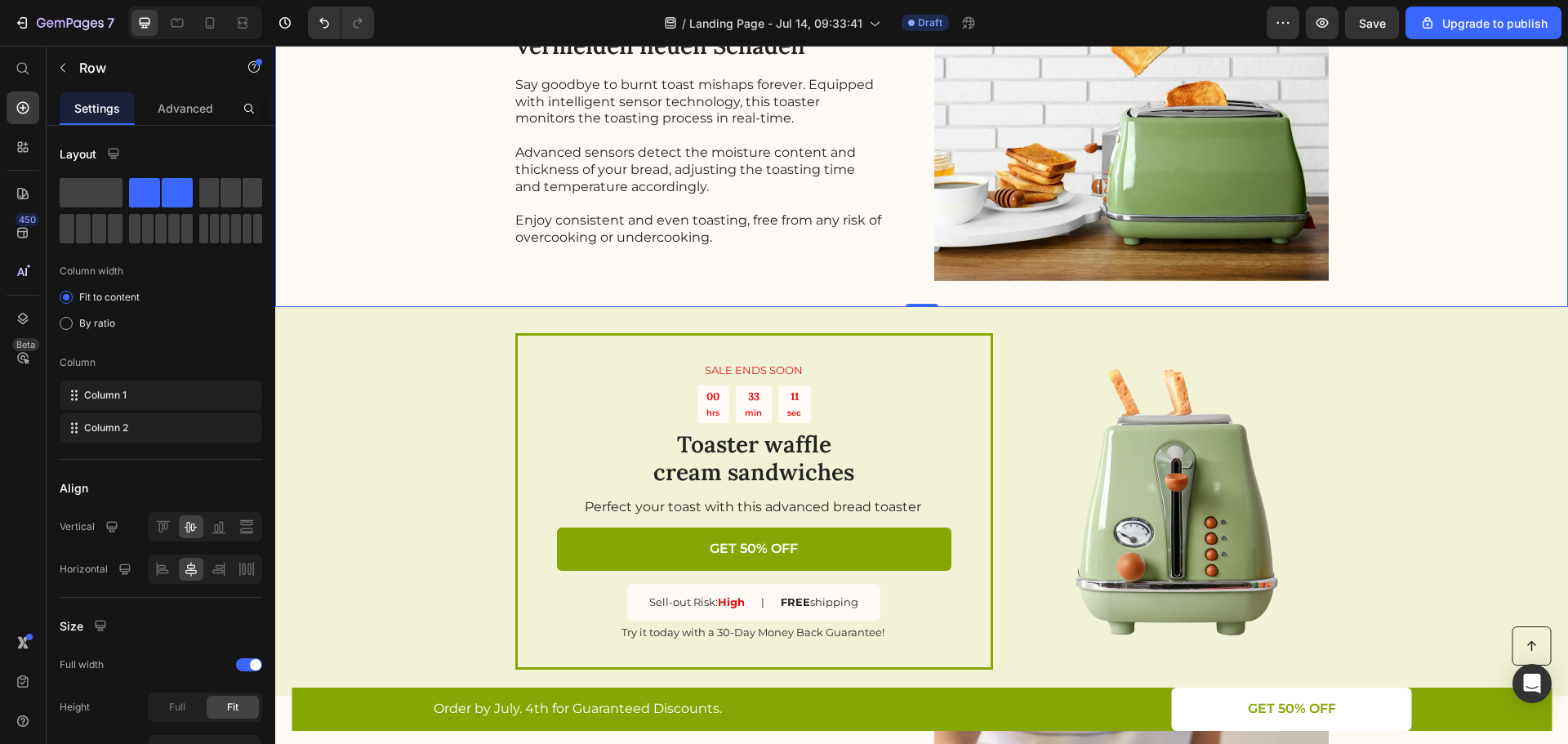 scroll, scrollTop: 1470, scrollLeft: 0, axis: vertical 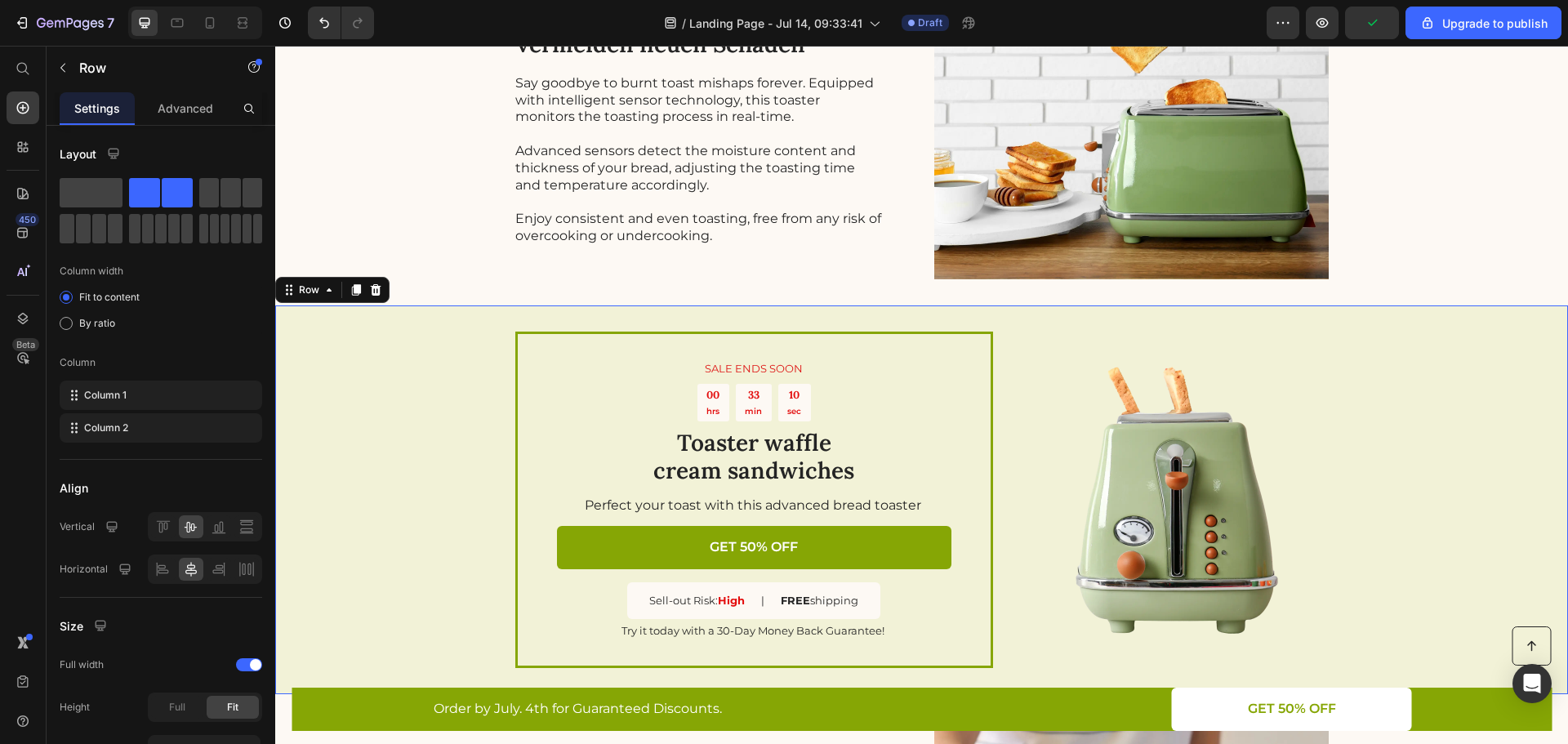 click on "SALE ENDS SOON Text Block 00 hrs 33 min 10 sec Countdown Timer Toaster waffle cream sandwiches Heading Perfect your toast with this advanced bread toaster Text Block GET 50% OFF Button Sell-out Risk:  High Text Block | Text Block FREE  shipping Text Block Row Try it today with a 30-Day Money Back Guarantee! Text Block Row Image Row   0" at bounding box center [921, 499] 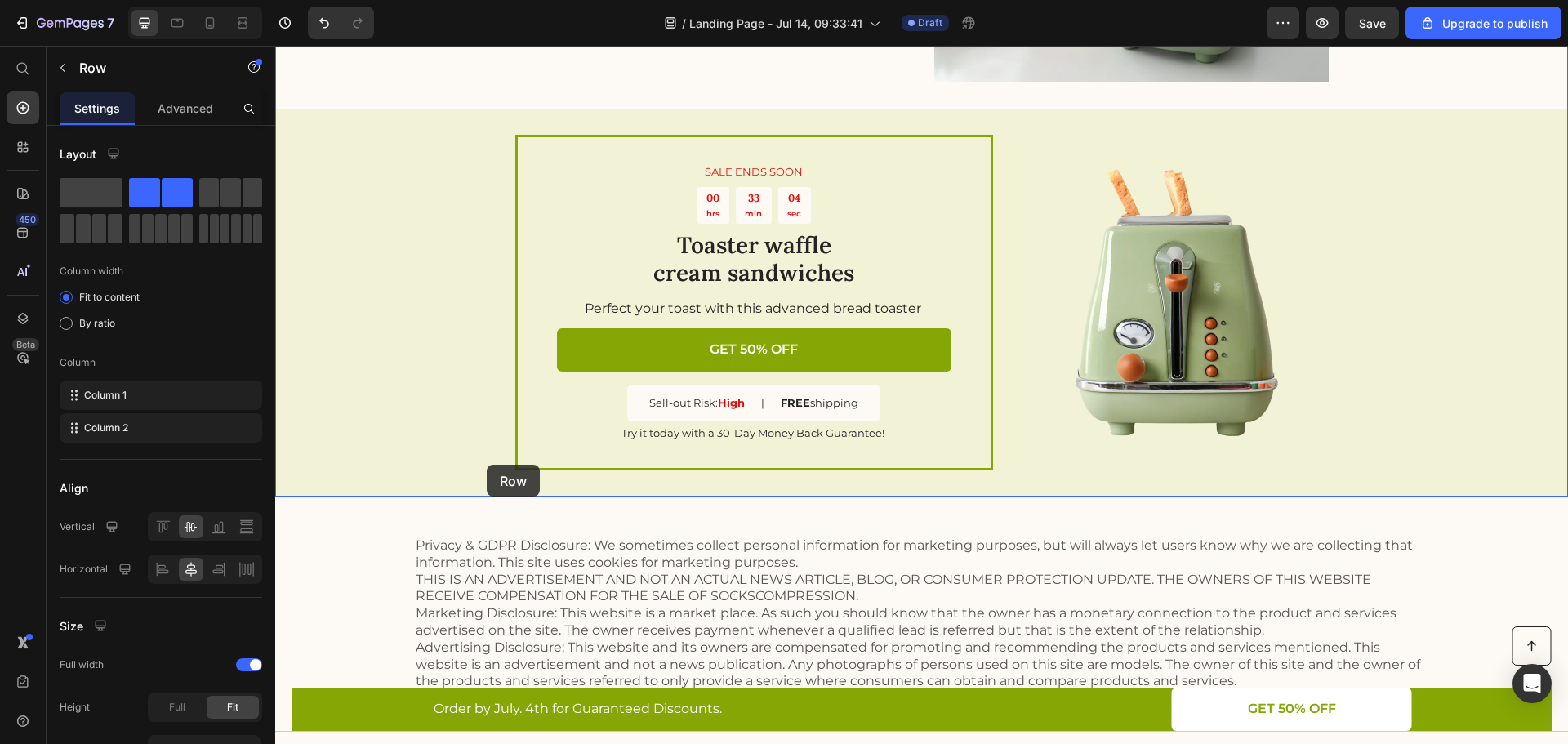 scroll, scrollTop: 3158, scrollLeft: 0, axis: vertical 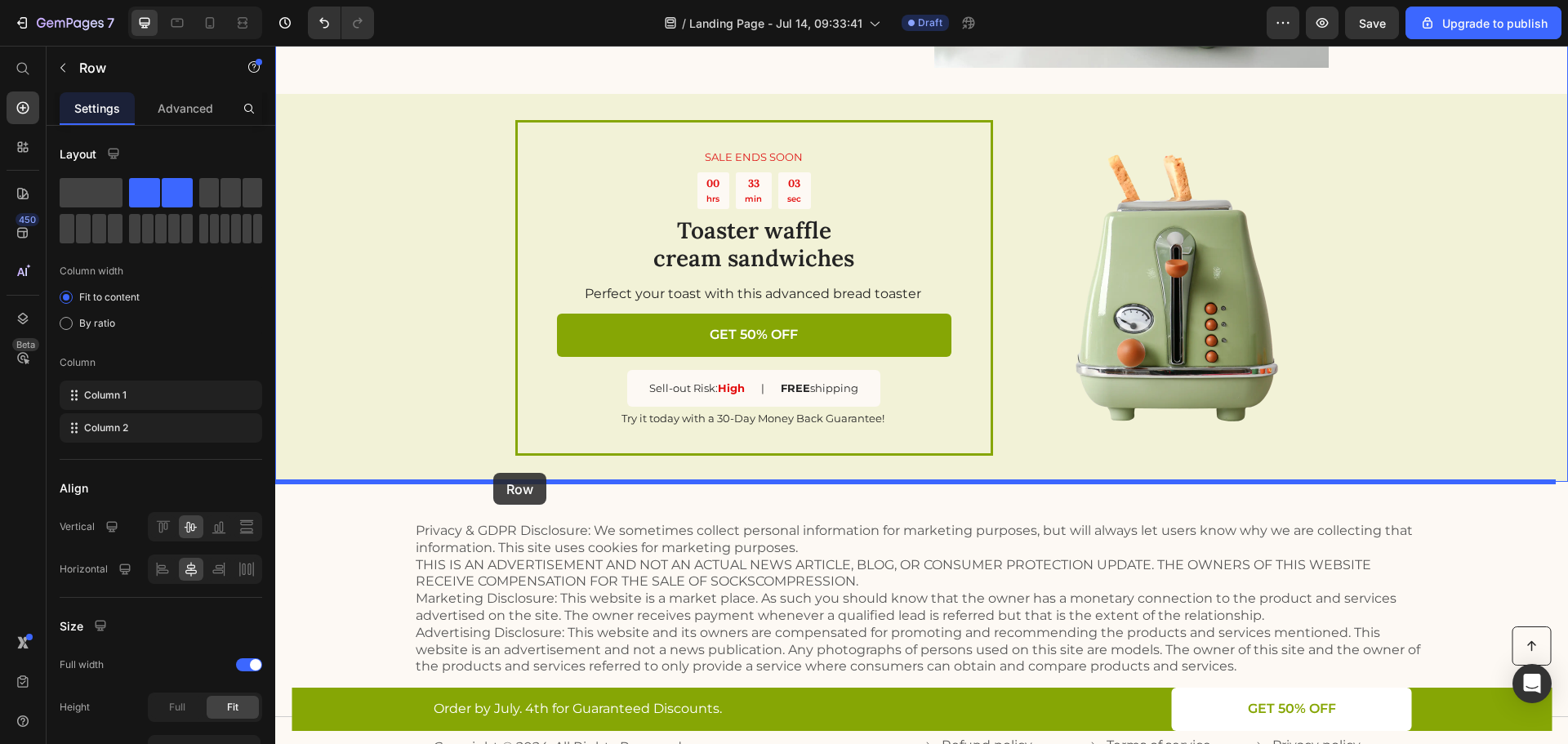 drag, startPoint x: 315, startPoint y: 287, endPoint x: 493, endPoint y: 473, distance: 257.44902 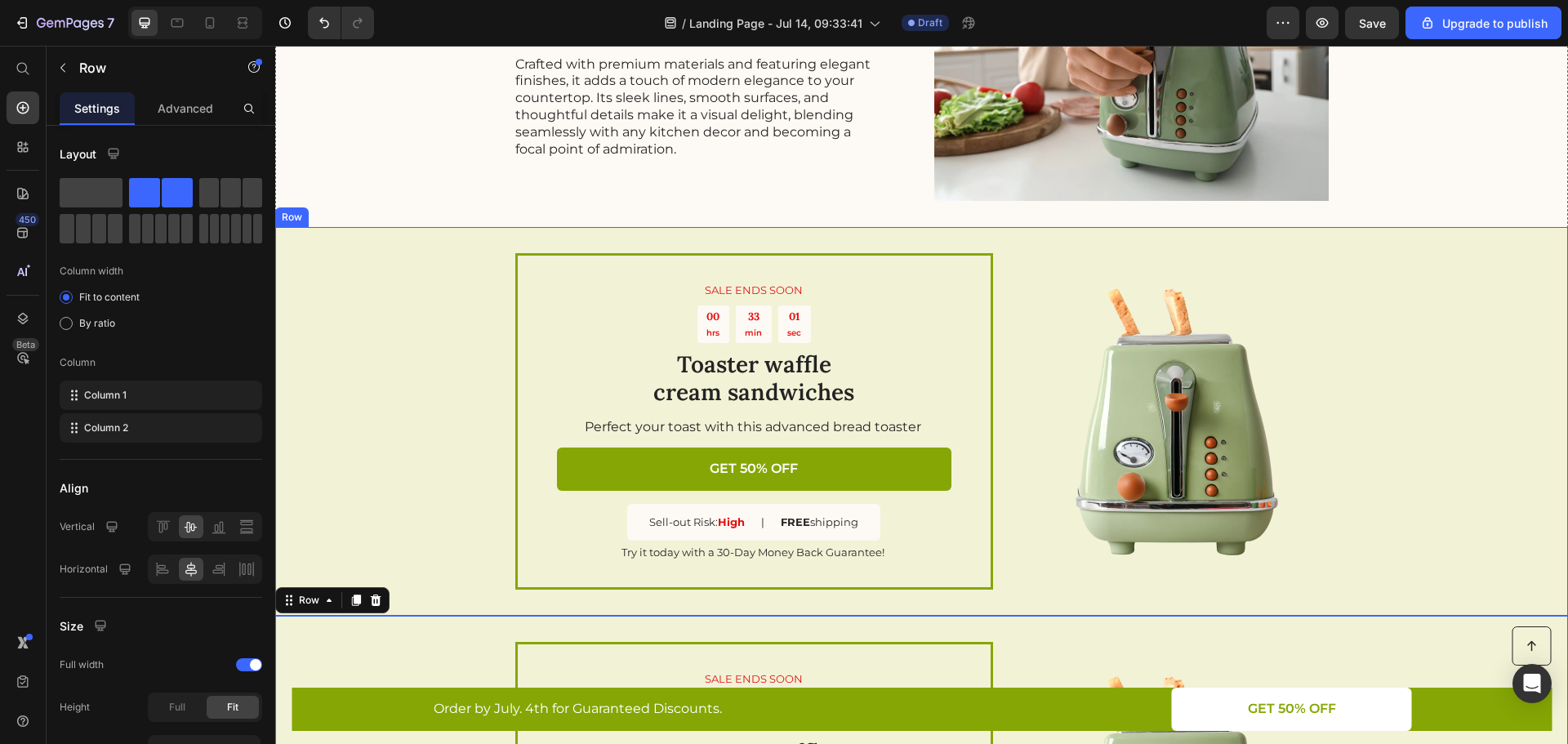 scroll, scrollTop: 2606, scrollLeft: 0, axis: vertical 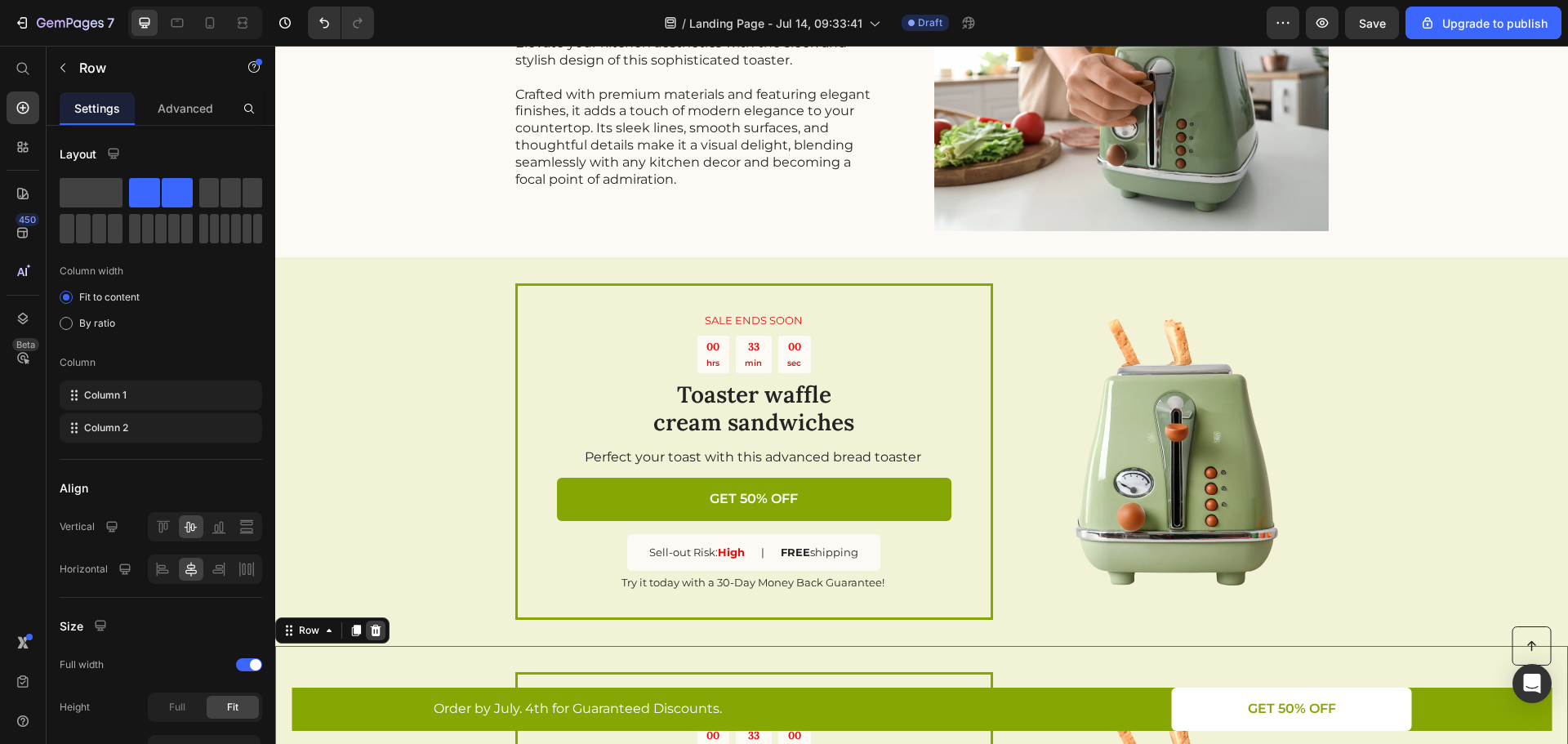 click 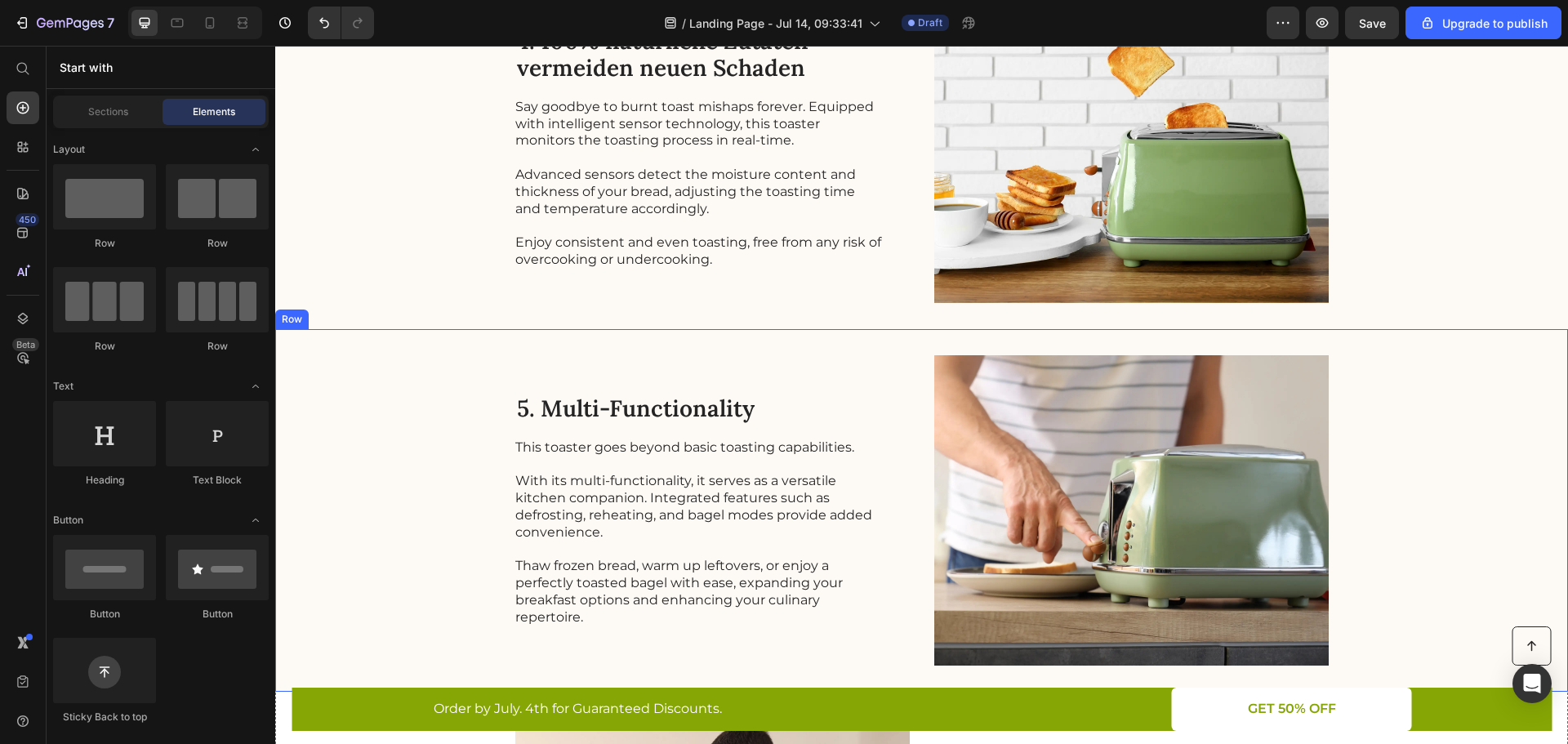 scroll, scrollTop: 1408, scrollLeft: 0, axis: vertical 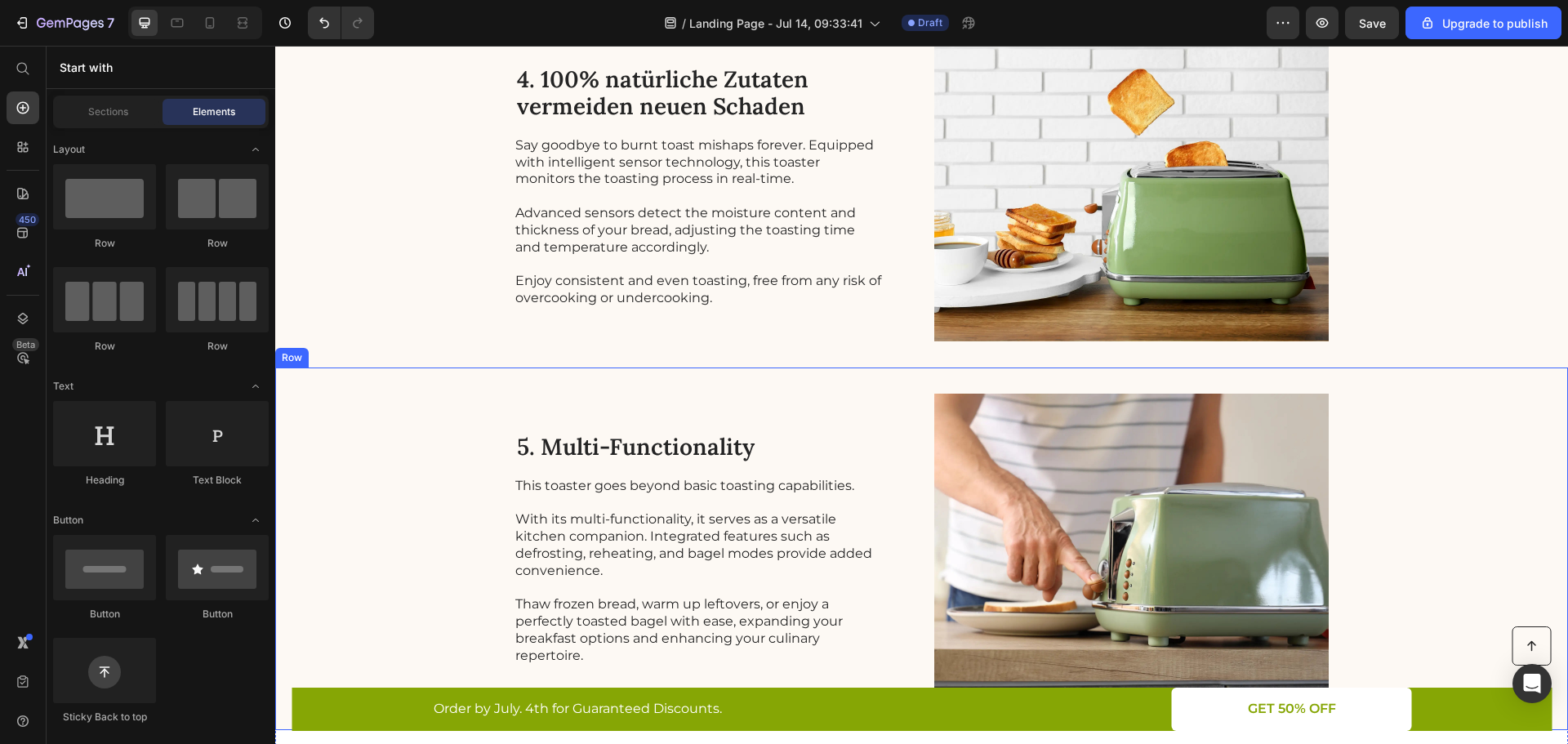 click on "5. Multi-Functionality Heading This toaster goes beyond basic toasting capabilities.  With its multi-functionality, it serves as a versatile kitchen companion. Integrated features such as defrosting, reheating, and bagel modes provide added convenience.  Thaw frozen bread, warm up leftovers, or enjoy a perfectly toasted bagel with ease, expanding your breakfast options and enhancing your culinary repertoire. Text Block Image Row" at bounding box center [921, 549] 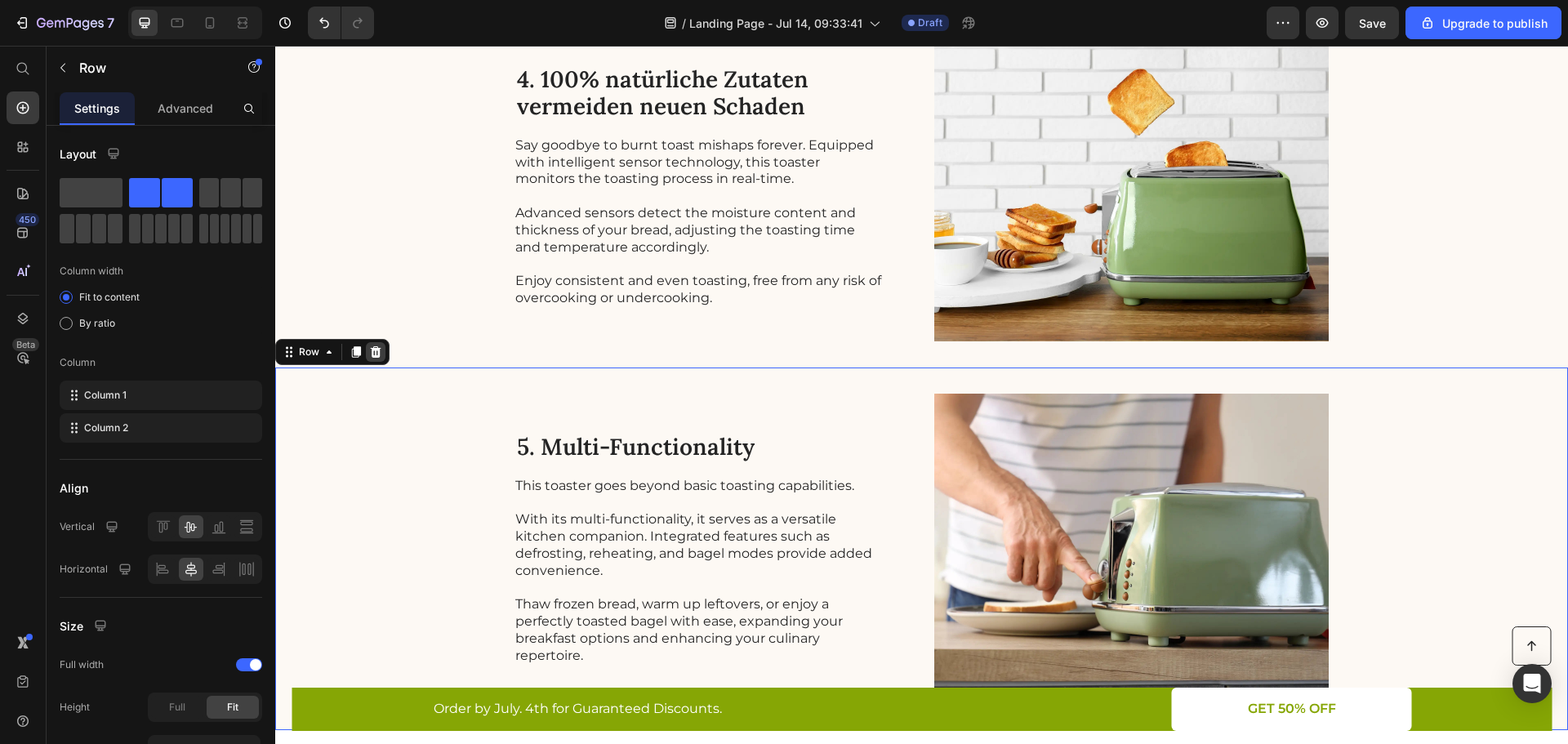 click 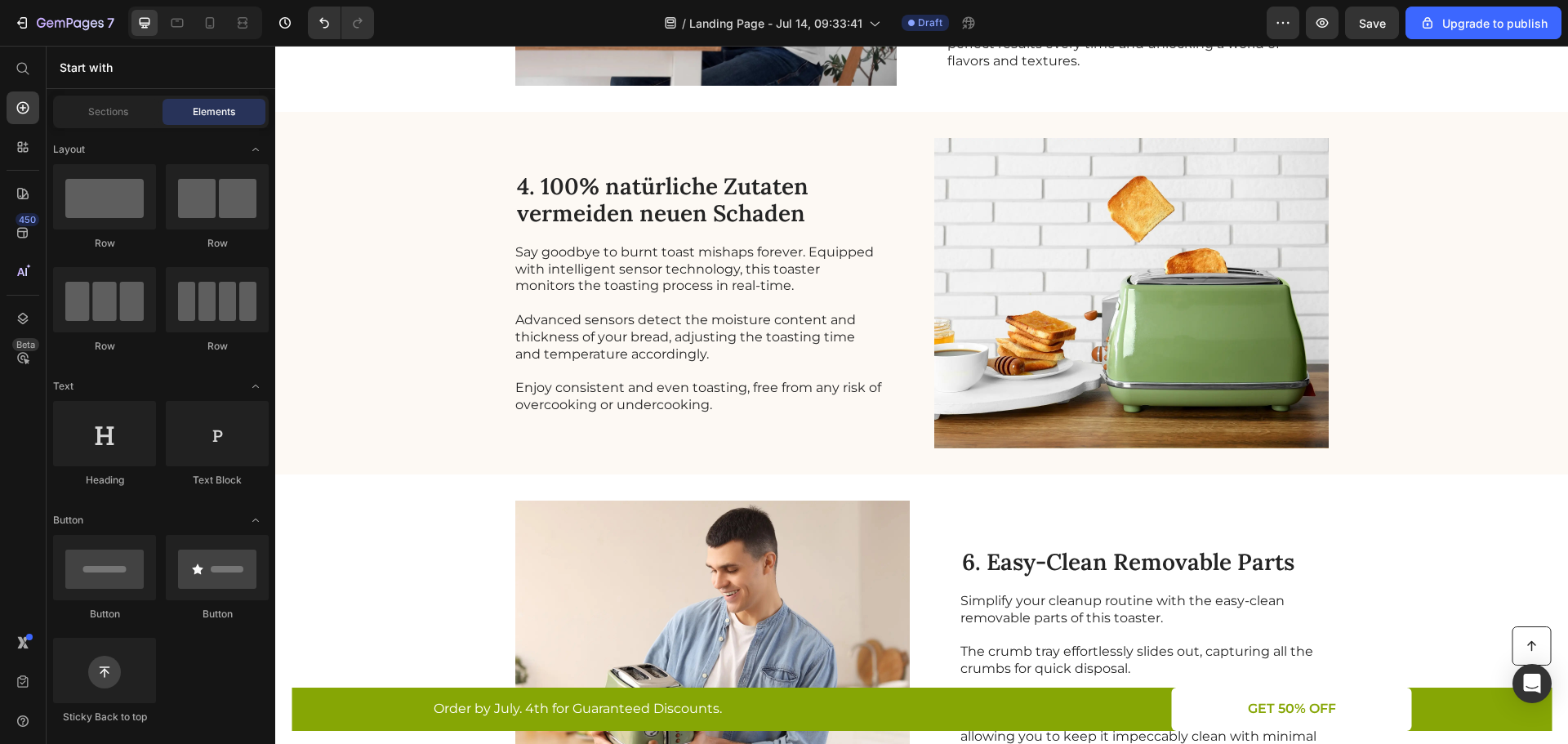 scroll, scrollTop: 1299, scrollLeft: 0, axis: vertical 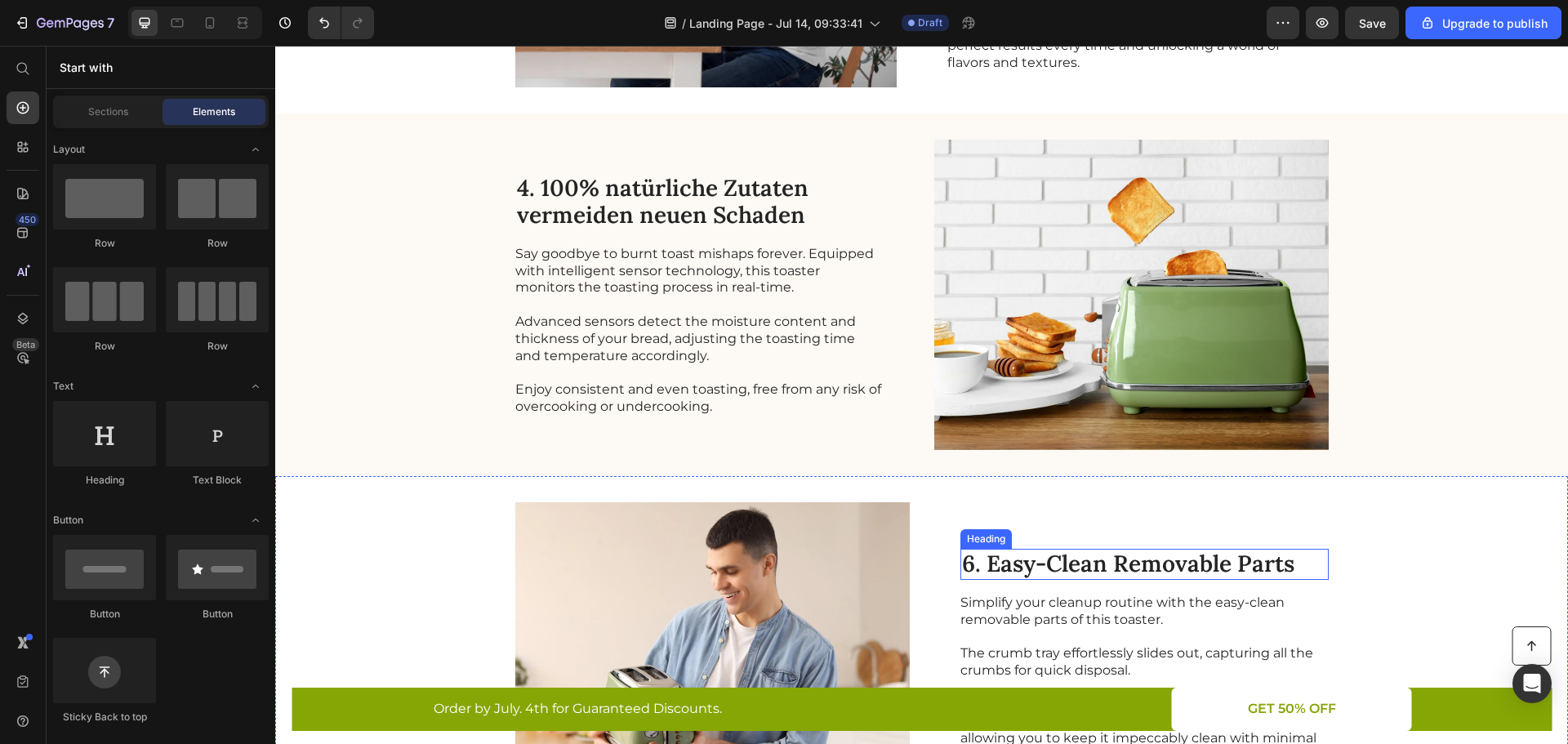 click on "6. Easy-Clean Removable Parts" at bounding box center [1144, 564] 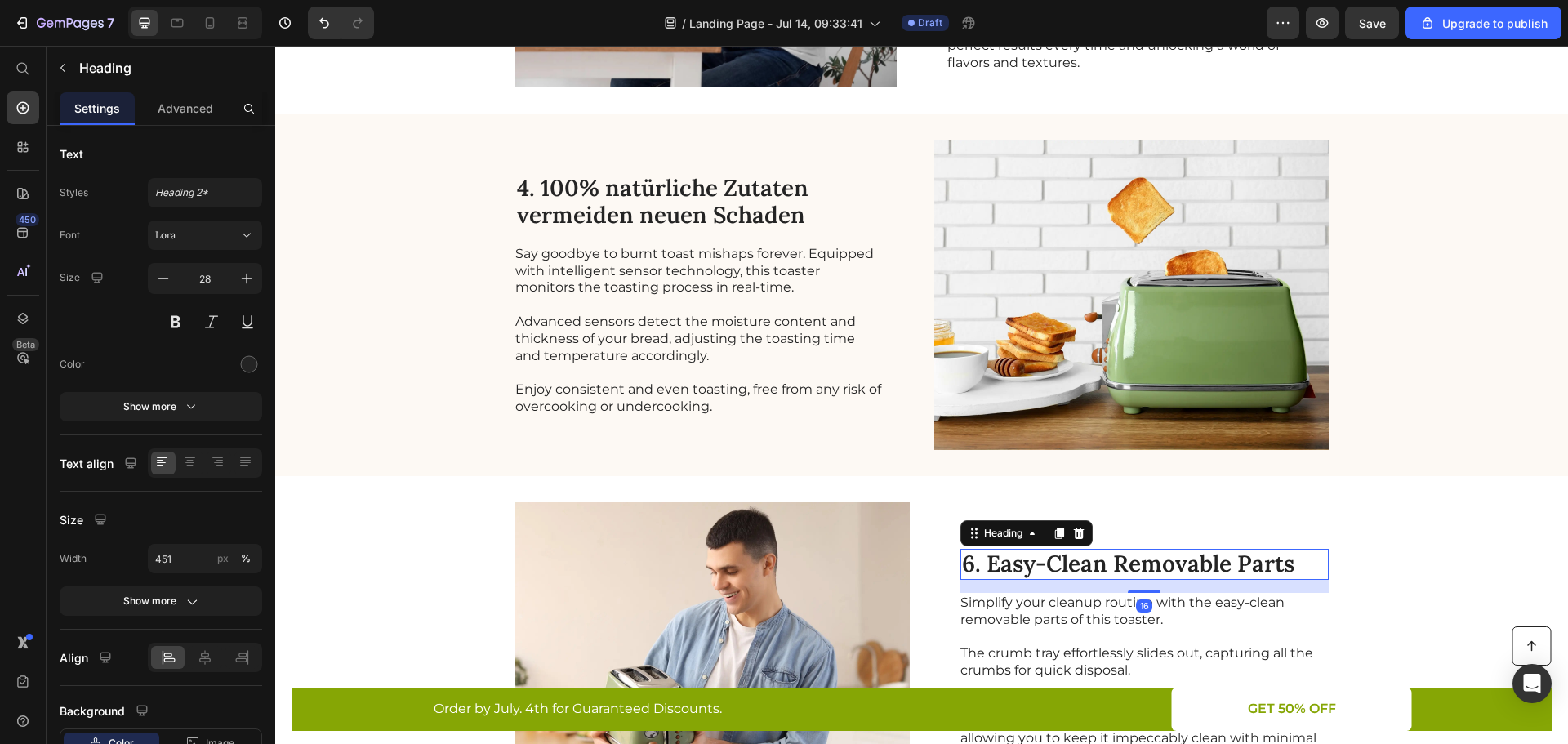 click on "6. Easy-Clean Removable Parts" at bounding box center [1144, 564] 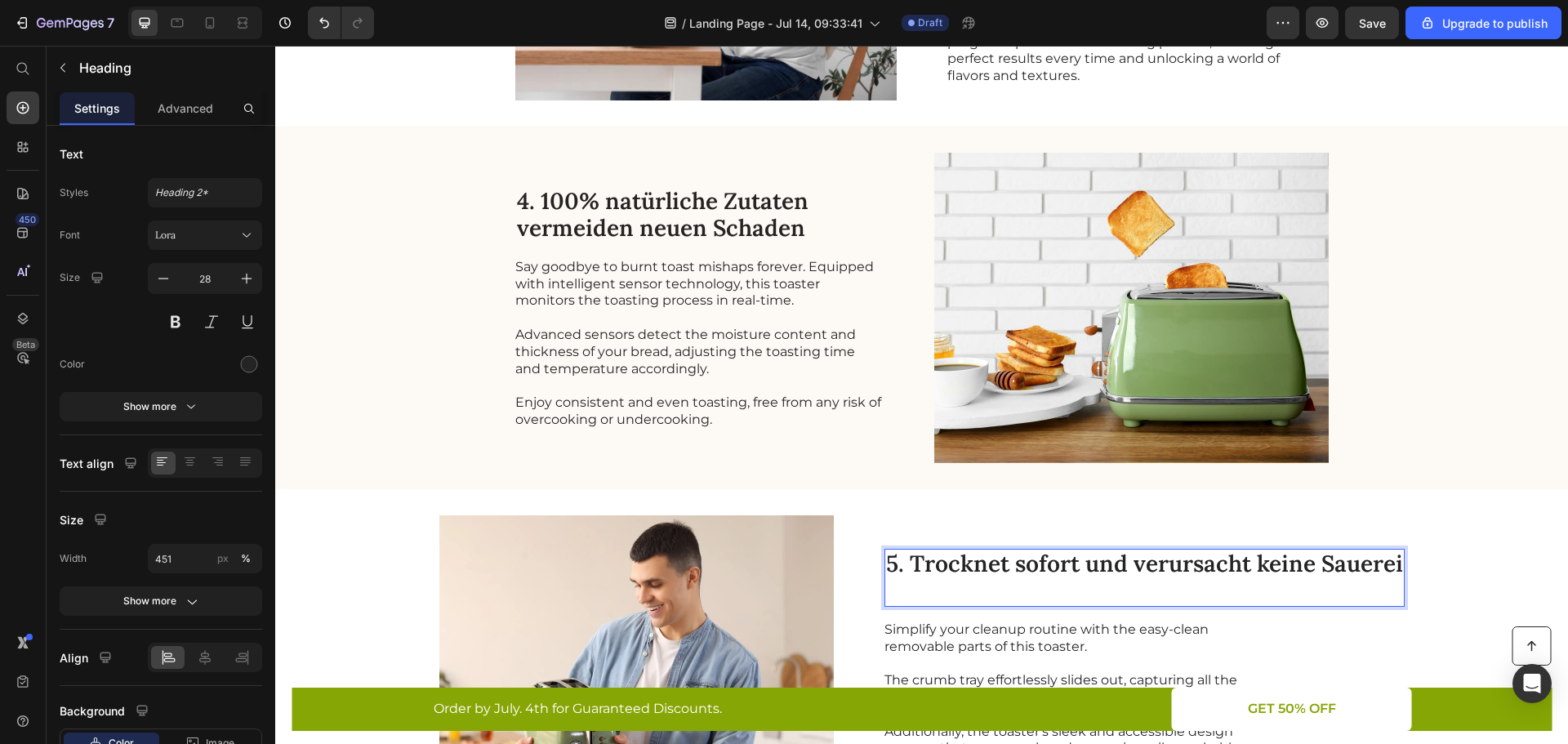 scroll, scrollTop: 1299, scrollLeft: 0, axis: vertical 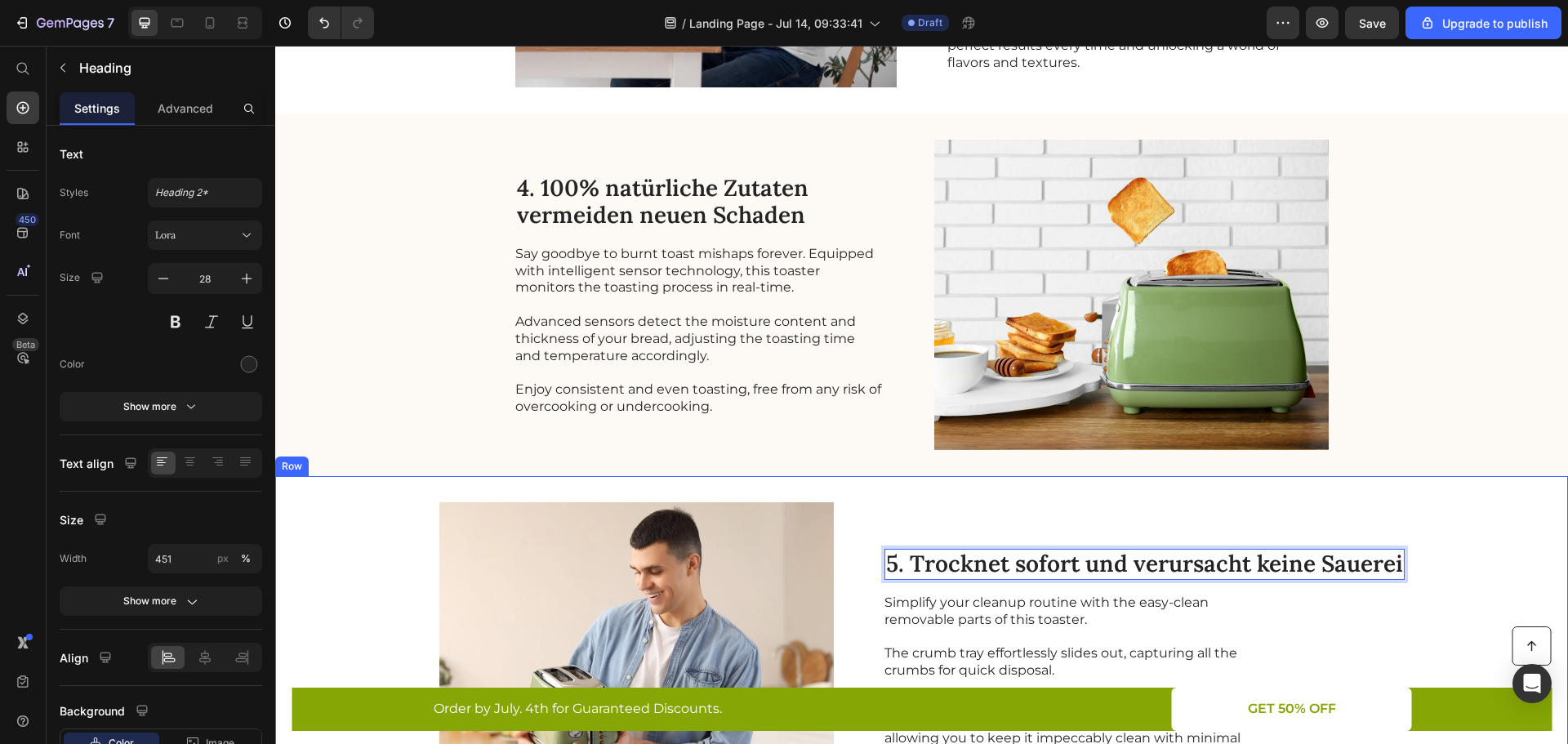 click on "Image 5. Trocknet sofort und verursacht keine Sauerei Heading   16 Simplify your cleanup routine with the easy-clean removable parts of this toaster.  The crumb tray effortlessly slides out, capturing all the crumbs for quick disposal.  Additionally, the toaster's sleek and accessible design ensures that every nook and cranny is easily reachable, allowing you to keep it impeccably clean with minimal effort. Text Block Row" at bounding box center [921, 657] 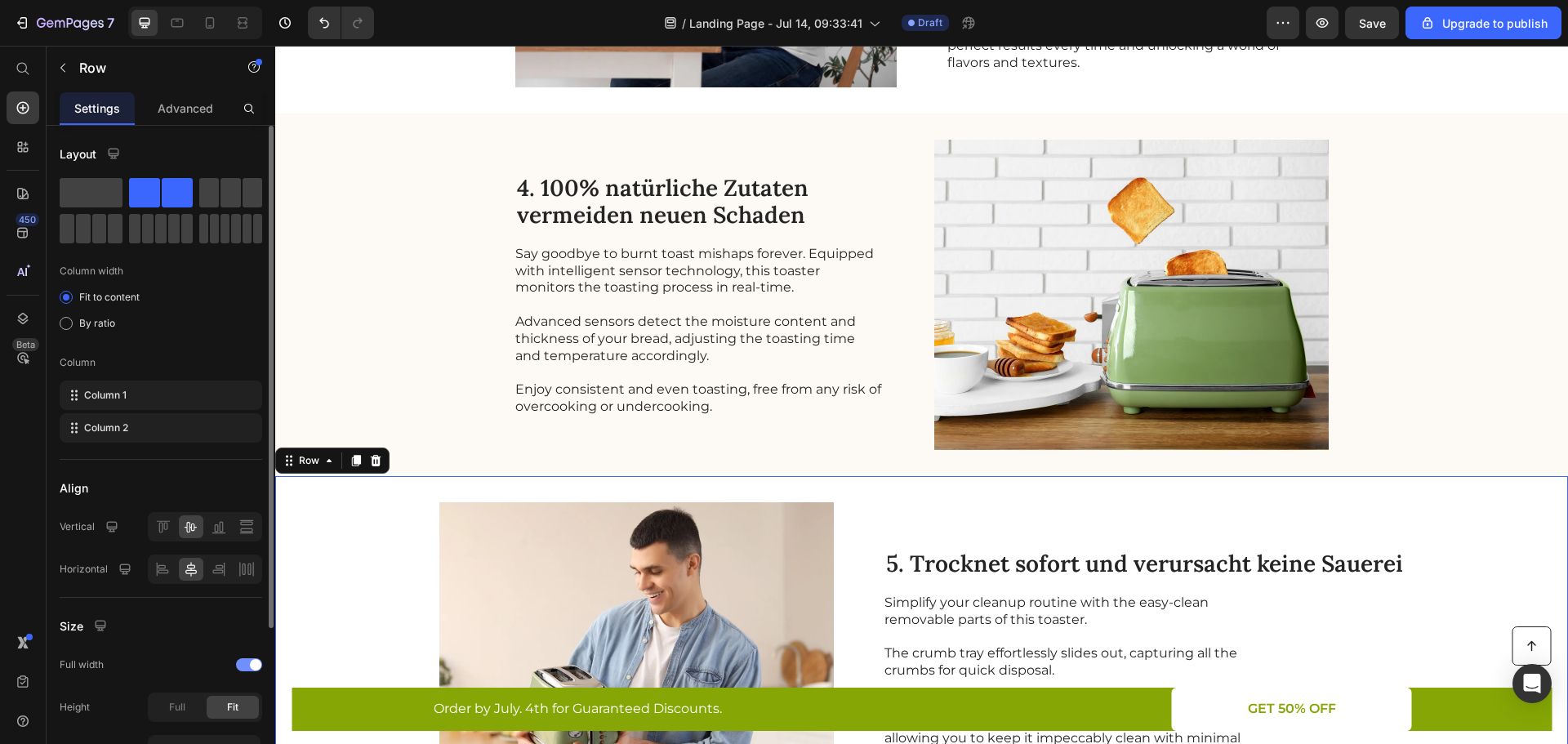 click at bounding box center [256, 665] 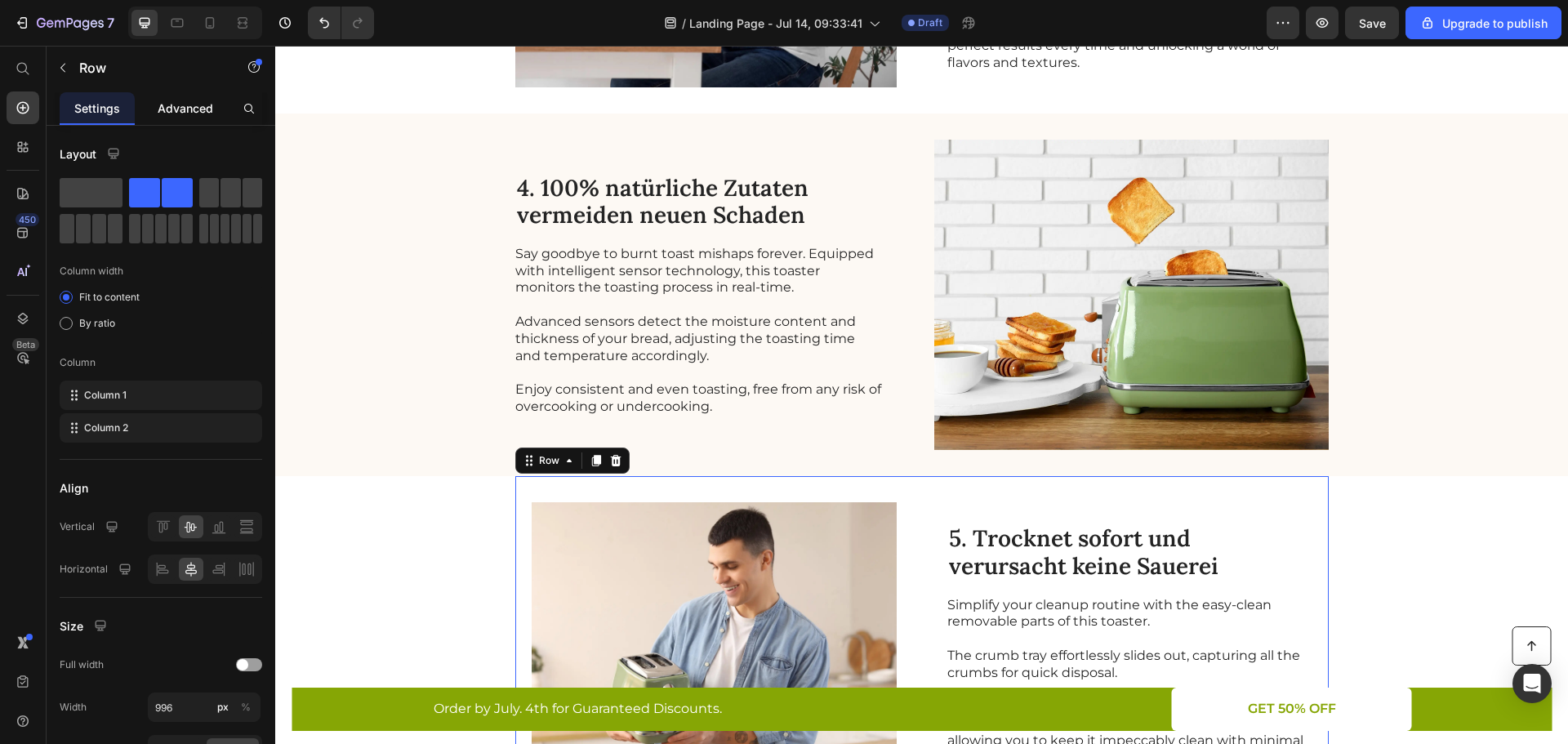 click on "Advanced" at bounding box center (185, 108) 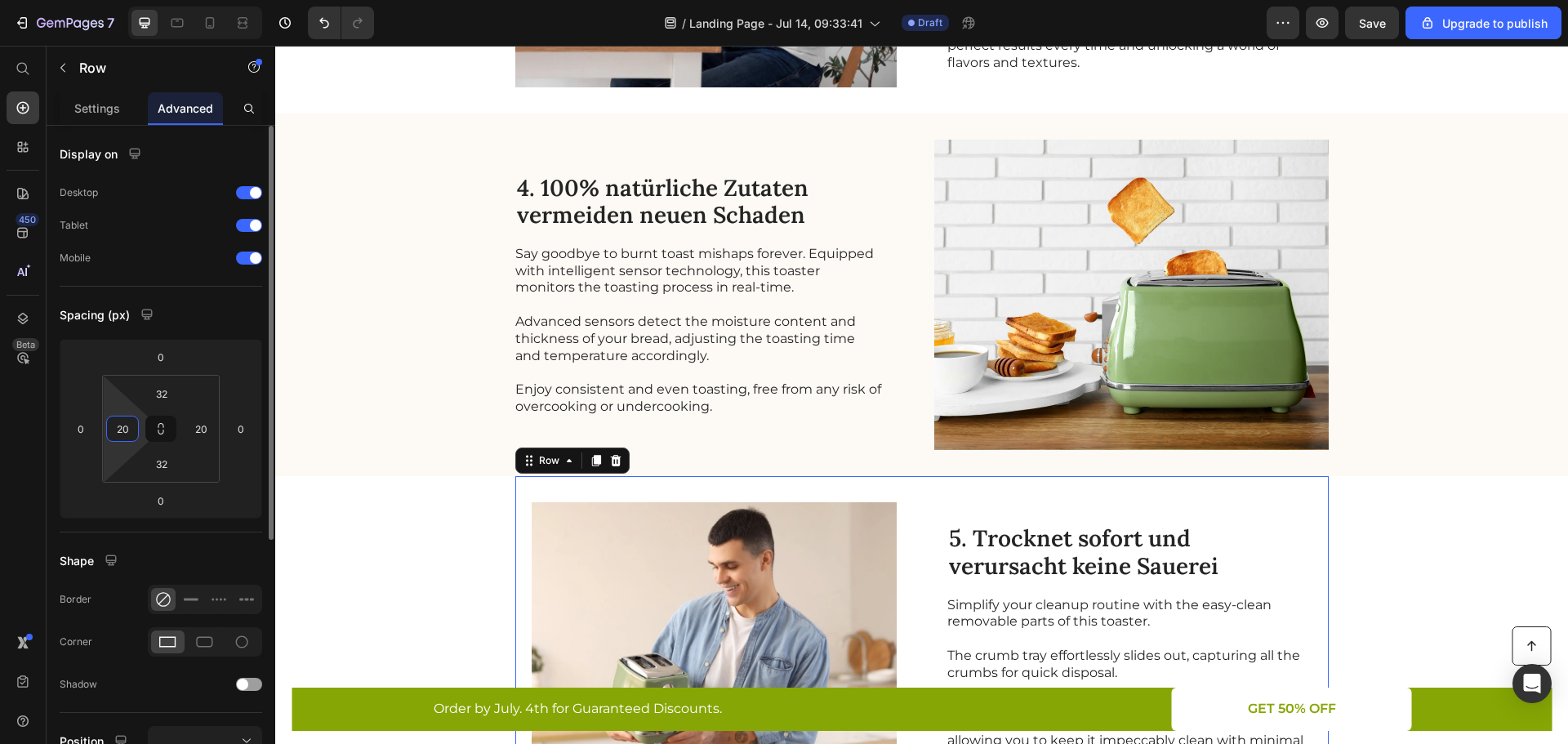 click on "20" at bounding box center [122, 429] 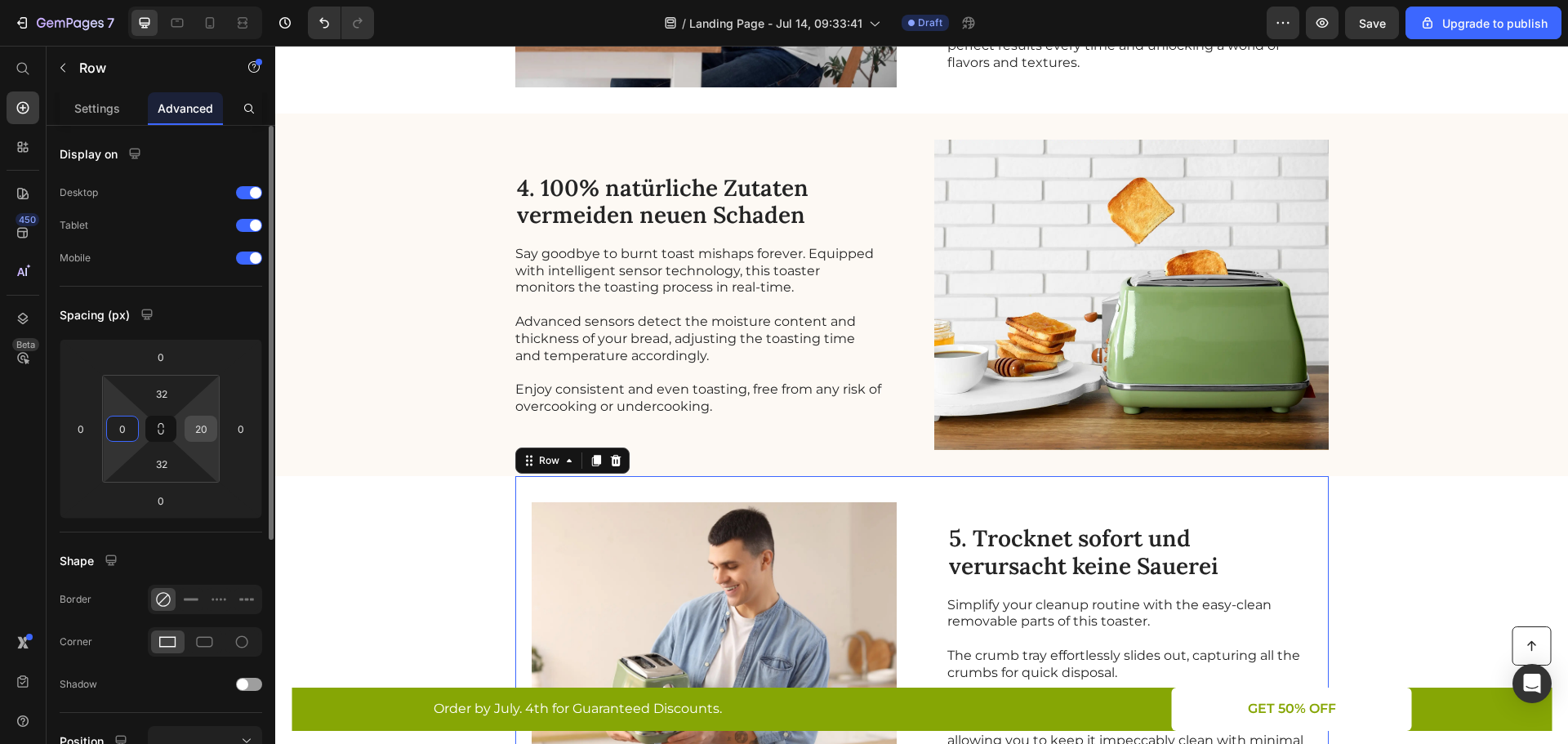type on "0" 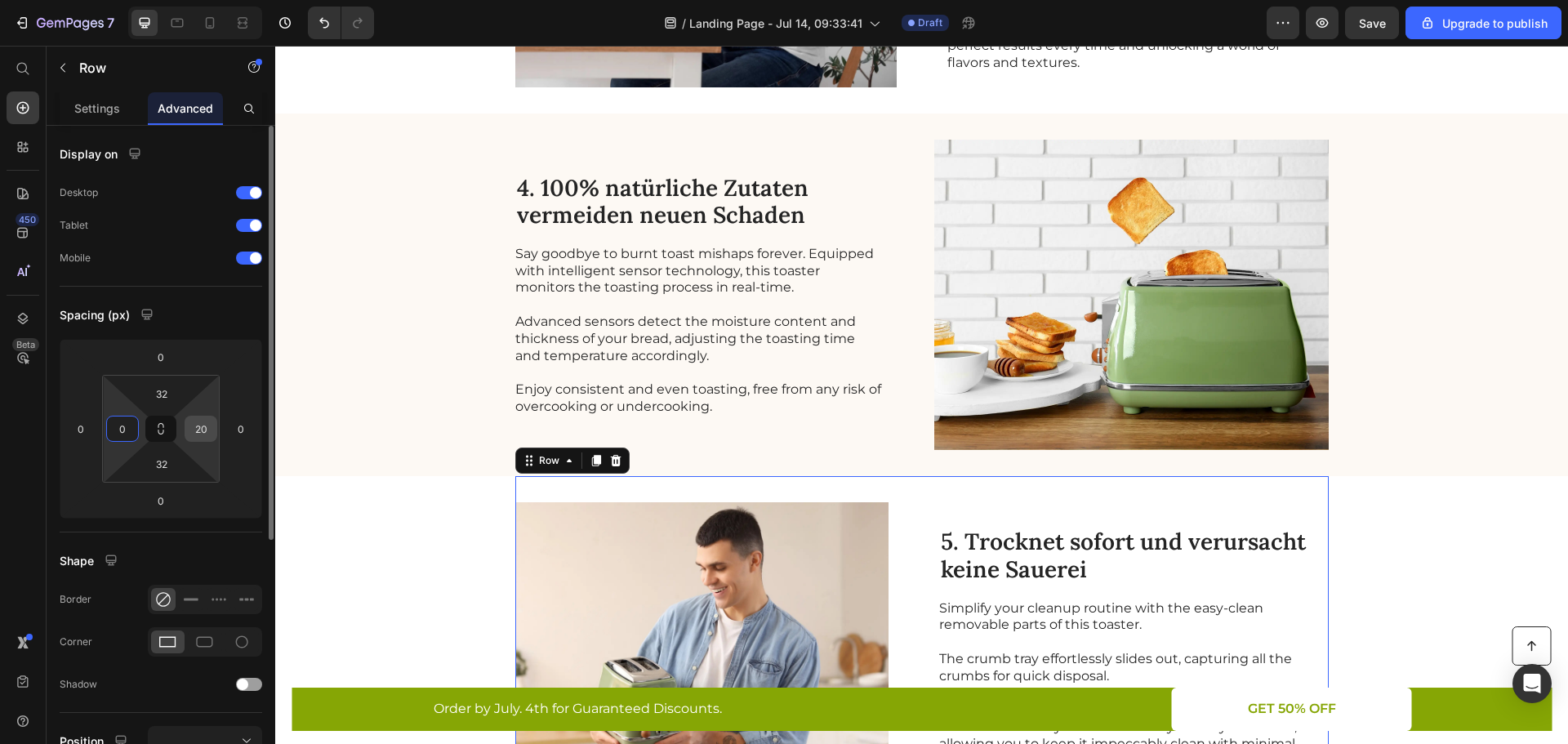 click on "20" at bounding box center (201, 429) 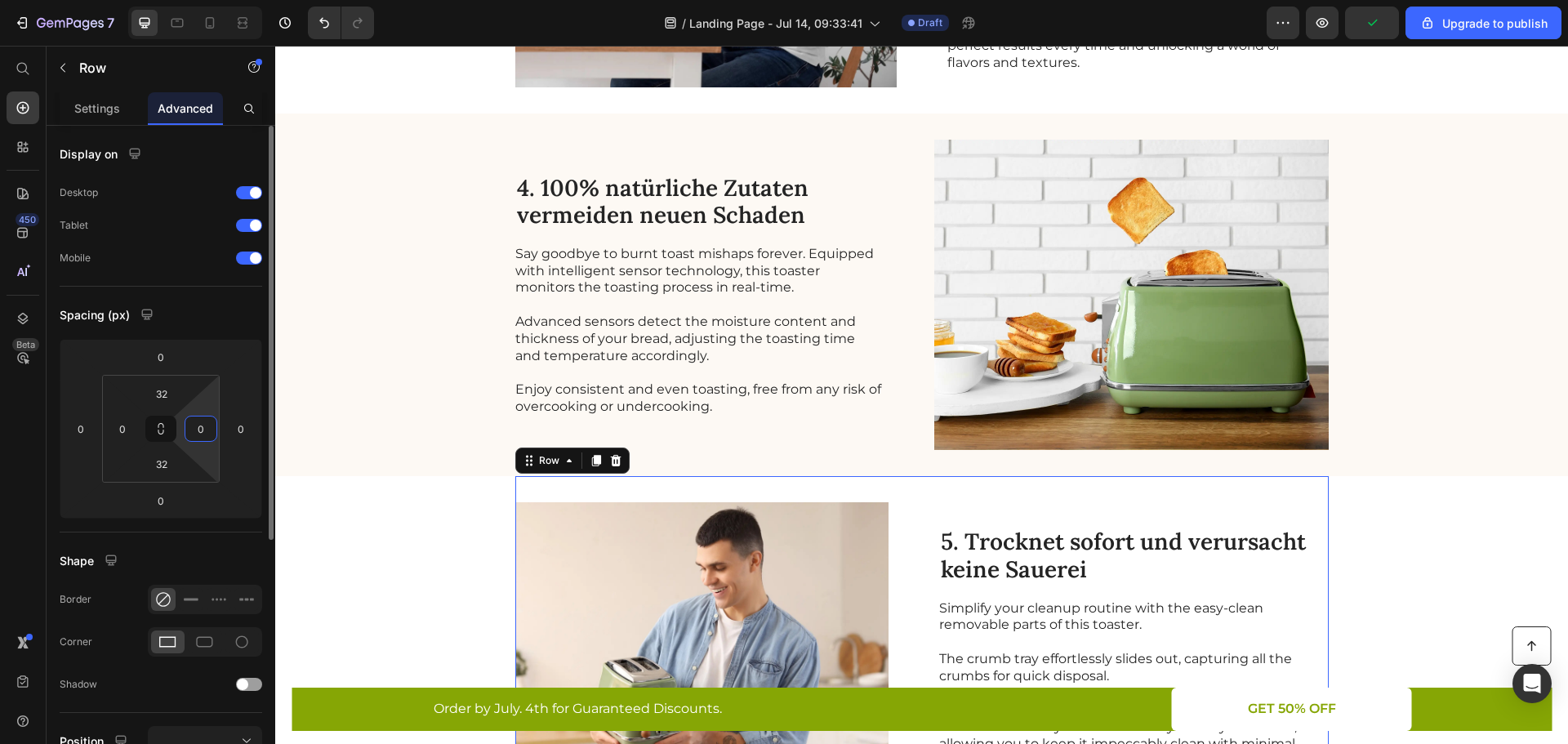 type on "0" 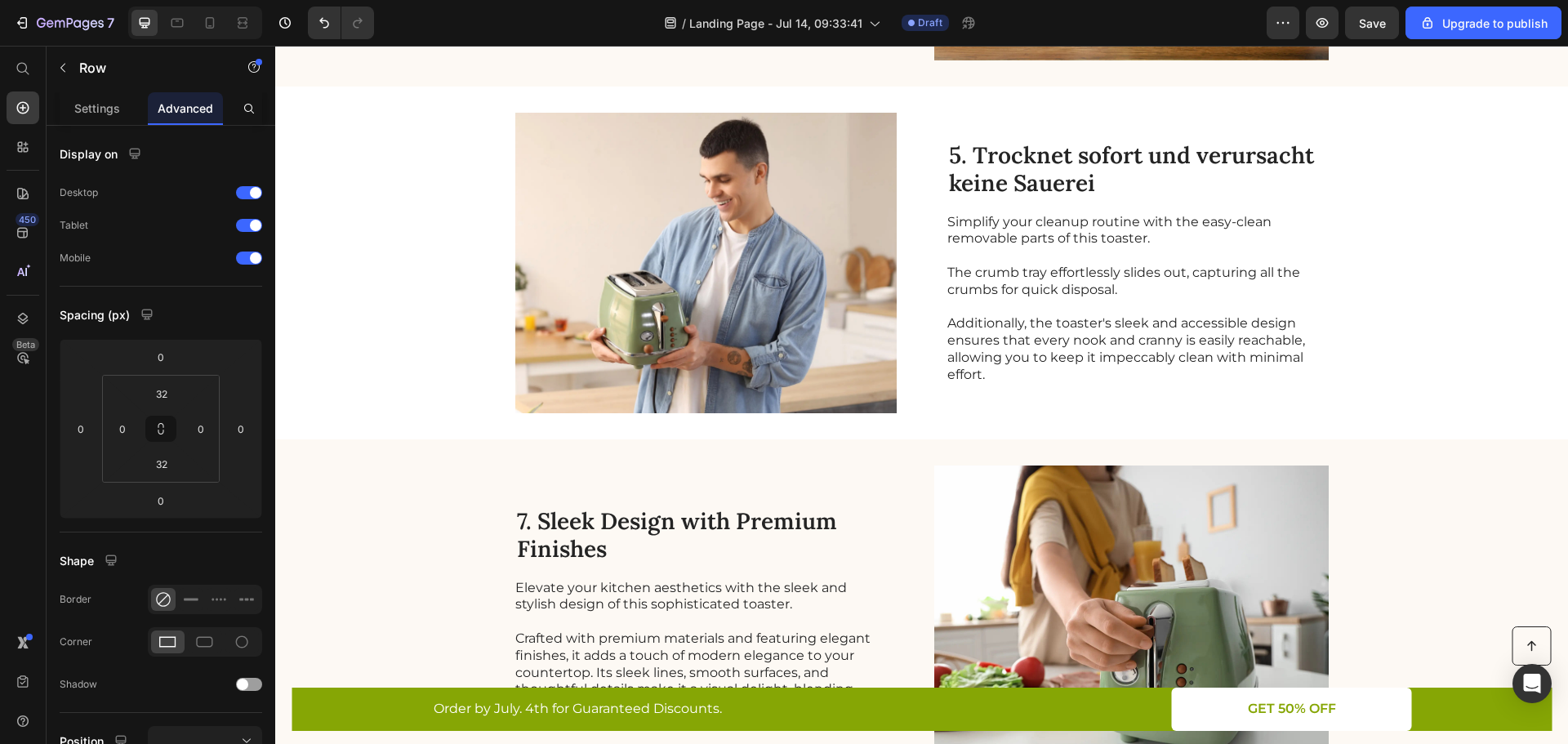 scroll, scrollTop: 1742, scrollLeft: 0, axis: vertical 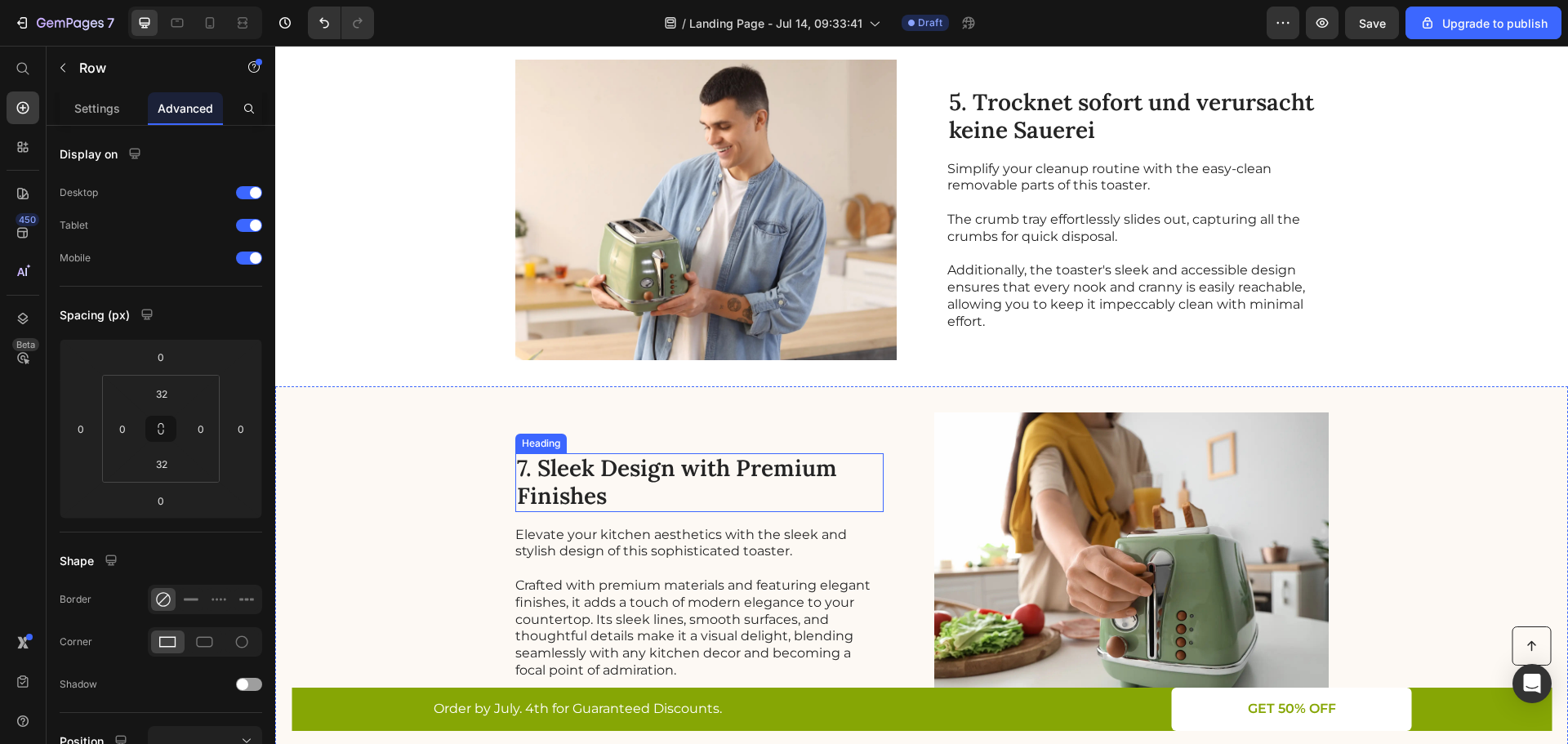 click on "7. Sleek Design with Premium Finishes" at bounding box center (699, 482) 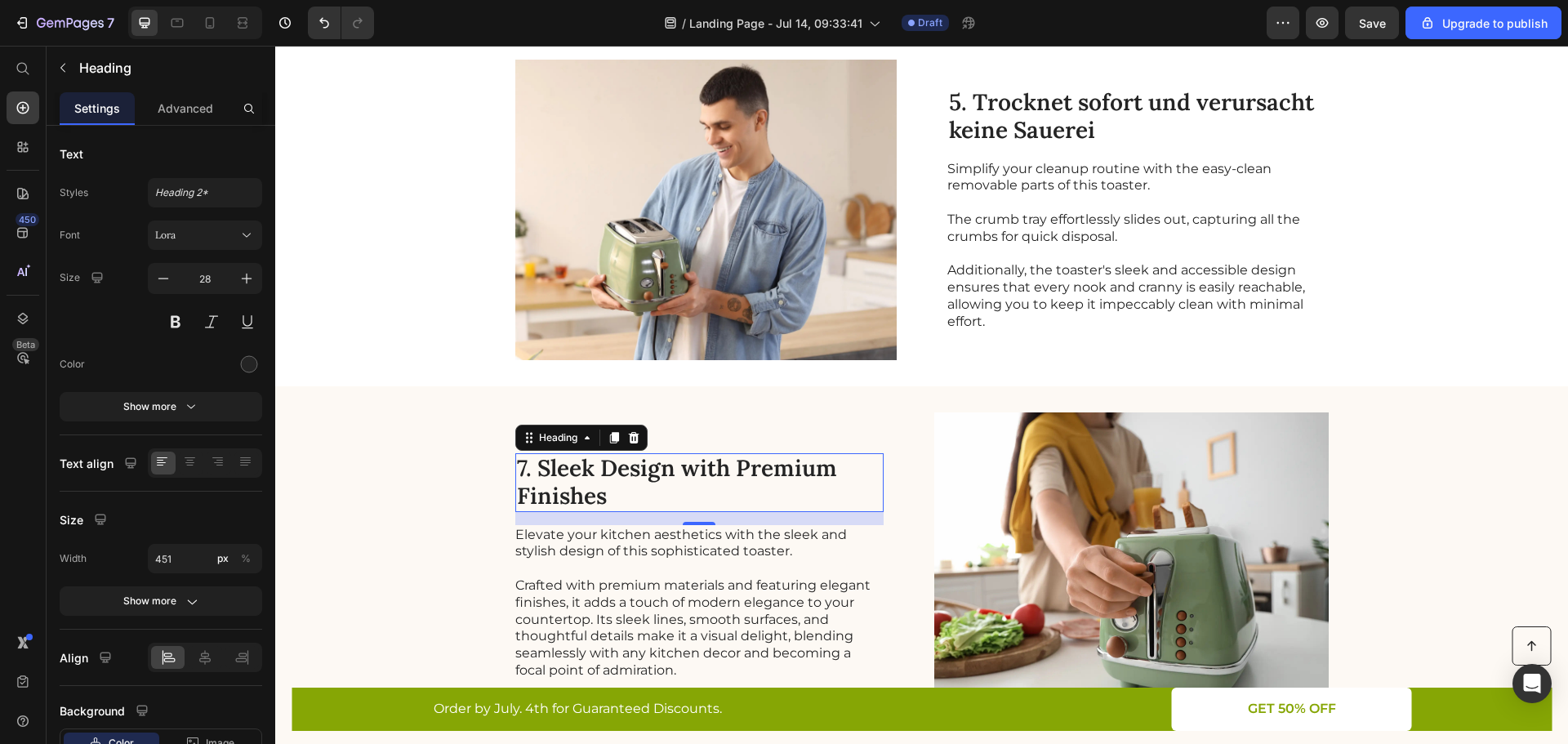 click on "7. Sleek Design with Premium Finishes" at bounding box center (699, 482) 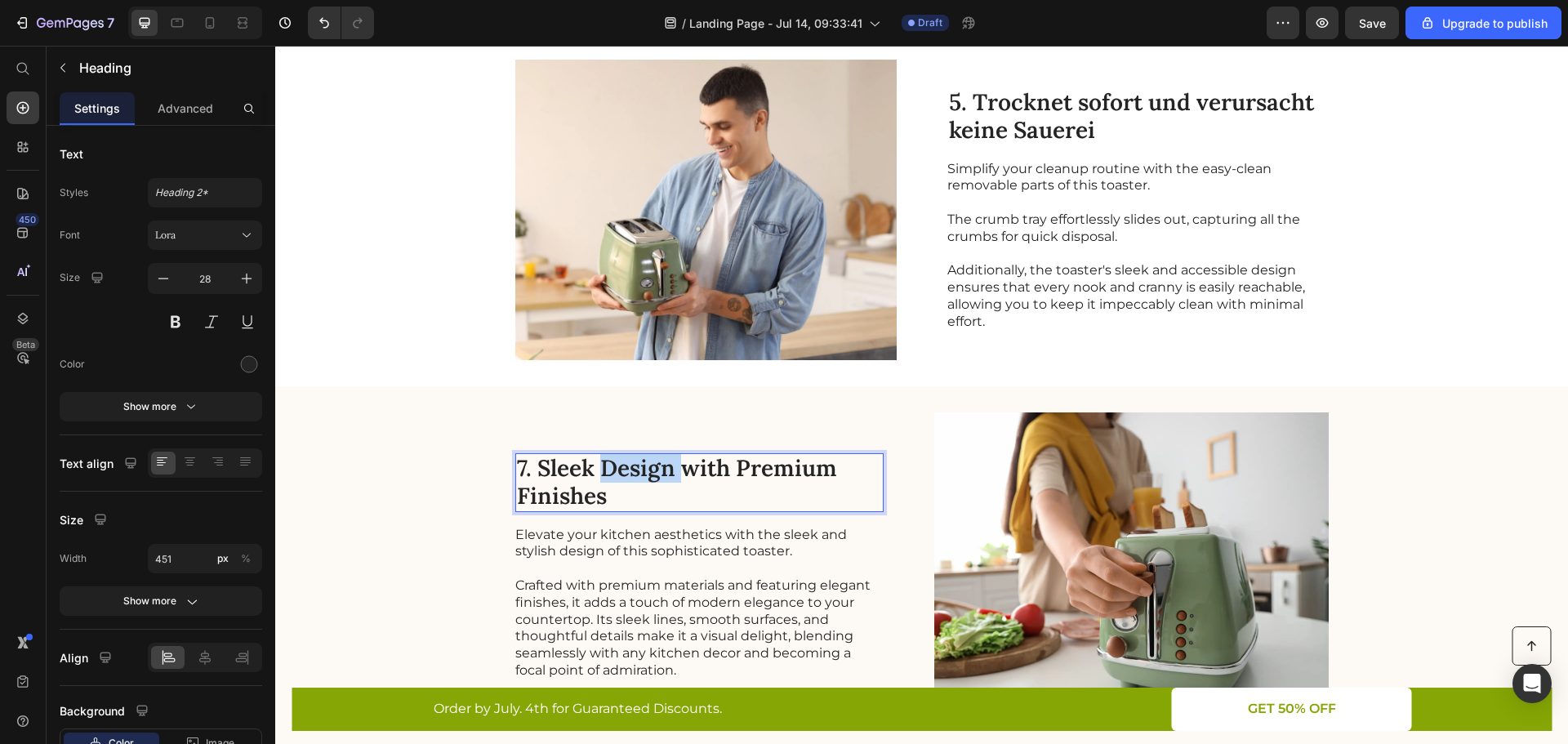 click on "7. Sleek Design with Premium Finishes" at bounding box center [699, 482] 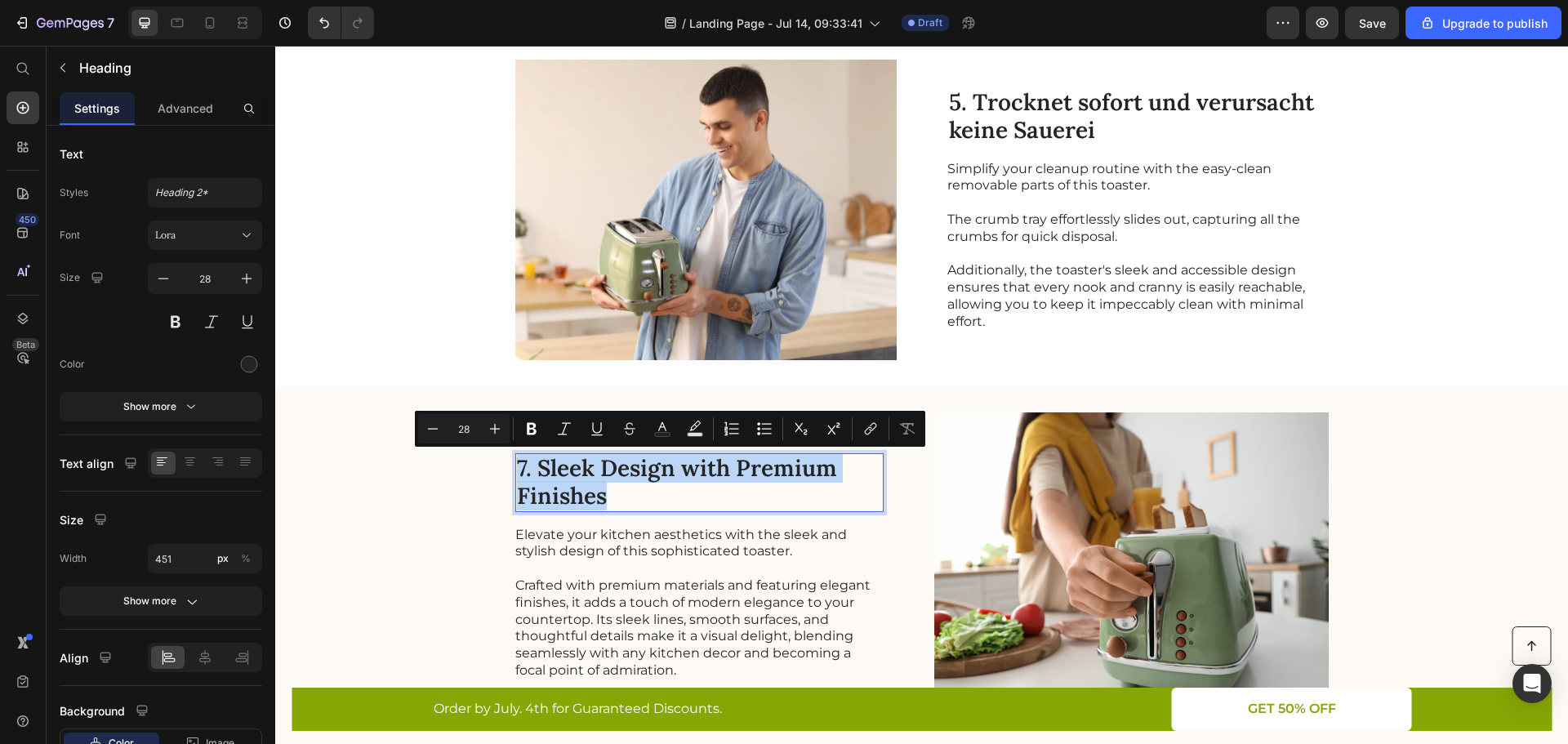drag, startPoint x: 606, startPoint y: 506, endPoint x: 512, endPoint y: 457, distance: 106.00472 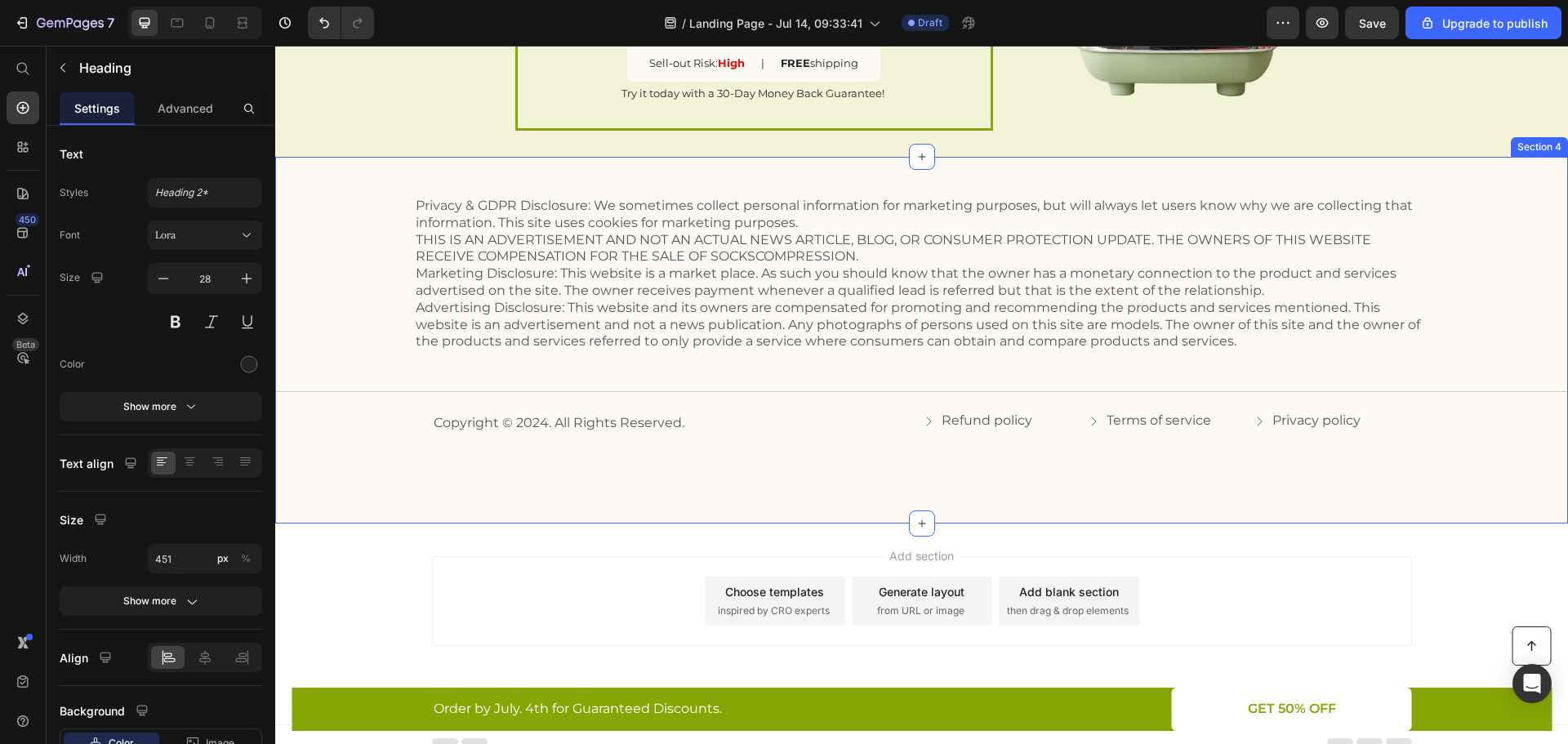 scroll, scrollTop: 2737, scrollLeft: 0, axis: vertical 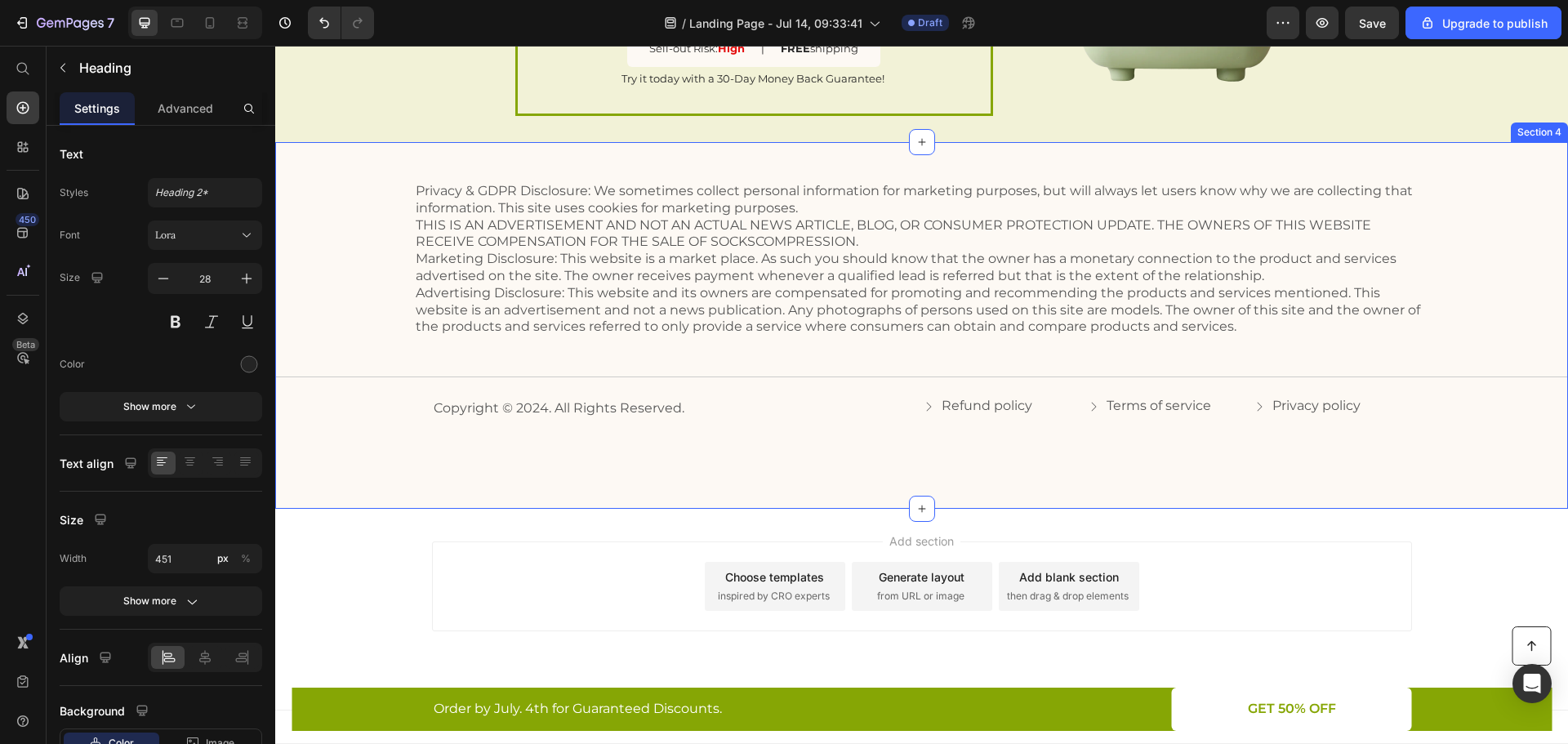 click on "Privacy & GDPR Disclosure: We sometimes collect personal information for marketing purposes, but will always let users know why we are collecting that information. This site uses cookies for marketing purposes. THIS IS AN ADVERTISEMENT AND NOT AN ACTUAL NEWS ARTICLE, BLOG, OR CONSUMER PROTECTION UPDATE. THE OWNERS OF THIS WEBSITE RECEIVE COMPENSATION FOR THE SALE OF SOCKSCOMPRESSION. Marketing Disclosure: This website is a market place. As such you should know that the owner has a monetary connection to the product and services advertised on the site. The owner receives payment whenever a qualified lead is referred but that is the extent of the relationship. Text Block                Title Line Copyright © 2024. All Rights Reserved. Text Block
Refund policy Button
Terms of service Button
Privacy policy Button Row Row Section 4" at bounding box center (921, 325) 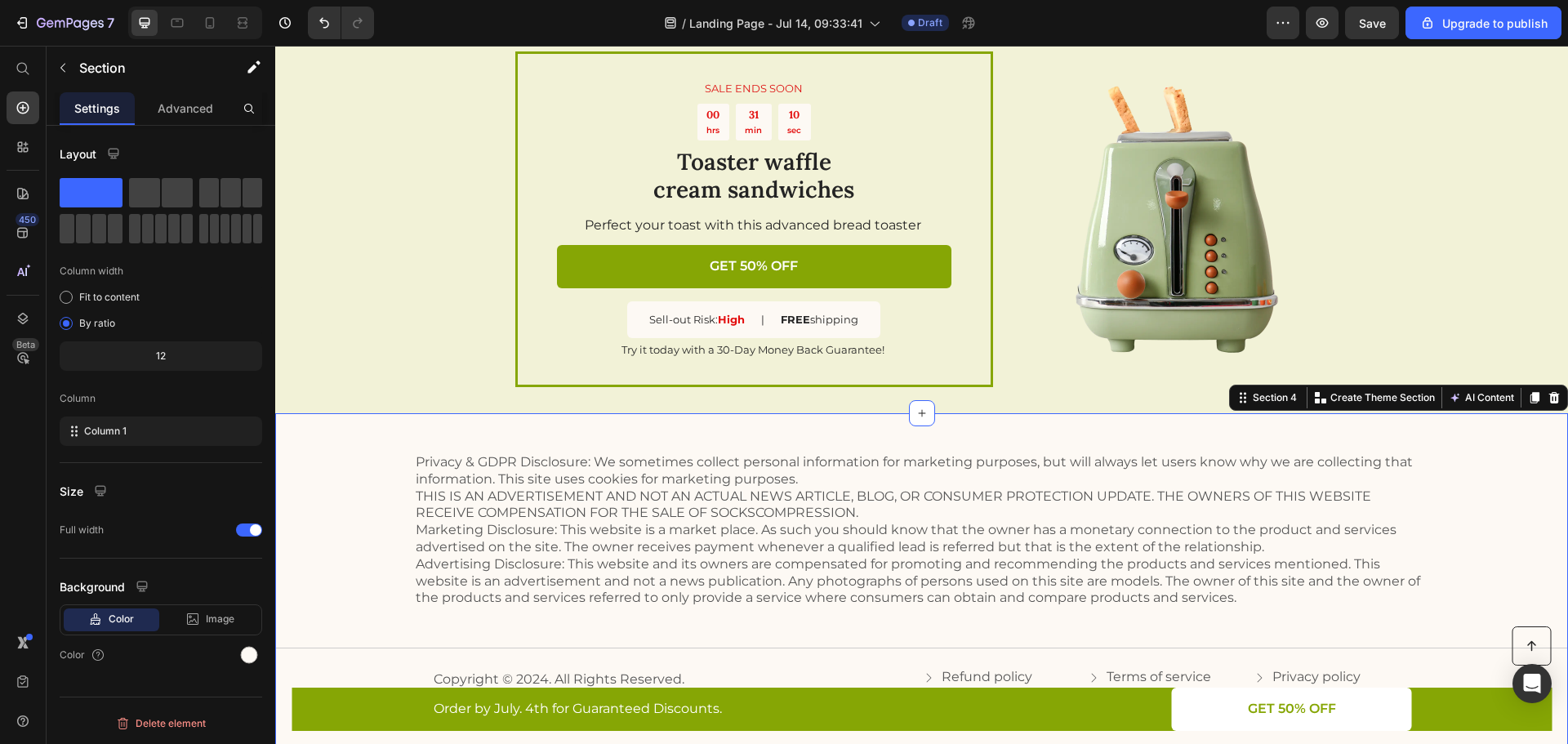 scroll, scrollTop: 2465, scrollLeft: 0, axis: vertical 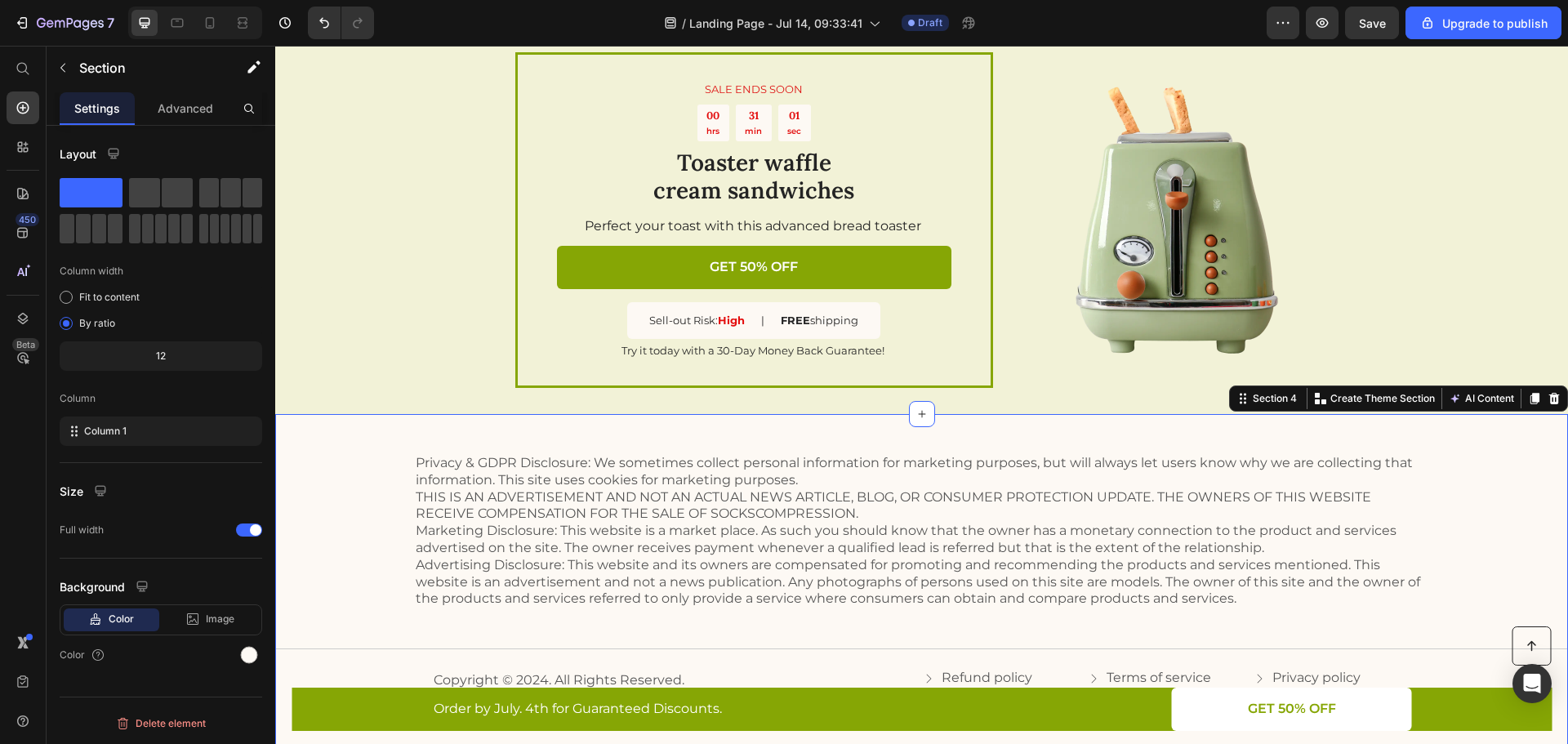 click on "Privacy & GDPR Disclosure: We sometimes collect personal information for marketing purposes, but will always let users know why we are collecting that information. This site uses cookies for marketing purposes. THIS IS AN ADVERTISEMENT AND NOT AN ACTUAL NEWS ARTICLE, BLOG, OR CONSUMER PROTECTION UPDATE. THE OWNERS OF THIS WEBSITE RECEIVE COMPENSATION FOR THE SALE OF SOCKSCOMPRESSION. Marketing Disclosure: This website is a market place. As such you should know that the owner has a monetary connection to the product and services advertised on the site. The owner receives payment whenever a qualified lead is referred but that is the extent of the relationship. Text Block                Title Line Copyright © 2024. All Rights Reserved. Text Block
Refund policy Button
Terms of service Button
Privacy policy Button Row Row Section 4   You can create reusable sections Create Theme Section AI Content Write with GemAI What would you like to describe here? Tone and Voice" at bounding box center [921, 597] 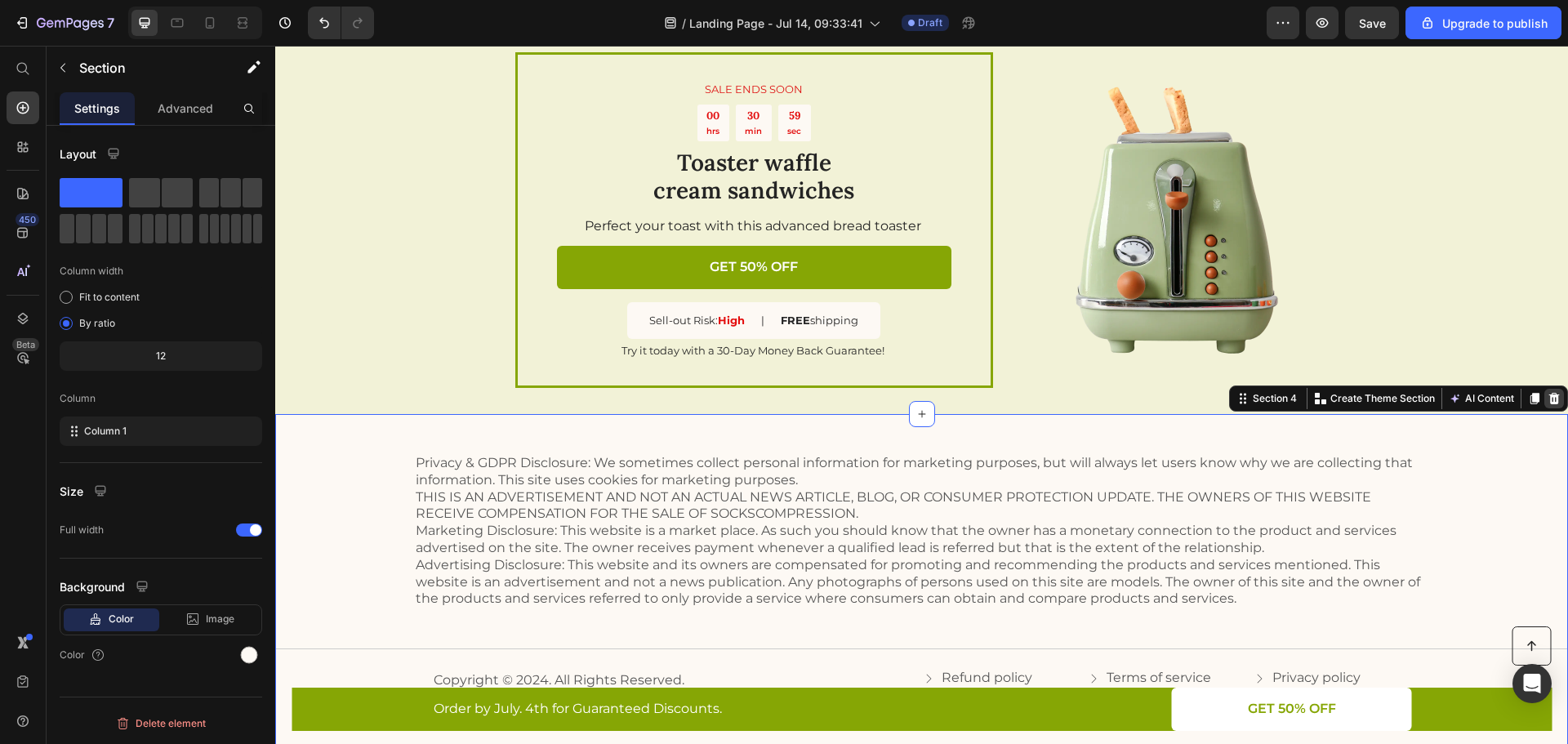 click 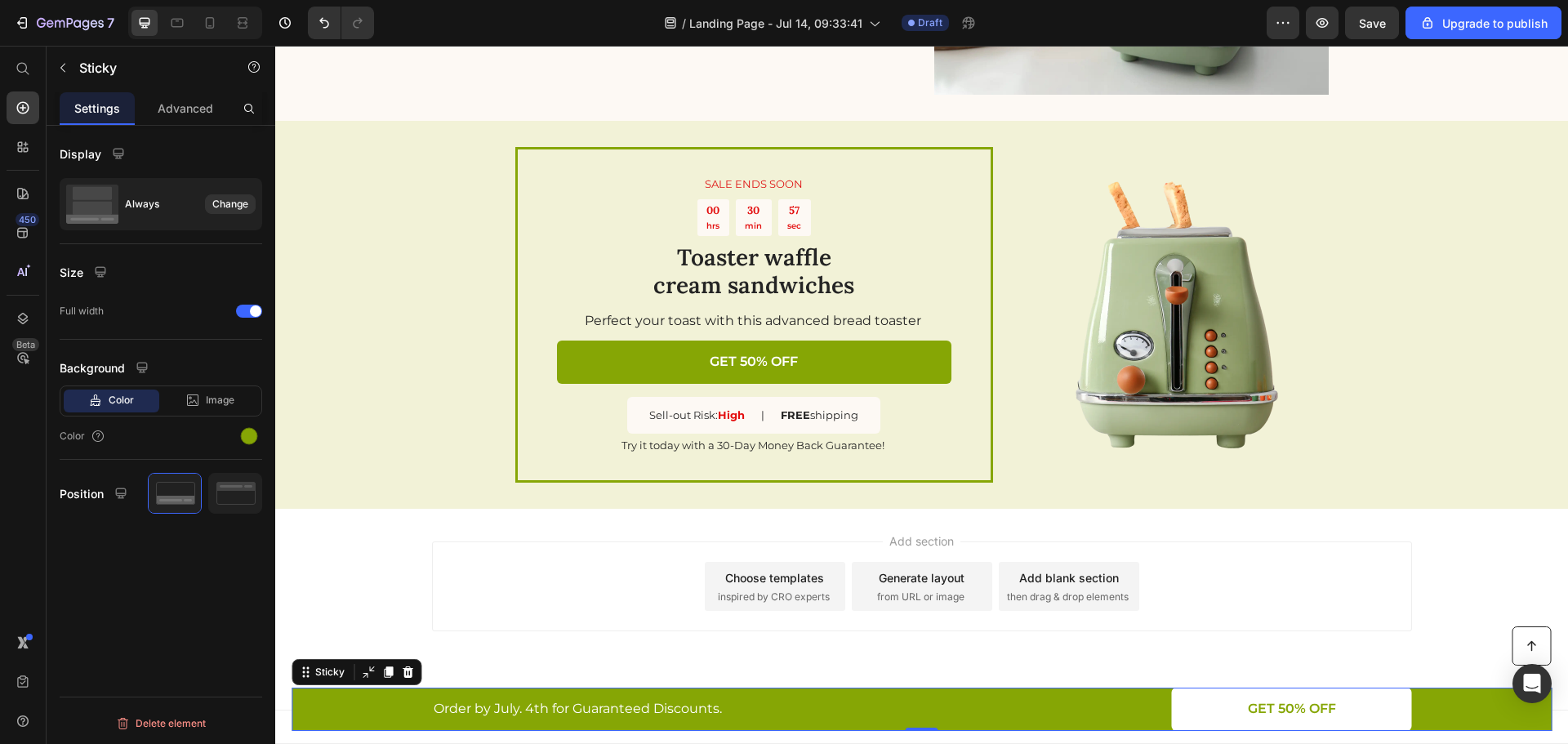 click on "Button Order by July. 4th for Guaranteed Discounts. Text Block GET 50% OFF Button Row" at bounding box center [921, 709] 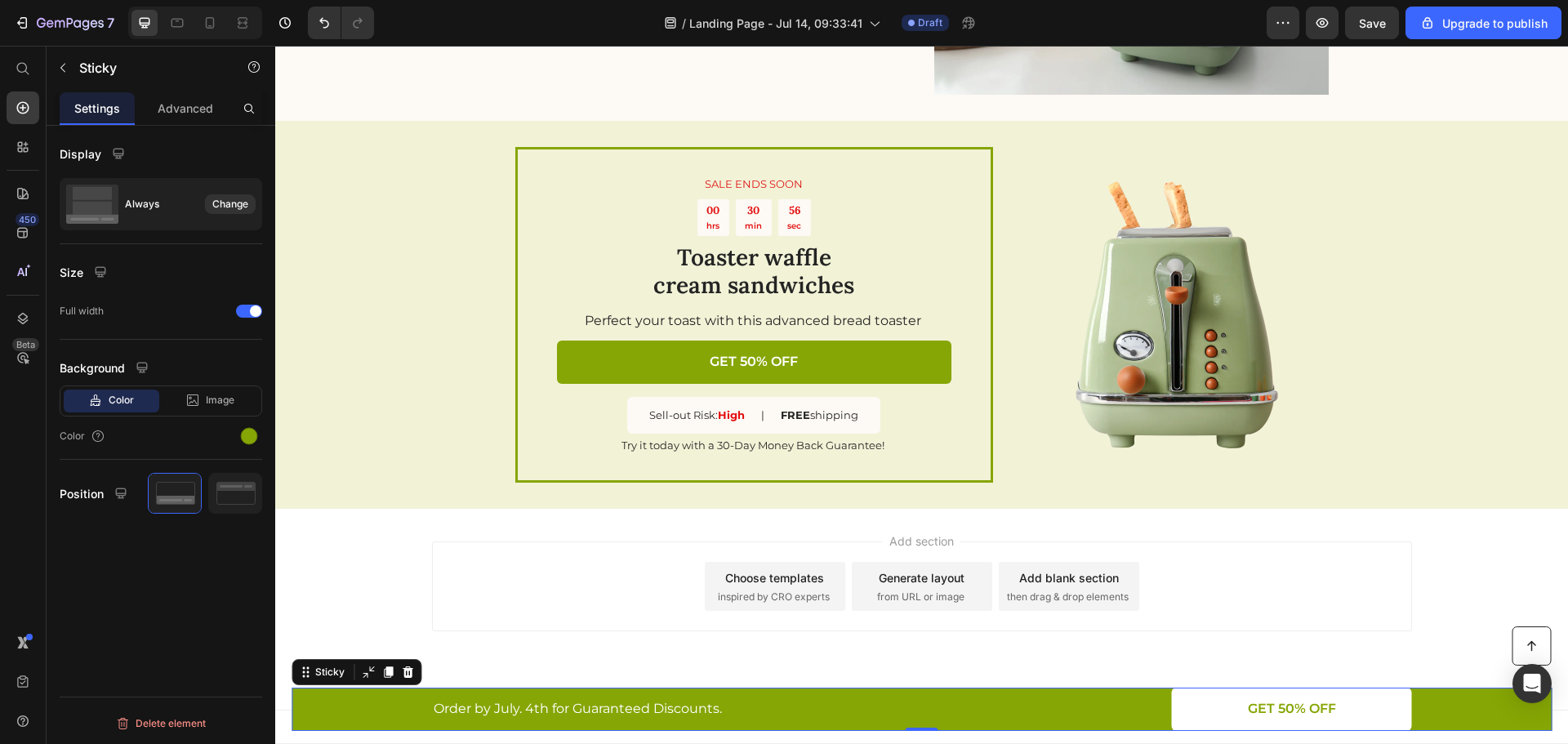 click at bounding box center [408, 672] 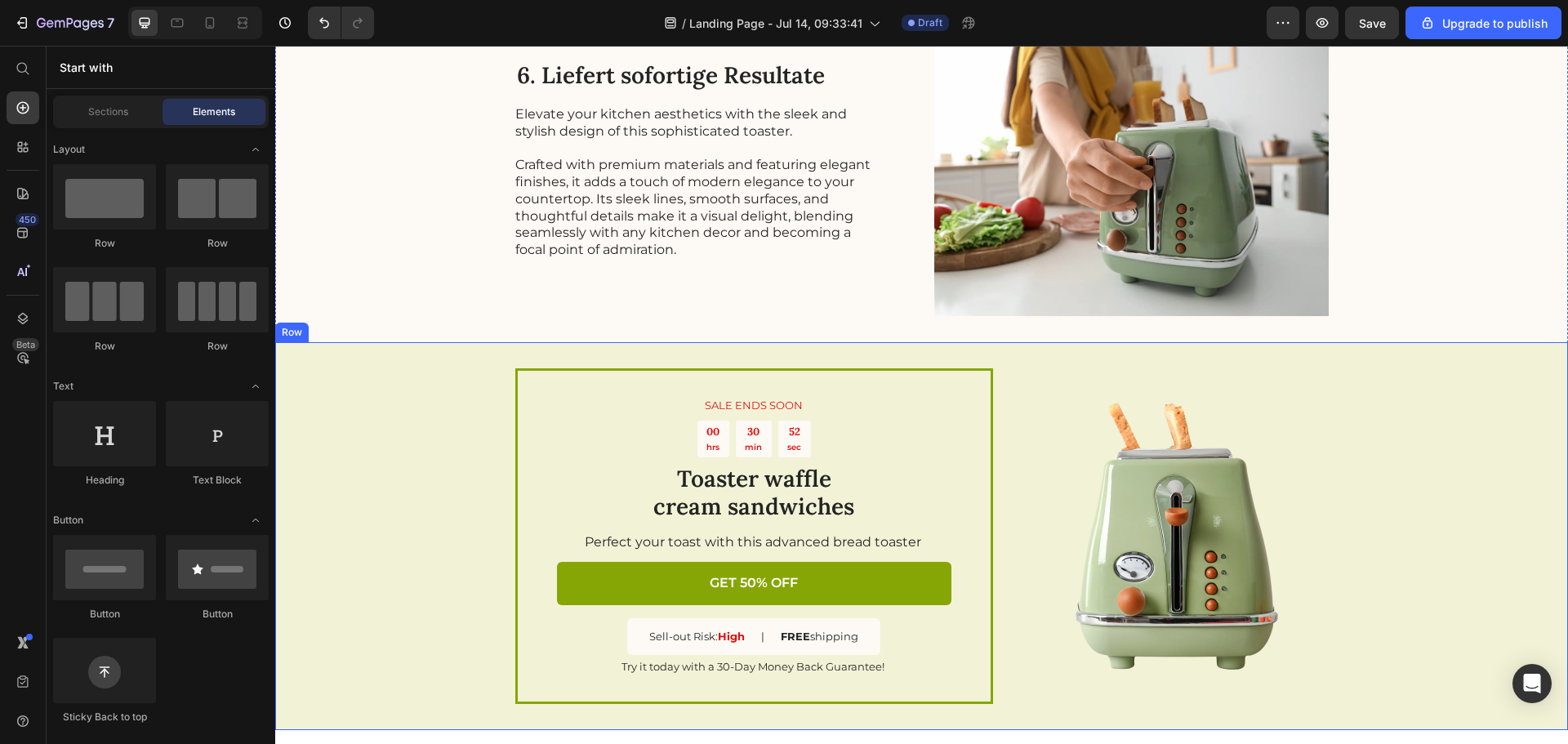 scroll, scrollTop: 2152, scrollLeft: 0, axis: vertical 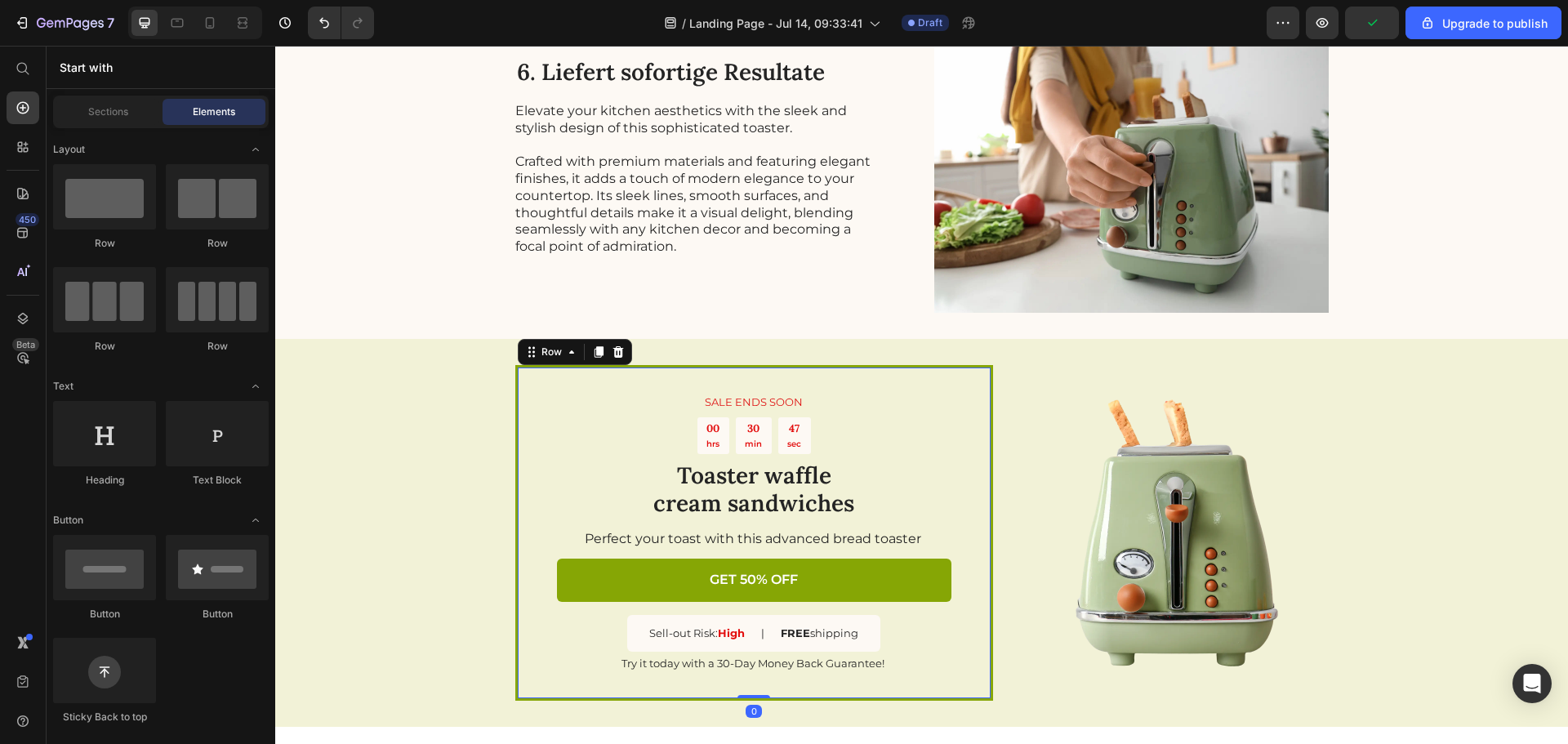 click on "SALE ENDS SOON Text Block 00 hrs 30 min 47 sec Countdown Timer Toaster waffle cream sandwiches Heading Perfect your toast with this advanced bread toaster Text Block GET 50% OFF Button Sell-out Risk:  High Text Block | Text Block FREE  shipping Text Block Row Try it today with a 30-Day Money Back Guarantee! Text Block" at bounding box center [754, 532] 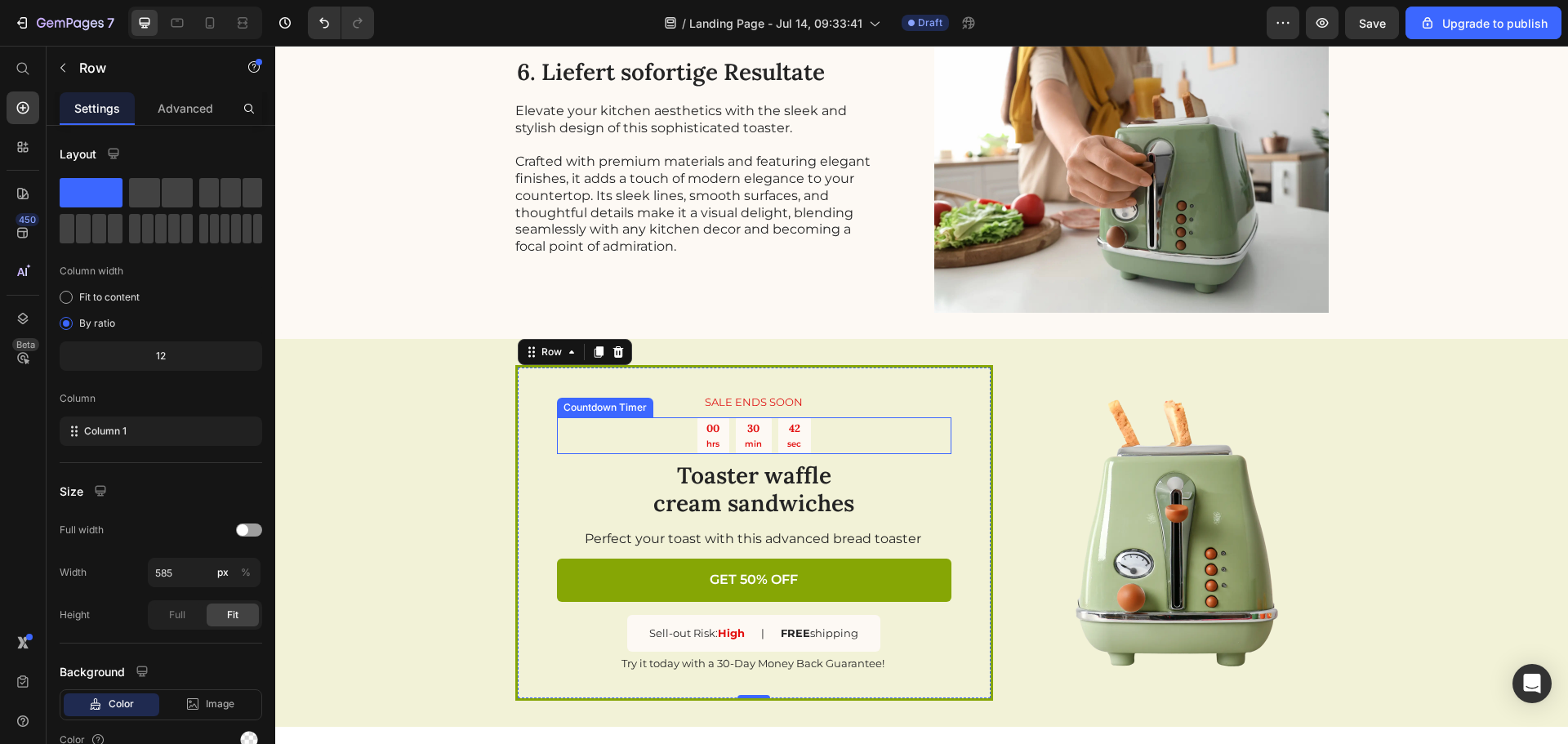 click on "00 hrs 30 min 42 sec" at bounding box center (754, 436) 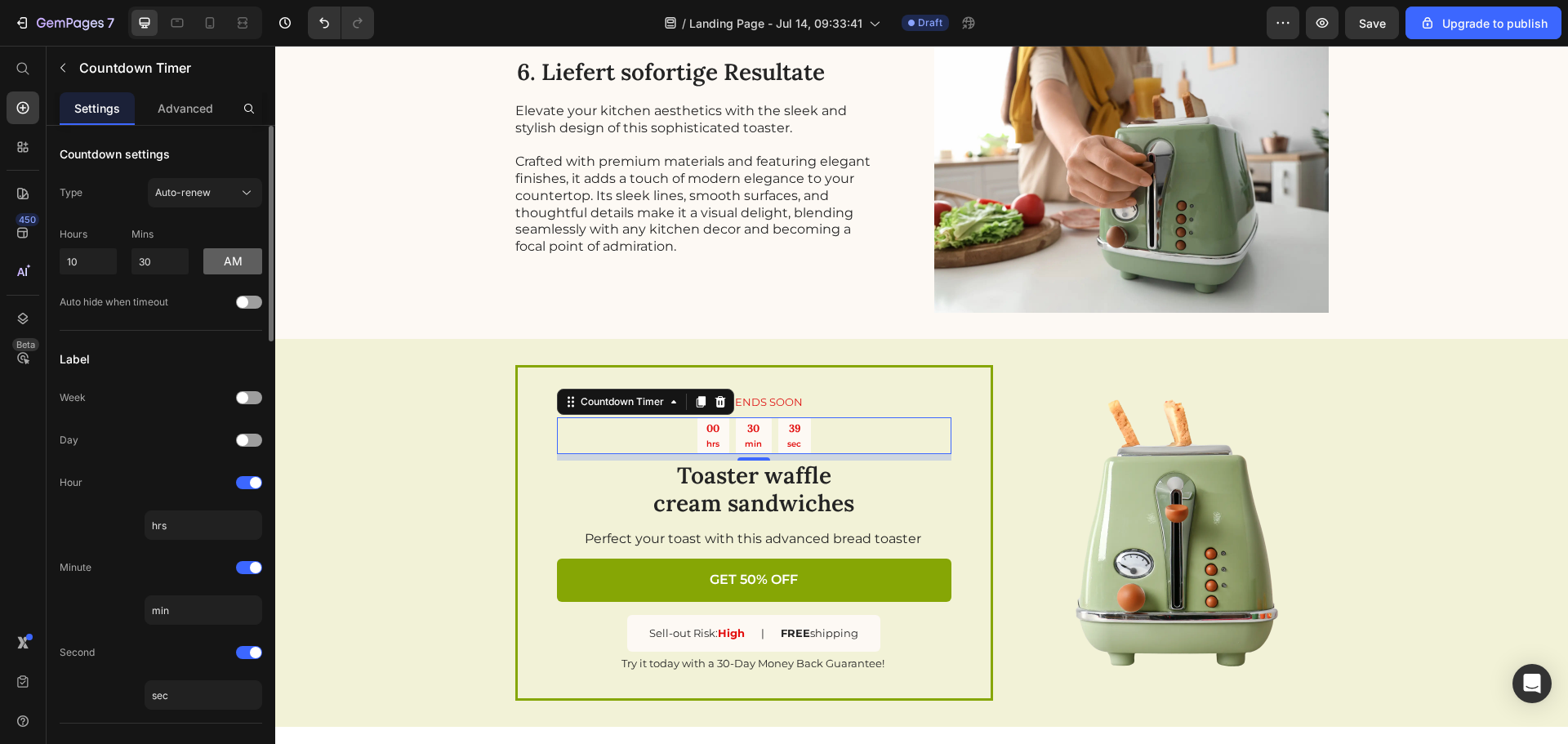 click on "am" at bounding box center [233, 261] 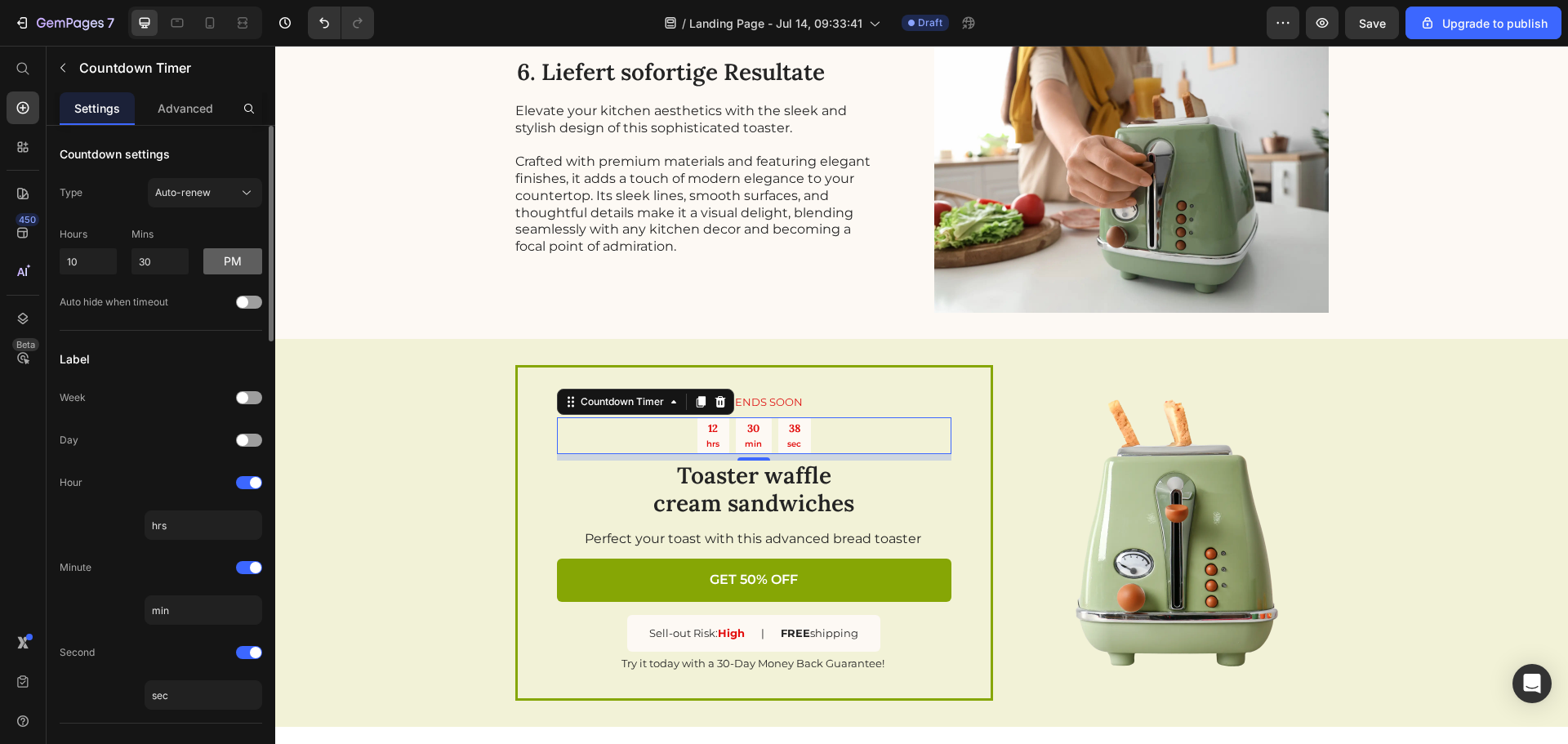 click on "pm" at bounding box center (233, 261) 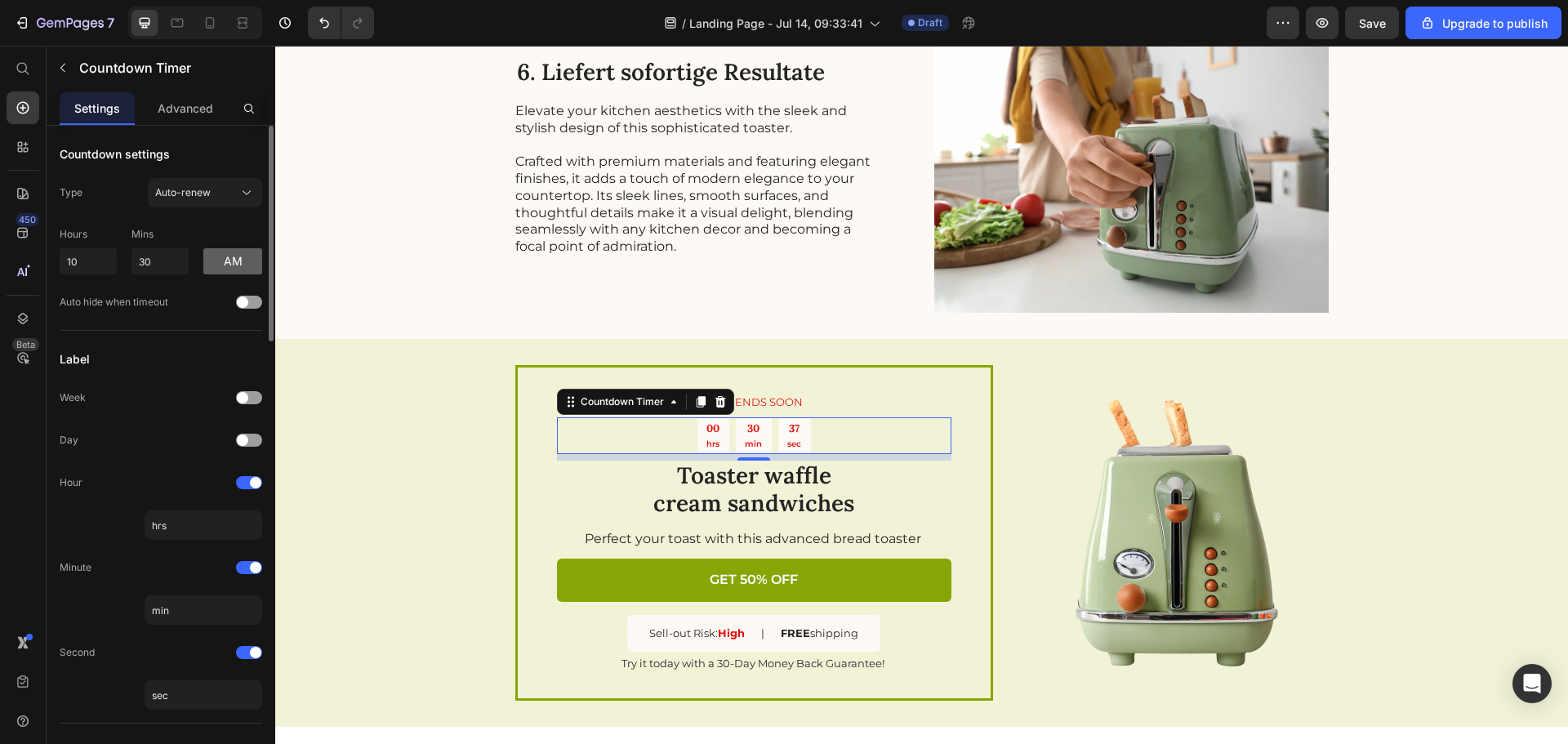 click on "am" at bounding box center (233, 261) 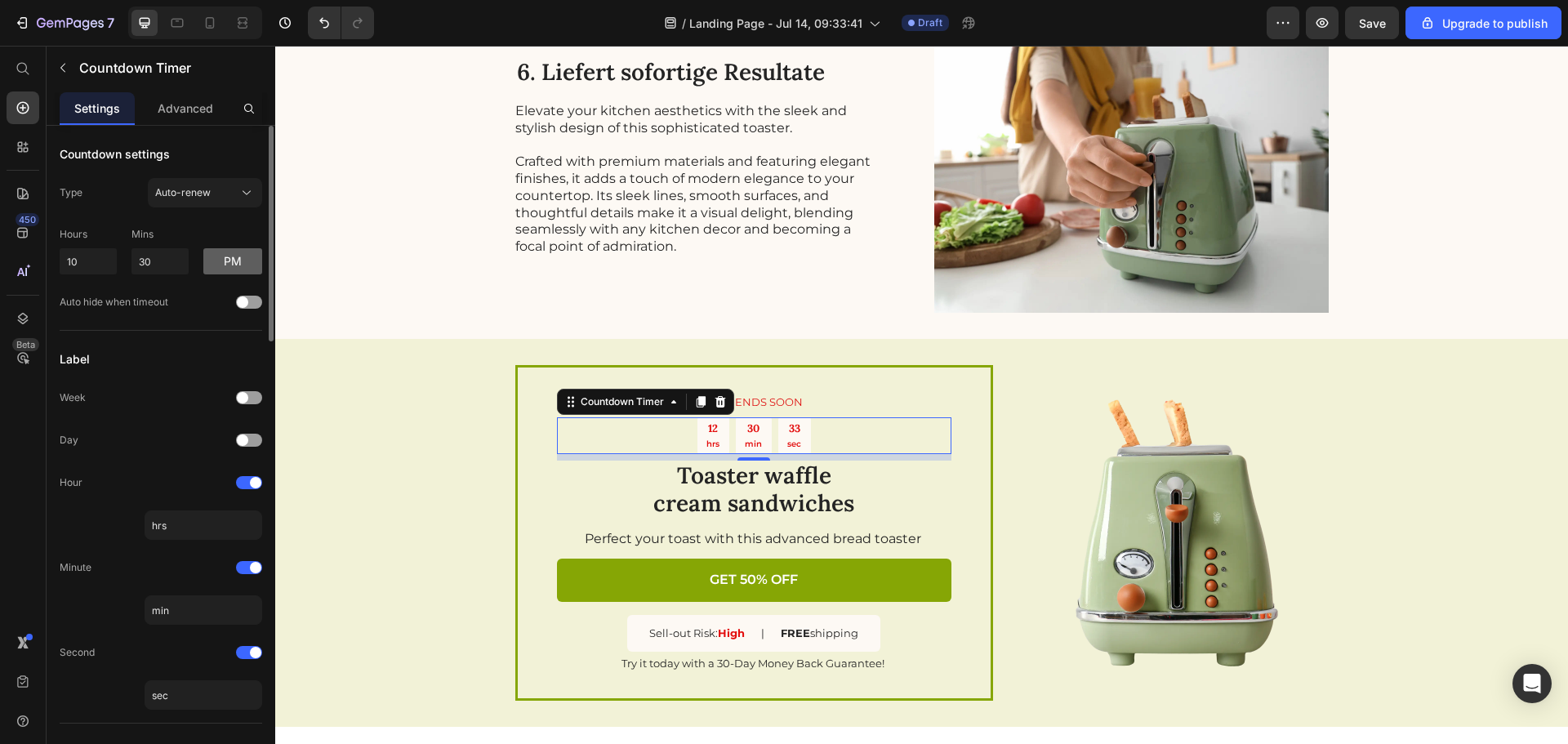 click on "pm" at bounding box center [233, 261] 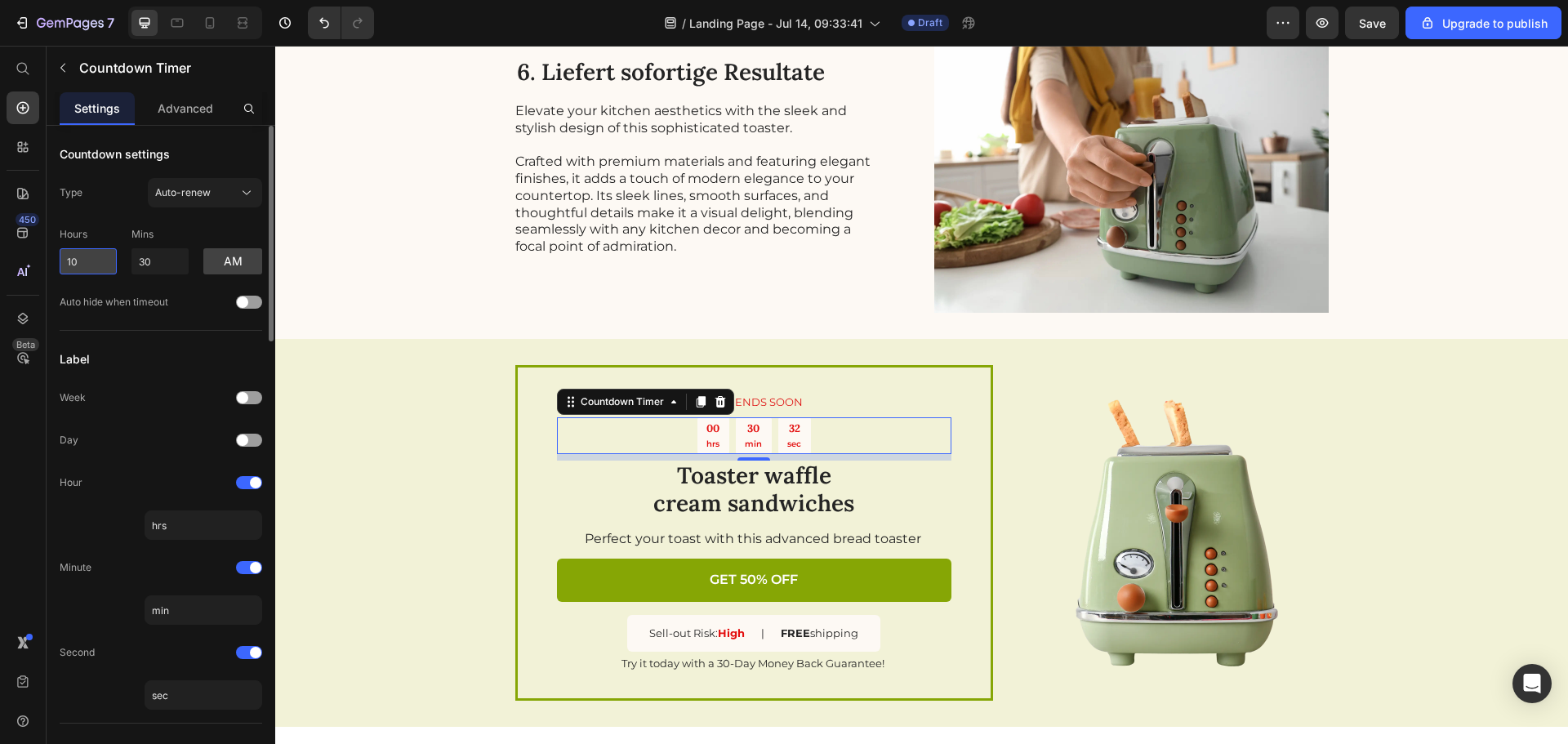 click on "10" at bounding box center (88, 261) 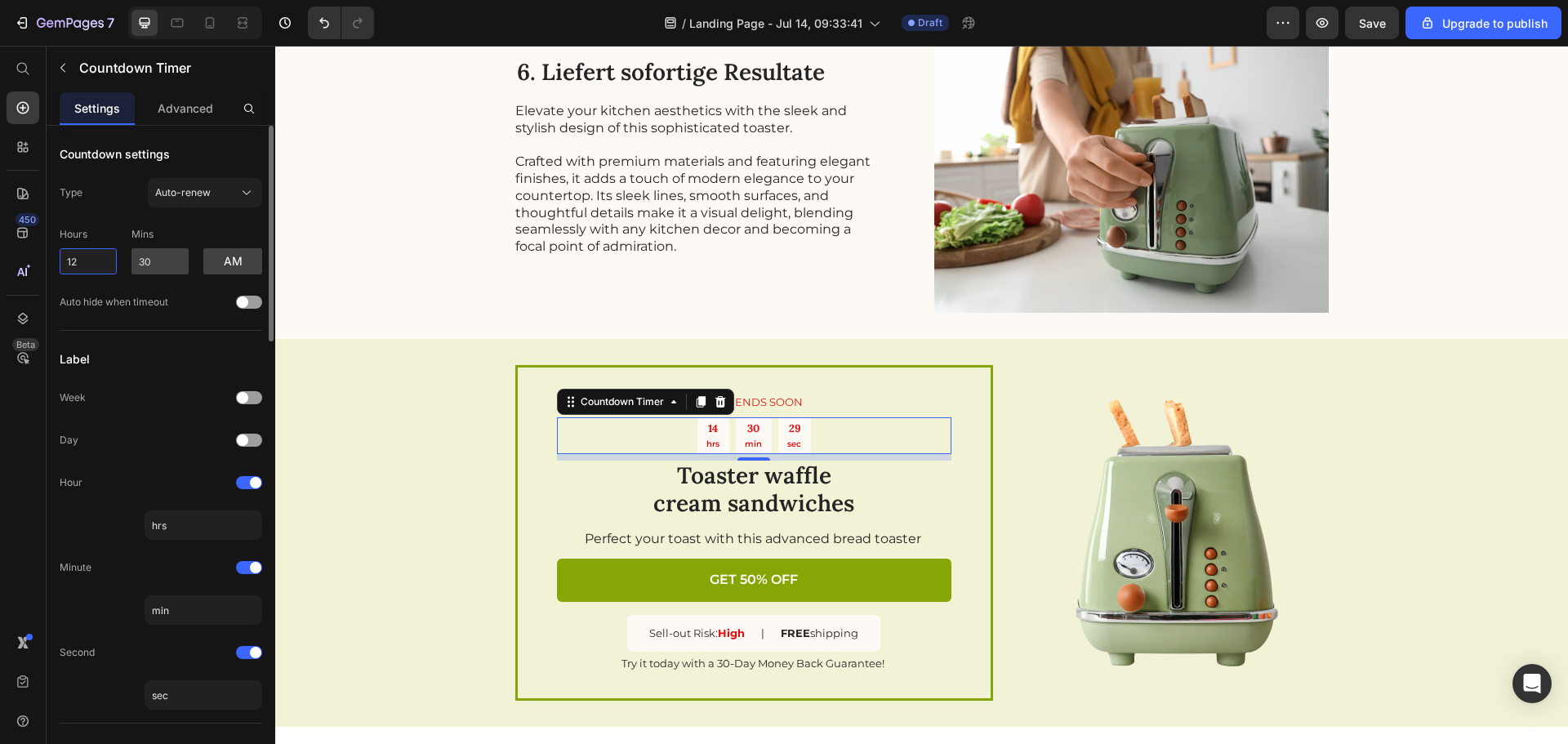type on "12" 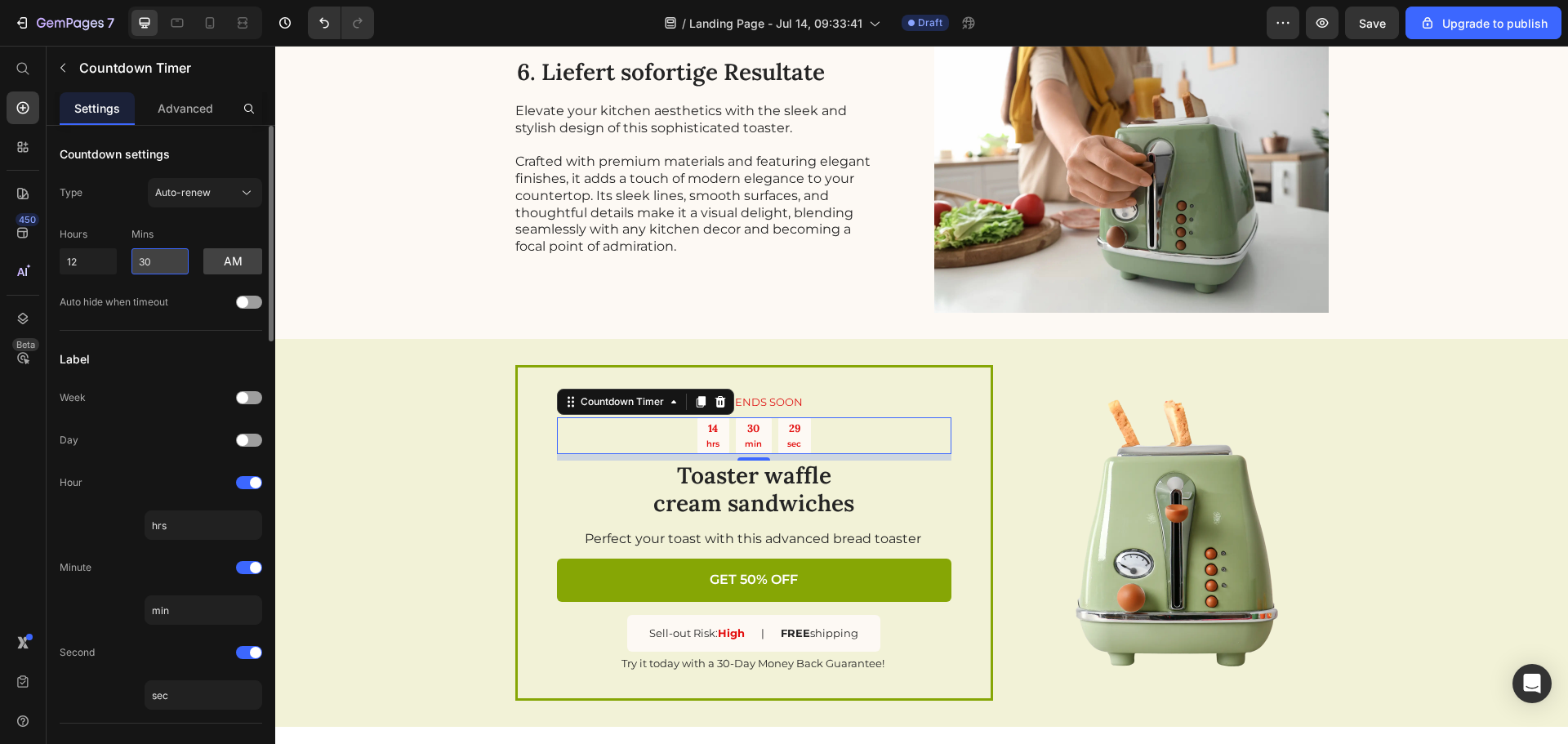 click on "30" at bounding box center [160, 261] 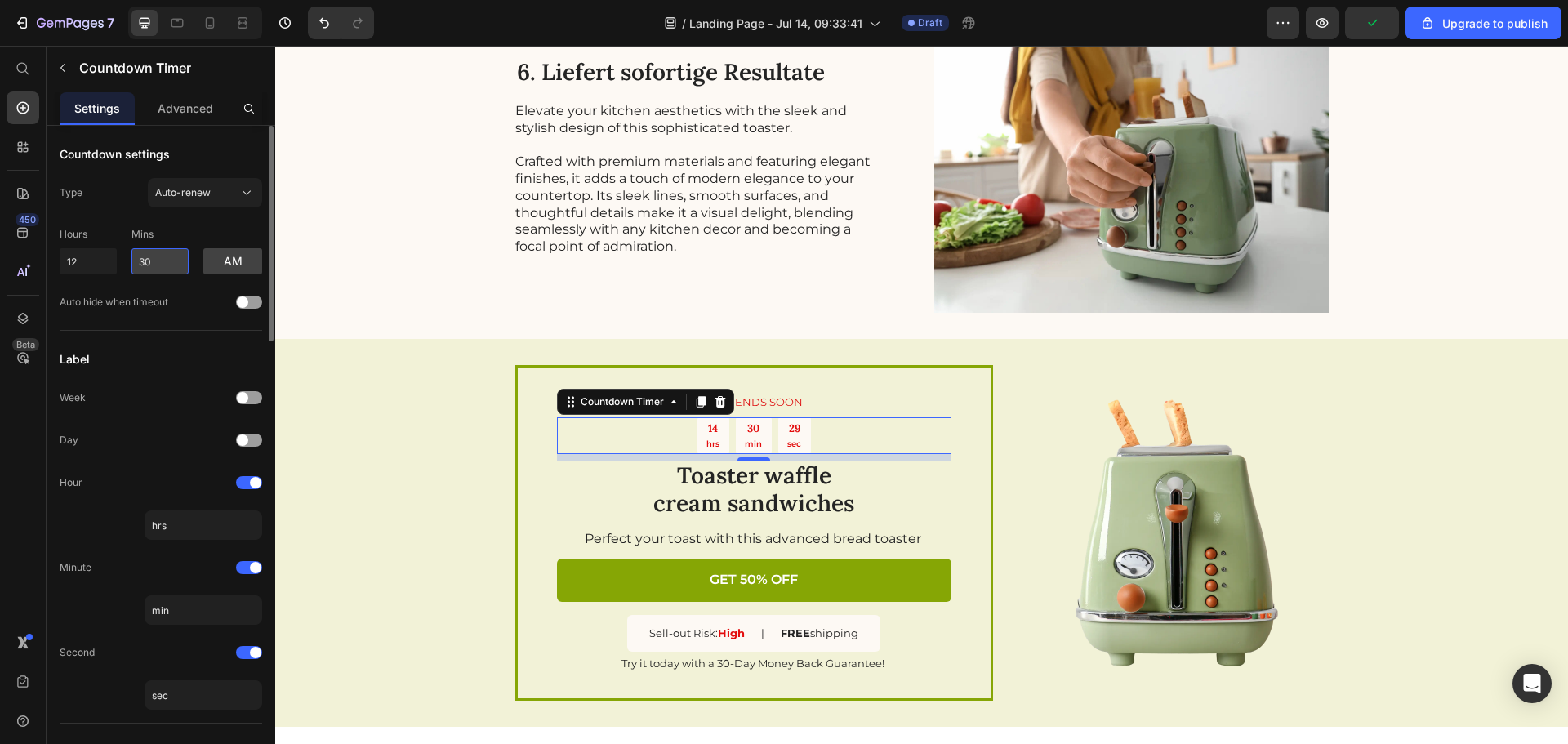 click on "30" at bounding box center [160, 261] 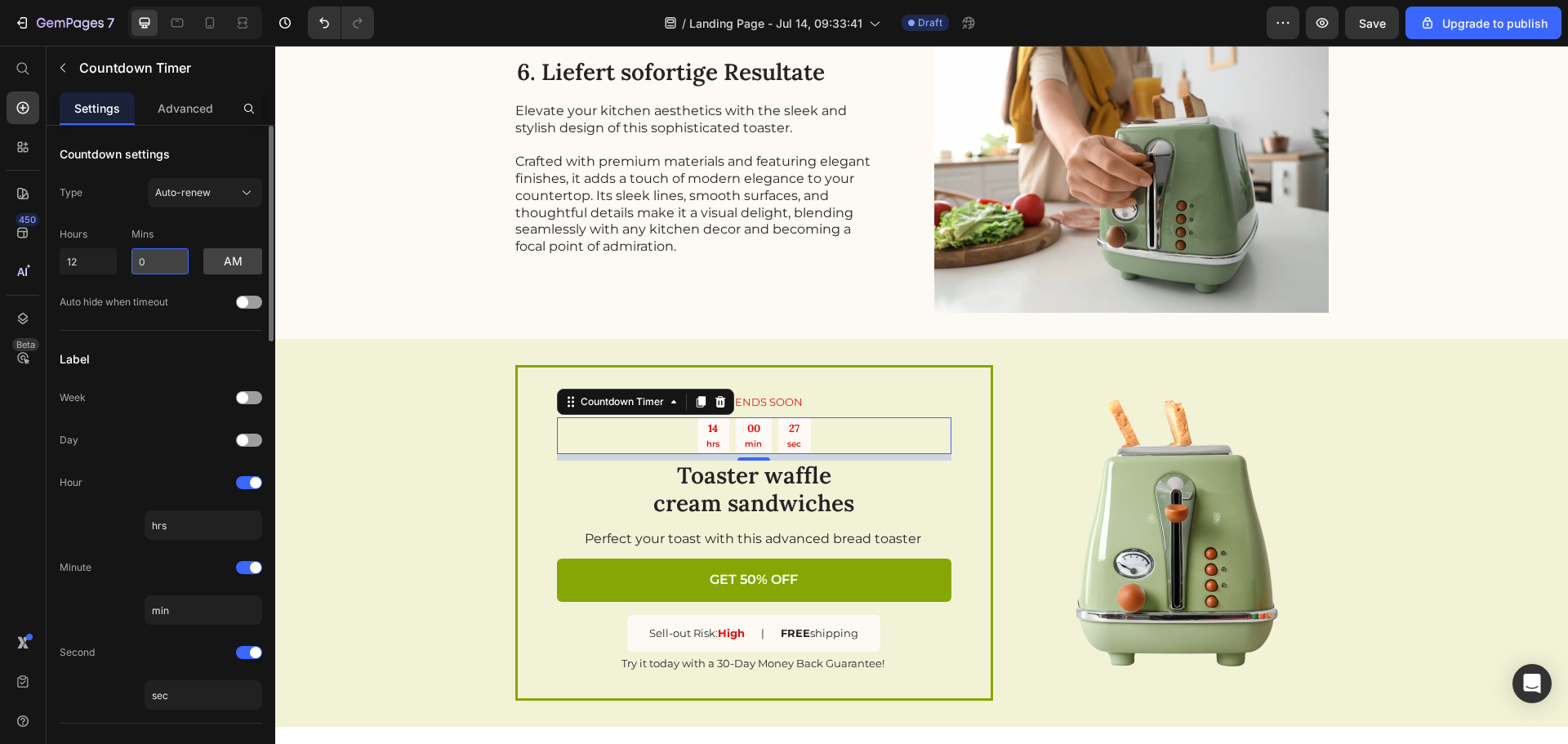 type on "00" 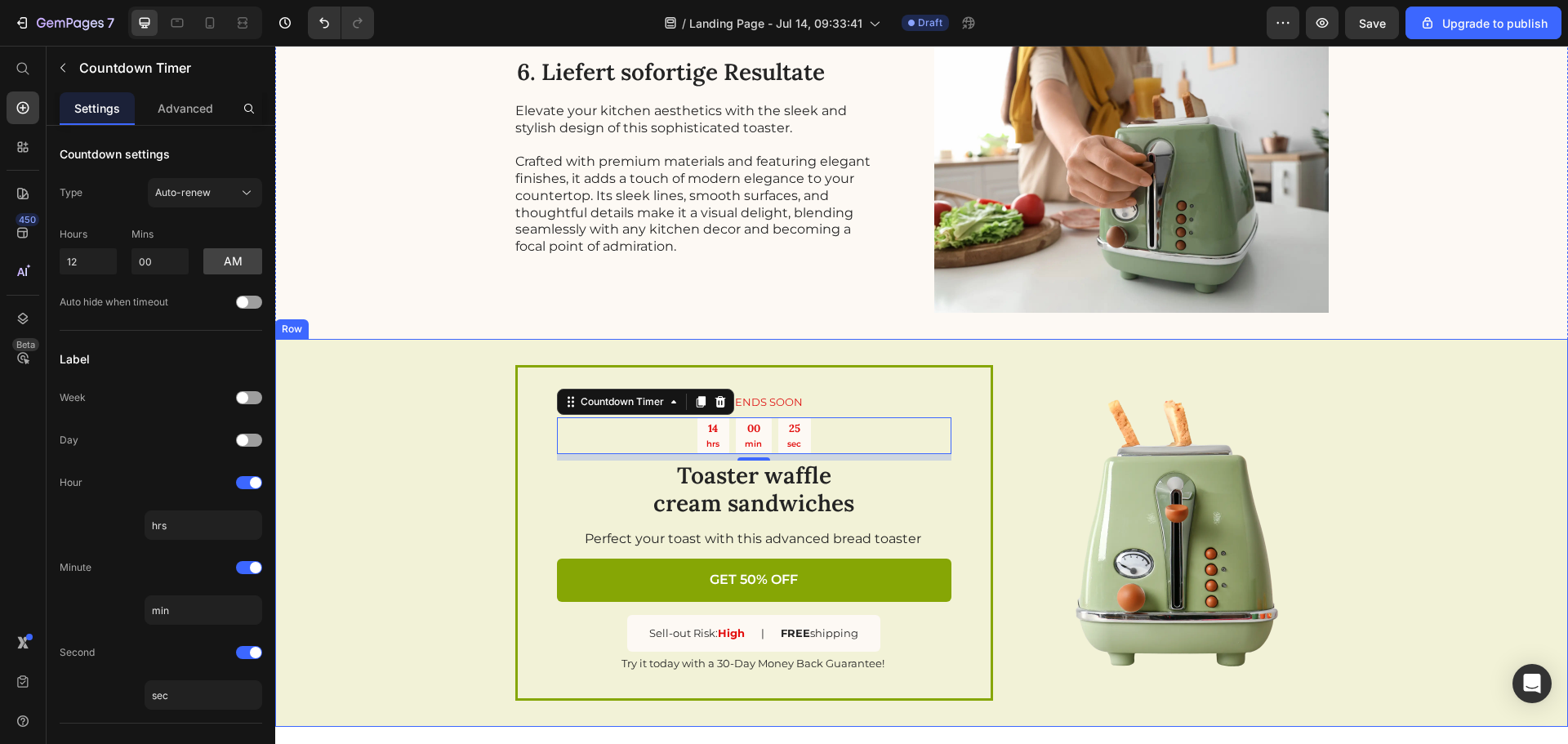 click on "SALE ENDS SOON Text Block 14 hrs 00 min 25 sec Countdown Timer   8 Toaster waffle cream sandwiches Heading Perfect your toast with this advanced bread toaster Text Block GET 50% OFF Button Sell-out Risk:  High Text Block | Text Block FREE  shipping Text Block Row Try it today with a 30-Day Money Back Guarantee! Text Block Row Image Row" at bounding box center [921, 532] 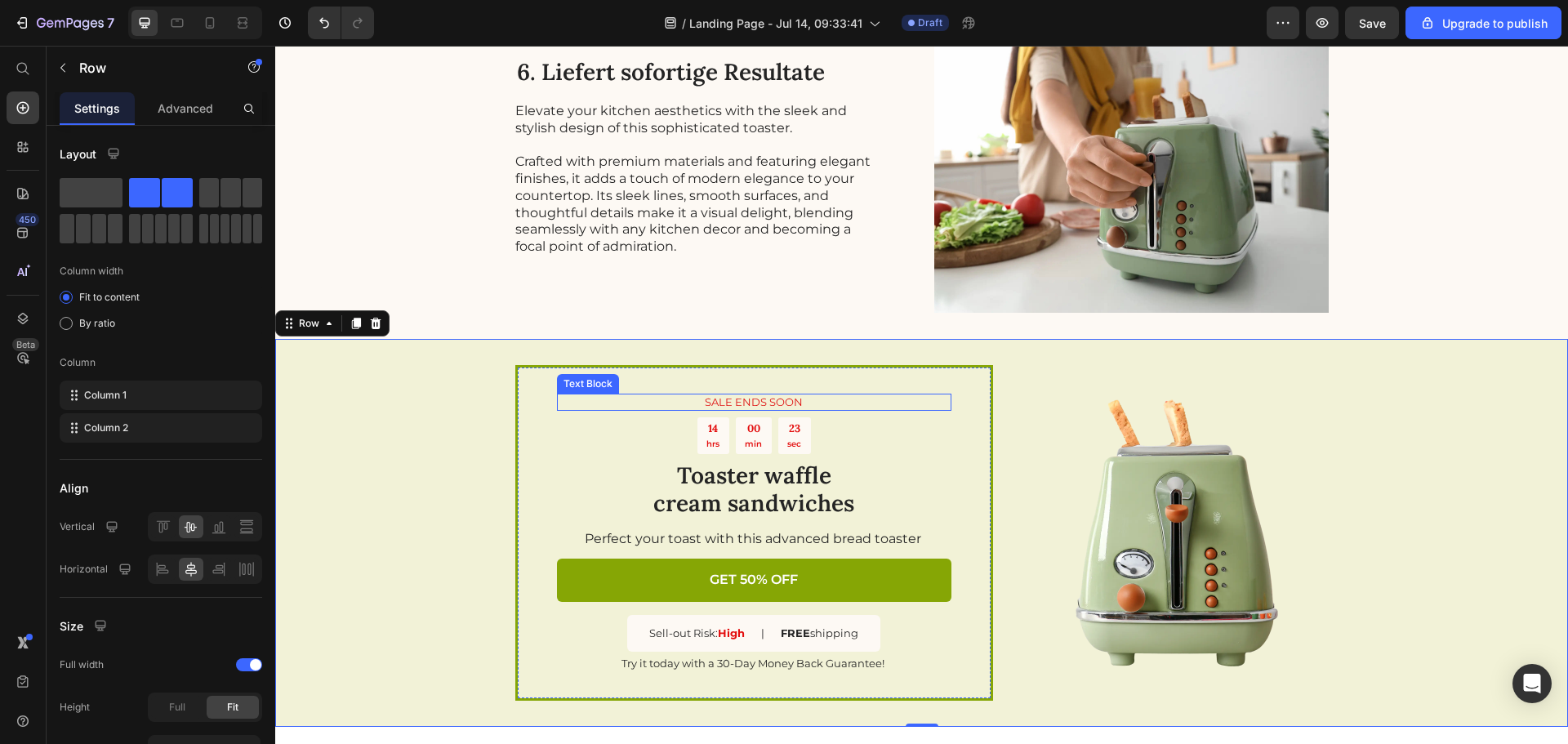 click on "SALE ENDS SOON" at bounding box center [754, 402] 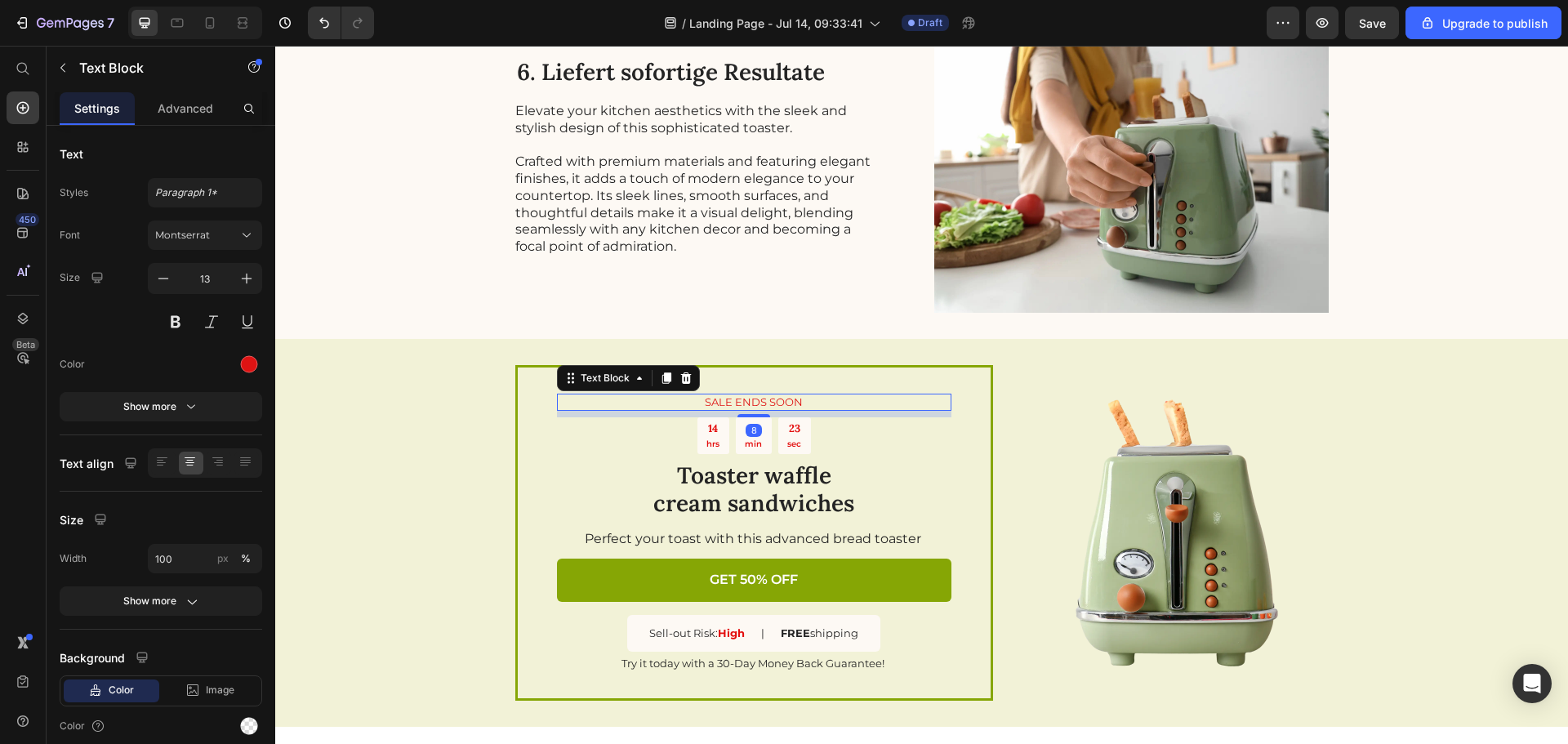 click on "SALE ENDS SOON" at bounding box center [754, 402] 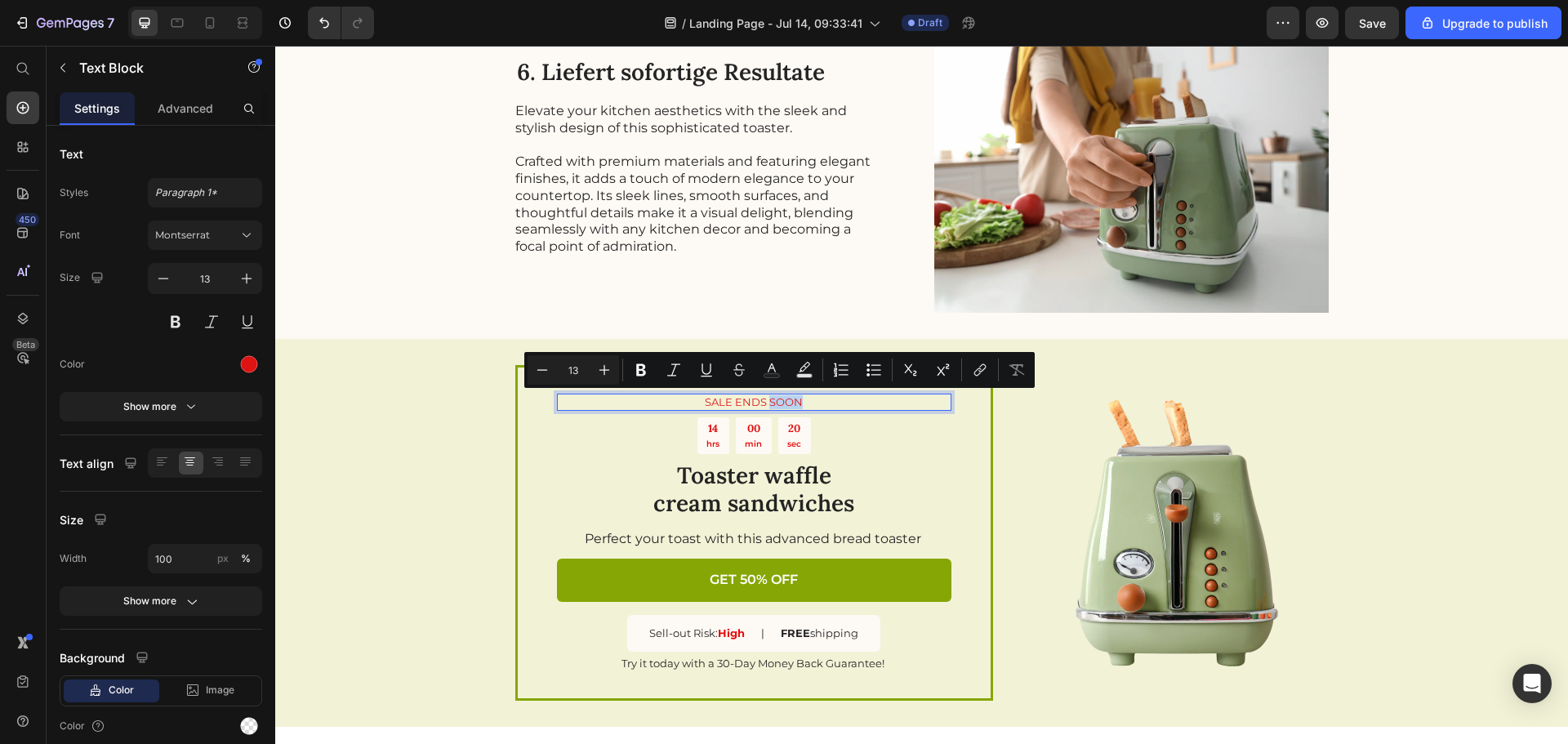 click on "SALE ENDS SOON" at bounding box center (754, 402) 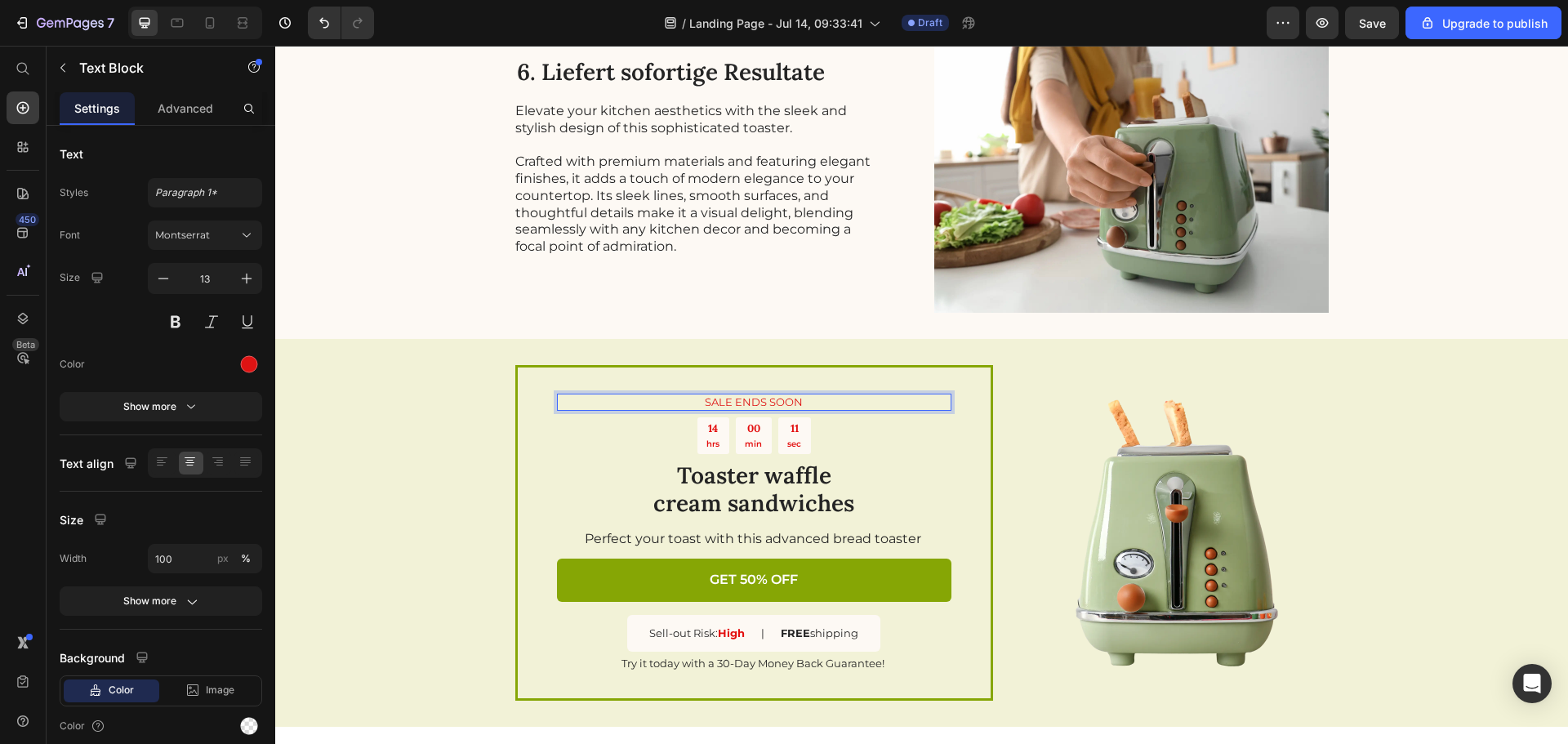 click on "SALE ENDS SOON" at bounding box center [754, 402] 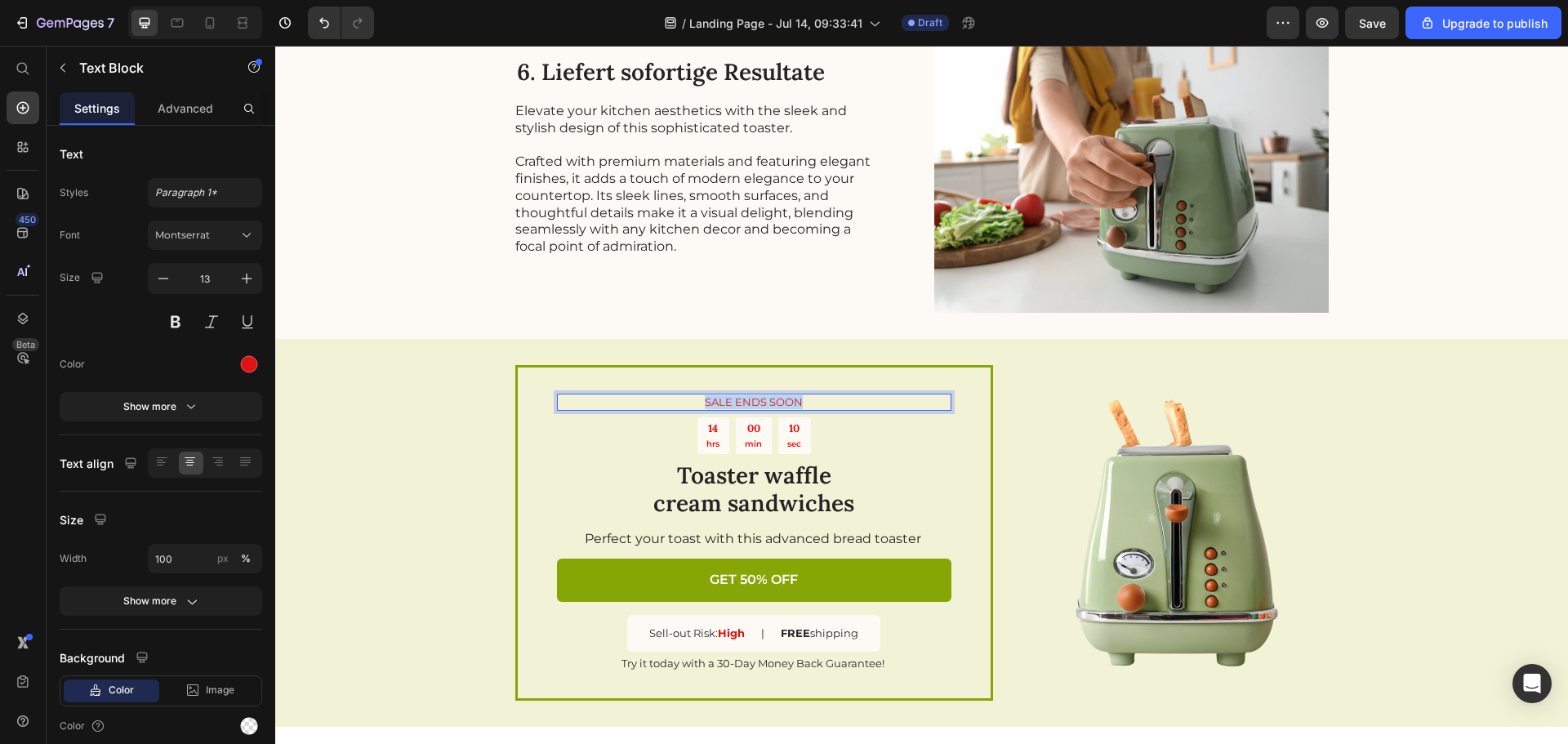 drag, startPoint x: 804, startPoint y: 399, endPoint x: 701, endPoint y: 408, distance: 103.3925 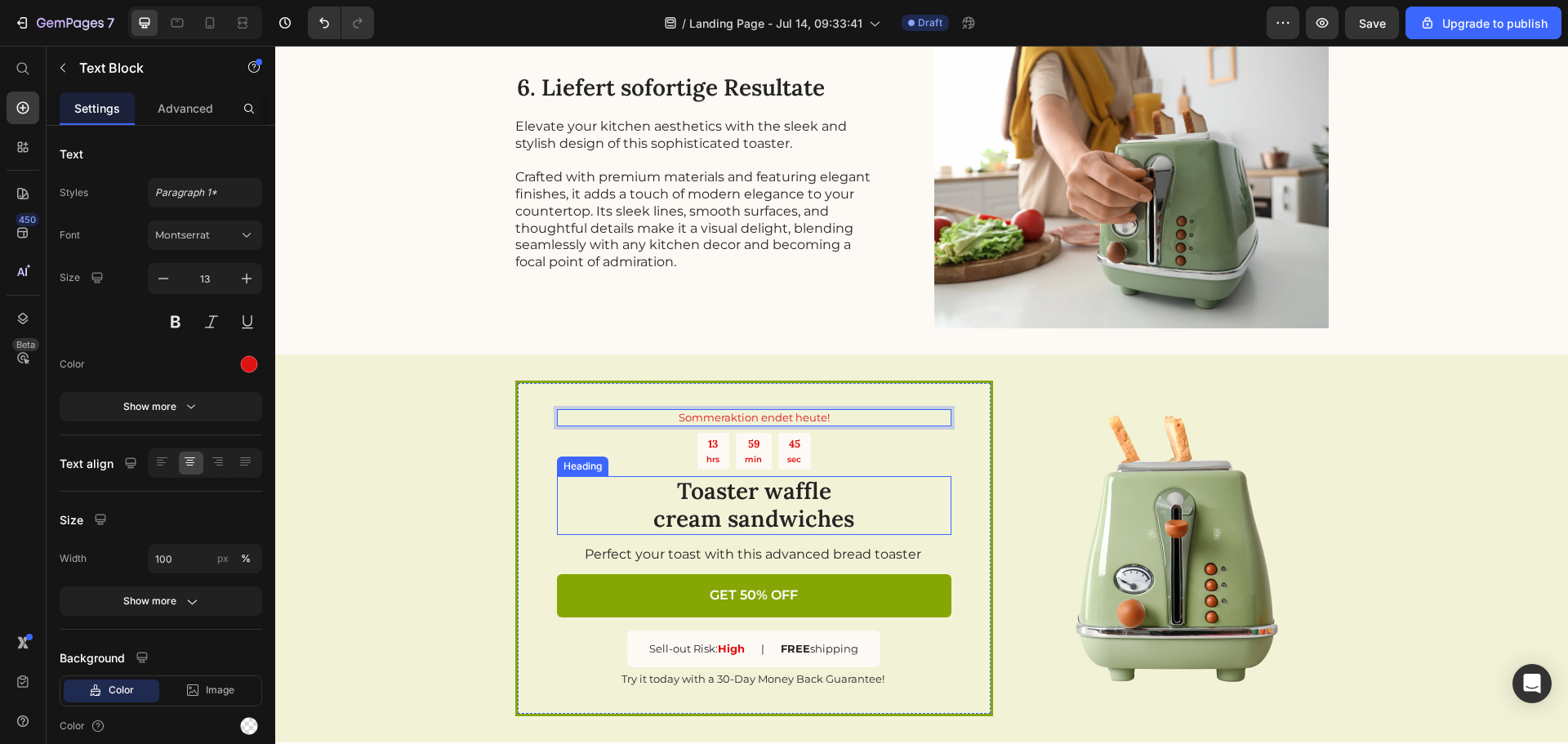 scroll, scrollTop: 2097, scrollLeft: 0, axis: vertical 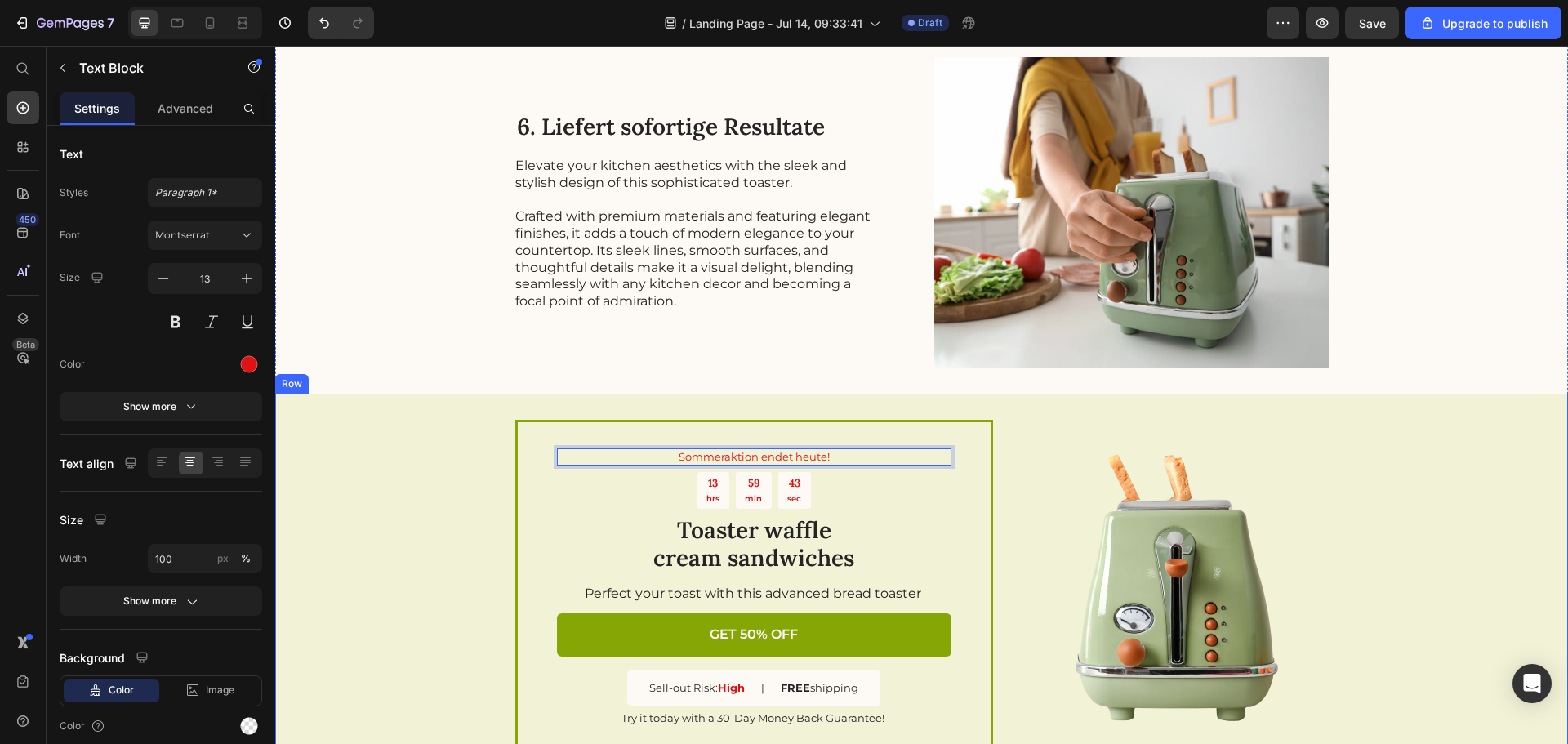 click on "Sommeraktion endet heute! Text Block   8 13 hrs 59 min 43 sec Countdown Timer Toaster waffle cream sandwiches Heading Perfect your toast with this advanced bread toaster Text Block GET 50% OFF Button Sell-out Risk:  High Text Block | Text Block FREE  shipping Text Block Row Try it today with a 30-Day Money Back Guarantee! Text Block Row Image Row" at bounding box center [921, 587] 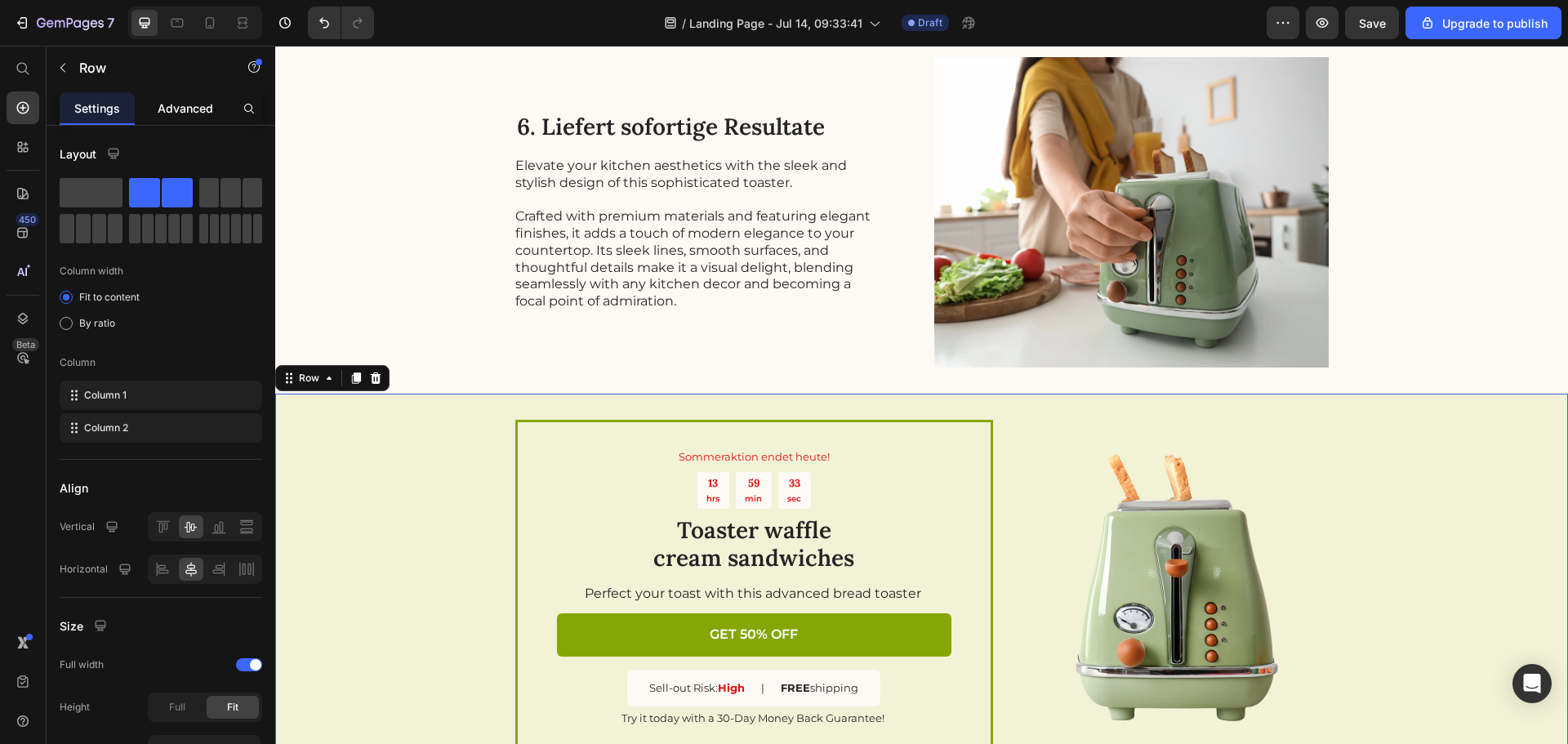 click on "Advanced" at bounding box center (185, 108) 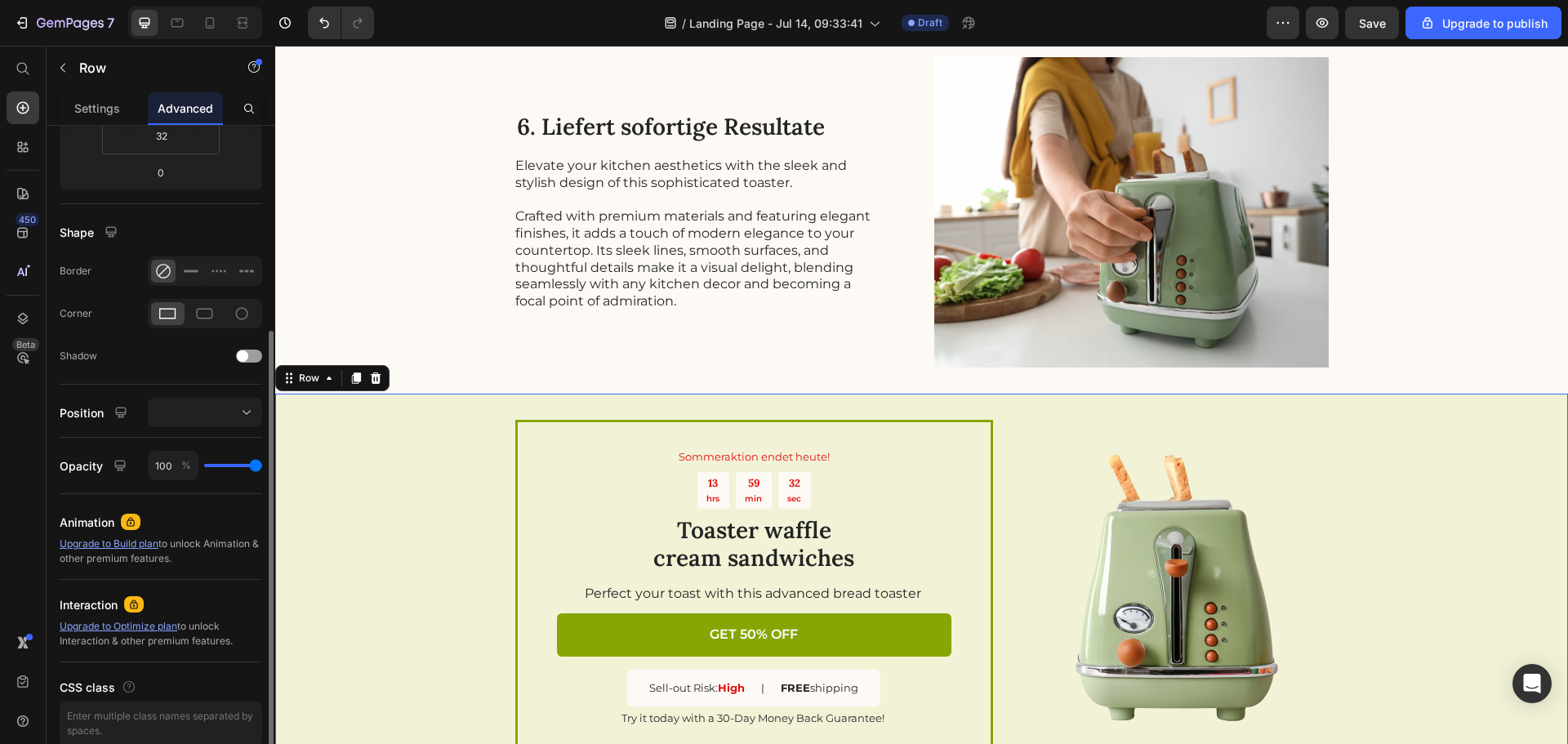 scroll, scrollTop: 109, scrollLeft: 0, axis: vertical 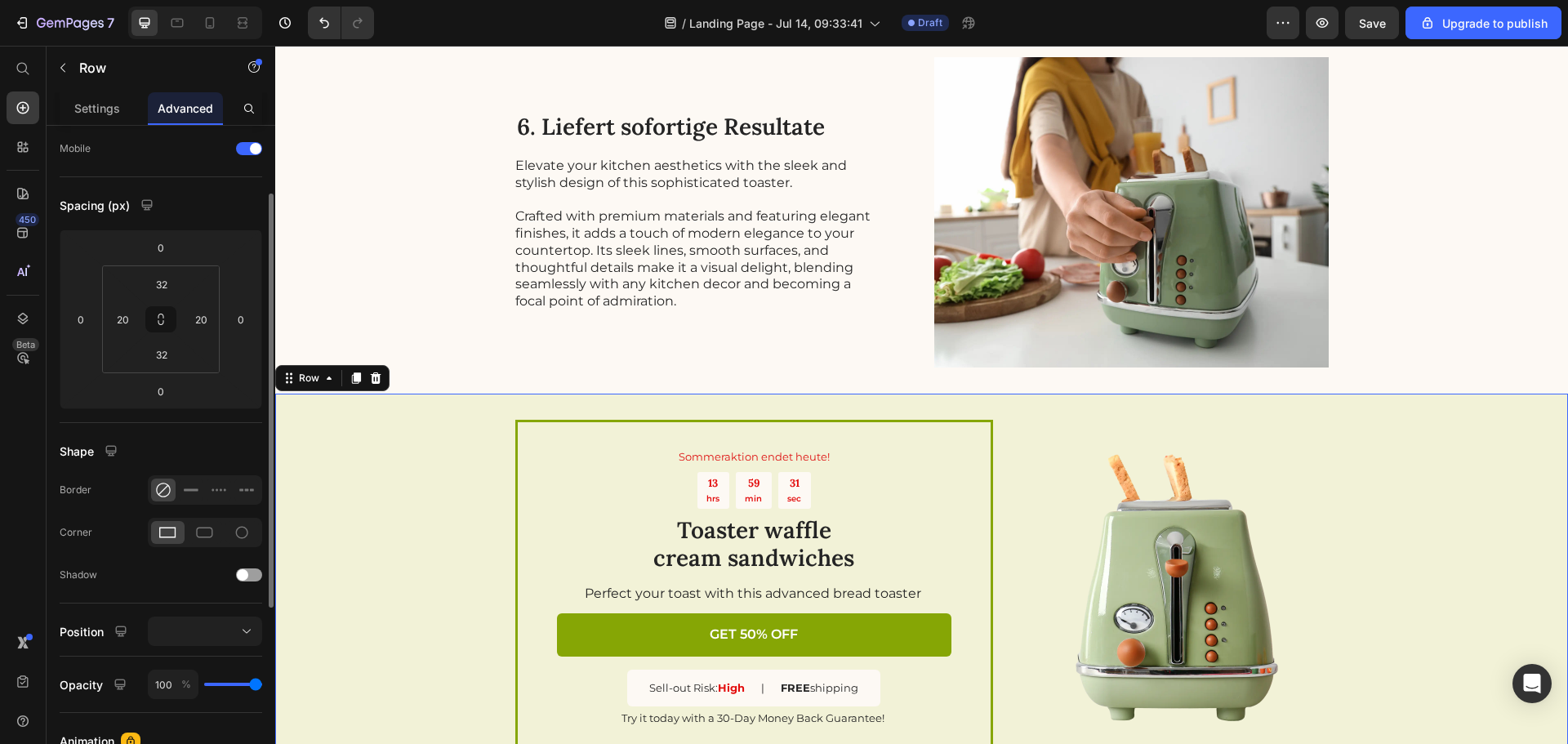 click on "Sommeraktion endet heute! Text Block 13 hrs 59 min 31 sec Countdown Timer Toaster waffle cream sandwiches Heading Perfect your toast with this advanced bread toaster Text Block GET 50% OFF Button Sell-out Risk:  High Text Block | Text Block FREE  shipping Text Block Row Try it today with a 30-Day Money Back Guarantee! Text Block Row Image Row   0" at bounding box center [921, 587] 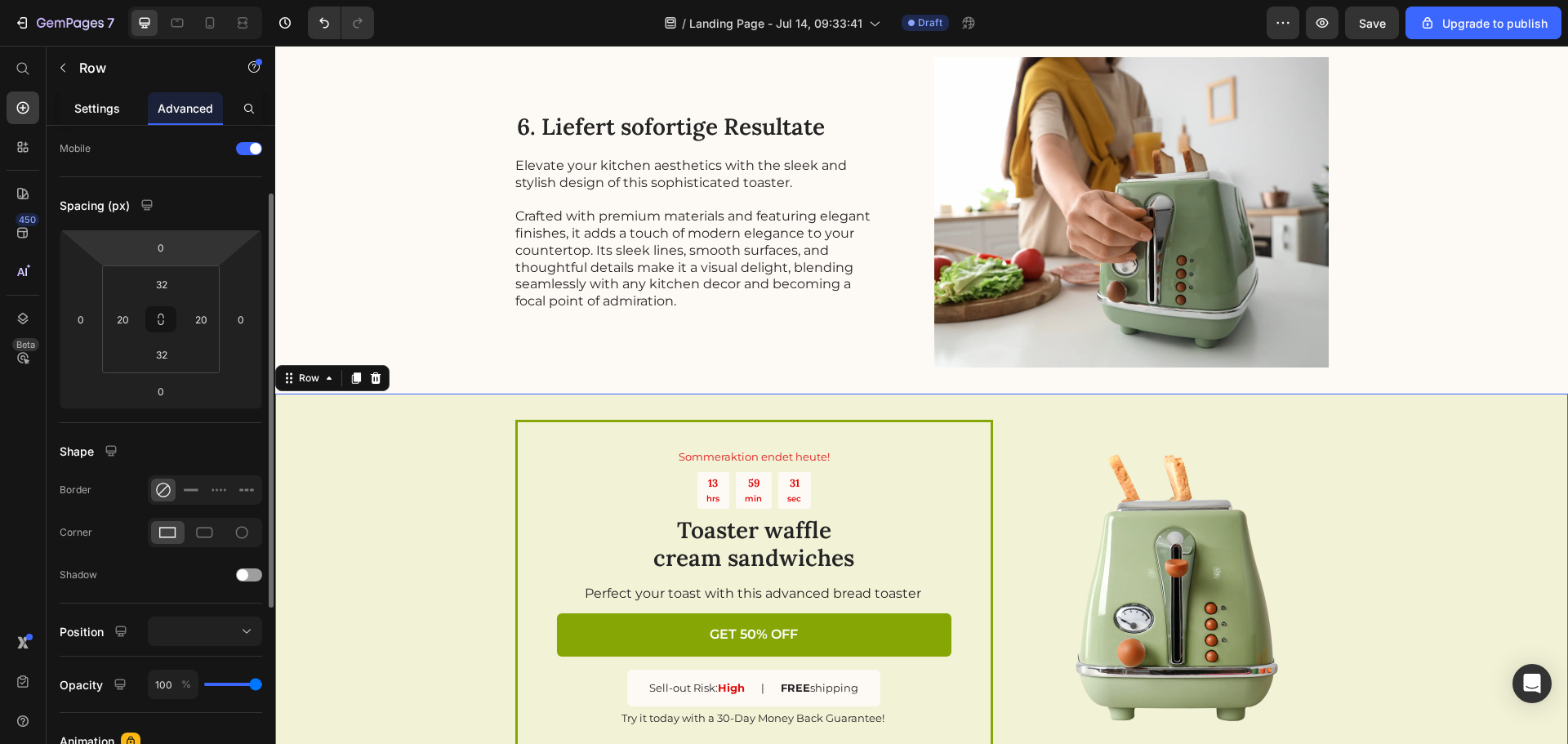 click on "Settings" 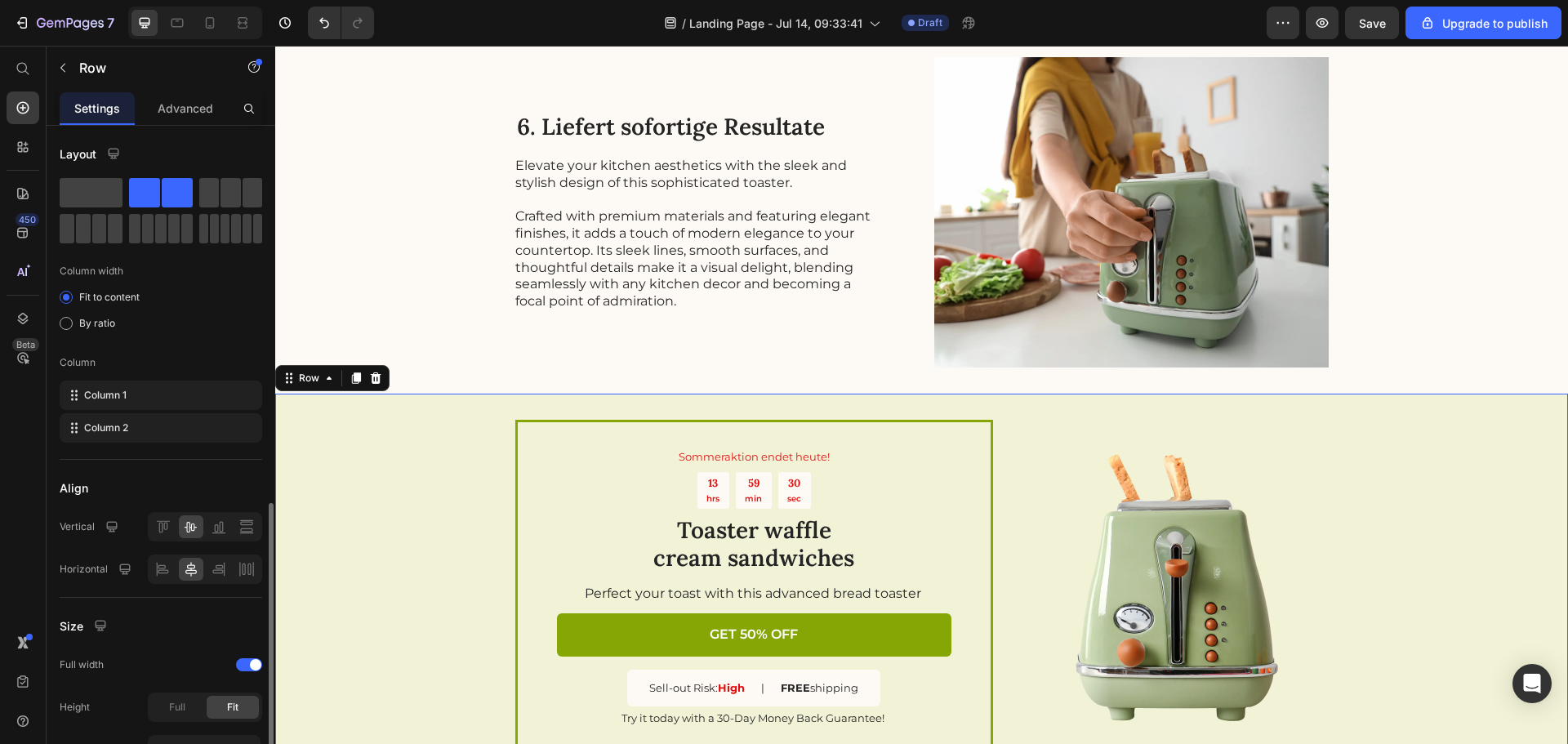 scroll, scrollTop: 215, scrollLeft: 0, axis: vertical 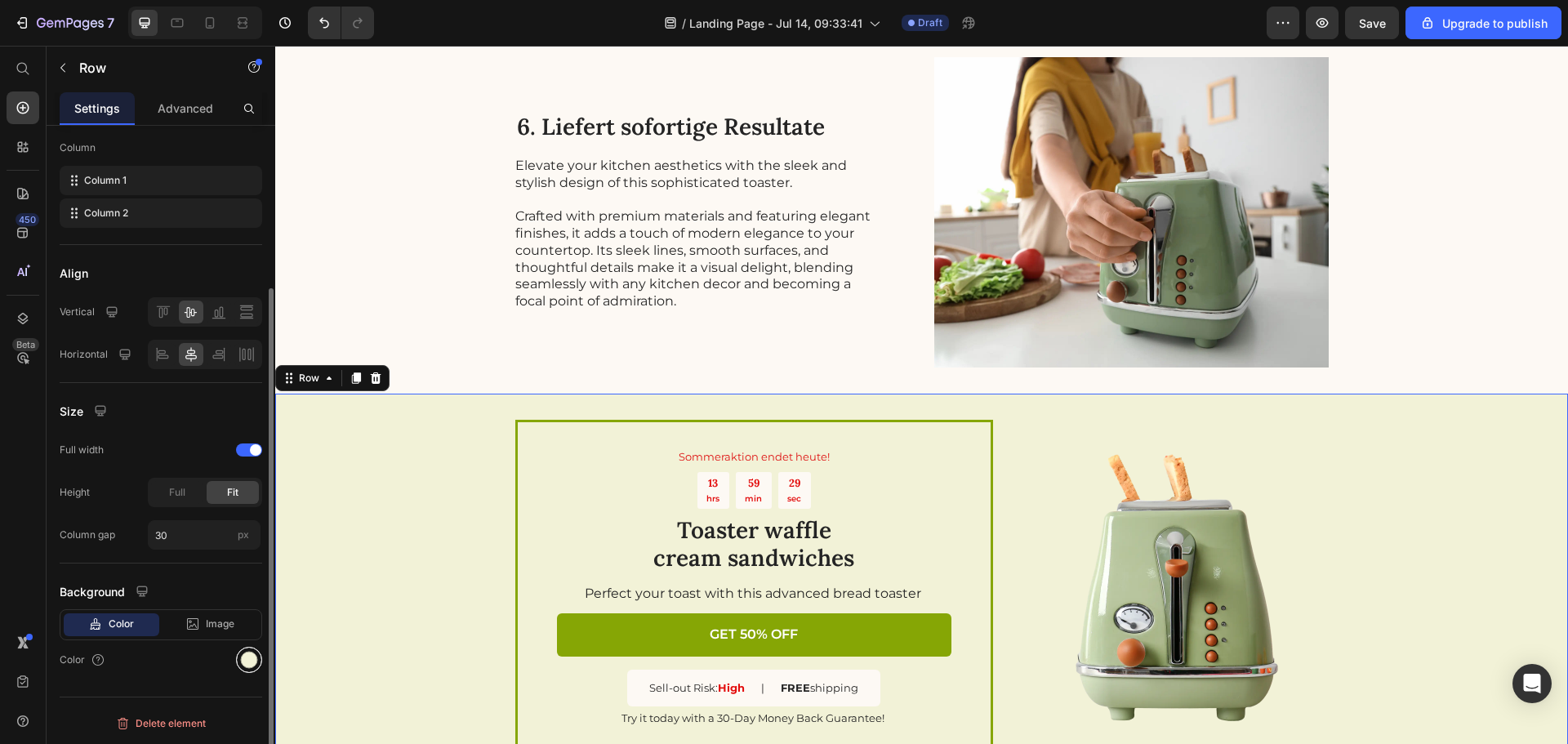 click at bounding box center [249, 660] 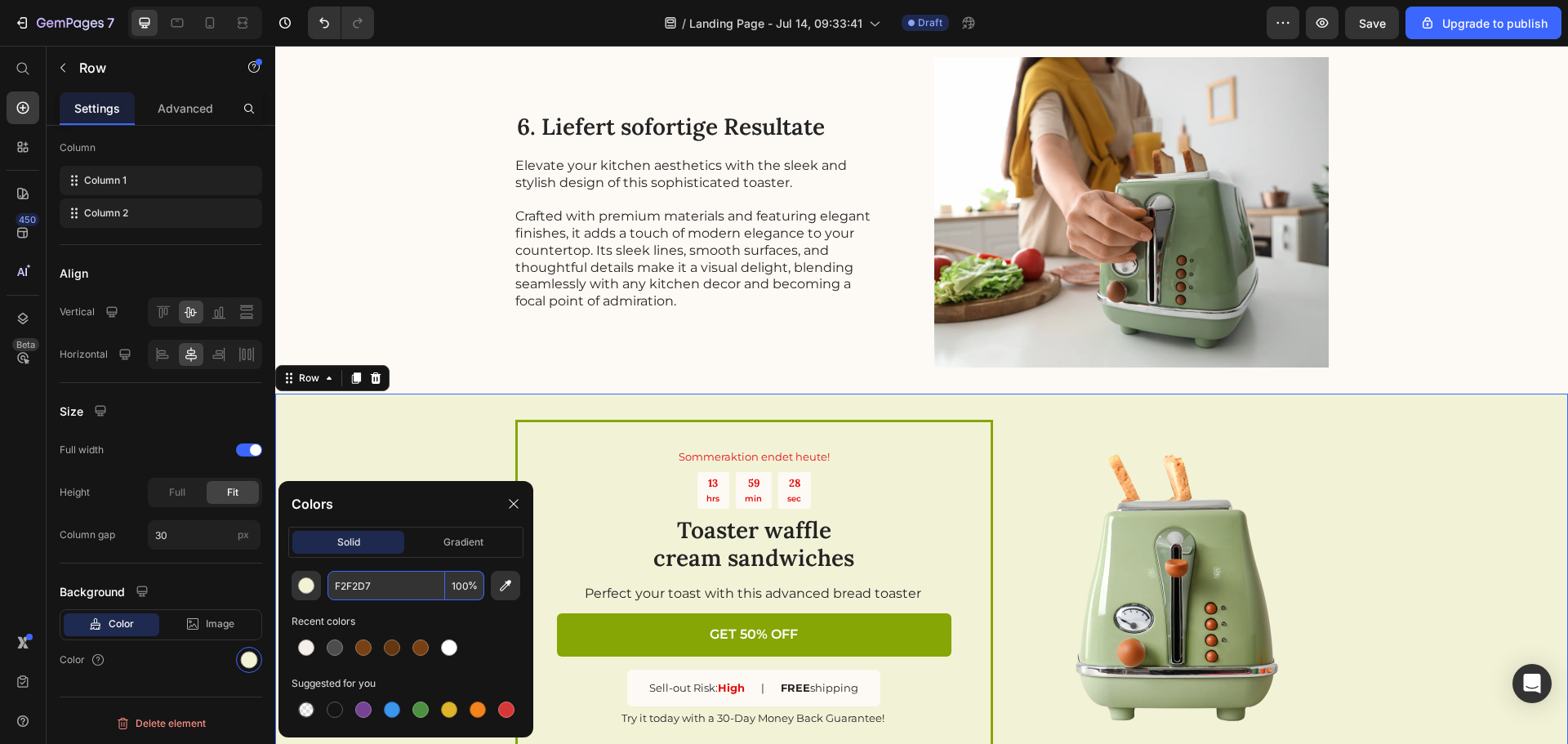 click on "F2F2D7" at bounding box center [386, 586] 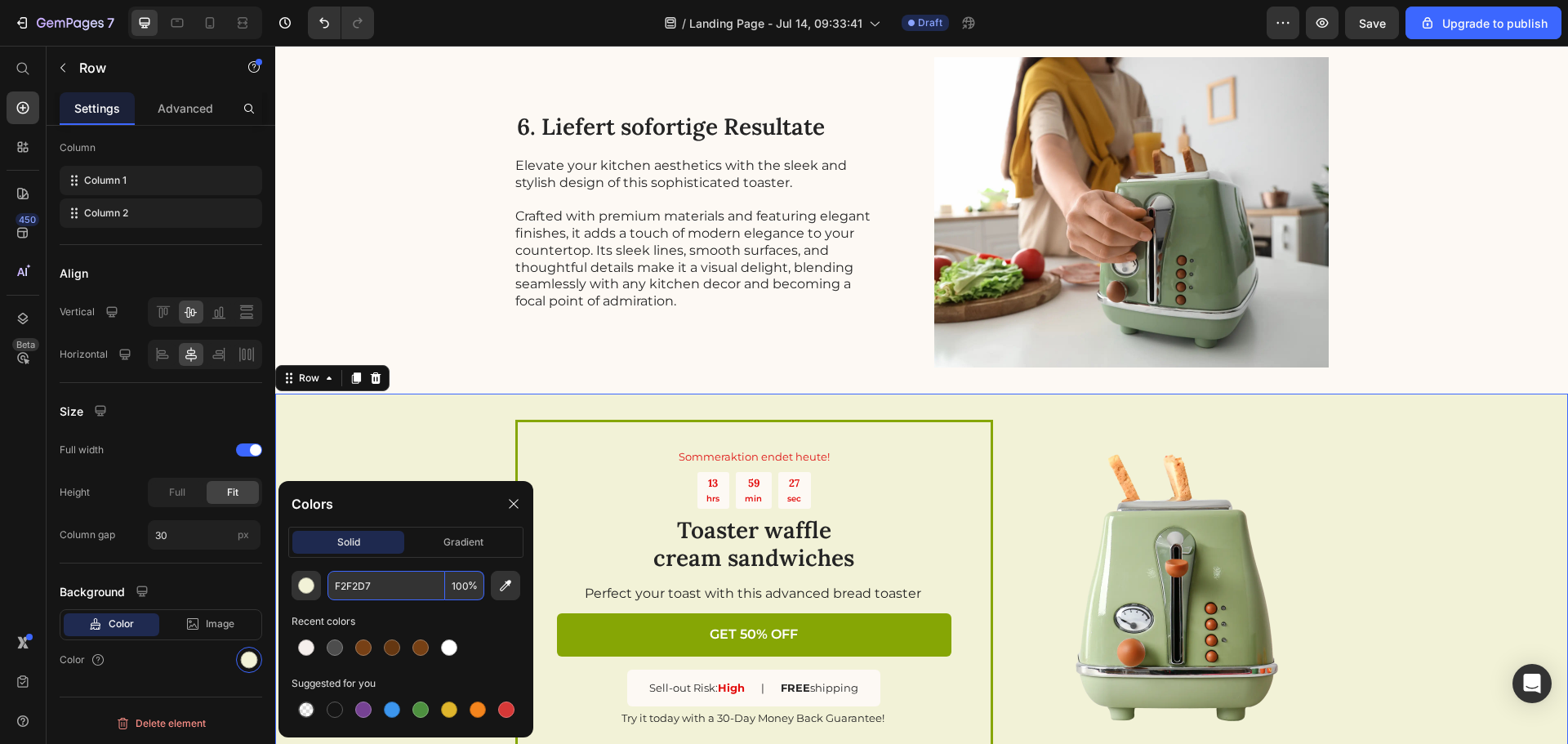 paste on "#F5EFEC" 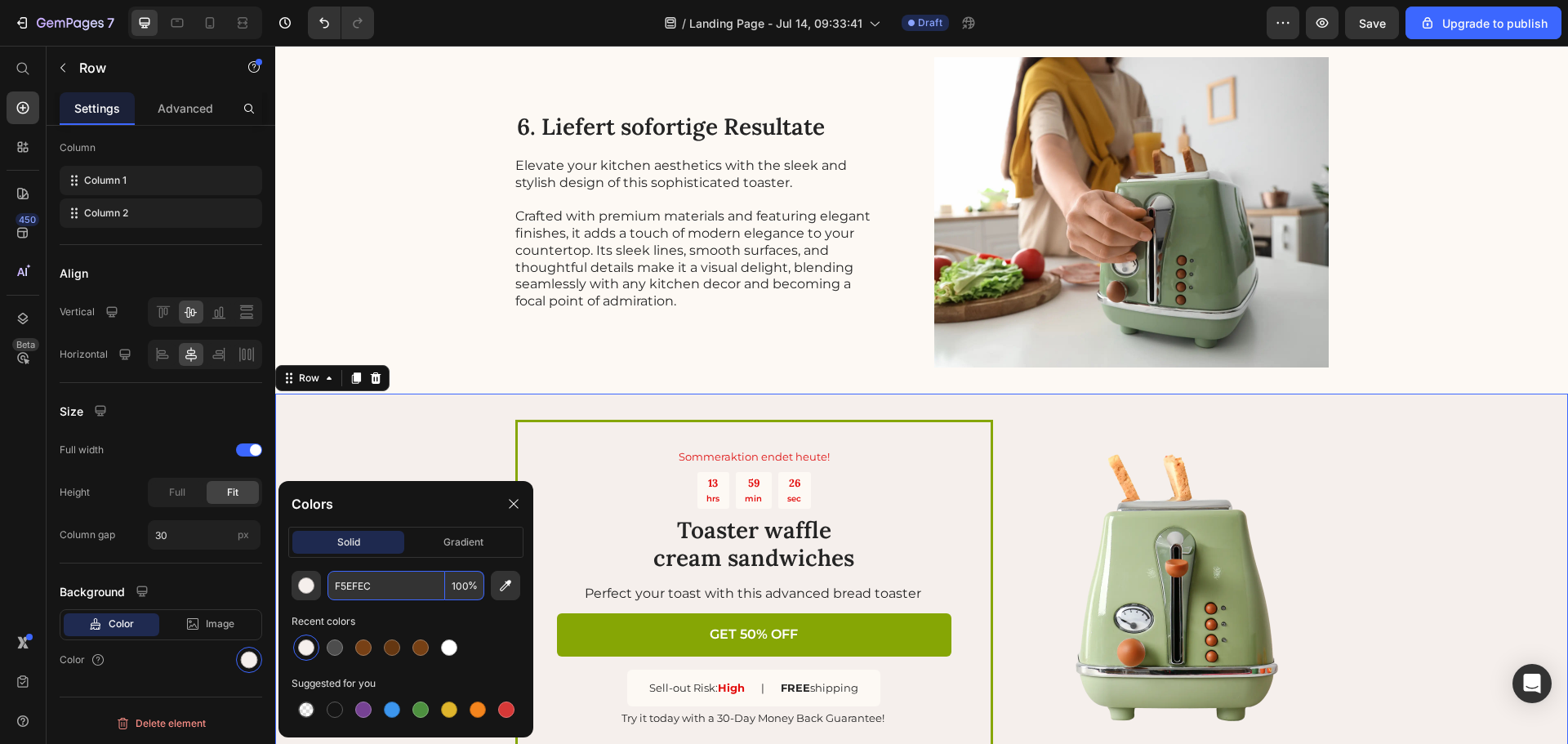 type on "F5EFEC" 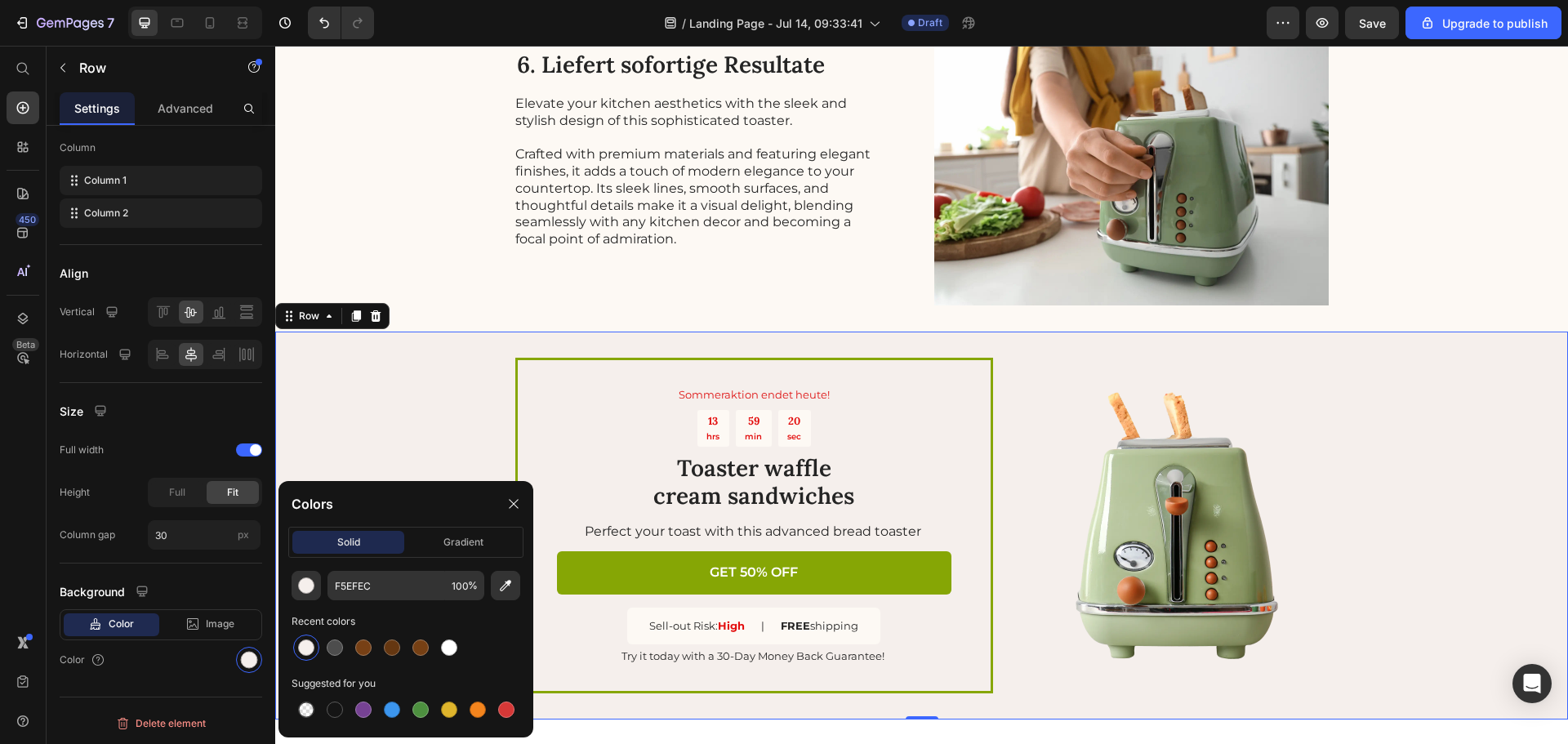 scroll, scrollTop: 2152, scrollLeft: 0, axis: vertical 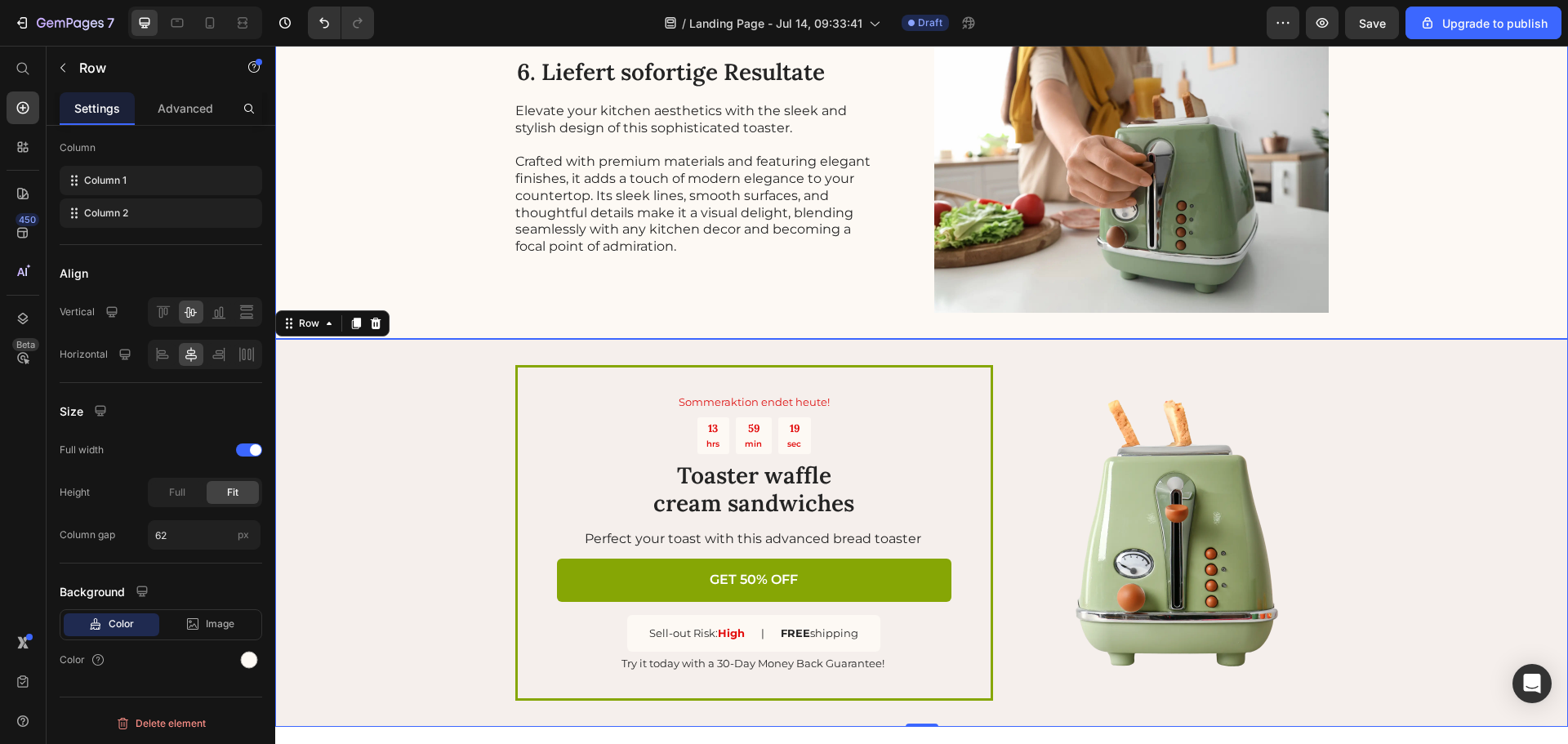 click on "6. Liefert sofortige Resultate Heading Elevate your kitchen aesthetics with the sleek and stylish design of this sophisticated toaster.  Crafted with premium materials and featuring elegant finishes, it adds a touch of modern elegance to your countertop. Its sleek lines, smooth surfaces, and thoughtful details make it a visual delight, blending seamlessly with any kitchen decor and becoming a focal point of admiration. Text Block Image Row" at bounding box center [921, 158] 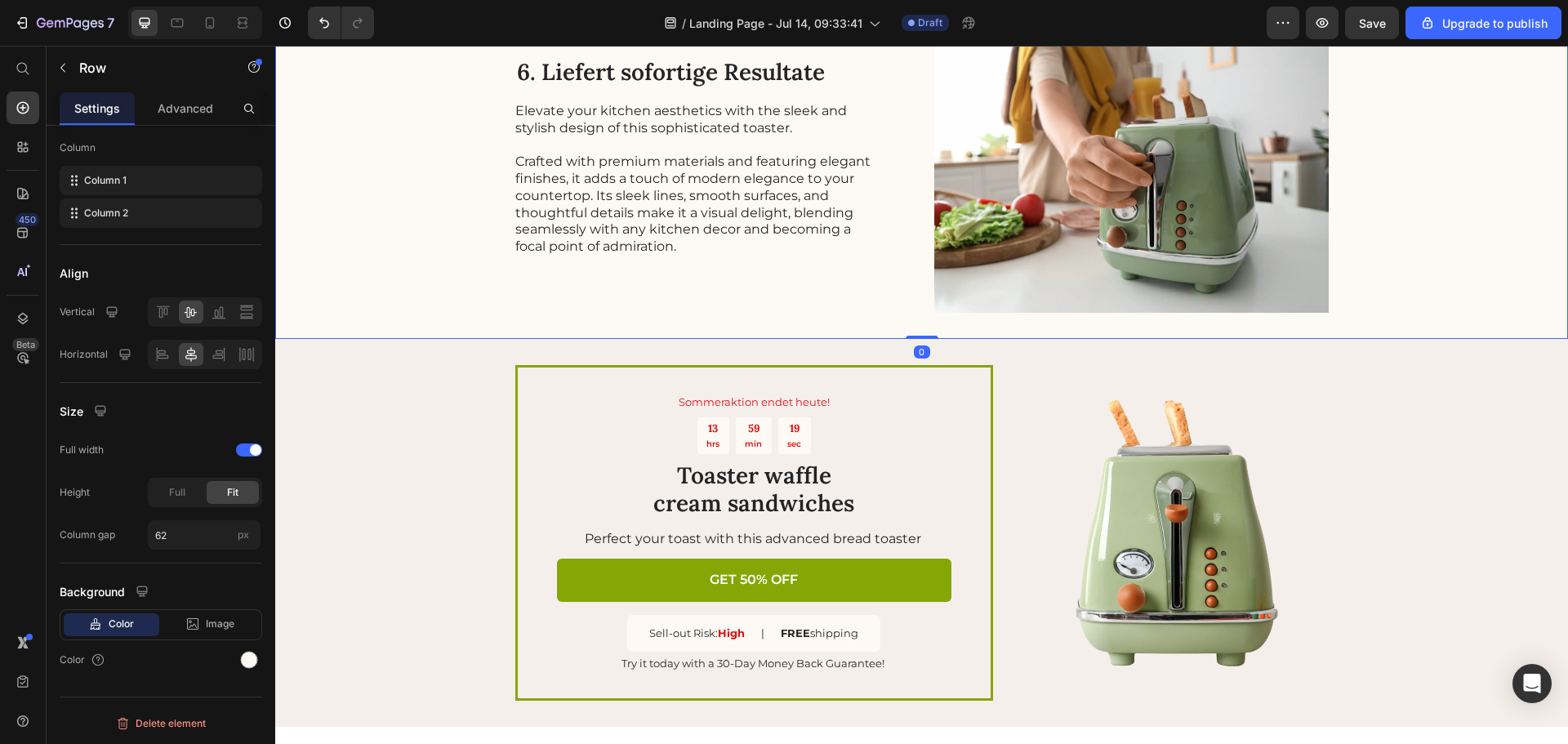 click on "6. Liefert sofortige Resultate Heading Elevate your kitchen aesthetics with the sleek and stylish design of this sophisticated toaster.  Crafted with premium materials and featuring elegant finishes, it adds a touch of modern elegance to your countertop. Its sleek lines, smooth surfaces, and thoughtful details make it a visual delight, blending seamlessly with any kitchen decor and becoming a focal point of admiration. Text Block Image Row   0" at bounding box center [921, 158] 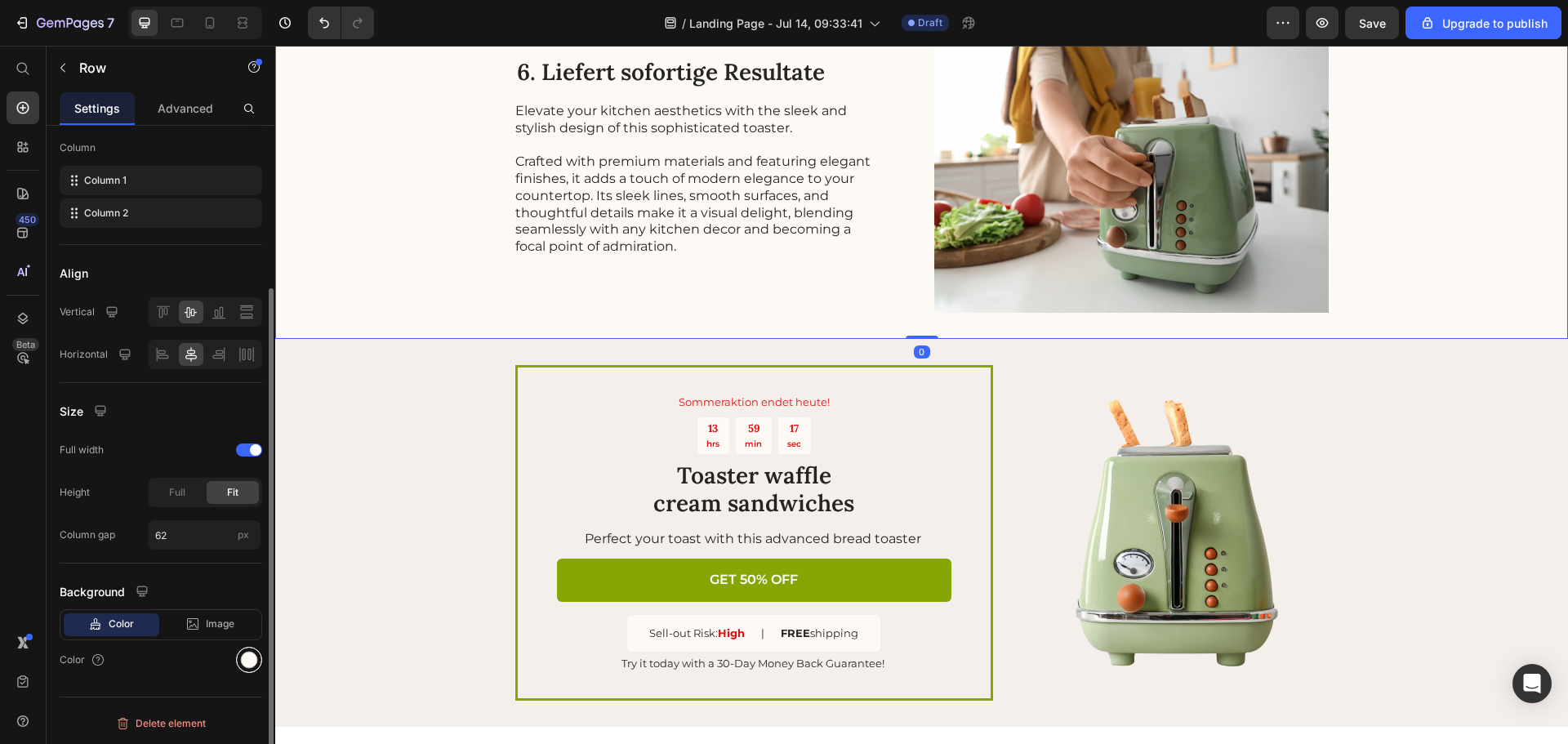 click at bounding box center [249, 660] 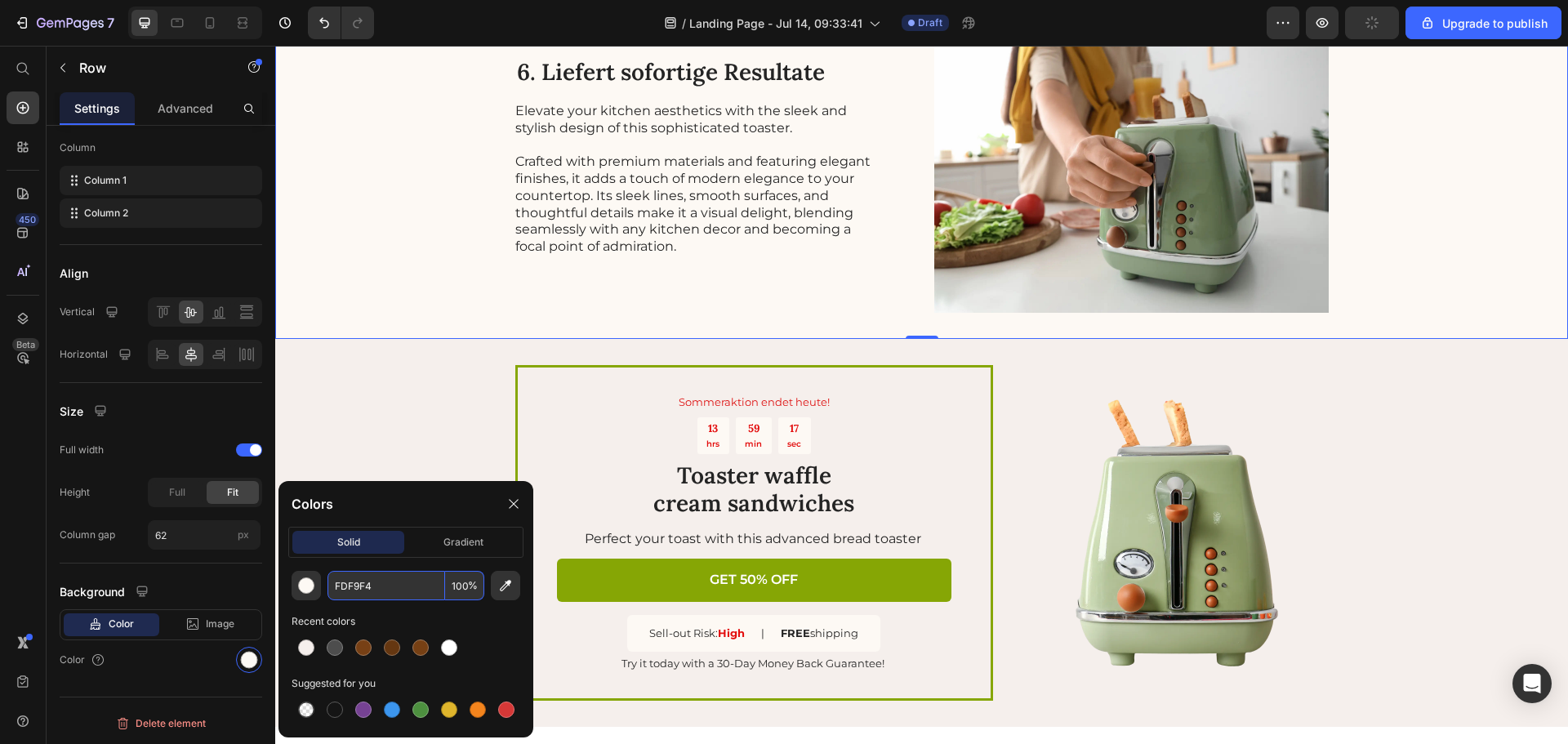 click on "FDF9F4" at bounding box center (386, 586) 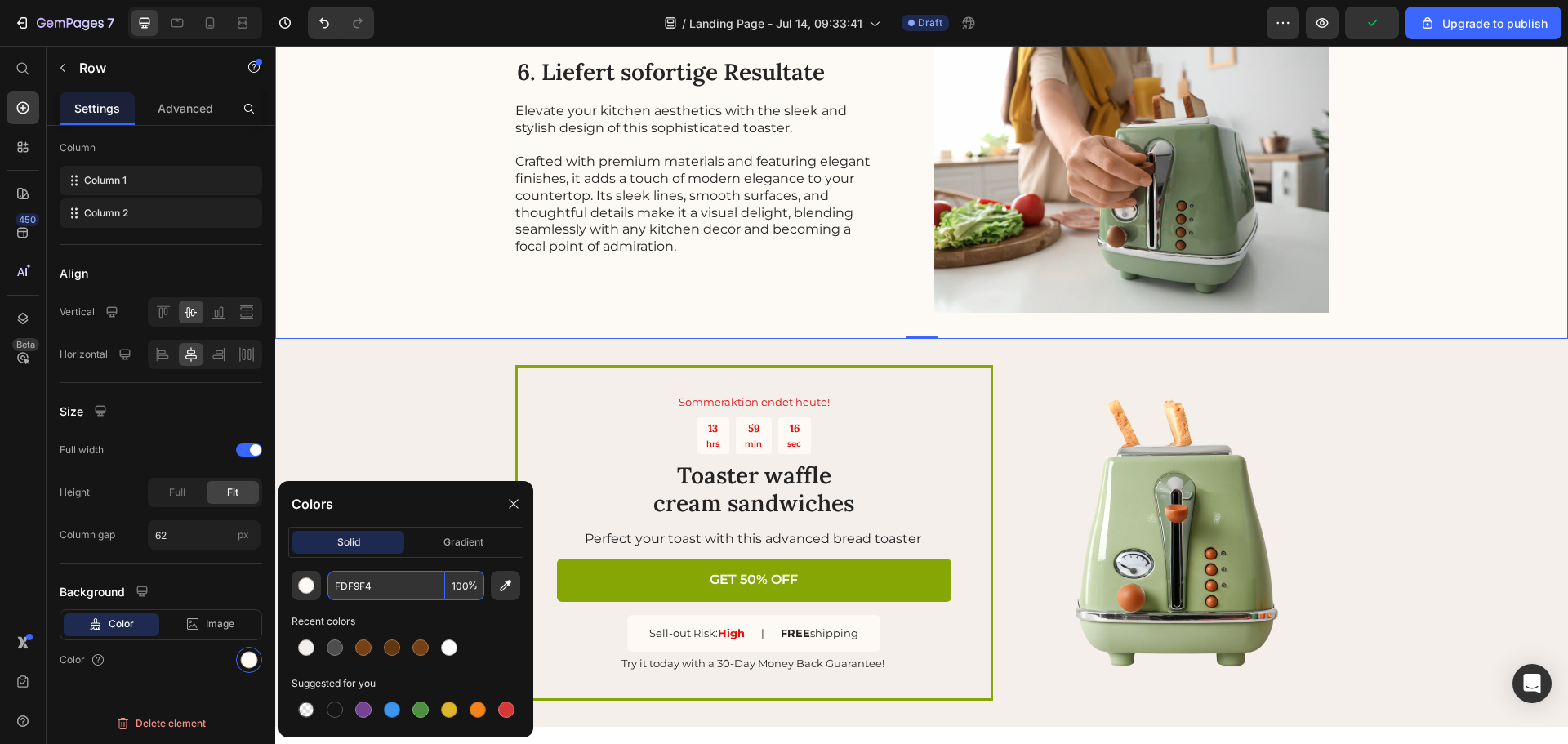 paste on "#F5EFEC" 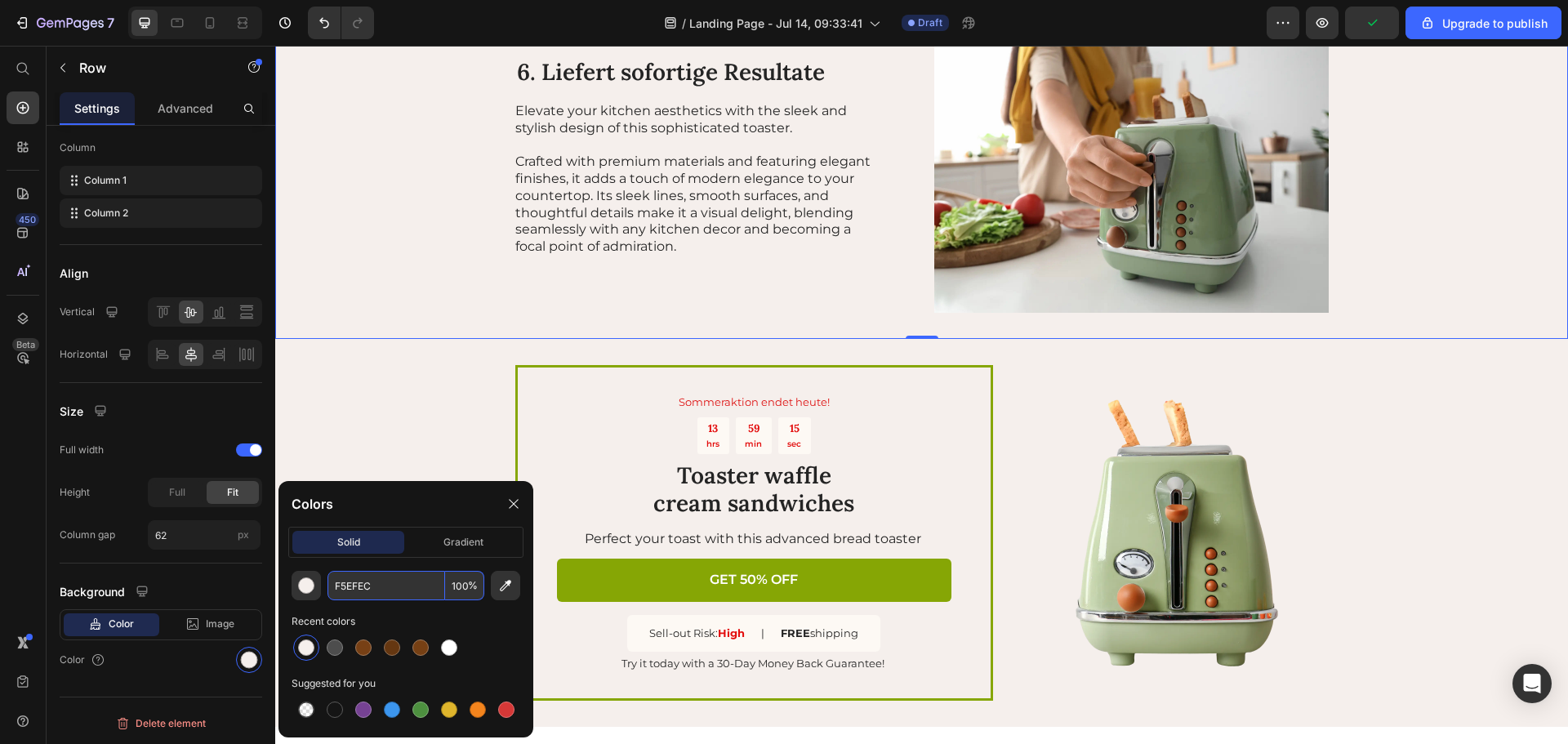 type on "F5EFEC" 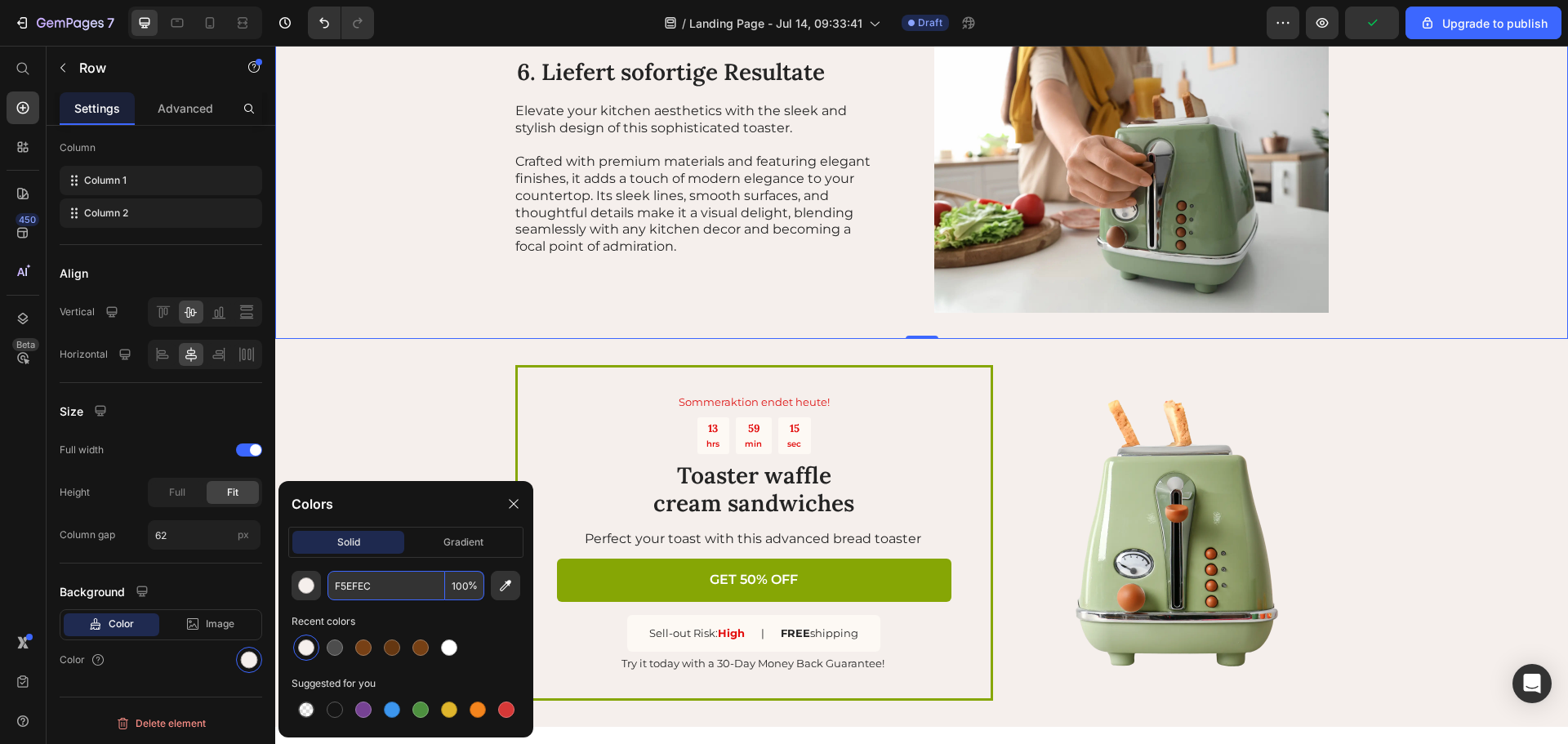 click on "6. Liefert sofortige Resultate Heading Elevate your kitchen aesthetics with the sleek and stylish design of this sophisticated toaster.  Crafted with premium materials and featuring elegant finishes, it adds a touch of modern elegance to your countertop. Its sleek lines, smooth surfaces, and thoughtful details make it a visual delight, blending seamlessly with any kitchen decor and becoming a focal point of admiration. Text Block Image Row   0" at bounding box center (921, 158) 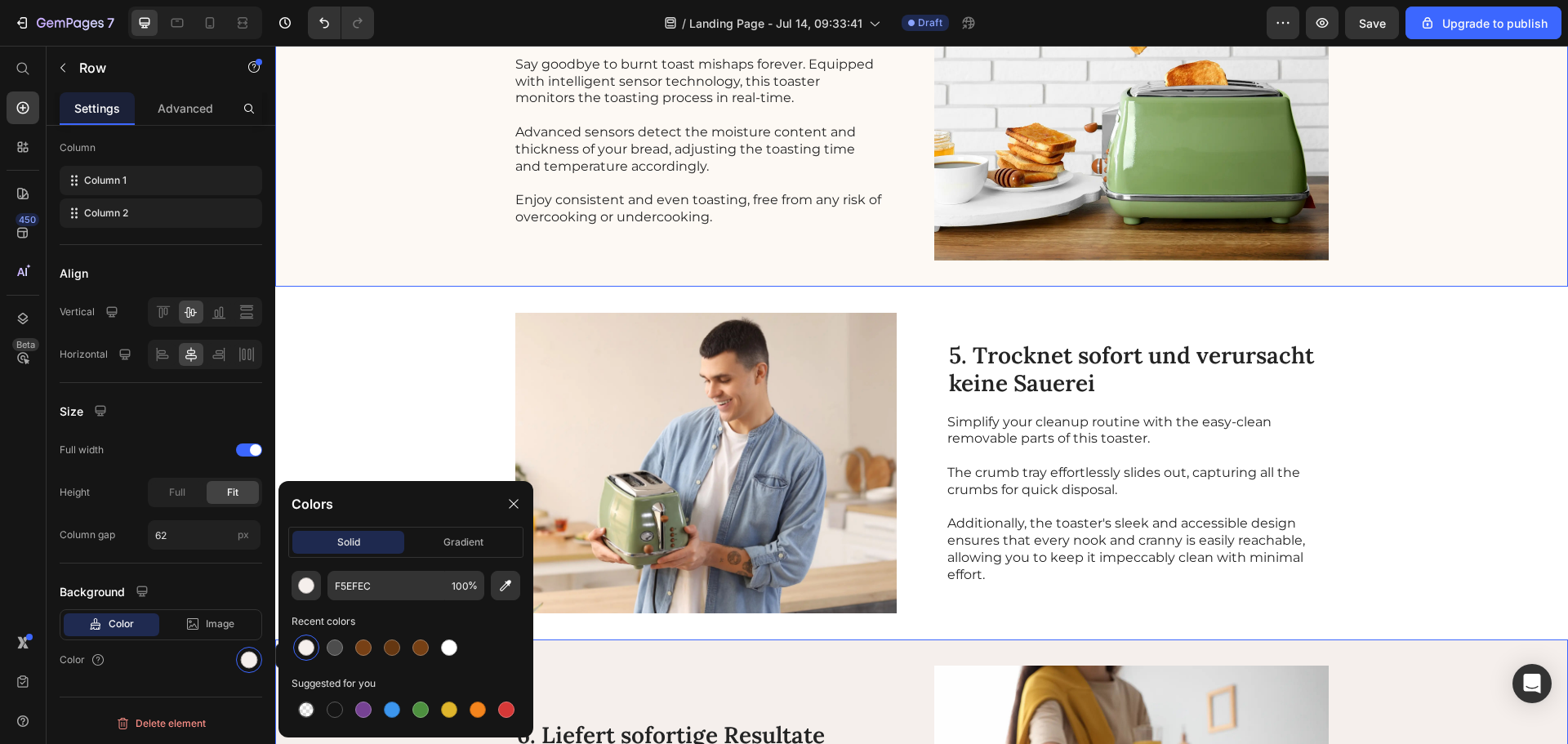 scroll, scrollTop: 1390, scrollLeft: 0, axis: vertical 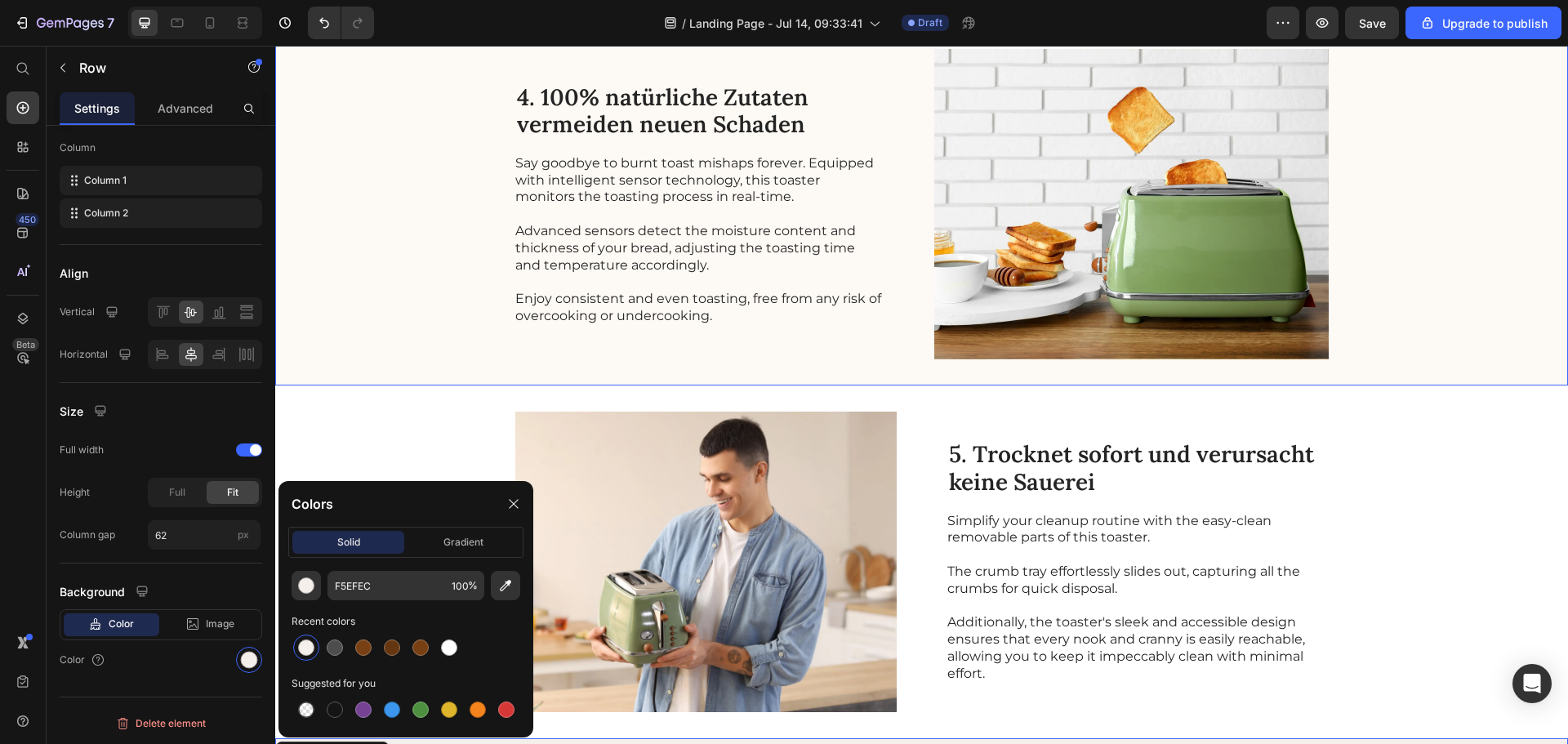 click on "4. 100% natürliche Zutaten vermeiden neuen Schaden Heading Say goodbye to burnt toast mishaps forever. Equipped with intelligent sensor technology, this toaster monitors the toasting process in real-time. Advanced sensors detect the moisture content and thickness of your bread, adjusting the toasting time and temperature accordingly. Enjoy consistent and even toasting, free from any risk of overcooking or undercooking. Text Block Image Row" at bounding box center (921, 204) 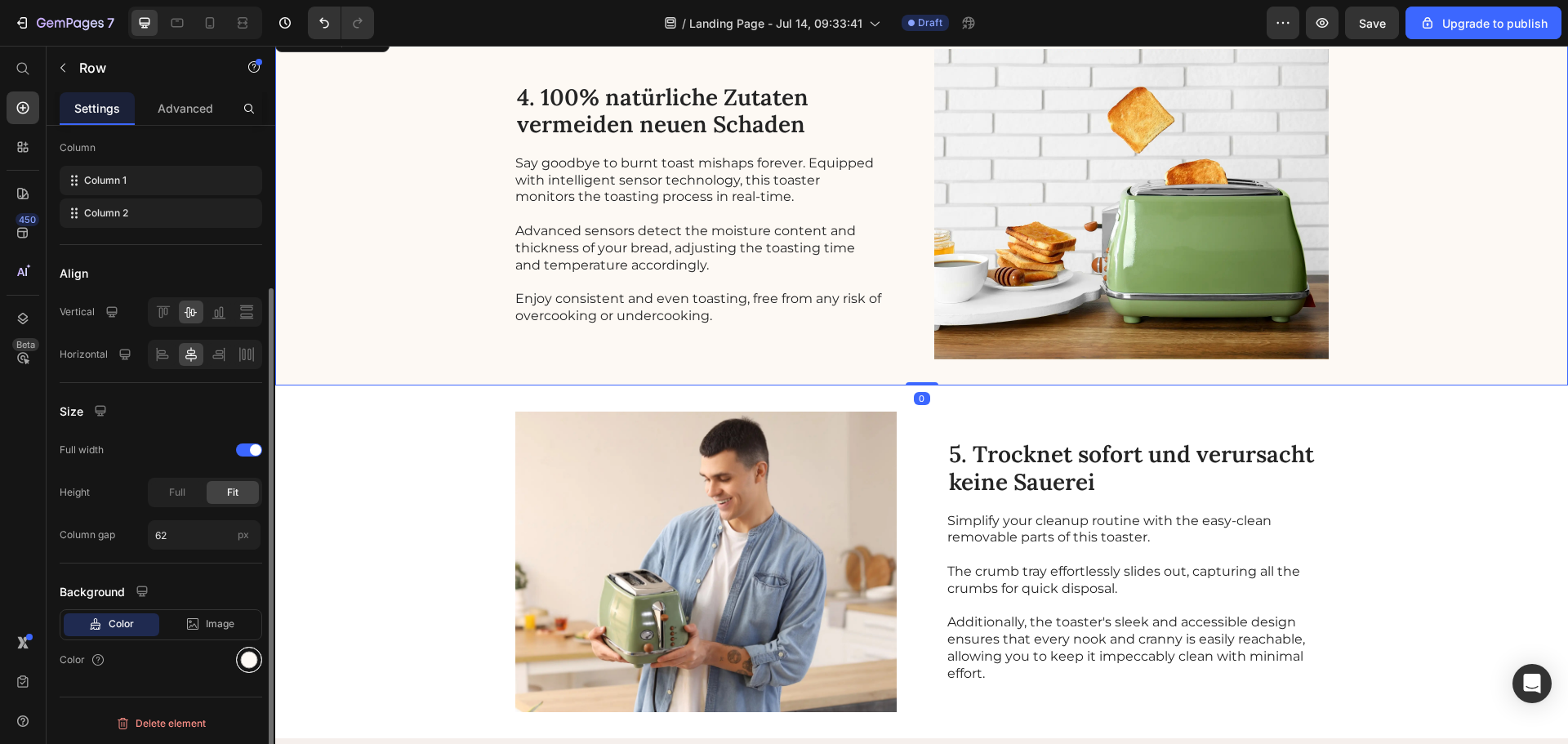 click at bounding box center (249, 660) 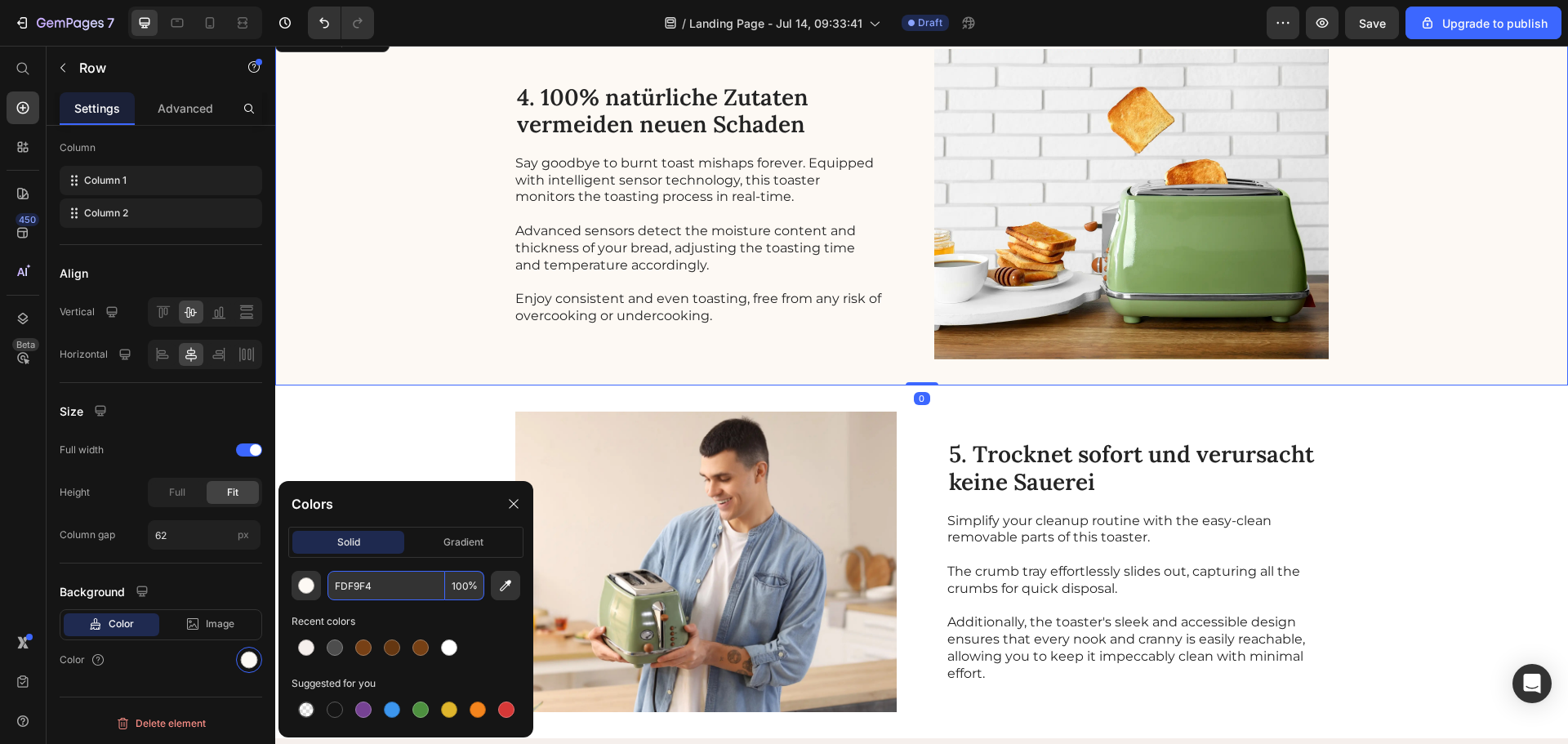 click on "FDF9F4" at bounding box center [386, 586] 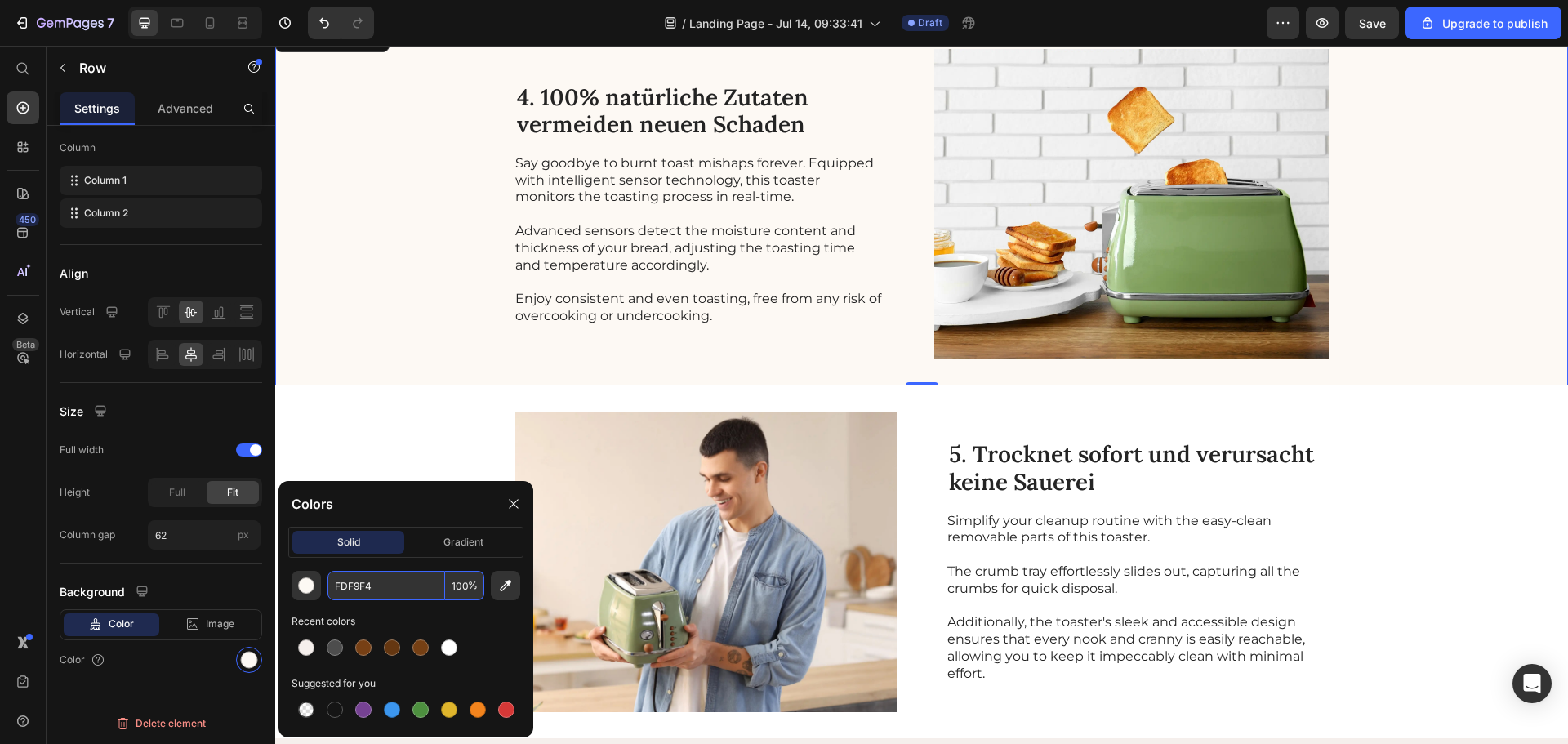 paste on "#F5EFEC" 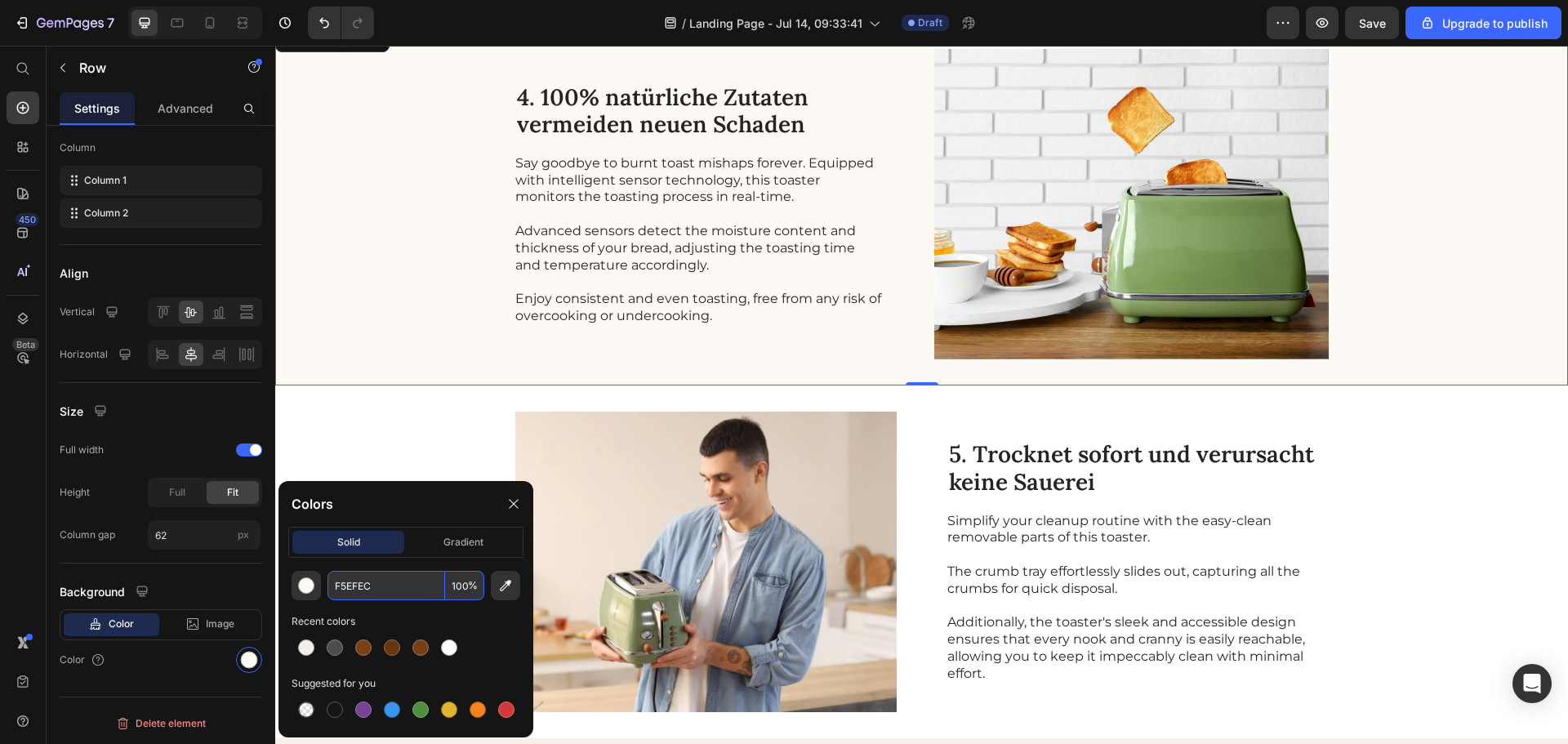 type on "F5EFEC" 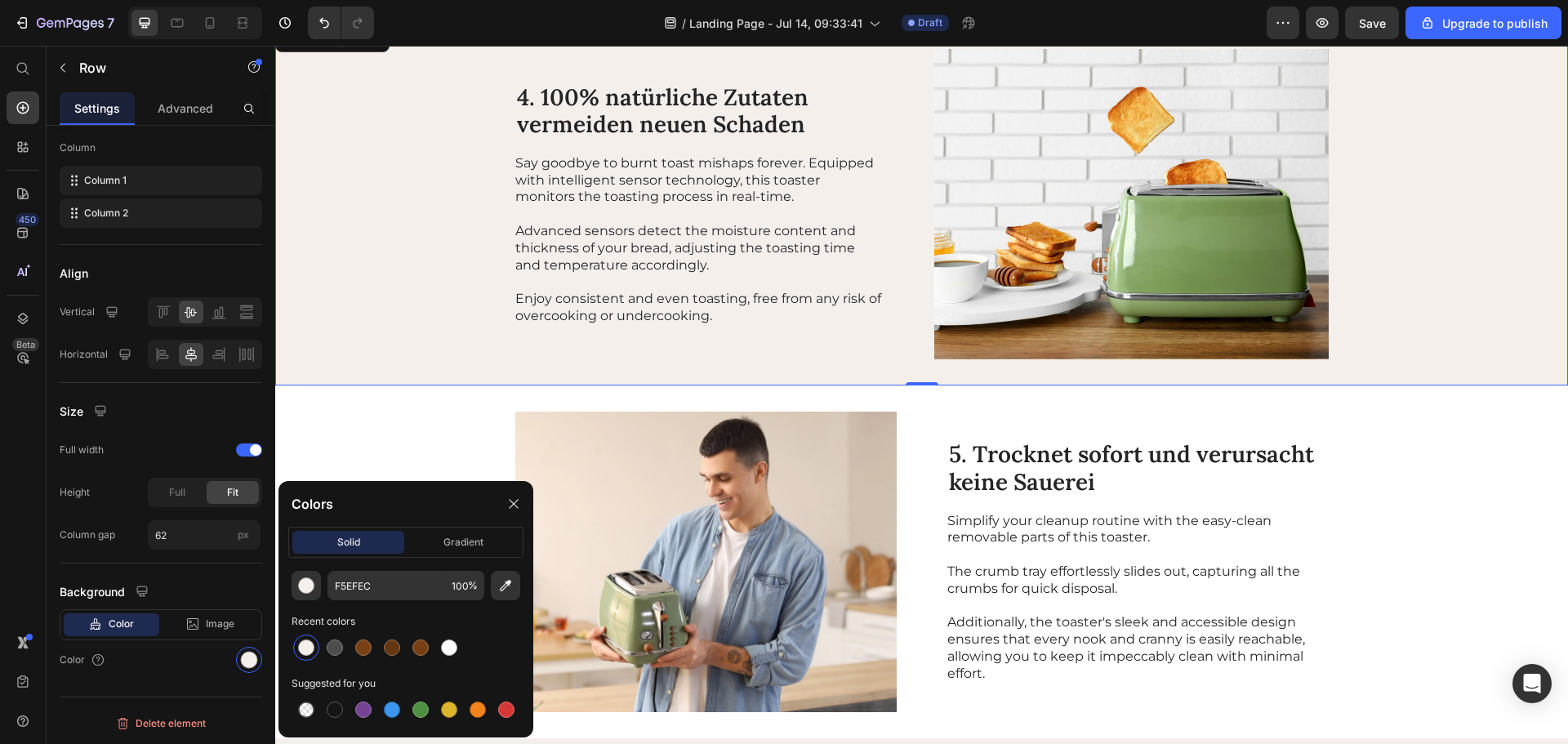 click on "4. 100% natürliche Zutaten vermeiden neuen Schaden Heading Say goodbye to burnt toast mishaps forever. Equipped with intelligent sensor technology, this toaster monitors the toasting process in real-time. Advanced sensors detect the moisture content and thickness of your bread, adjusting the toasting time and temperature accordingly. Enjoy consistent and even toasting, free from any risk of overcooking or undercooking. Text Block Image Row   0" at bounding box center [921, 204] 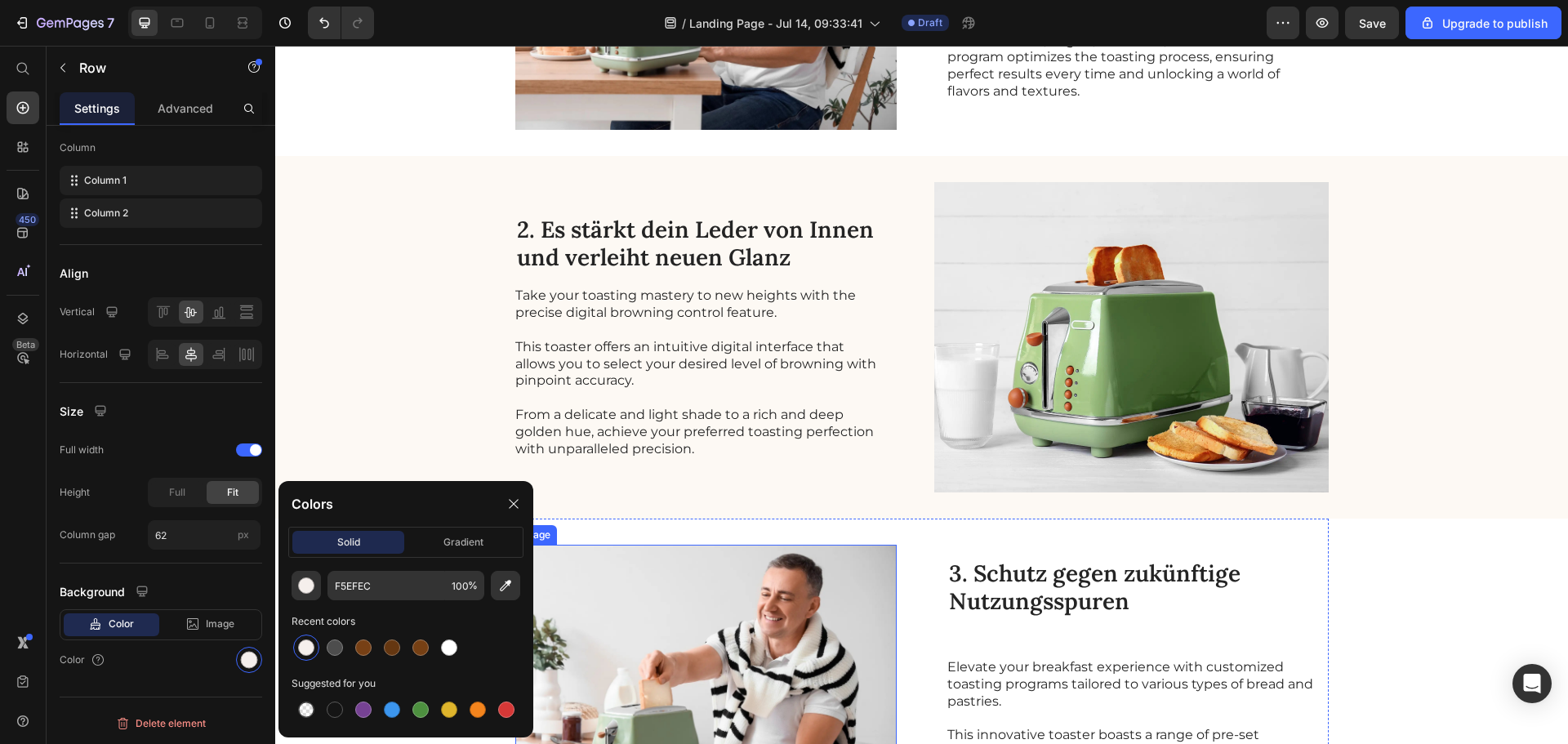 scroll, scrollTop: 519, scrollLeft: 0, axis: vertical 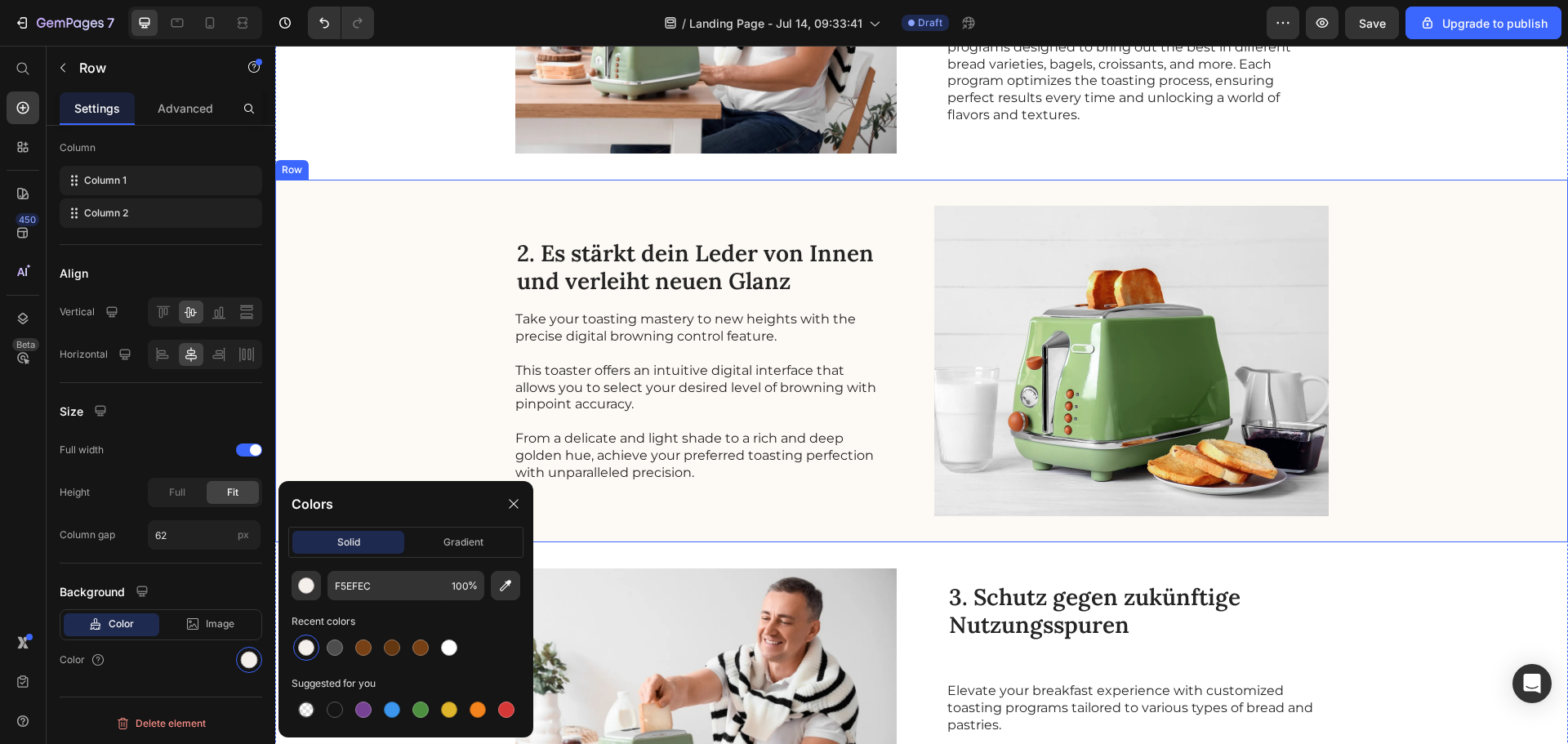 click on "2. Es stärkt dein Leder von Innen und verleiht neuen Glanz Heading Take your toasting mastery to new heights with the precise digital browning control feature. This toaster offers an intuitive digital interface that allows you to select your desired level of browning with pinpoint accuracy.  From a delicate and light shade to a rich and deep golden hue, achieve your preferred toasting perfection with unparalleled precision. Text Block Image Row" at bounding box center (921, 361) 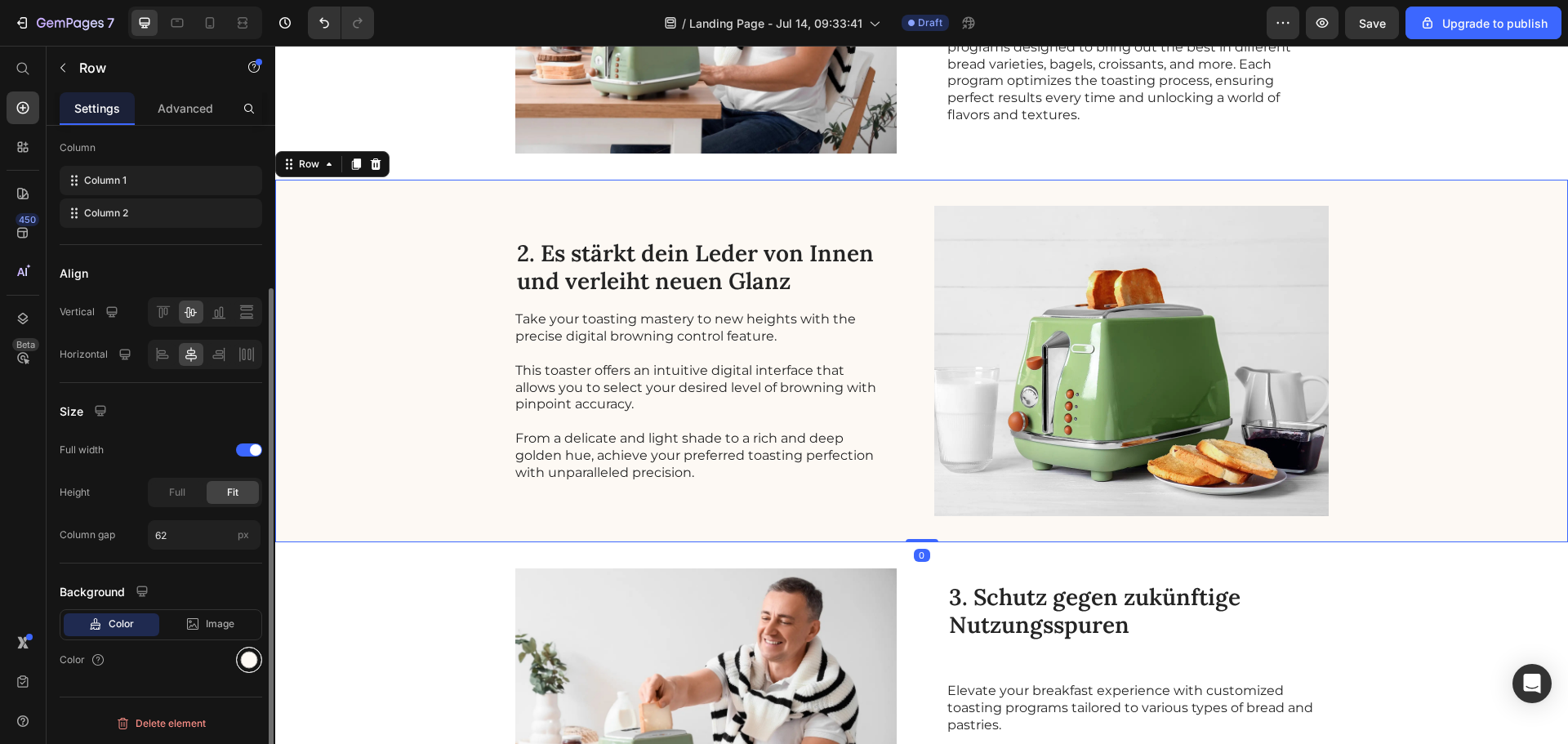 click at bounding box center [249, 660] 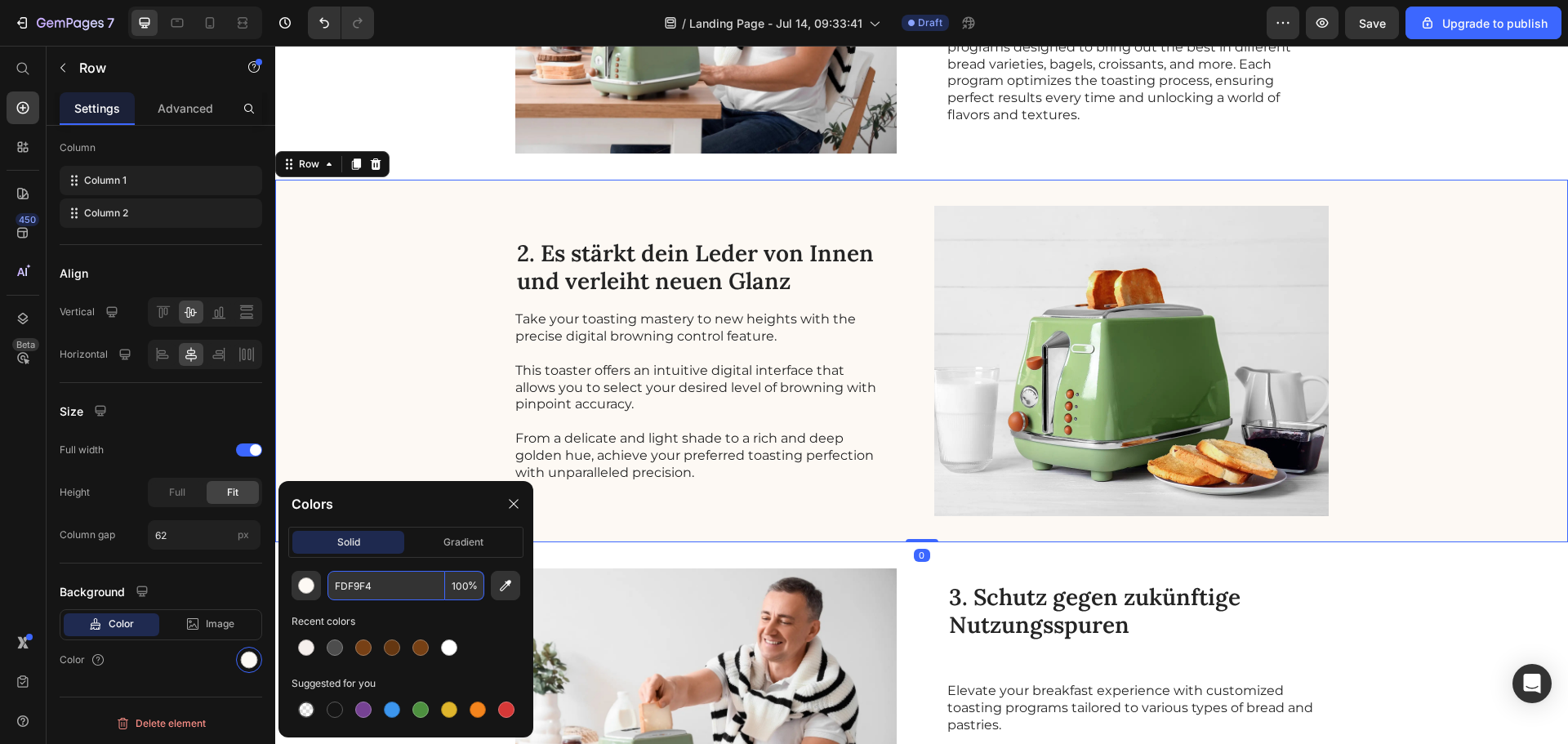 click on "FDF9F4" at bounding box center (386, 586) 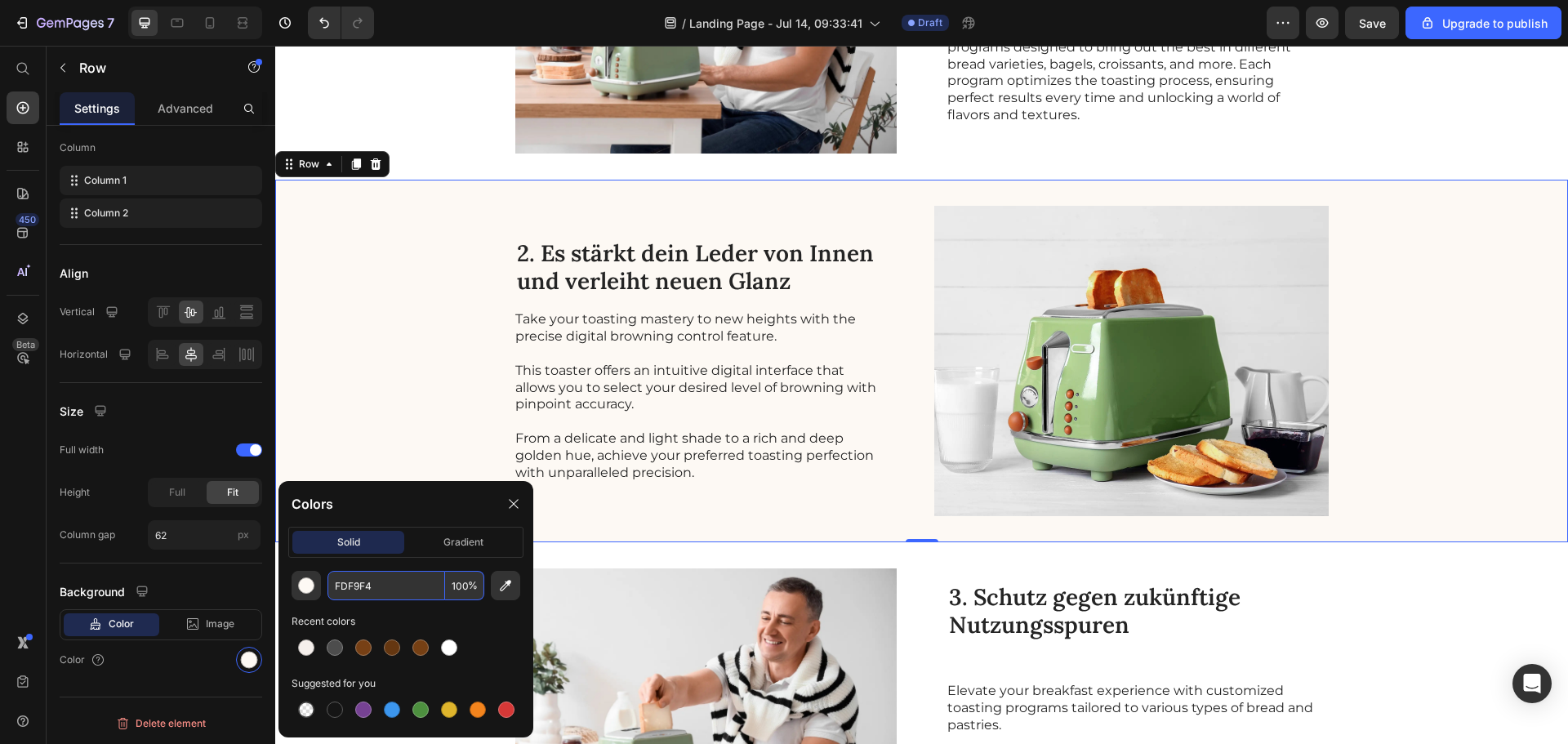 paste on "#F5EFEC" 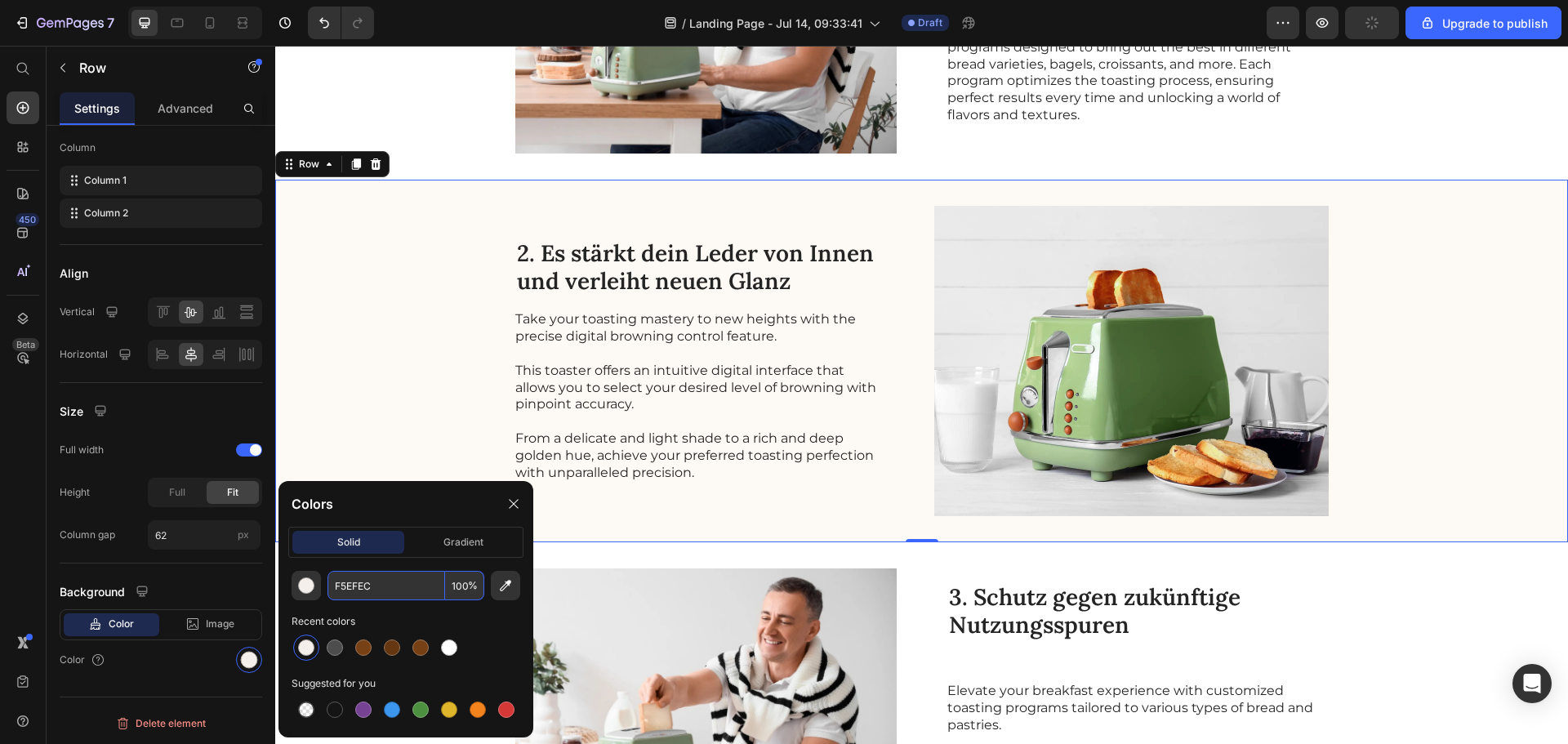type on "F5EFEC" 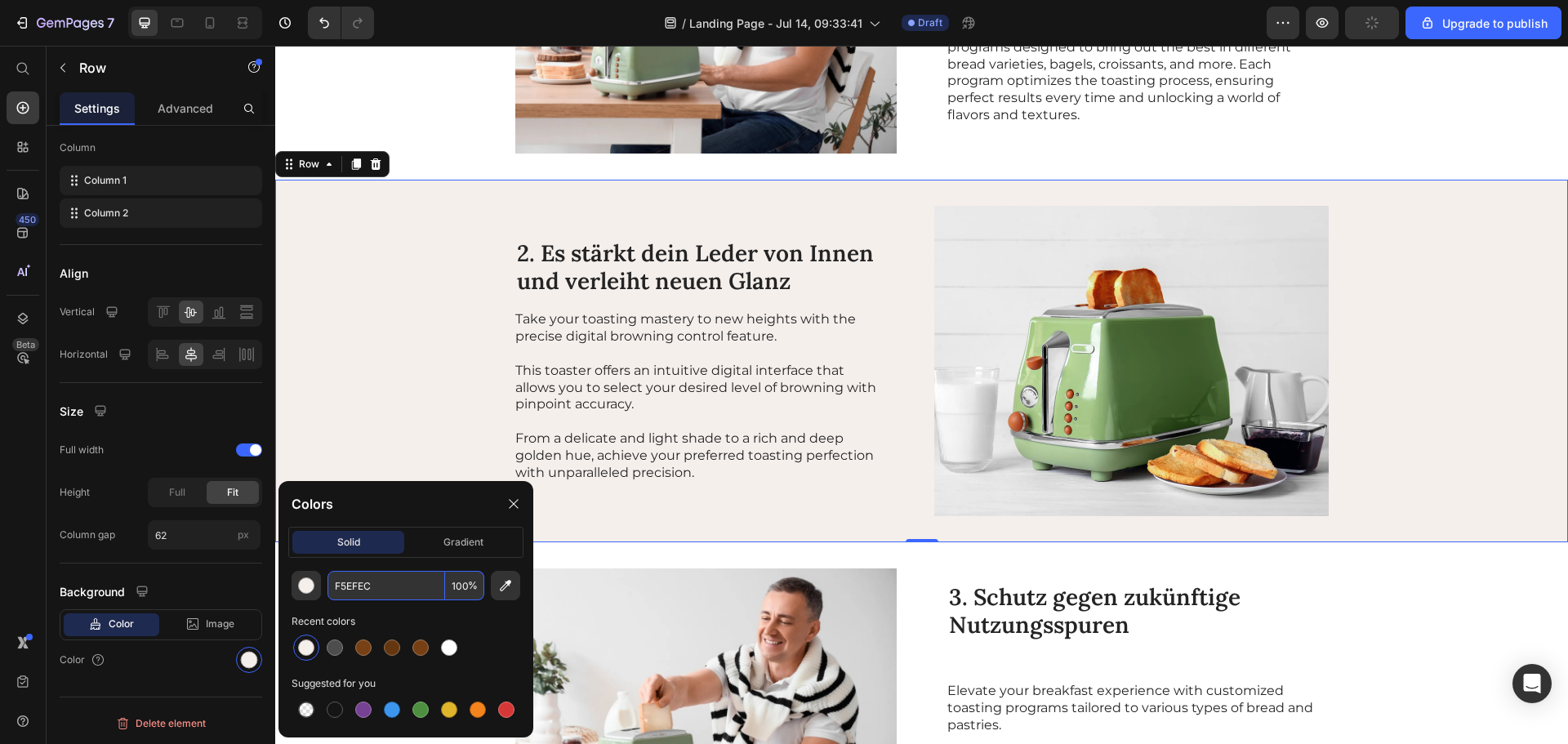 click on "2. Es stärkt dein Leder von Innen und verleiht neuen Glanz Heading Take your toasting mastery to new heights with the precise digital browning control feature. This toaster offers an intuitive digital interface that allows you to select your desired level of browning with pinpoint accuracy.  From a delicate and light shade to a rich and deep golden hue, achieve your preferred toasting perfection with unparalleled precision. Text Block Image Row   0" at bounding box center (921, 361) 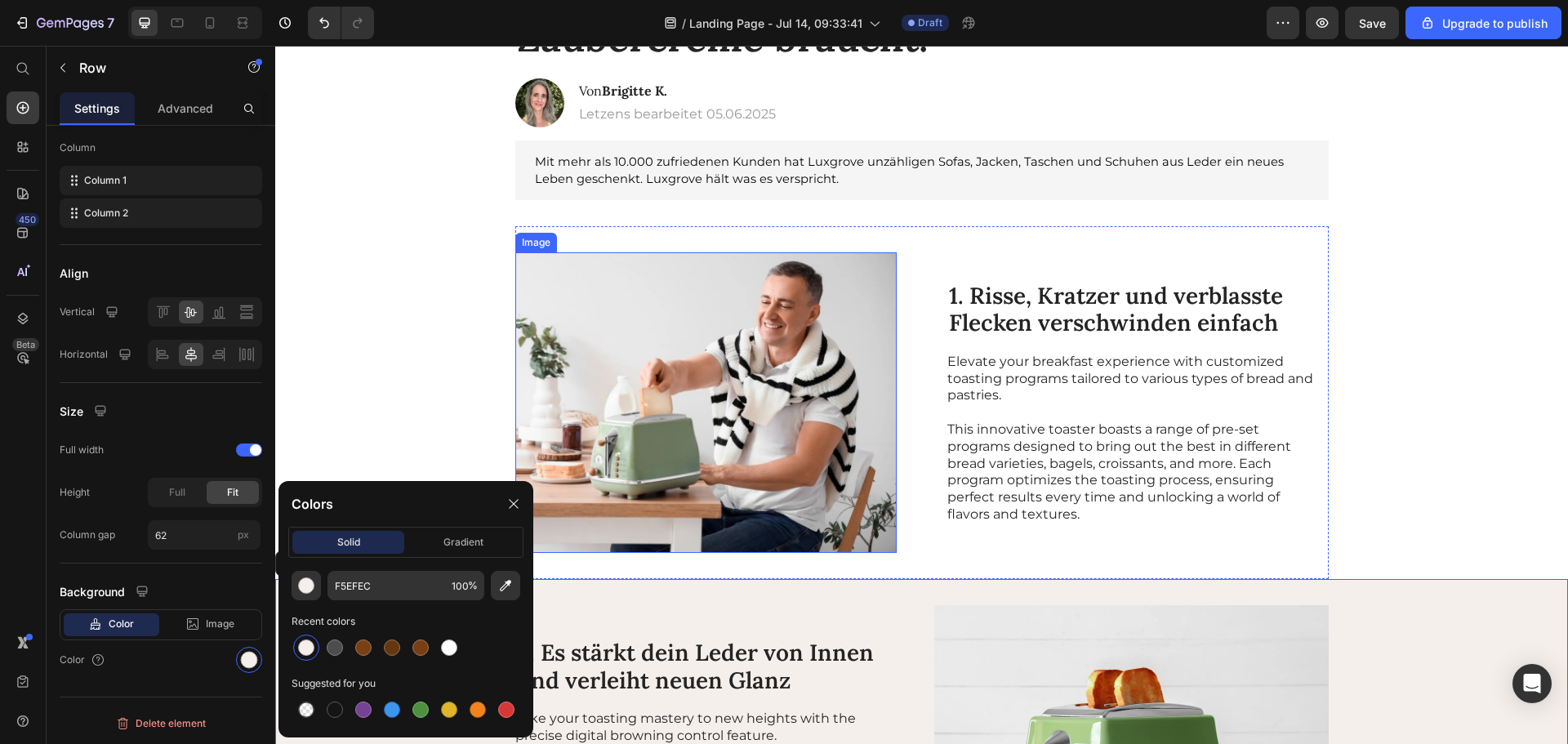 scroll, scrollTop: 0, scrollLeft: 0, axis: both 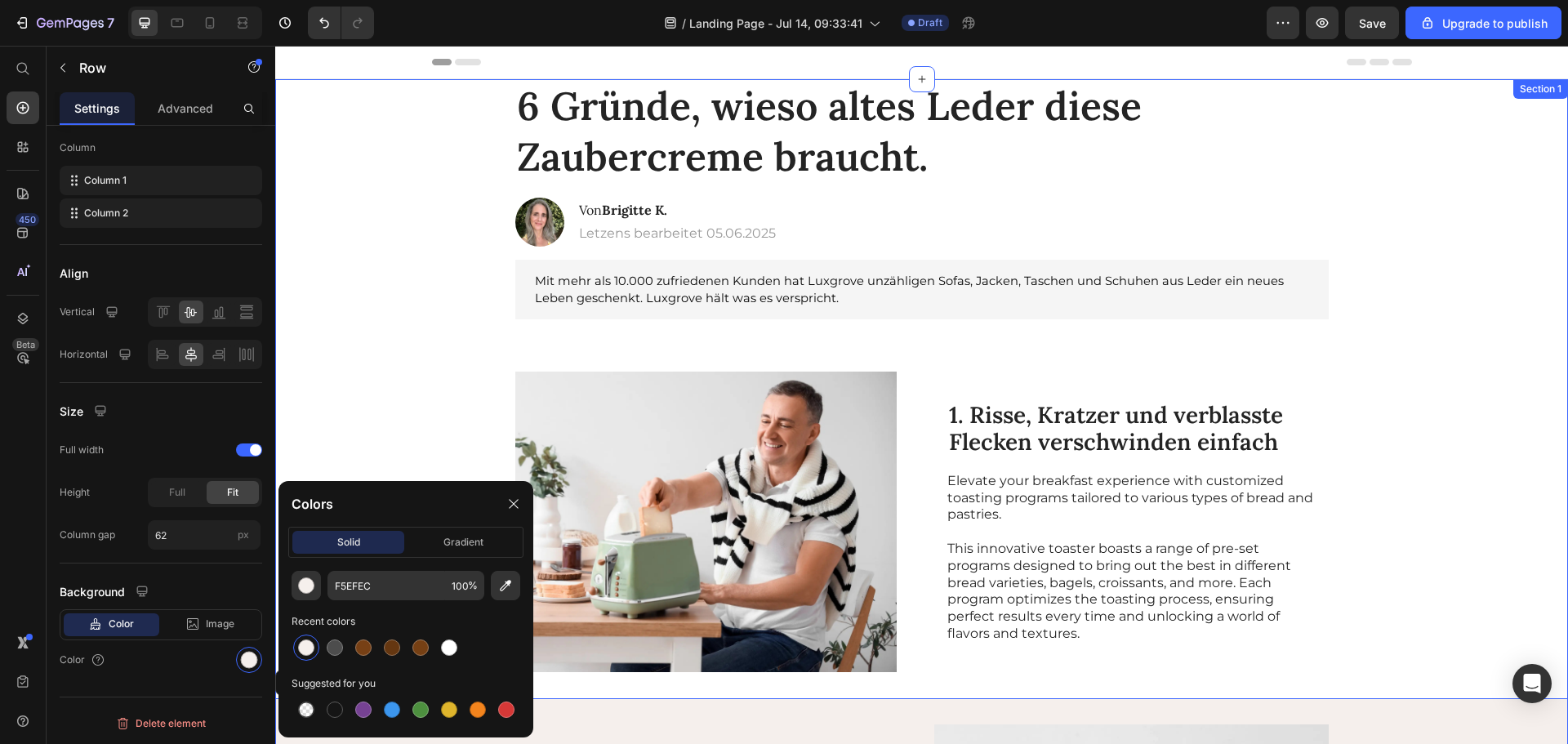 click on "6 Gründe, wieso altes Leder diese Zaubercreme braucht. Heading Image Von  Brigitte K. Heading Letzens bearbeitet 05.06.2025 Text Block Row Mit mehr als 10.000 zufriedenen Kunden hat Luxgrove unzuhligen Sofas, Jacken, Taschen und Schuhen aus Leder ein neues Leben geschenkt. Luxgrove hält was es verspricht. Text Block Image 1. Risse, Kratzer und verblasste Flecken verschwinden einfach Heading Elevate your breakfast experience with customized toasting programs tailored to various types of bread and pastries.   This innovative toaster boasts a range of pre-set programs designed to bring out the best in different bread varieties, bagels, croissants, and more. Each program optimizes the toasting process, ensuring perfect results every time and unlocking a world of flavors and textures. Text Block Row 2. Es stärkt dein Leder von Innen und verleiht neuen Glanz Heading Take your toasting mastery to new heights with the precise digital browning control feature. Text Block Image Row   0 Image   Heading   Row Row" at bounding box center (921, 927) 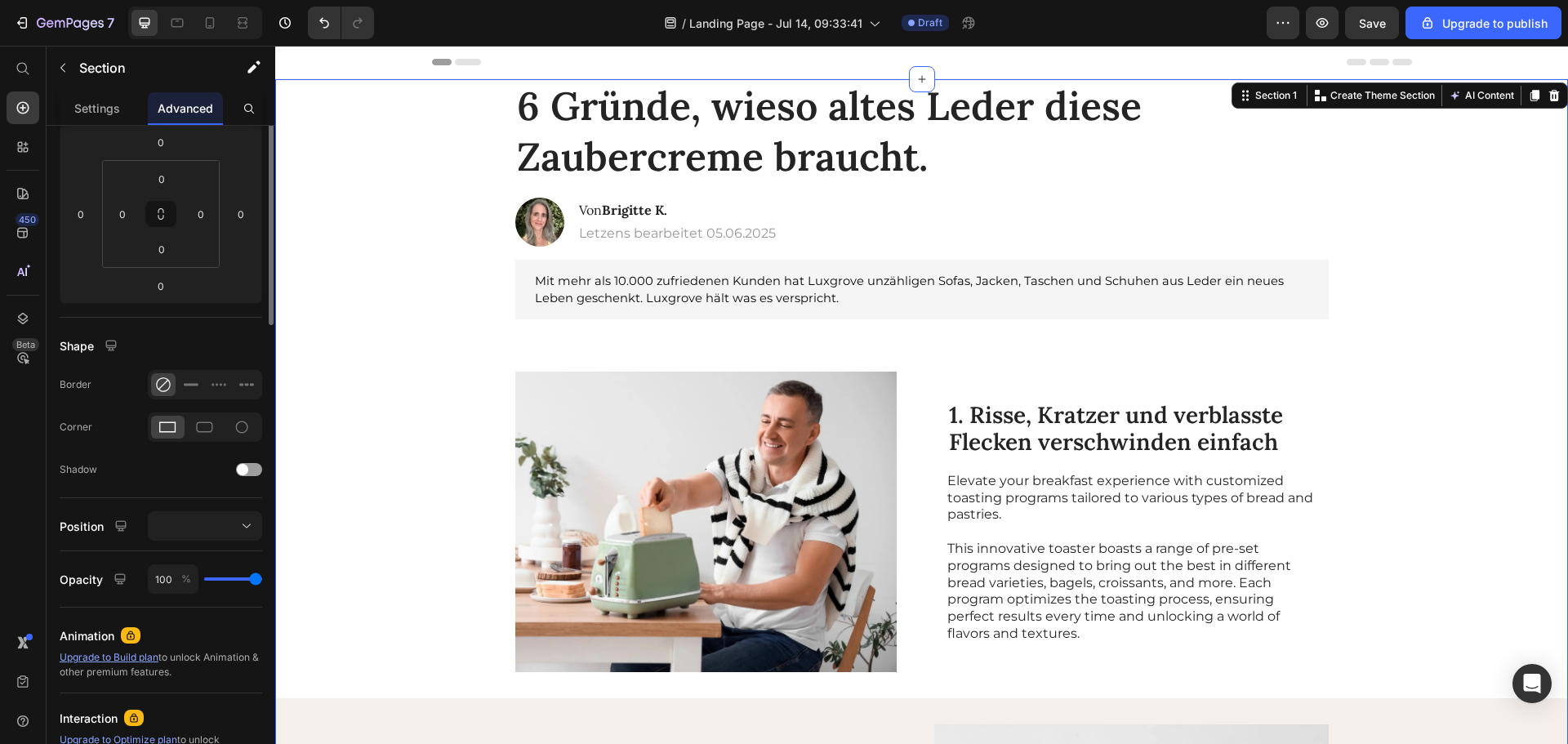 scroll, scrollTop: 0, scrollLeft: 0, axis: both 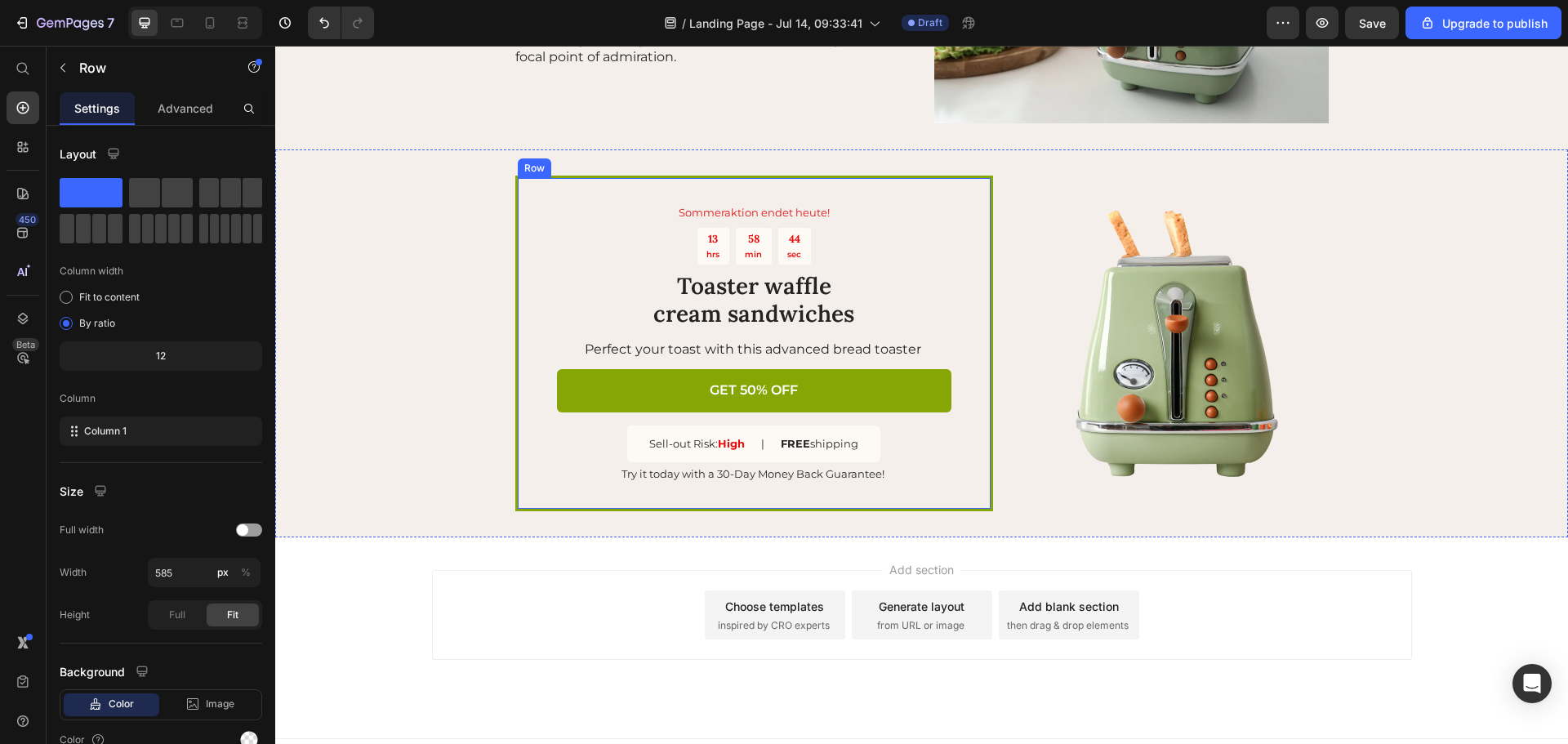 click on "Sommeraktion endet heute! Text Block 13 hrs 58 min 44 sec Countdown Timer Toaster waffle cream sandwiches Heading Perfect your toast with this advanced bread toaster Text Block GET 50% OFF Button Sell-out Risk:  High Text Block | Text Block FREE  shipping Text Block Row Try it today with a 30-Day Money Back Guarantee! Text Block Row" at bounding box center (754, 343) 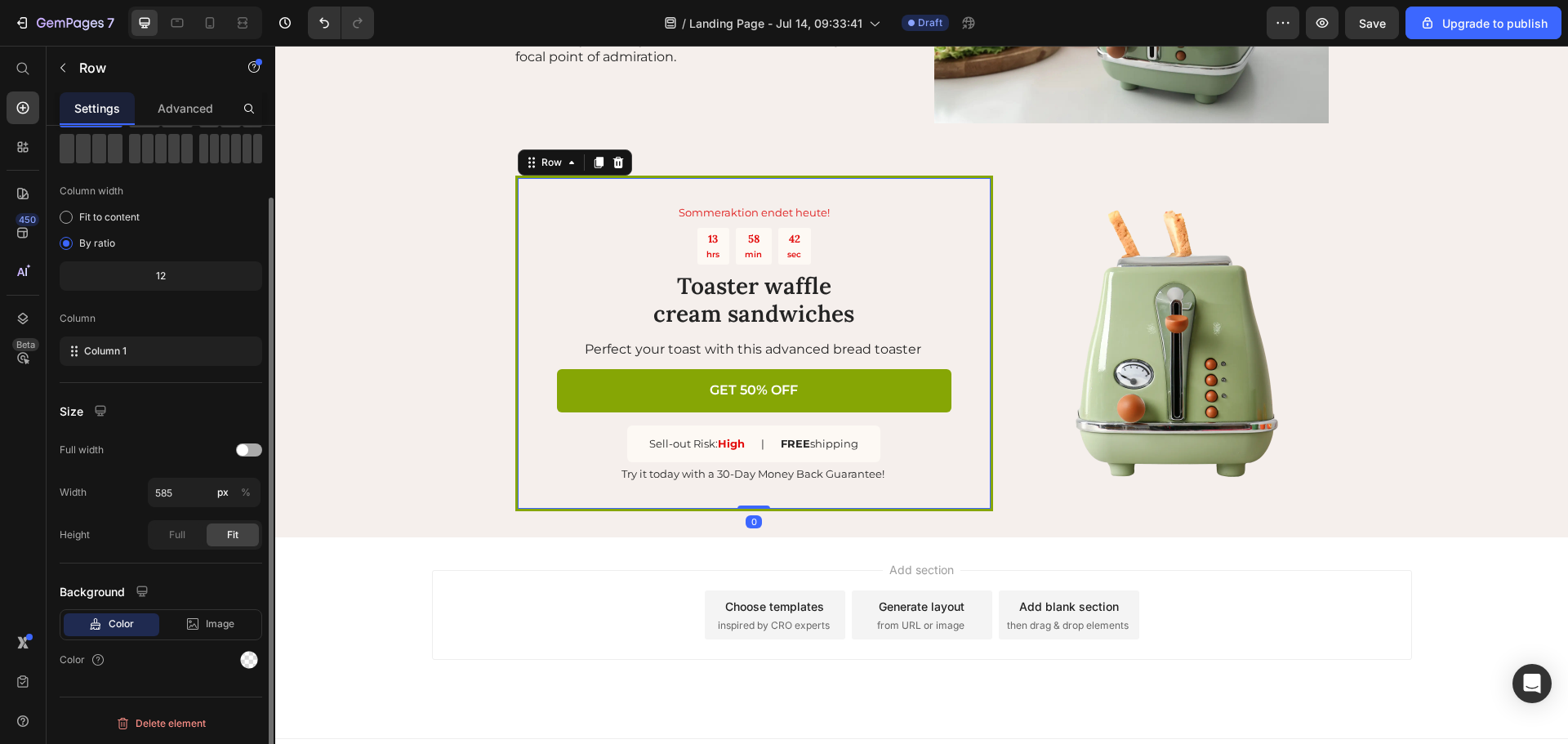 scroll, scrollTop: 0, scrollLeft: 0, axis: both 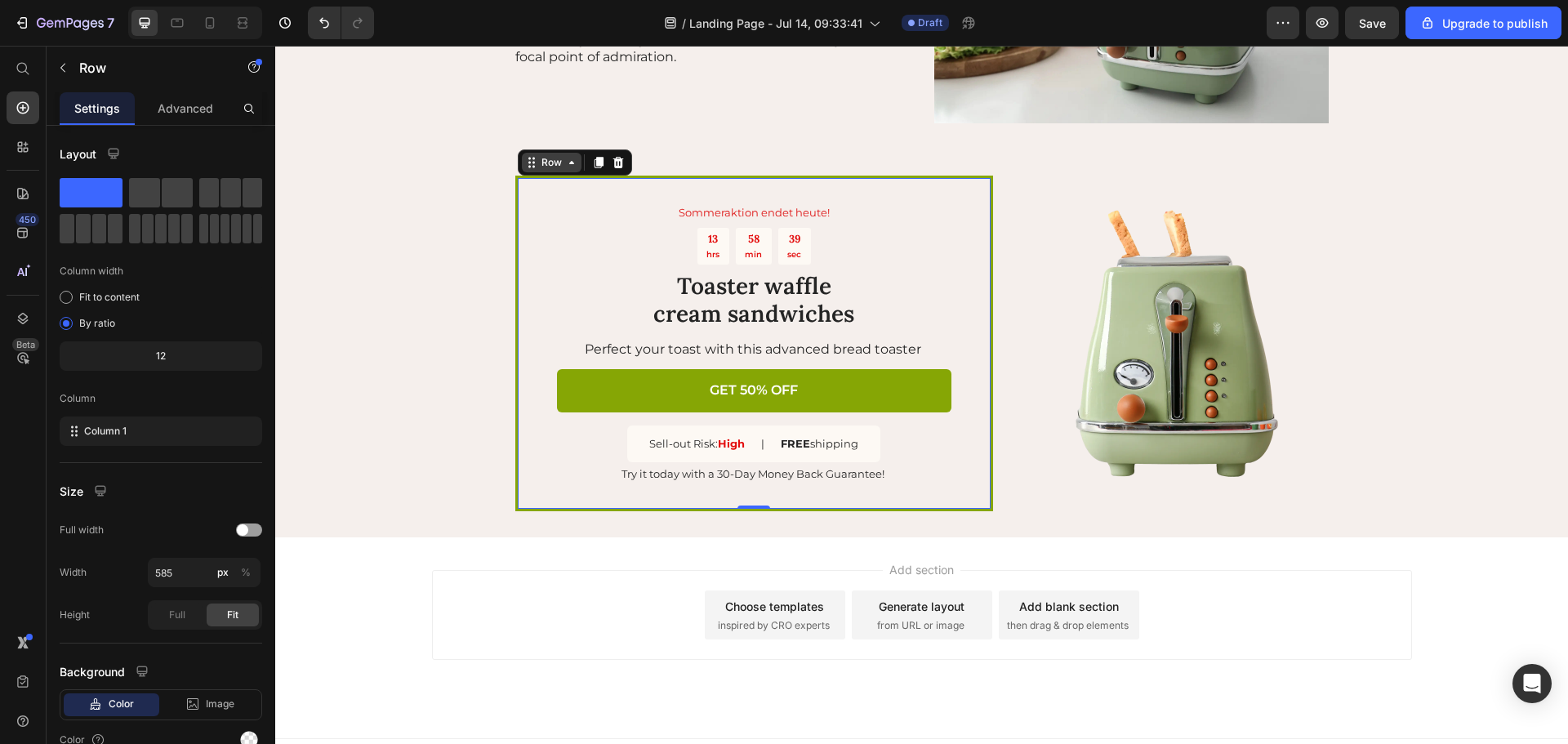click on "Row" at bounding box center (551, 163) 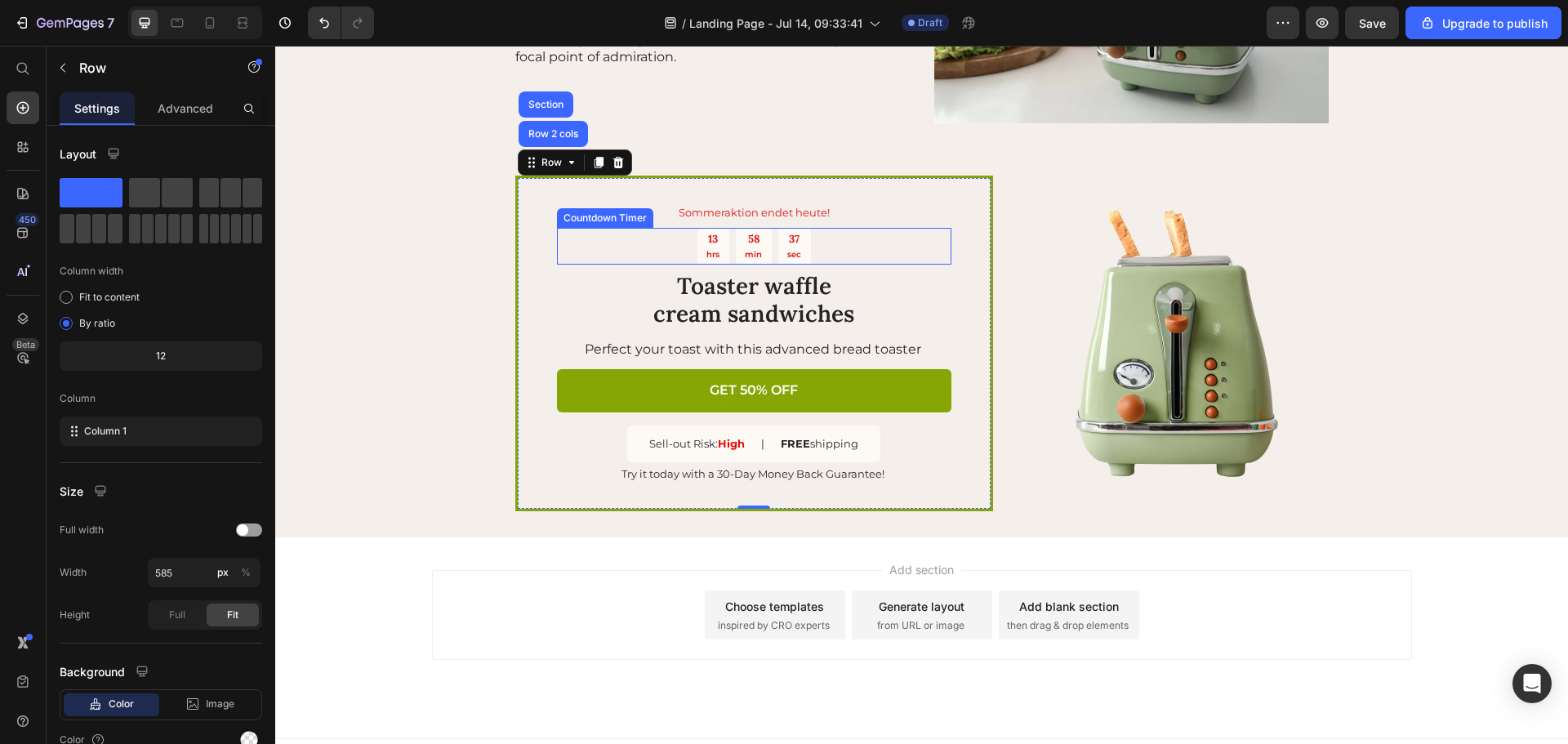 click on "13 hrs 58 min 37 sec" at bounding box center [754, 247] 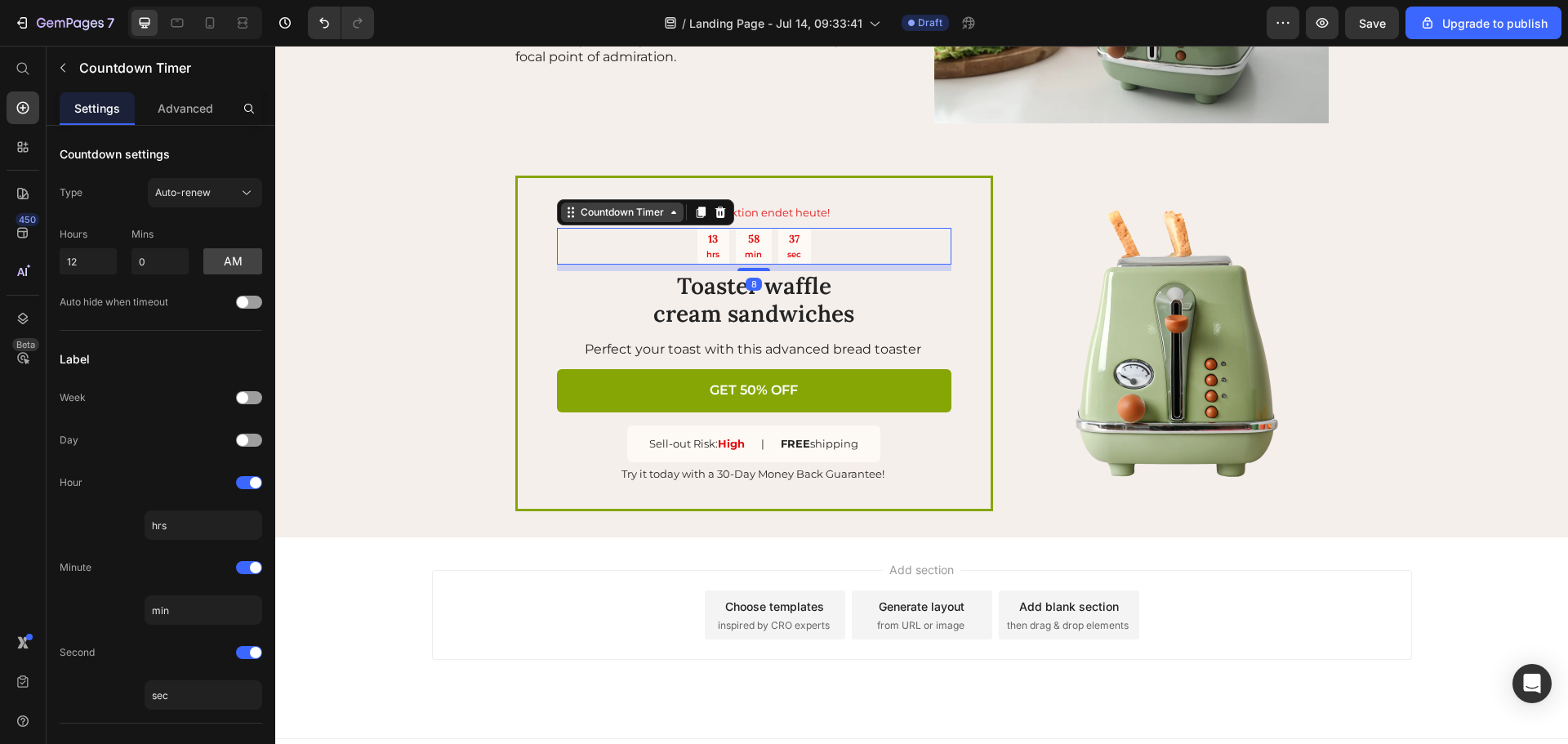 click on "Countdown Timer" at bounding box center (622, 212) 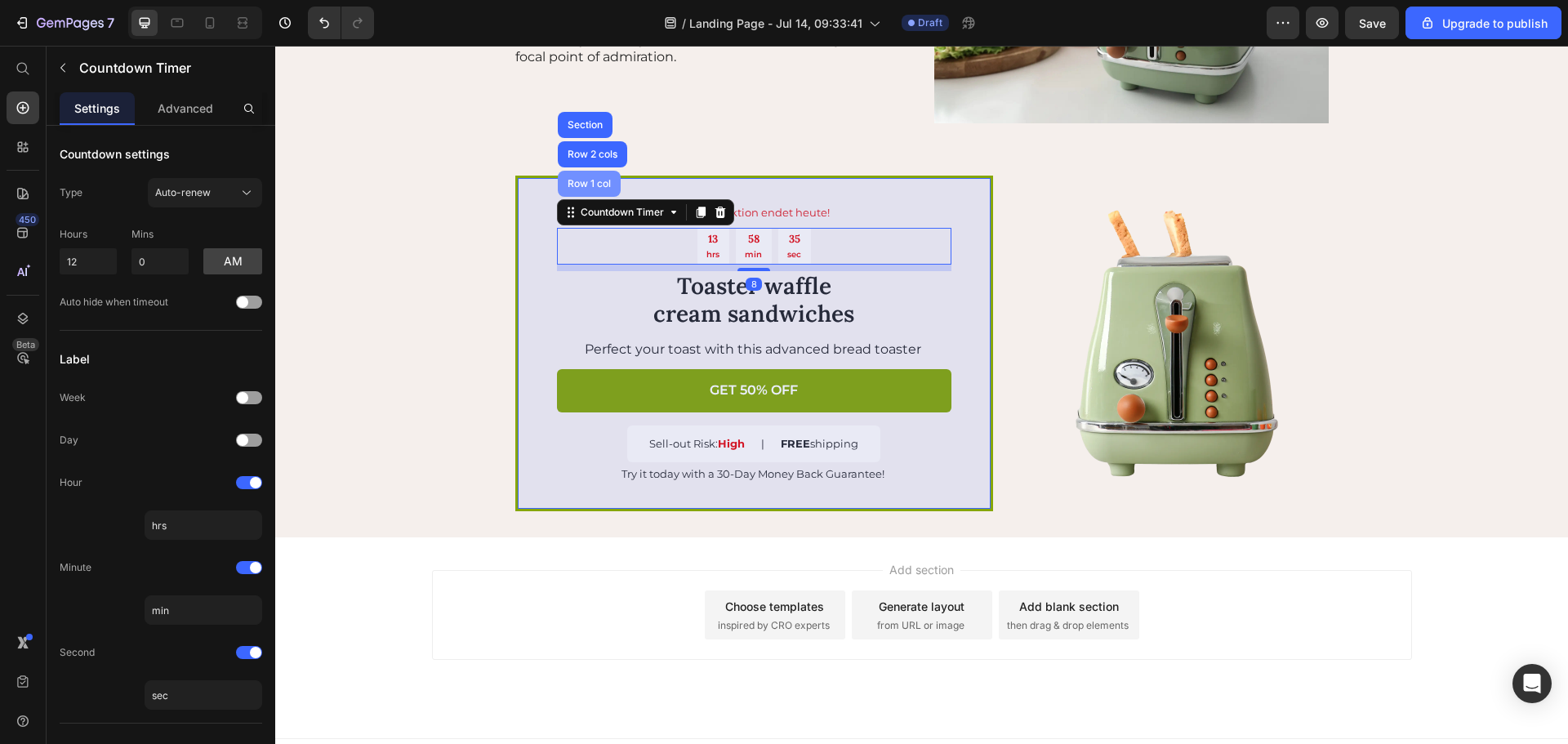 click on "Row 1 col" at bounding box center [589, 184] 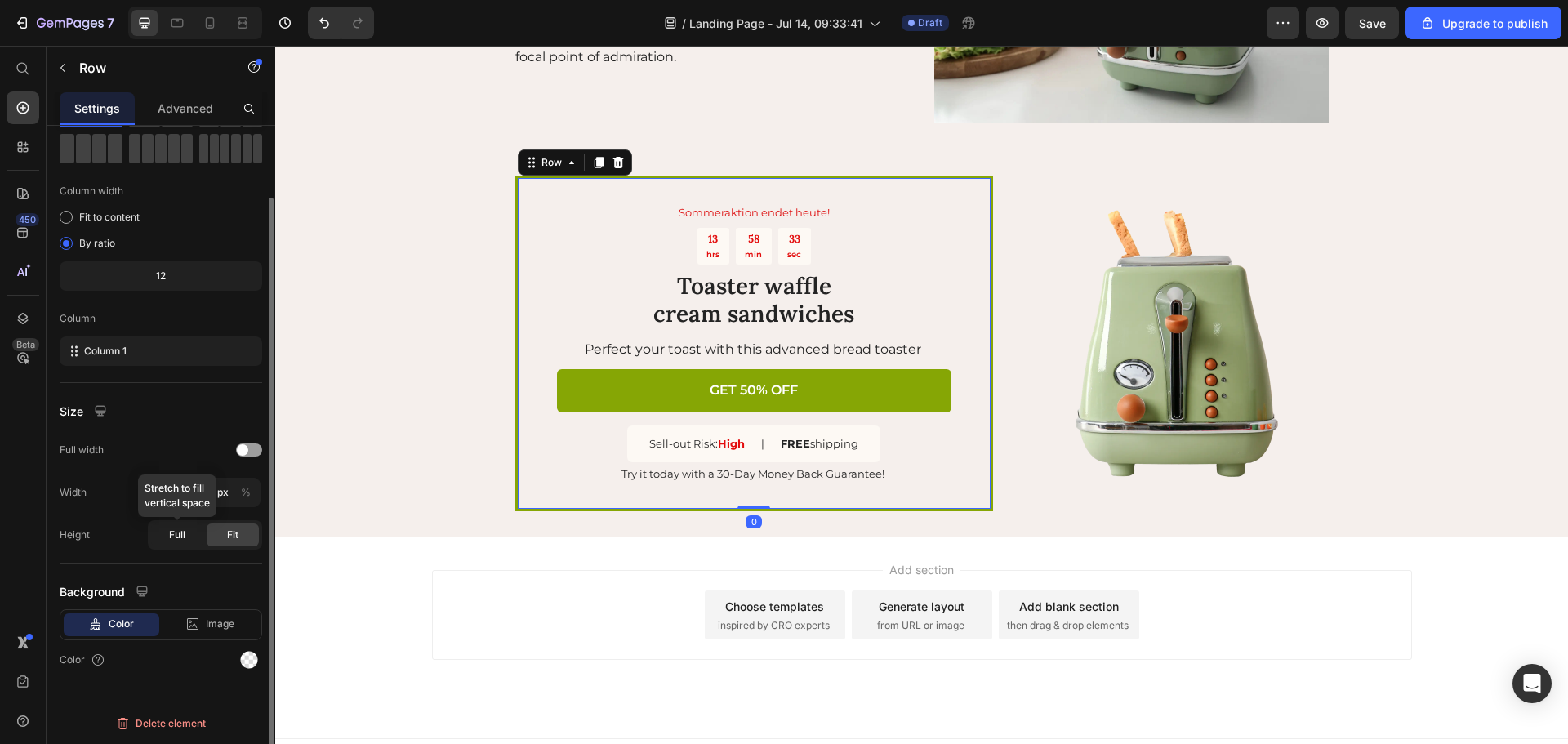 scroll, scrollTop: 0, scrollLeft: 0, axis: both 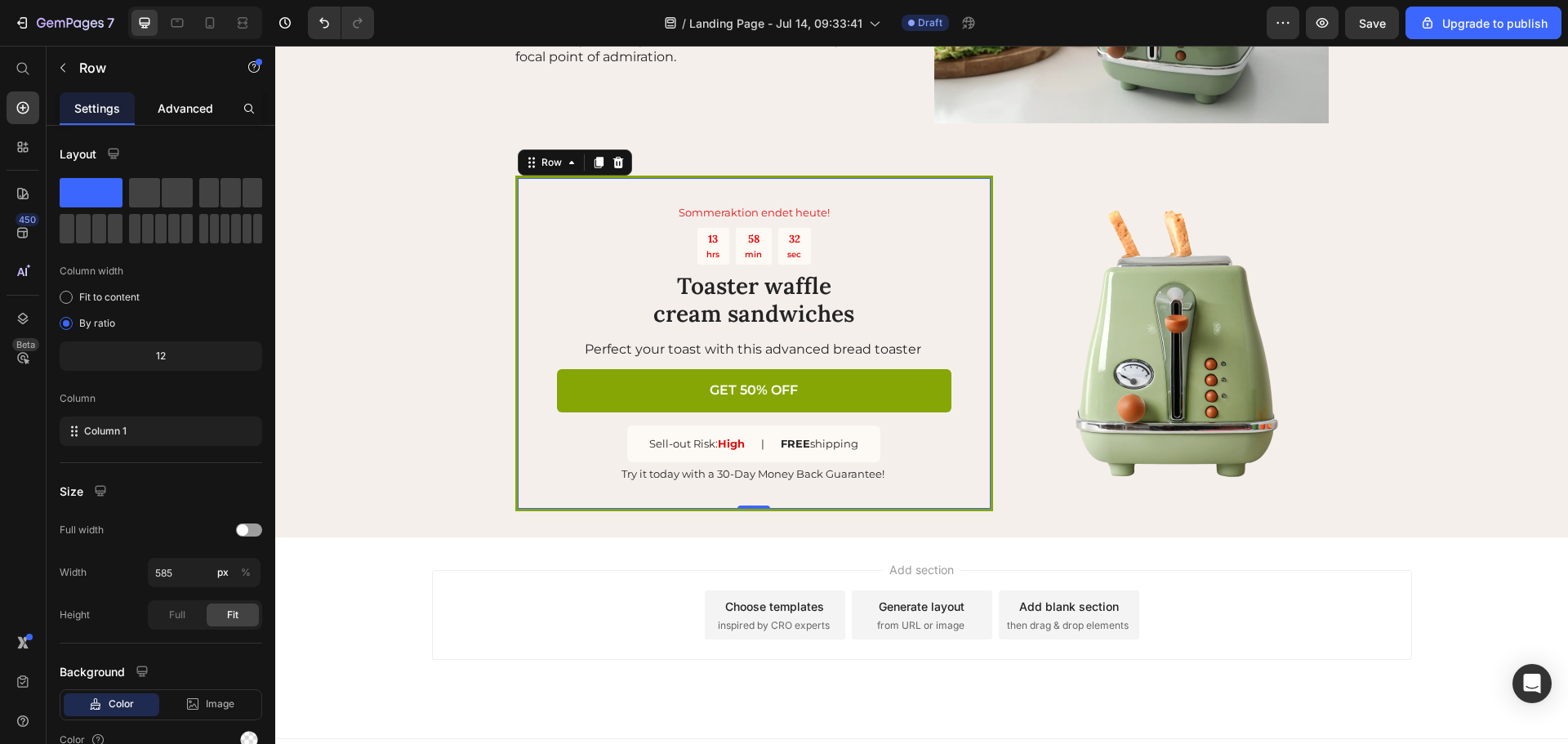 click on "Advanced" 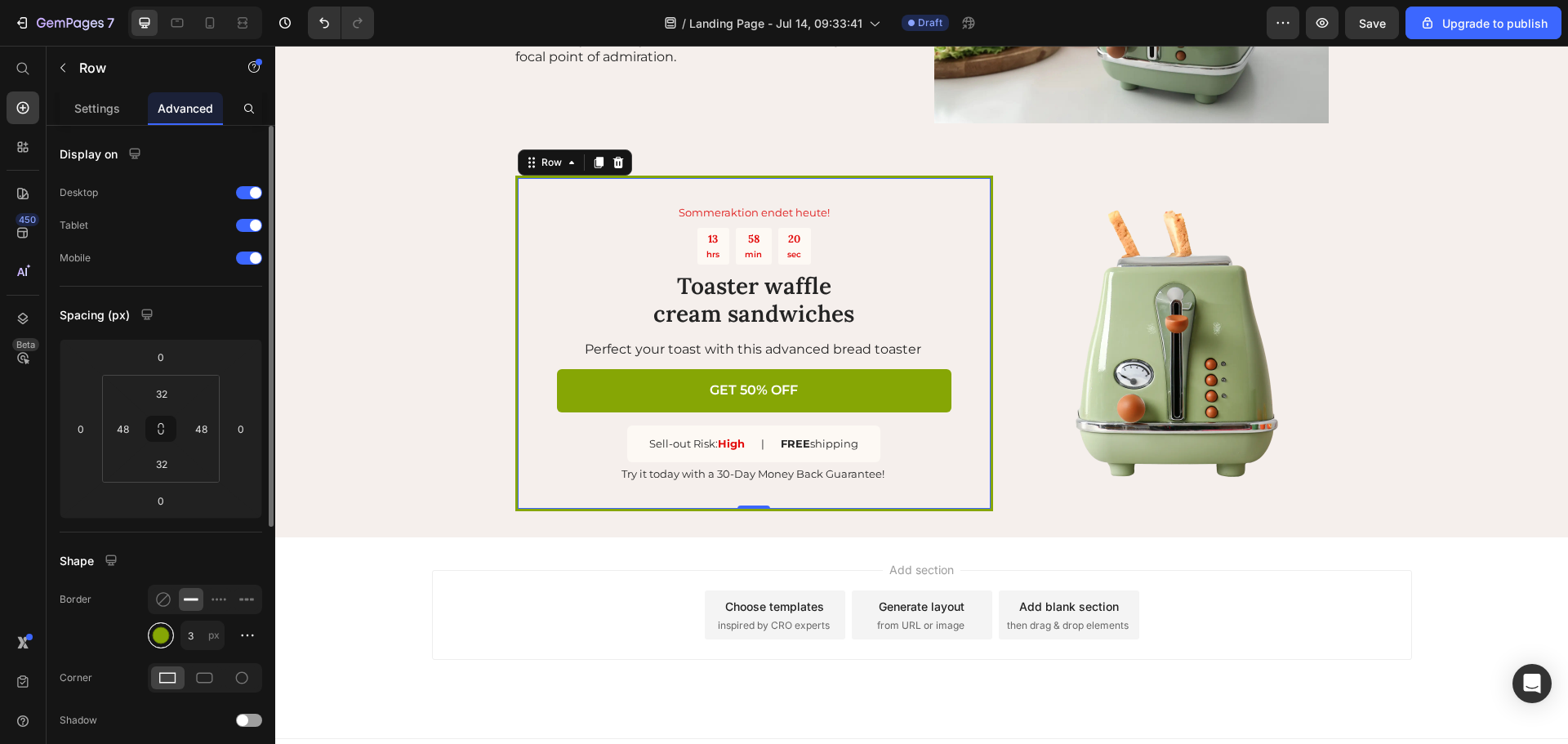 click at bounding box center [161, 635] 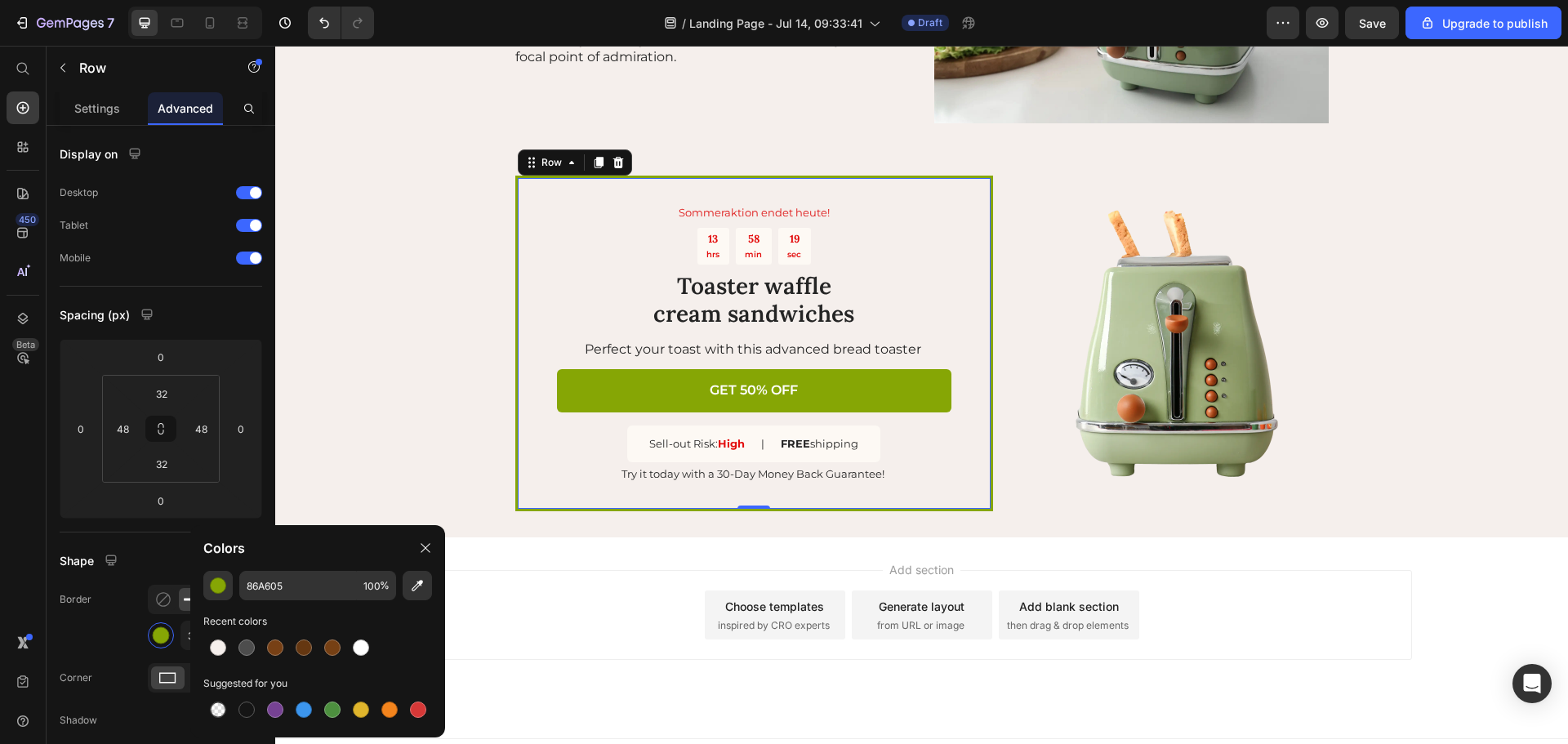 click on "86A605 100 % Recent colors Suggested for you" 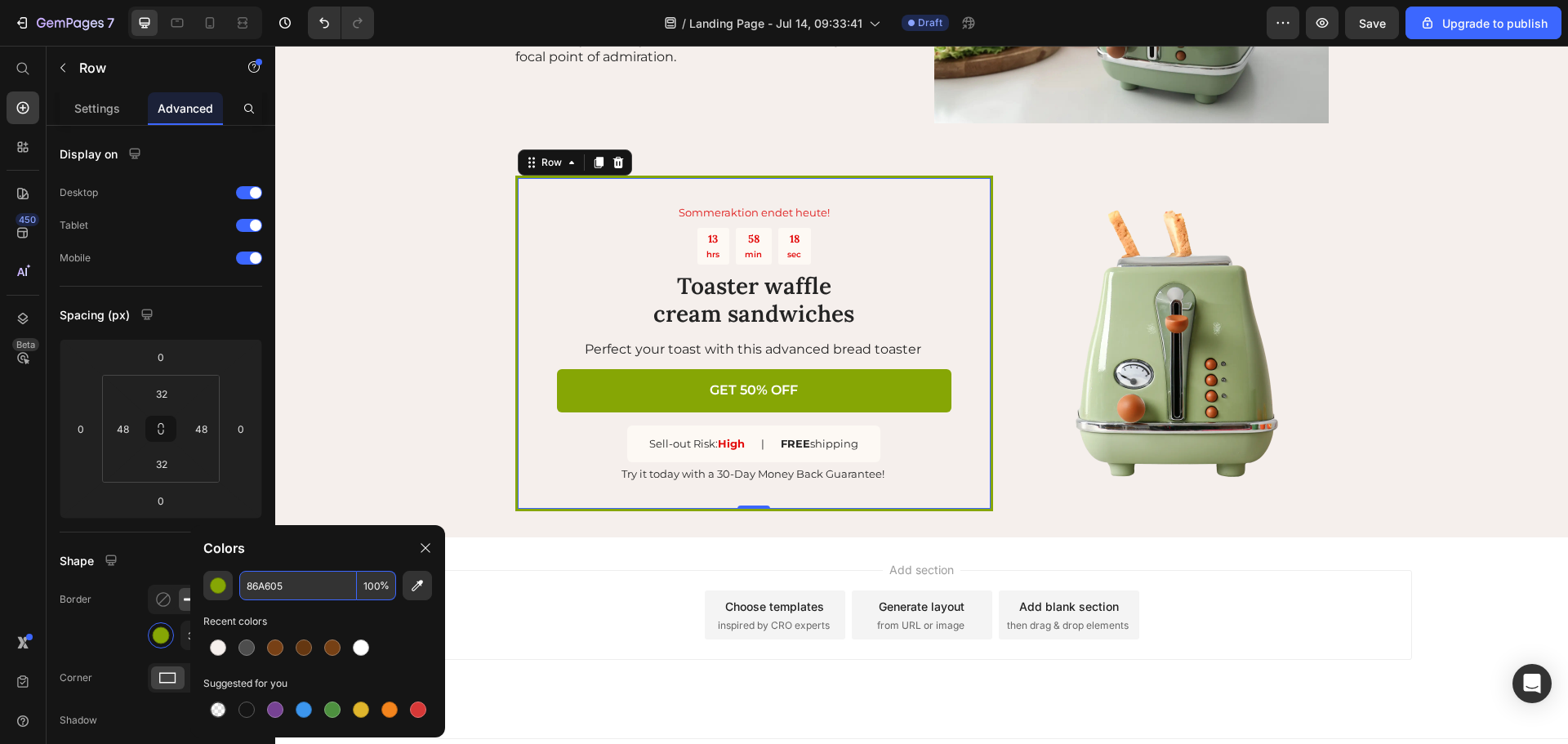 click on "86A605" at bounding box center (298, 586) 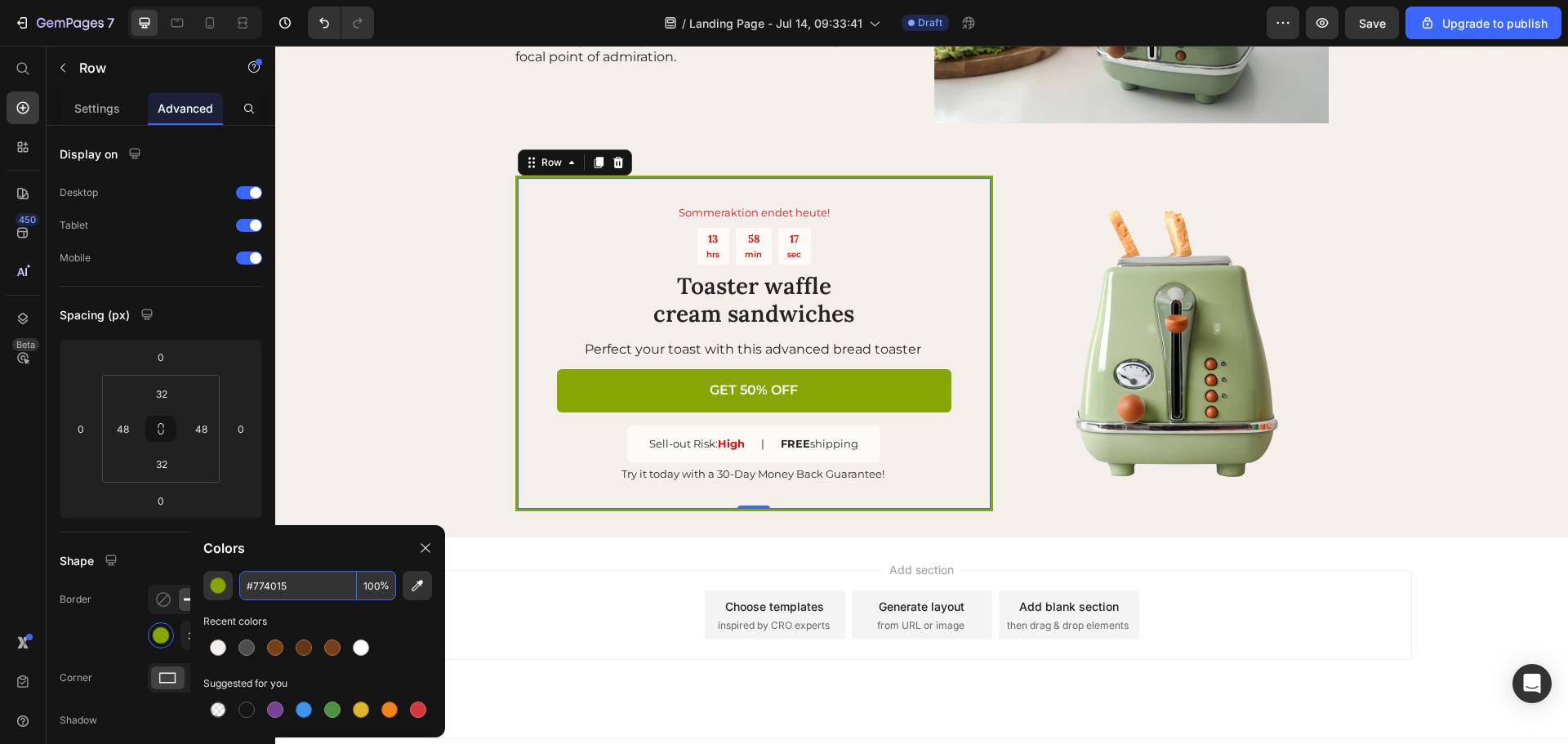 type on "774015" 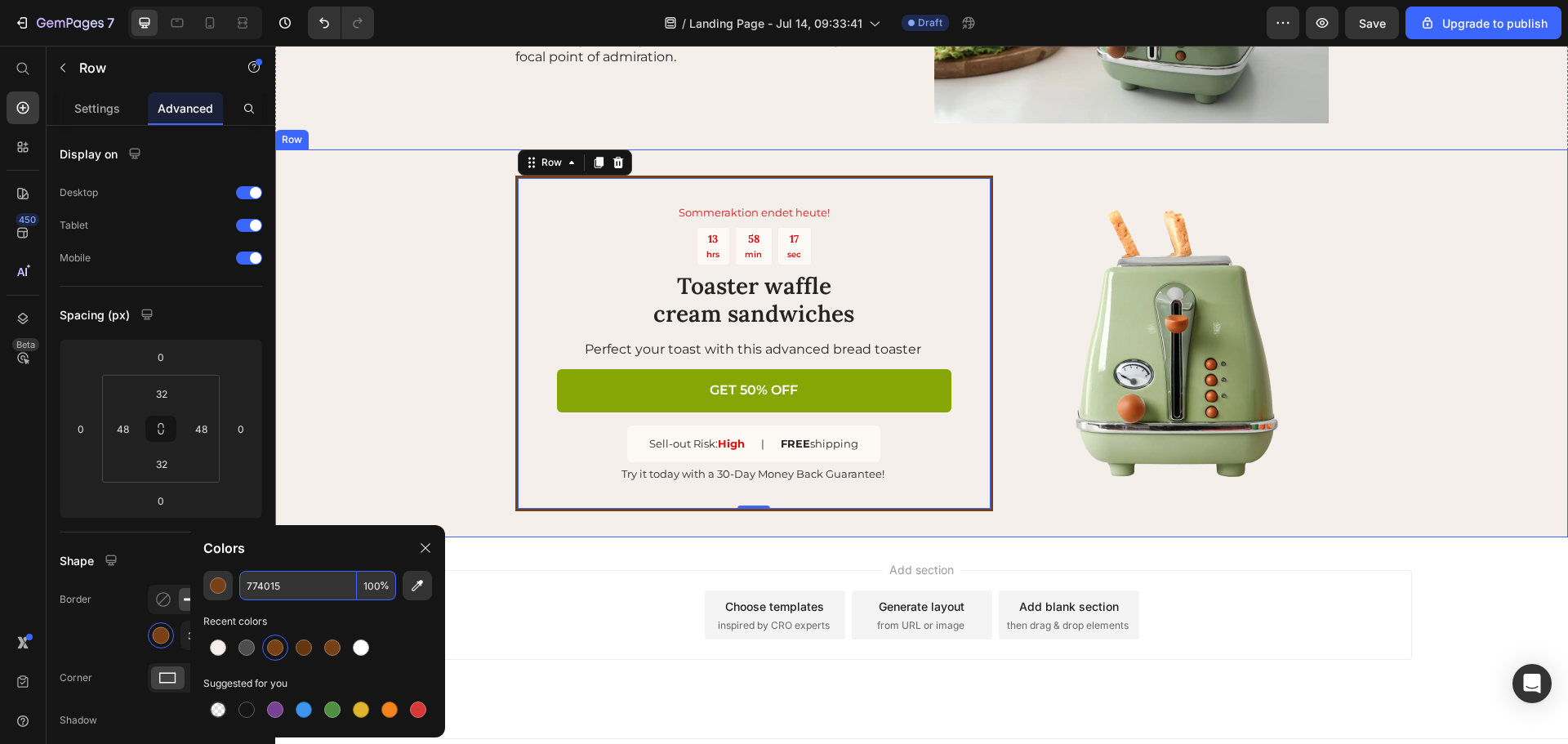 click on "Sommeraktion endet heute! Text Block 13 hrs 58 min 17 sec Countdown Timer Toaster waffle cream sandwiches Heading Perfect your toast with this advanced bread toaster Text Block GET 50% OFF Button Sell-out Risk:  High Text Block | Text Block FREE  shipping Text Block Row Try it today with a 30-Day Money Back Guarantee! Text Block Row   0 Image Row" at bounding box center (921, 343) 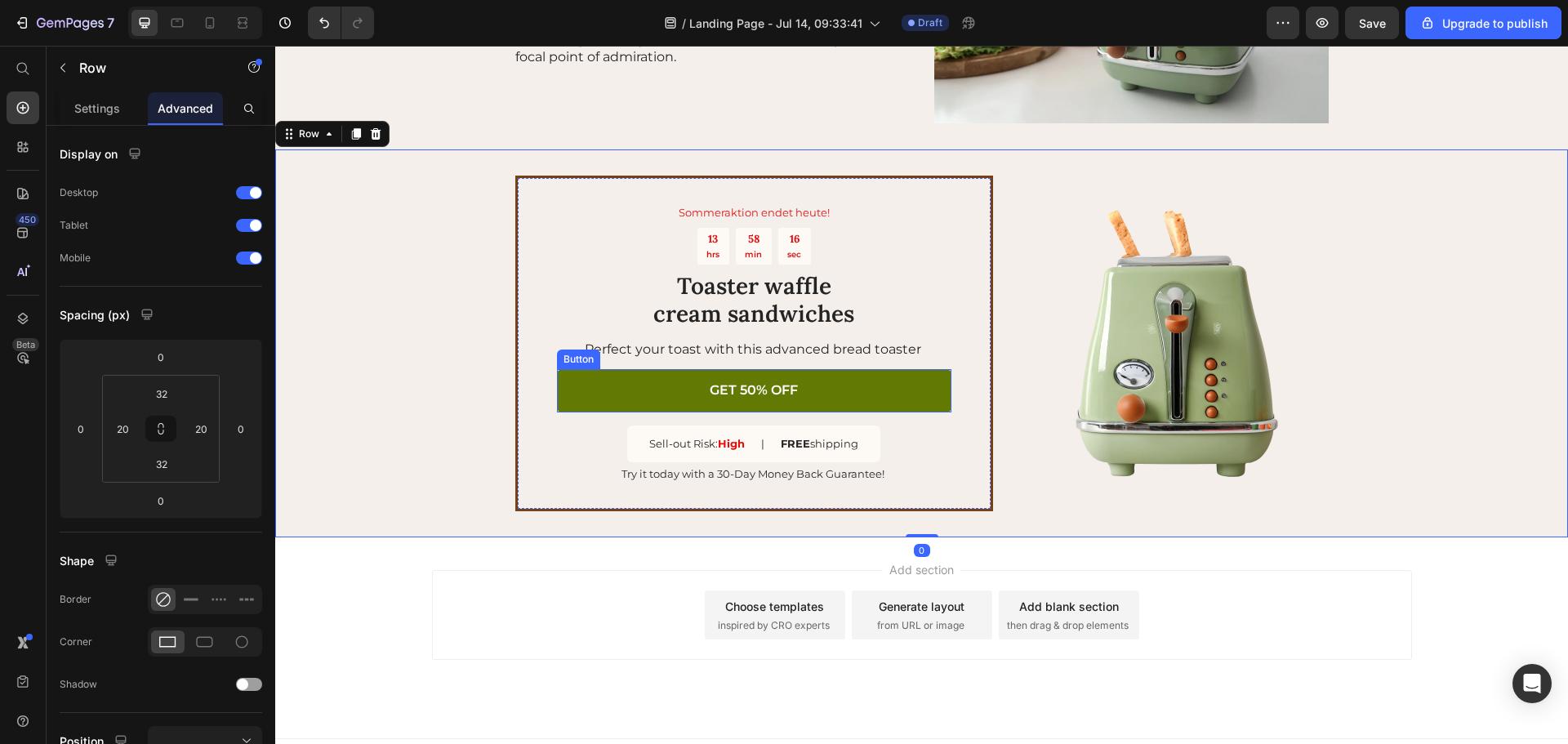 click on "GET 50% OFF" at bounding box center (754, 390) 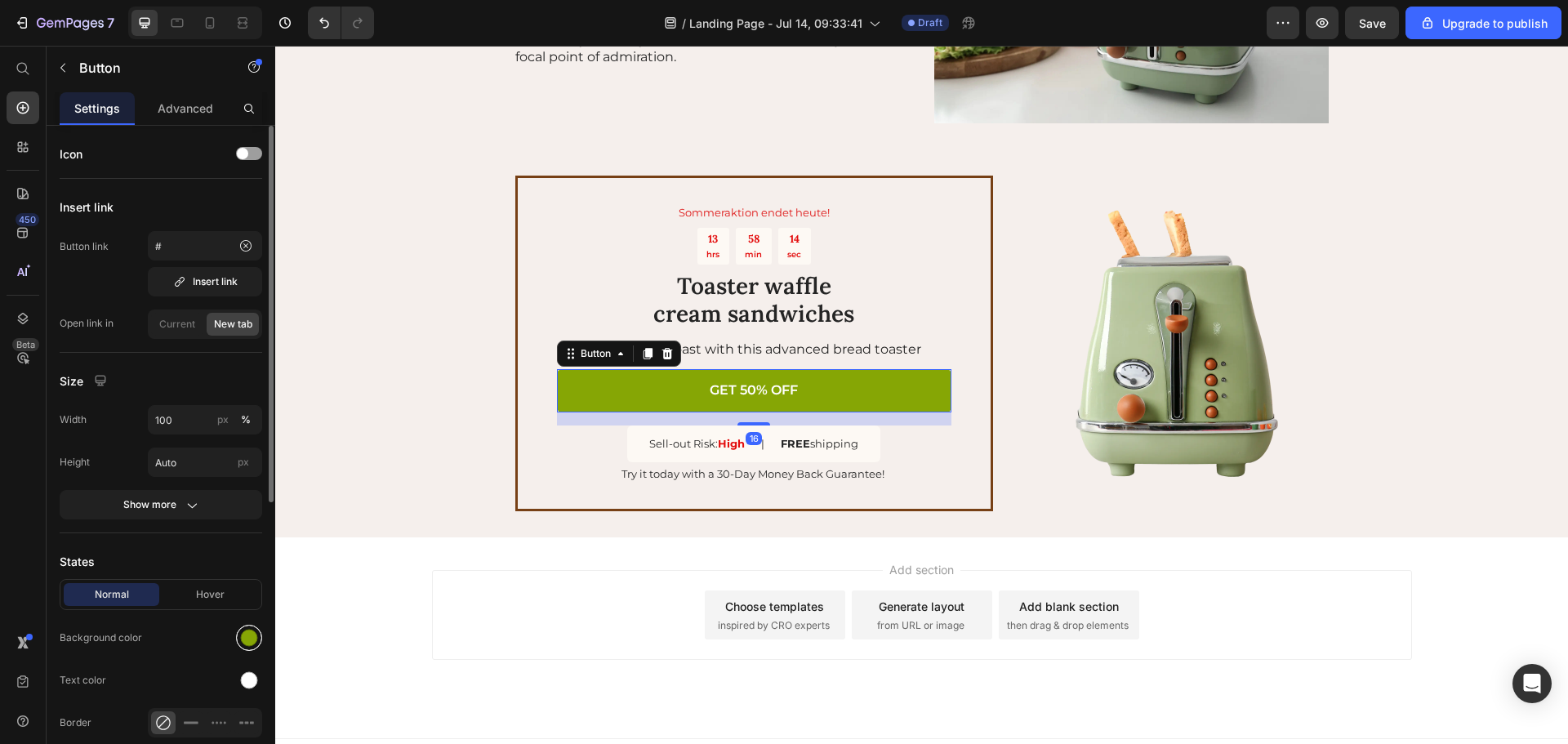click at bounding box center (249, 638) 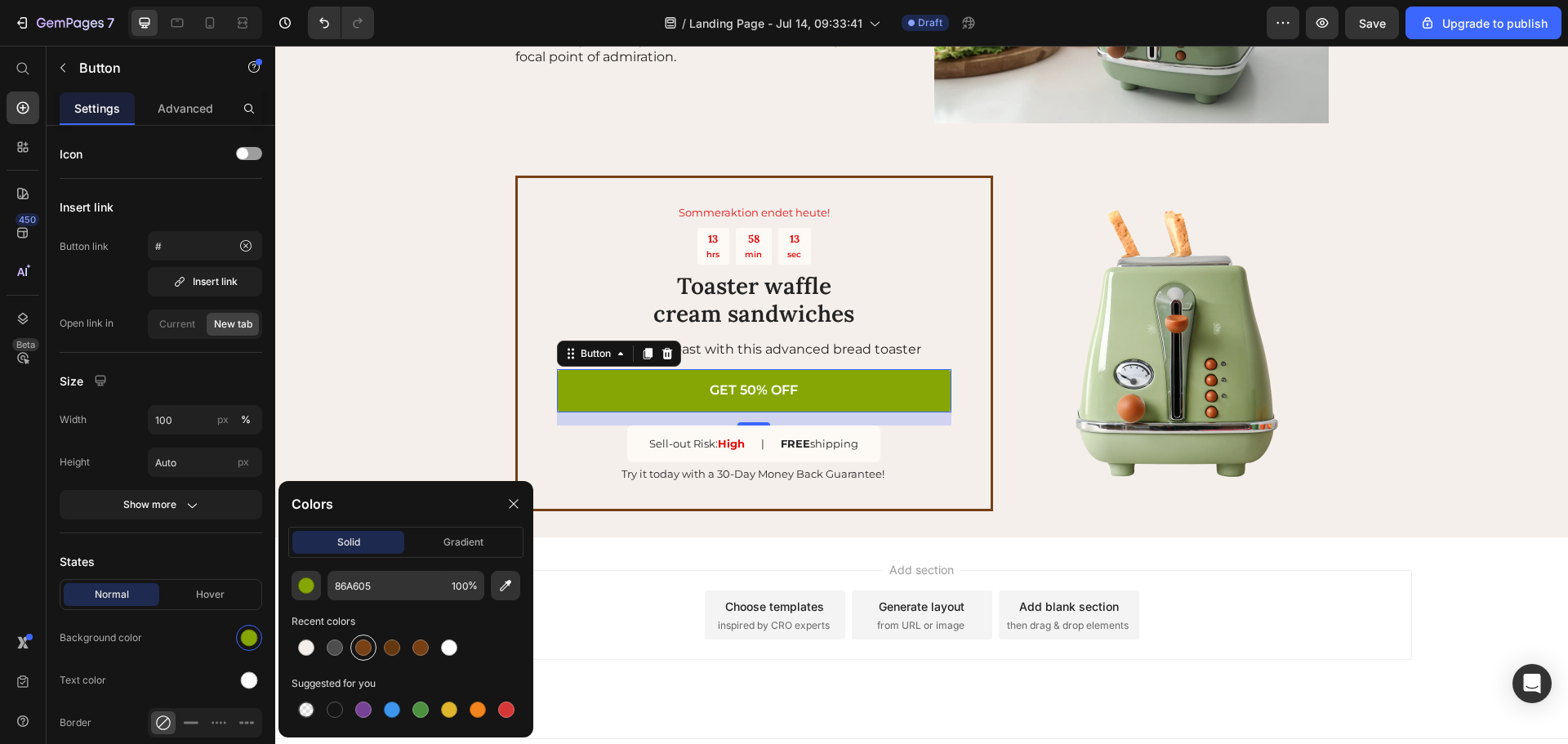 click at bounding box center [363, 648] 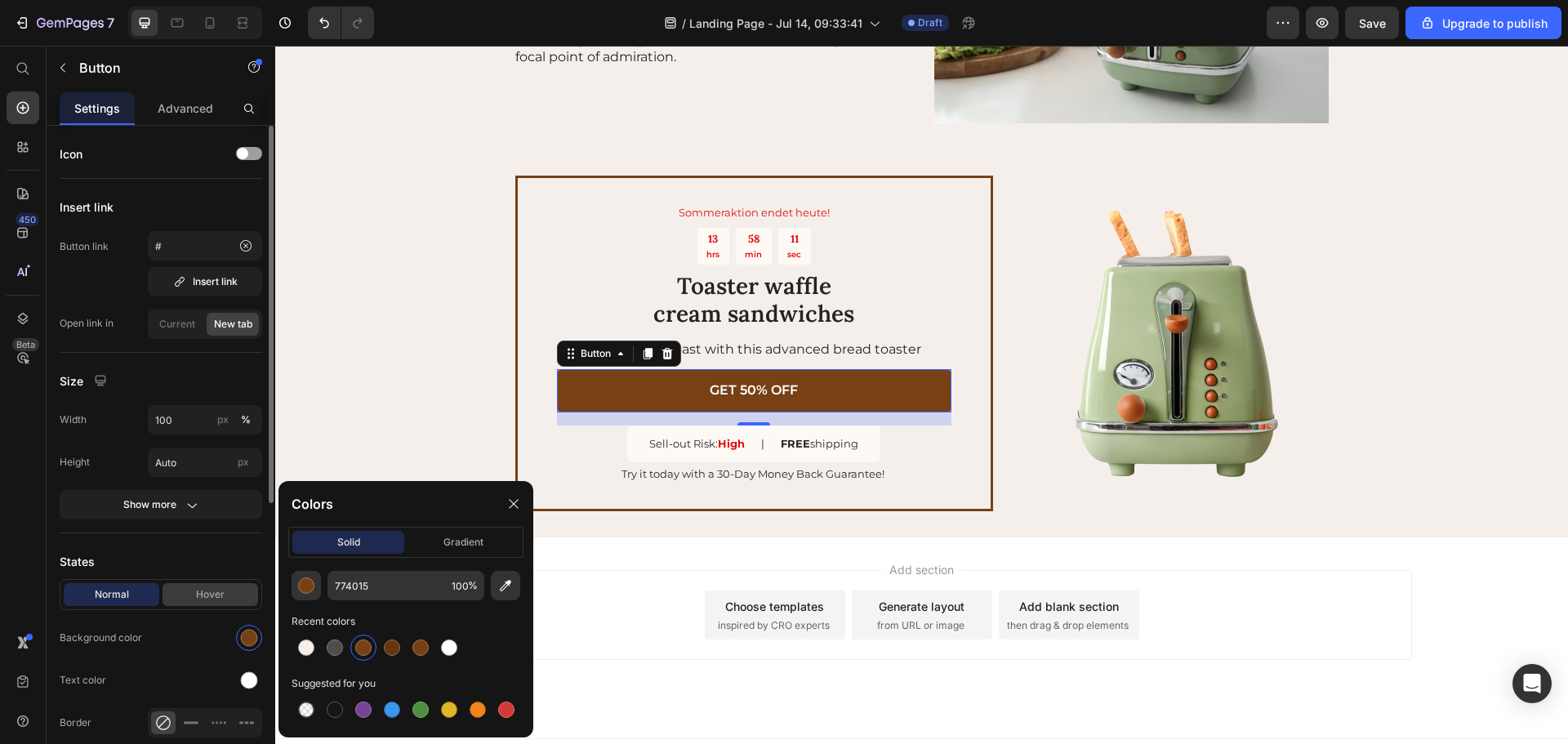 click on "Hover" at bounding box center [210, 595] 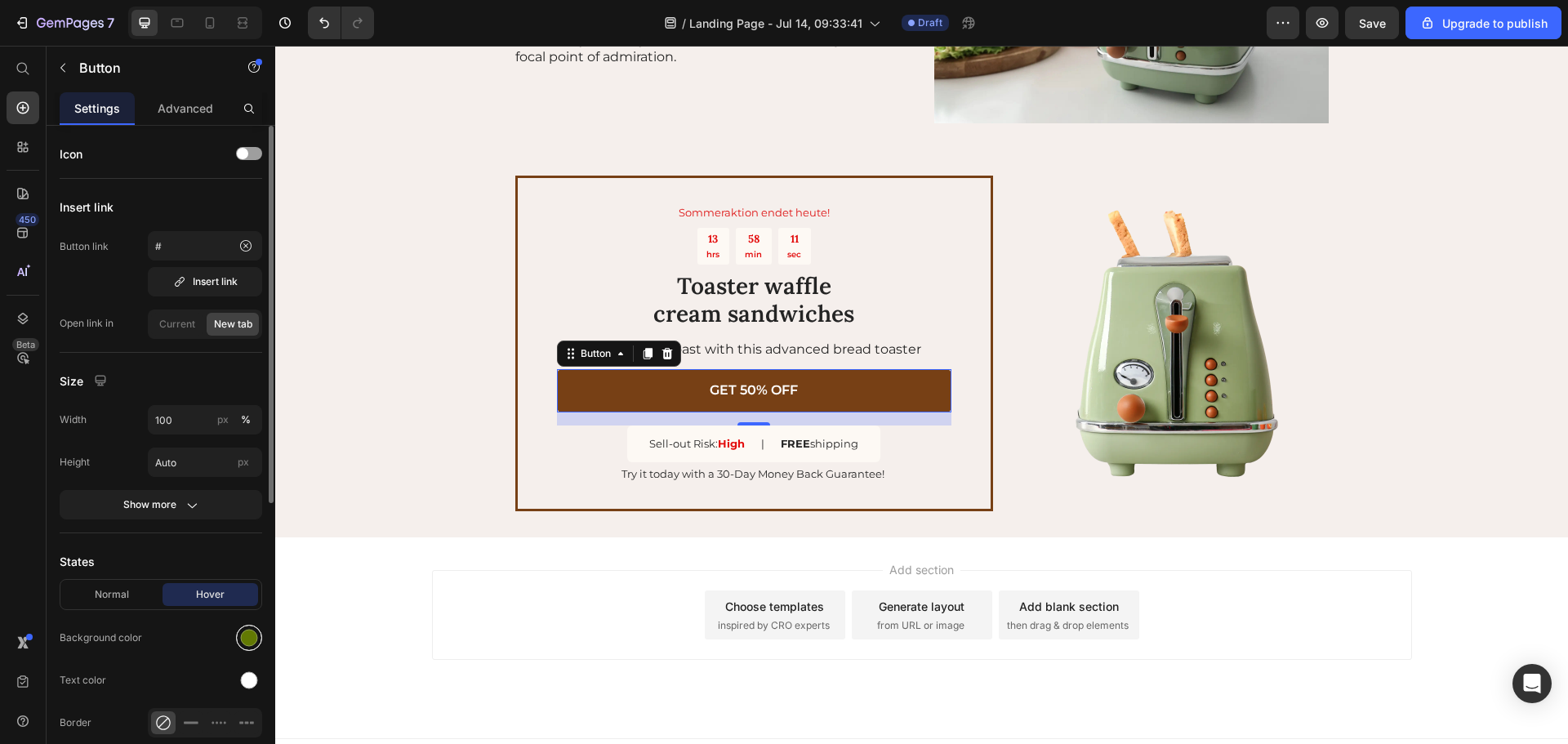 click at bounding box center (249, 638) 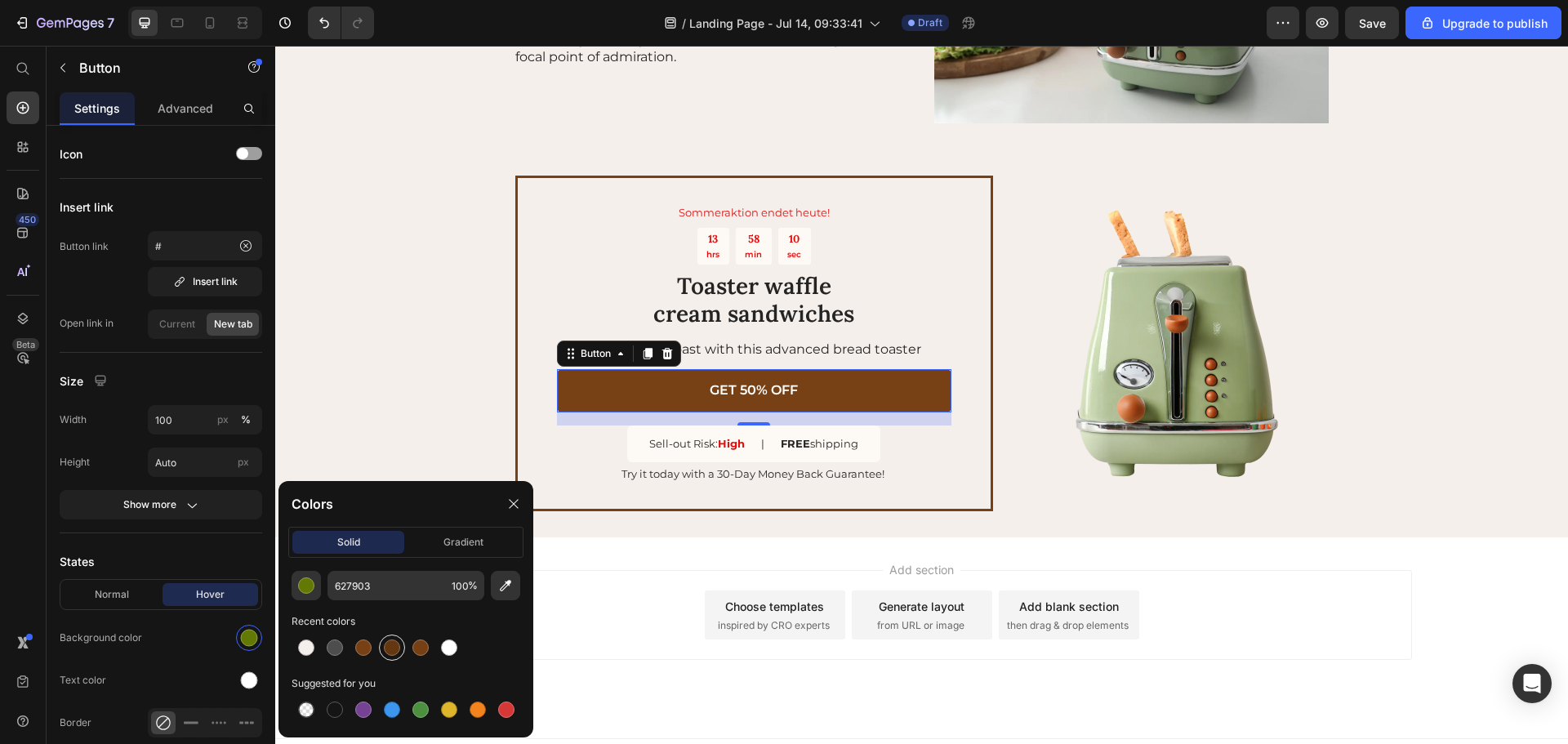 click at bounding box center (392, 648) 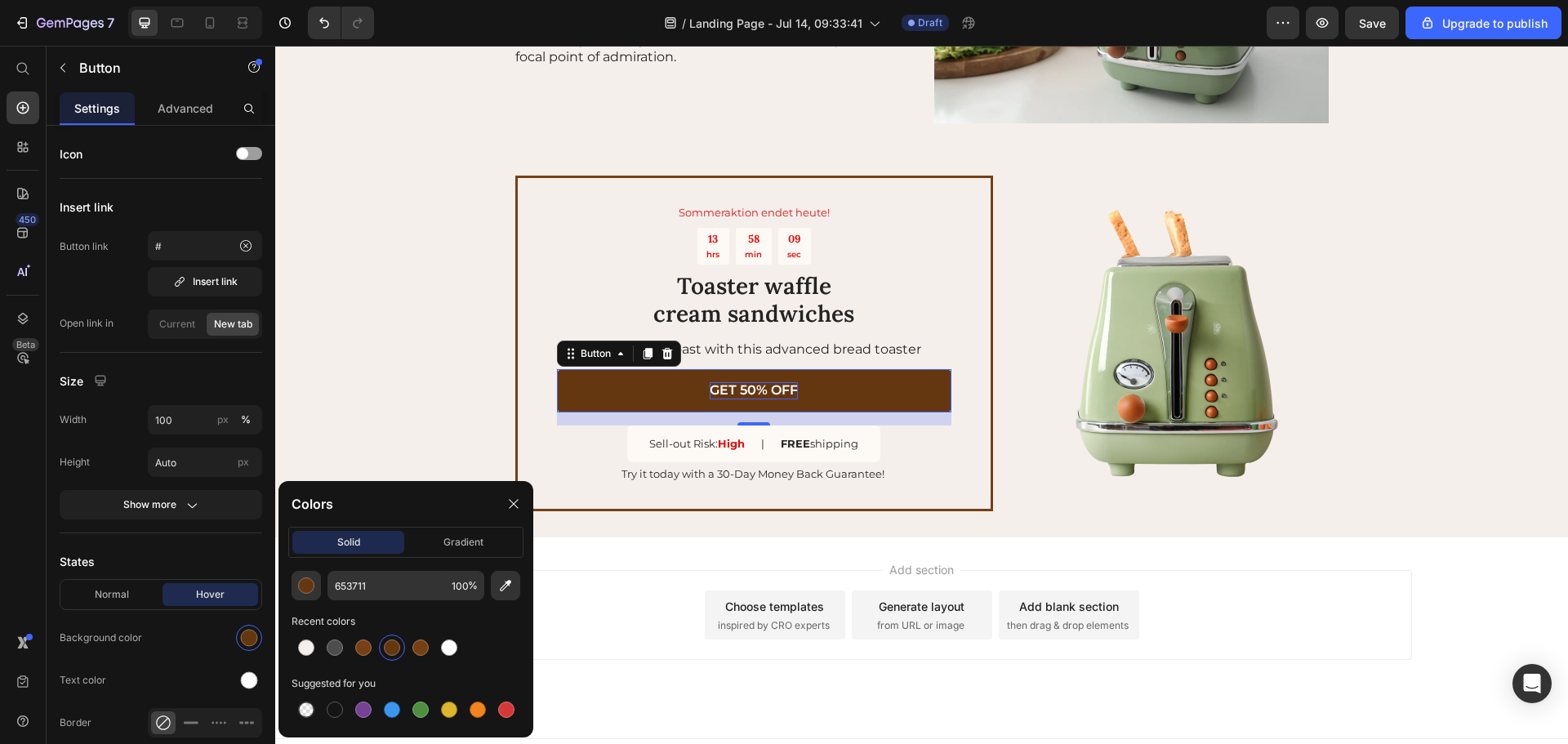click on "GET 50% OFF" at bounding box center [754, 390] 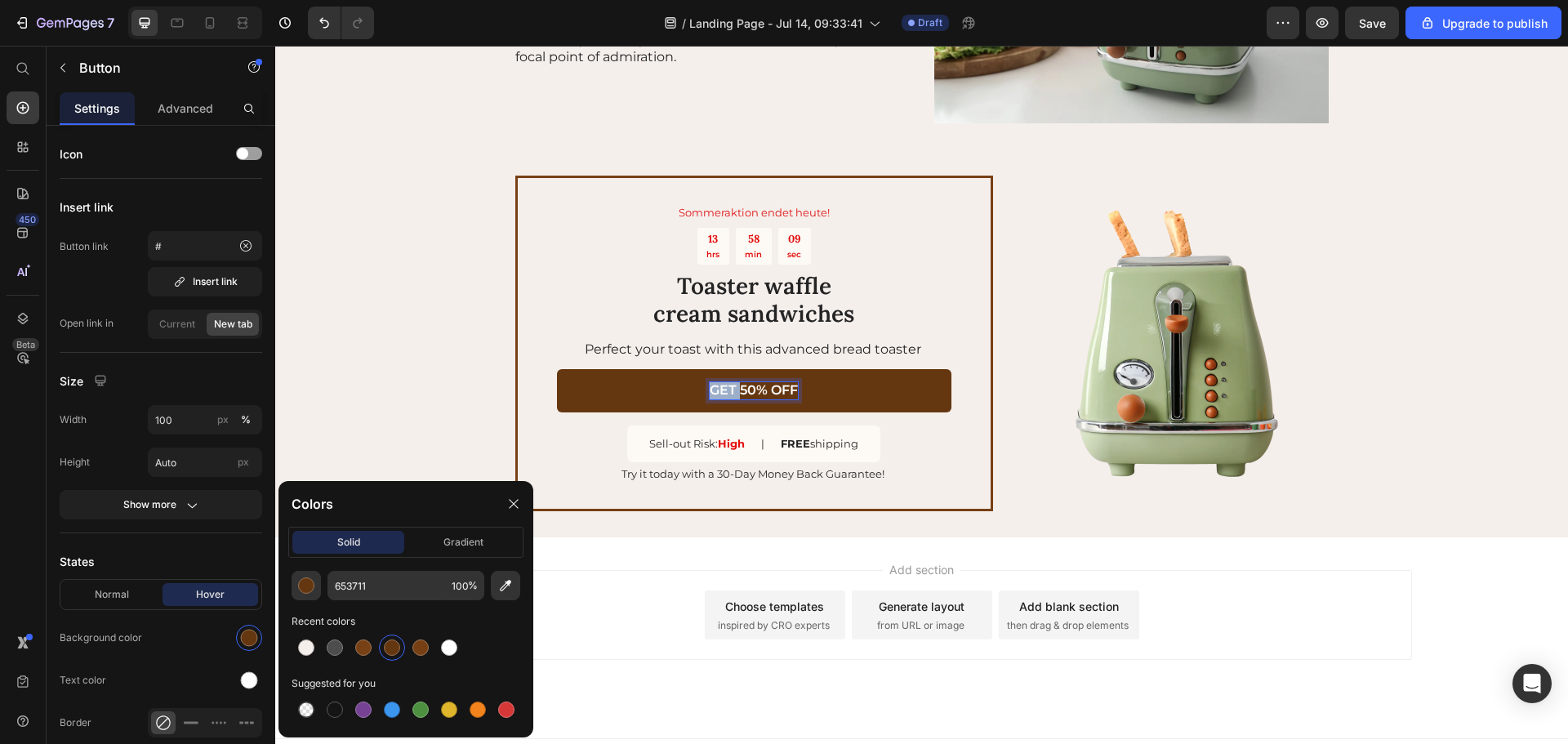 click on "GET 50% OFF" at bounding box center [754, 390] 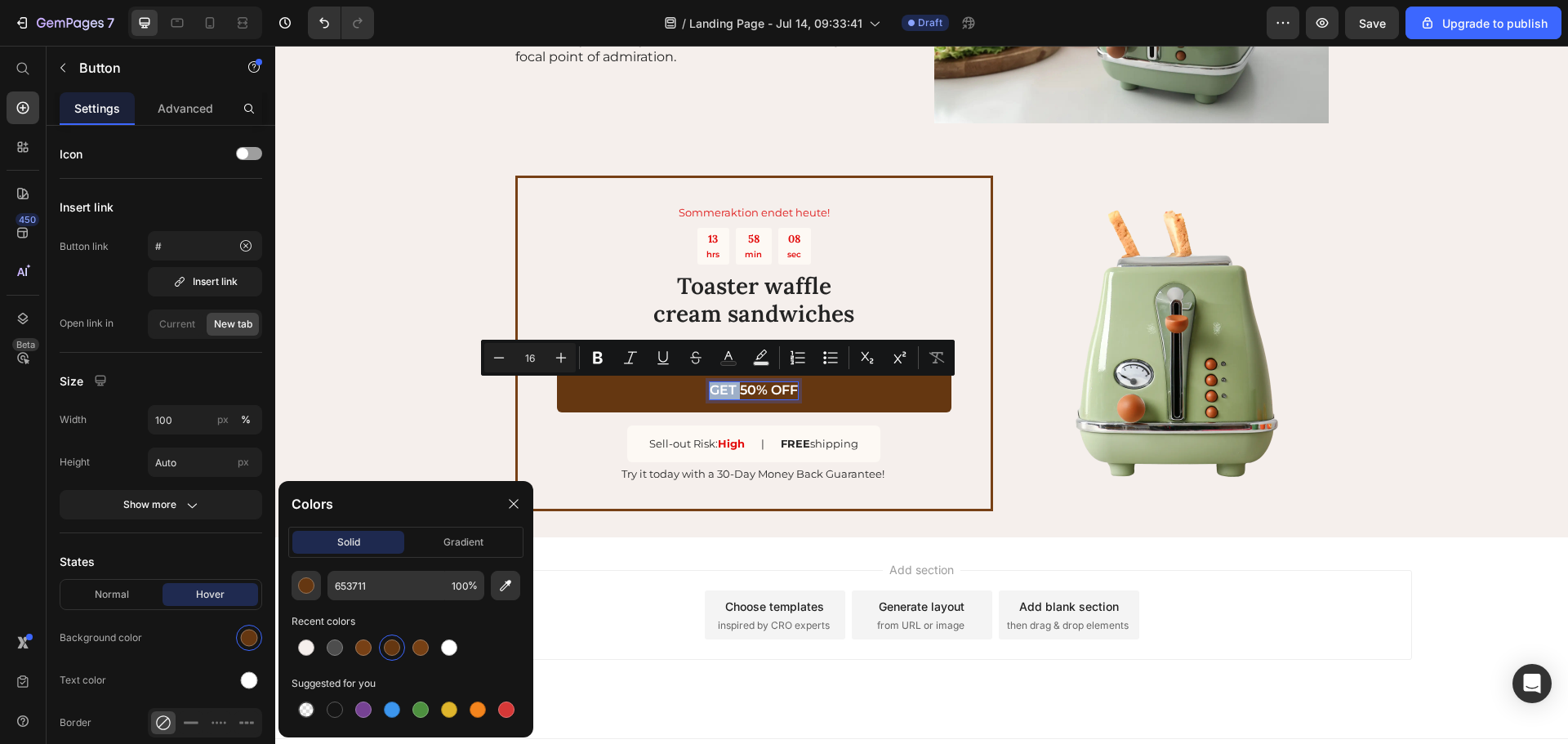 click on "GET 50% OFF" at bounding box center [754, 390] 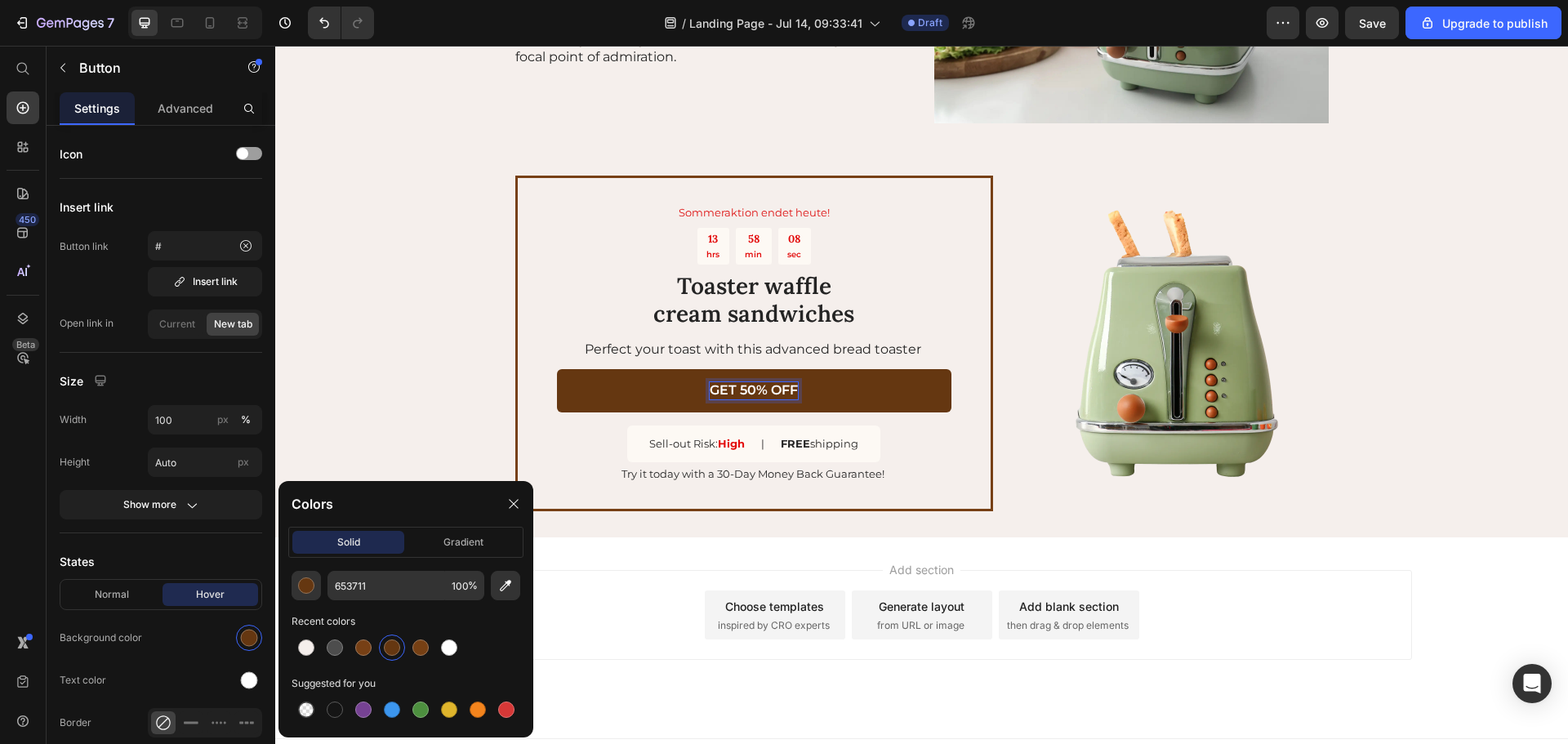 click on "GET 50% OFF" at bounding box center (754, 390) 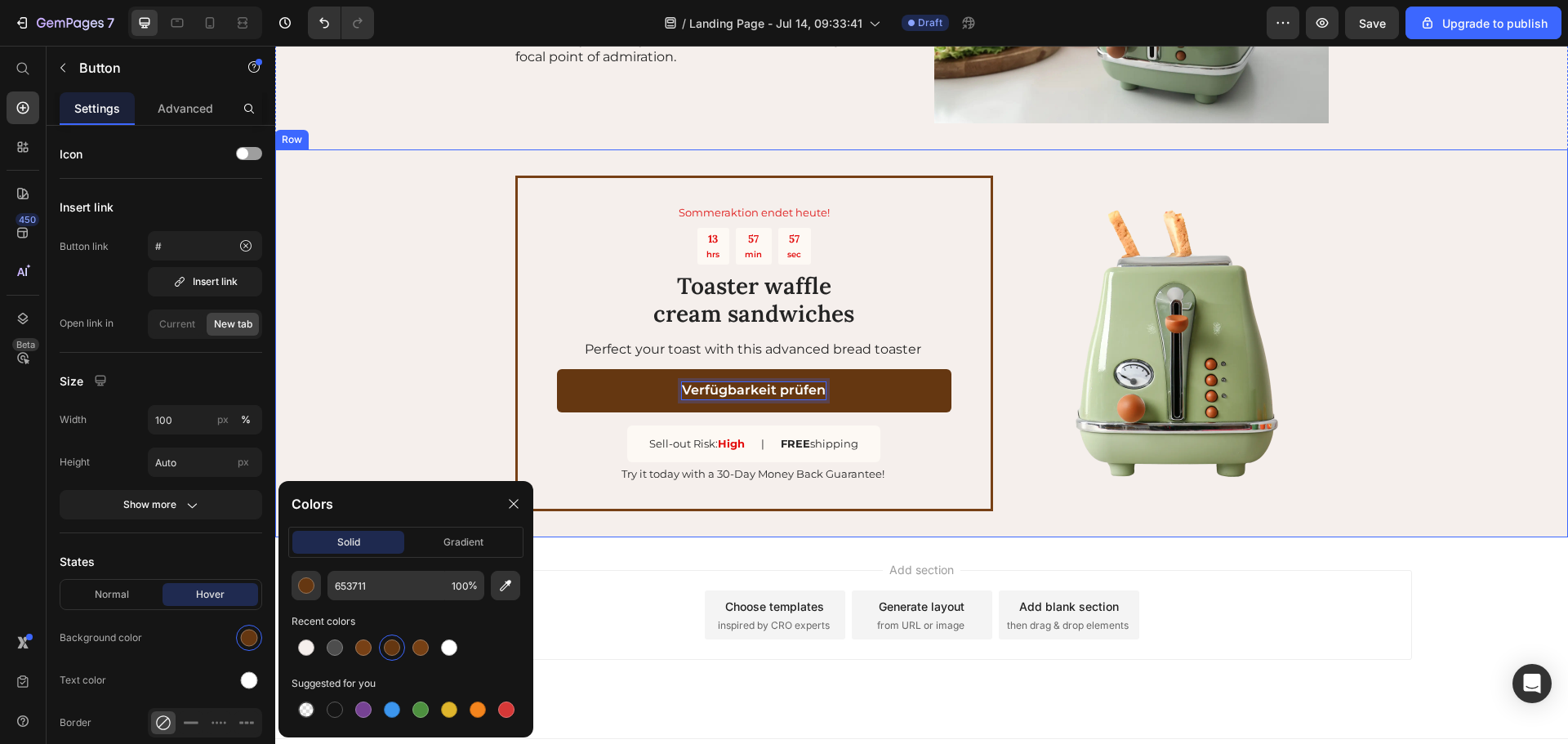 click on "Sommeraktion endet heute! Text Block 13 hrs 57 min 57 sec Countdown Timer Toaster waffle cream sandwiches Heading Perfect your toast with this advanced bread toaster Text Block Verfügbarkeit prüfen Button   16 Sell-out Risk:  High Text Block | Text Block FREE  shipping Text Block Row Try it today with a 30-Day Money Back Guarantee! Text Block Row Image Row" at bounding box center (921, 343) 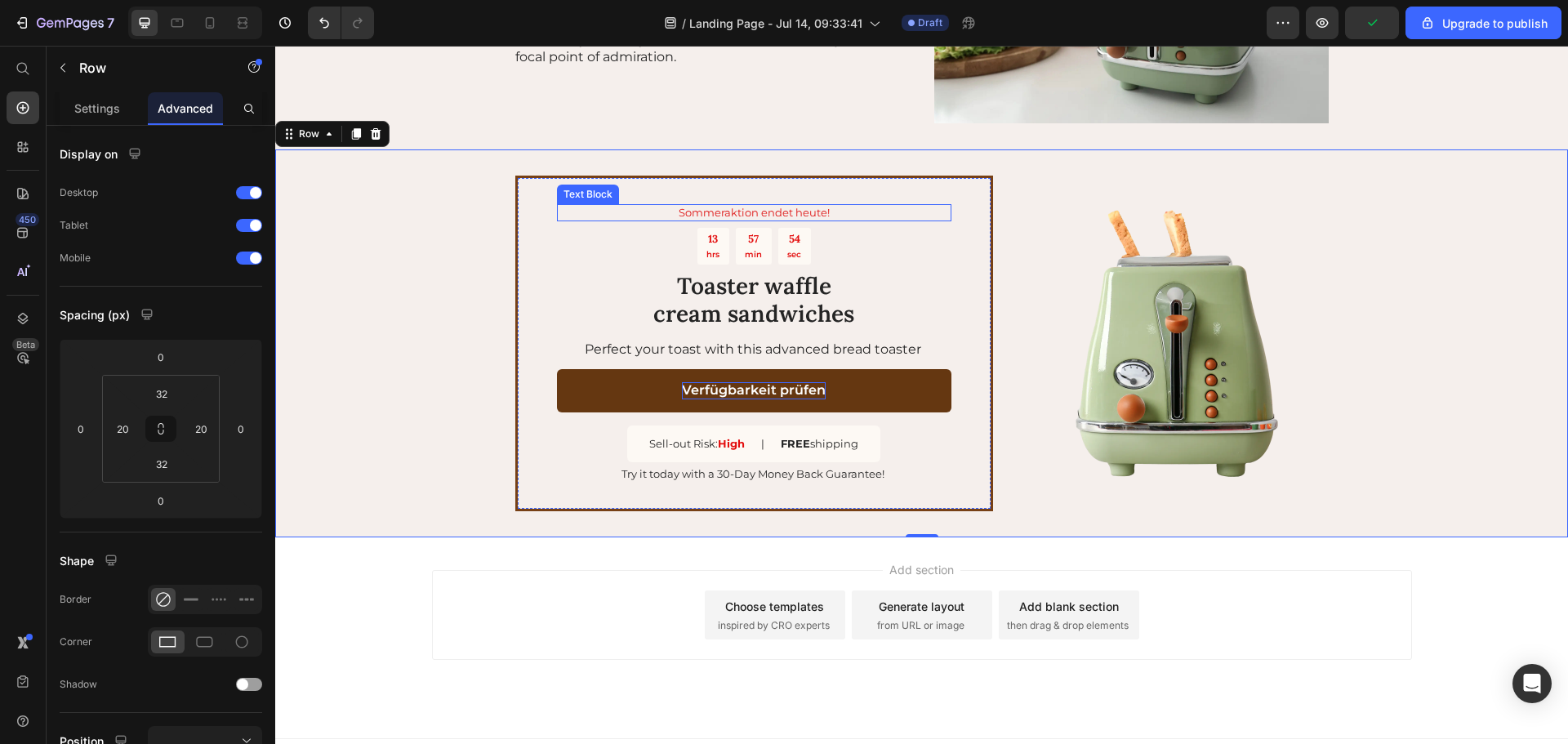 click on "Sommeraktion endet heute!" at bounding box center (754, 212) 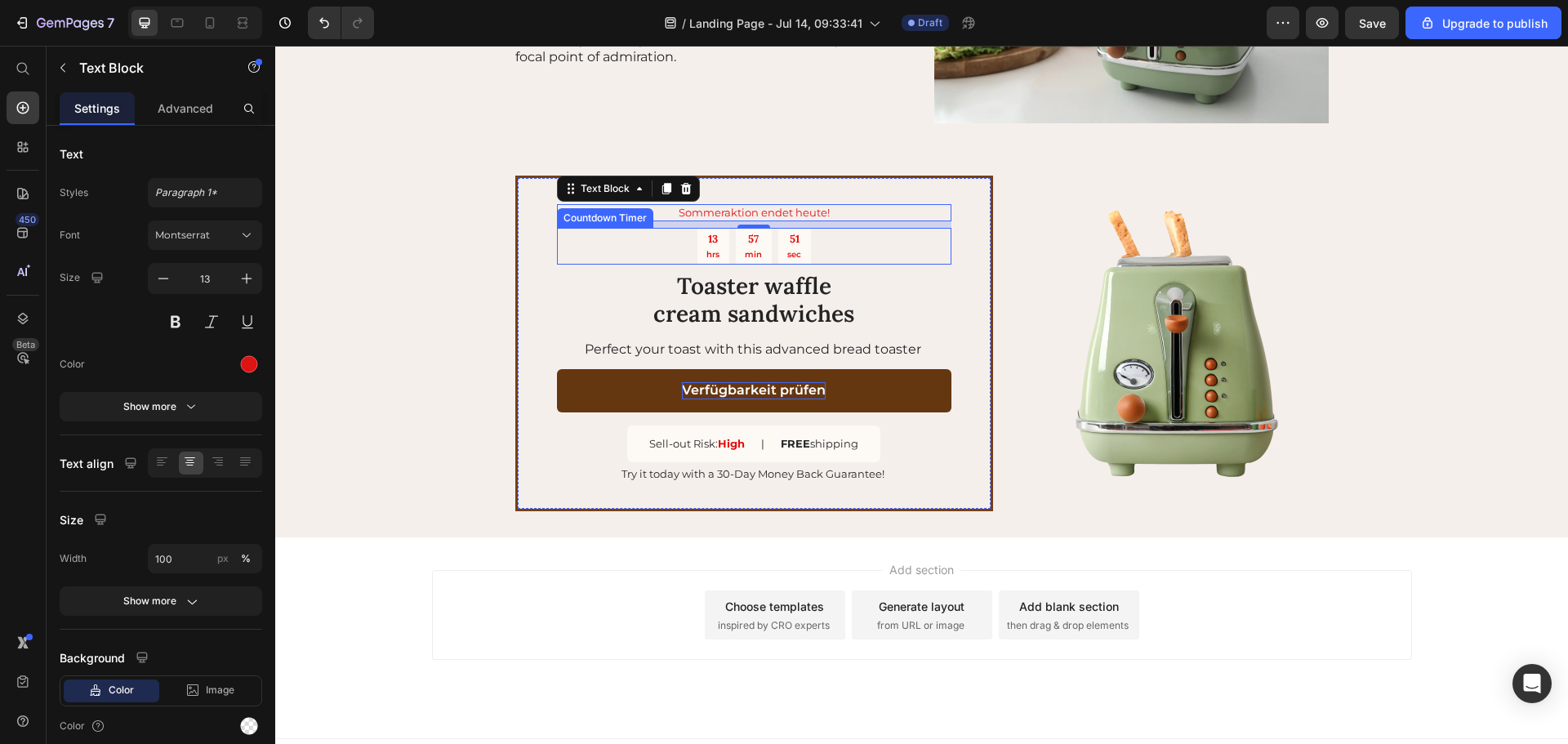 click on "13" at bounding box center [713, 239] 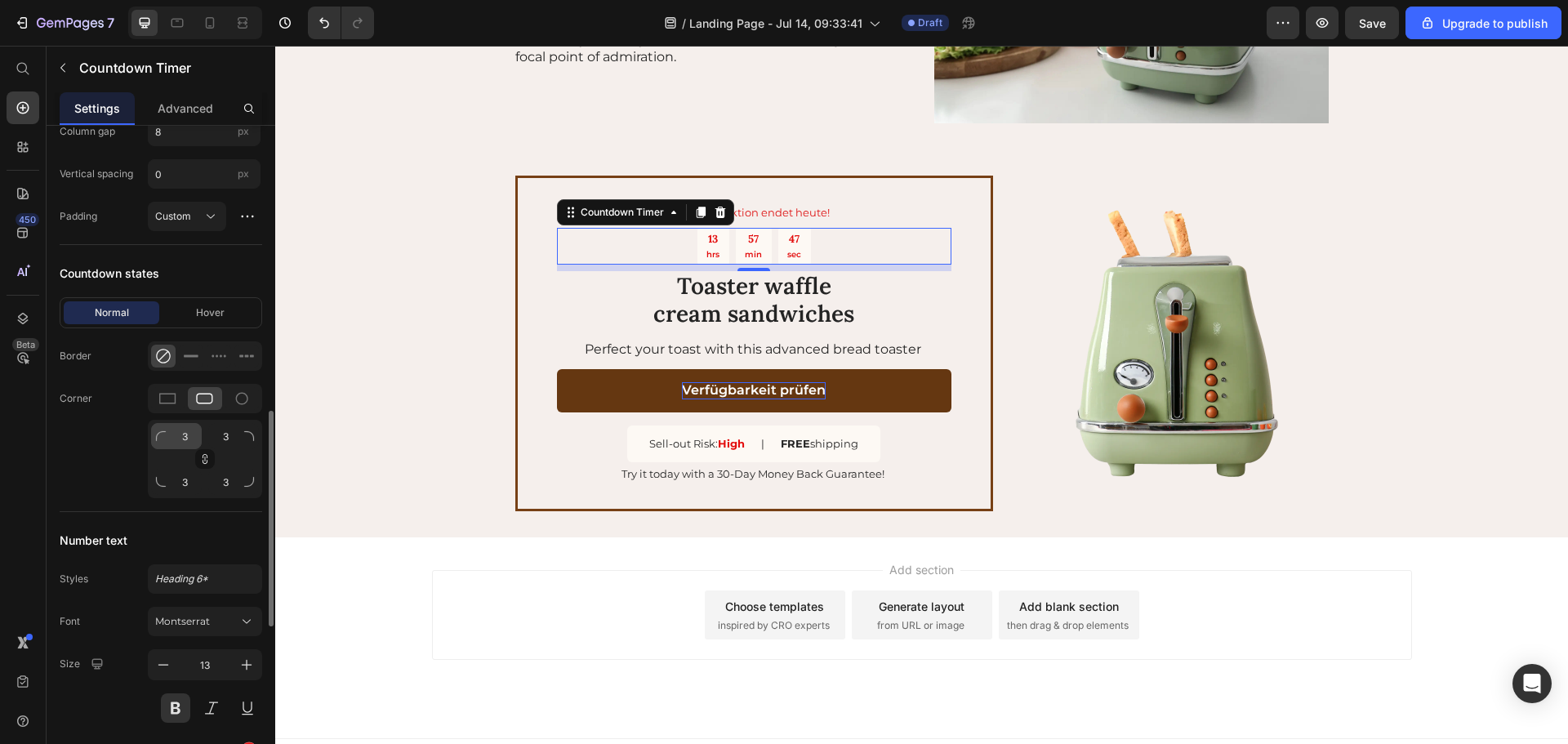scroll, scrollTop: 1312, scrollLeft: 0, axis: vertical 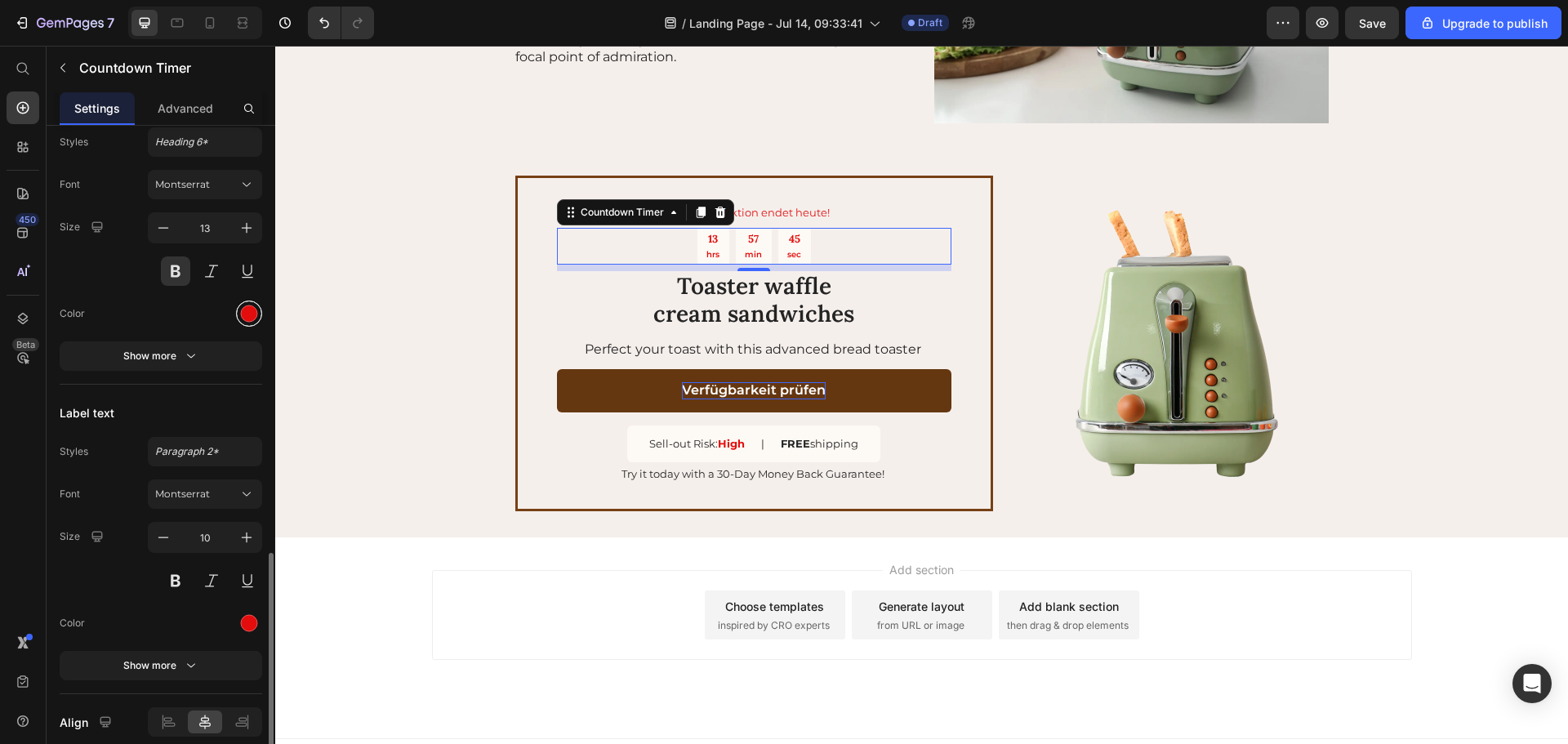 click at bounding box center (249, 314) 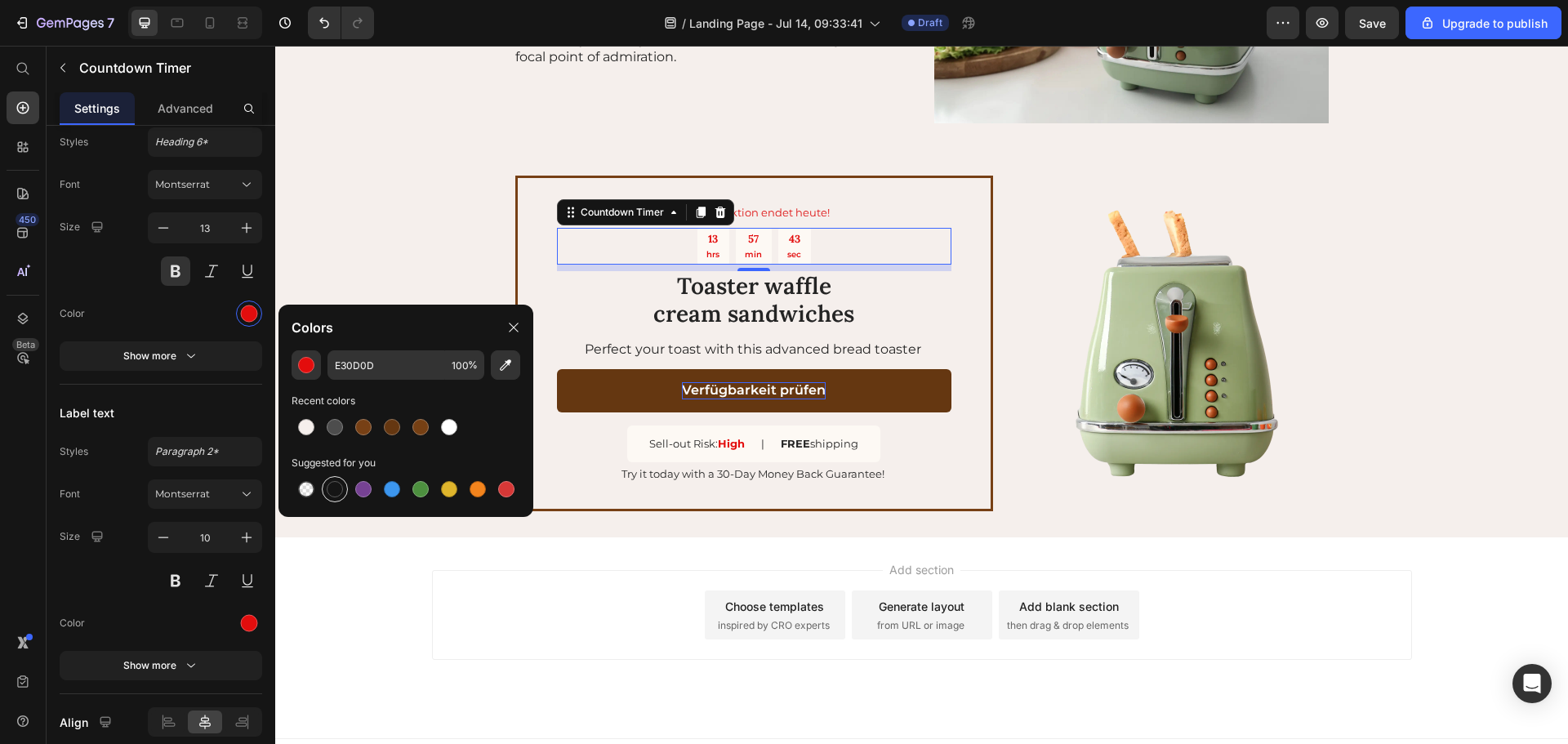 click at bounding box center (335, 489) 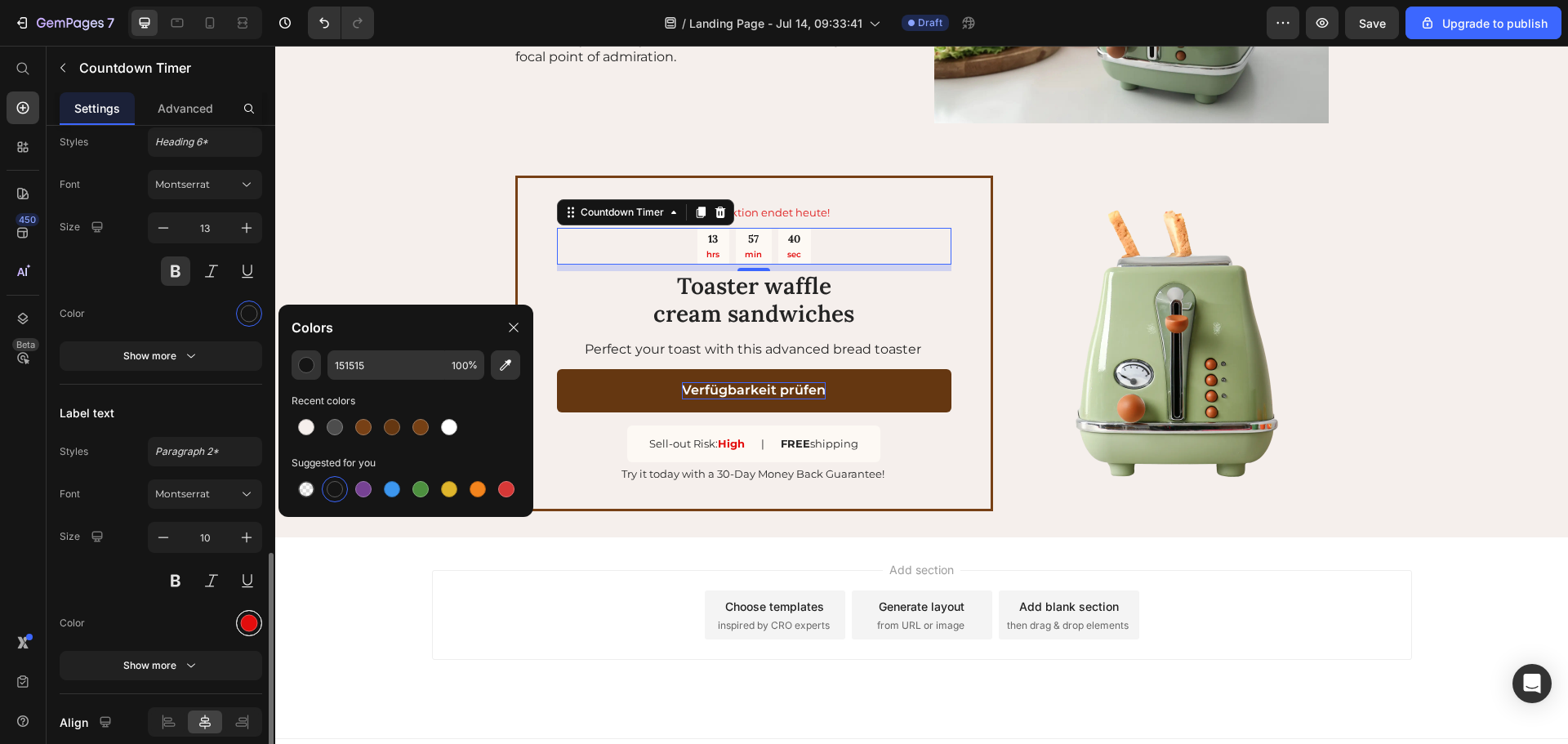 click at bounding box center [249, 623] 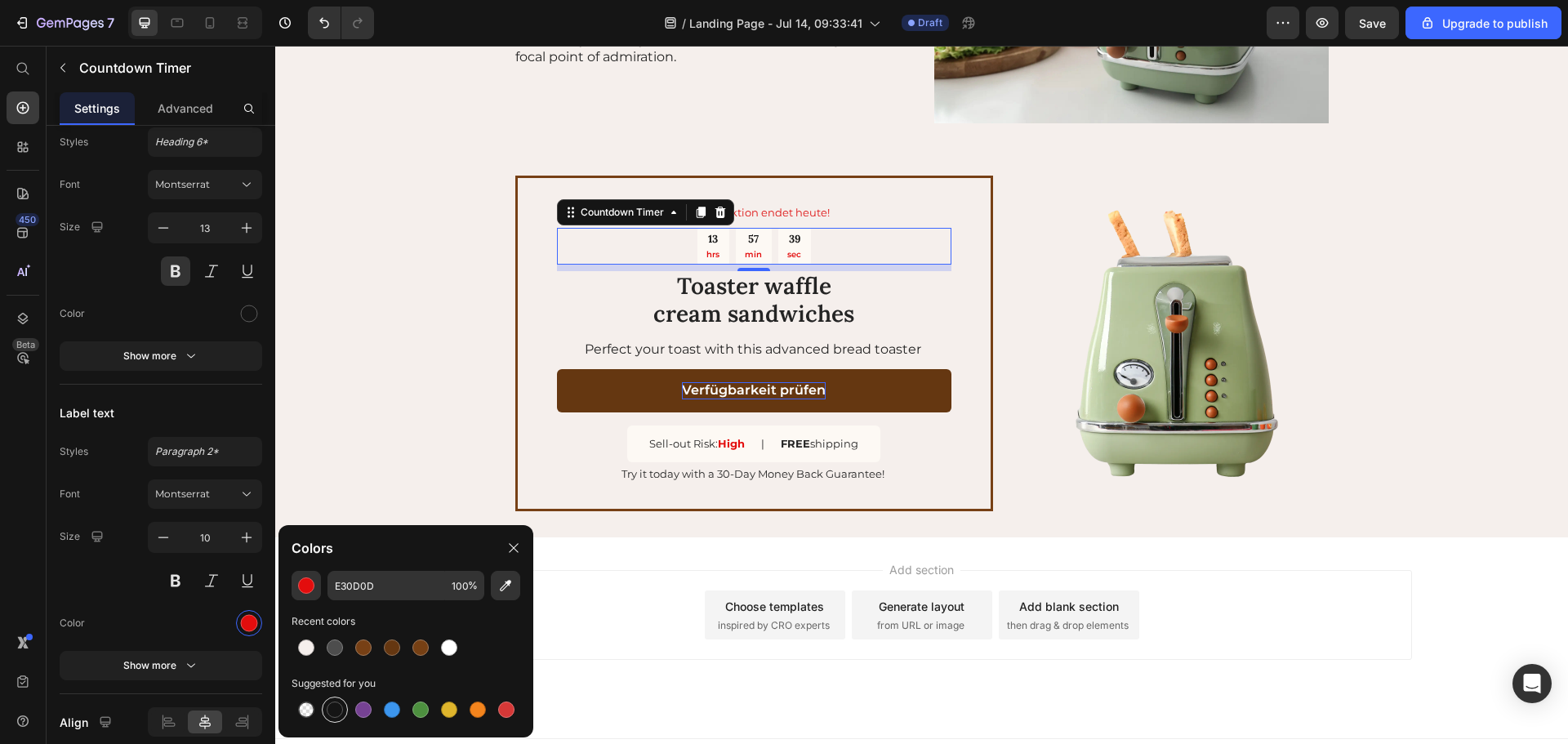 click at bounding box center [335, 710] 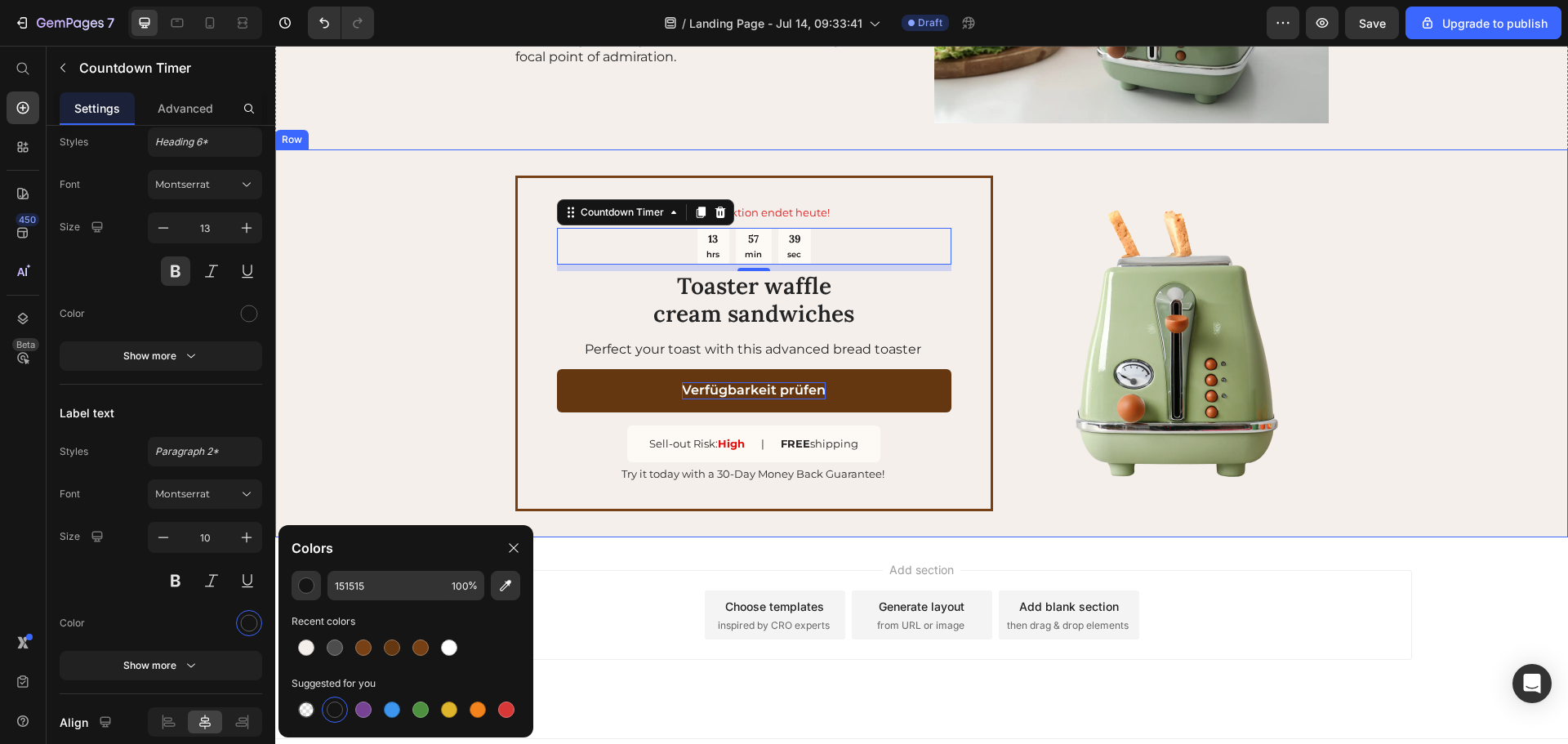 click on "Sommeraktion endet heute! Text Block 13 hrs 57 min 39 sec Countdown Timer   8 Toaster waffle cream sandwiches Heading Perfect your toast with this advanced bread toaster Text Block Verfügbarkeit prüfen Button Sell-out Risk:  High Text Block | Text Block FREE  shipping Text Block Row Try it today with a 30-Day Money Back Guarantee! Text Block Row Image Row" at bounding box center (921, 343) 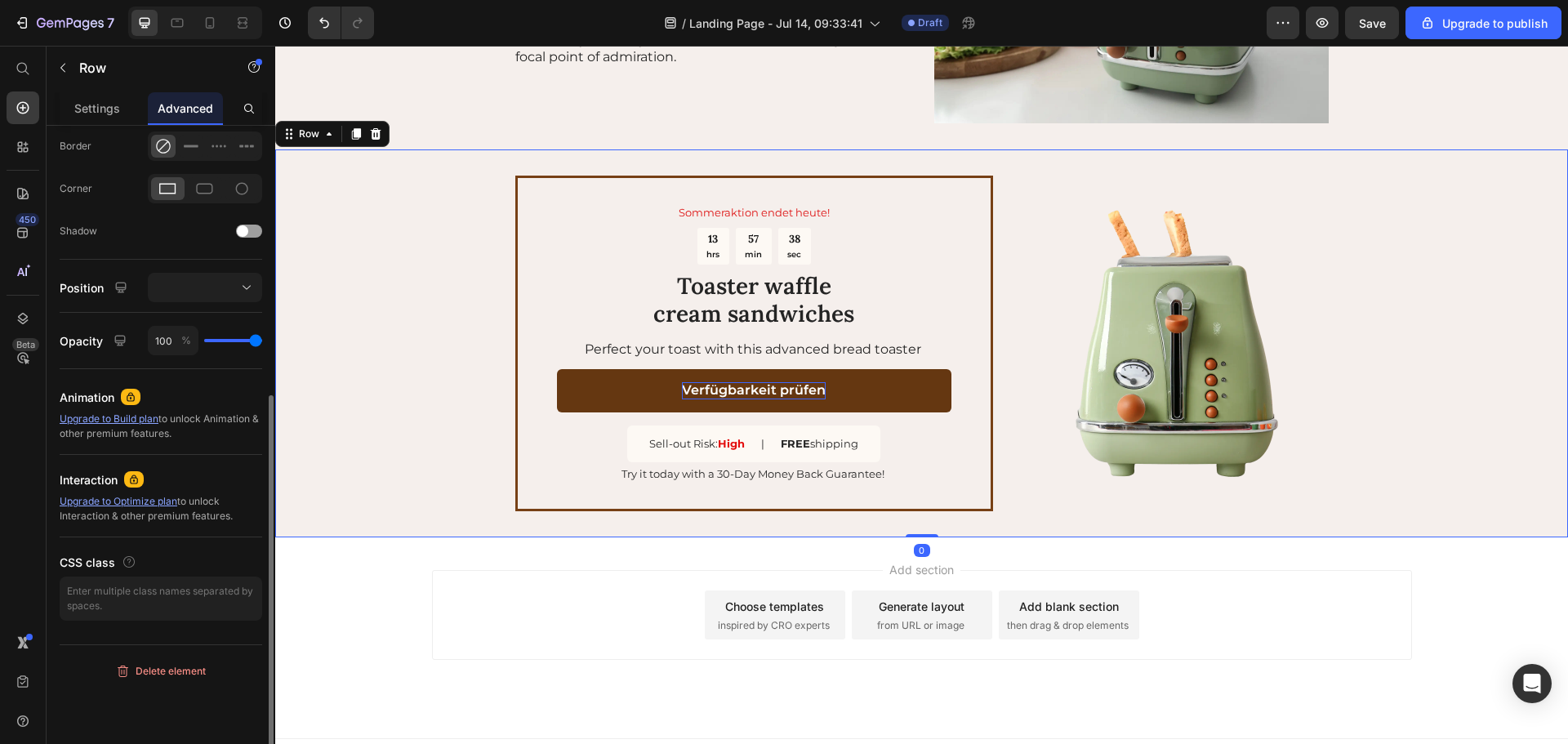 scroll, scrollTop: 0, scrollLeft: 0, axis: both 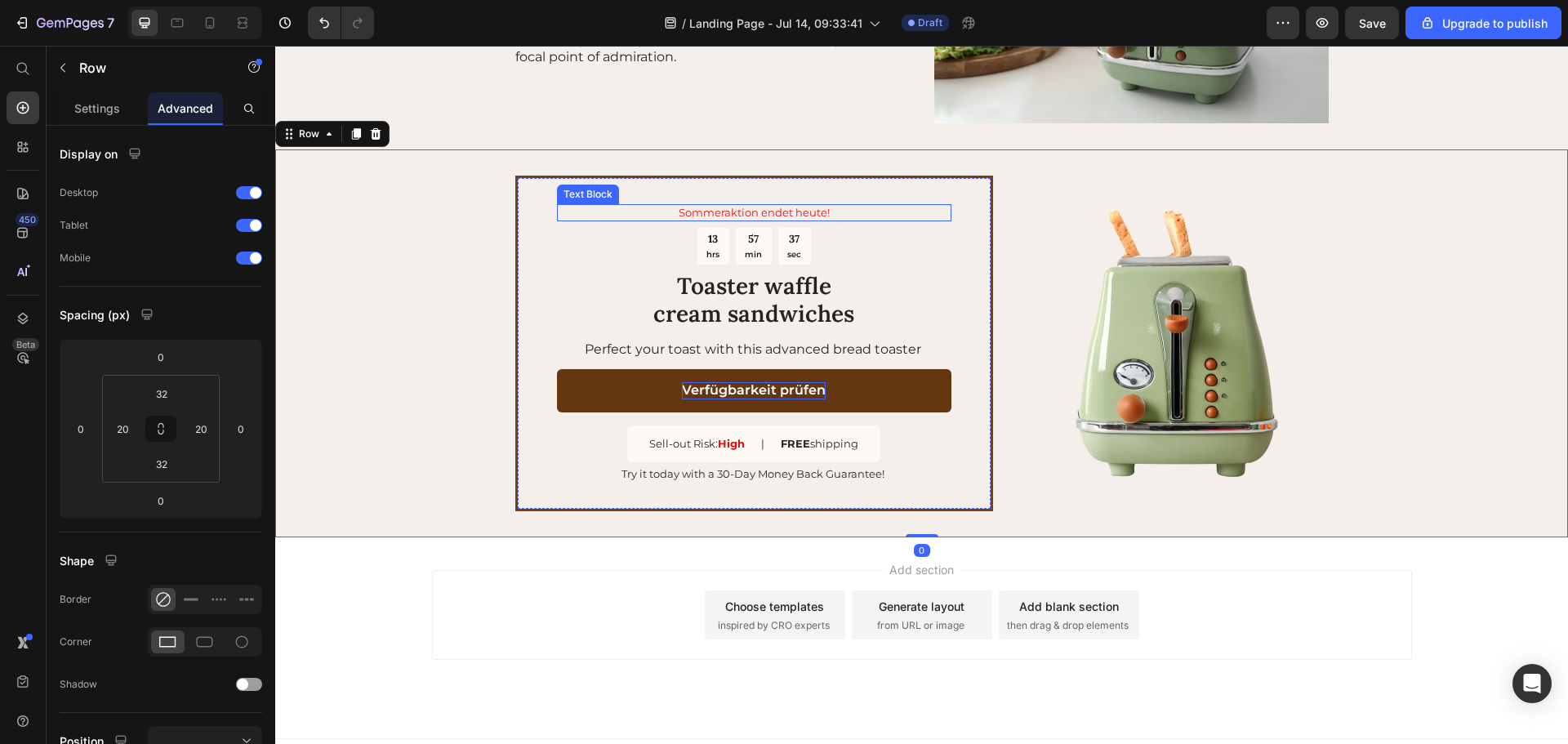 click on "Sommeraktion endet heute!" at bounding box center [754, 212] 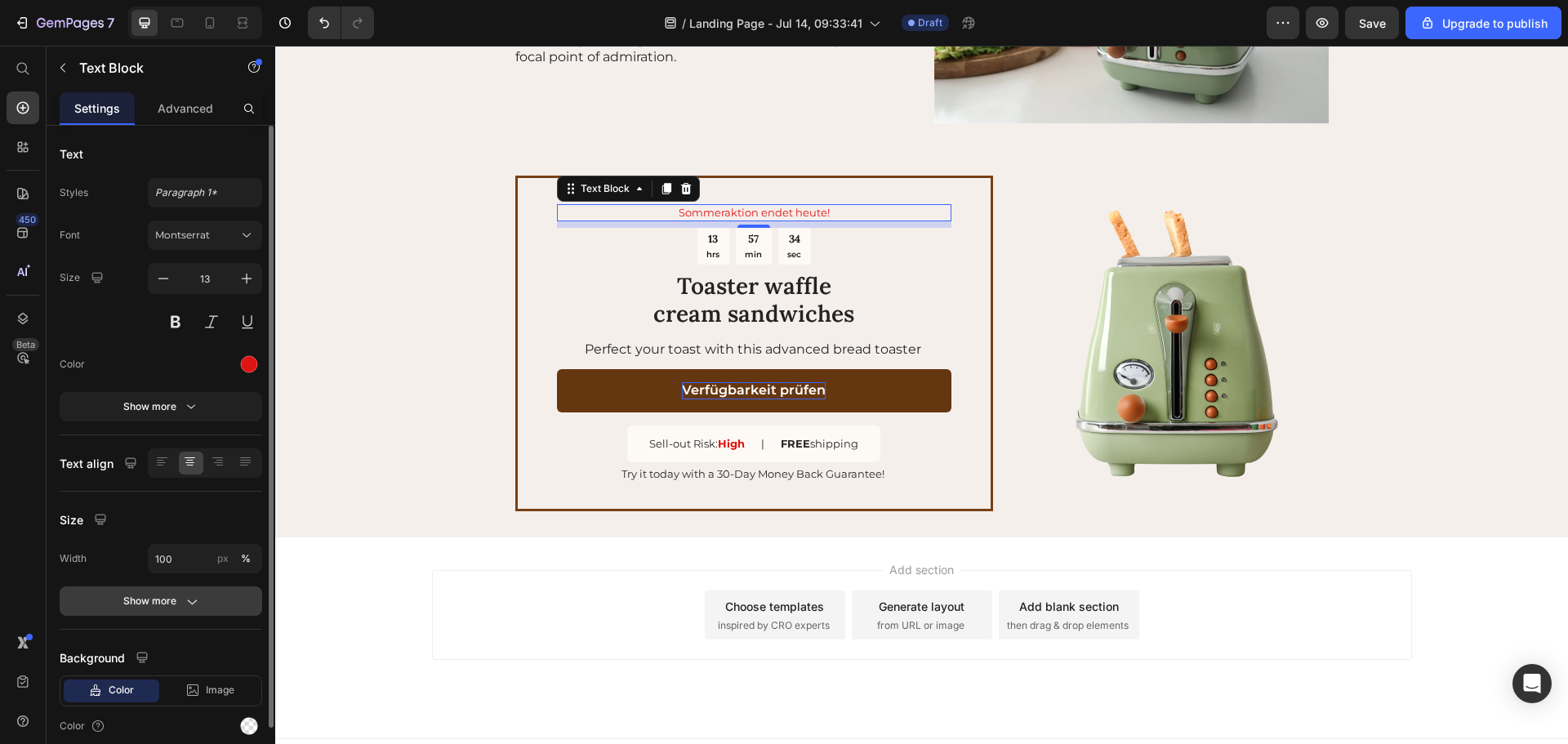 click on "Show more" 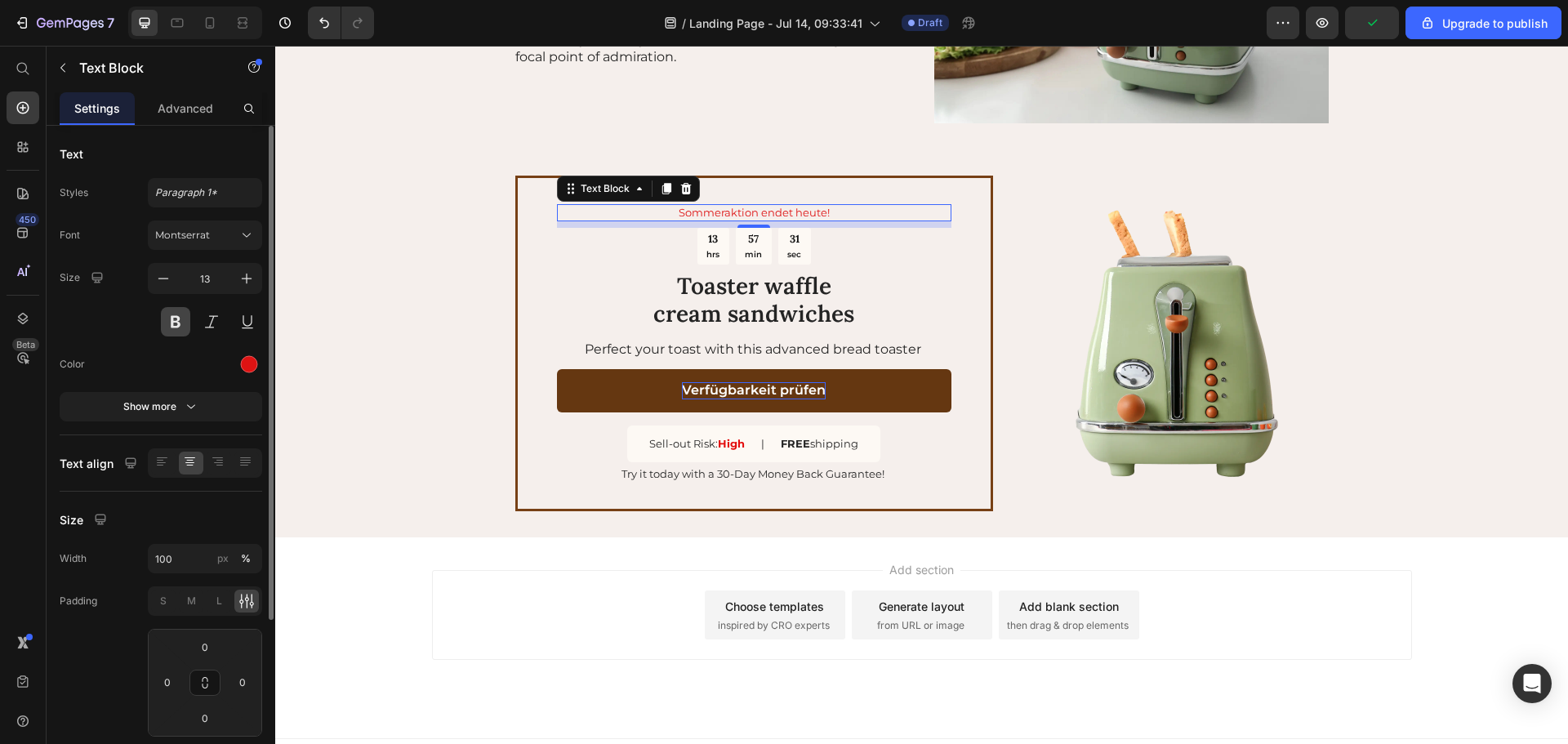 click at bounding box center [176, 322] 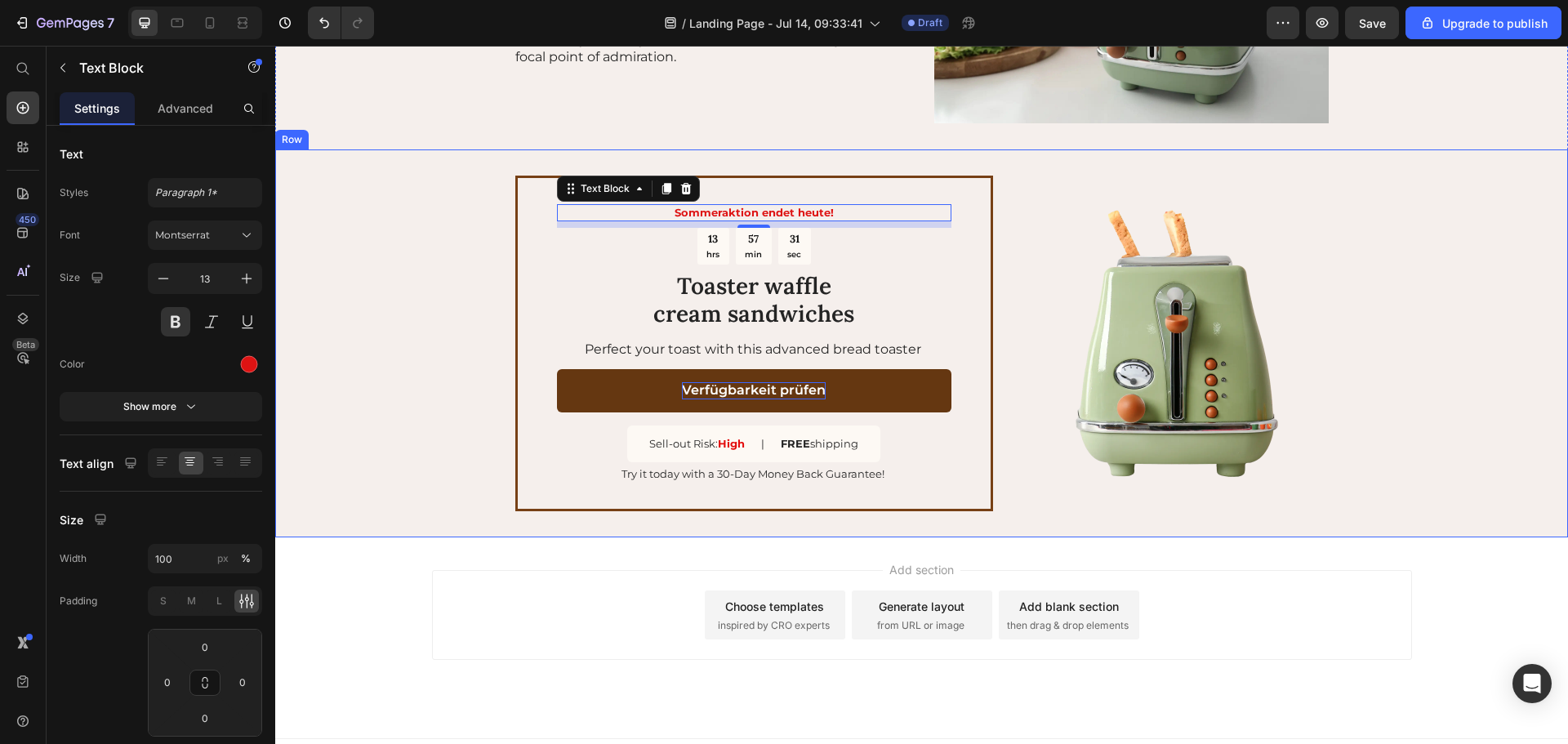 click on "Sommeraktion endet heute! Text Block   8 13 hrs 57 min 31 sec Countdown Timer Toaster waffle cream sandwiches Heading Perfect your toast with this advanced bread toaster Text Block Verfügbarkeit prüfen Button Sell-out Risk:  High Text Block | Text Block FREE  shipping Text Block Row Try it today with a 30-Day Money Back Guarantee! Text Block Row Image Row" at bounding box center [921, 343] 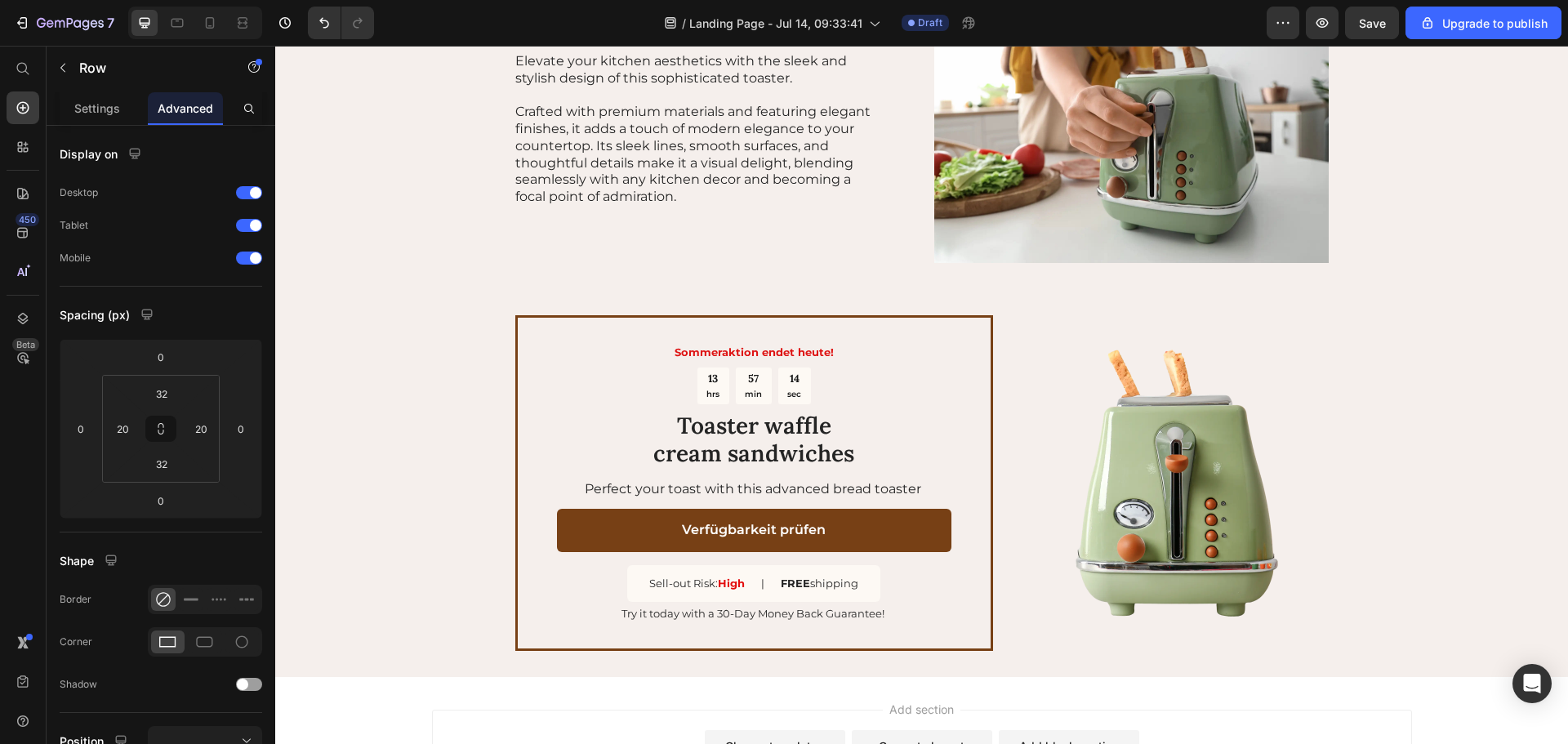 scroll, scrollTop: 2341, scrollLeft: 0, axis: vertical 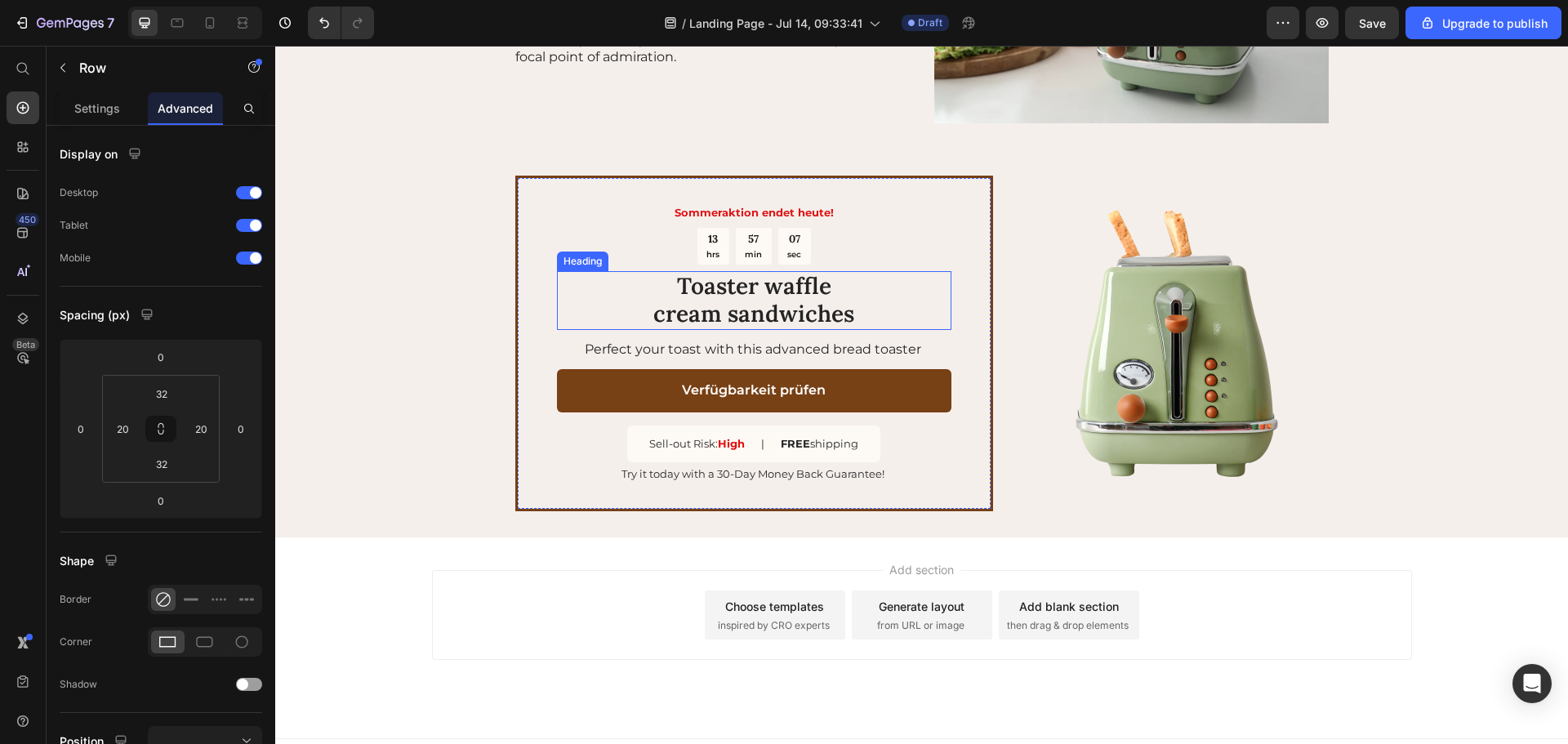 click on "Toaster waffle cream sandwiches" at bounding box center [754, 300] 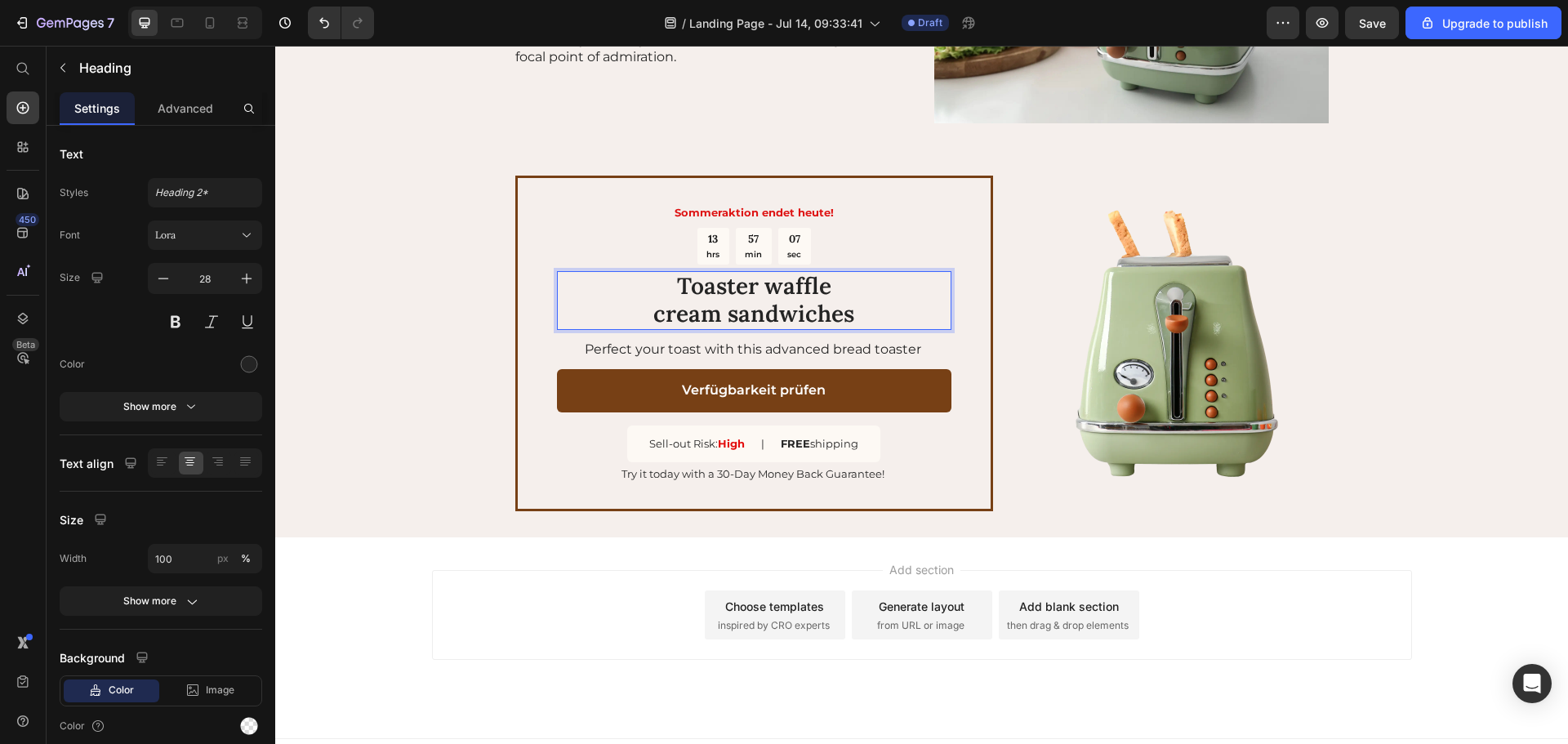click on "Toaster waffle cream sandwiches" at bounding box center (754, 300) 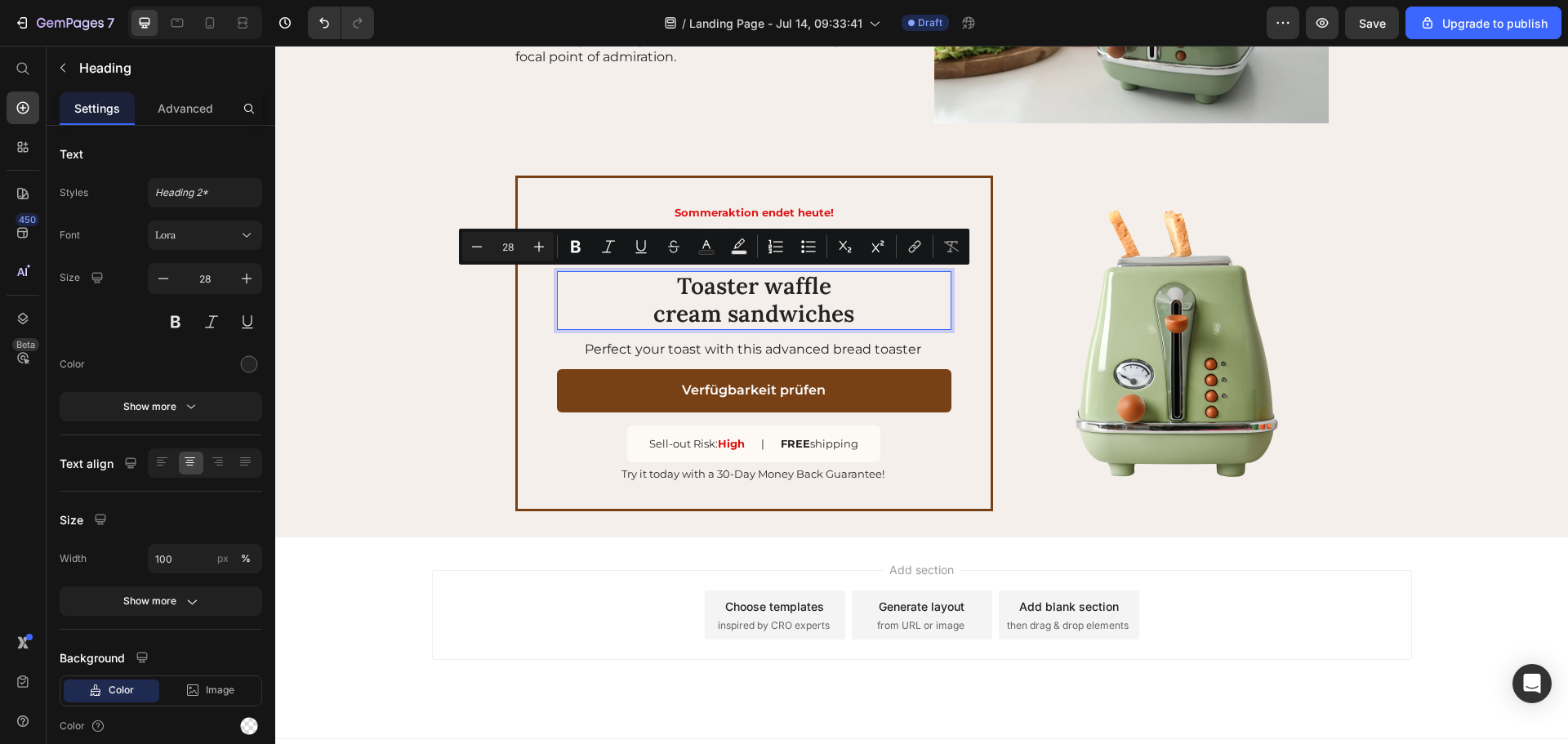 click on "Toaster waffle cream sandwiches" at bounding box center (754, 300) 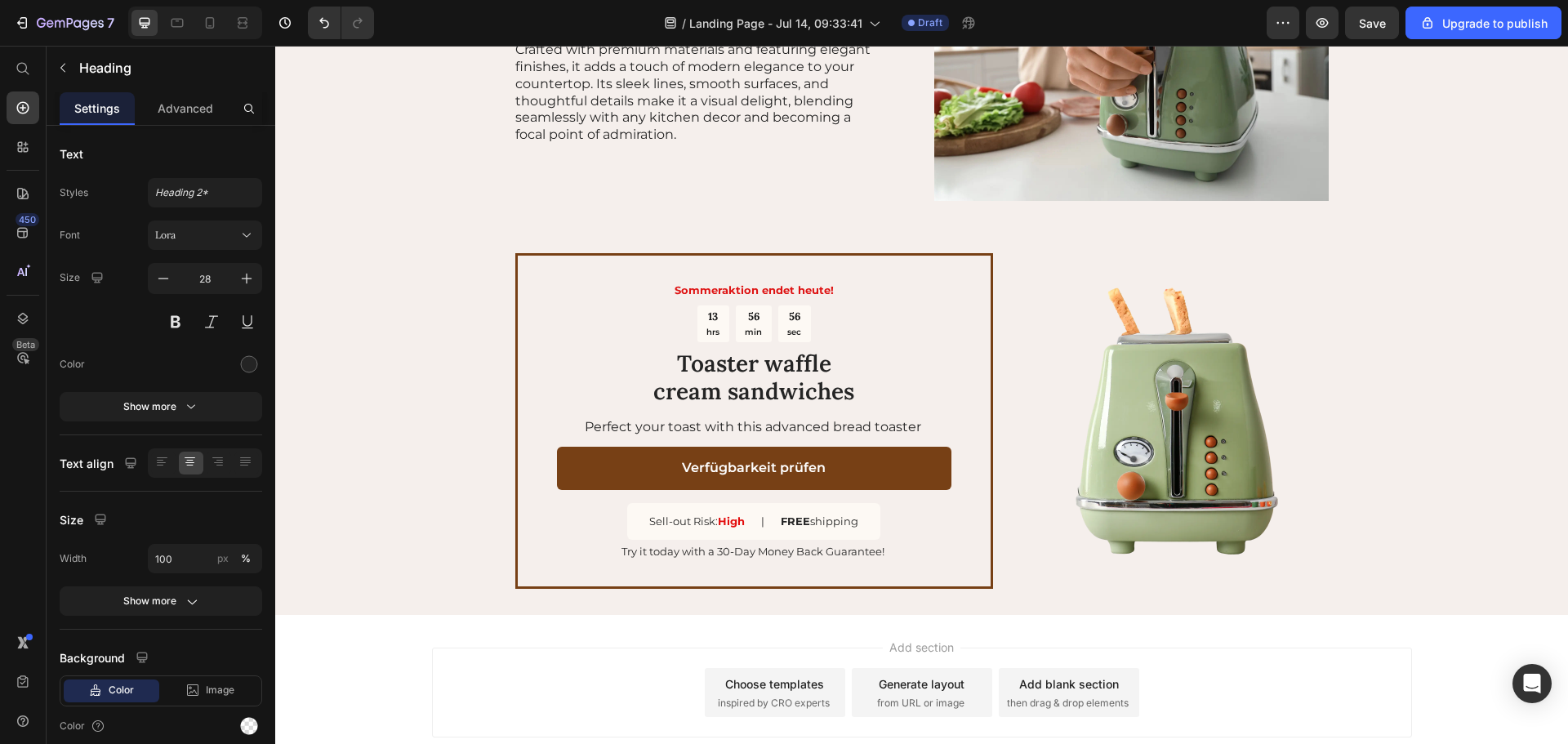 scroll, scrollTop: 2261, scrollLeft: 0, axis: vertical 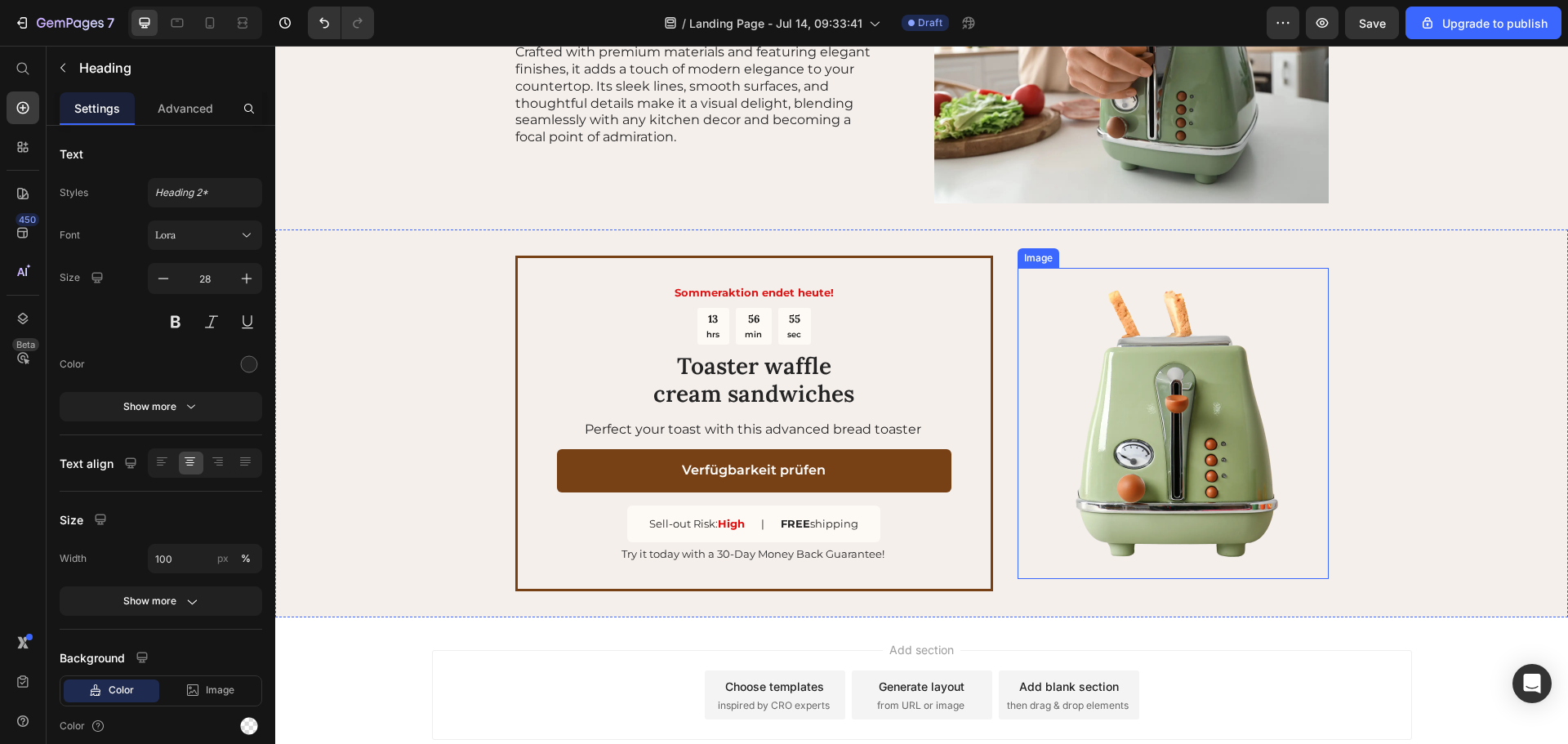 click at bounding box center [1173, 423] 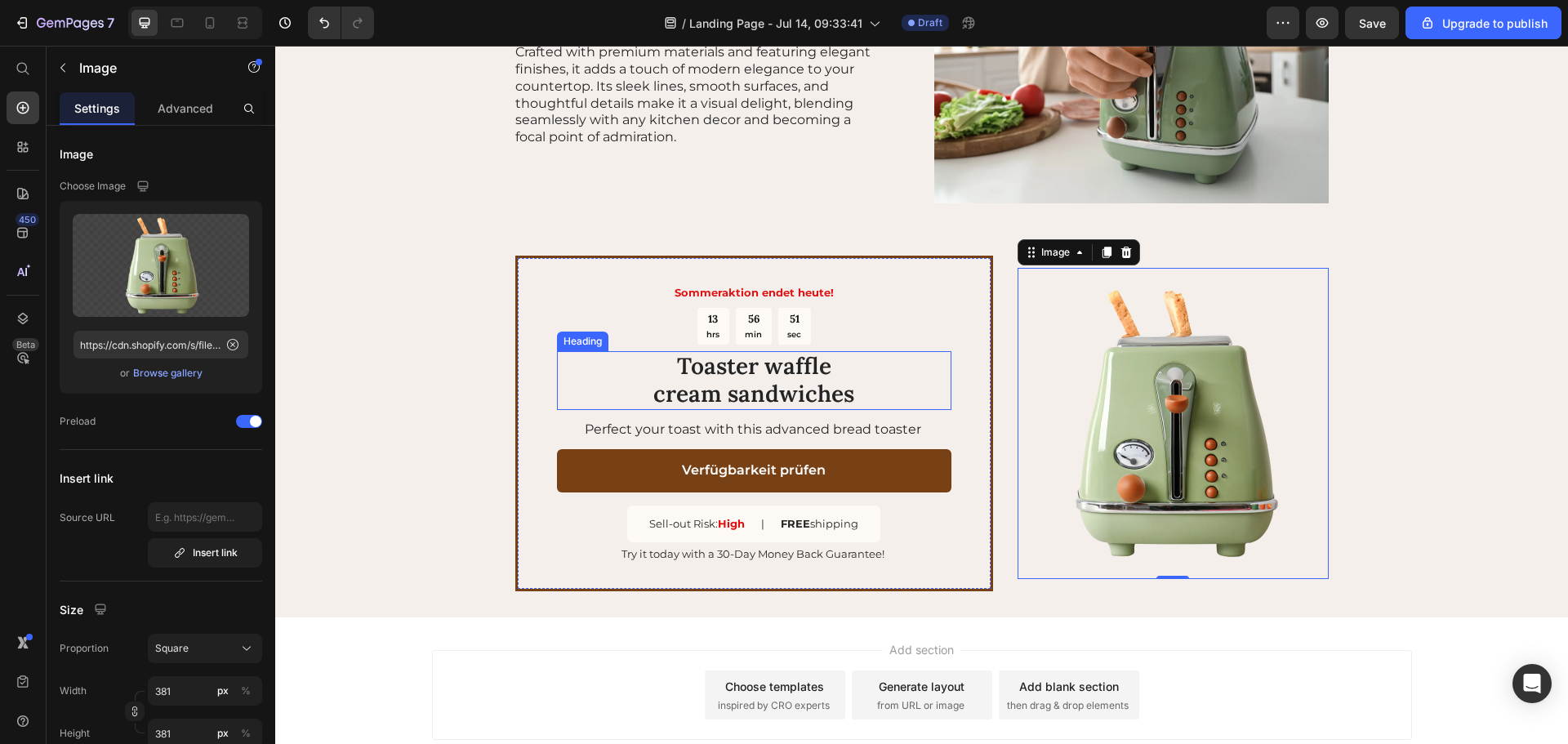 click on "Toaster waffle cream sandwiches" at bounding box center [754, 380] 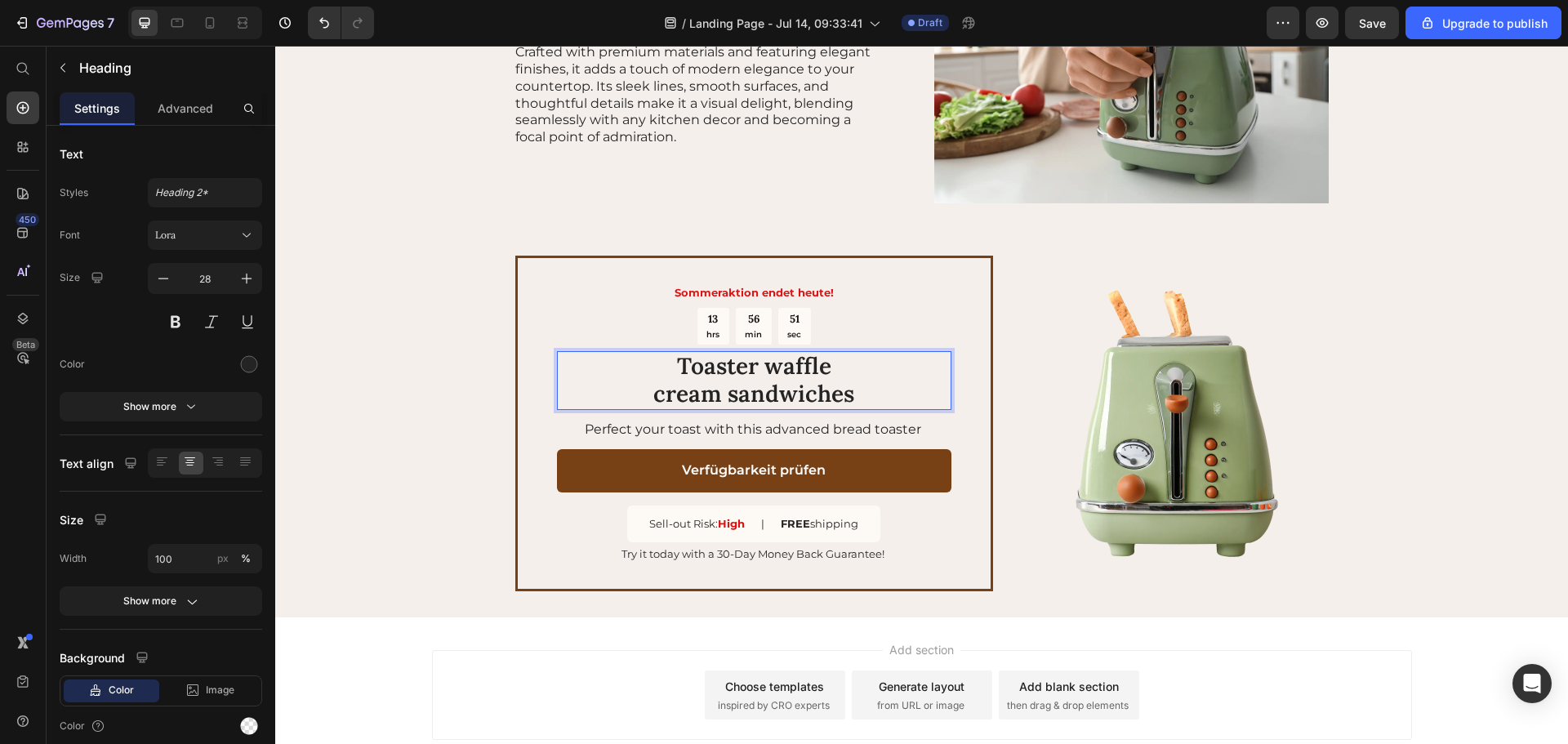 click on "Toaster waffle cream sandwiches" at bounding box center [754, 380] 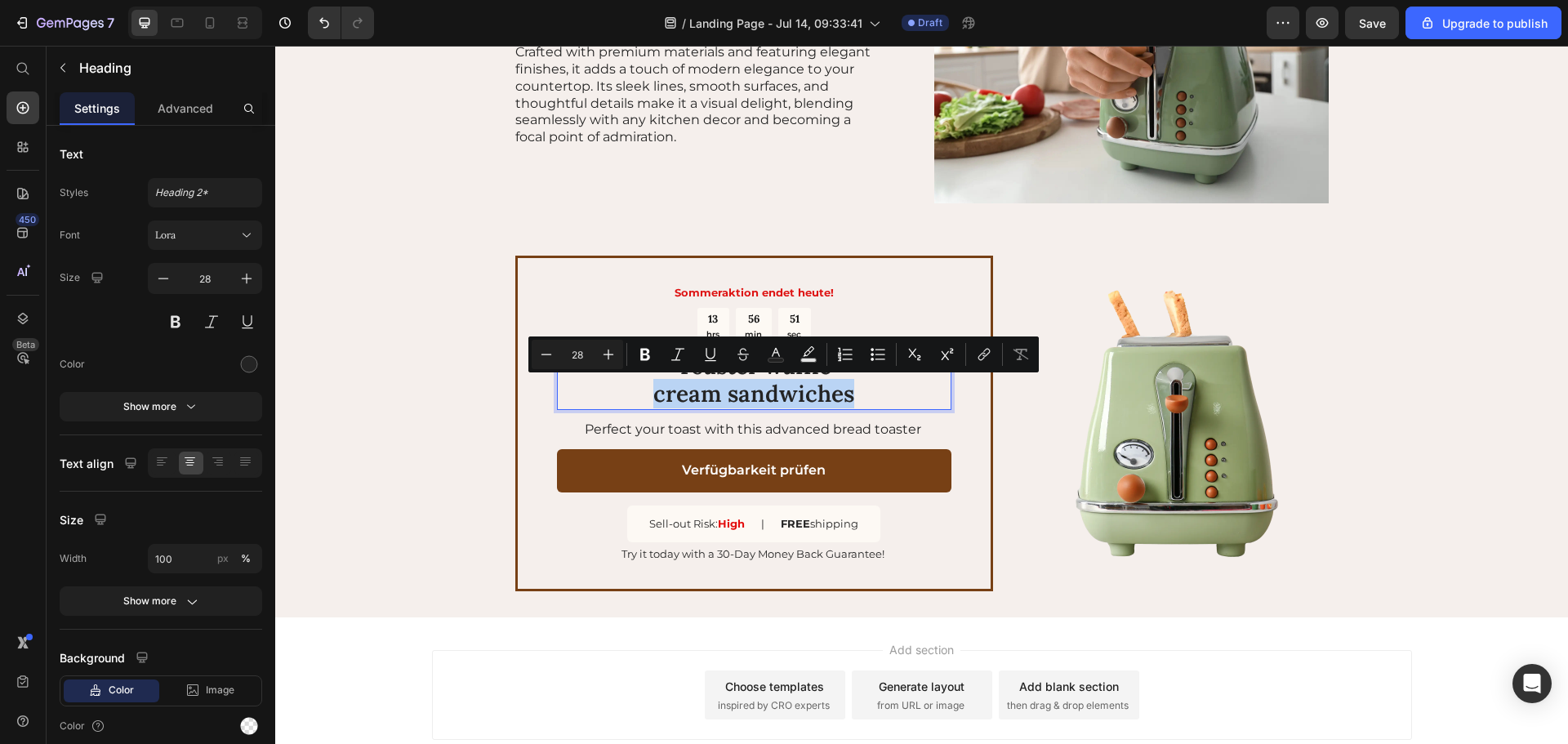 click on "Toaster waffle cream sandwiches" at bounding box center [754, 380] 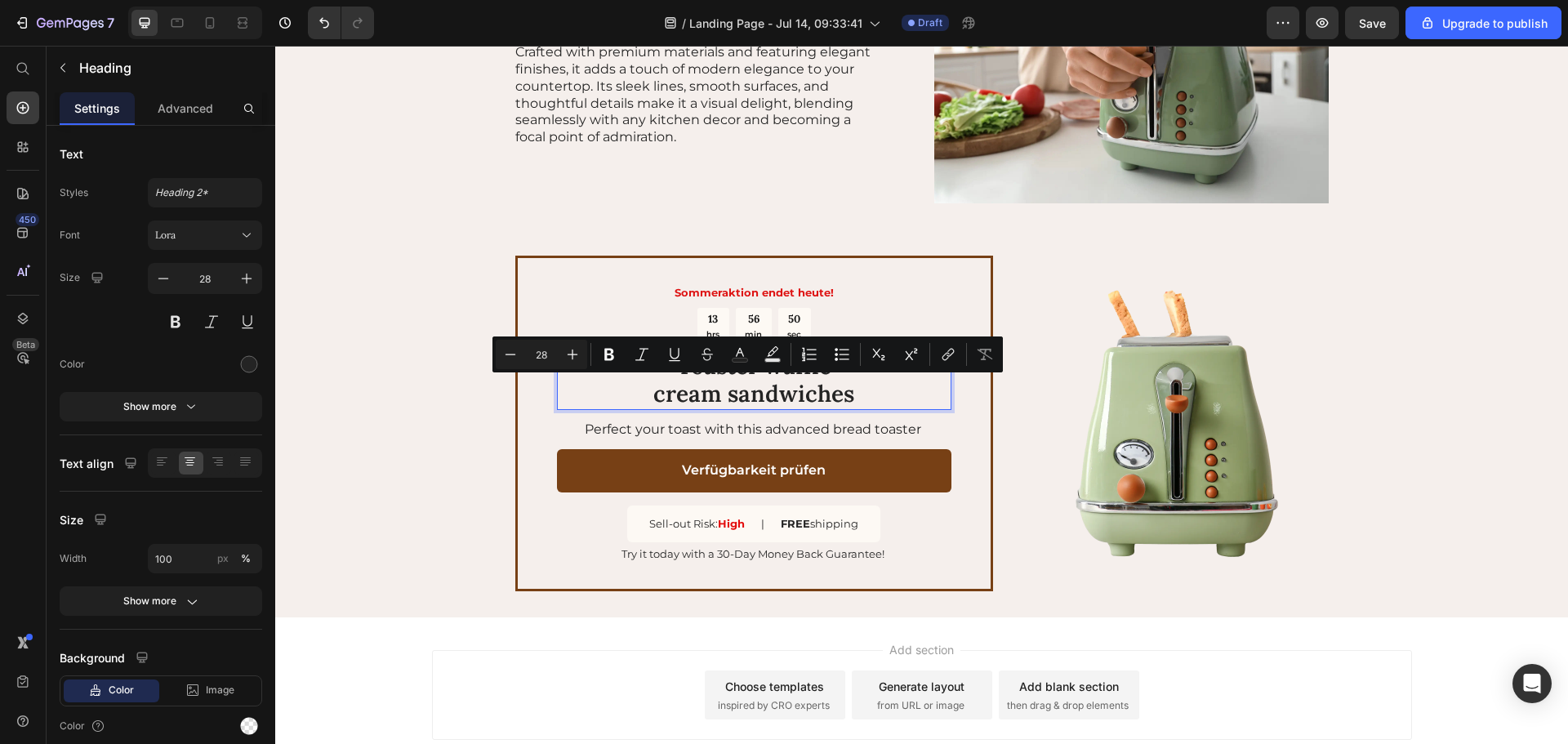 click on "Toaster waffle cream sandwiches" at bounding box center (754, 380) 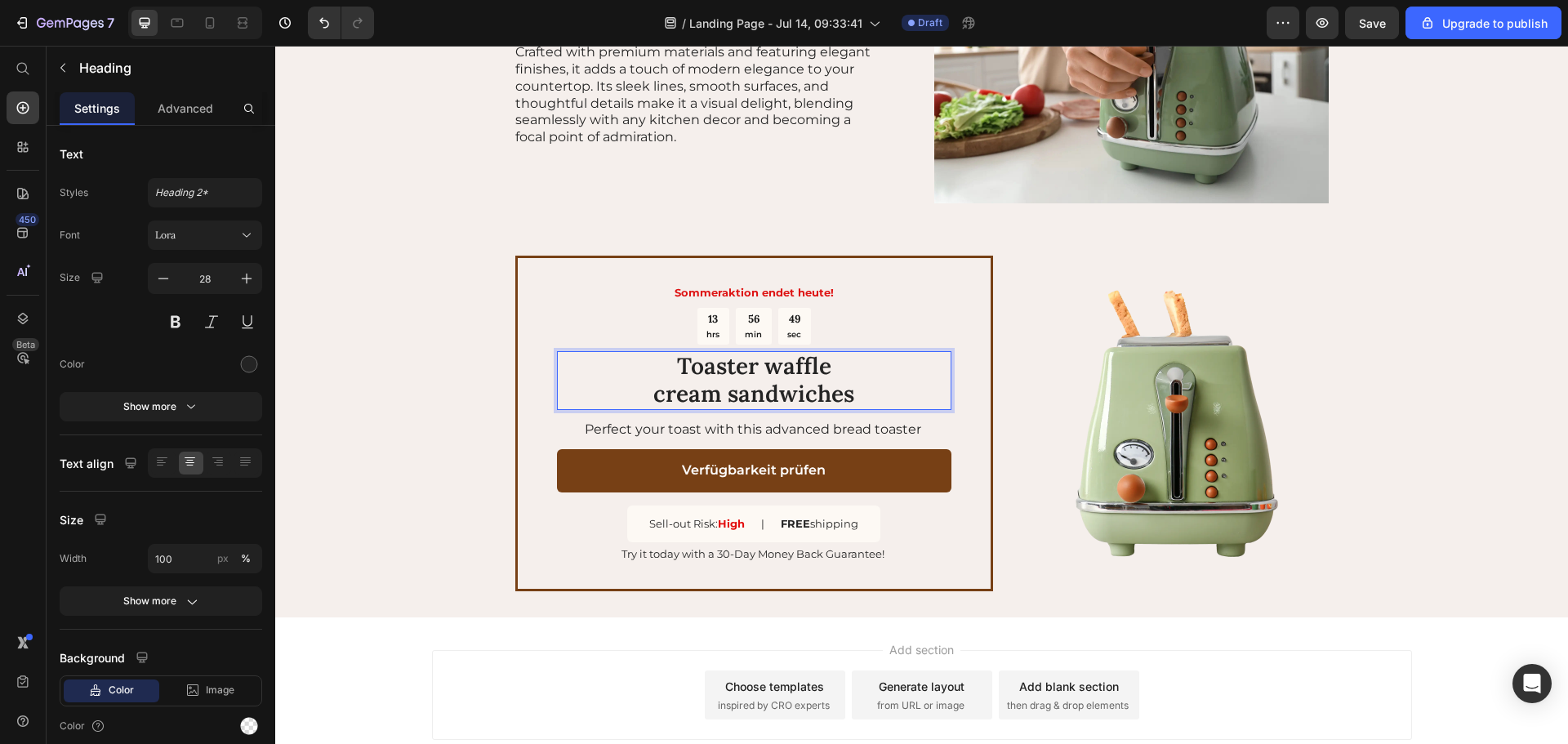 click on "Toaster waffle cream sandwiches" at bounding box center (754, 380) 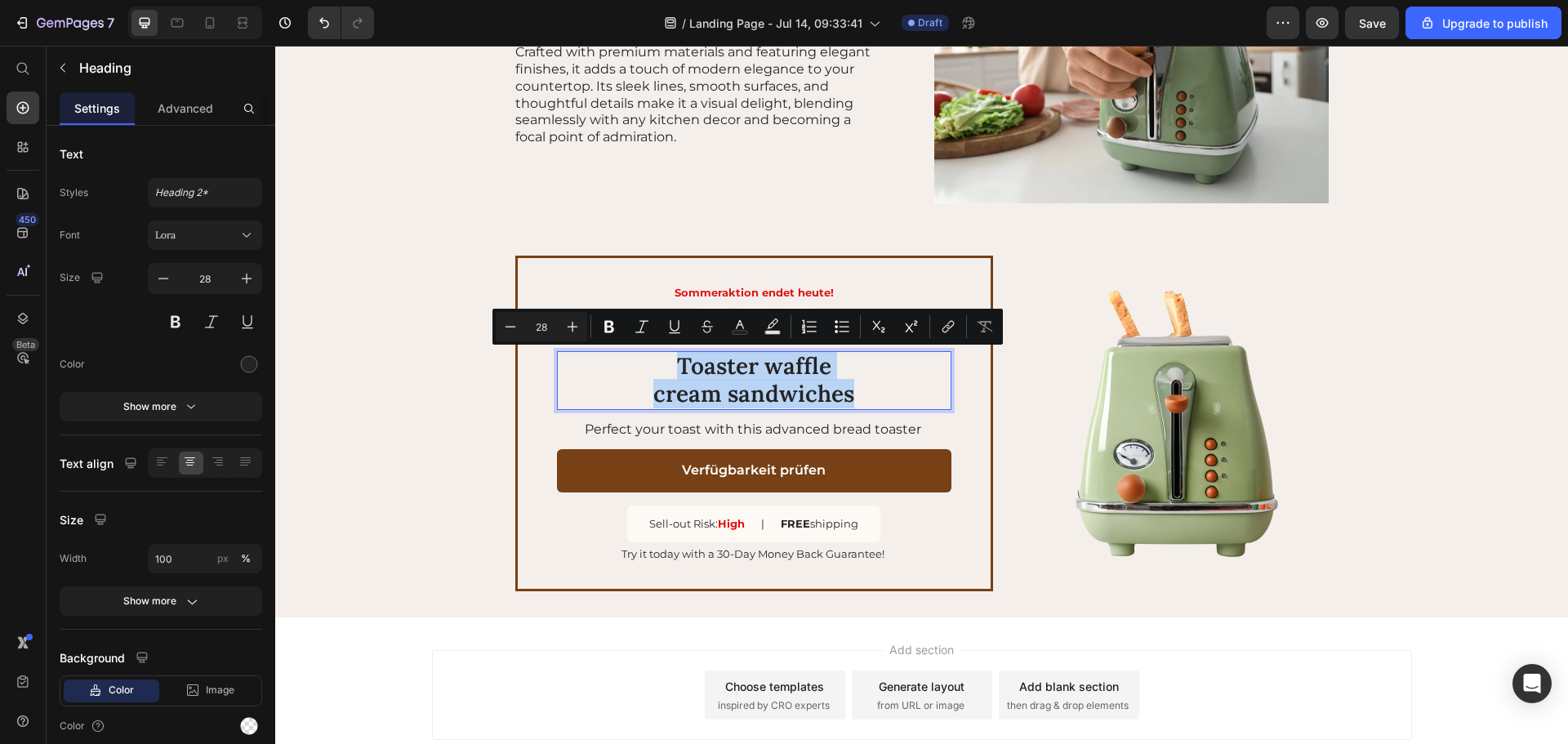drag, startPoint x: 675, startPoint y: 359, endPoint x: 860, endPoint y: 391, distance: 187.74717 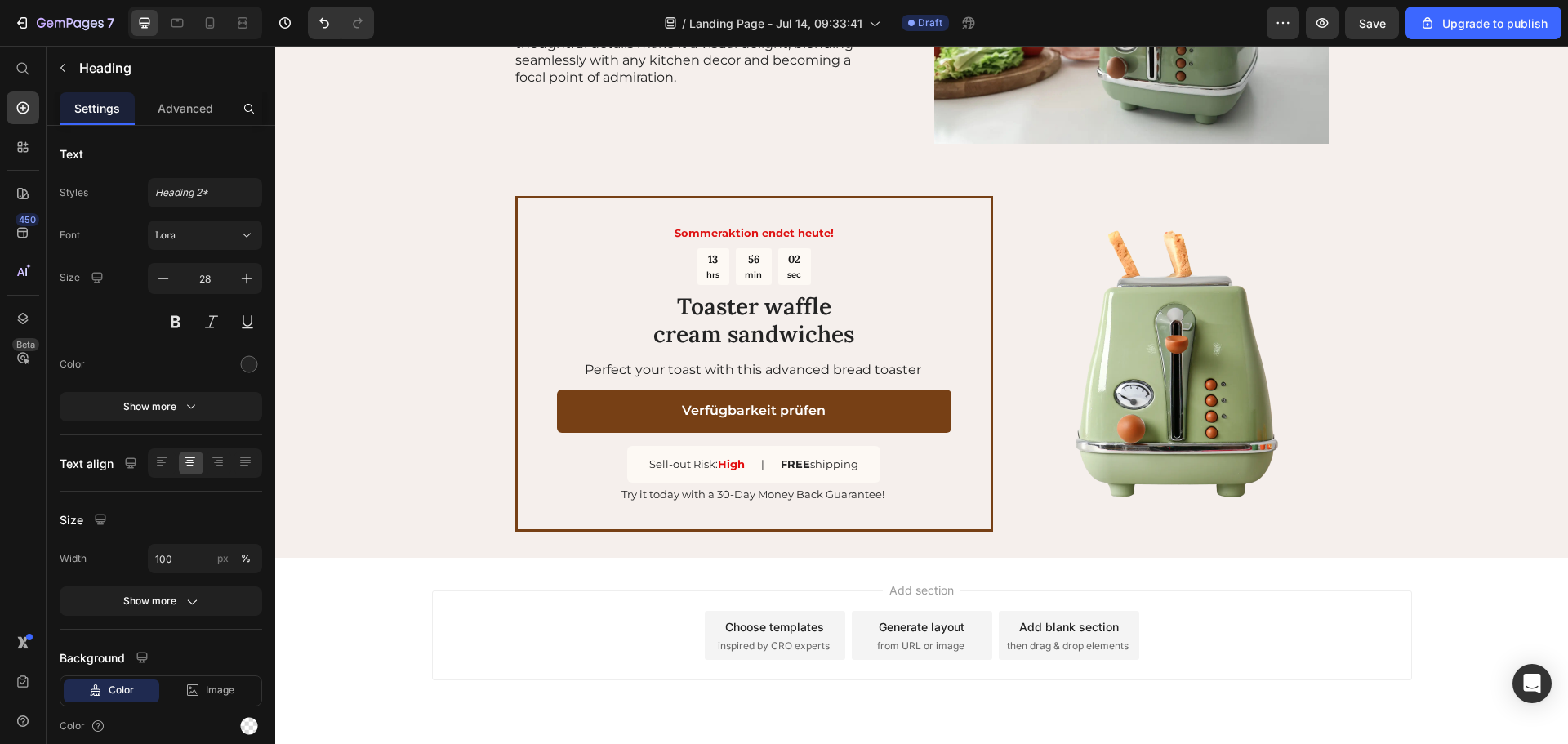 scroll, scrollTop: 2341, scrollLeft: 0, axis: vertical 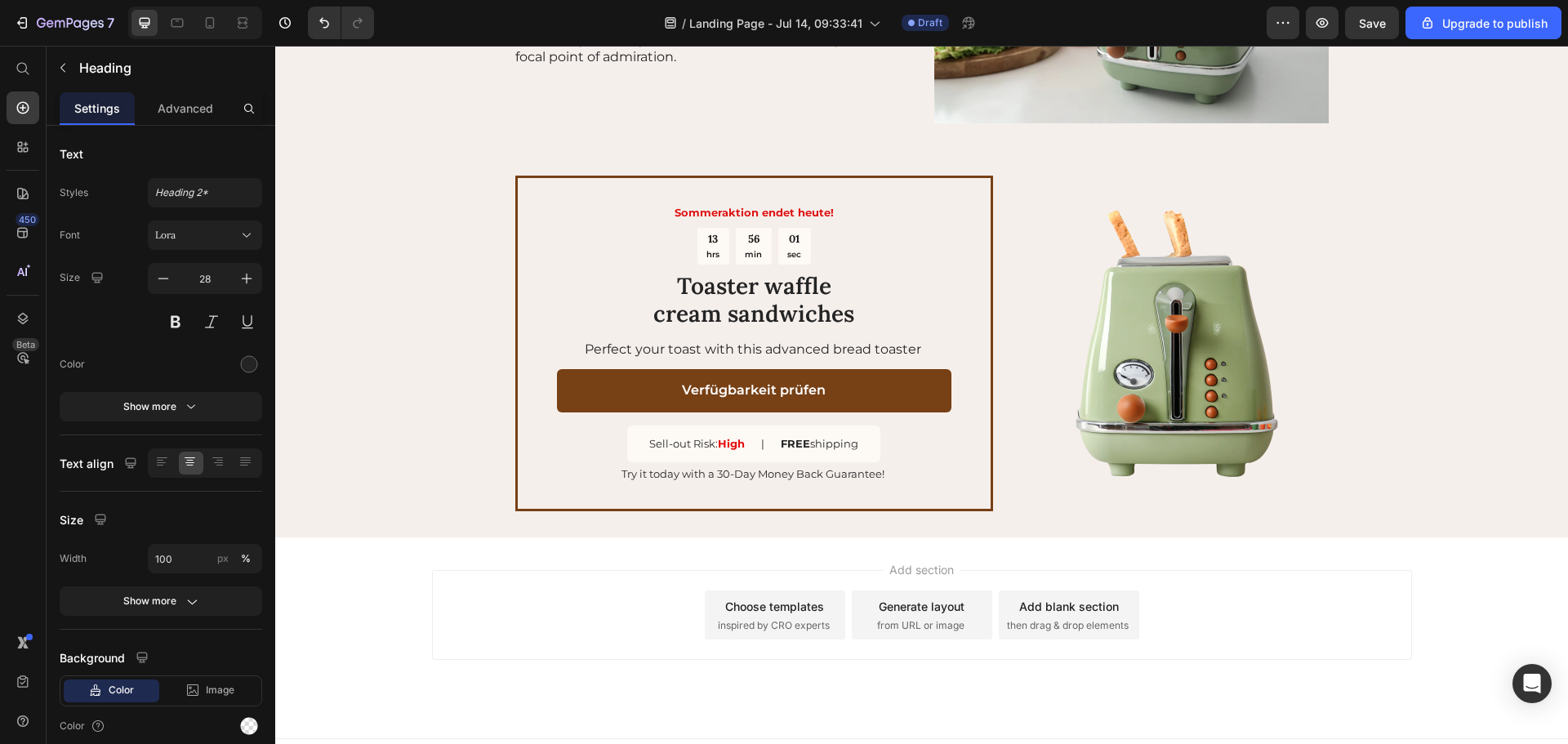 click on "Toaster waffle cream sandwiches" at bounding box center (754, 300) 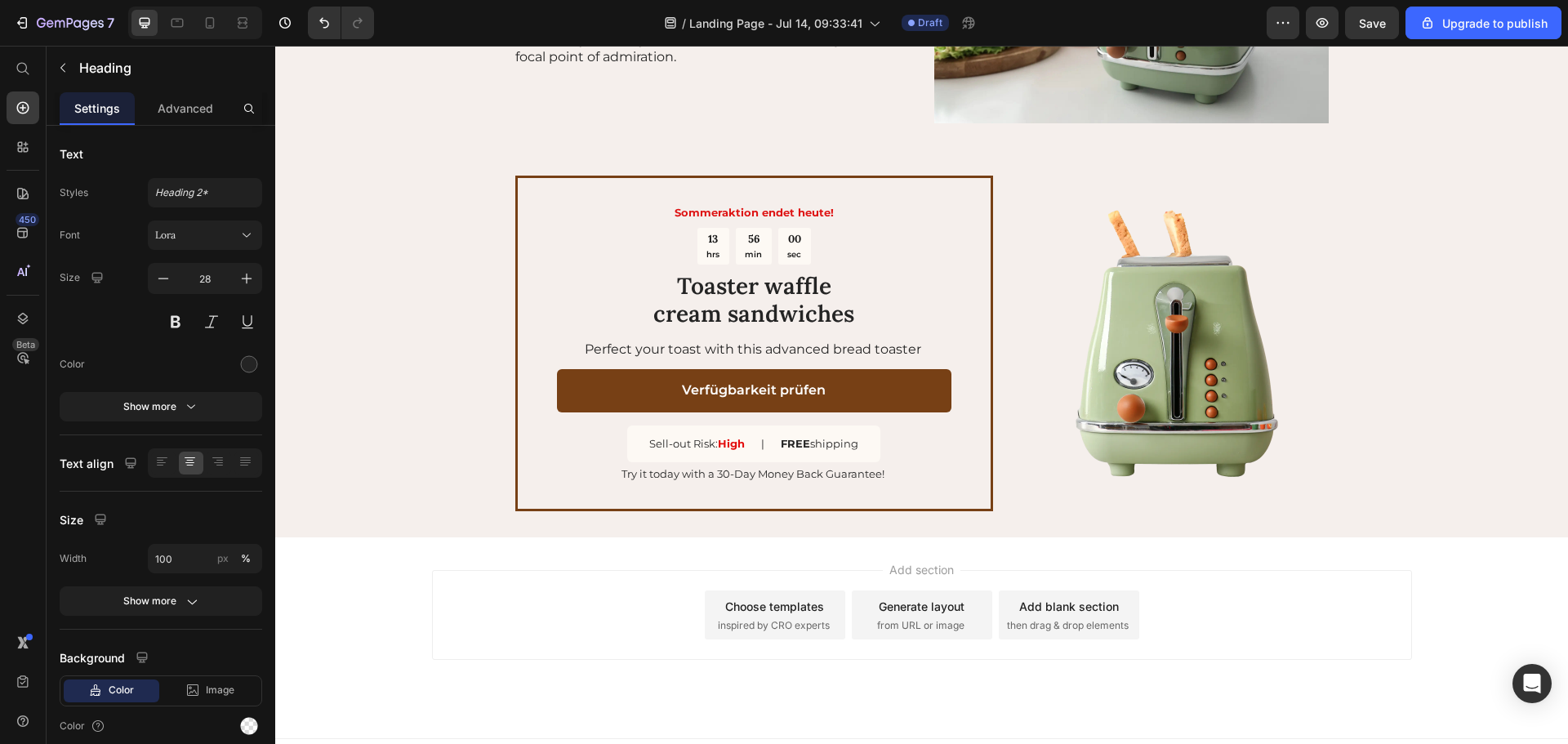 click on "Toaster waffle cream sandwiches" at bounding box center [754, 300] 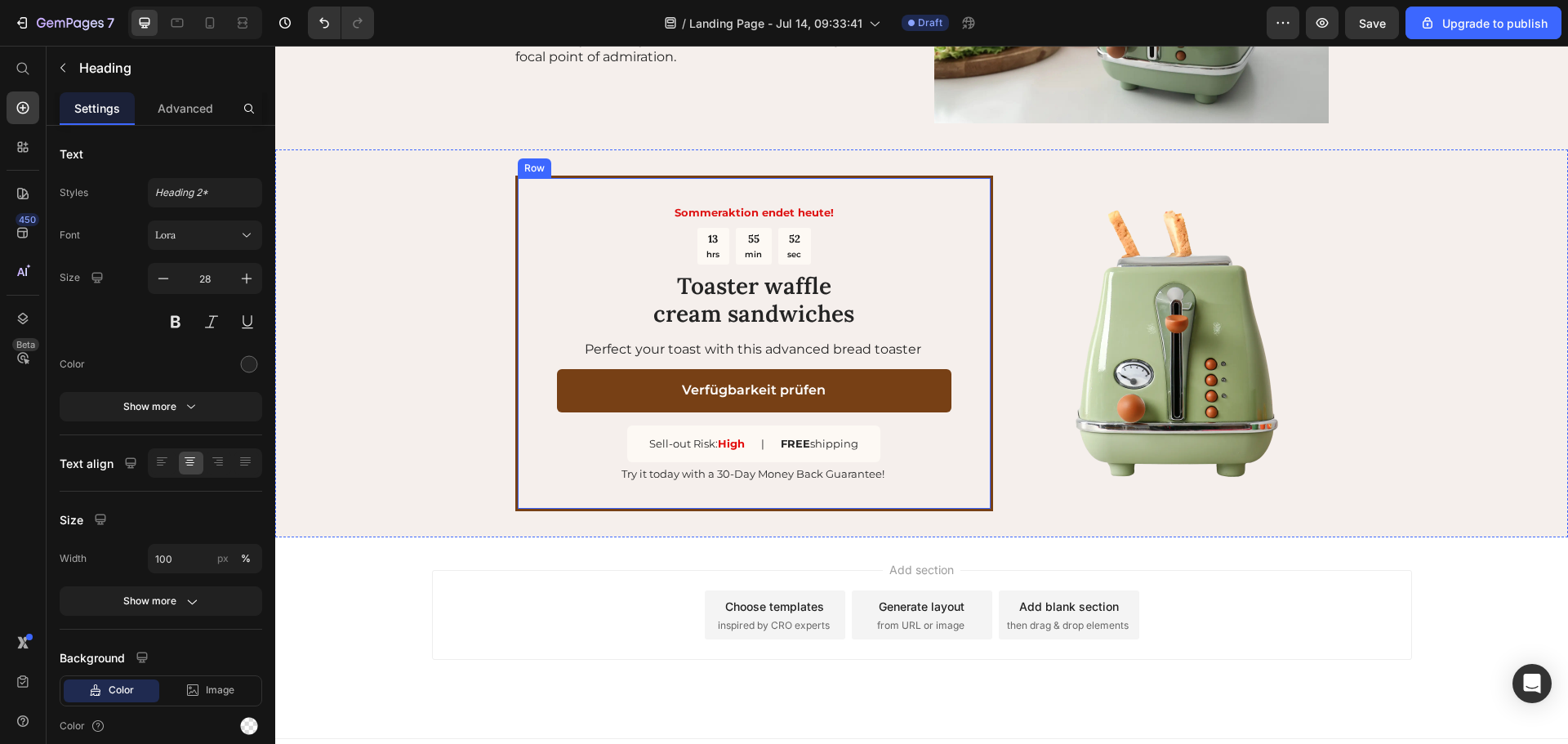 click on "13 hrs 55 min 52 sec" at bounding box center [754, 247] 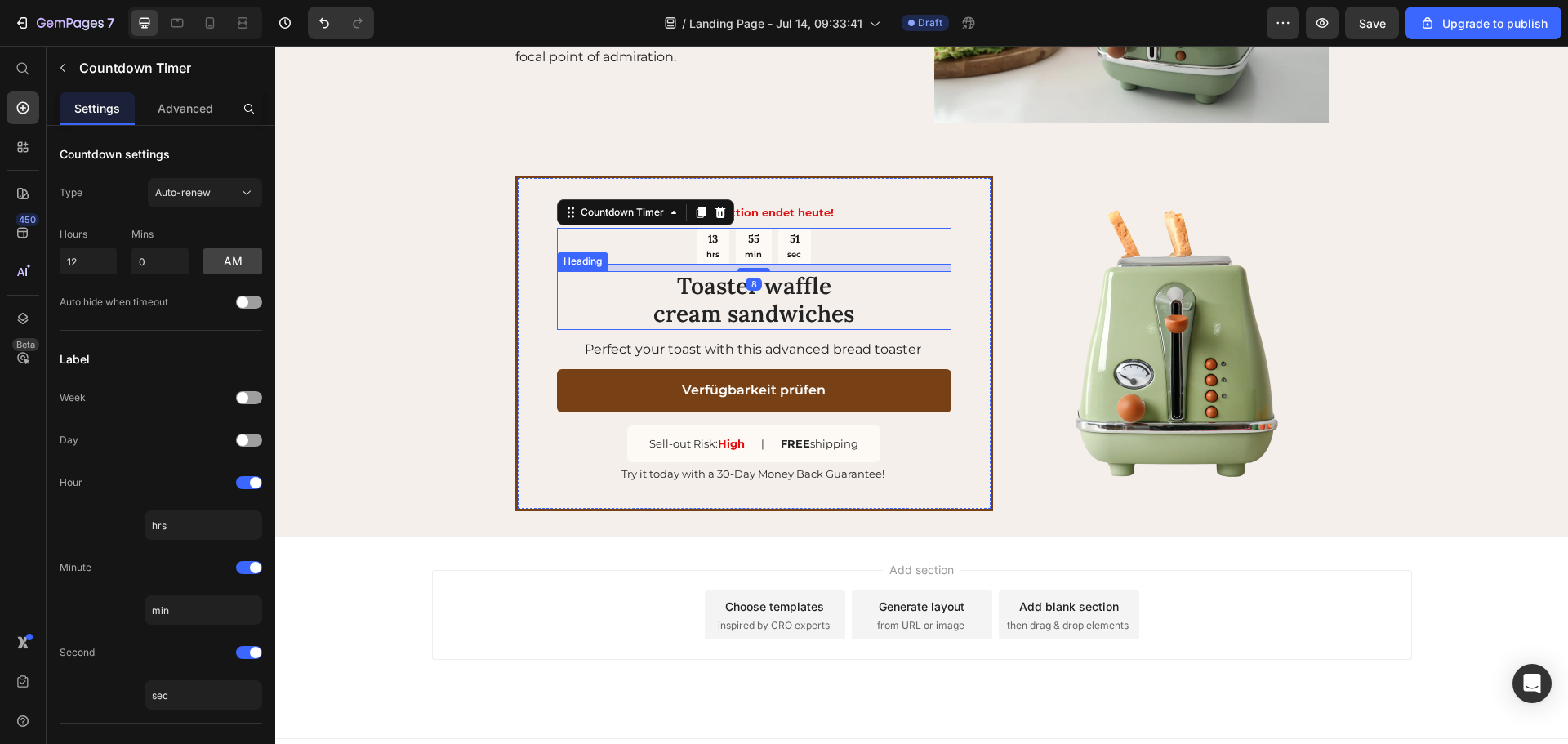 click on "Toaster waffle cream sandwiches" at bounding box center (754, 300) 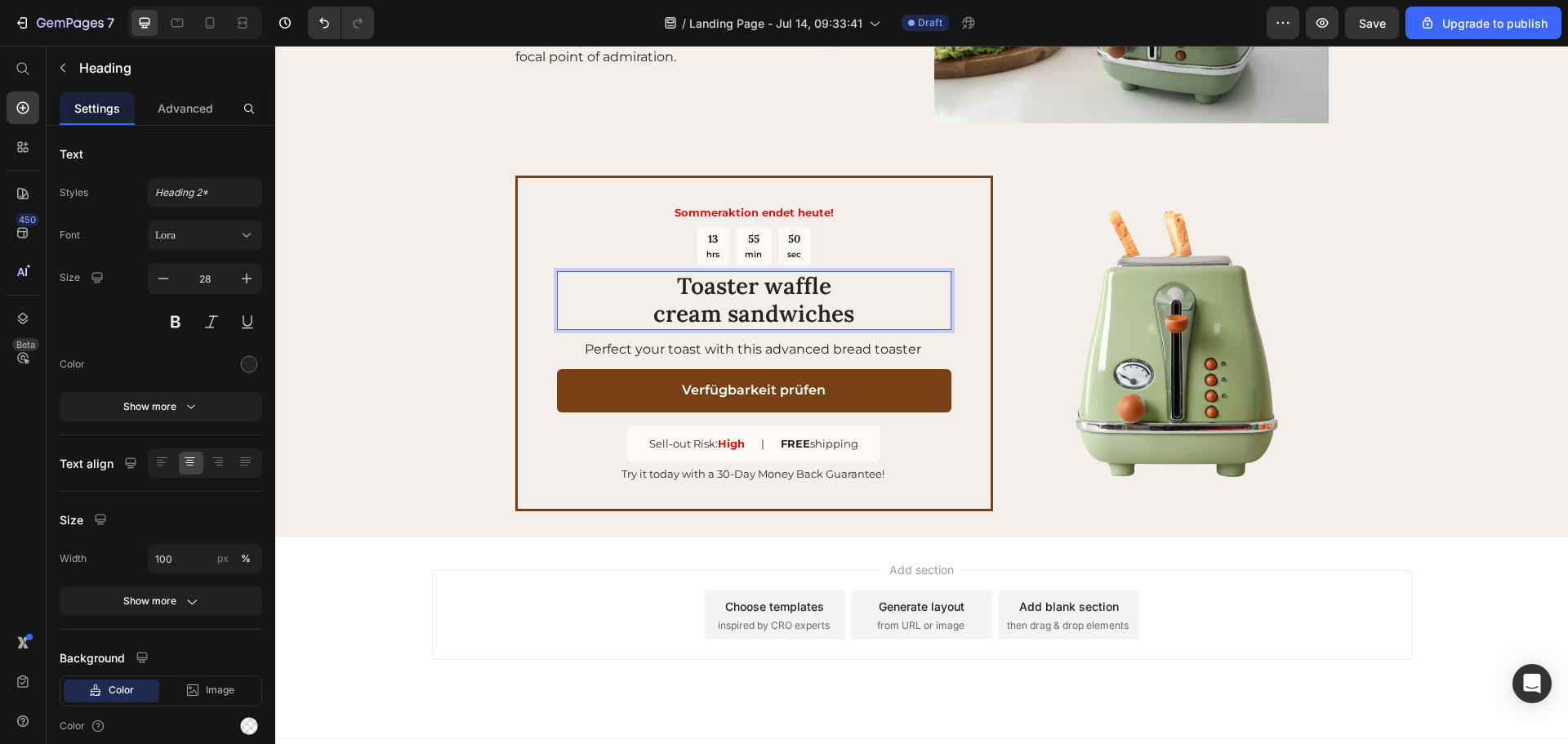 click on "Toaster waffle cream sandwiches" at bounding box center [754, 300] 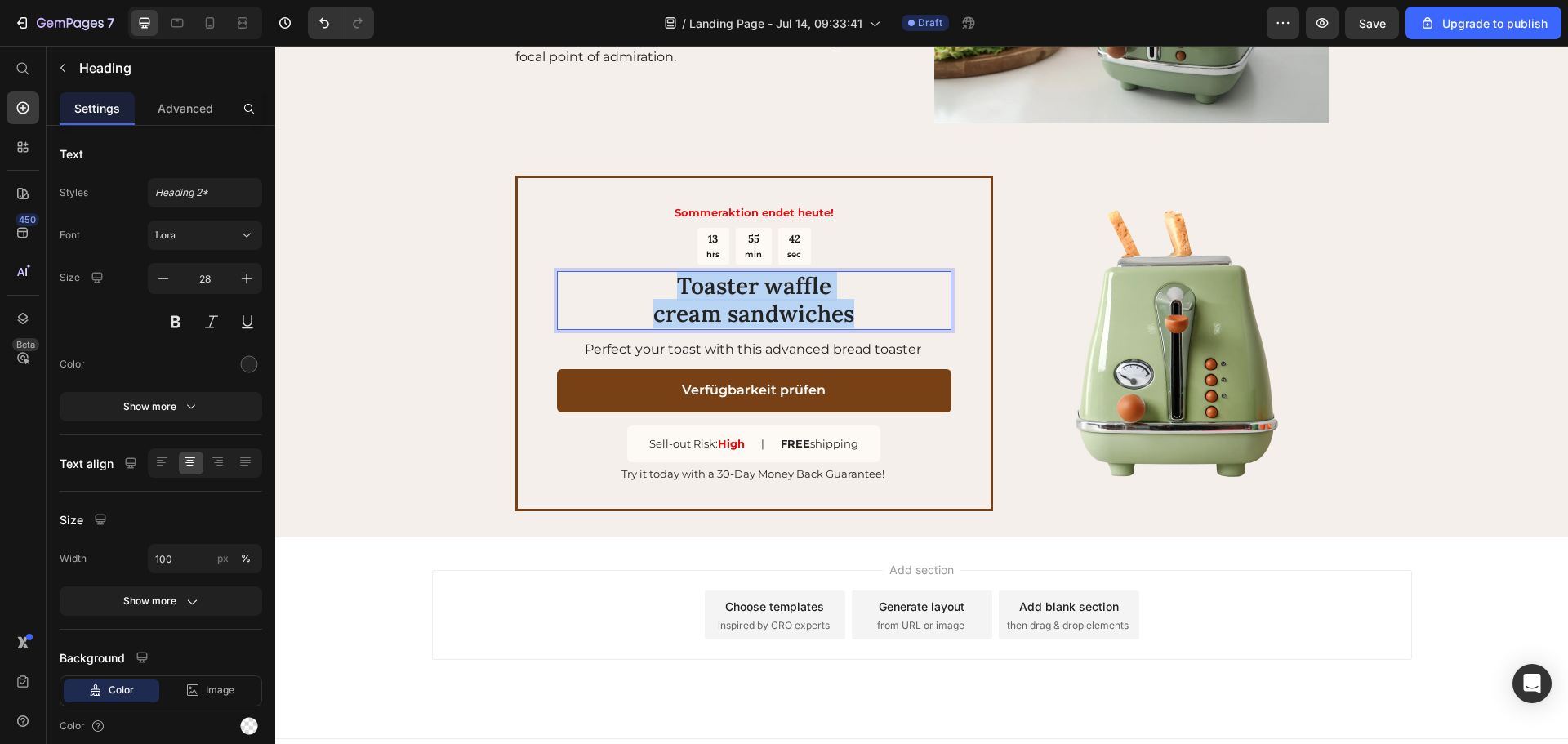 drag, startPoint x: 848, startPoint y: 319, endPoint x: 658, endPoint y: 287, distance: 192.67589 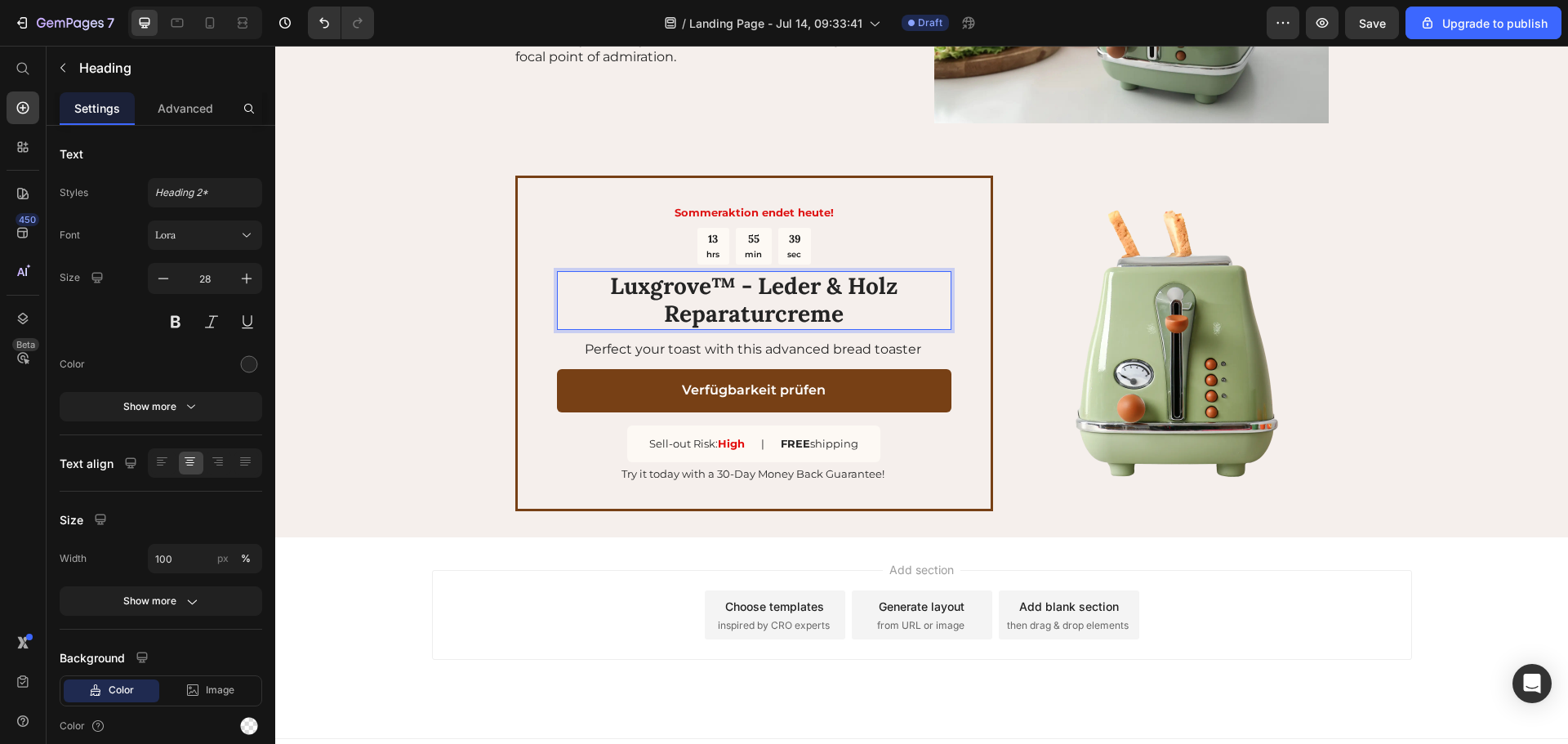click on "Add section Choose templates inspired by CRO experts Generate layout from URL or image Add blank section then drag & drop elements" at bounding box center (922, 615) 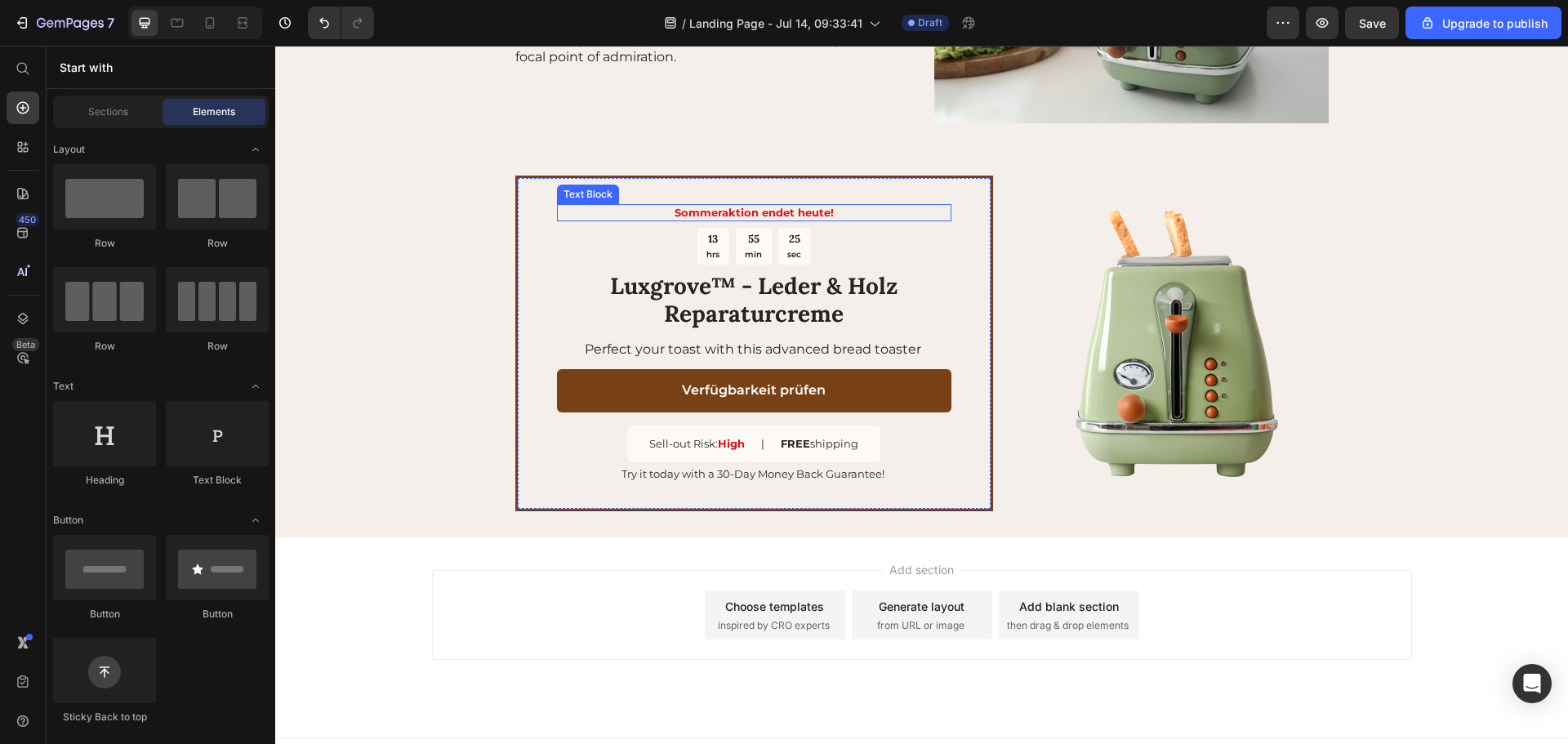 click on "Sommeraktion endet heute!" at bounding box center (754, 212) 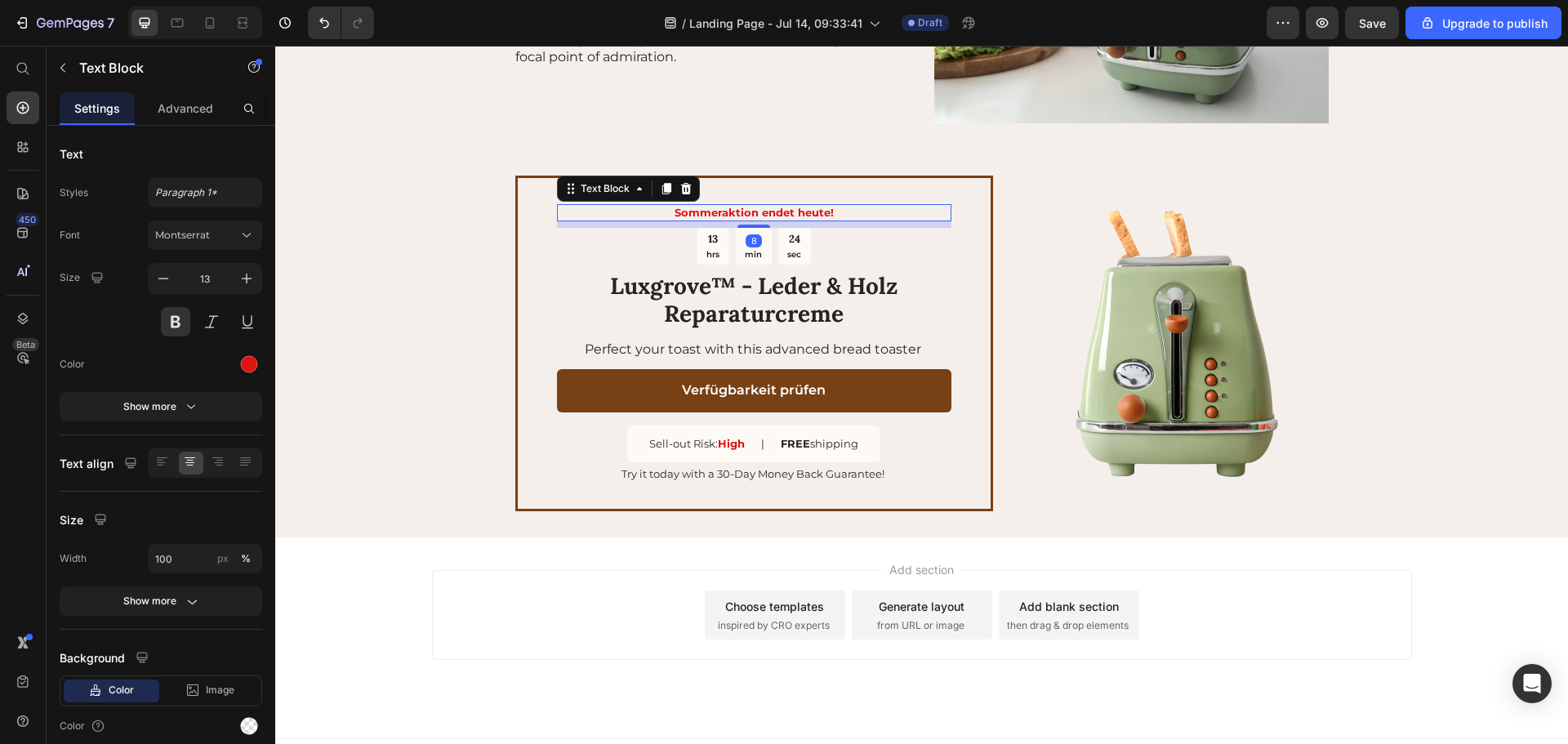 click on "Sommeraktion endet heute!" at bounding box center [754, 212] 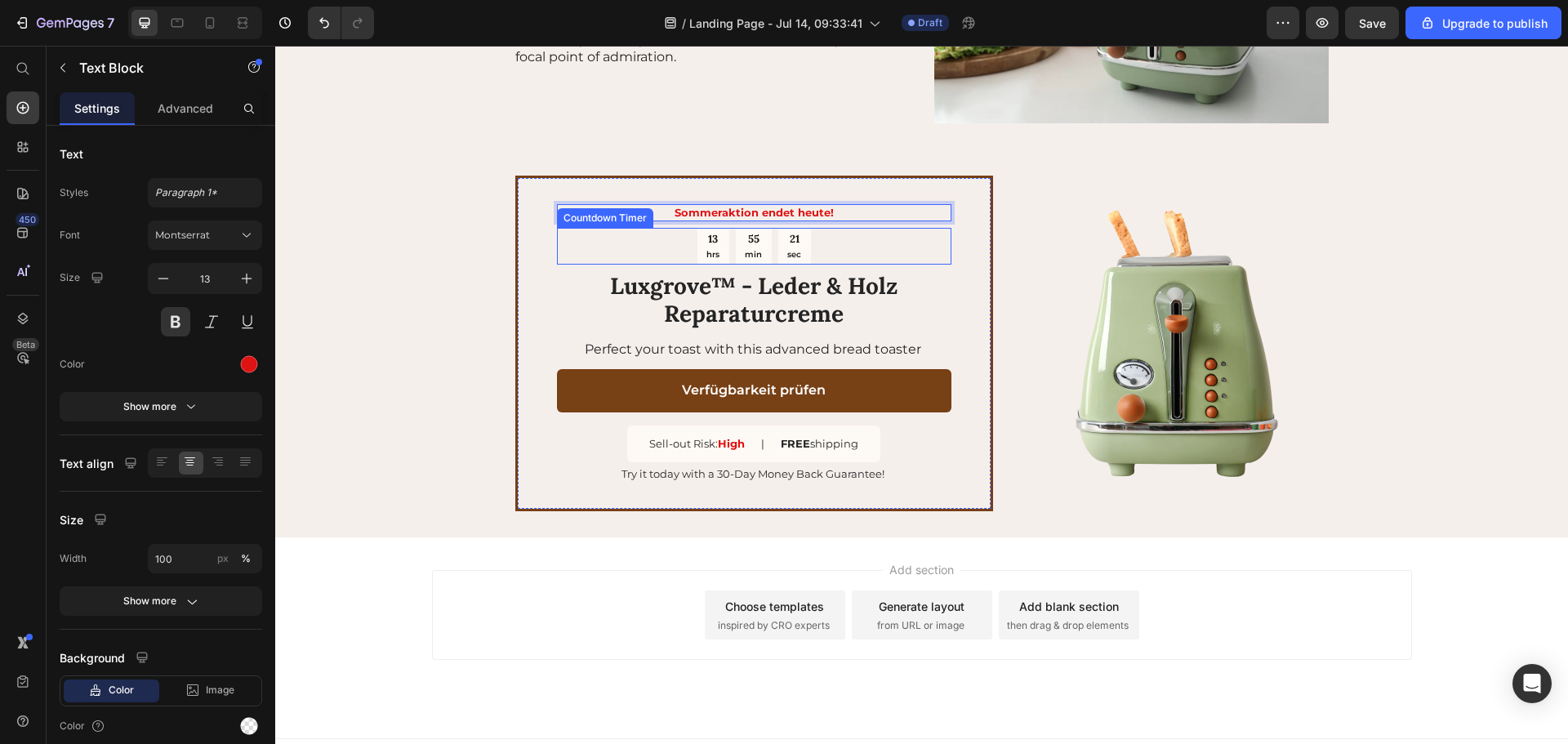 click on "13 hrs 55 min 21 sec" at bounding box center (754, 247) 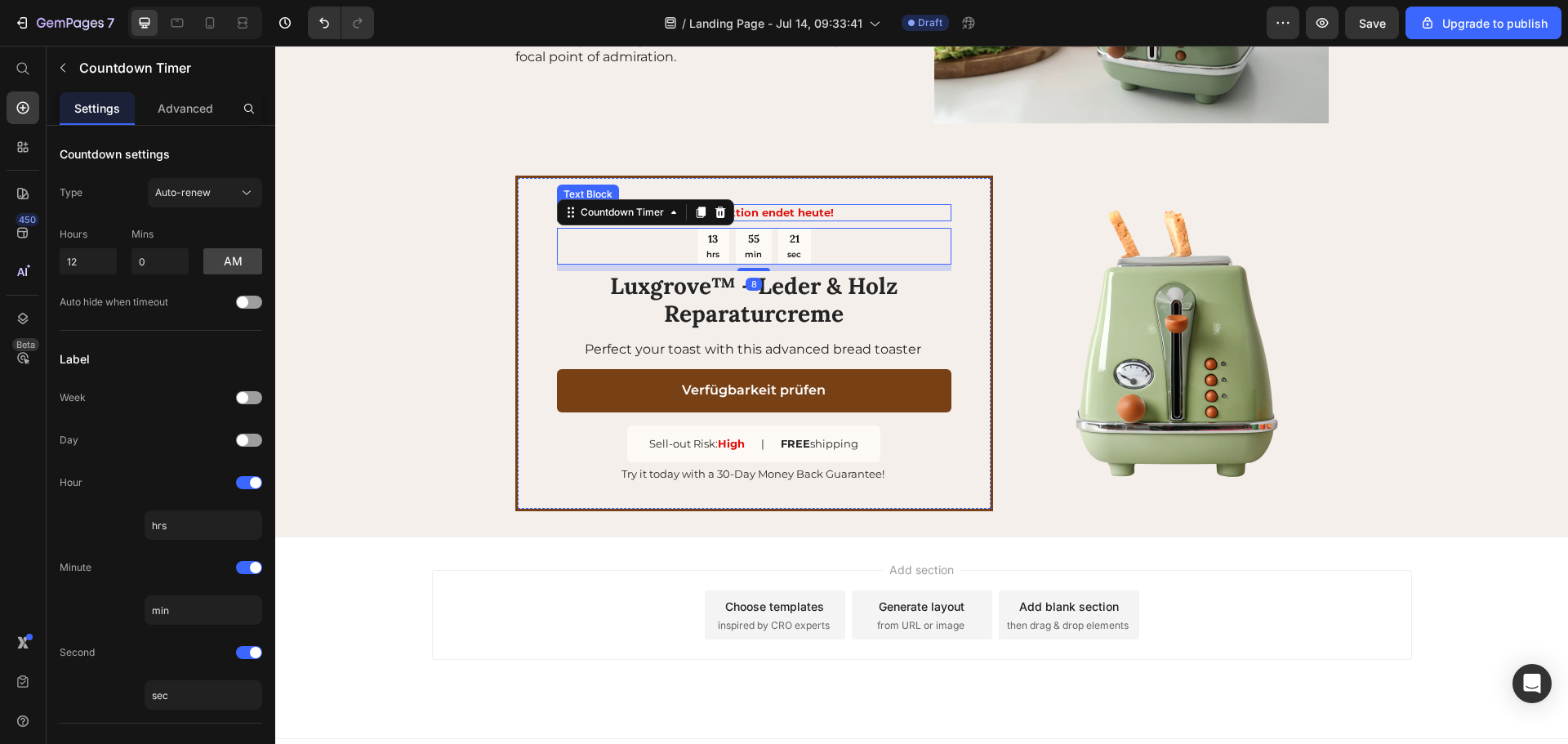 click on "Sommeraktion endet heute!" at bounding box center (754, 212) 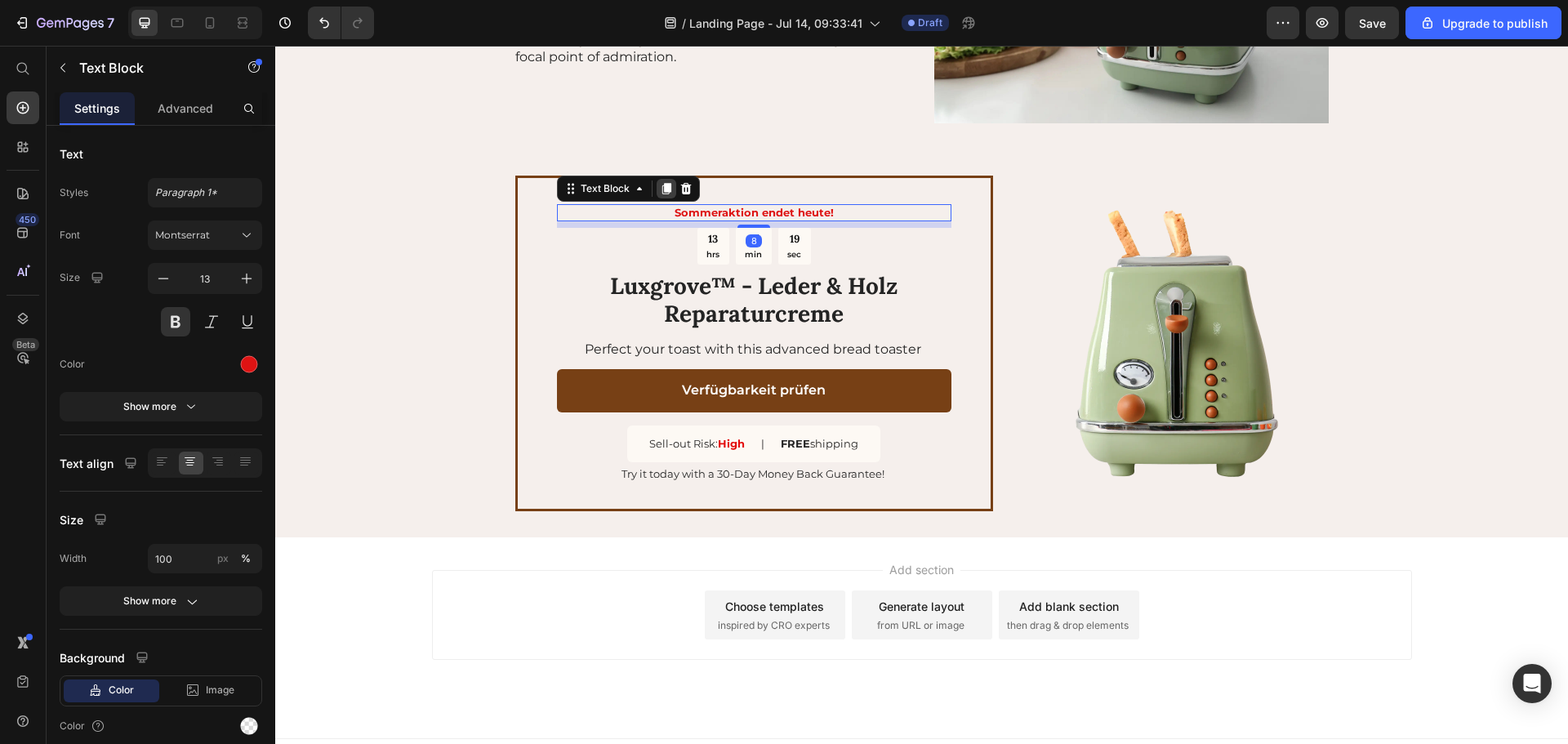 click 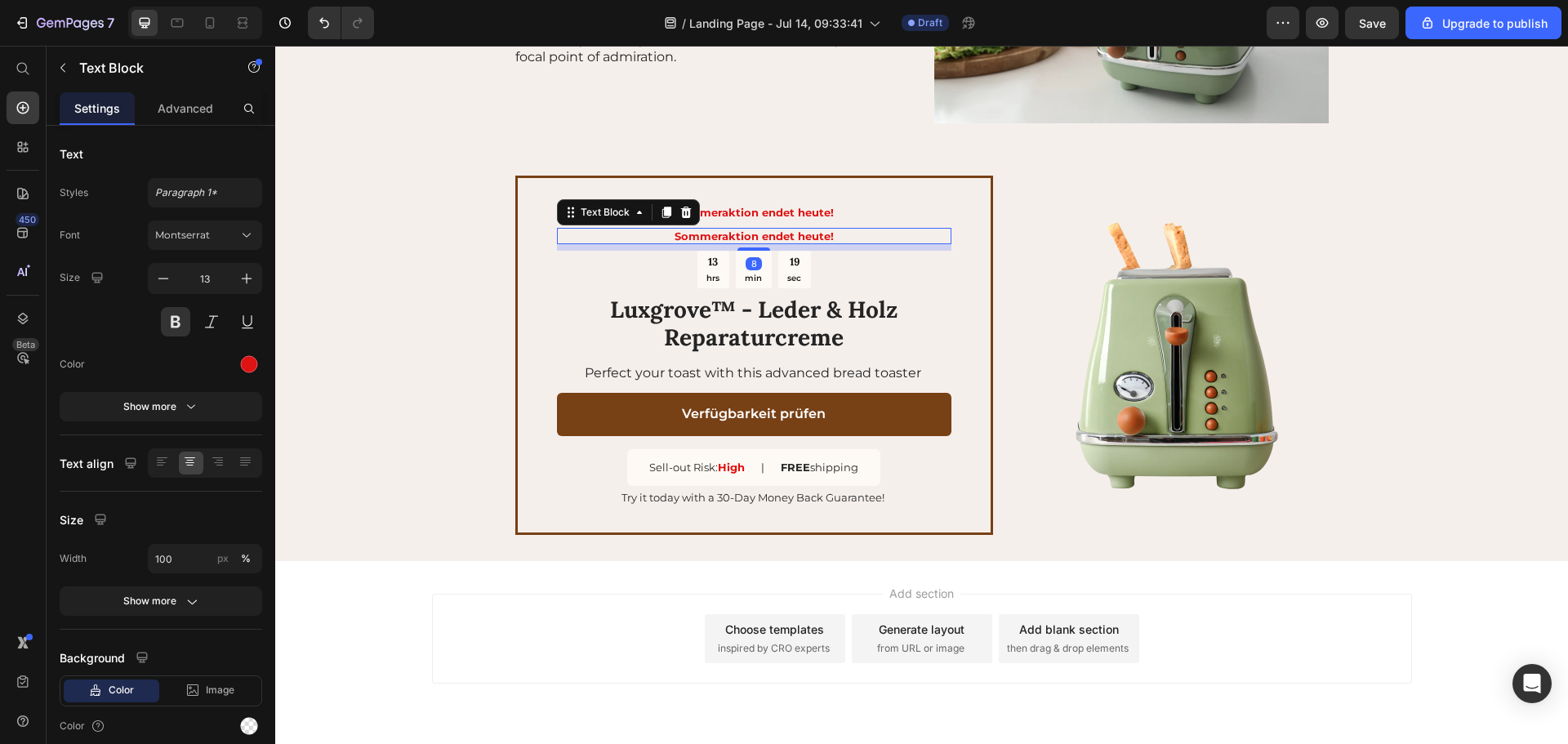 click on "Sommeraktion endet heute!" at bounding box center (754, 236) 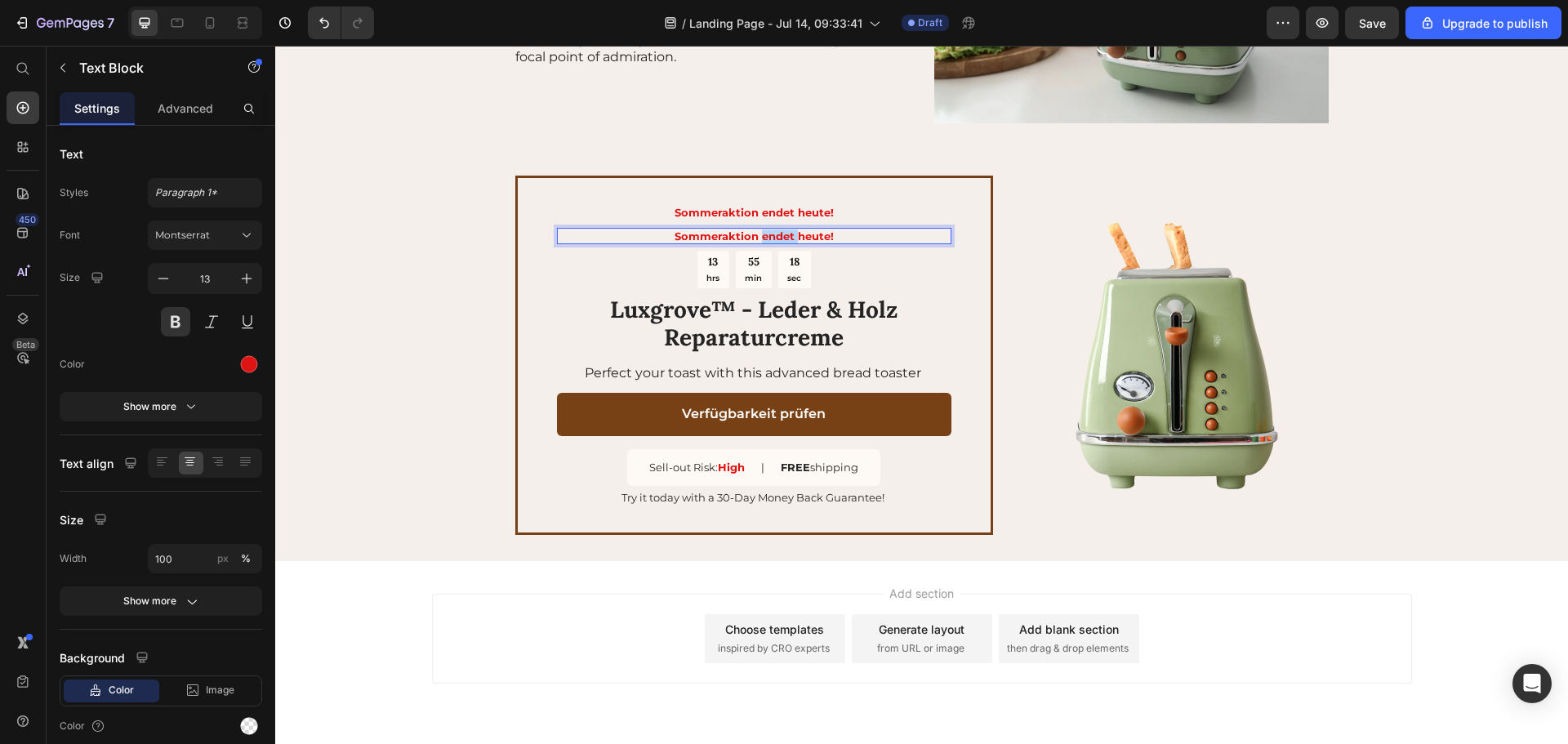 click on "Sommeraktion endet heute!" at bounding box center (754, 236) 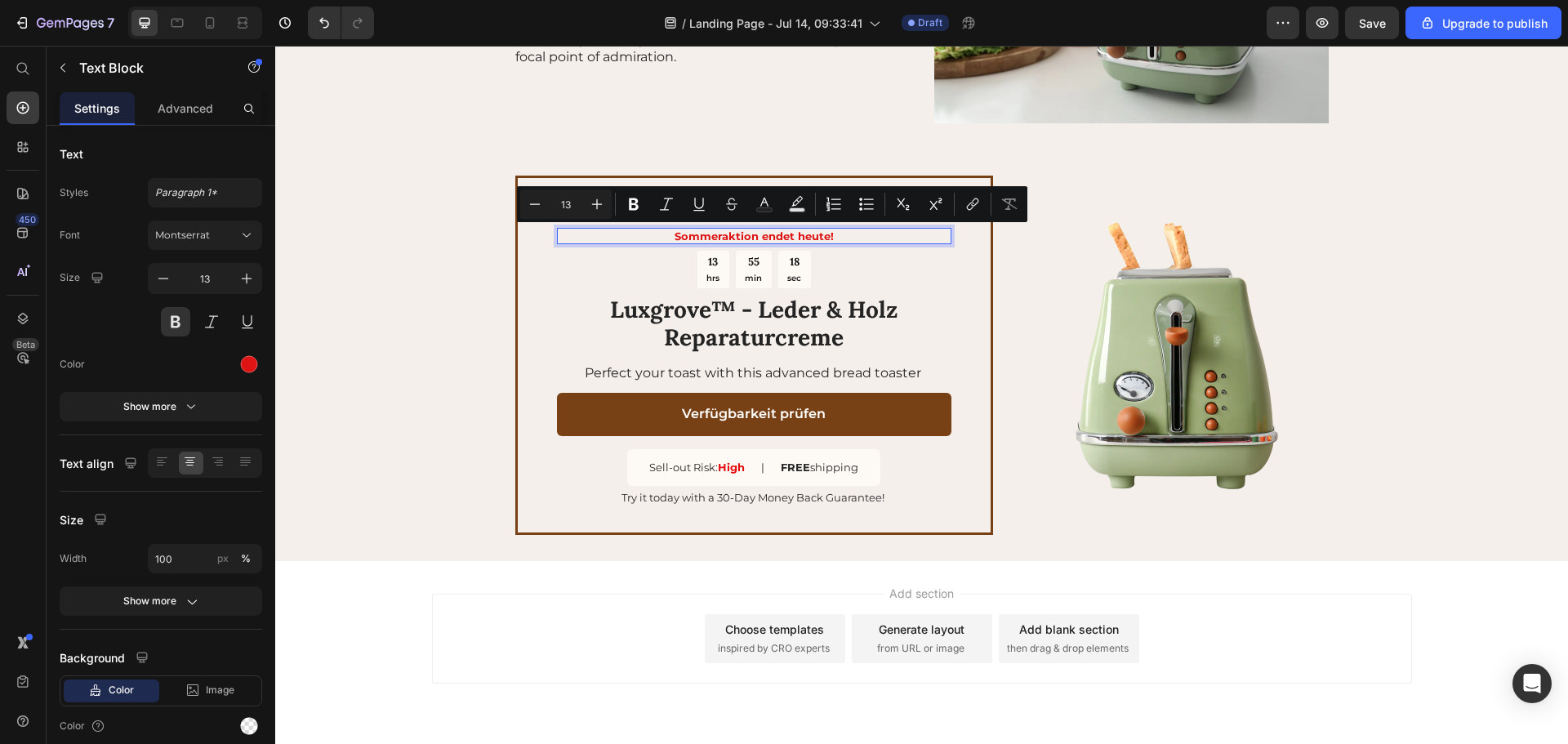 click on "Sommeraktion endet heute!" at bounding box center [754, 236] 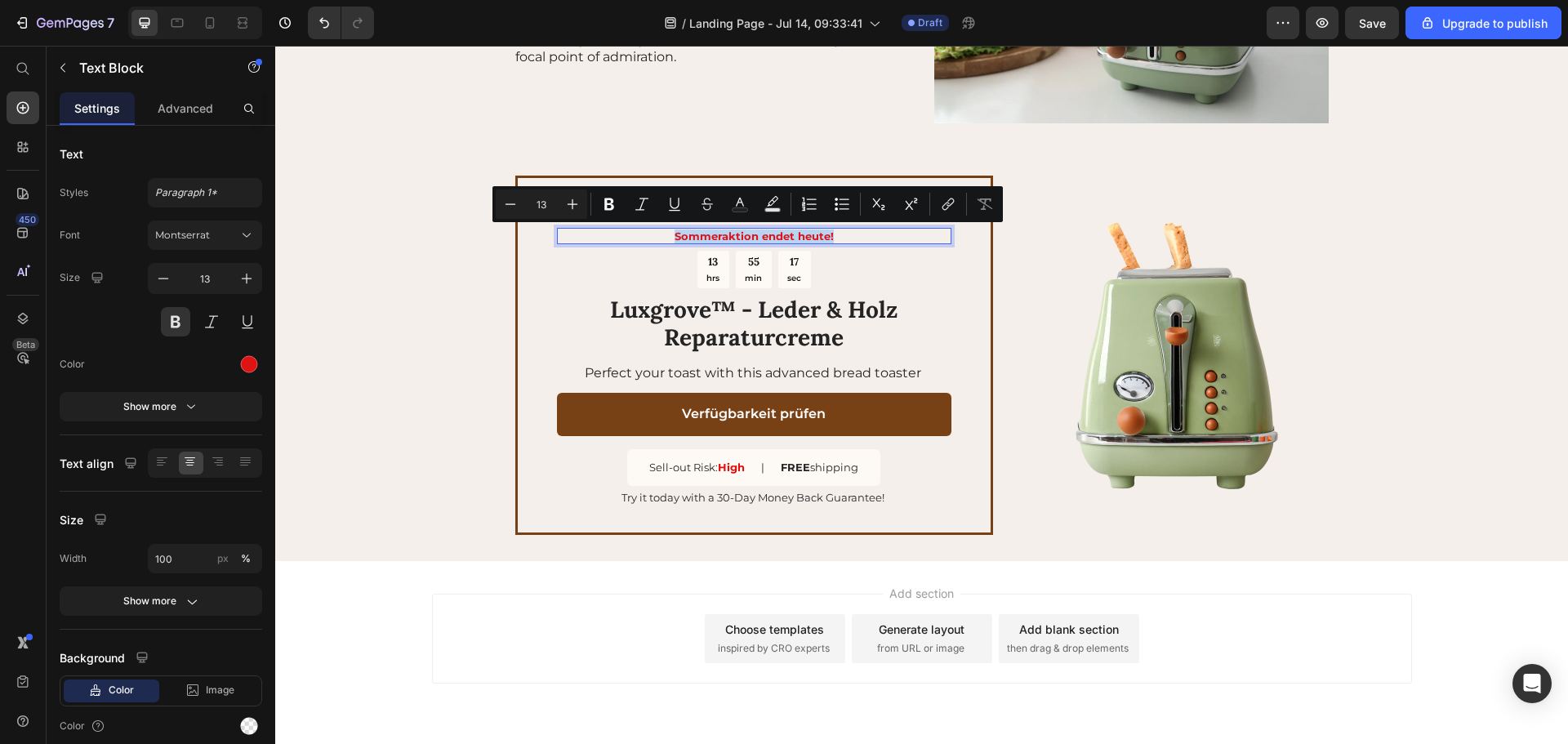 drag, startPoint x: 840, startPoint y: 238, endPoint x: 623, endPoint y: 237, distance: 217.0023 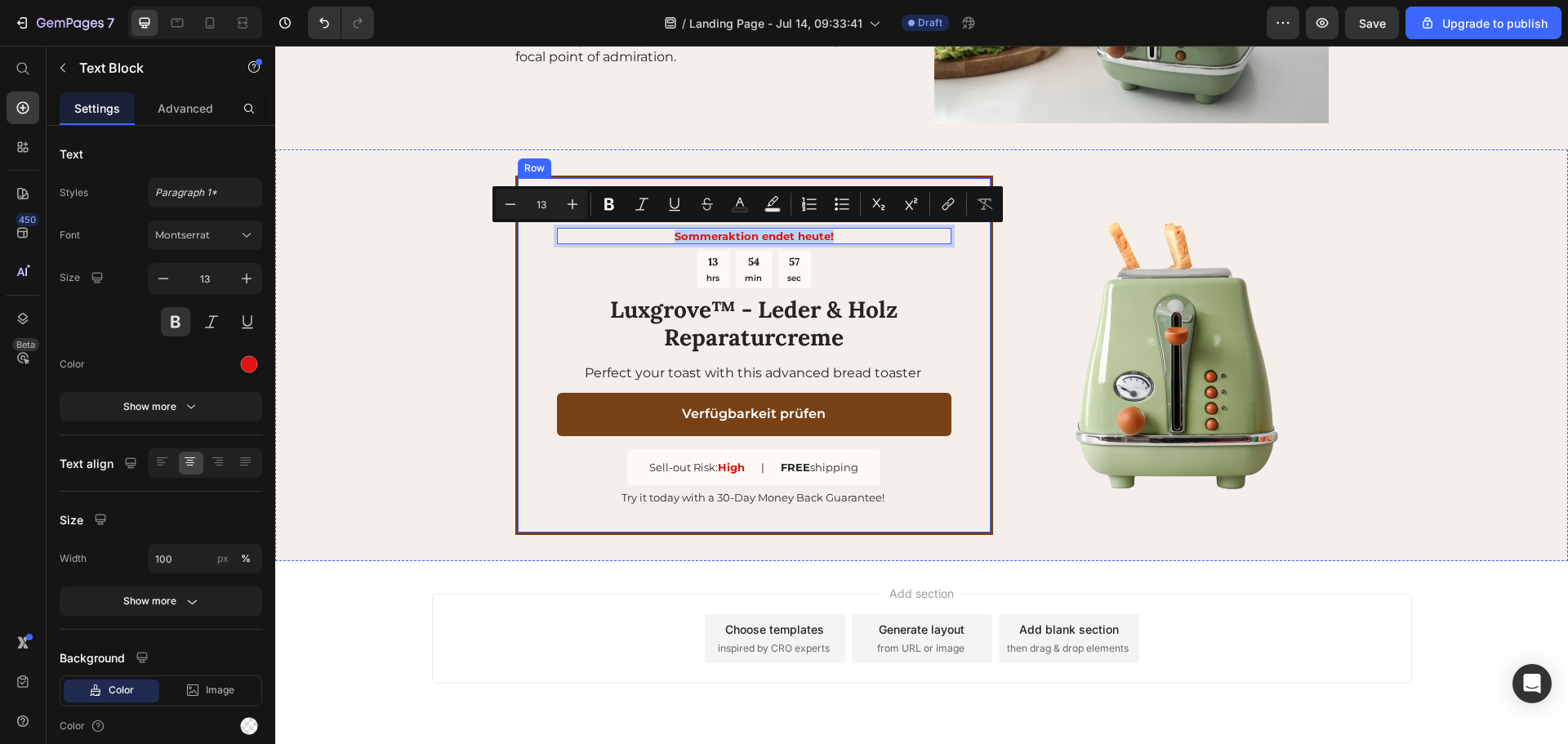 click on "Sommeraktion endet heute! Text Block Sommeraktion endet heute! Text Block   8 13 hrs 54 min 57 sec Countdown Timer ⁠⁠⁠⁠⁠⁠⁠ Luxgrove™ - Leder & Holz Reparaturcreme Heading Perfect your toast with this advanced bread toaster Text Block Verfügbarkeit prüfen Button Sell-out Risk:  High Text Block | Text Block FREE  shipping Text Block Row Try it today with a 30-Day Money Back Guarantee! Text Block" at bounding box center [754, 355] 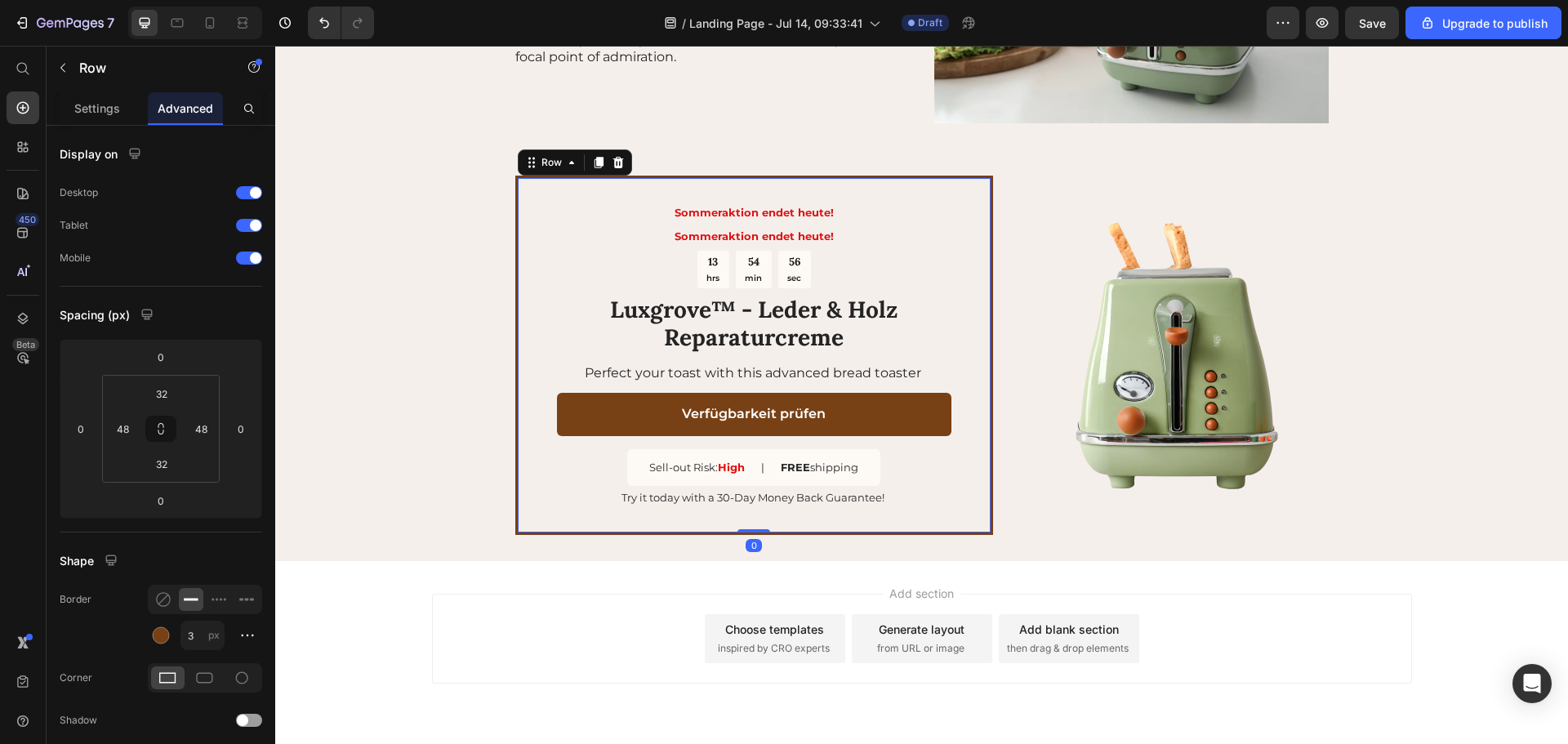 click on "Sommeraktion endet heute! Text Block Sommeraktion endet heute! Text Block 13 hrs 54 min 56 sec Countdown Timer ⁠⁠⁠⁠⁠⁠⁠ Luxgrove™ - Leder & Holz Reparaturcreme Heading Perfect your toast with this advanced bread toaster Text Block Verfügbarkeit prüfen Button Sell-out Risk:  High Text Block | Text Block FREE  shipping Text Block Row Try it today with a 30-Day Money Back Guarantee! Text Block" at bounding box center (754, 355) 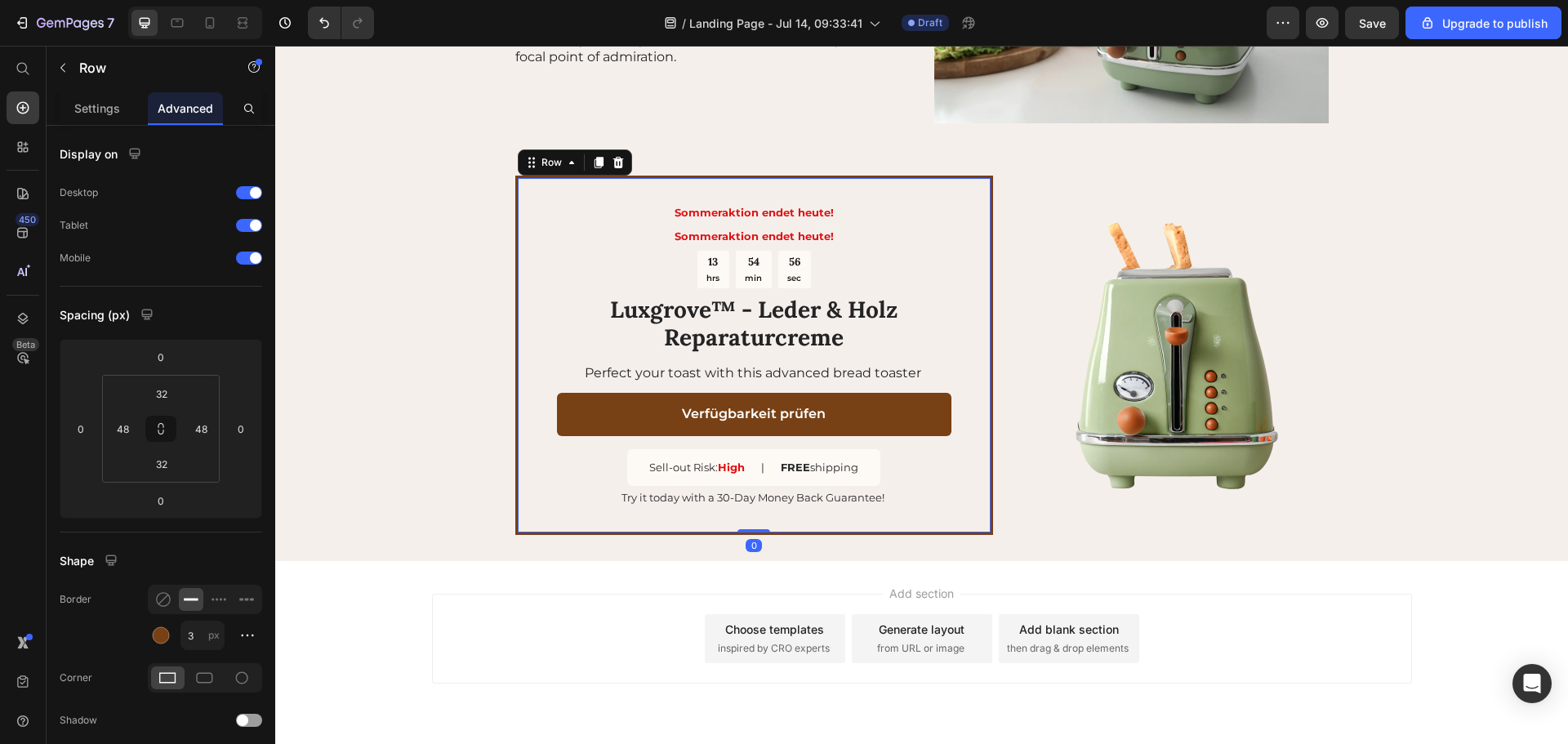 click on "Sommeraktion endet heute!" at bounding box center (754, 236) 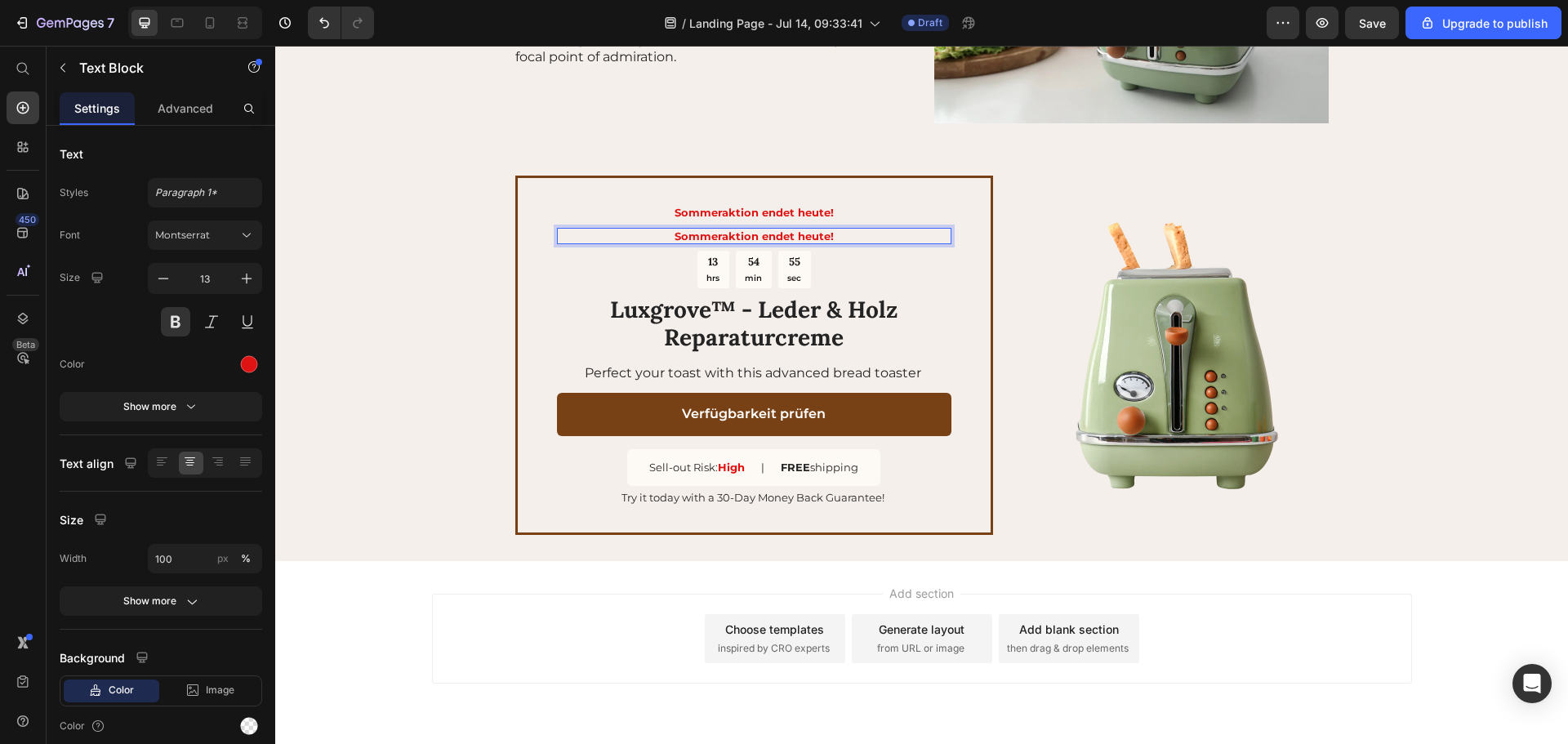 click on "Sommeraktion endet heute!" at bounding box center (754, 236) 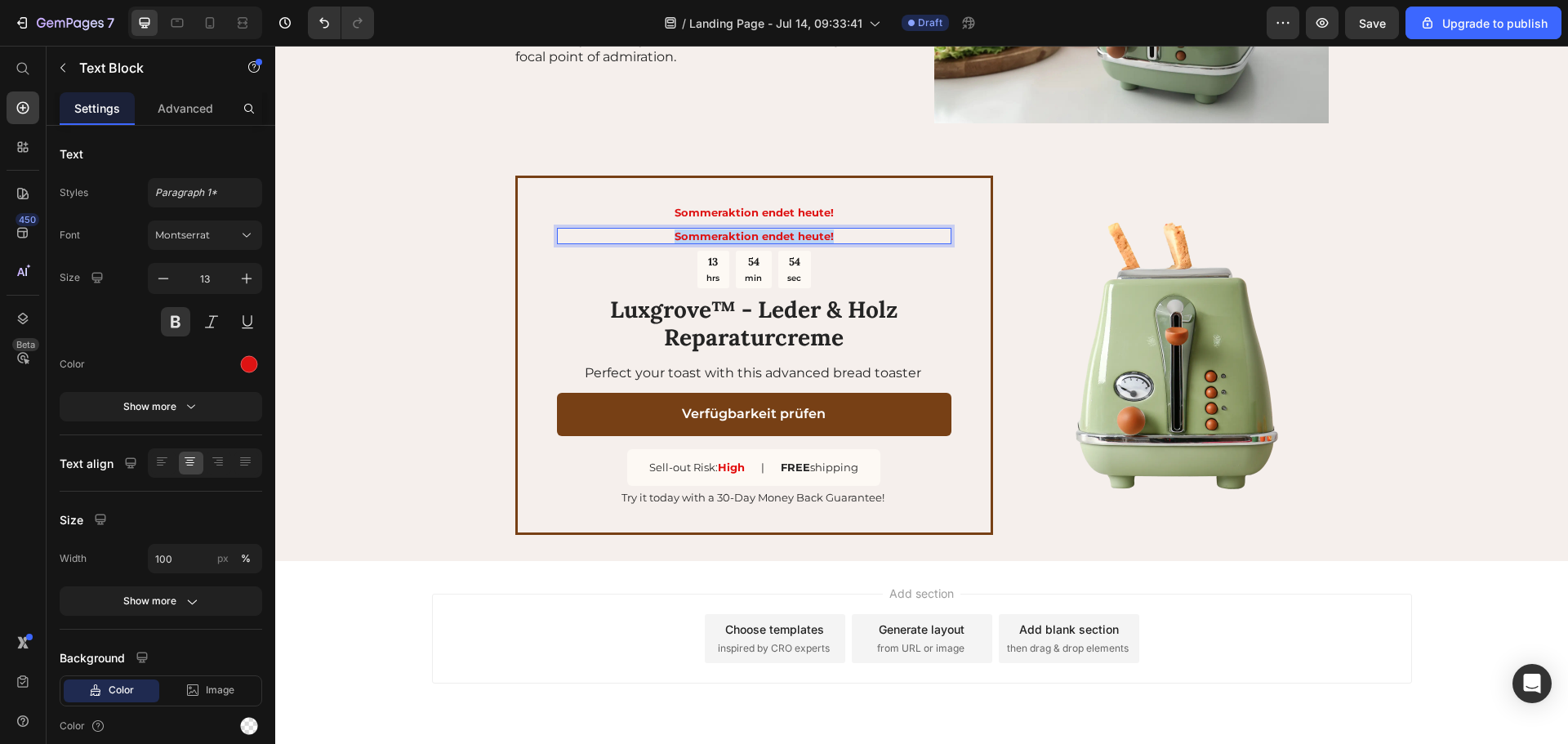 drag, startPoint x: 831, startPoint y: 234, endPoint x: 670, endPoint y: 235, distance: 161.00311 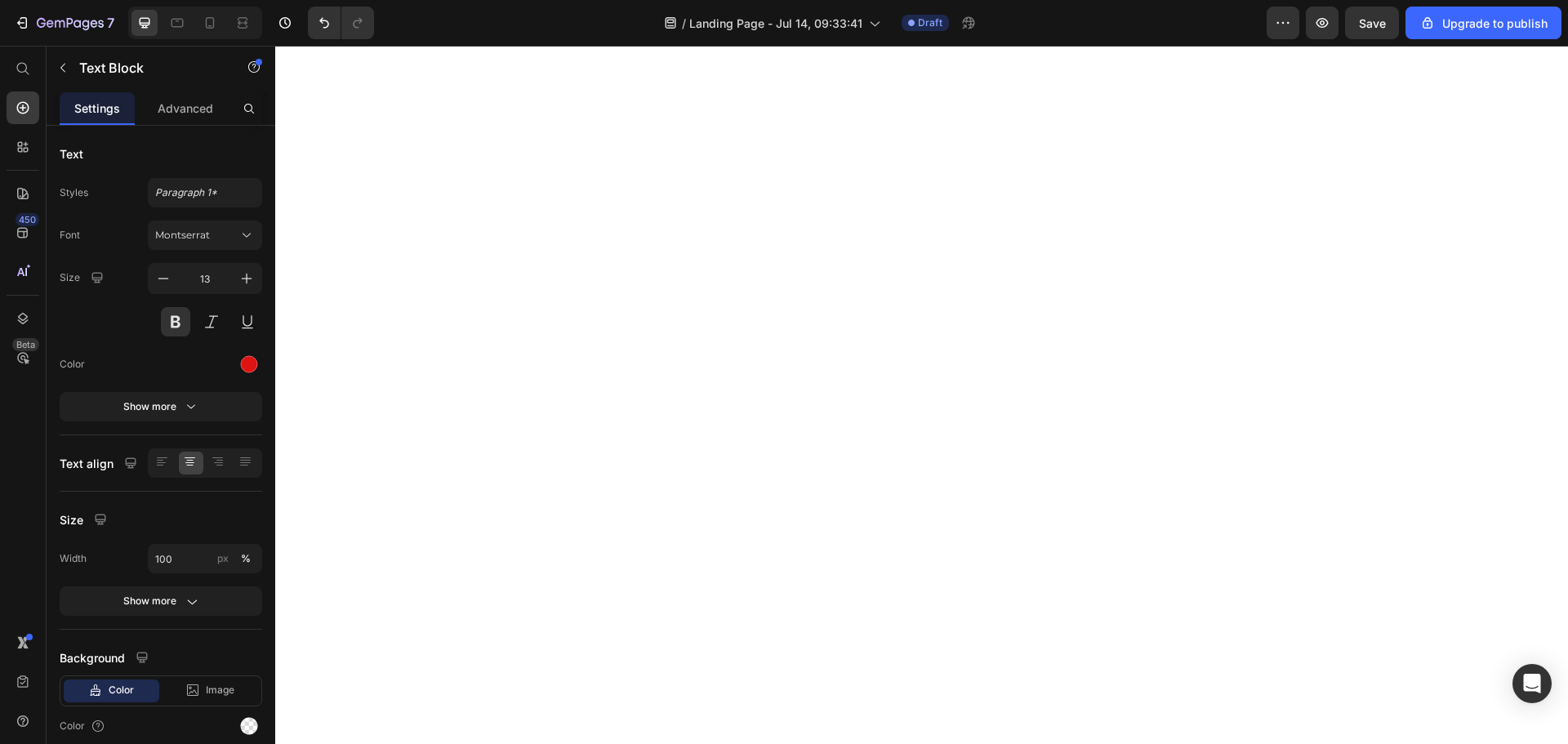 scroll, scrollTop: 0, scrollLeft: 0, axis: both 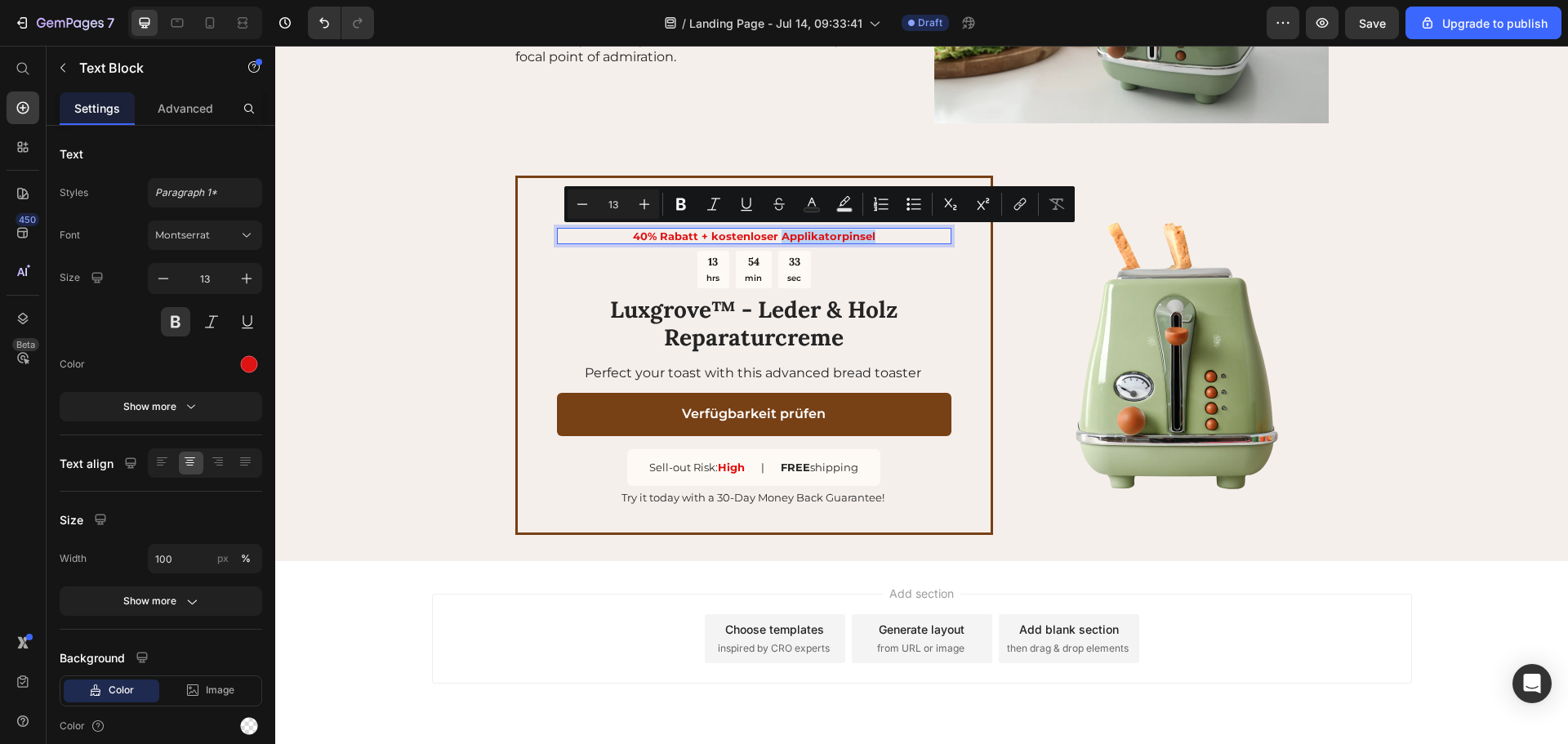 drag, startPoint x: 874, startPoint y: 231, endPoint x: 774, endPoint y: 241, distance: 100.498756 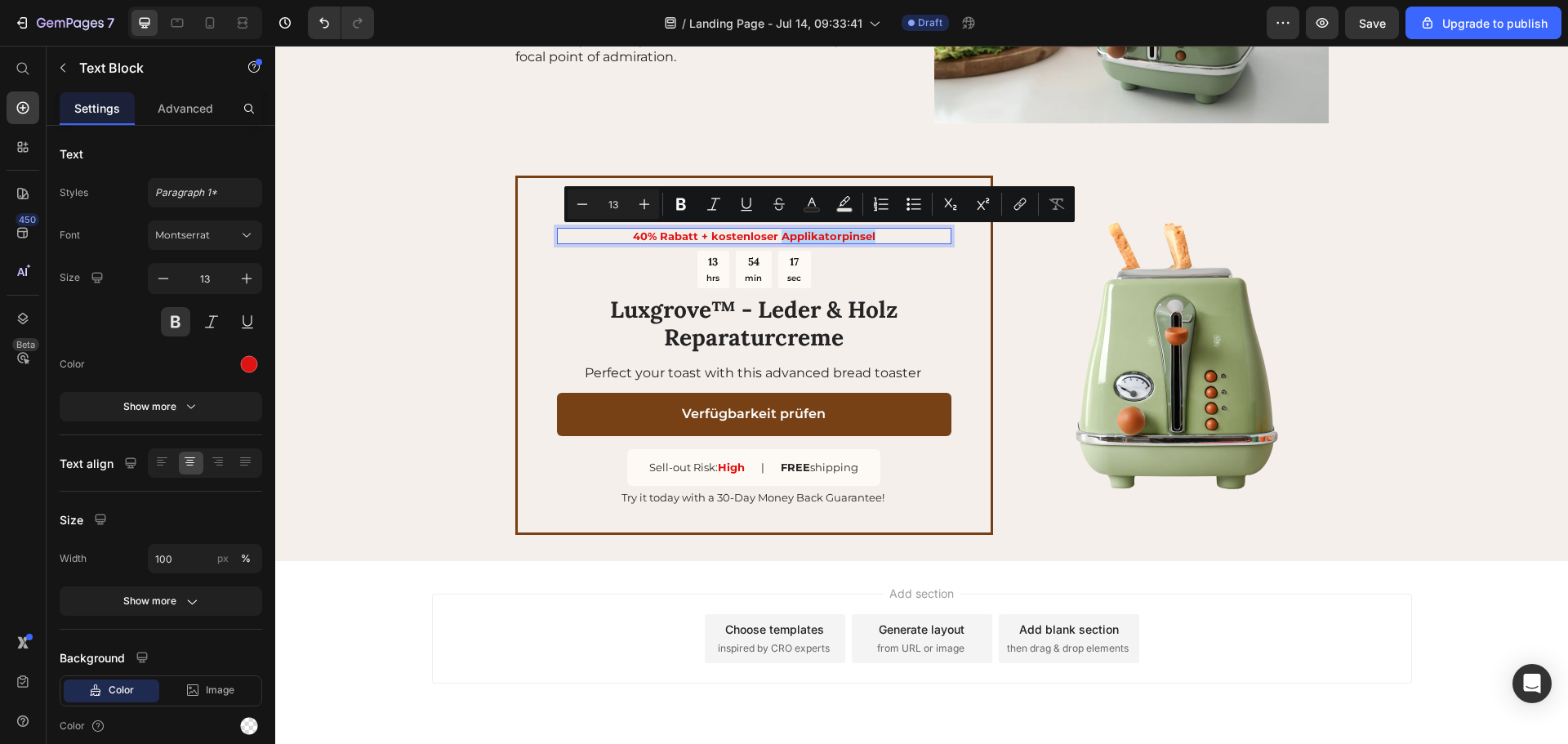 click on "40% Rabatt + kostenloser Applikatorpinsel" at bounding box center (754, 236) 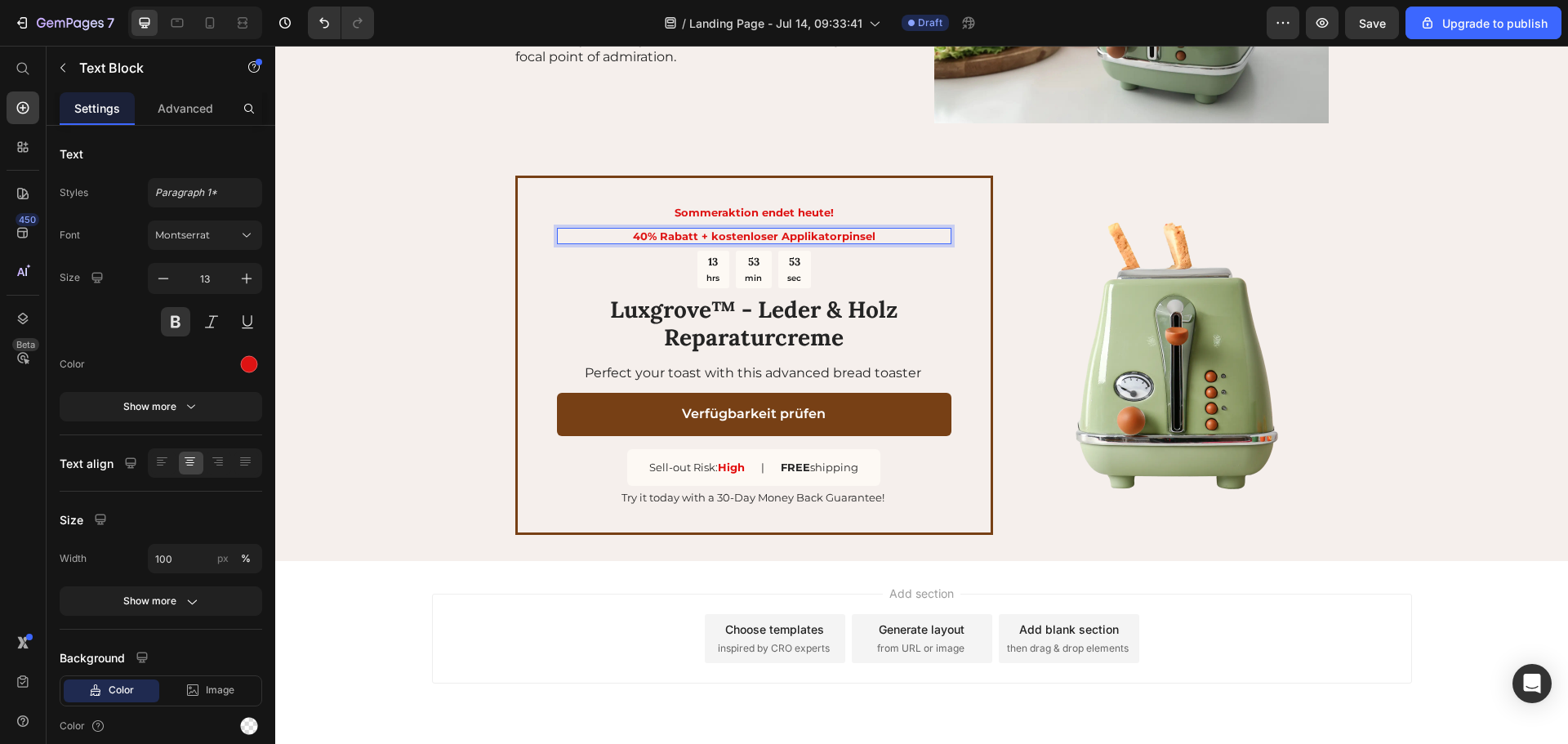 click on "40% Rabatt + kostenloser Applikatorpinsel" at bounding box center (754, 236) 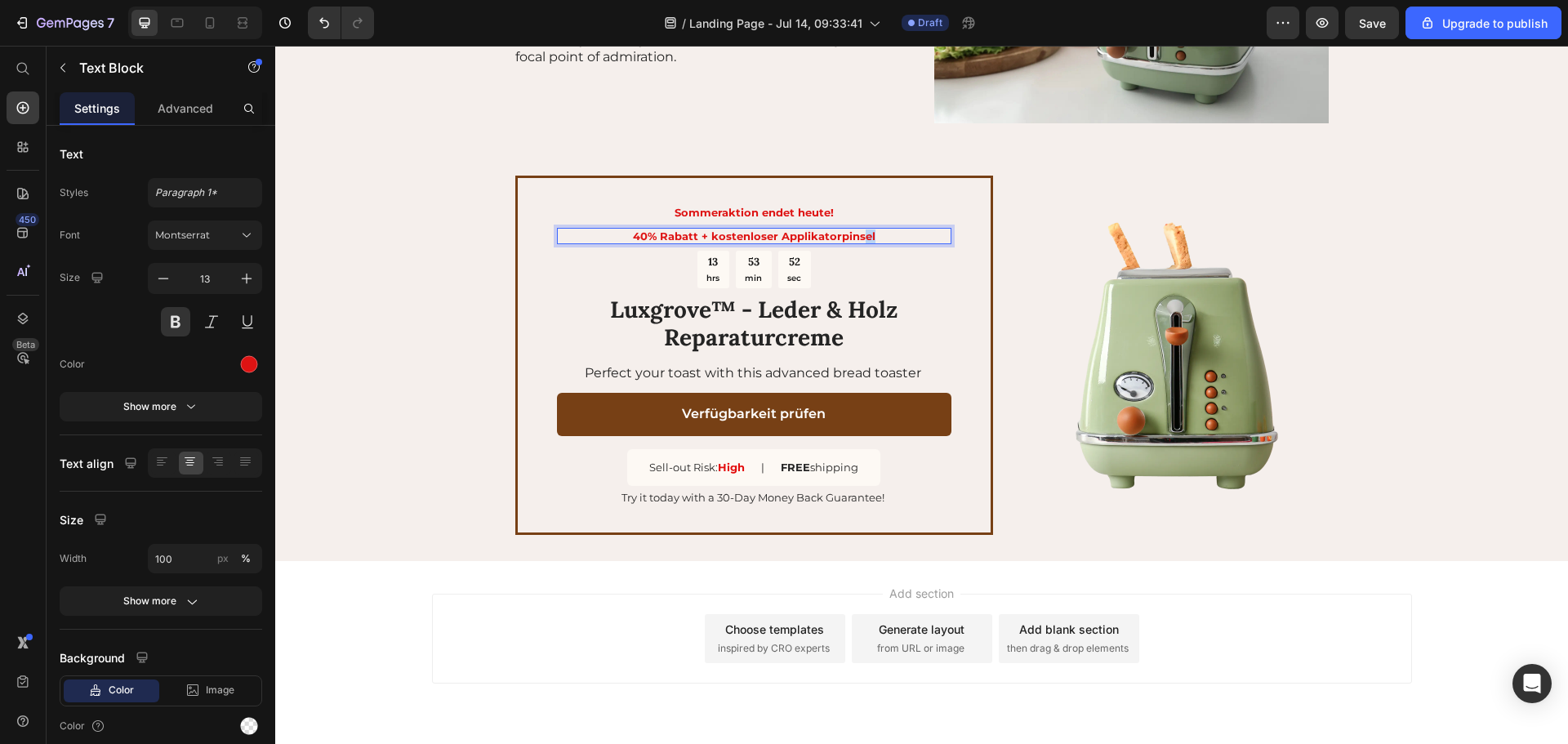 drag, startPoint x: 875, startPoint y: 232, endPoint x: 858, endPoint y: 235, distance: 17.26268 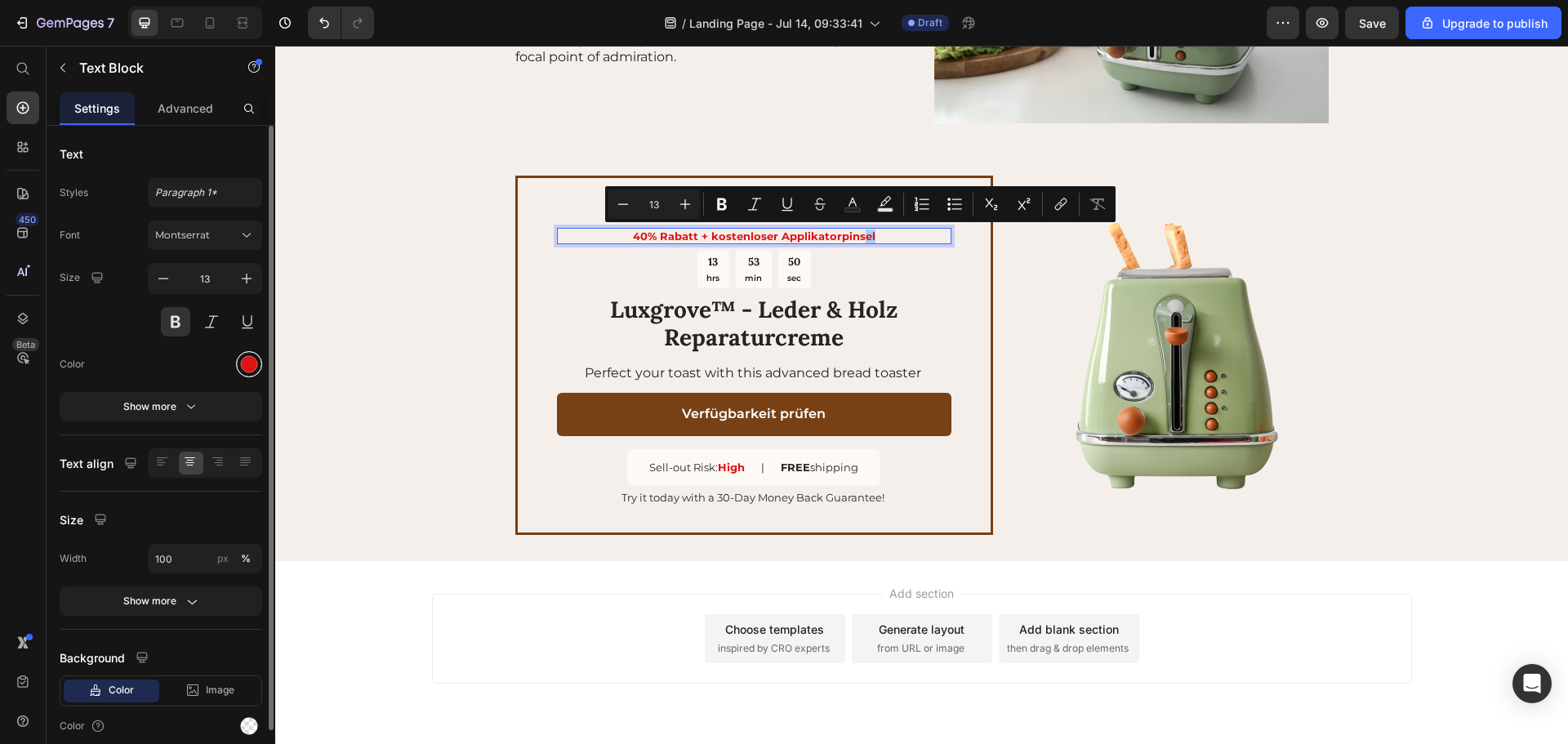 click at bounding box center [249, 364] 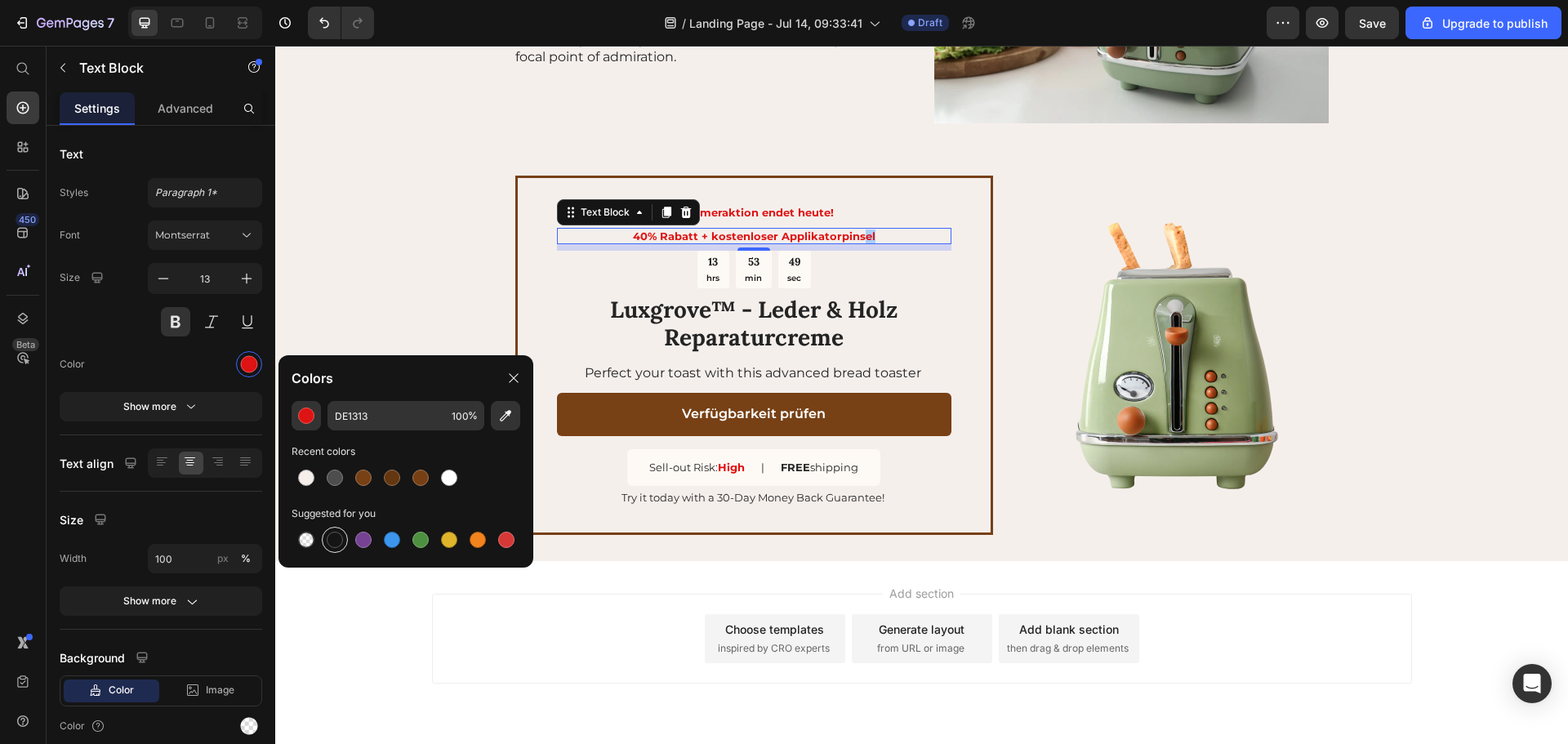 click at bounding box center (335, 540) 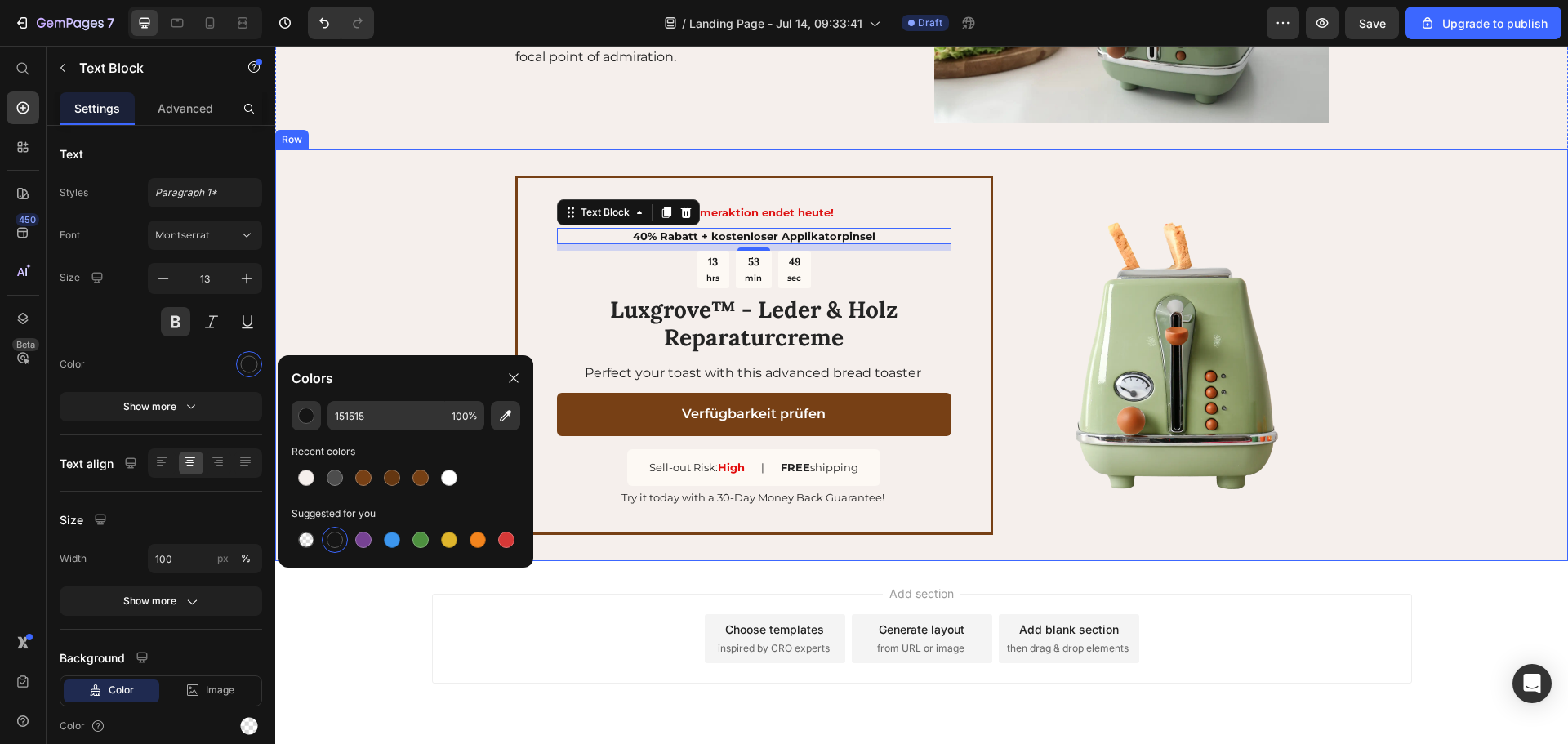 click on "Sommeraktion endet heute! Text Block 40% Rabatt + kostenloser Applikatorpinsel Text Block   8 13 hrs 53 min 49 sec Countdown Timer ⁠⁠⁠⁠⁠⁠⁠ Luxgrove™ - Leder & Holz Reparaturcreme Heading Perfect your toast with this advanced bread toaster Text Block Verfügbarkeit prüfen Button Sell-out Risk:  High Text Block | Text Block FREE  shipping Text Block Row Try it today with a 30-Day Money Back Guarantee! Text Block Row Image Row" at bounding box center [921, 355] 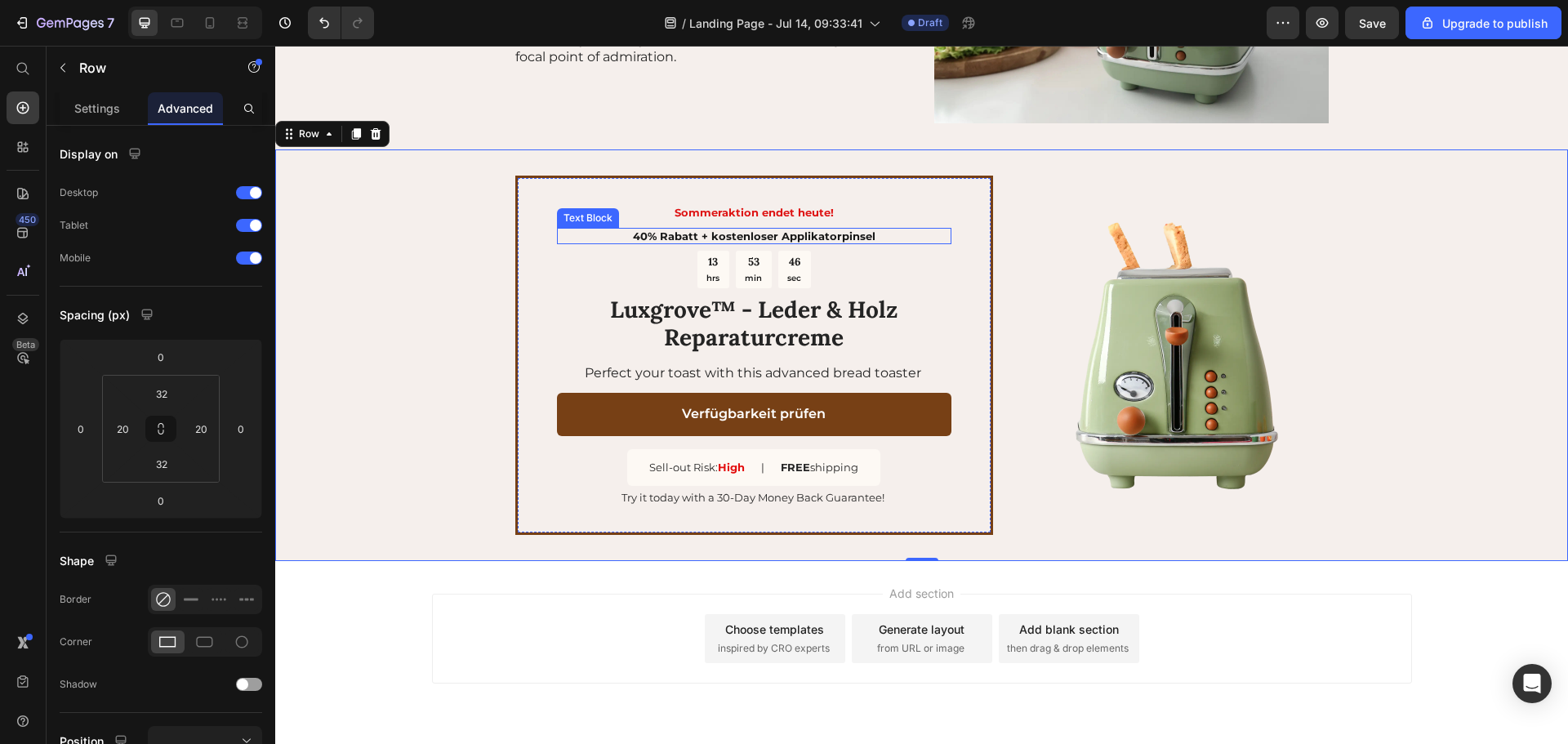 click on "40% Rabatt + kostenloser Applikatorpinsel" at bounding box center (754, 236) 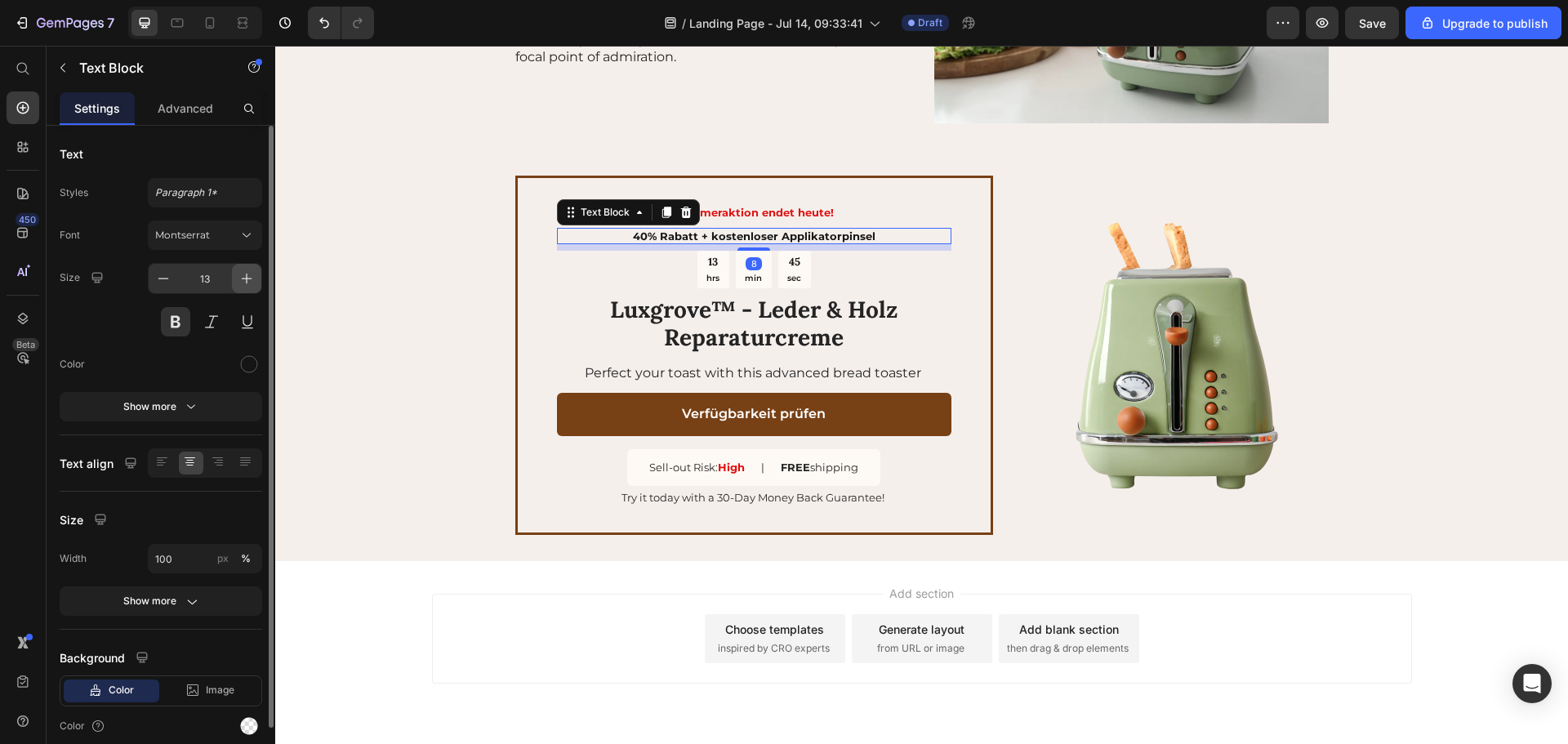 click 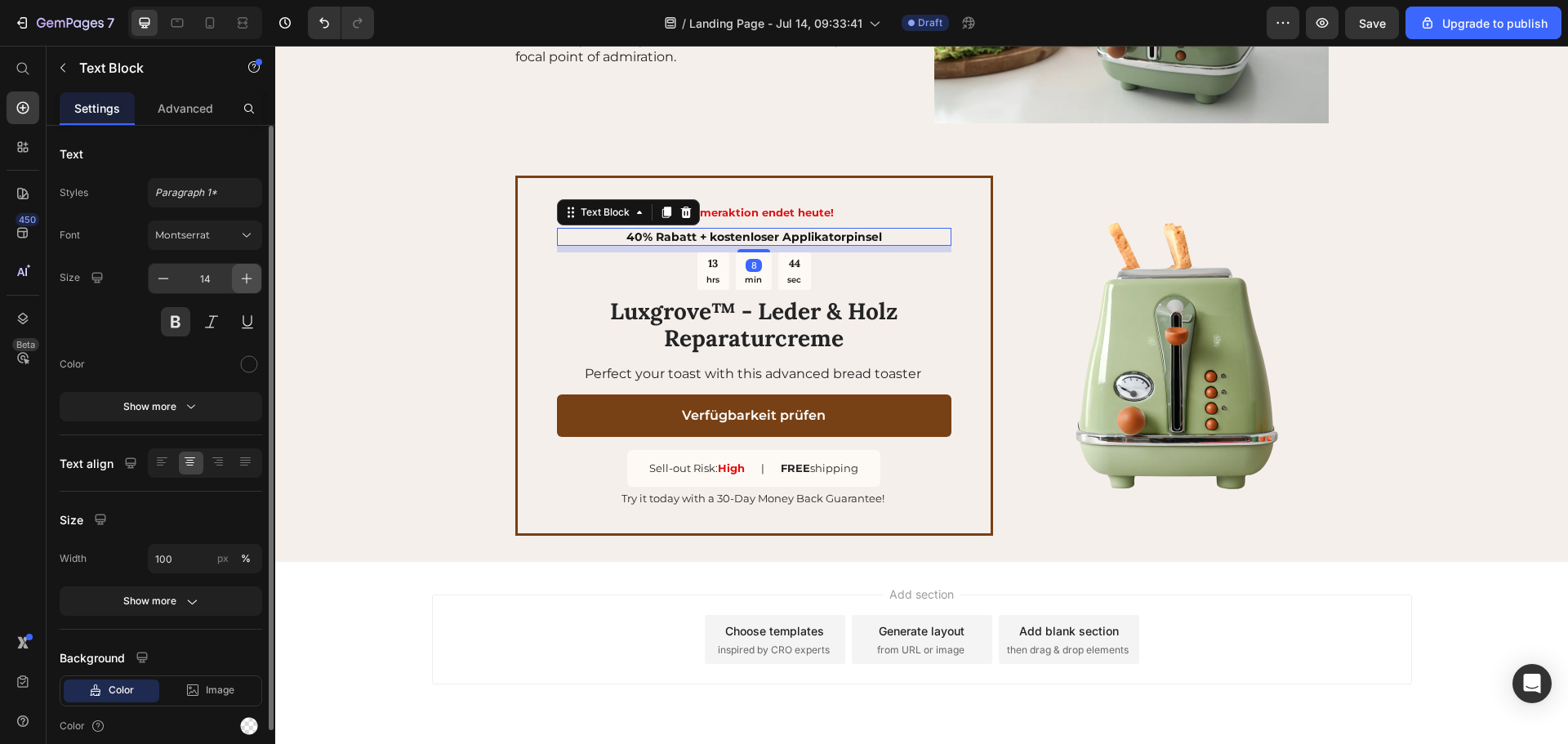 click 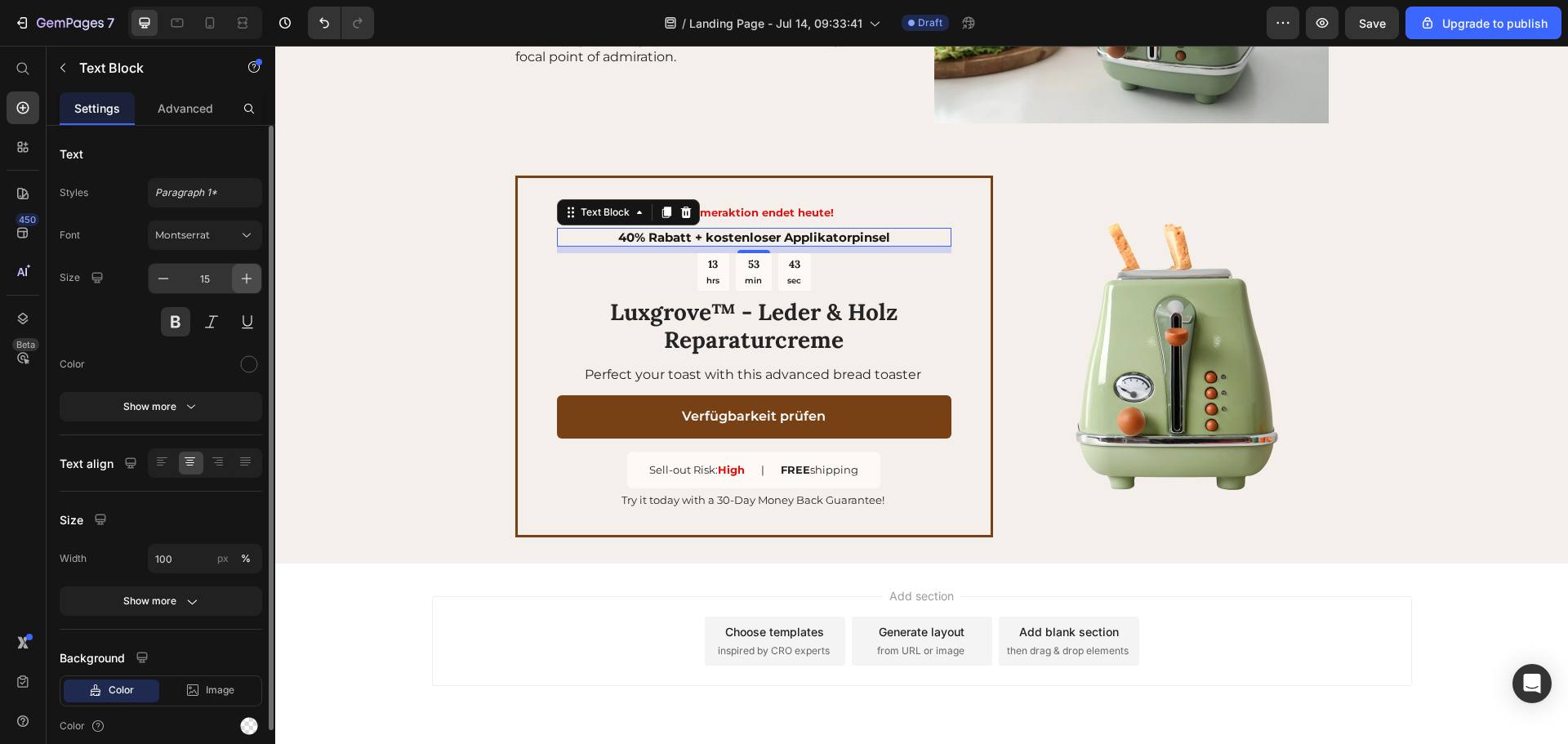 click 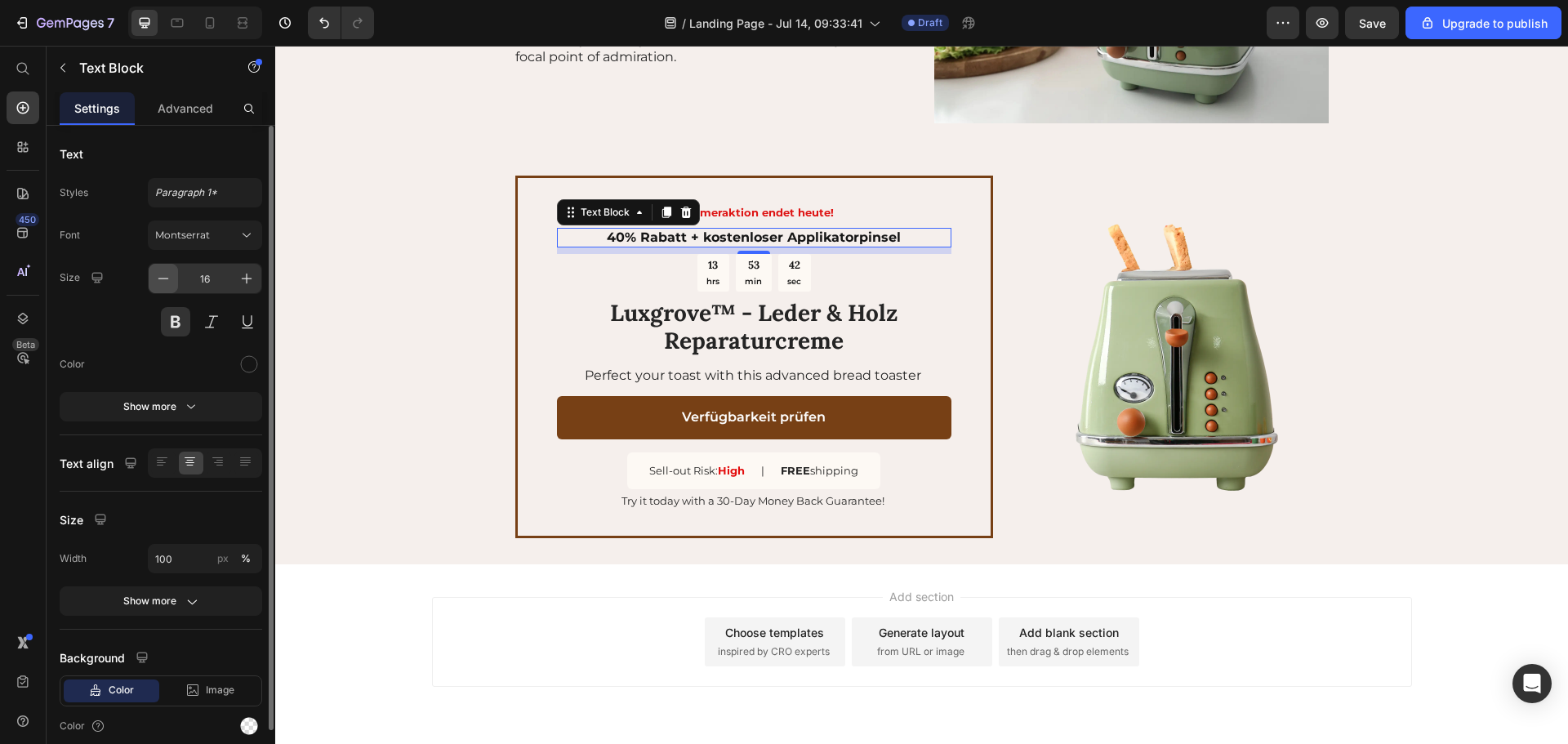click 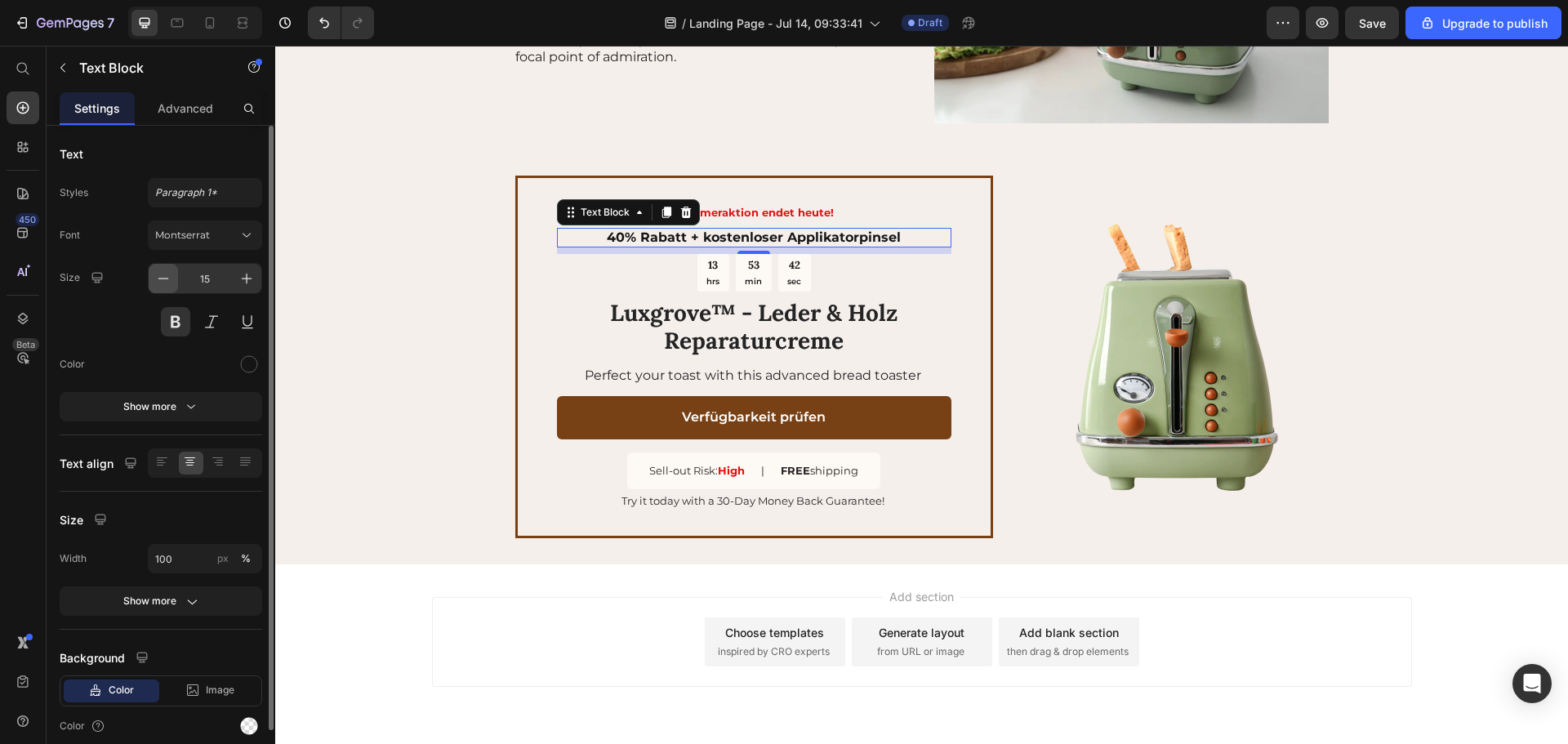click 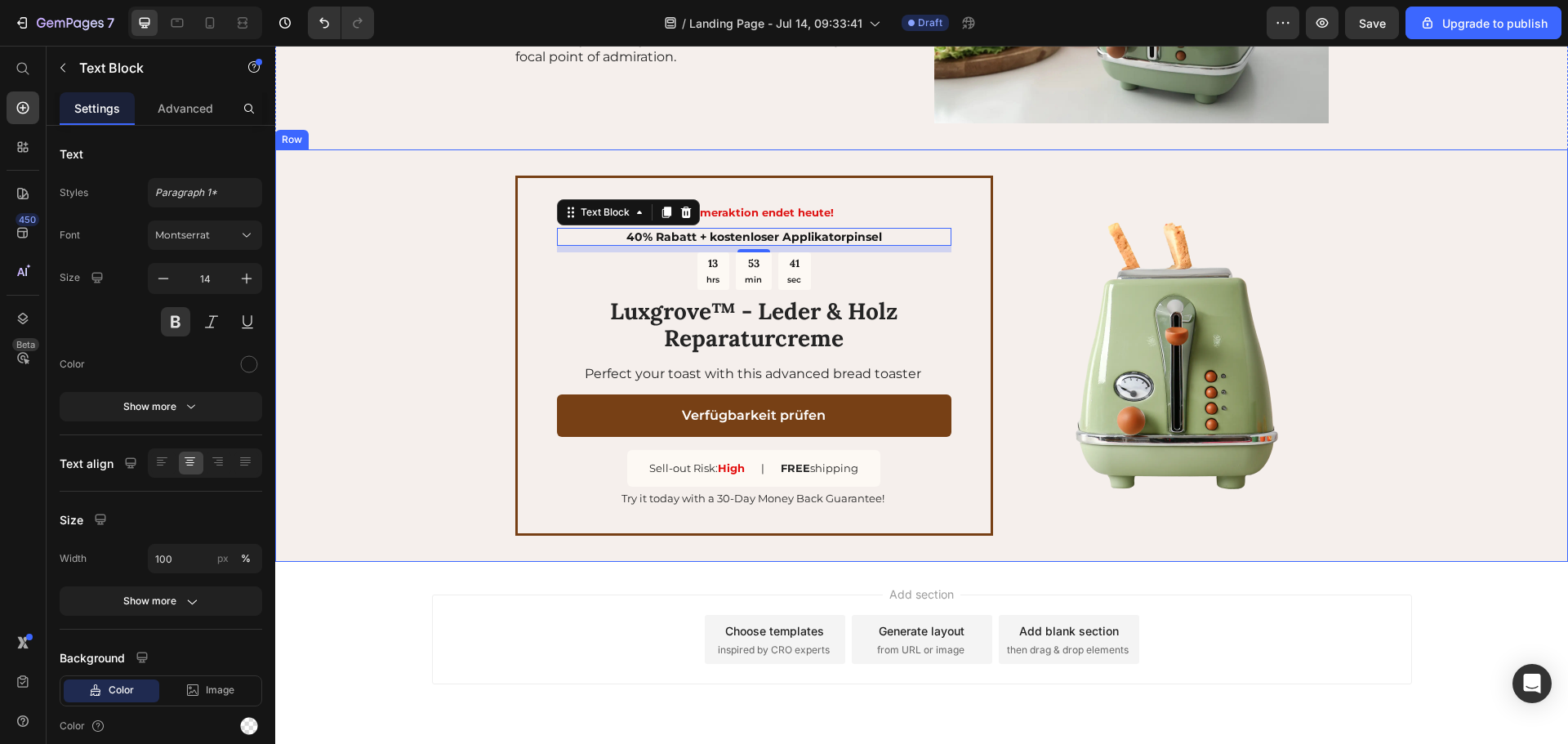 click on "Sommeraktion endet heute! Text Block 40% Rabatt + kostenloser Applikatorpinsel Text Block   8 13 hrs 53 min 41 sec Countdown Timer ⁠⁠⁠⁠⁠⁠⁠ Luxgrove™ - Leder & Holz Reparaturcreme Heading Perfect your toast with this advanced bread toaster Text Block Verfügbarkeit prüfen Button Sell-out Risk:  High Text Block | Text Block FREE  shipping Text Block Row Try it today with a 30-Day Money Back Guarantee! Text Block Row Image Row" at bounding box center [921, 356] 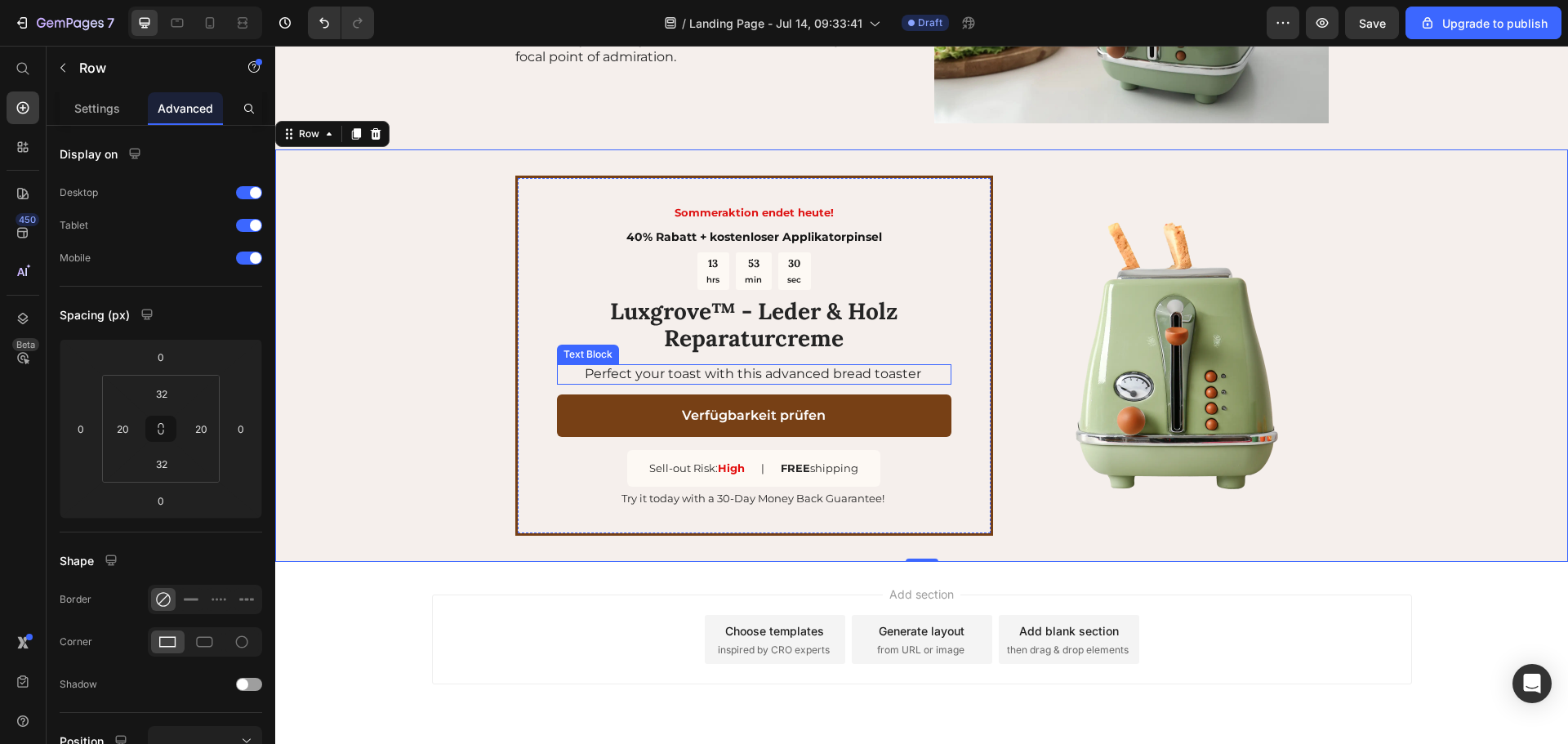 click on "Perfect your toast with this advanced bread toaster" at bounding box center [753, 374] 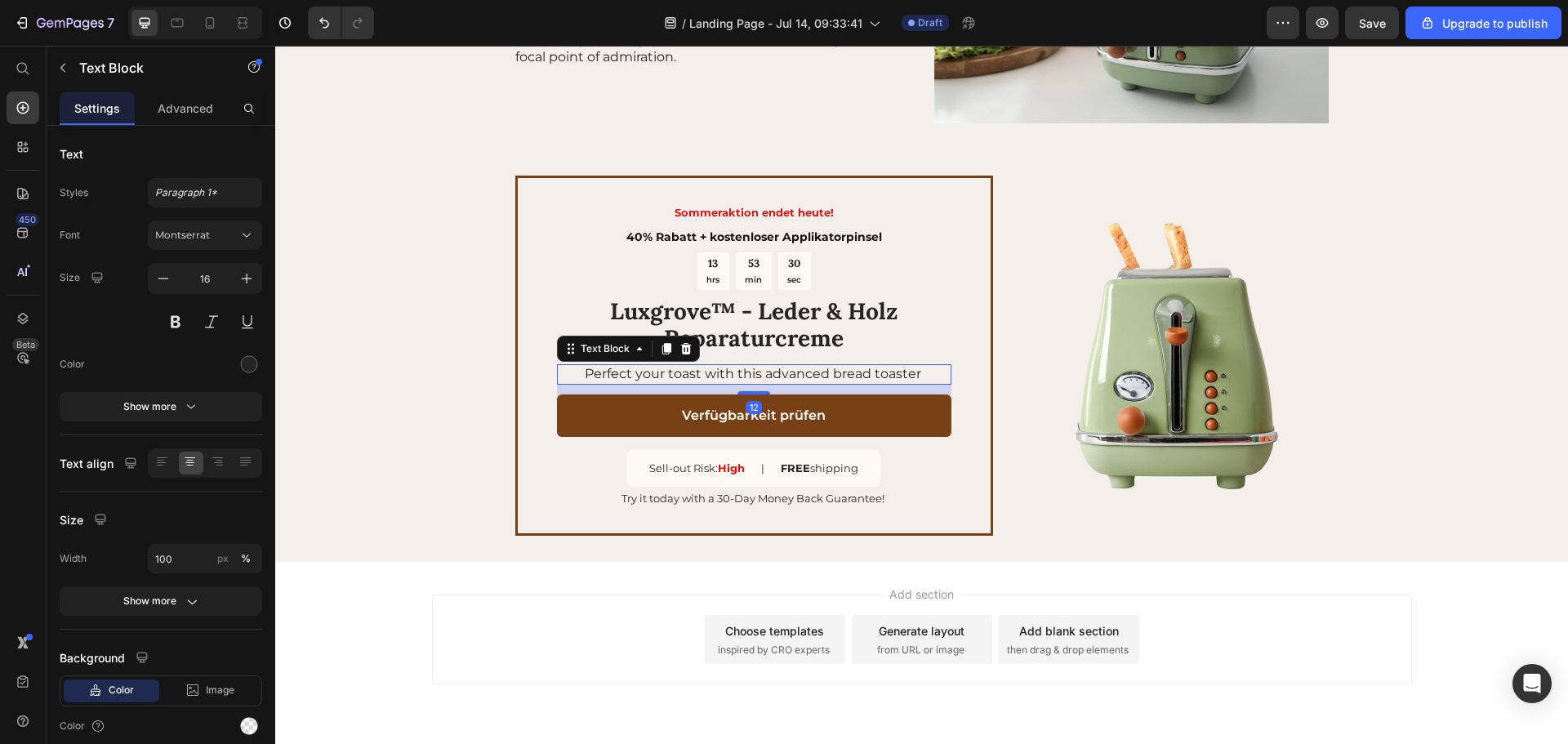 click on "Perfect your toast with this advanced bread toaster" at bounding box center [753, 374] 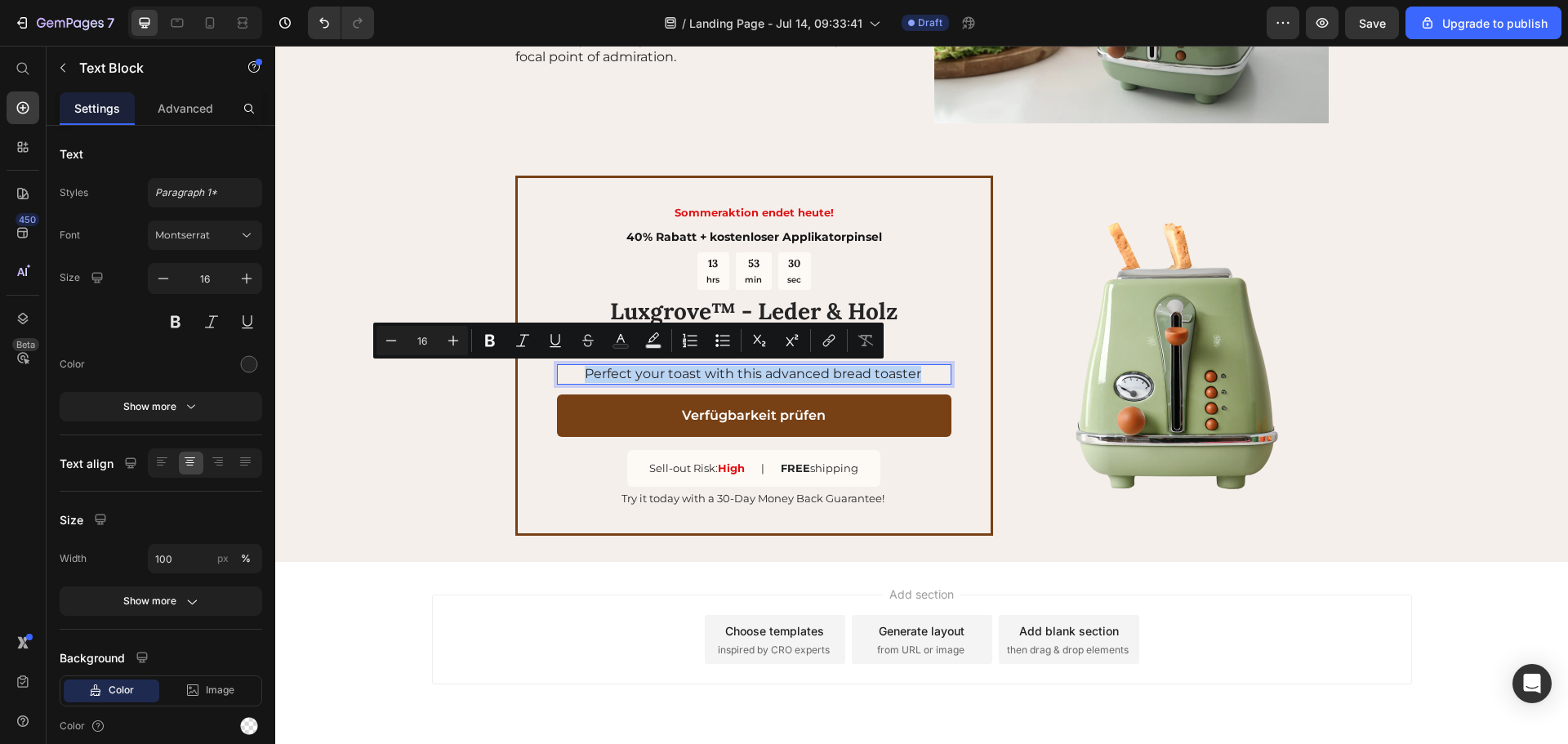 click on "Perfect your toast with this advanced bread toaster" at bounding box center [753, 374] 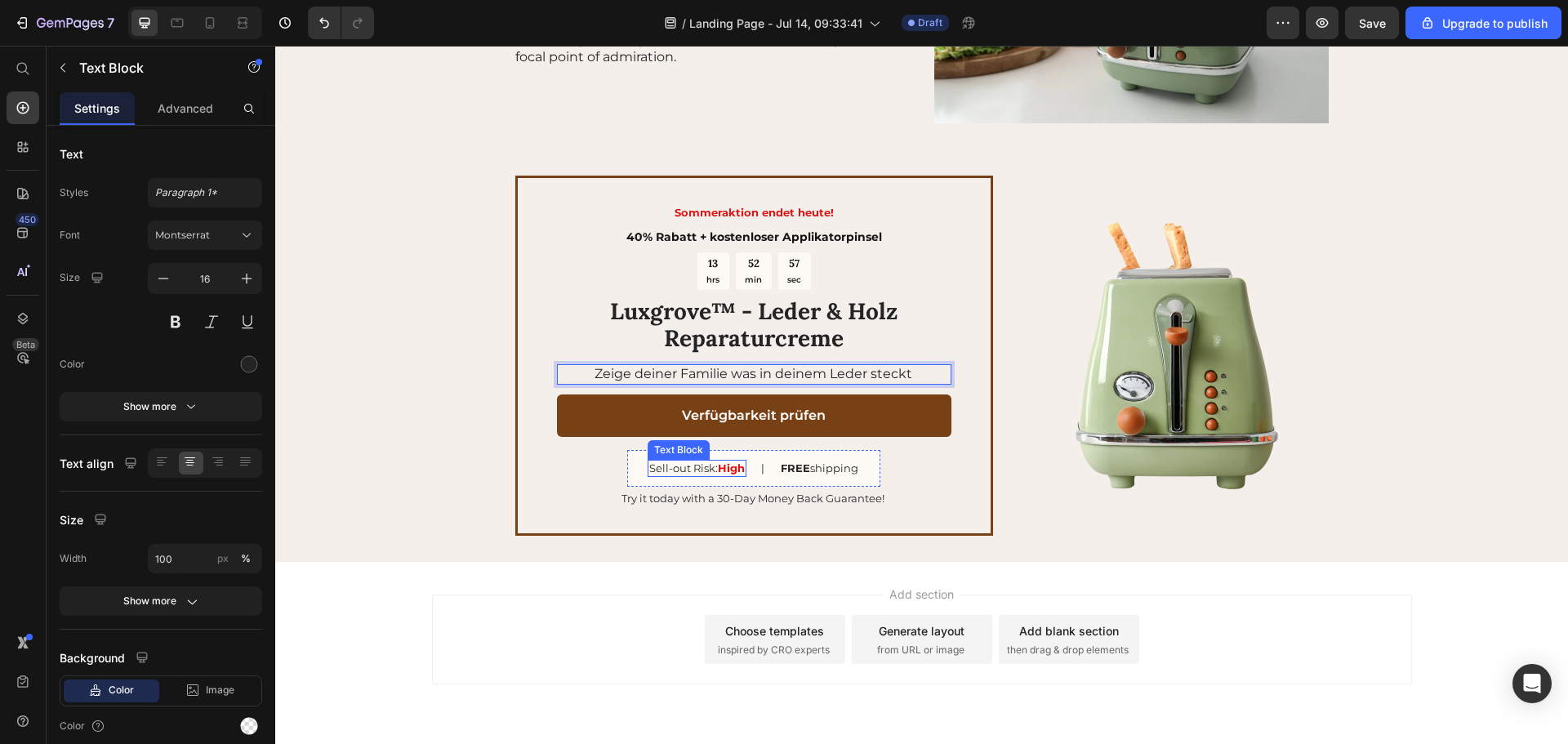 click on "Sell-out Risk:  High" at bounding box center (697, 468) 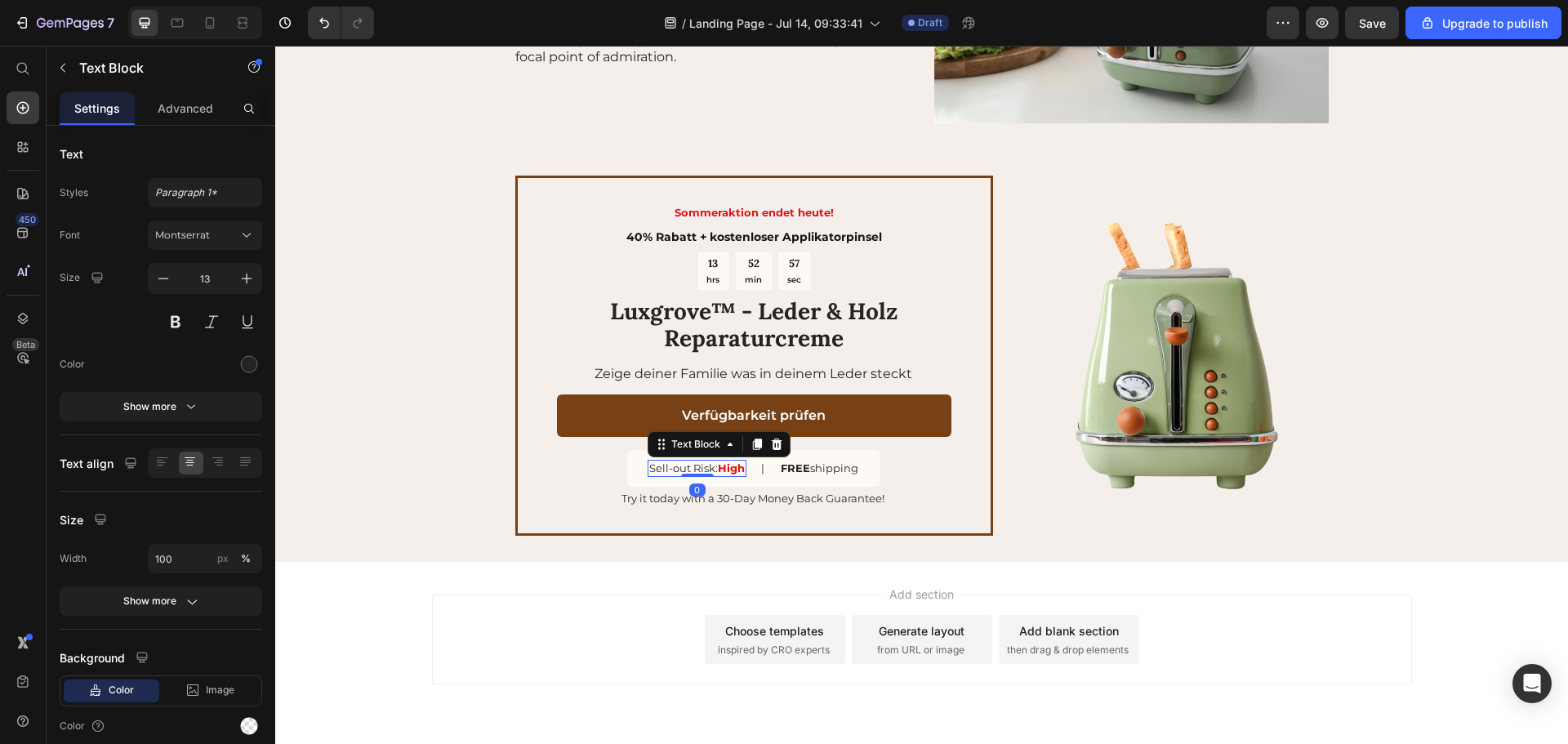 click on "Sell-out Risk:  High" at bounding box center (697, 468) 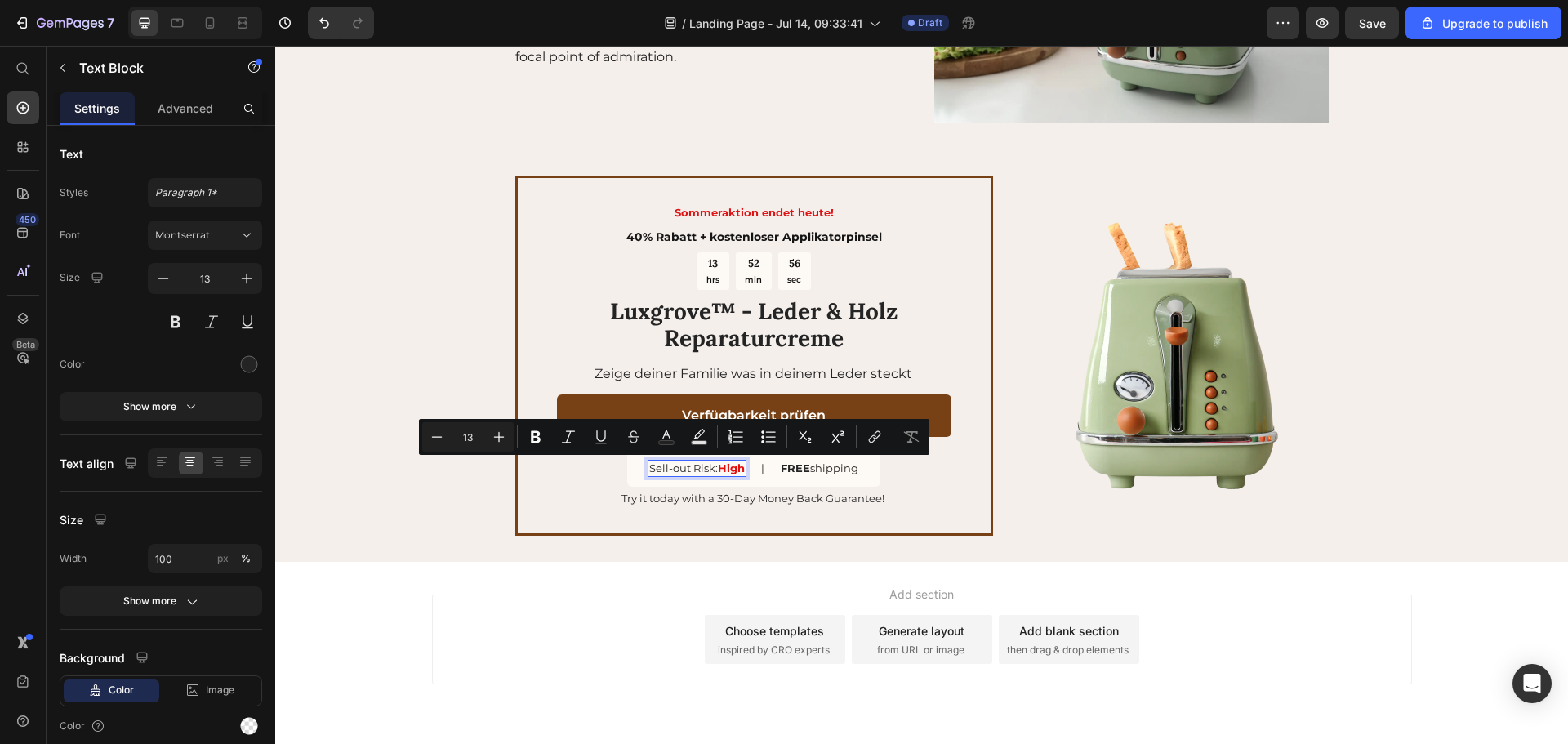 click on "Sell-out Risk:  High" at bounding box center (697, 468) 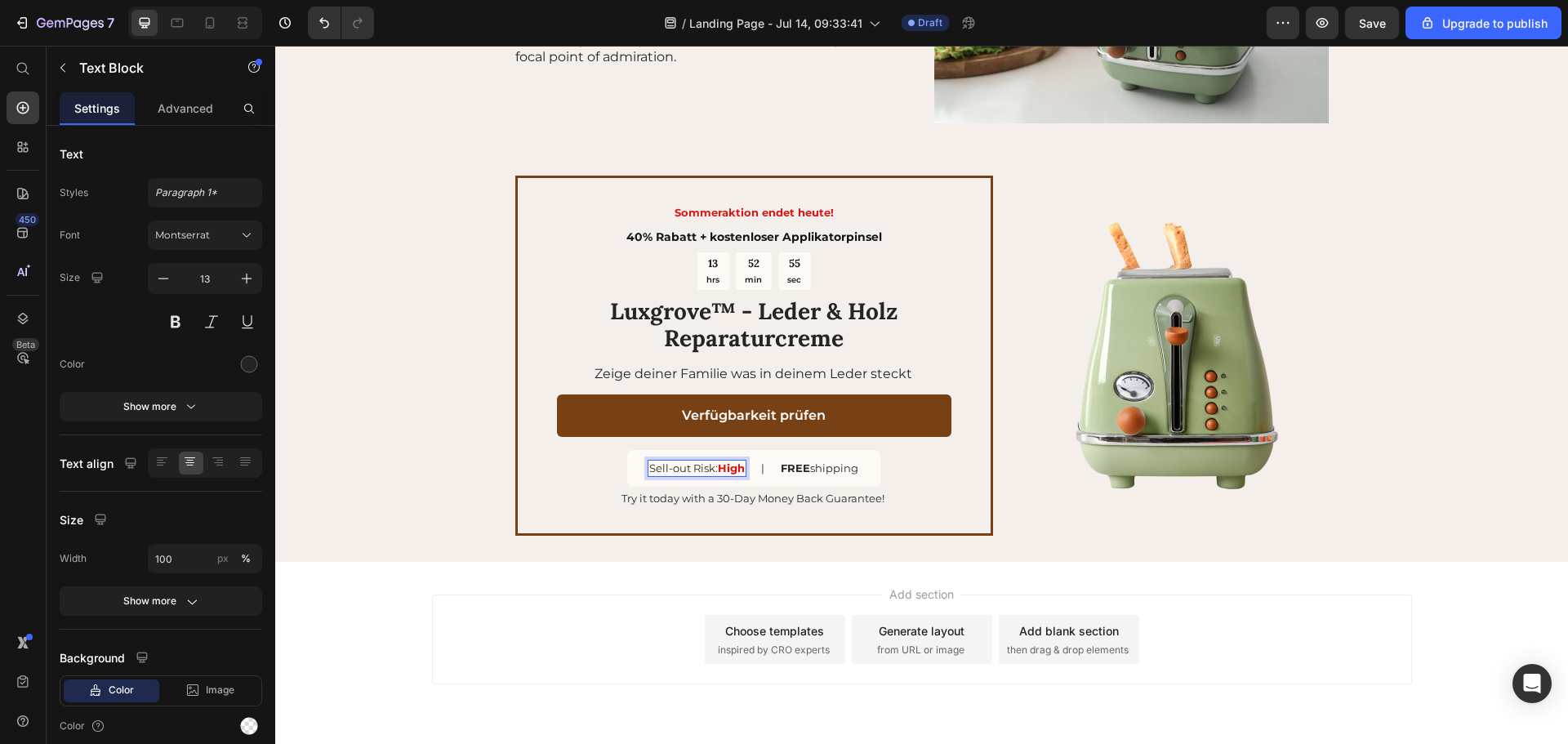 click on "Sell-out Risk:  High" at bounding box center (697, 468) 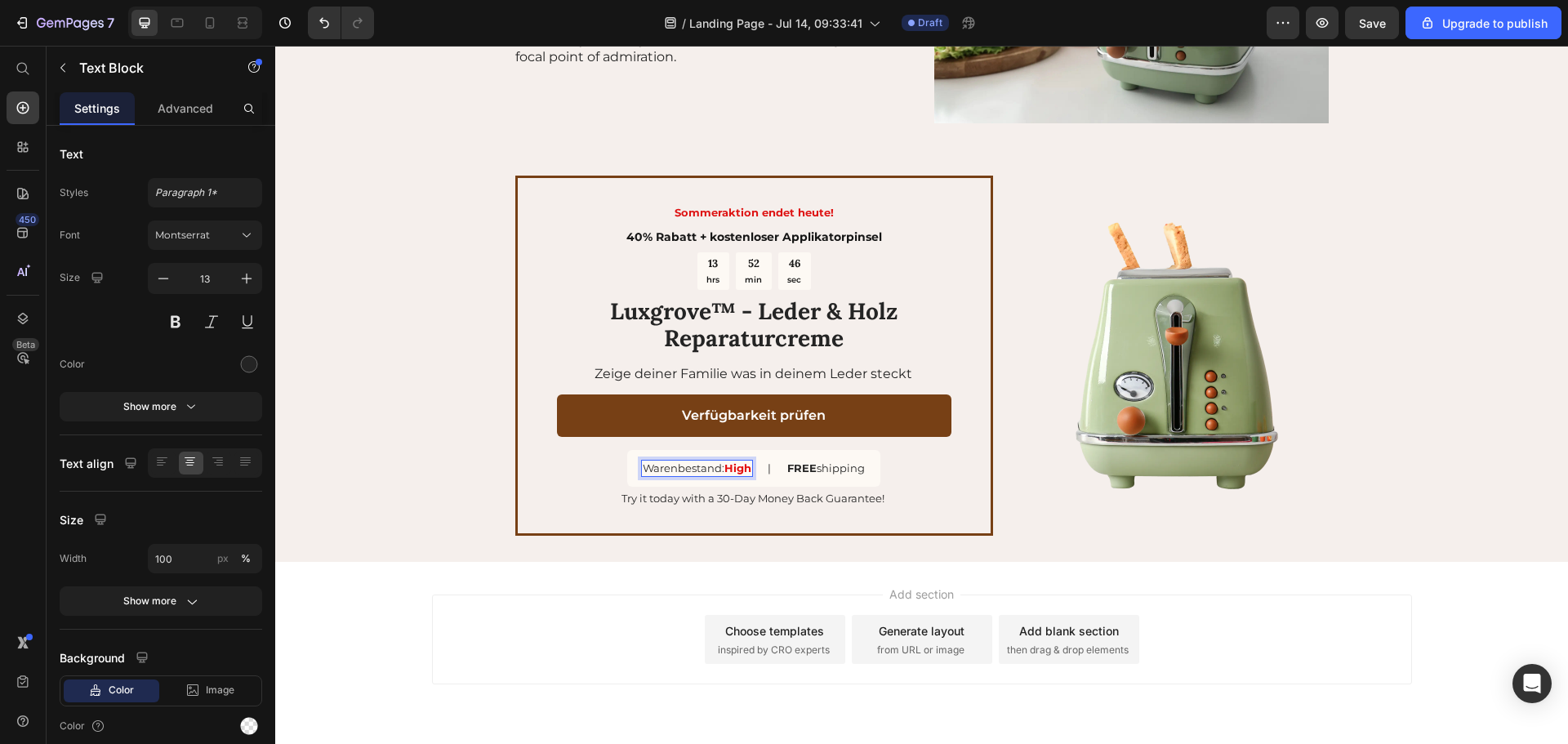 click on "High" at bounding box center [737, 468] 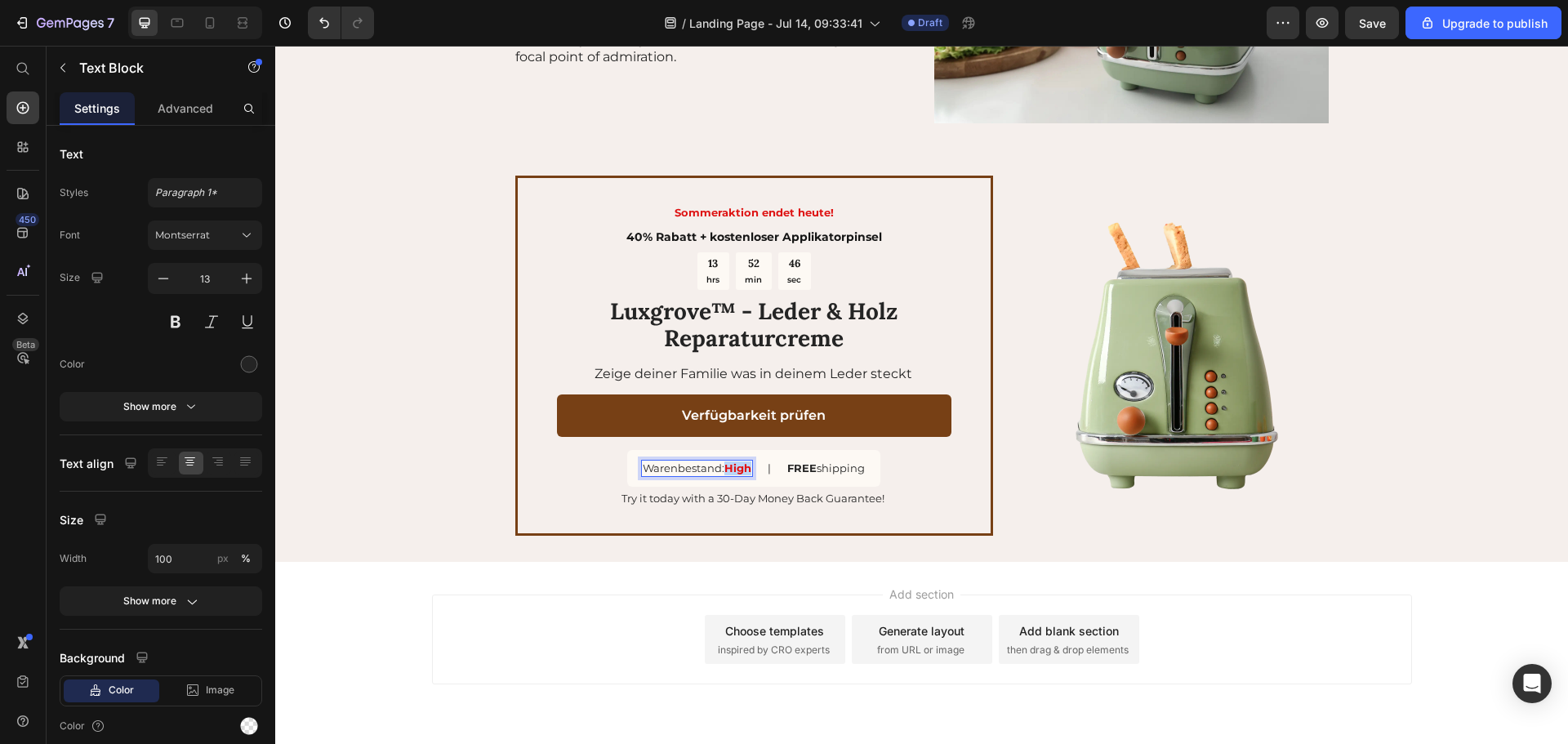 click on "High" at bounding box center [737, 468] 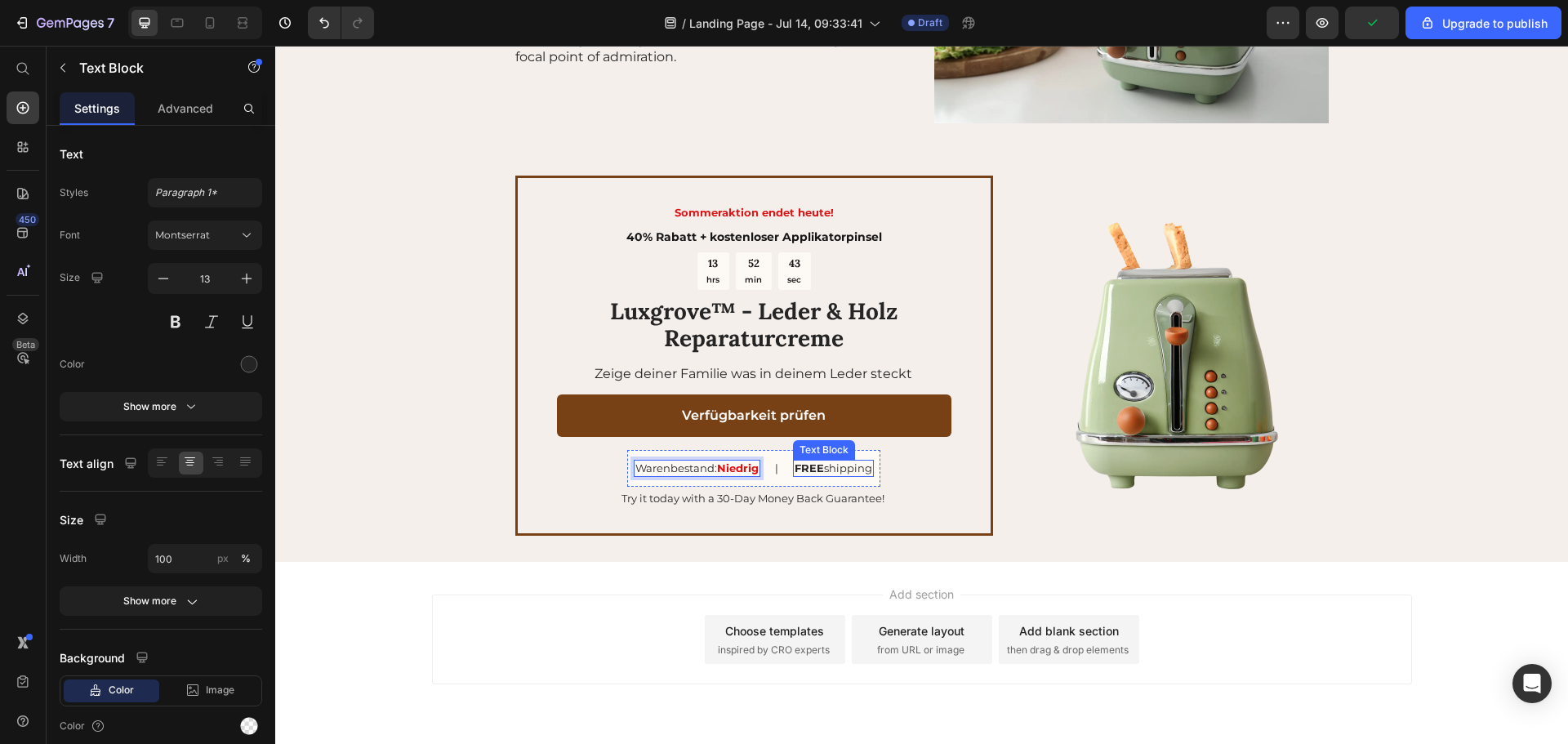 click on "FREE  shipping" at bounding box center [833, 468] 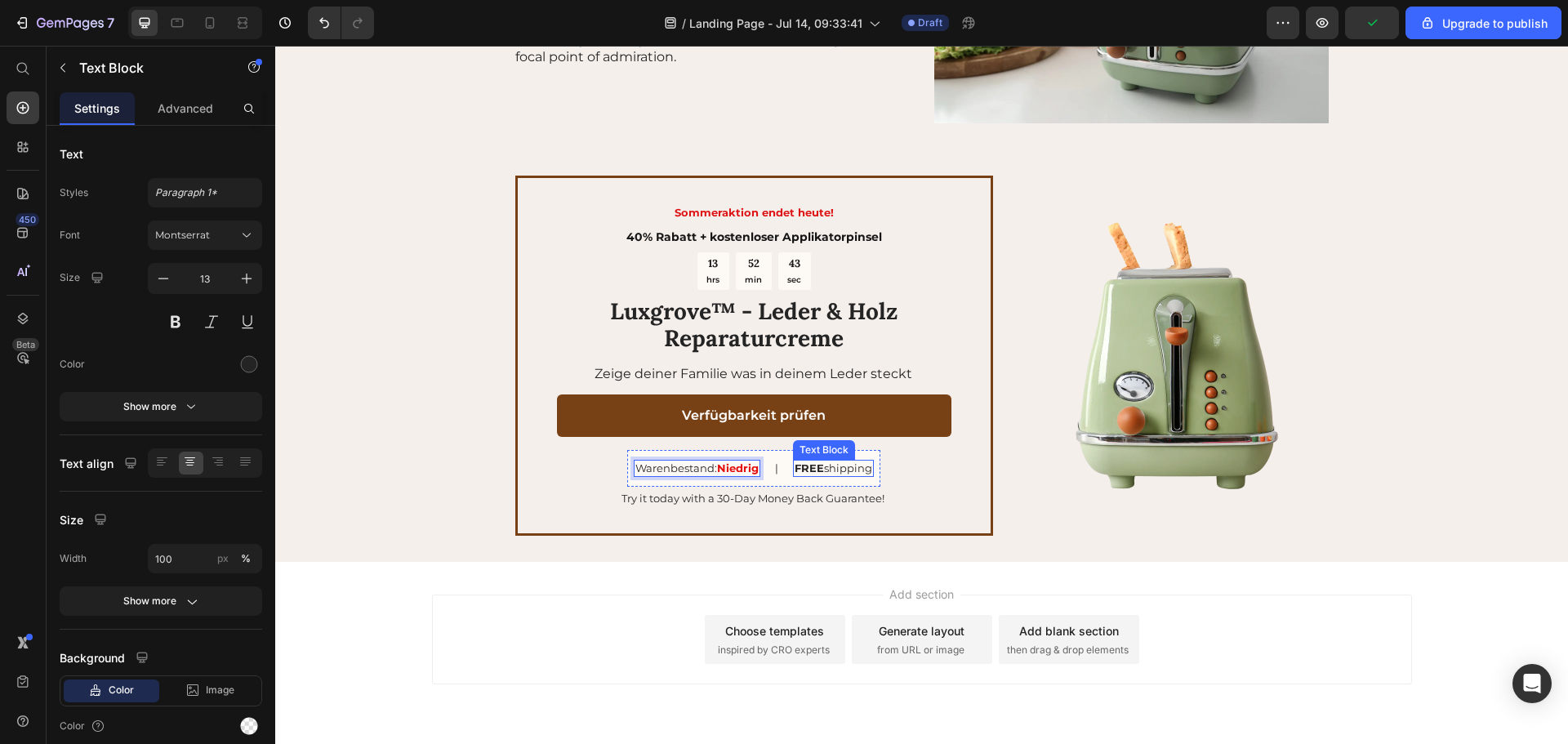 click on "FREE  shipping" at bounding box center [833, 468] 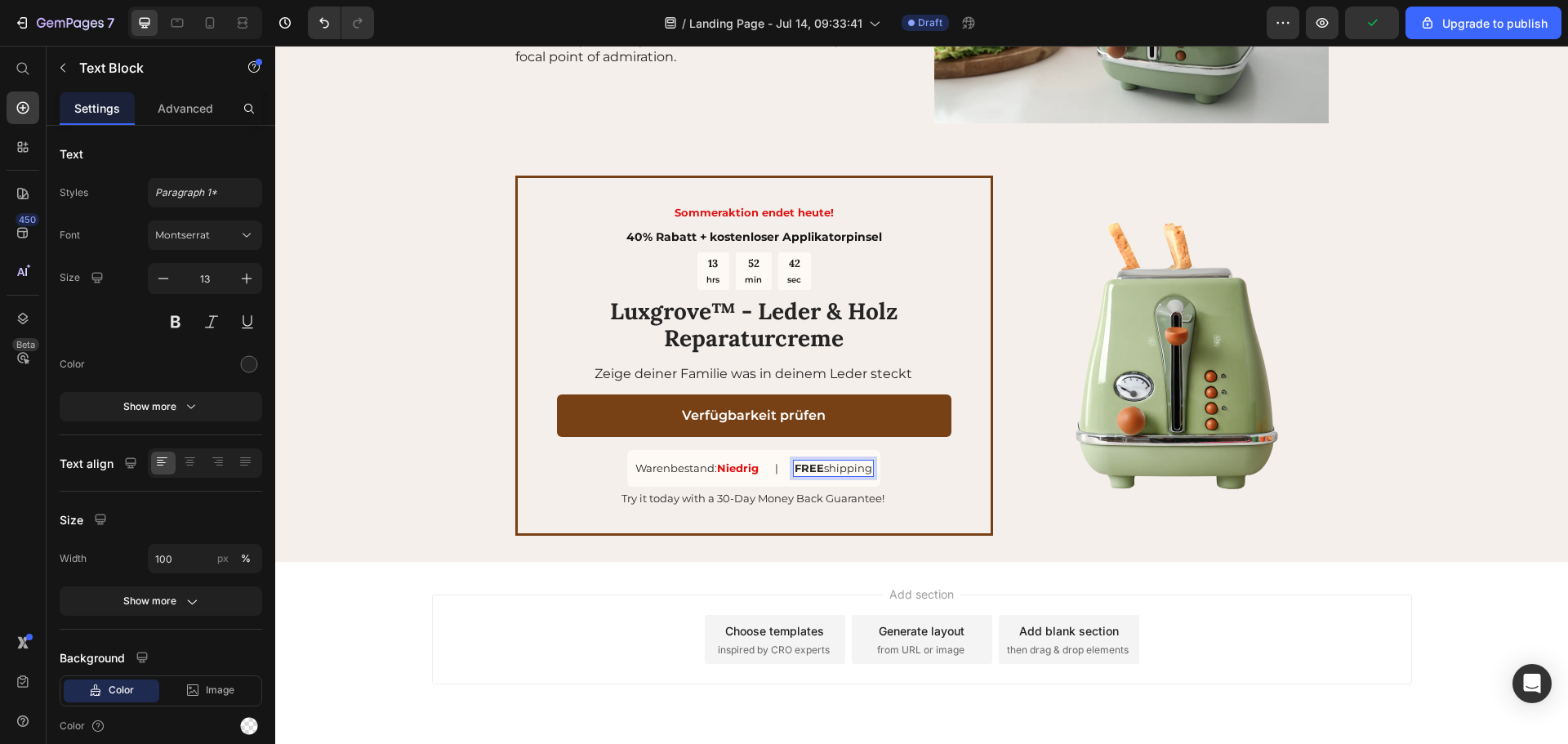 click on "FREE" at bounding box center (809, 468) 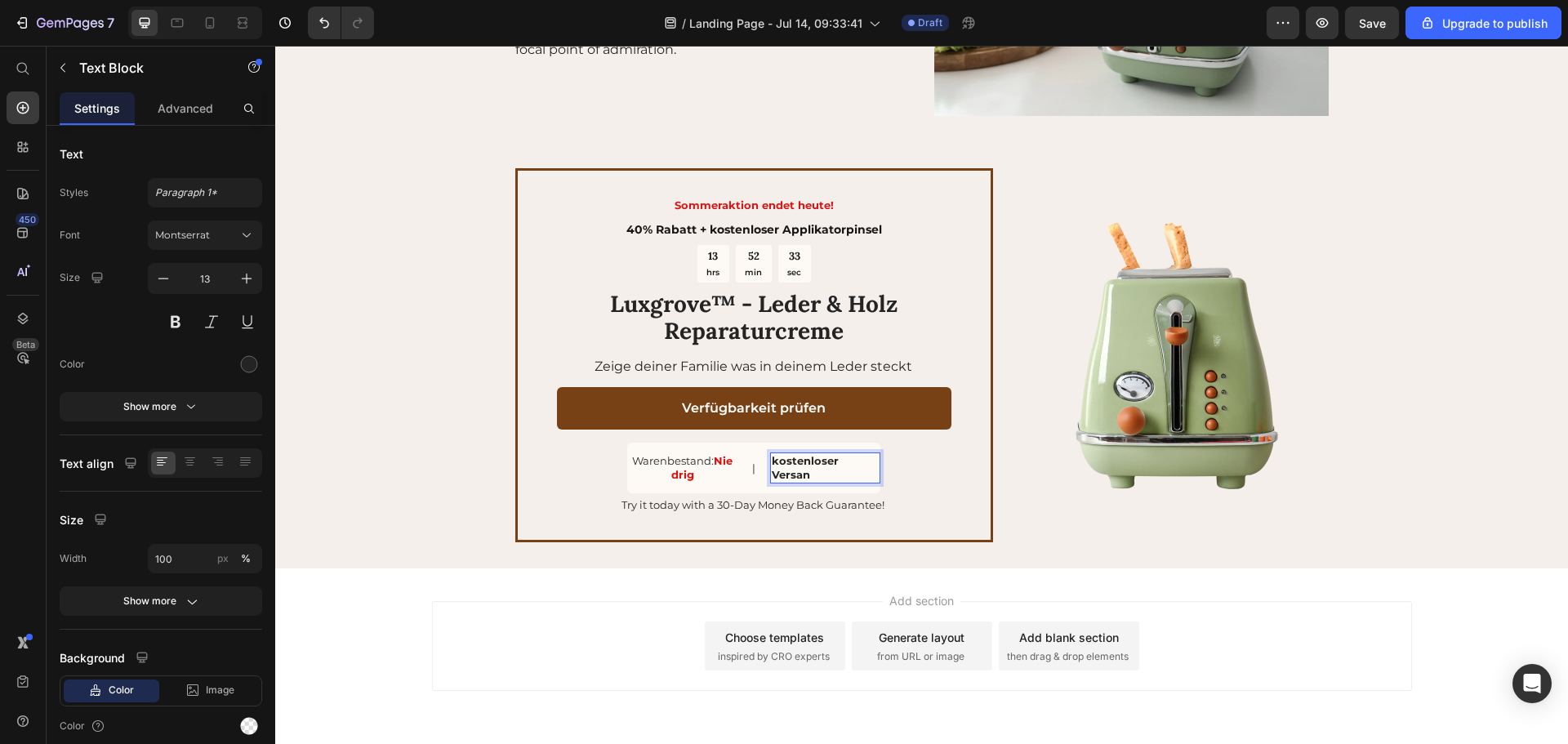 scroll, scrollTop: 2341, scrollLeft: 0, axis: vertical 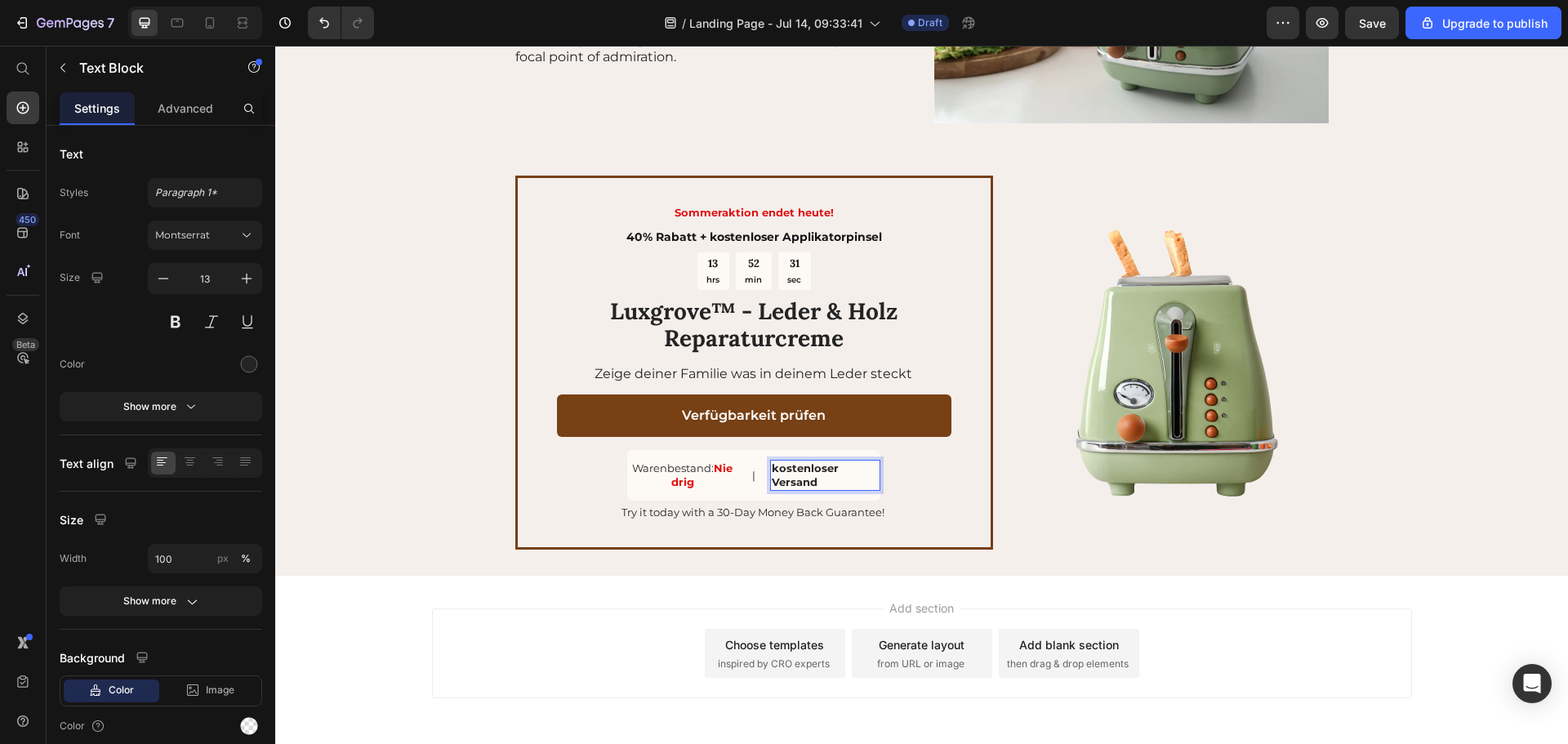 click on "kostenloser Versand" at bounding box center [805, 474] 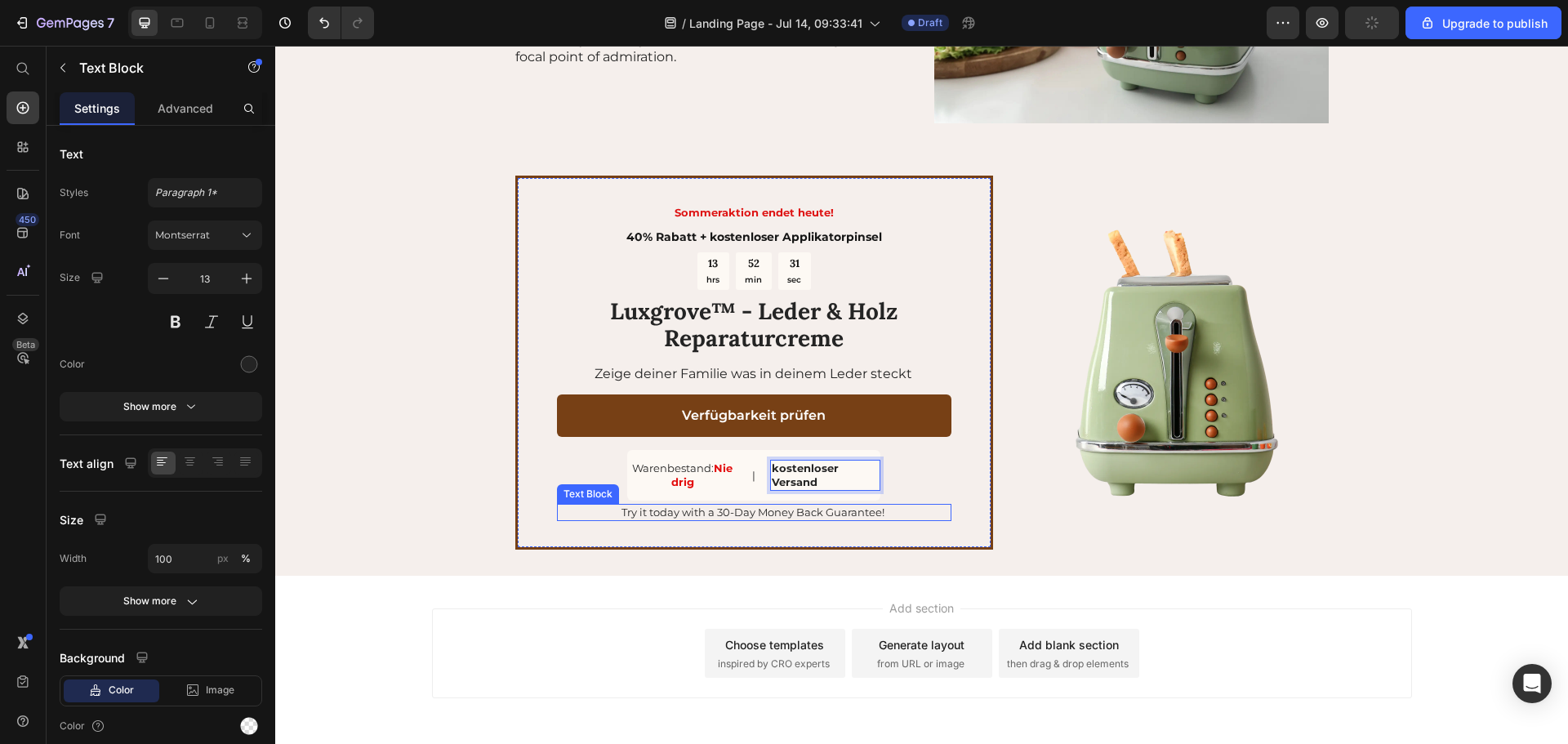 click on "Try it today with a 30-Day Money Back Guarantee!" at bounding box center [753, 512] 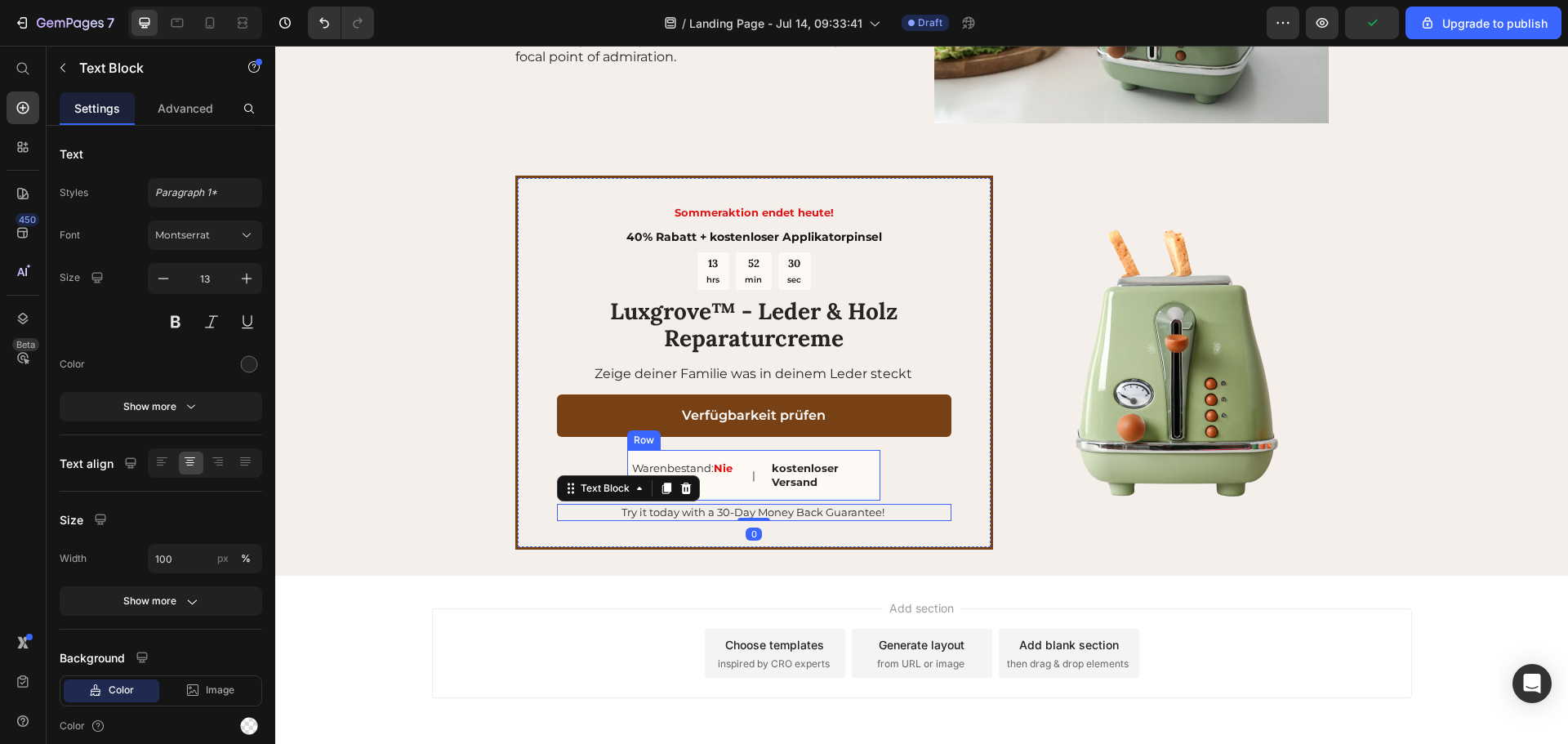 click on "kostenloser Versand" at bounding box center [805, 474] 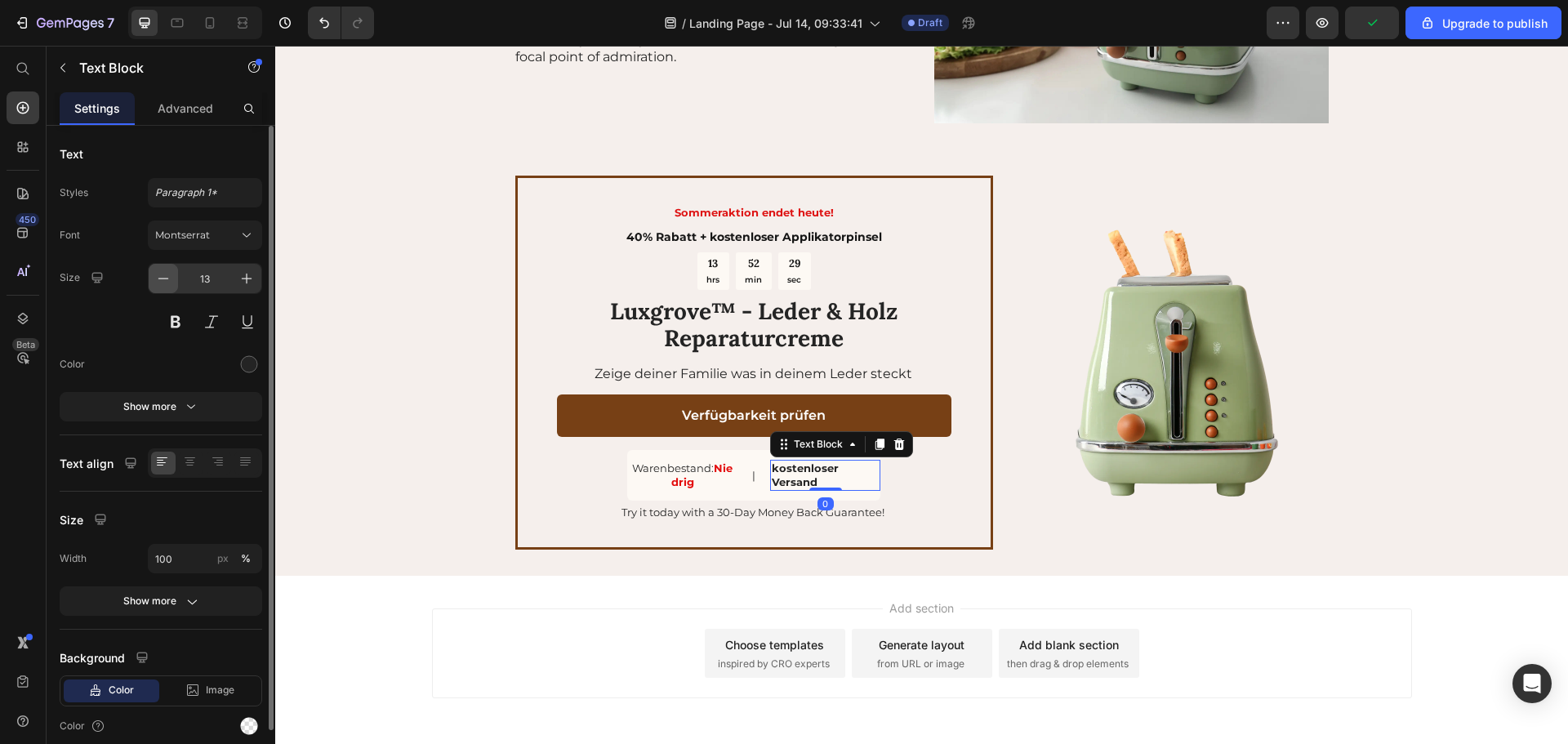 click 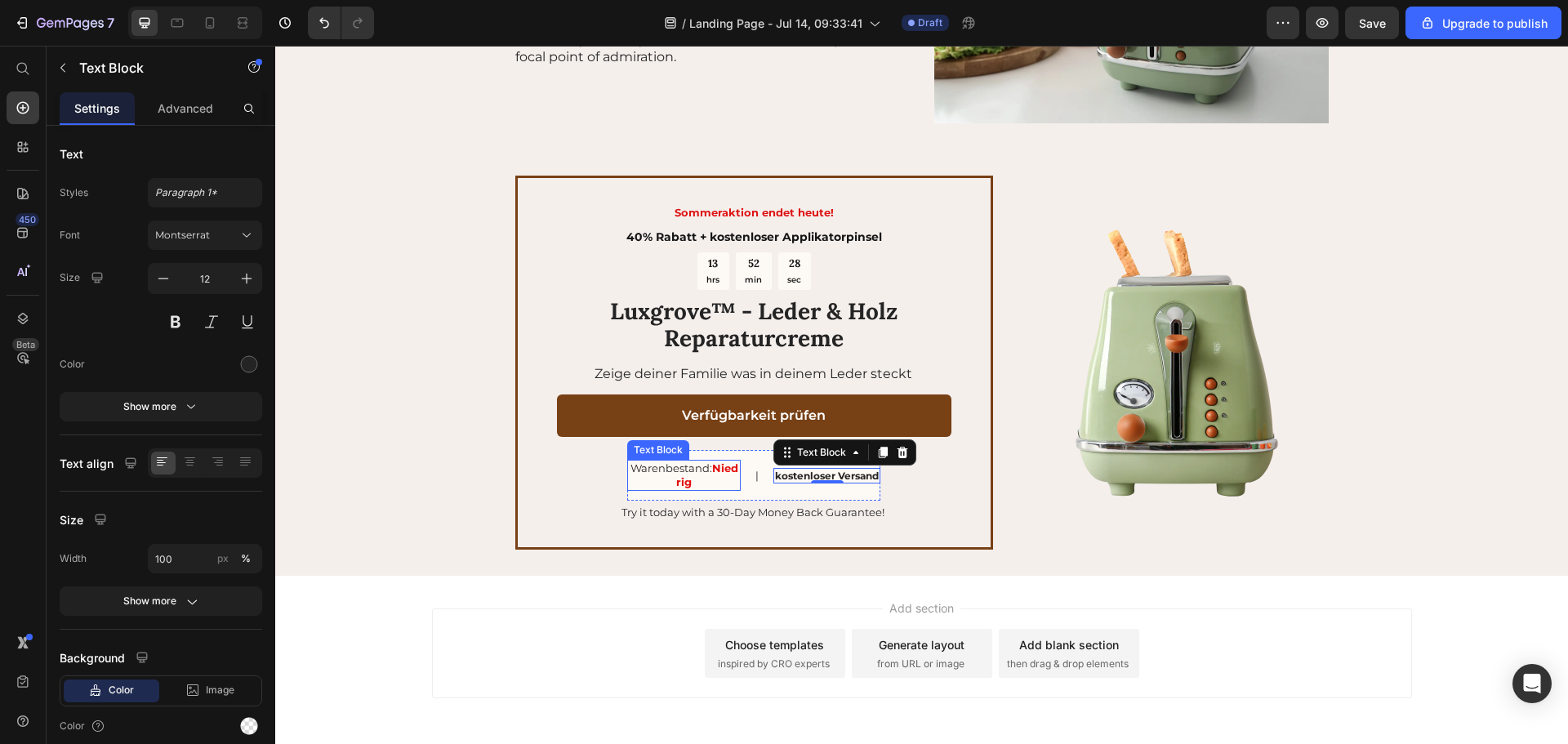 click on "Niedrig" at bounding box center [707, 474] 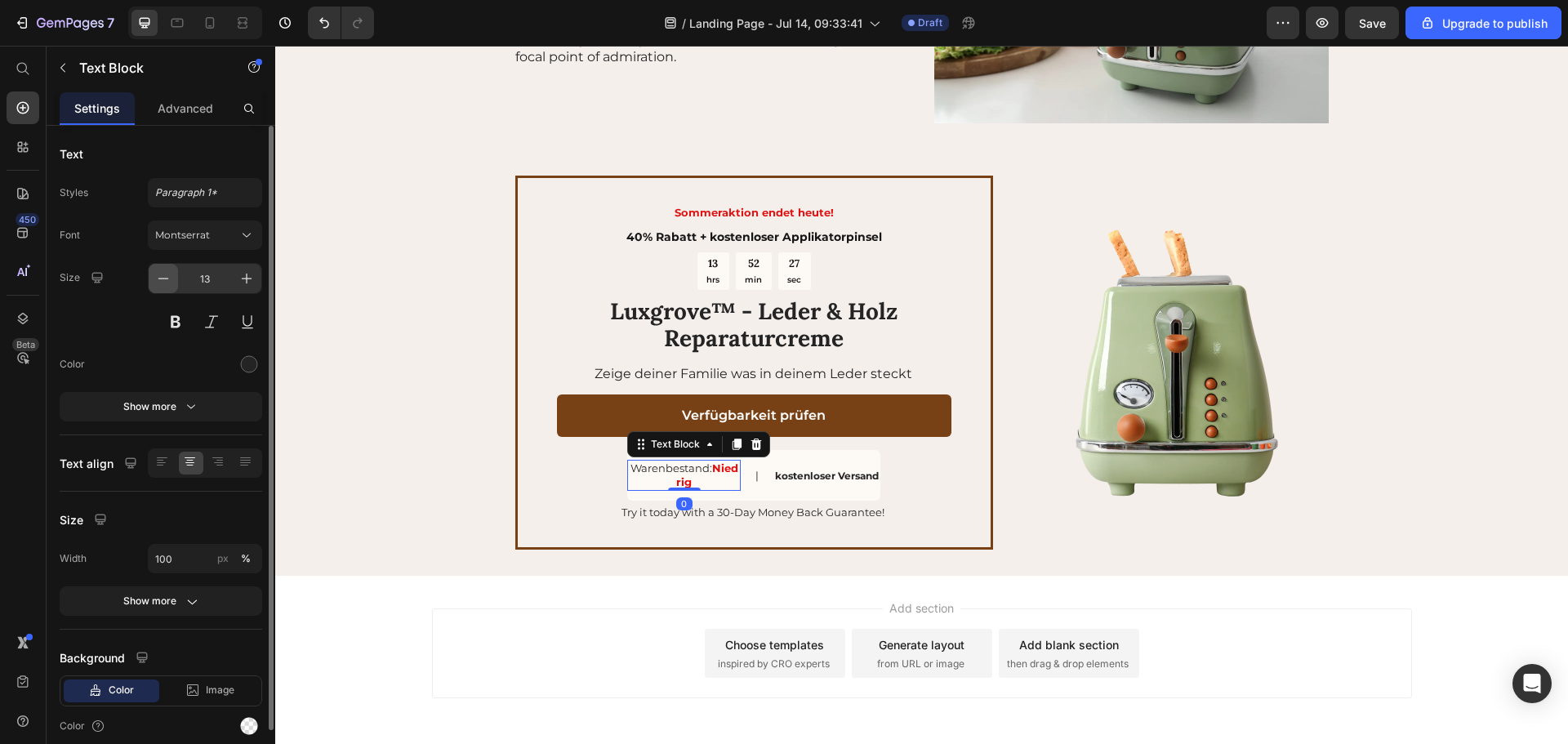 click 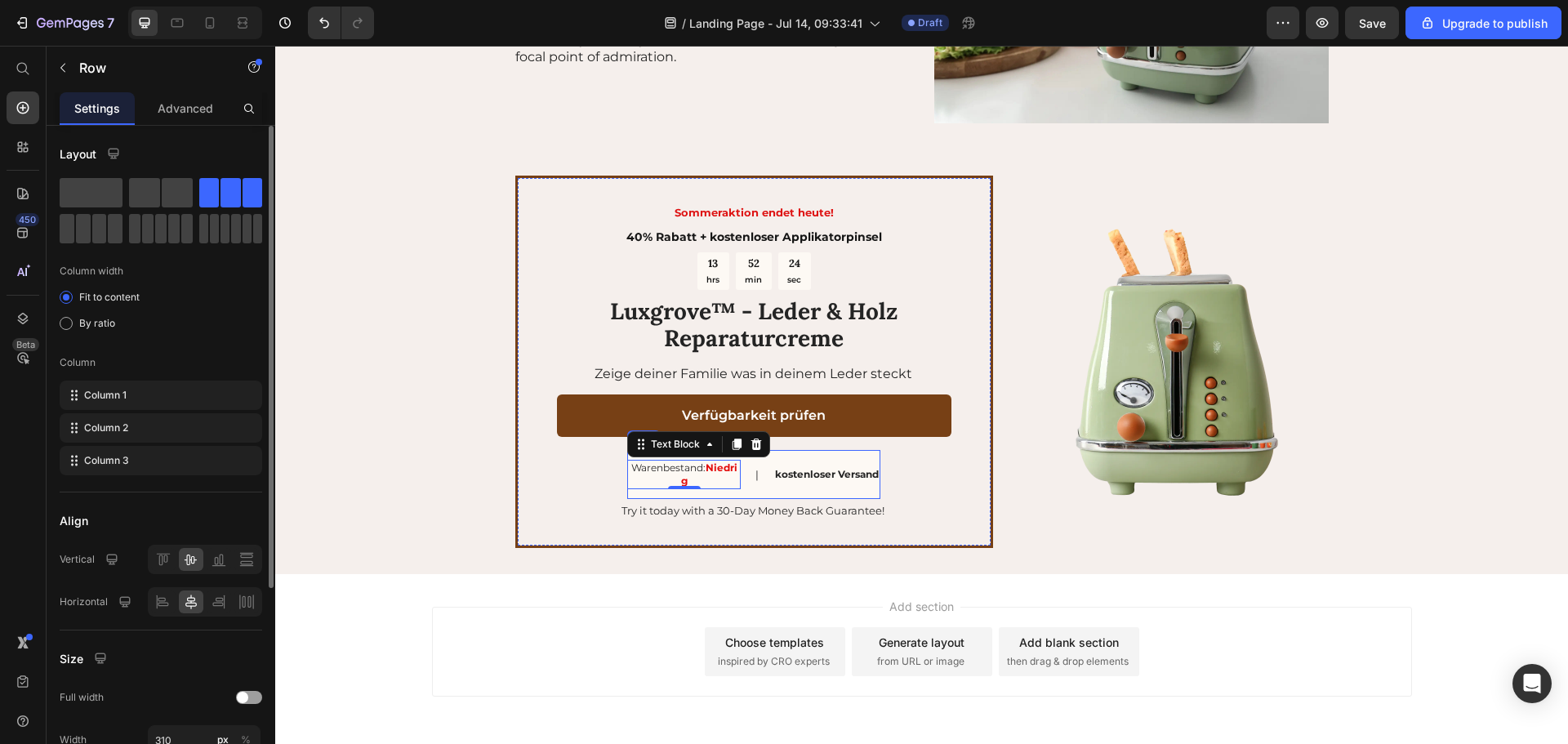 click on "Warenbestand:  Niedrig Text Block   0 | Text Block kostenloser Versand Text Block Row" at bounding box center (754, 474) 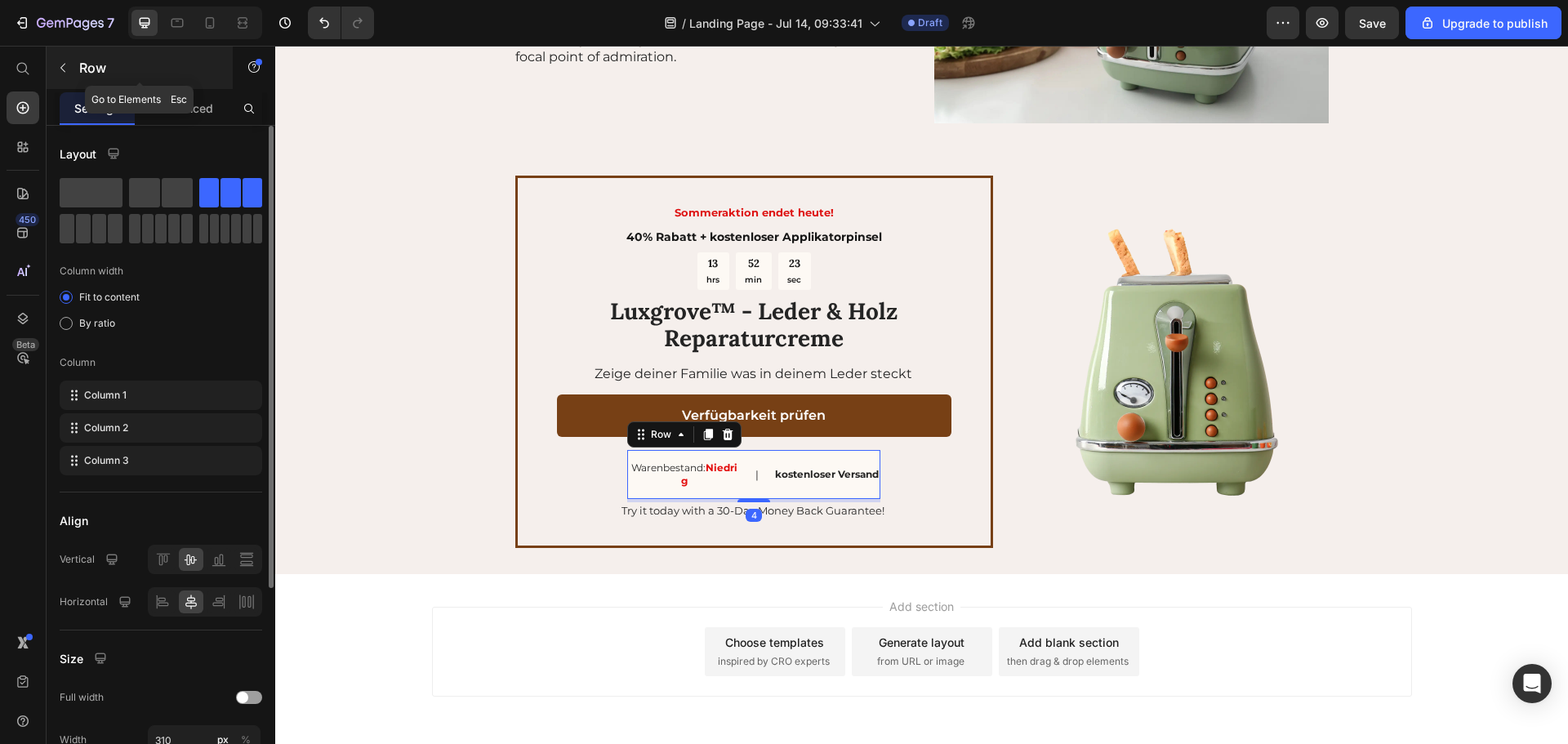 click at bounding box center [63, 68] 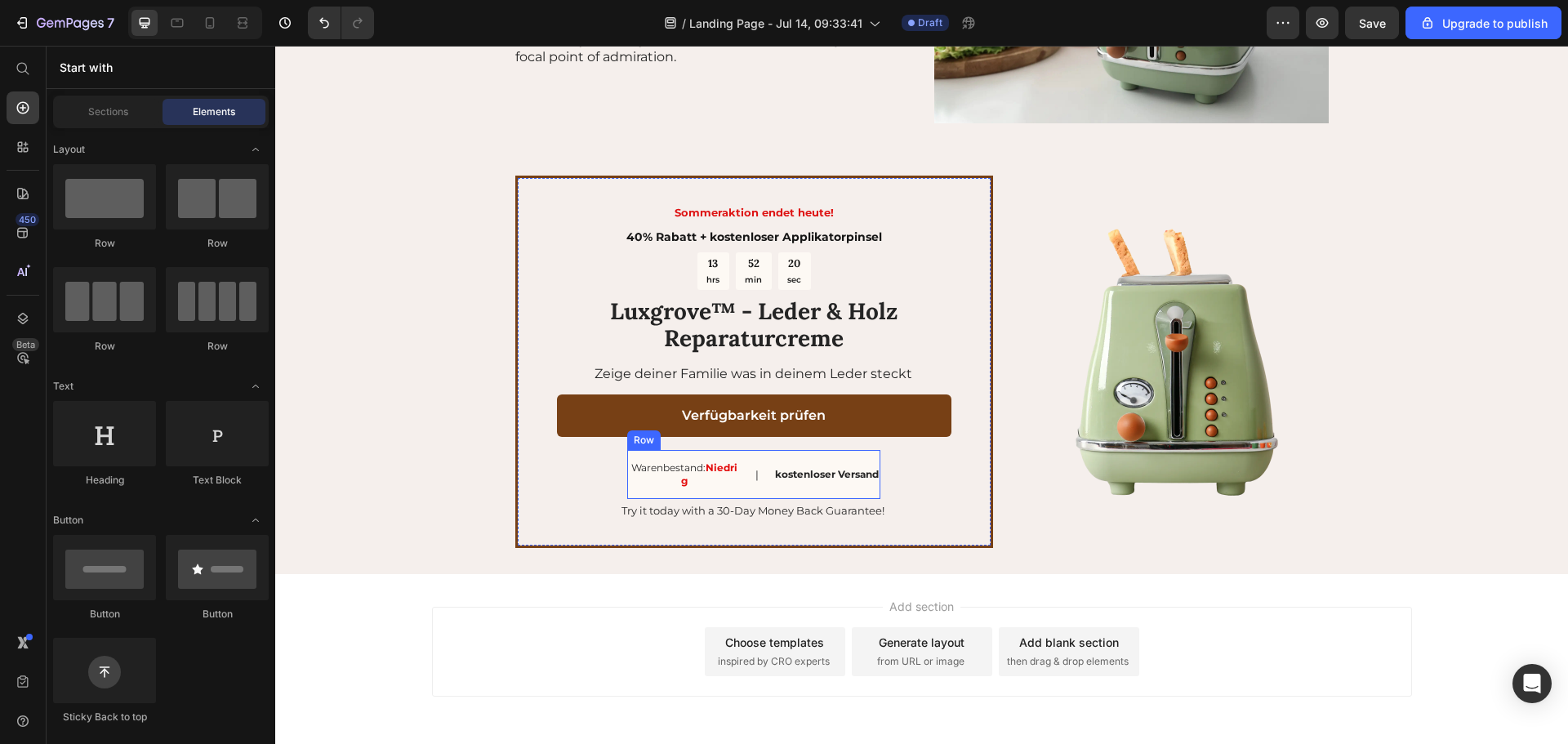 click on "Warenbestand:  Niedrig Text Block | Text Block kostenloser Versand Text Block Row" at bounding box center [754, 474] 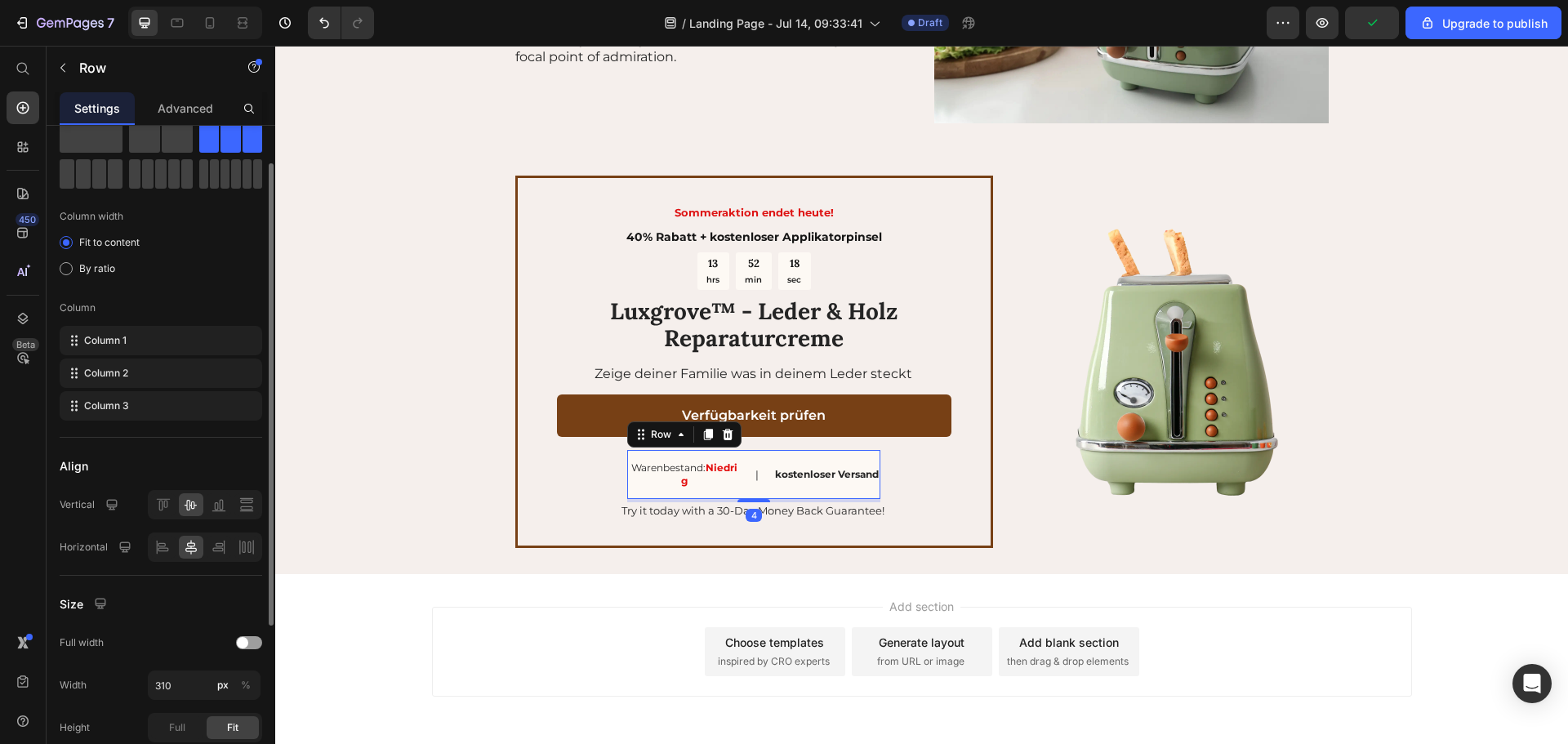 scroll, scrollTop: 164, scrollLeft: 0, axis: vertical 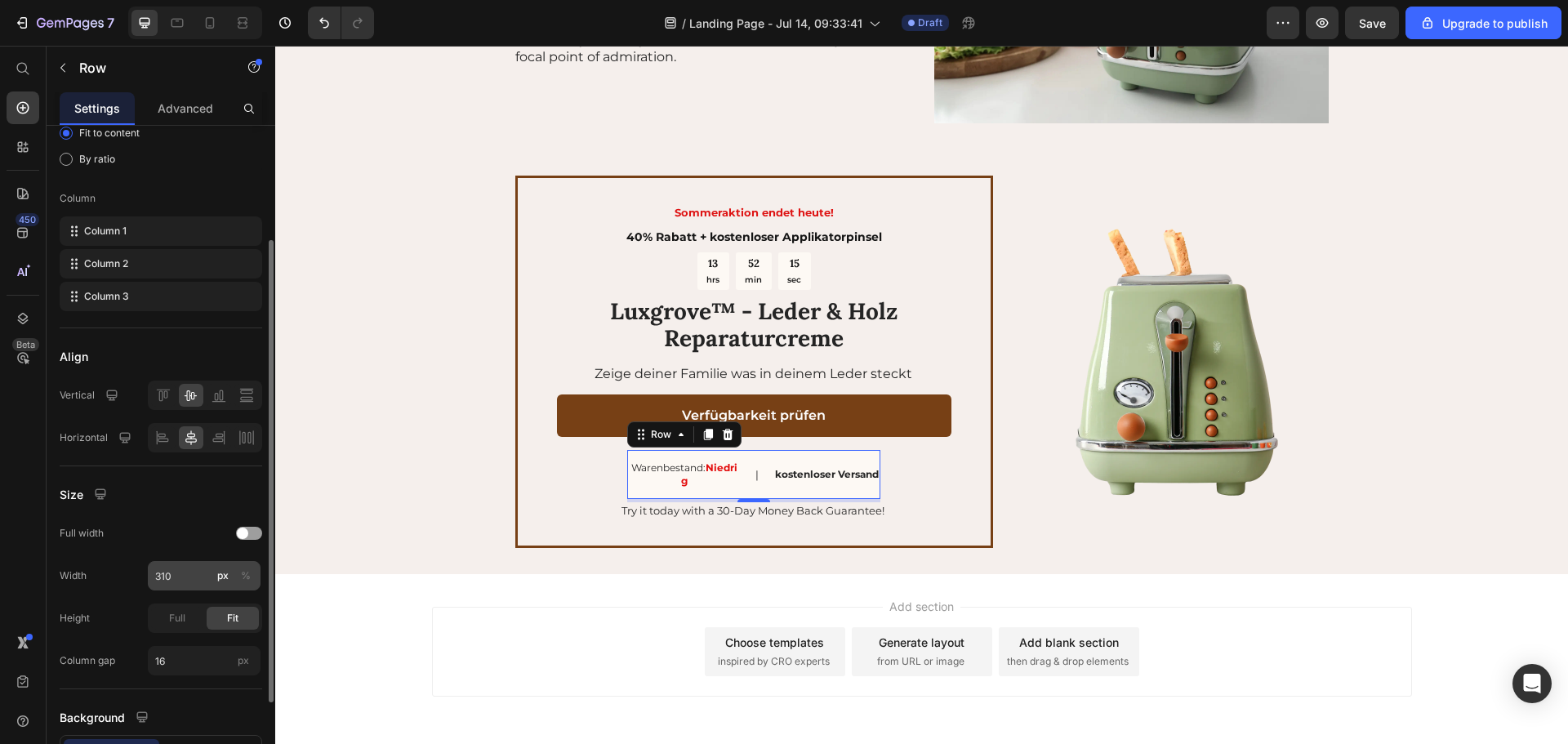 click on "%" 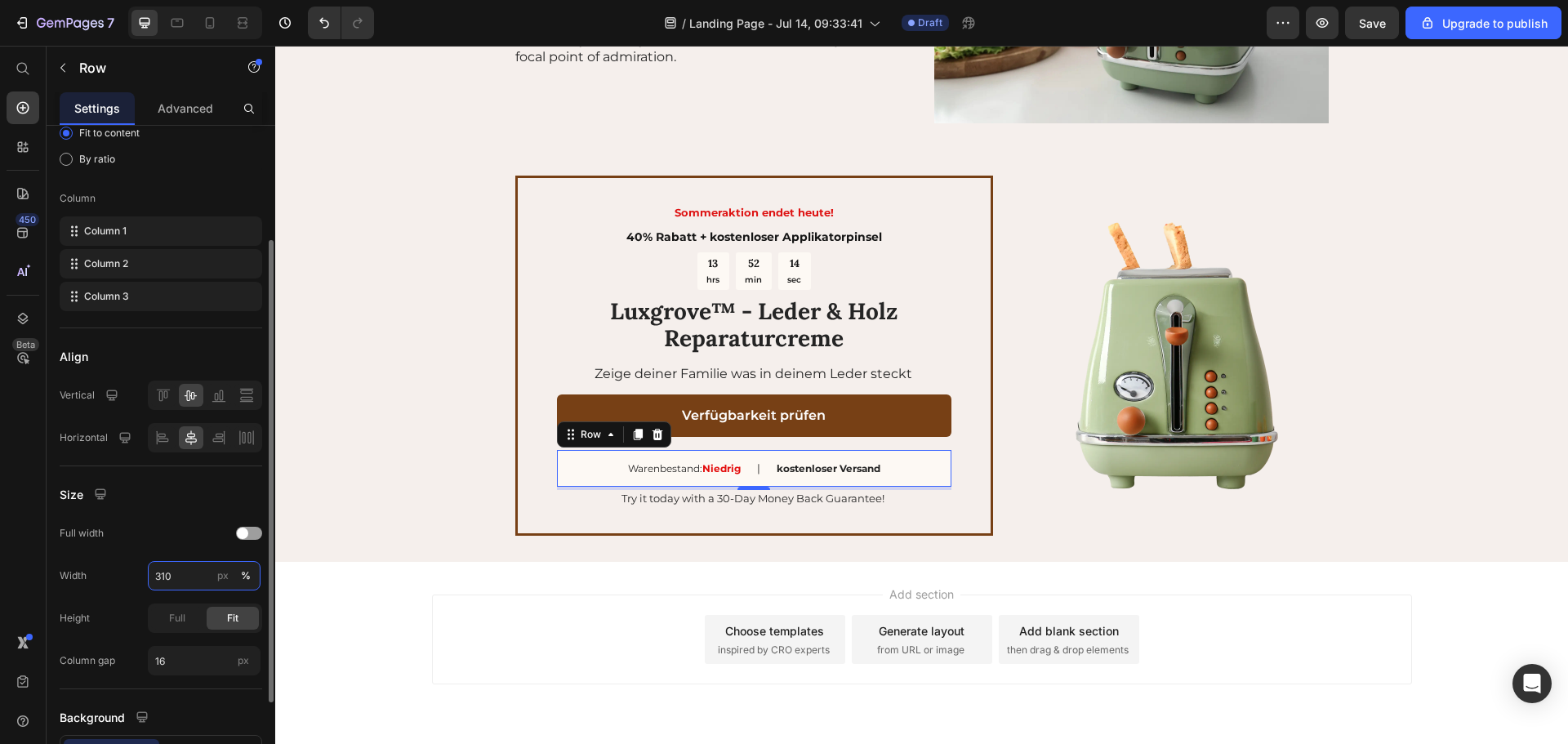 click on "310" at bounding box center [204, 576] 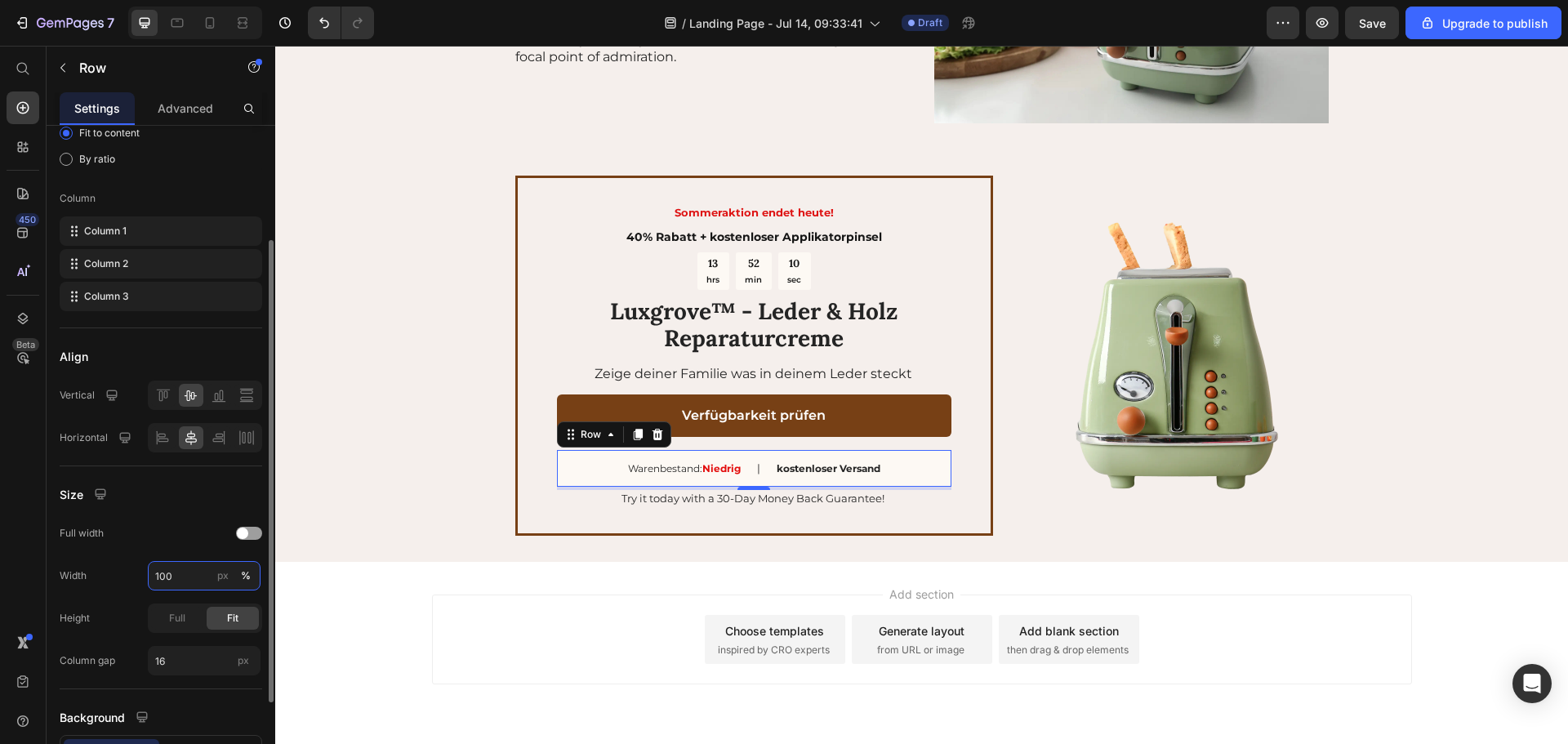 type on "100" 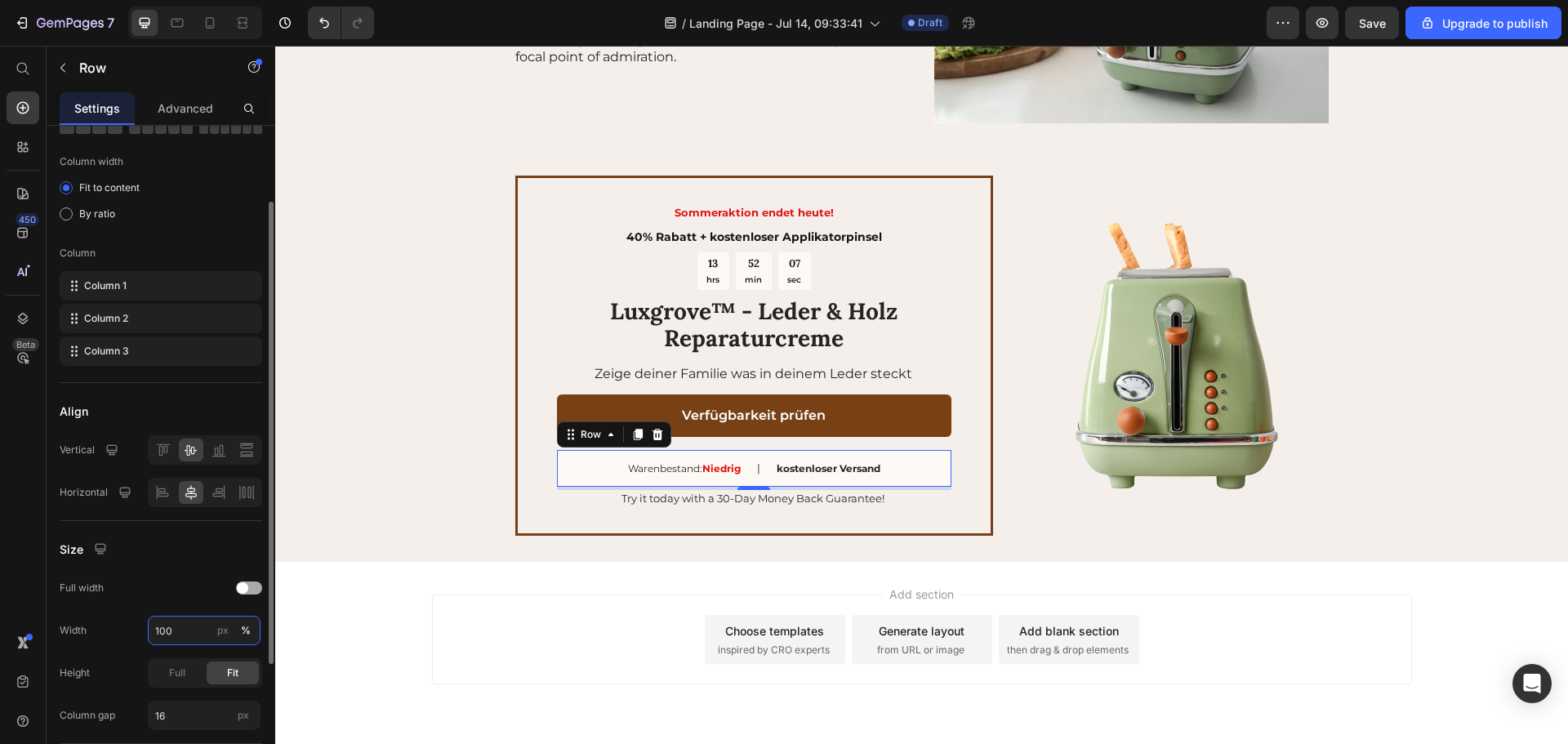 scroll, scrollTop: 164, scrollLeft: 0, axis: vertical 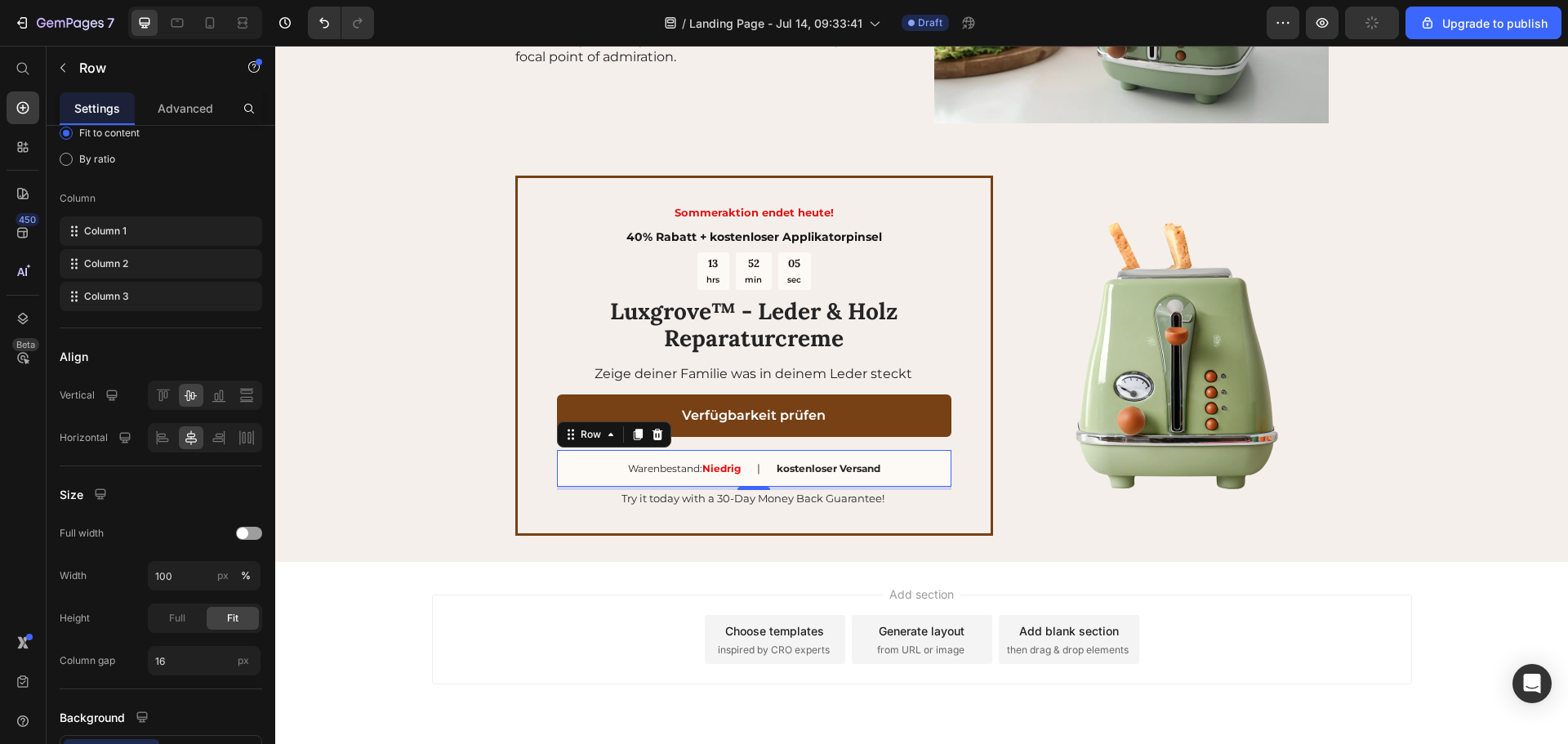 click on "Warenbestand:  Niedrig Text Block | Text Block kostenloser Versand Text Block Row   4" at bounding box center (754, 468) 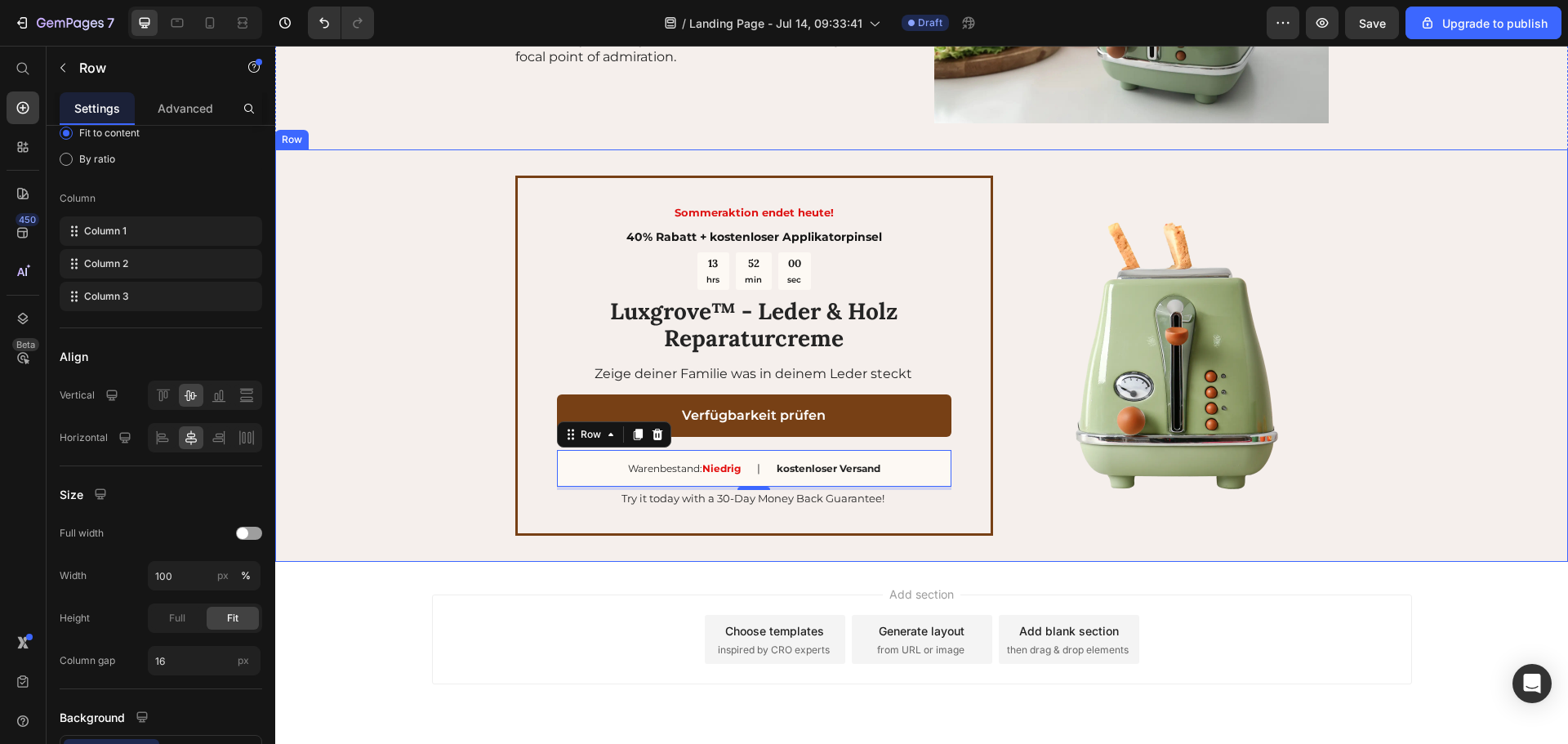 click on "Sommeraktion endet heute! Text Block 40% Rabatt + kostenloser Applikatorpinsel Text Block 13 hrs 52 min 00 sec Countdown Timer ⁠⁠⁠⁠⁠⁠⁠ Luxgrove™ - Leder & Holz Reparaturcreme Heading Zeige deiner Familie was in deinem Leder steckt Text Block Verfügbarkeit prüfen Button Warenbestand:  Niedrig Text Block | Text Block kostenloser Versand Text Block Row   4 Try it today with a 30-Day Money Back Guarantee! Text Block Row Image Row" at bounding box center [921, 356] 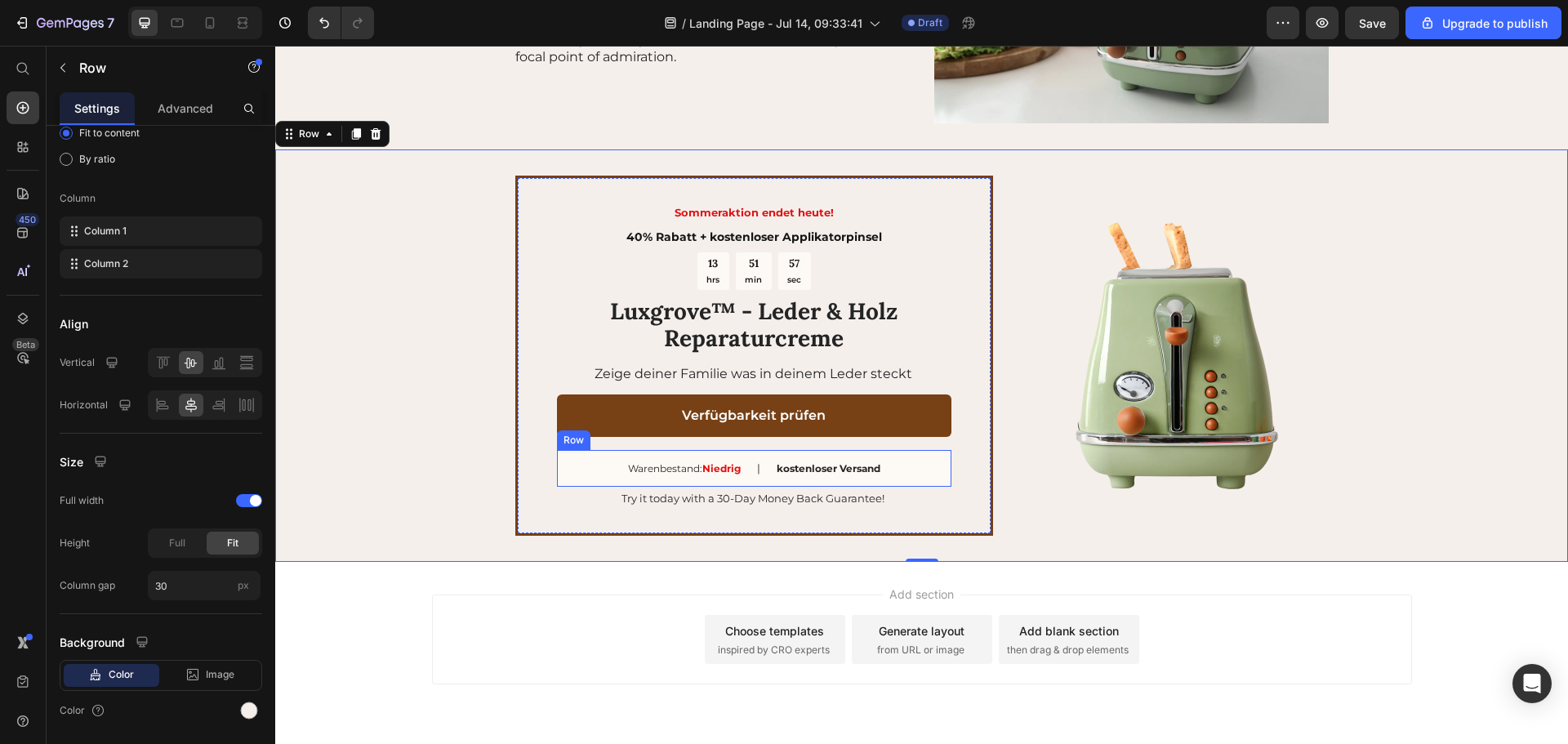 click on "Warenbestand:  Niedrig Text Block | Text Block kostenloser Versand Text Block Row" at bounding box center (754, 468) 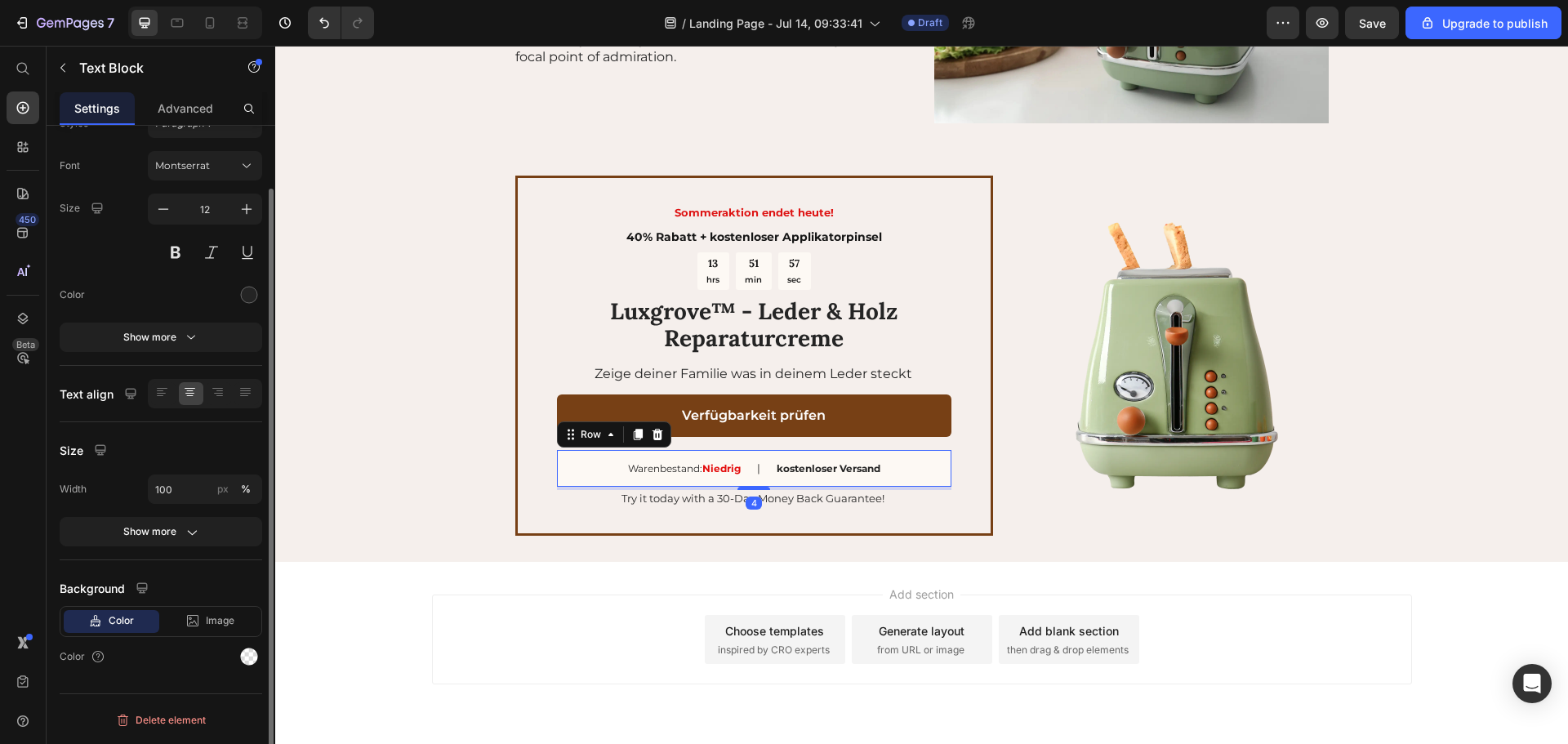 click on "Warenbestand:  Niedrig" at bounding box center (684, 469) 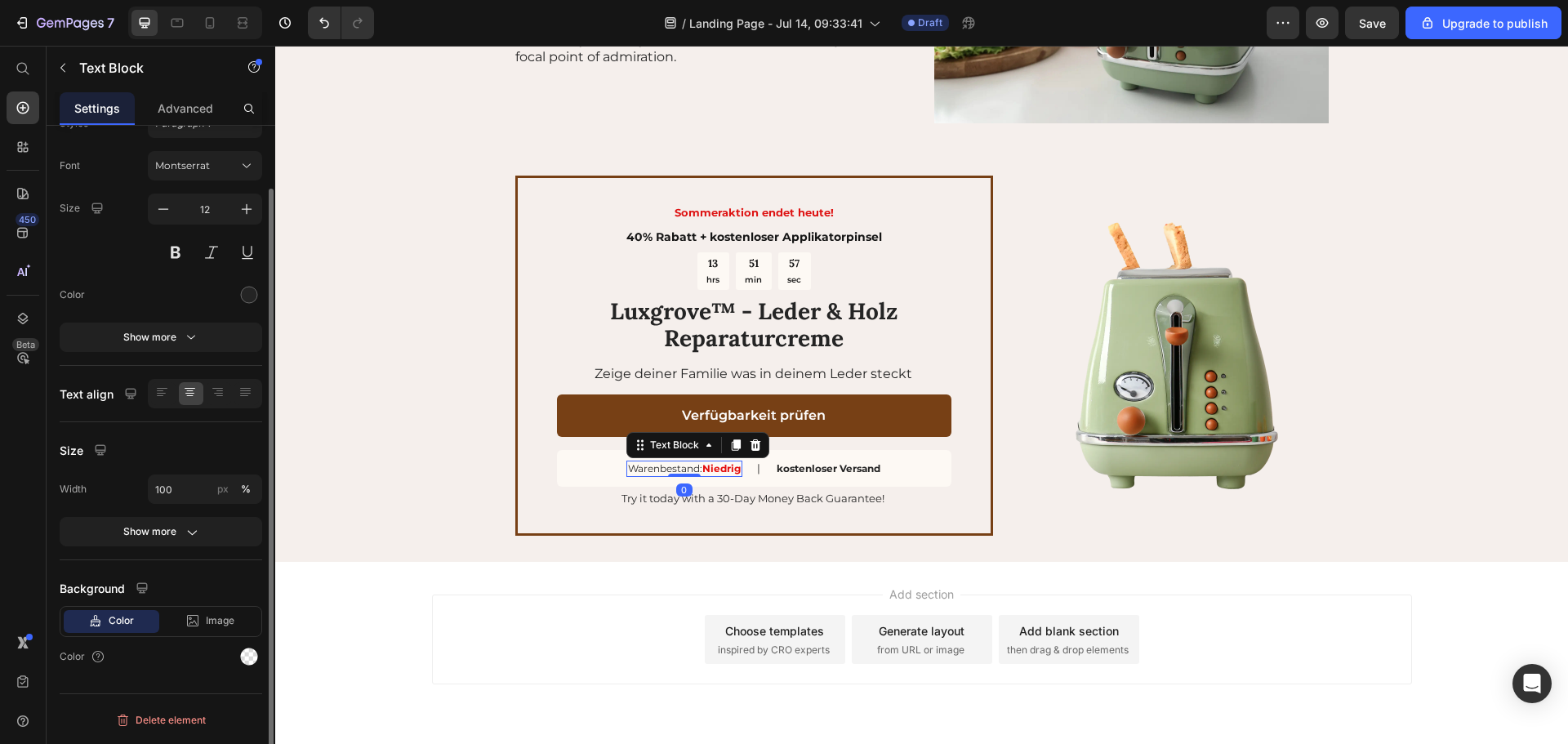 scroll, scrollTop: 0, scrollLeft: 0, axis: both 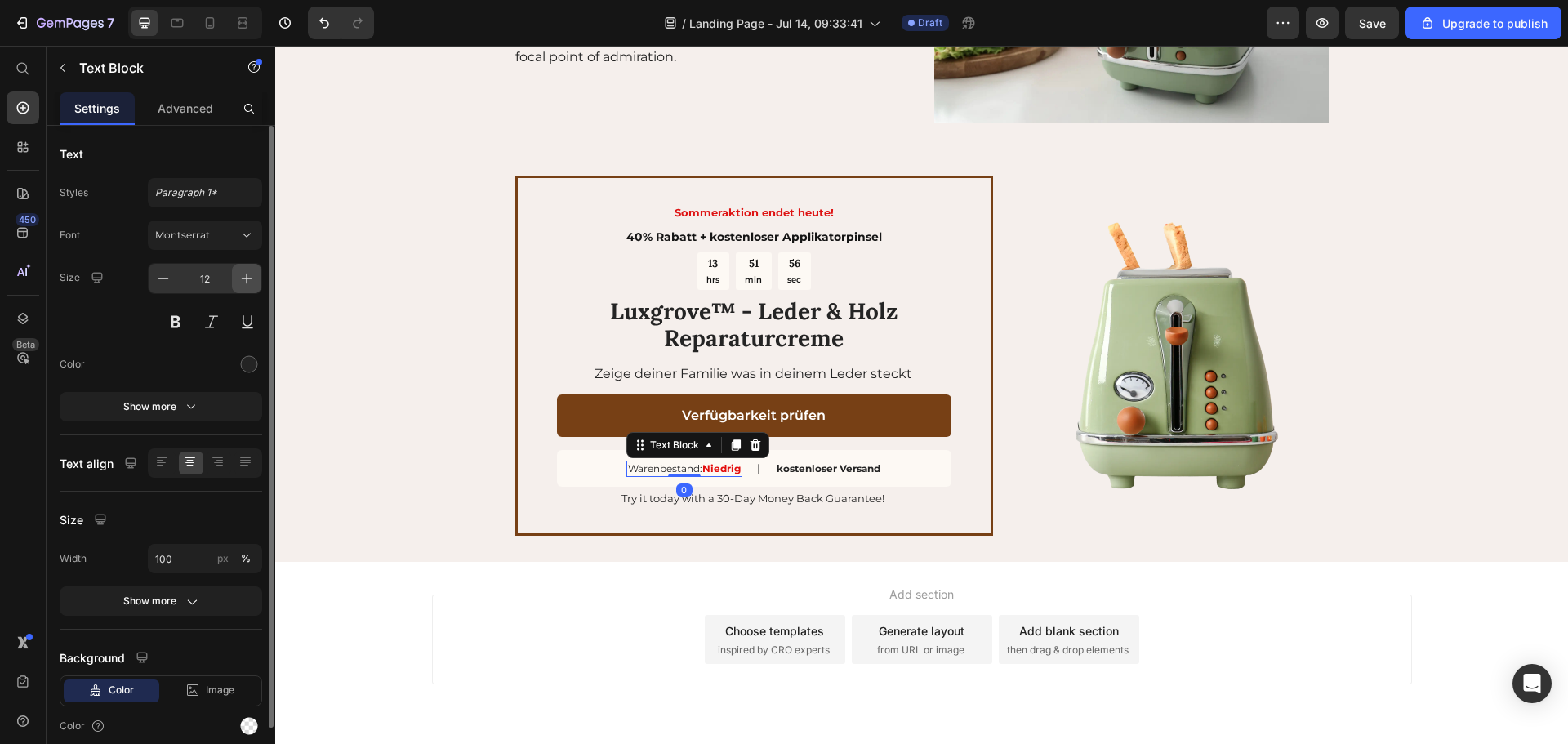 click 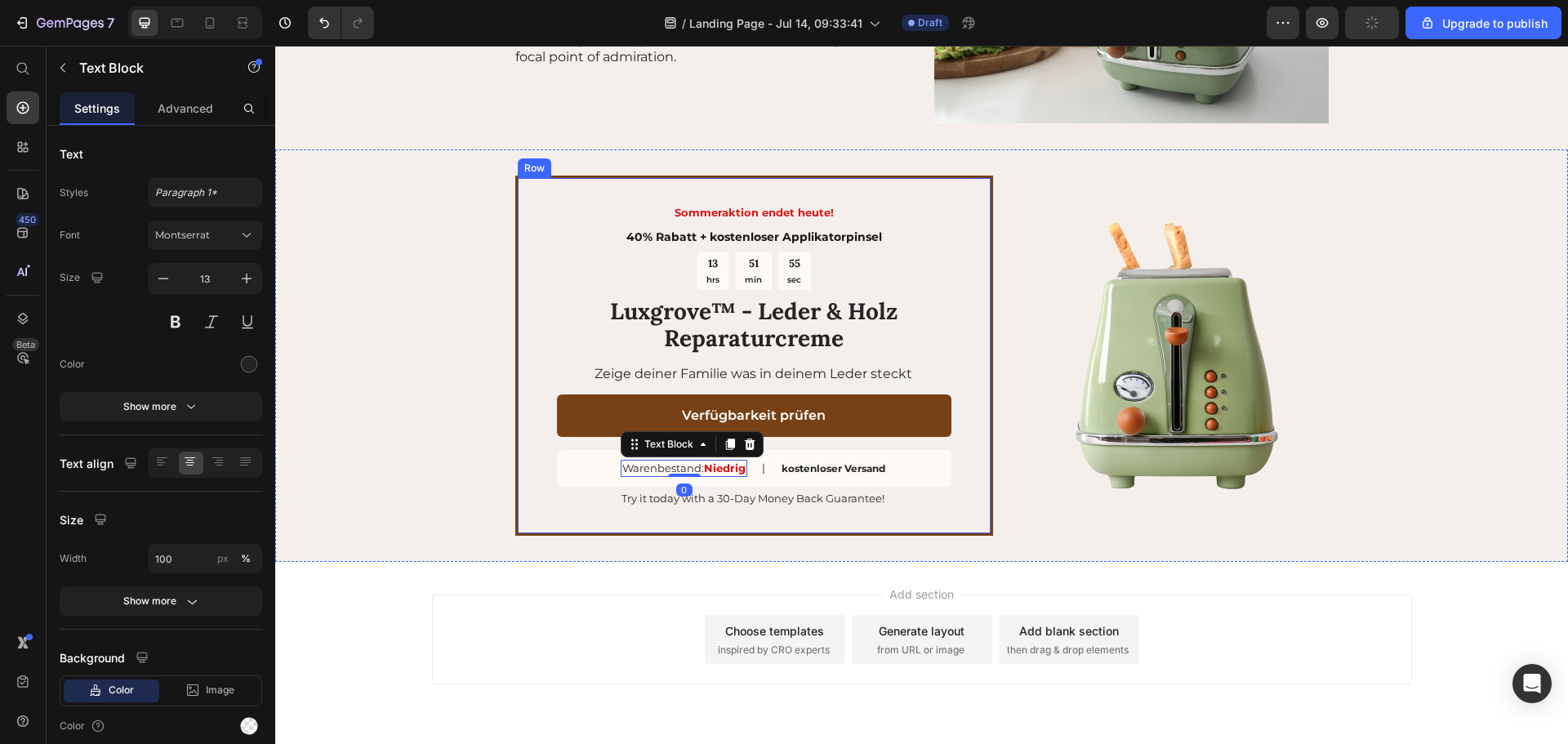 click on "Warenbestand:  Niedrig Text Block   0 | Text Block kostenloser Versand Text Block Row" at bounding box center [754, 468] 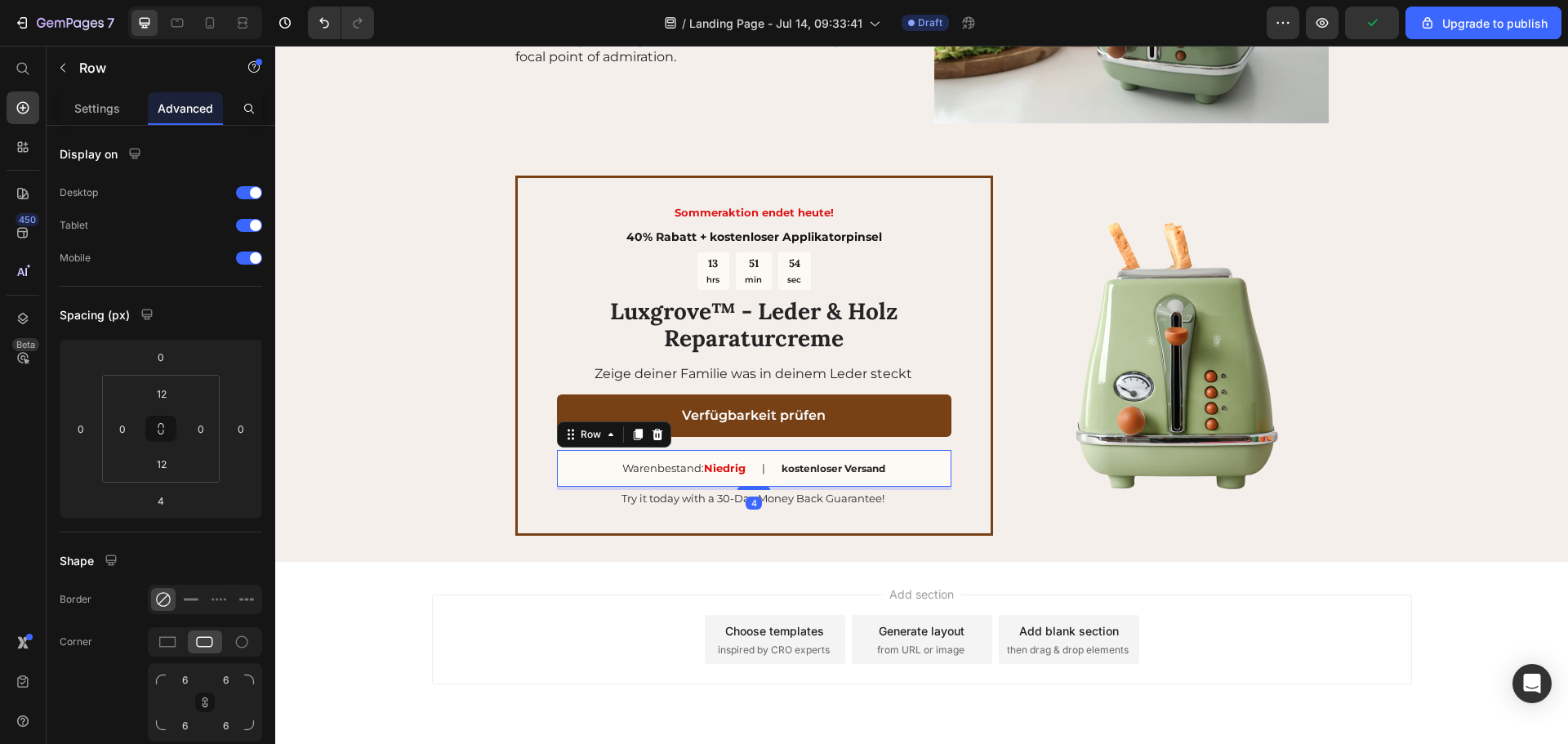 click on "kostenloser Versand" at bounding box center (833, 468) 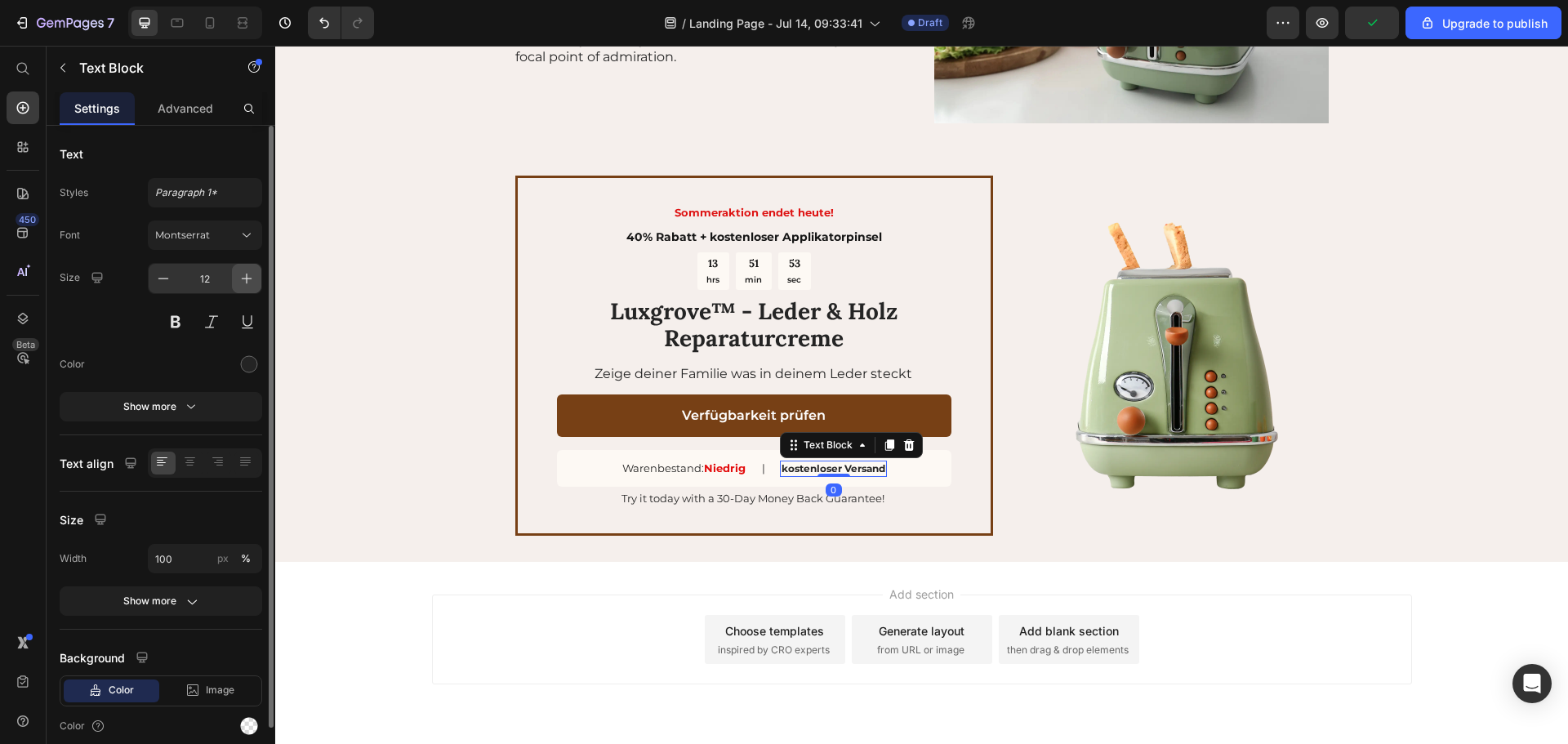 click 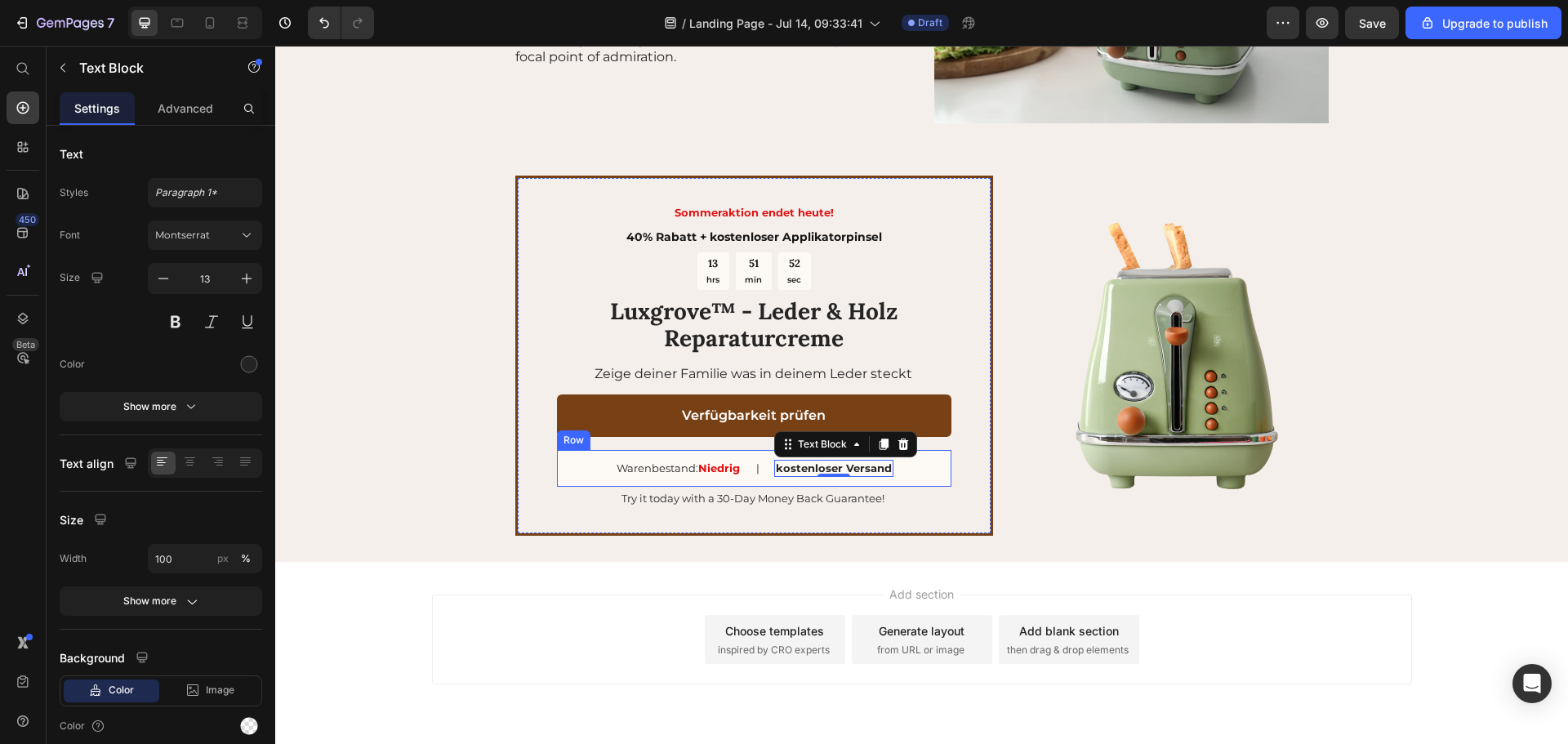 click on "Warenbestand:  Niedrig Text Block | Text Block kostenloser Versand Text Block   0 Row" at bounding box center [754, 468] 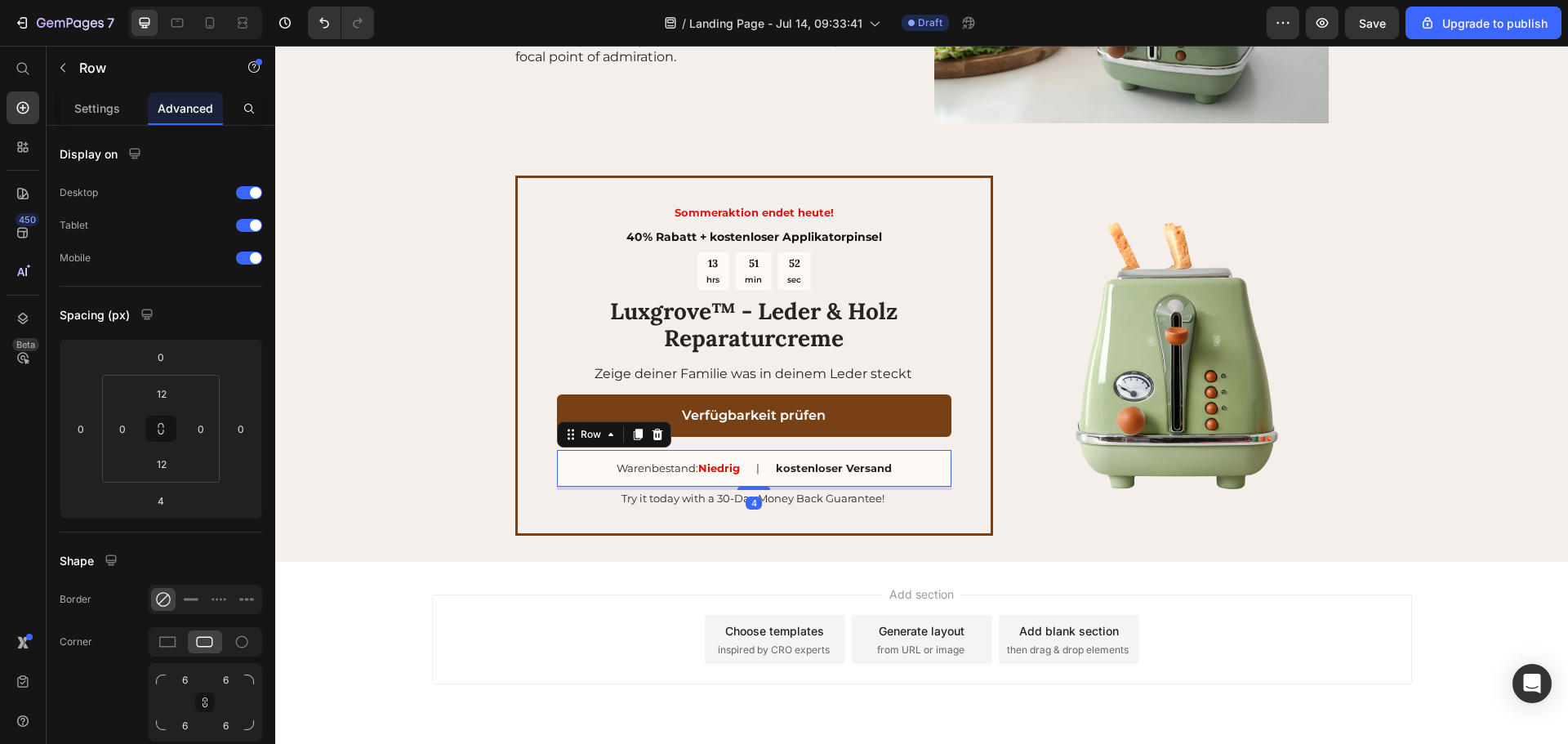 click on "kostenloser Versand" at bounding box center [834, 468] 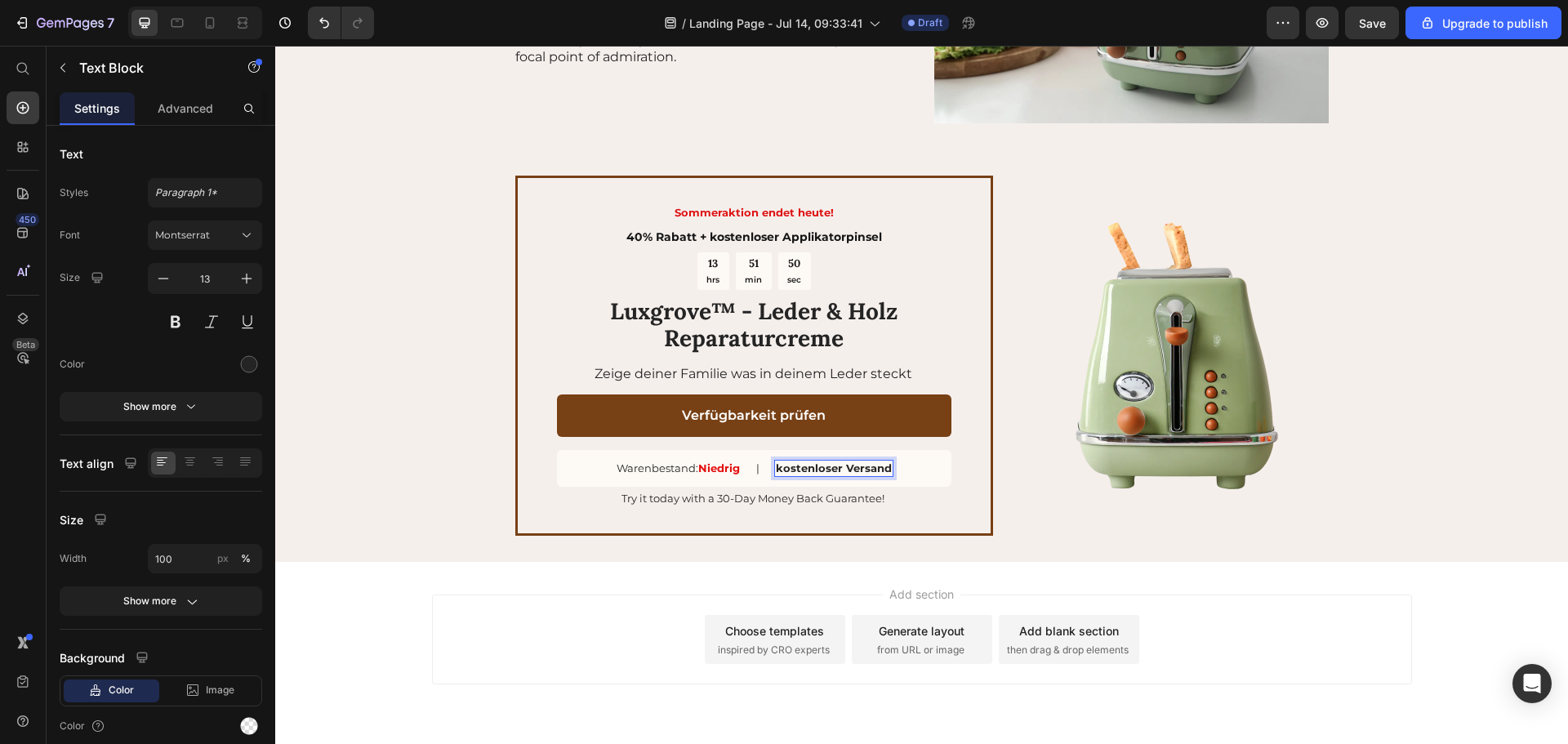 click on "kostenloser Versand" at bounding box center [834, 468] 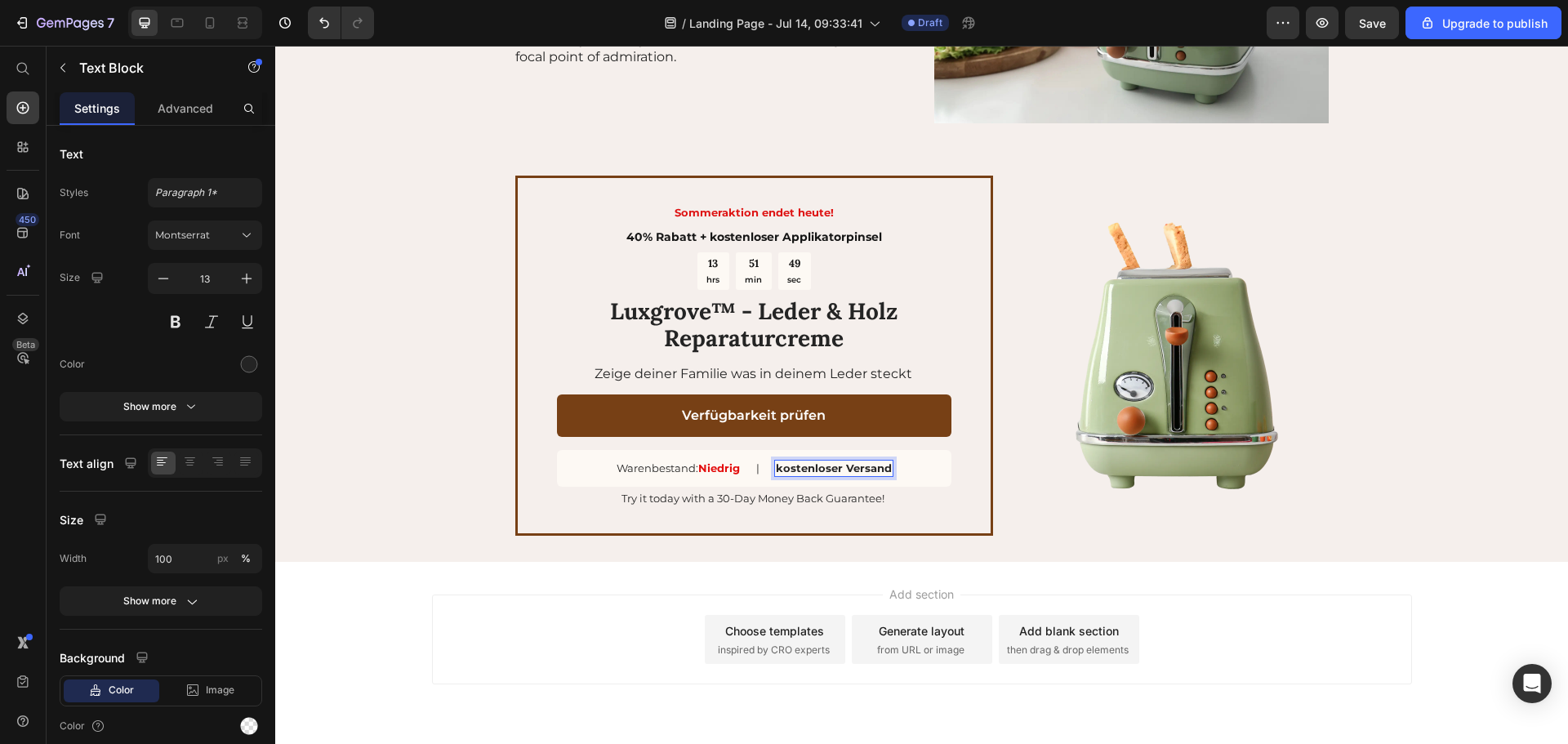 click on "kostenloser Versand" at bounding box center [834, 468] 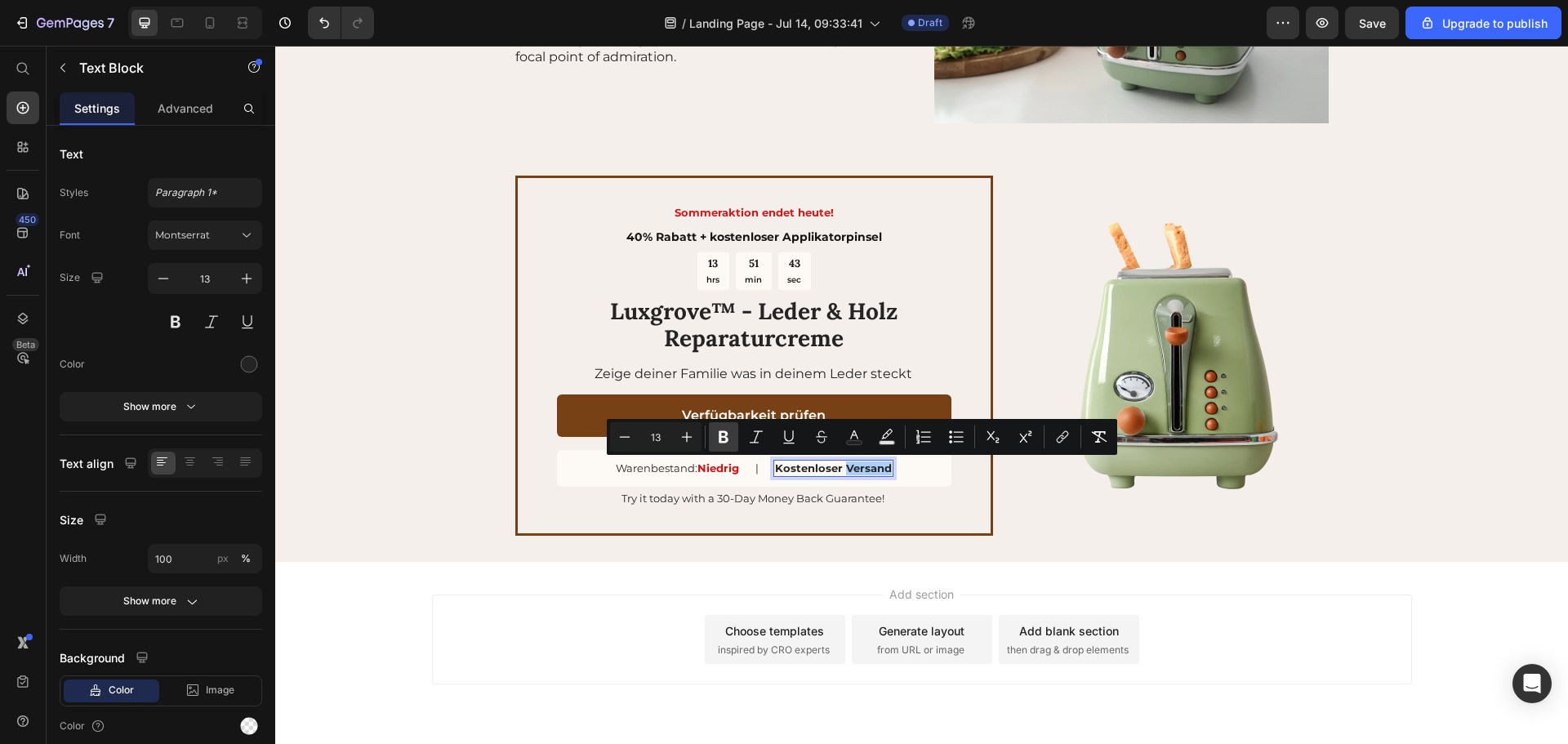 click 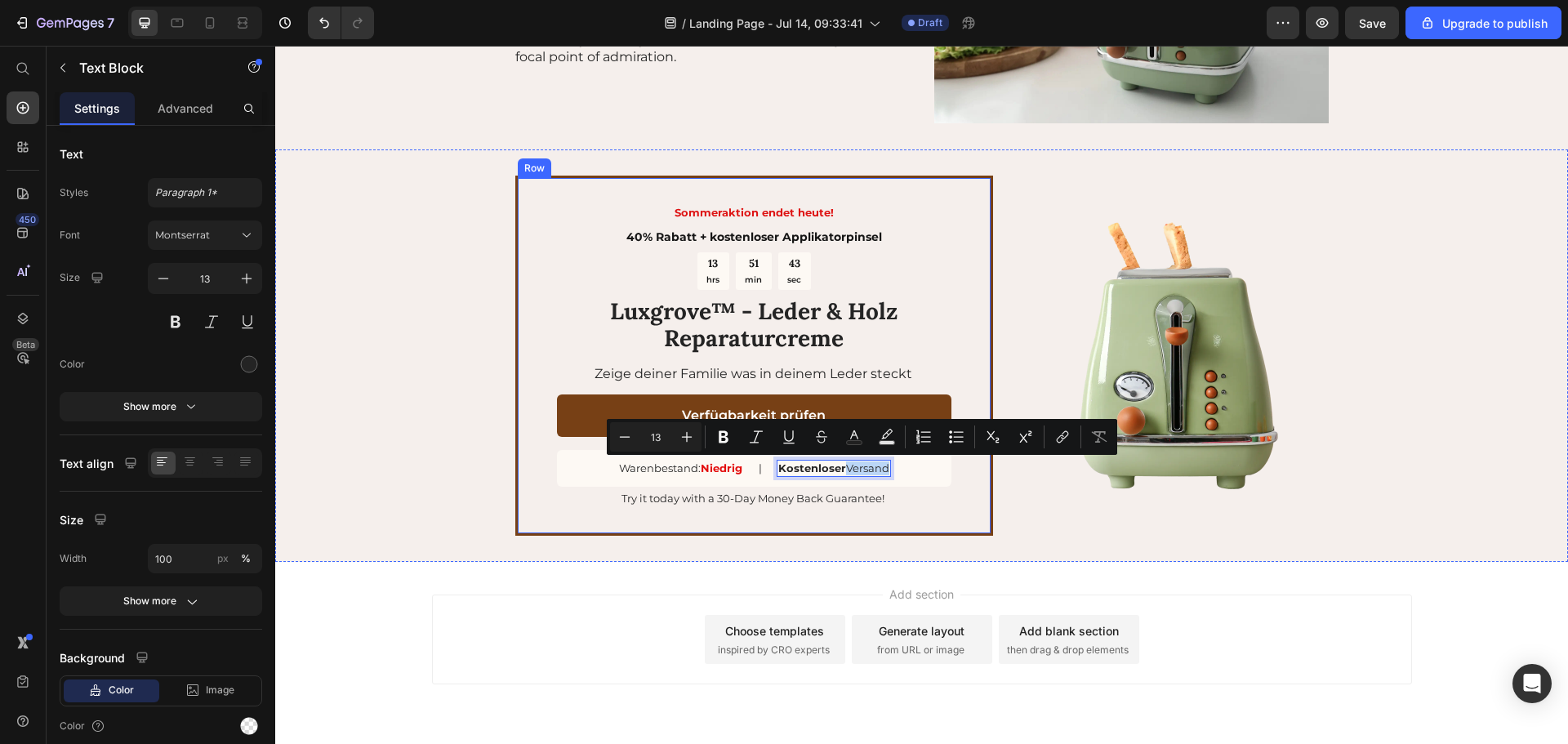 click on "Sommeraktion endet heute! Text Block 40% Rabatt + kostenloser Applikatorpinsel Text Block 13 hrs 51 min 43 sec Countdown Timer ⁠⁠⁠⁠⁠⁠⁠ Luxgrove™ - Leder & Holz Reparaturcreme Heading Zeige deiner Familie was in deinem Leder steckt Text Block Verfügbarkeit prüfen Button Warenbestand:  Niedrig Text Block | Text Block Kostenloser  Versand Text Block   0 Row Try it today with a 30-Day Money Back Guarantee! Text Block Row" at bounding box center (754, 356) 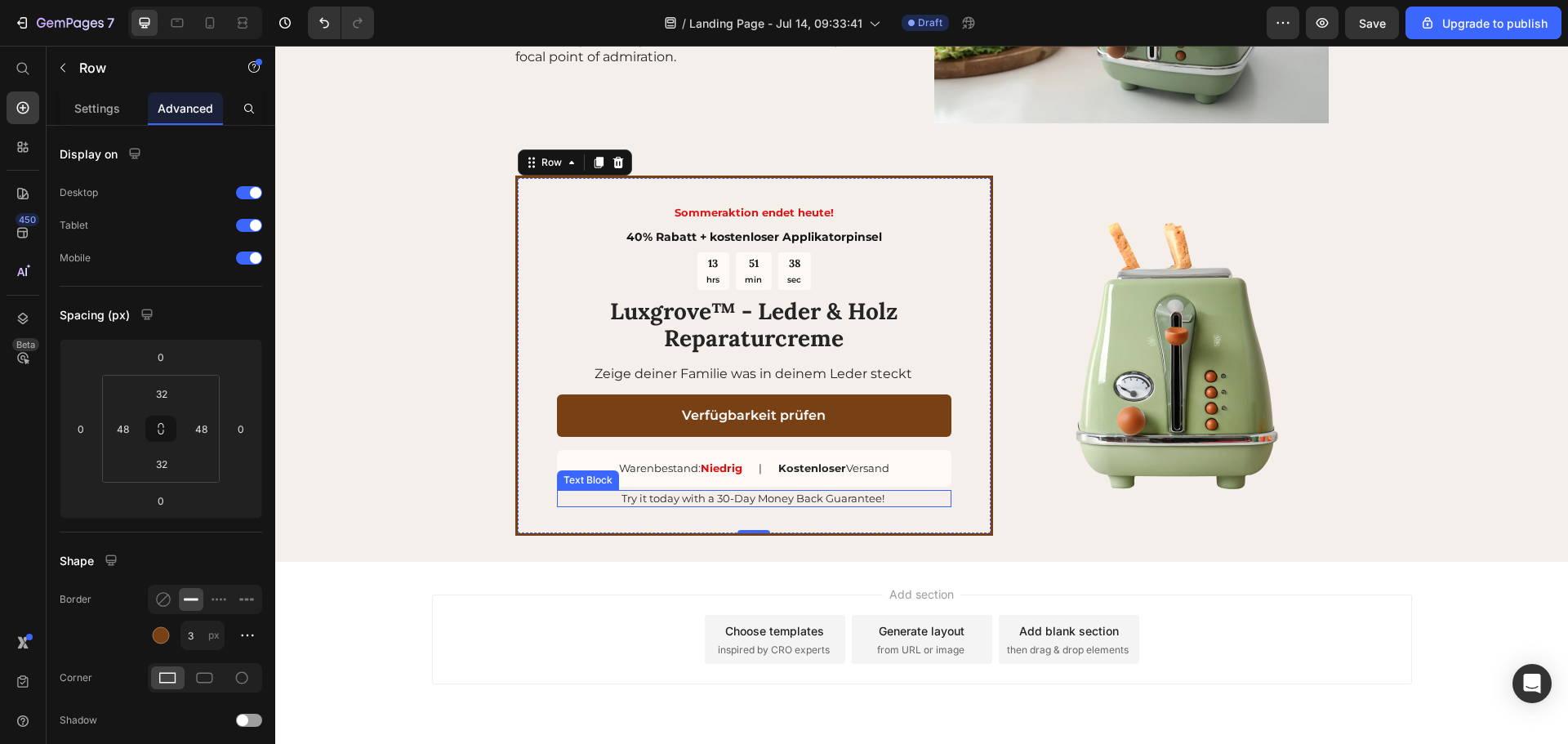 click on "Try it today with a 30-Day Money Back Guarantee!" at bounding box center (753, 498) 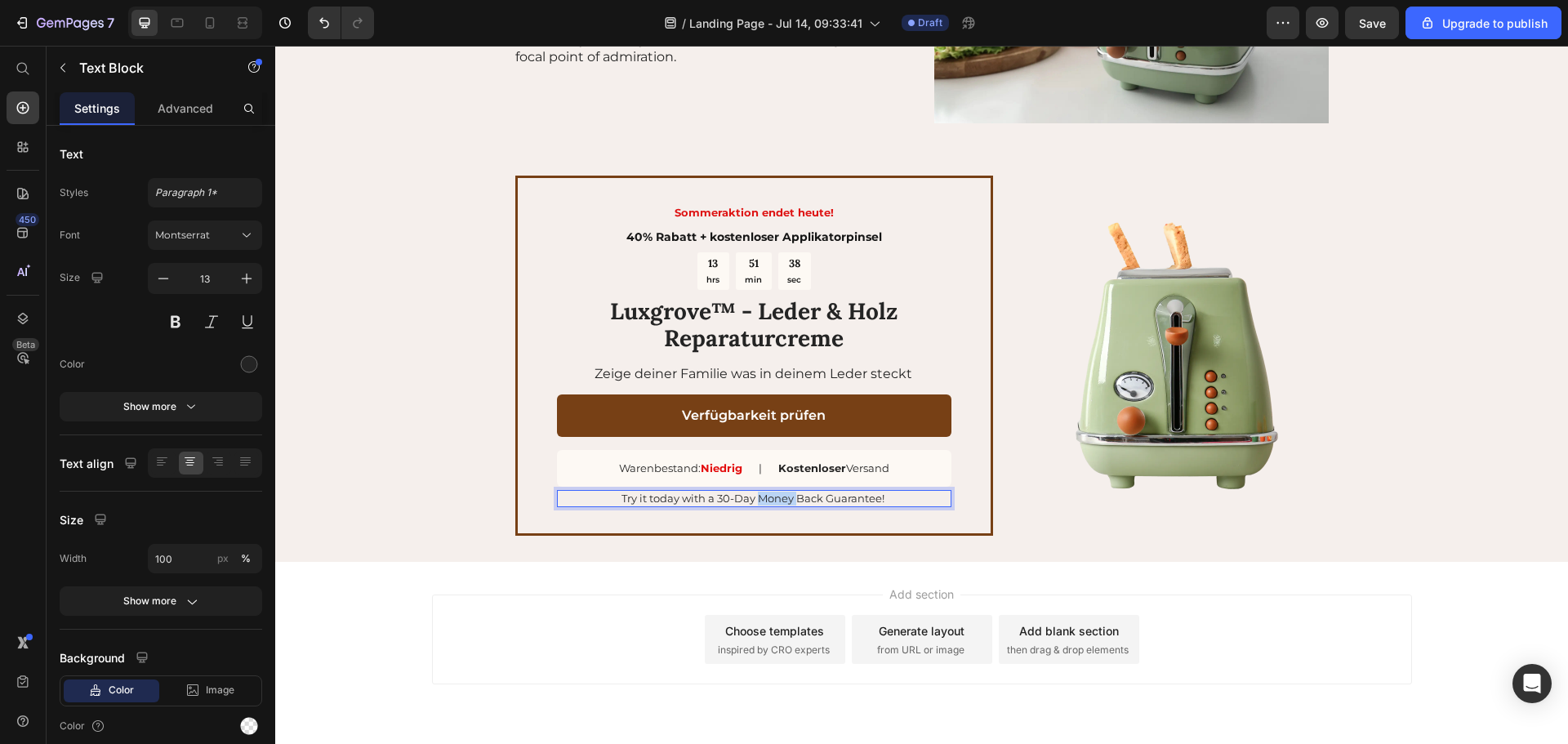 click on "Try it today with a 30-Day Money Back Guarantee!" at bounding box center (753, 498) 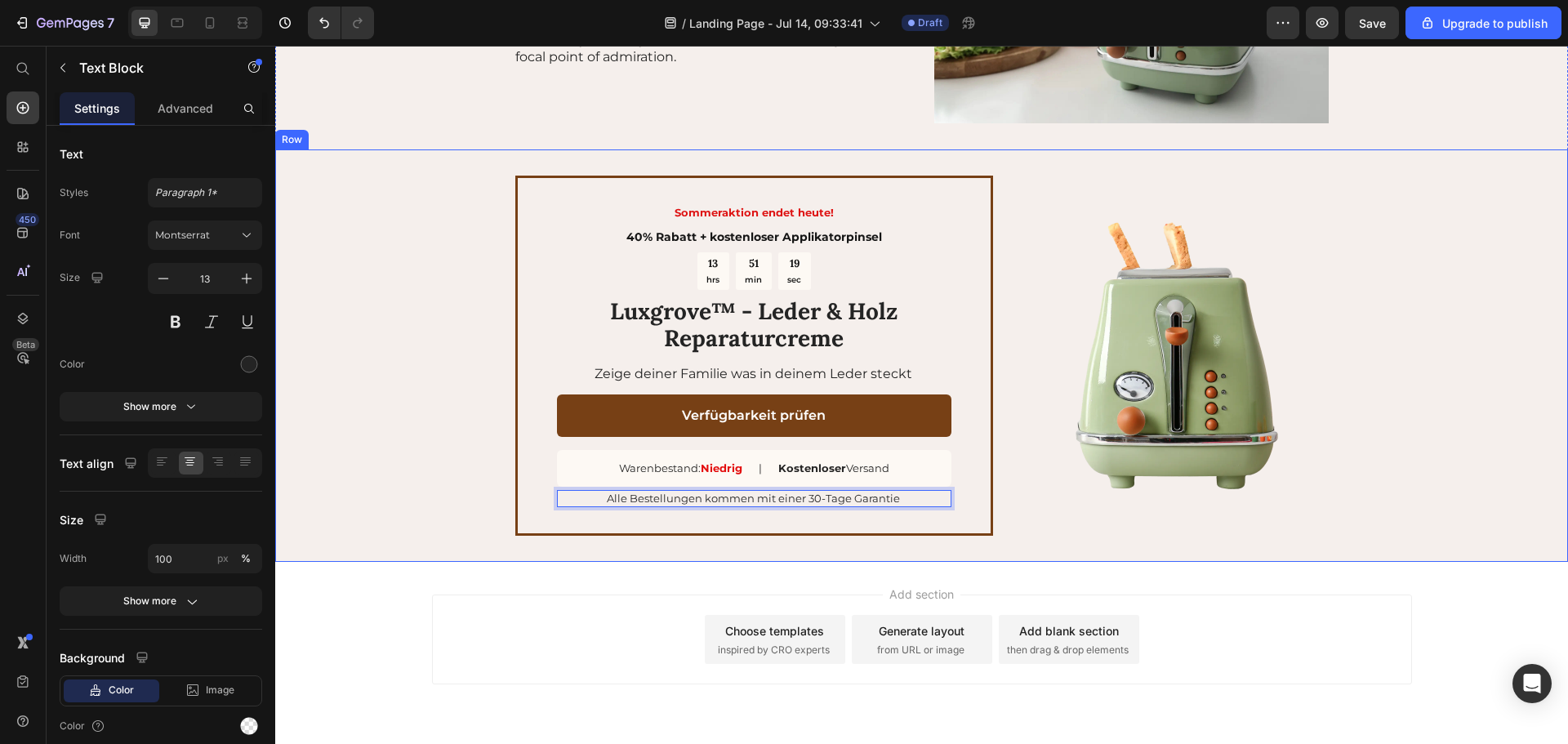 click on "Sommeraktion endet heute! Text Block 40% Rabatt + kostenloser Applikatorpinsel Text Block 13 hrs 51 min 19 sec Countdown Timer ⁠⁠⁠⁠⁠⁠⁠ Luxgrove™ - Leder & Holz Reparaturcreme Heading Zeige deiner Familie was in deinem Leder steckt Text Block Verfügbarkeit prüfen Button Warenbestand:  Niedrig Text Block | Text Block Kostenloser  Versand Text Block Row Alle Bestellungen kommen mit einer 30-Tage Garantie Text Block   0 Row Image Row" at bounding box center [921, 356] 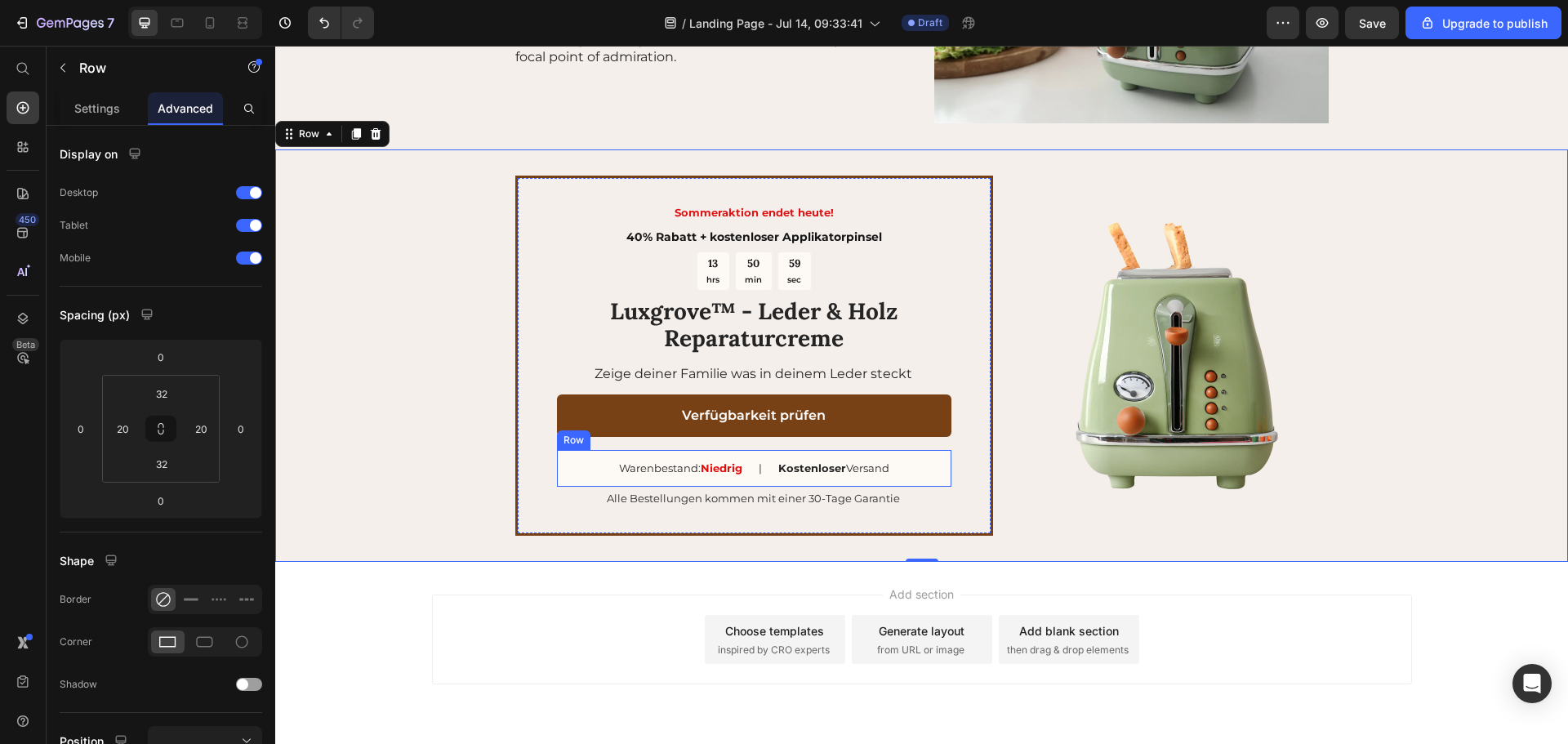 click on "Warenbestand:  Niedrig Text Block | Text Block Kostenloser  Versand Text Block Row" at bounding box center (754, 468) 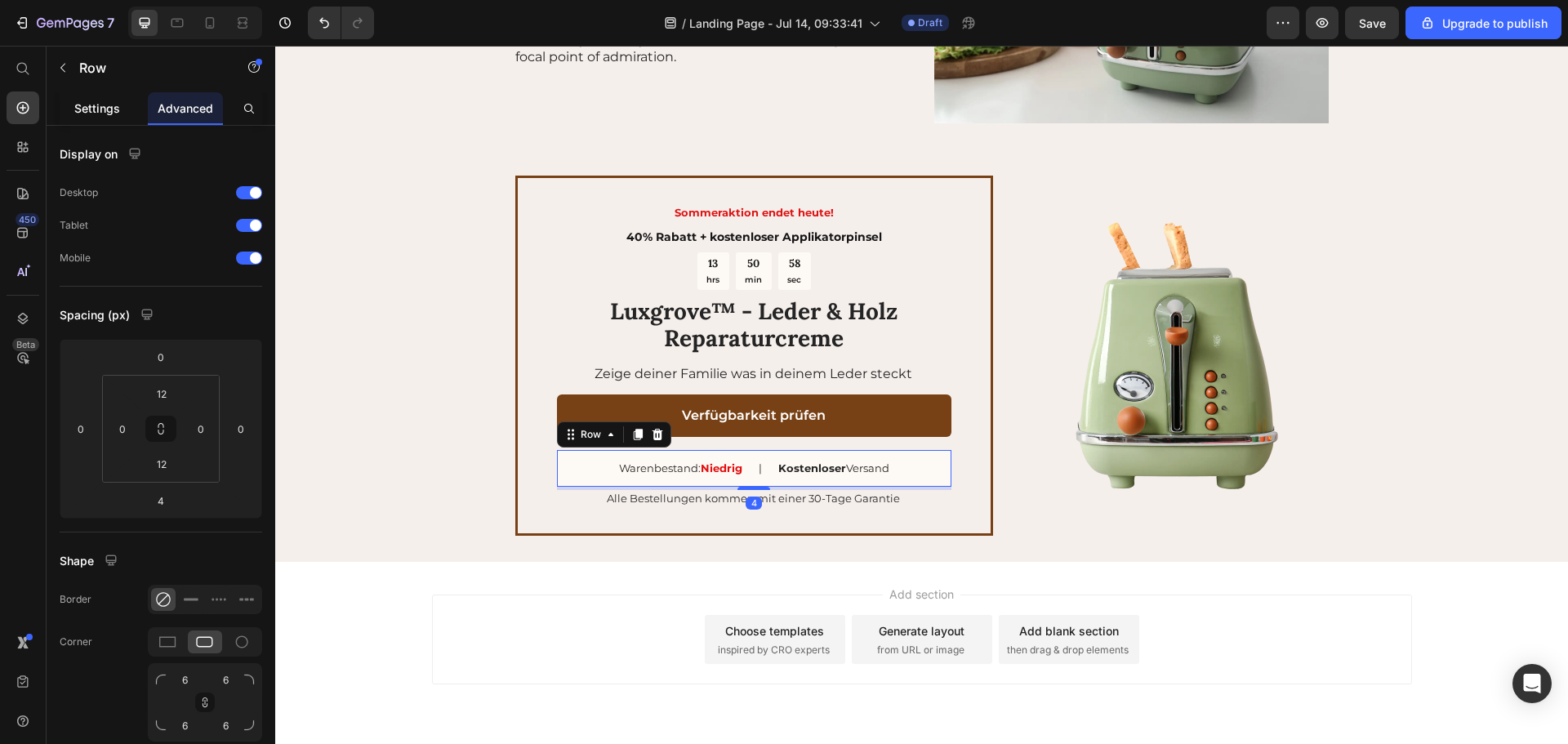 click on "Settings" at bounding box center [97, 108] 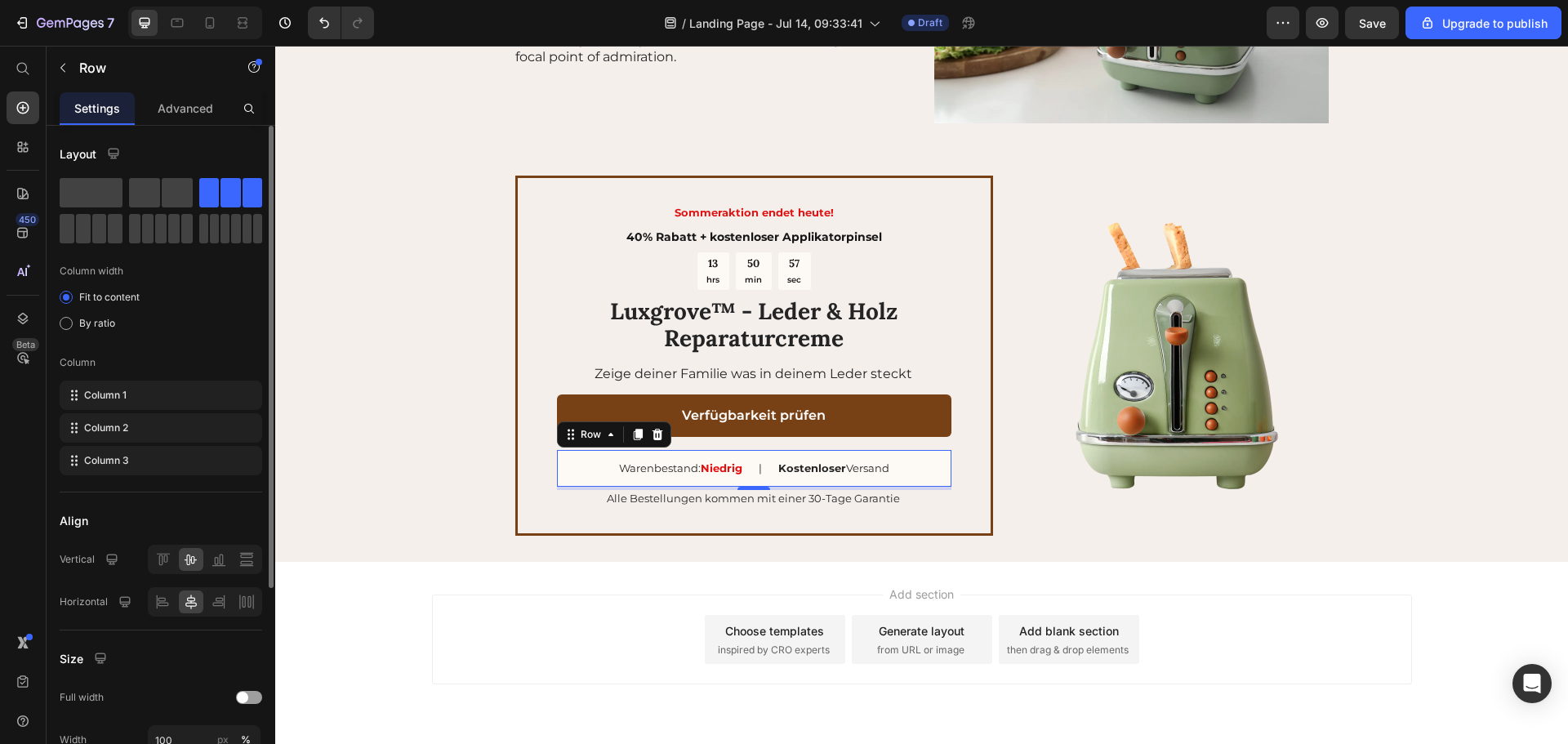 scroll, scrollTop: 109, scrollLeft: 0, axis: vertical 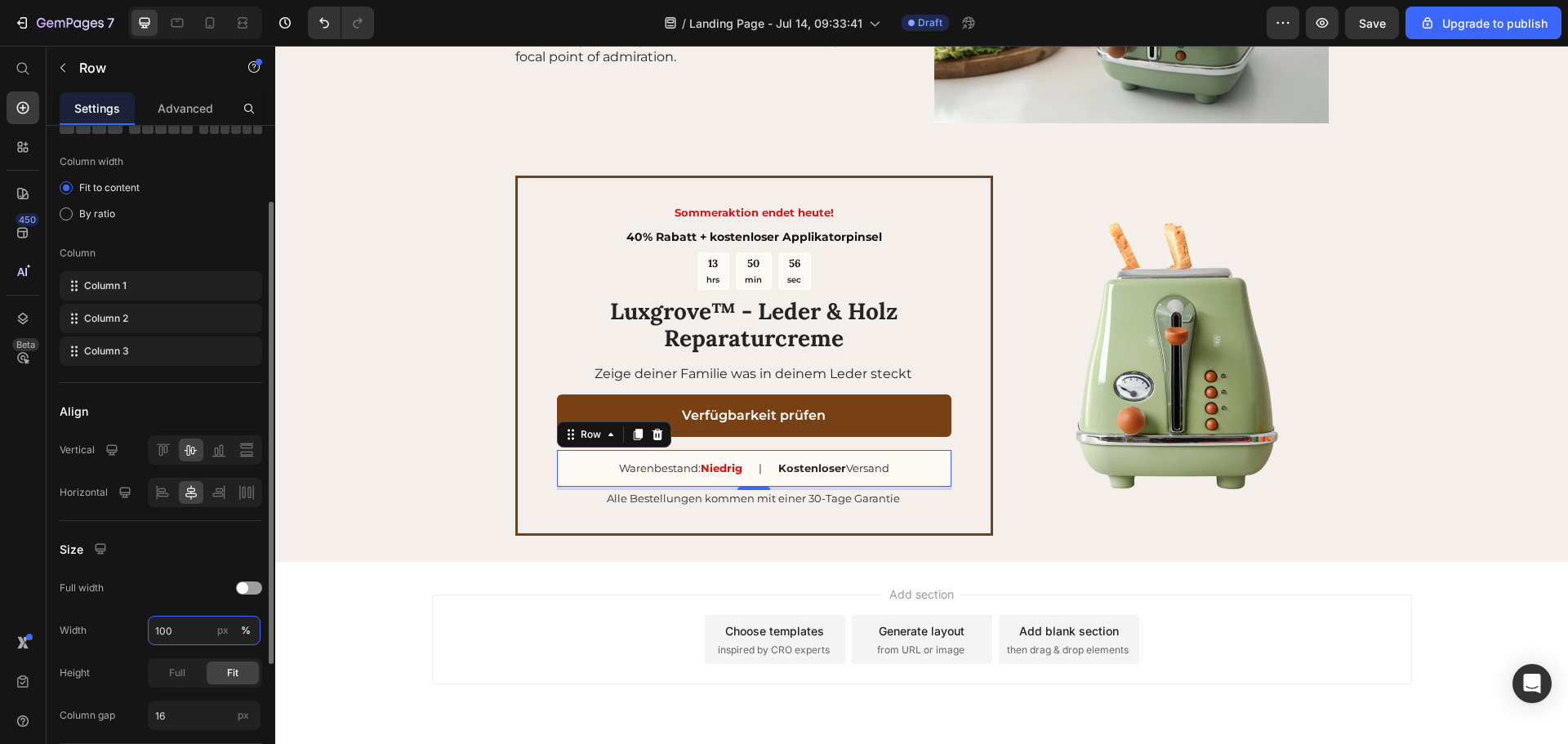 click on "100" at bounding box center [204, 630] 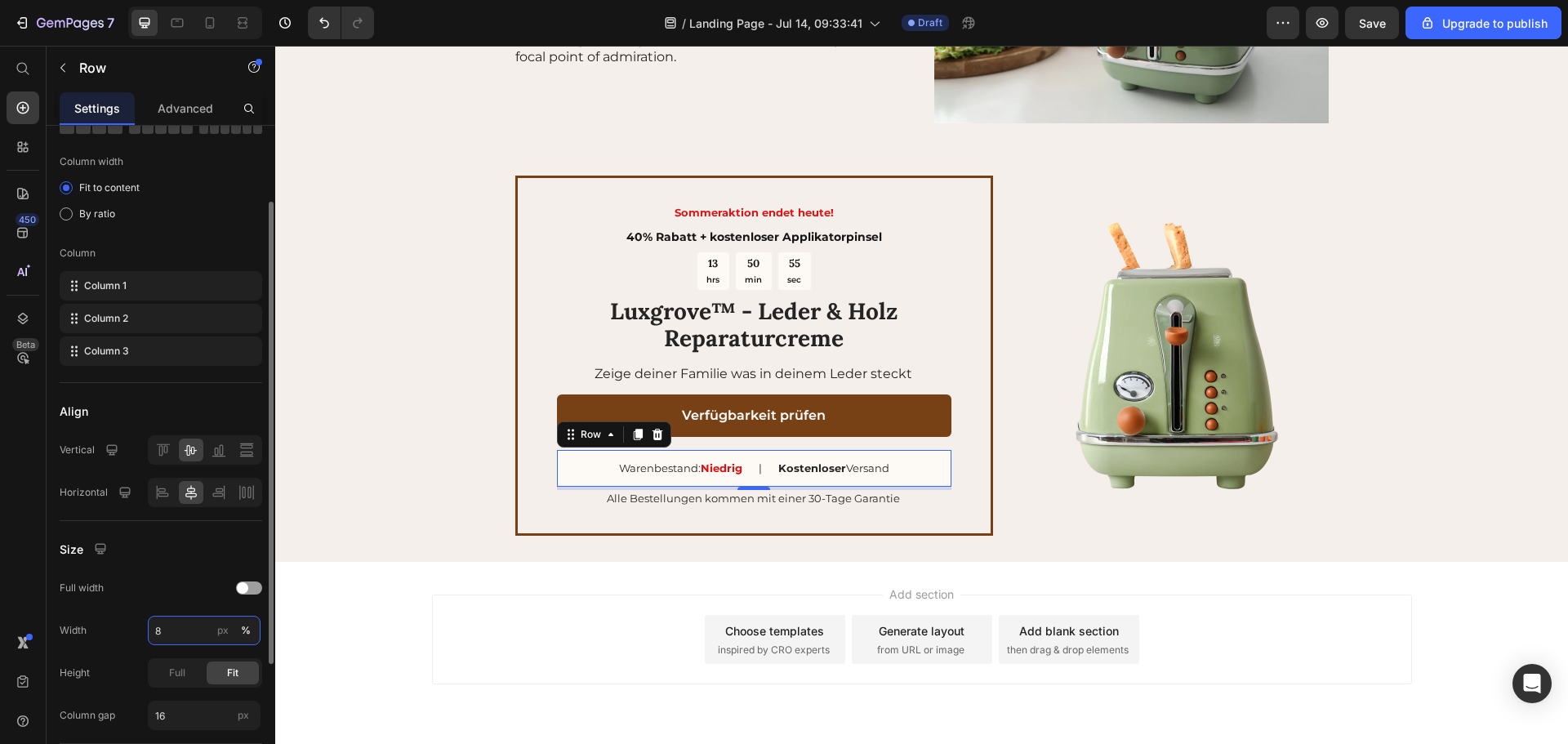 type on "80" 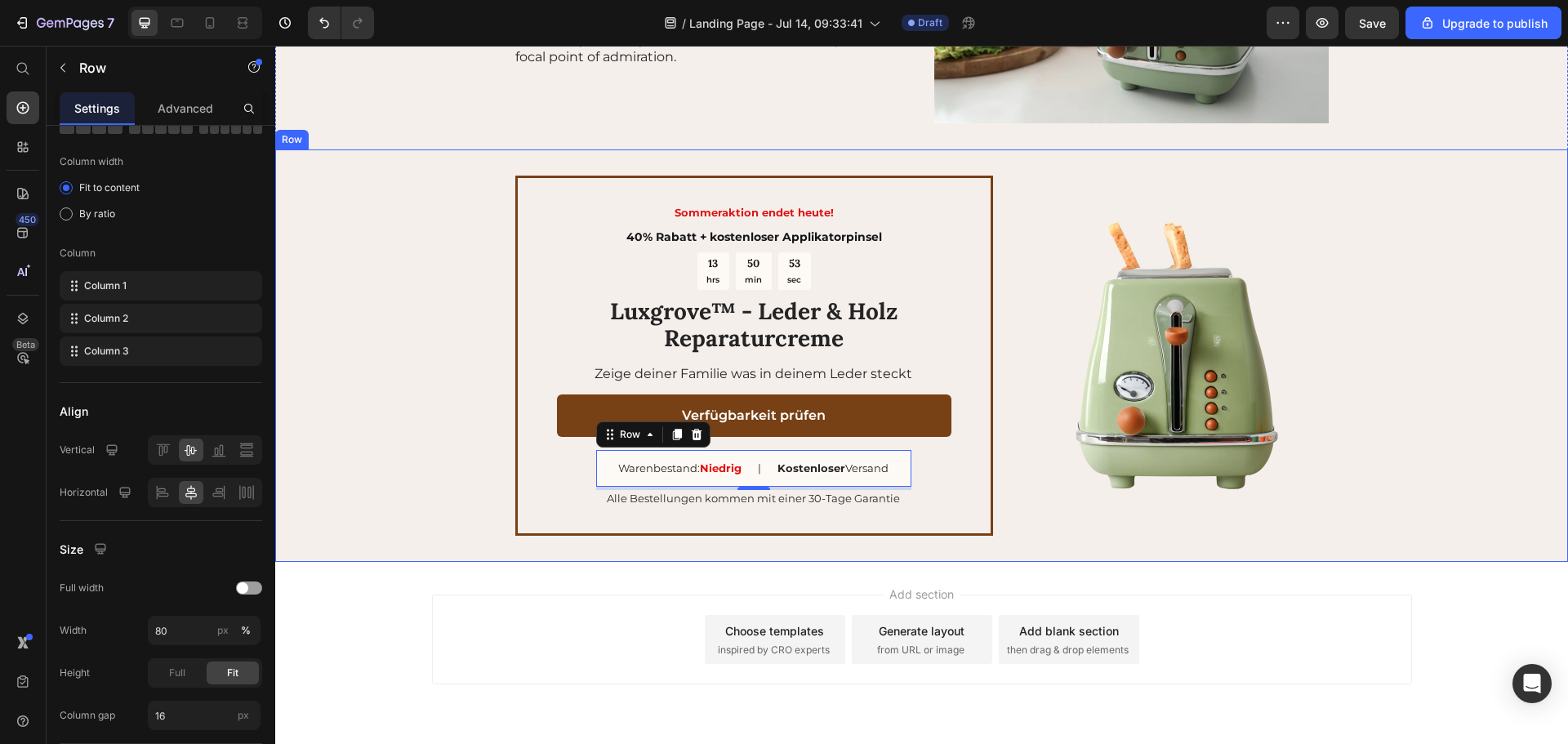 click on "Sommeraktion endet heute! Text Block 40% Rabatt + kostenloser Applikatorpinsel Text Block 13 hrs 50 min 53 sec Countdown Timer ⁠⁠⁠⁠⁠⁠⁠ Luxgrove™ - Leder & Holz Reparaturcreme Heading Zeige deiner Familie was in deinem Leder steckt Text Block Verfügbarkeit prüfen Button Warenbestand:  Niedrig Text Block | Text Block Kostenloser  Versand Text Block Row   4 Alle Bestellungen kommen mit einer 30-Tage Garantie Text Block Row Image Row" at bounding box center (921, 356) 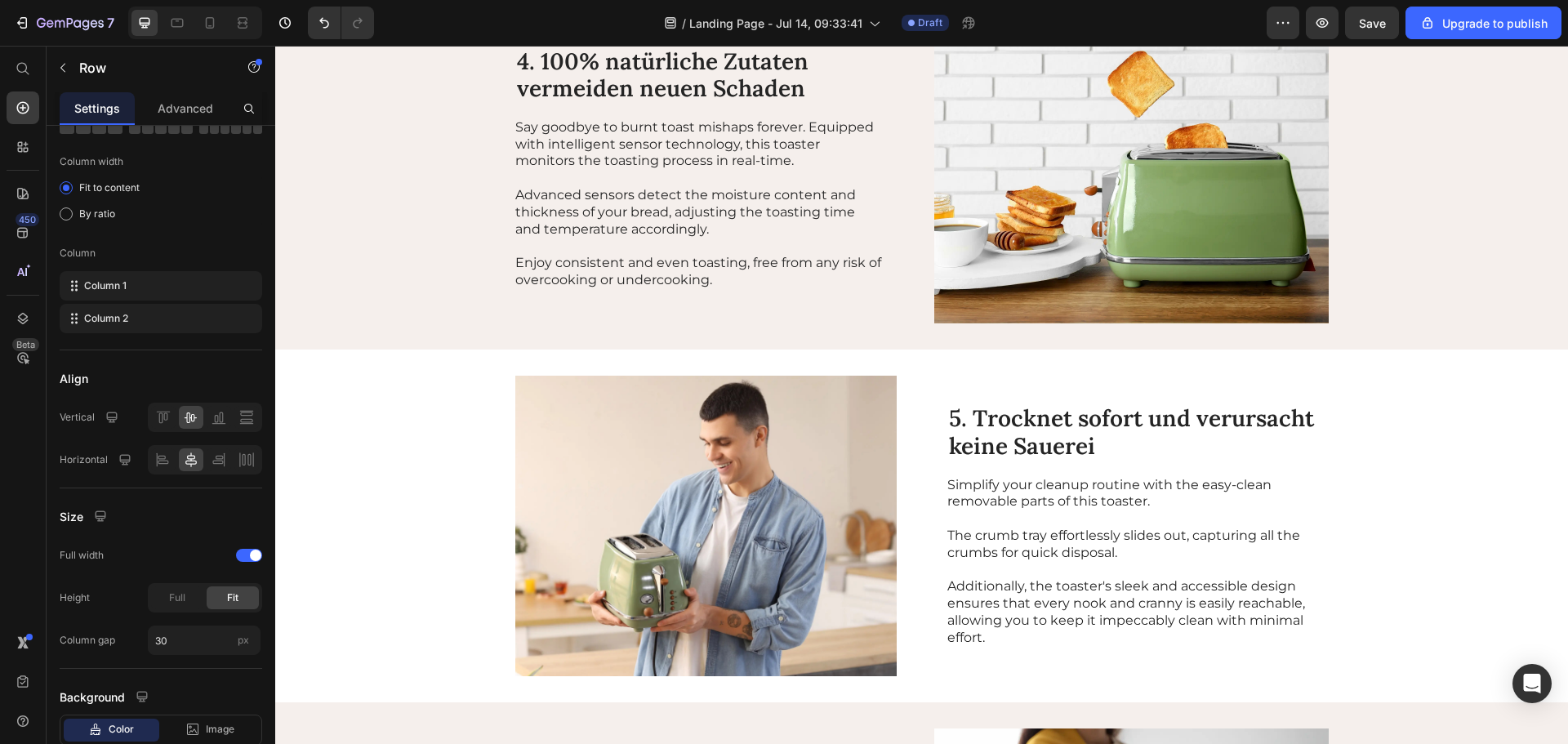 scroll, scrollTop: 1414, scrollLeft: 0, axis: vertical 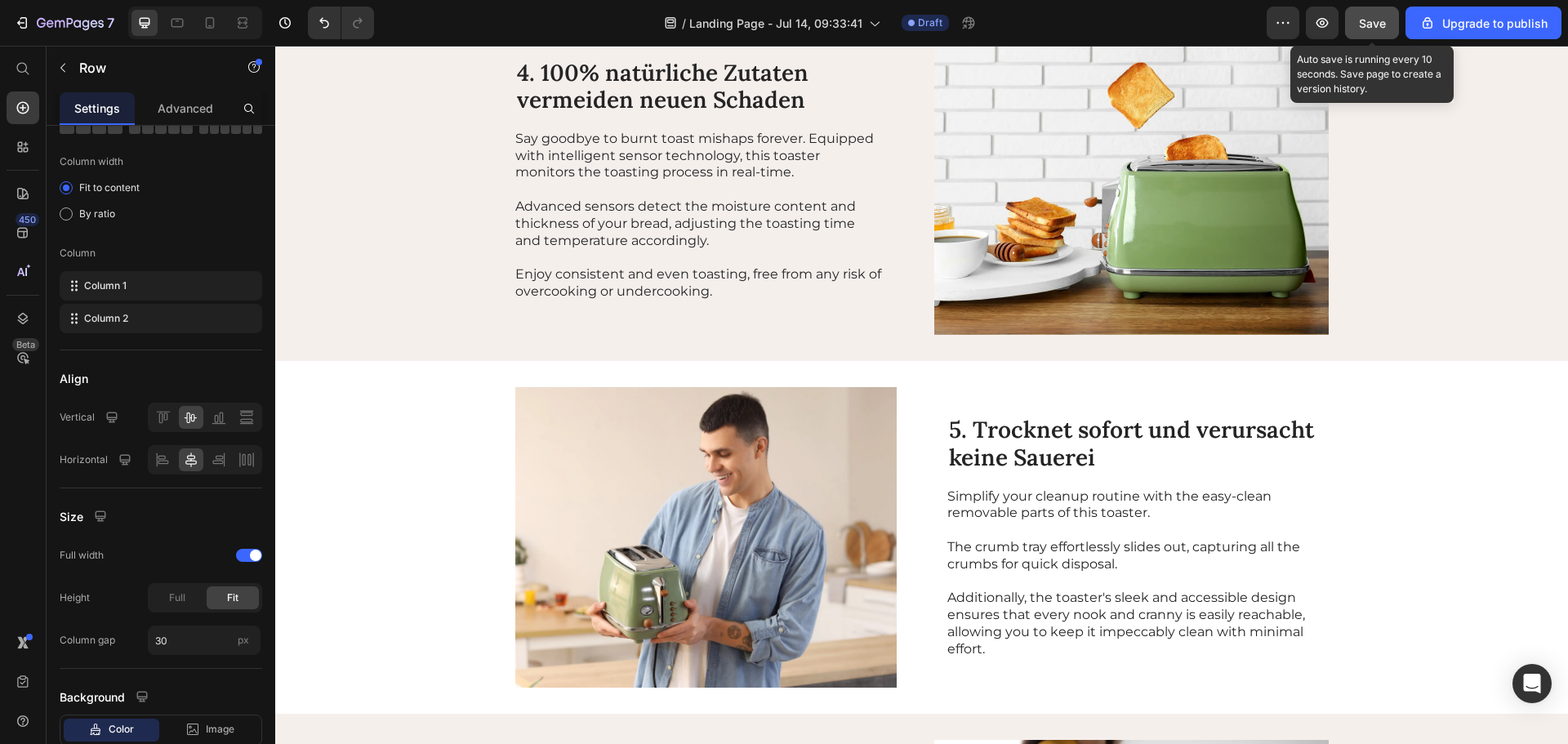 click on "Save" 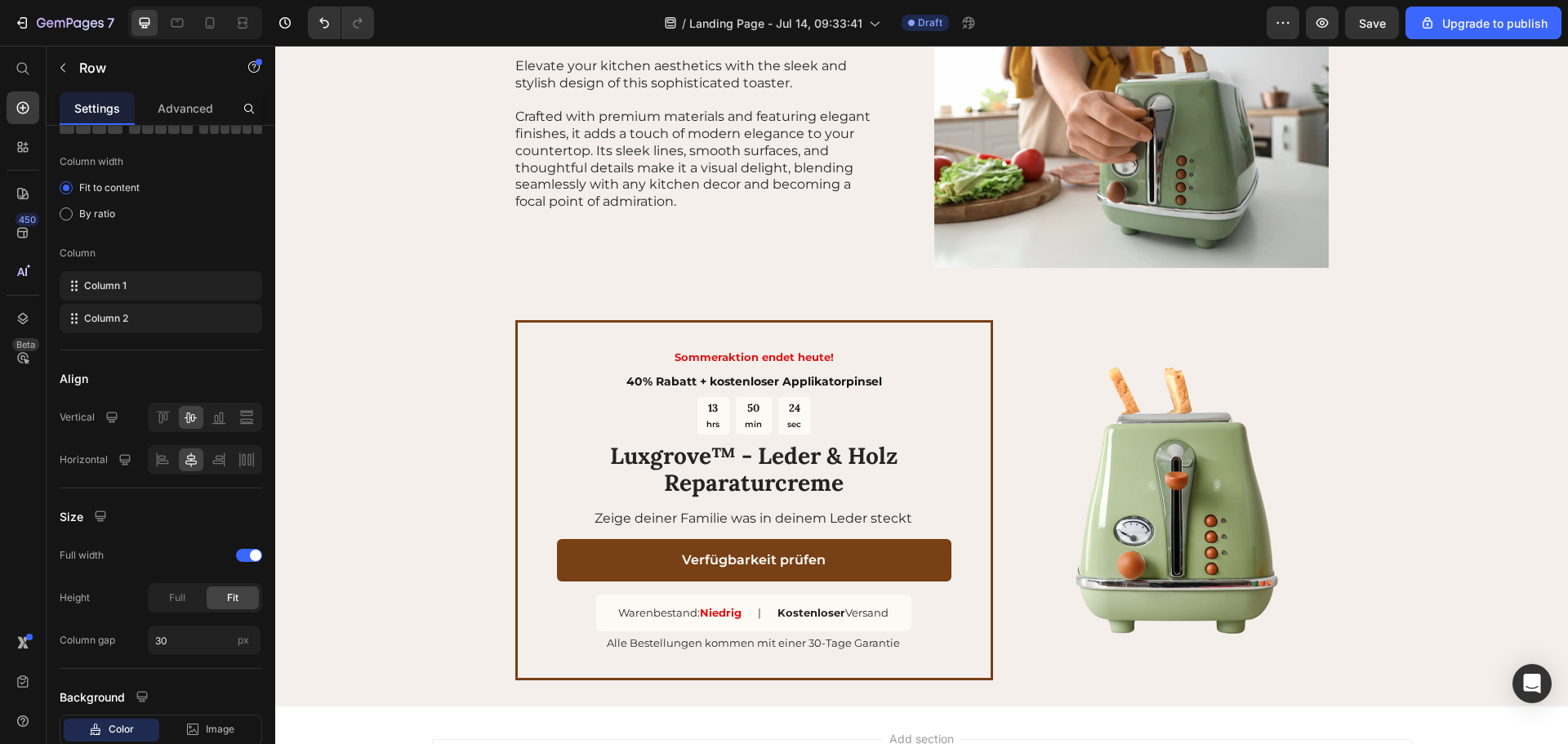 scroll, scrollTop: 2395, scrollLeft: 0, axis: vertical 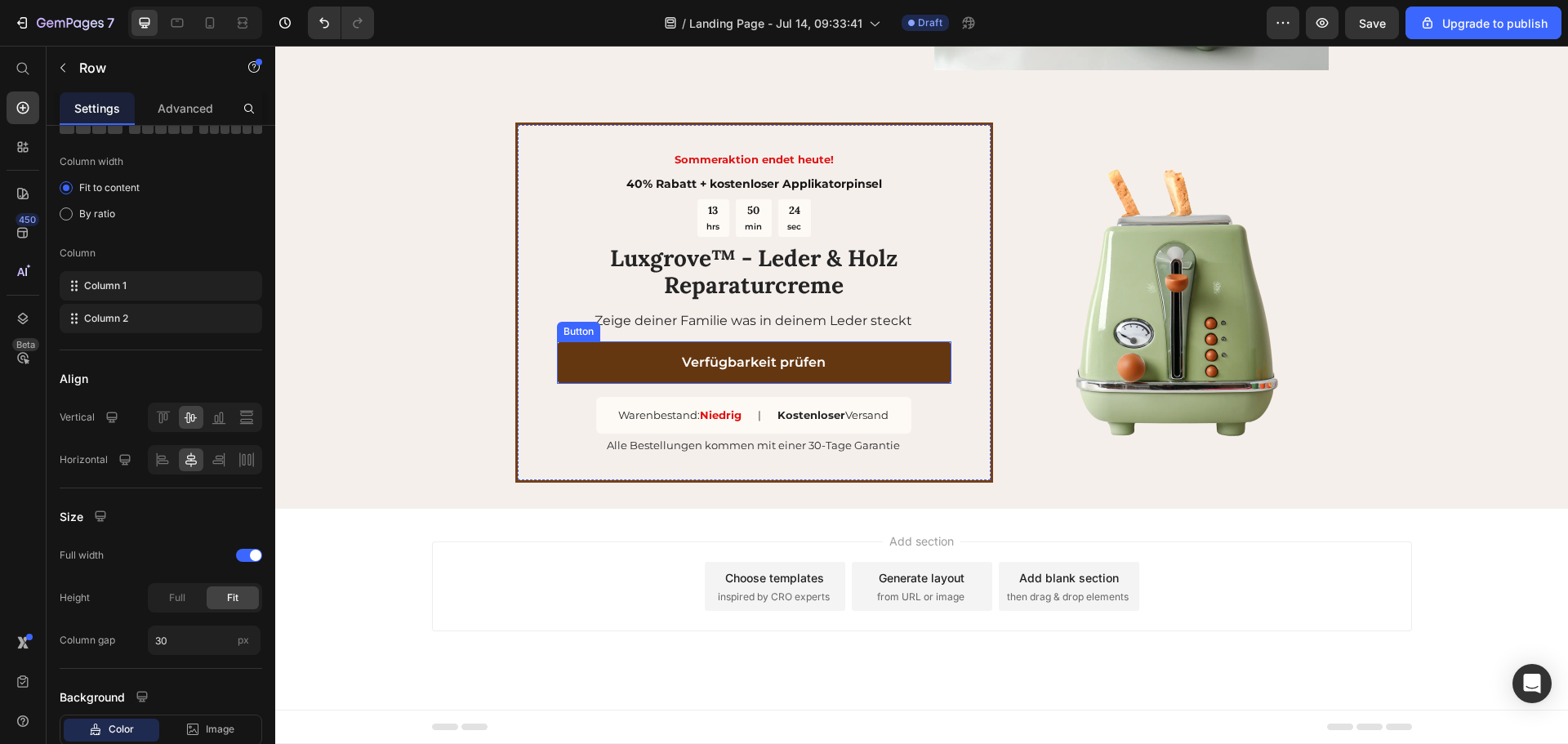 click on "Verfügbarkeit prüfen" at bounding box center (754, 363) 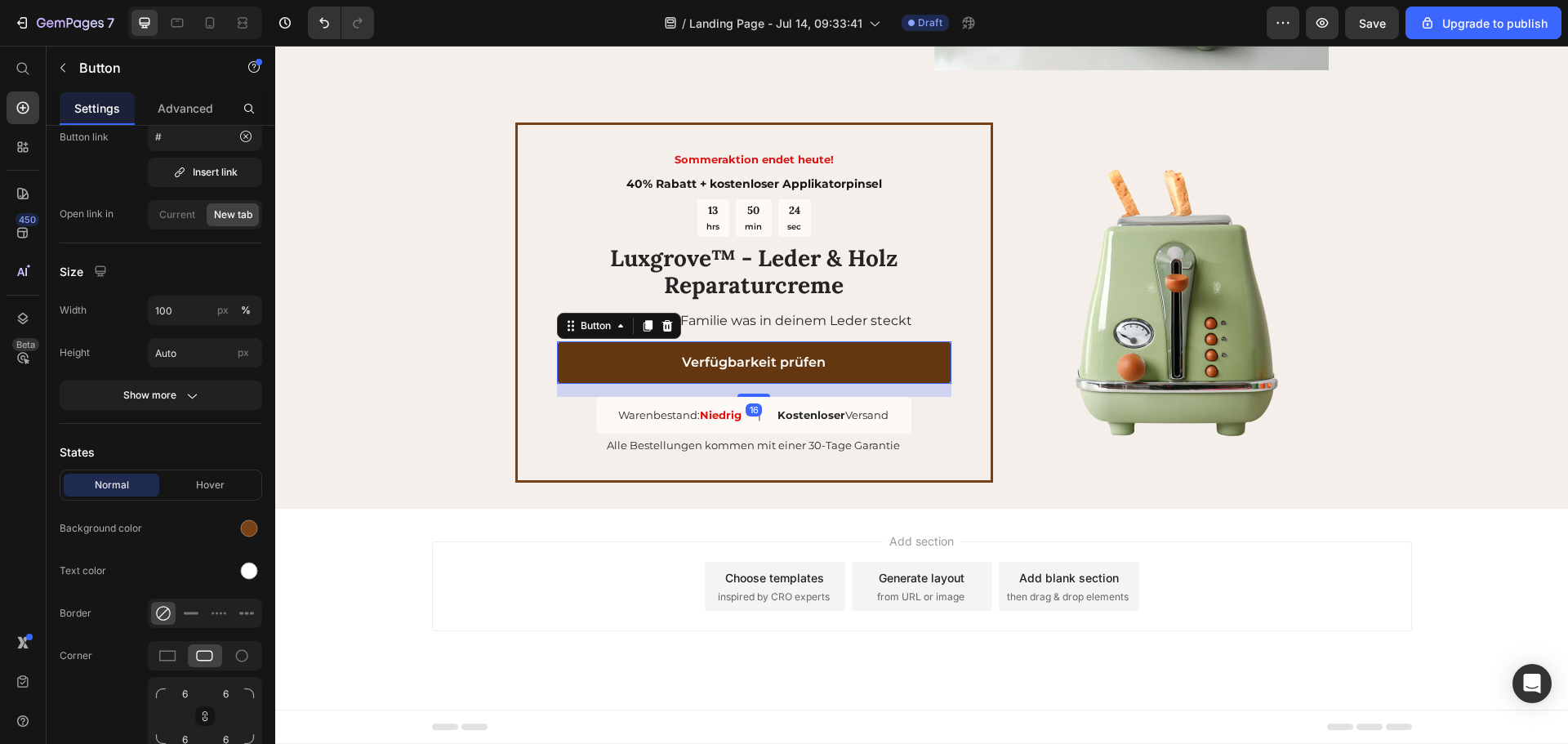 scroll, scrollTop: 0, scrollLeft: 0, axis: both 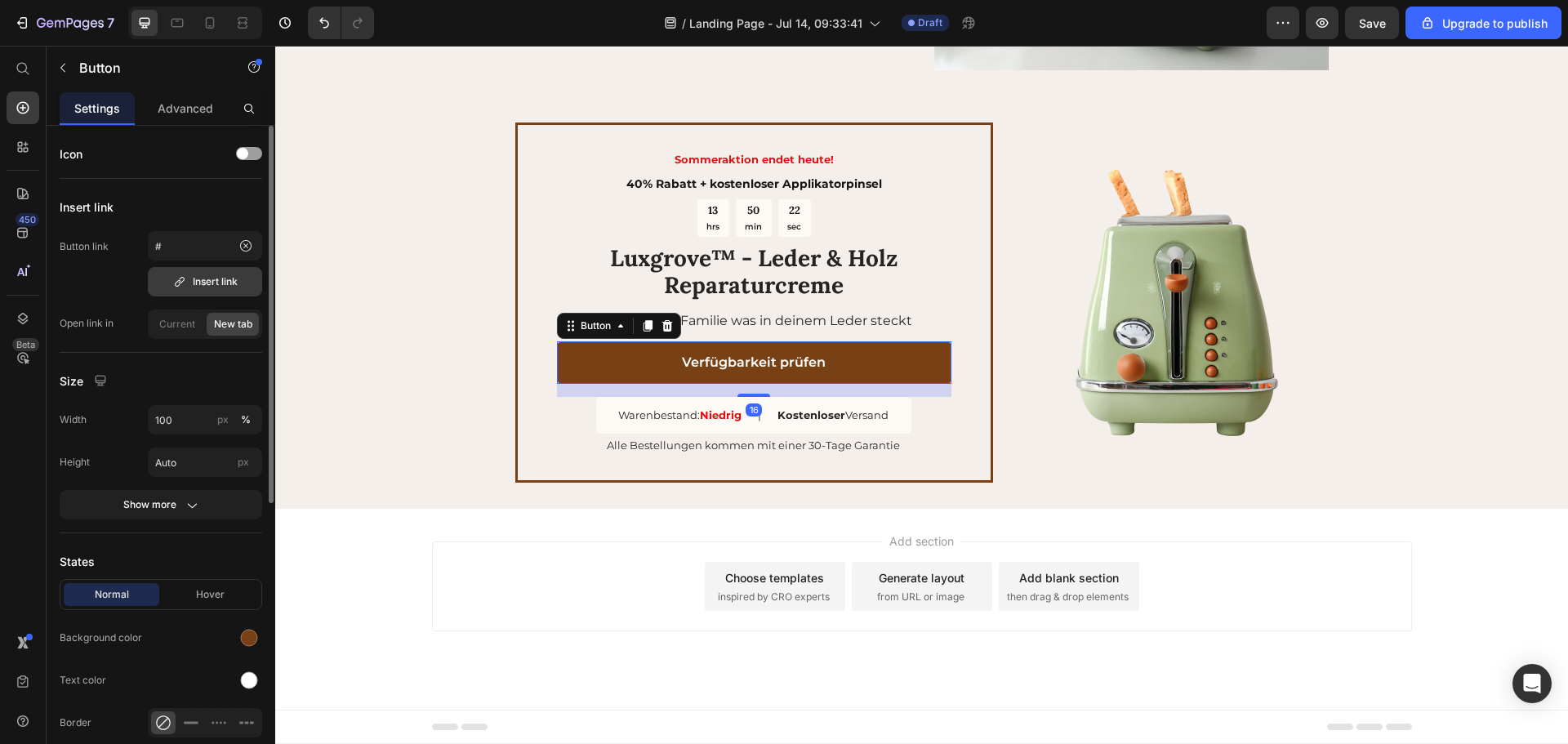 click on "Insert link" at bounding box center [205, 282] 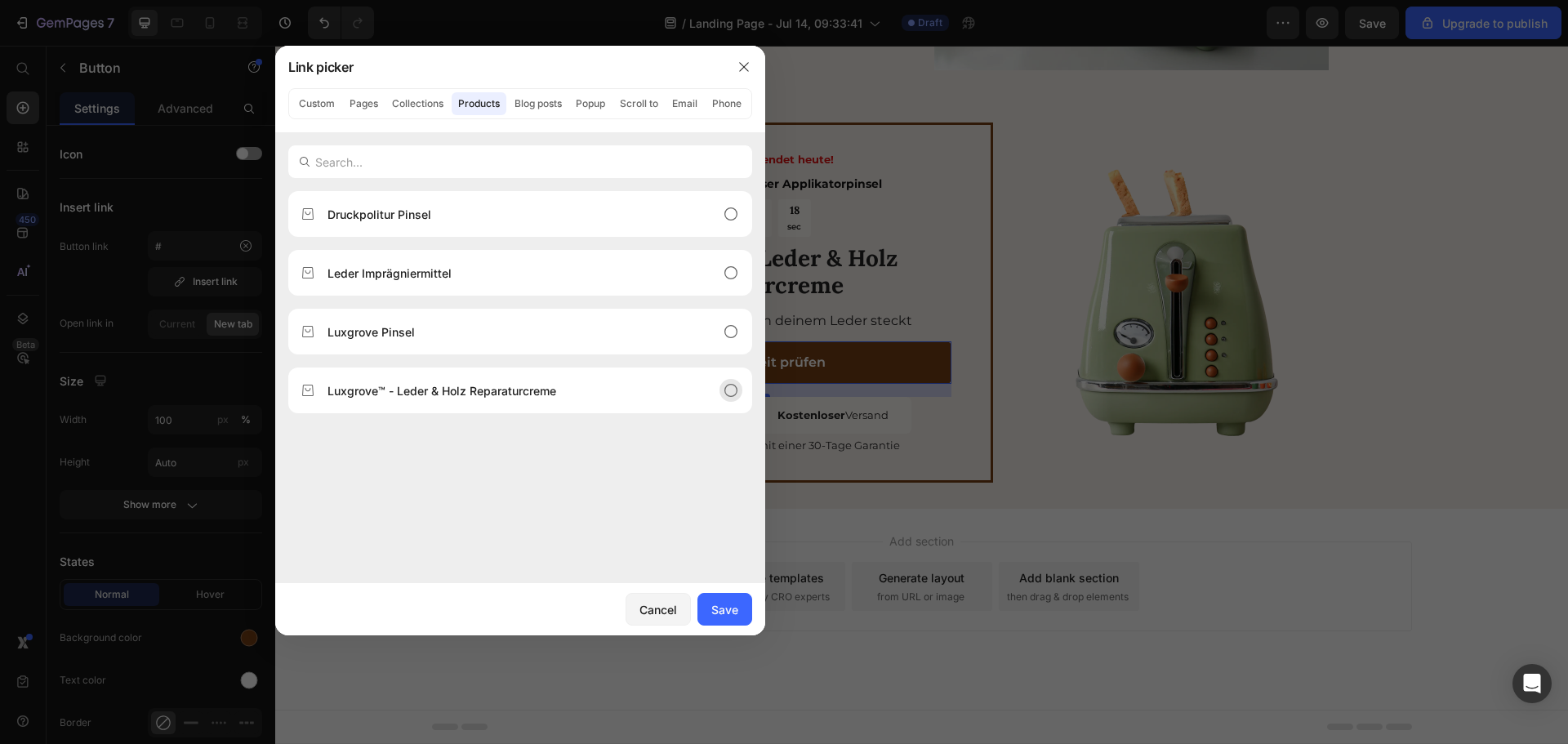 click on "Luxgrove™ - Leder & Holz Reparaturcreme" at bounding box center (507, 390) 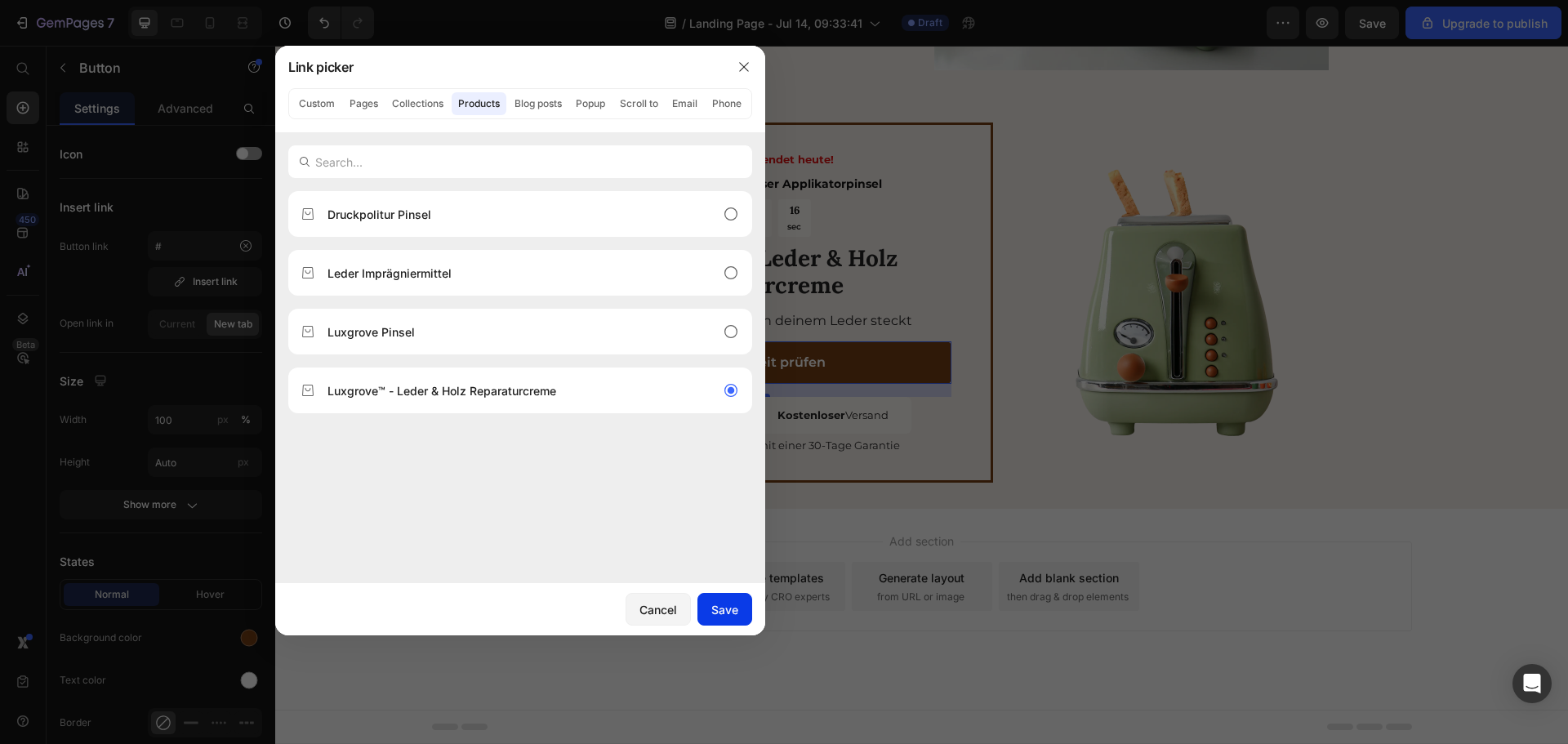 click on "Save" 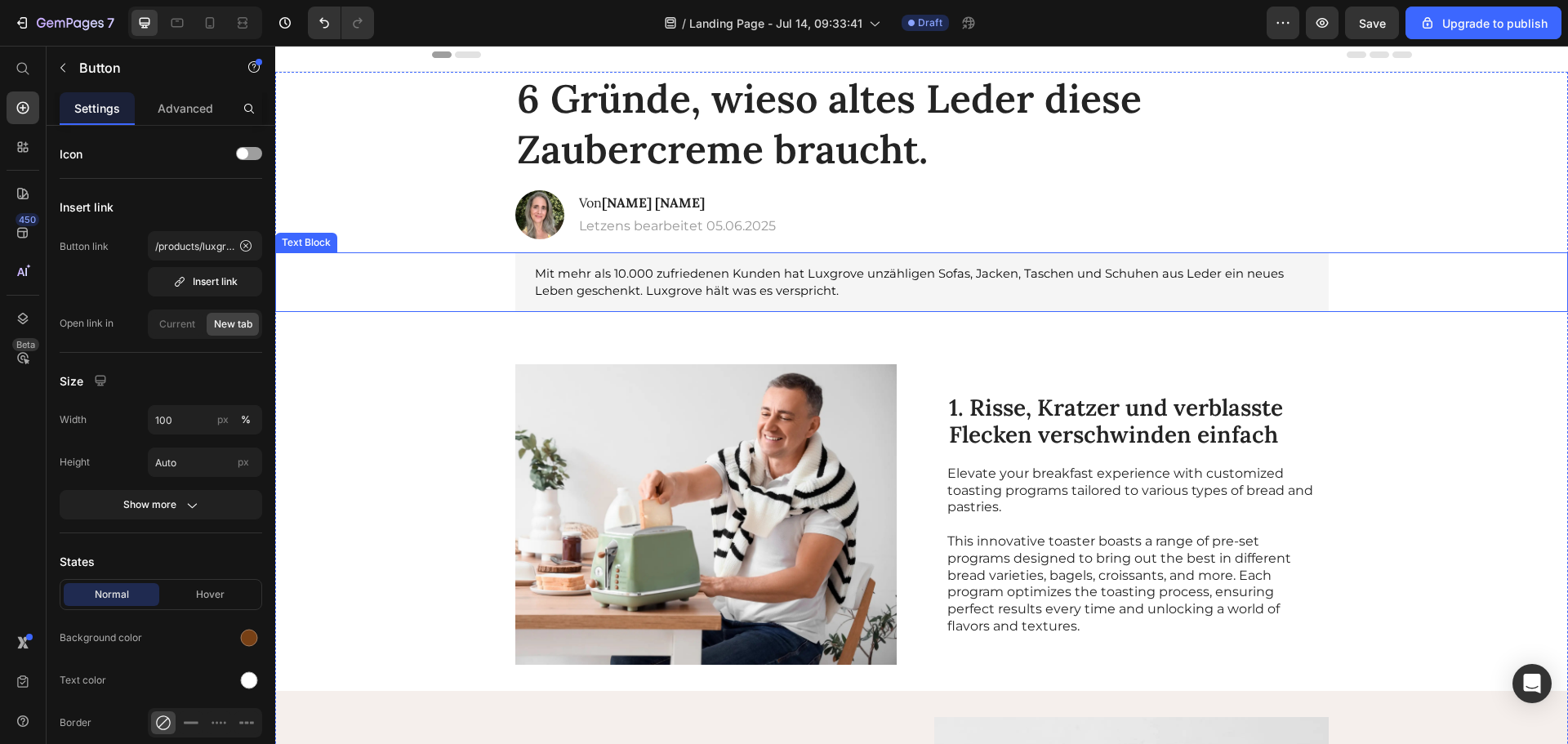scroll, scrollTop: 0, scrollLeft: 0, axis: both 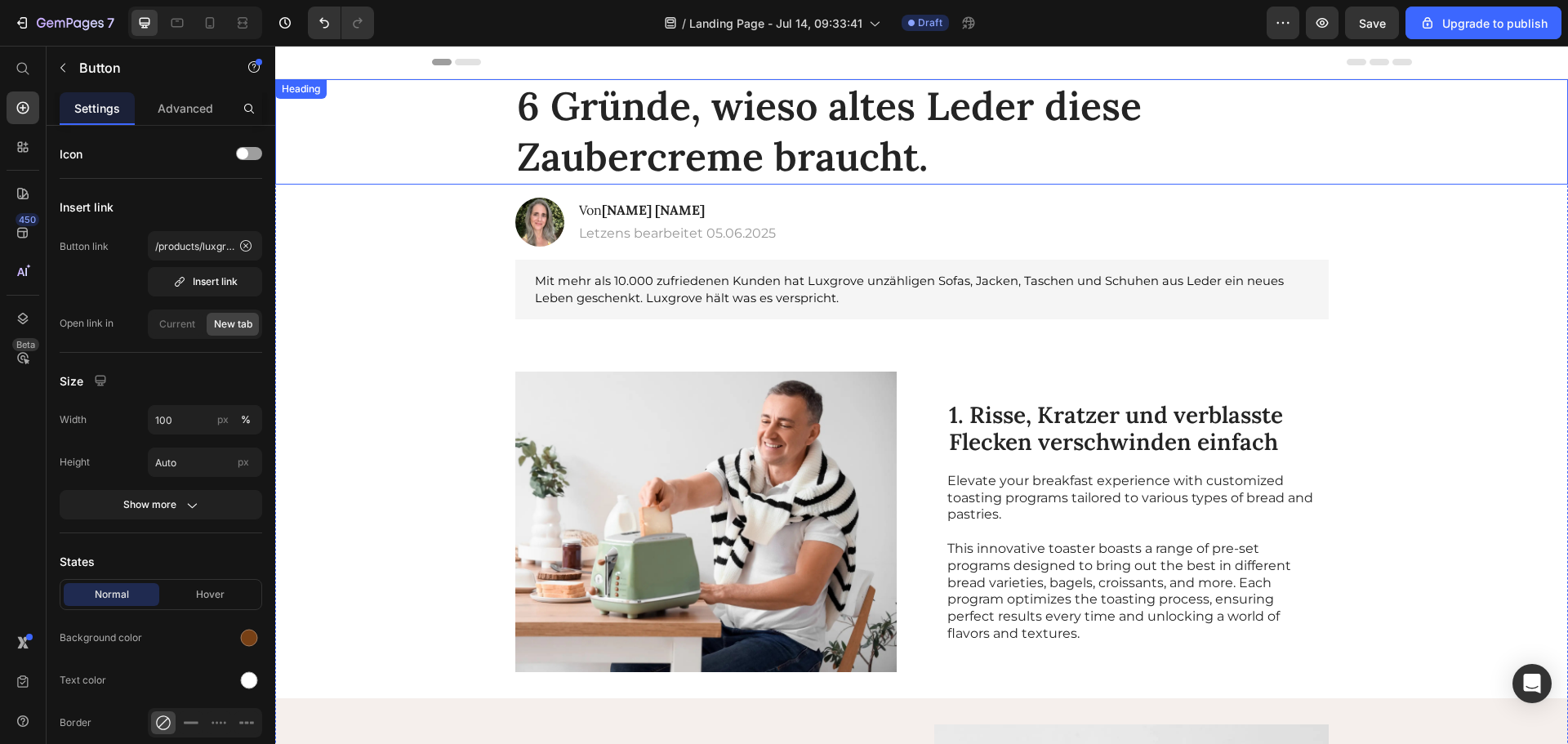 click on "6 Gründe, wieso altes Leder diese Zaubercreme braucht." at bounding box center (922, 131) 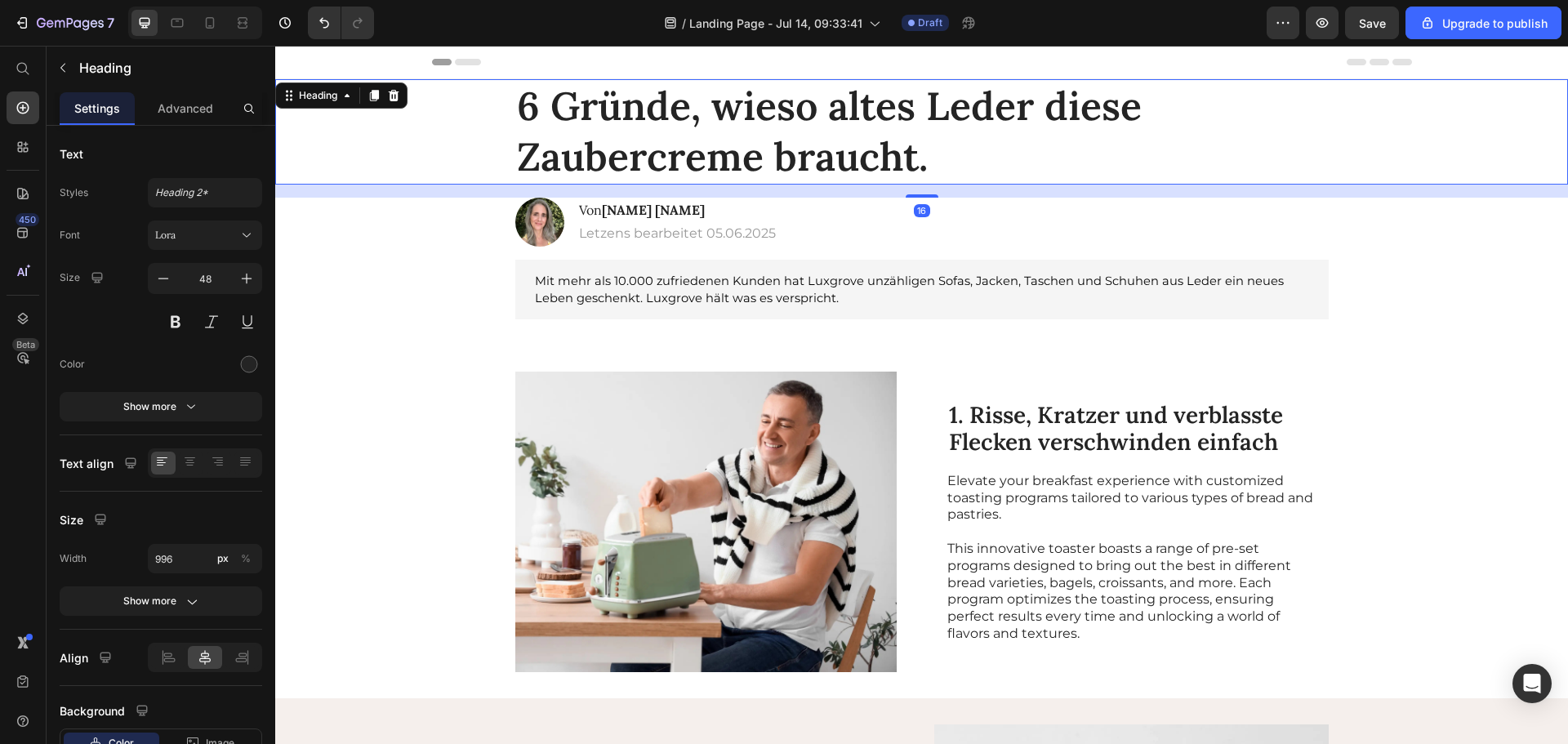 click on "6 Gründe, wieso altes Leder diese Zaubercreme braucht." at bounding box center [922, 131] 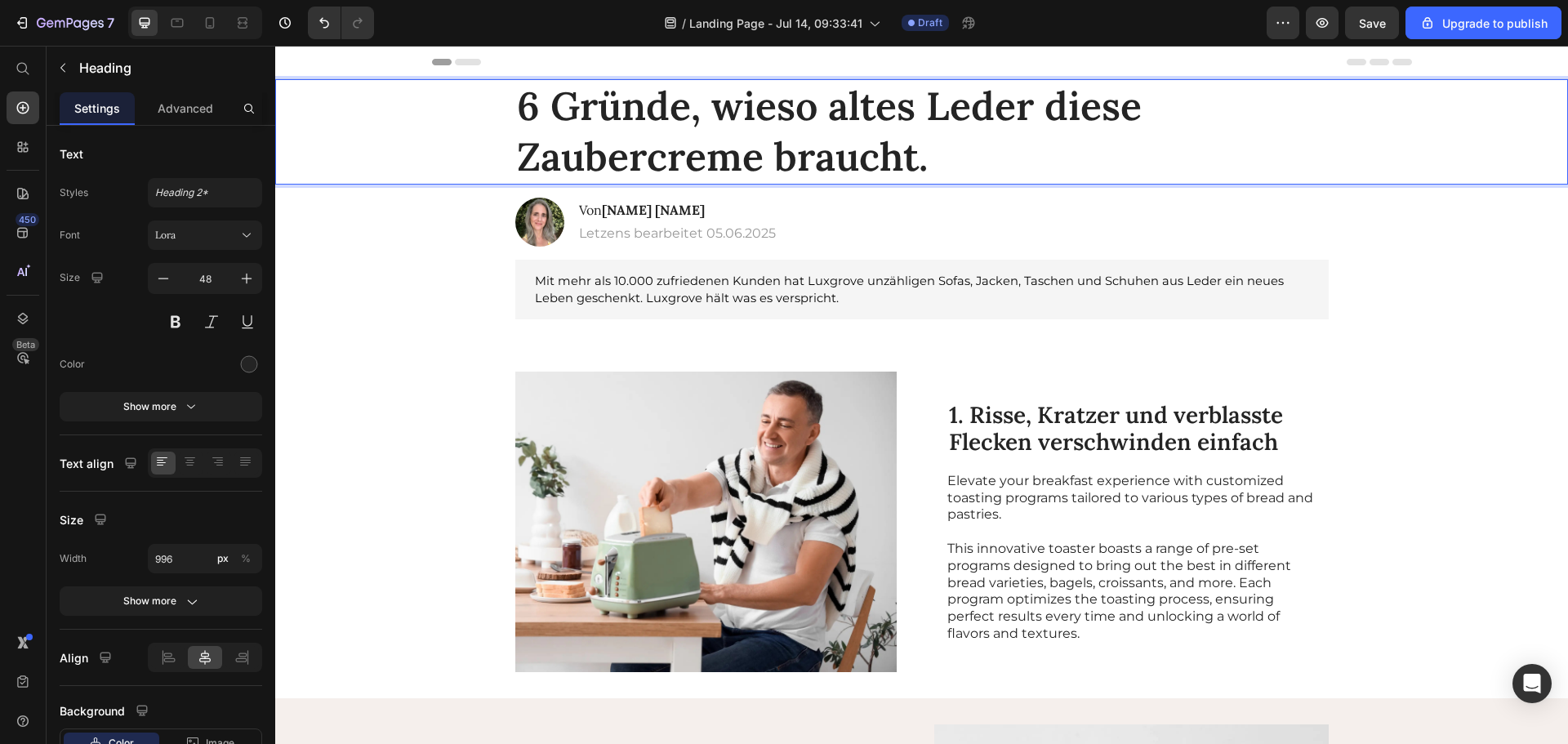 click on "6 Gründe, wieso altes Leder diese Zaubercreme braucht." at bounding box center (922, 131) 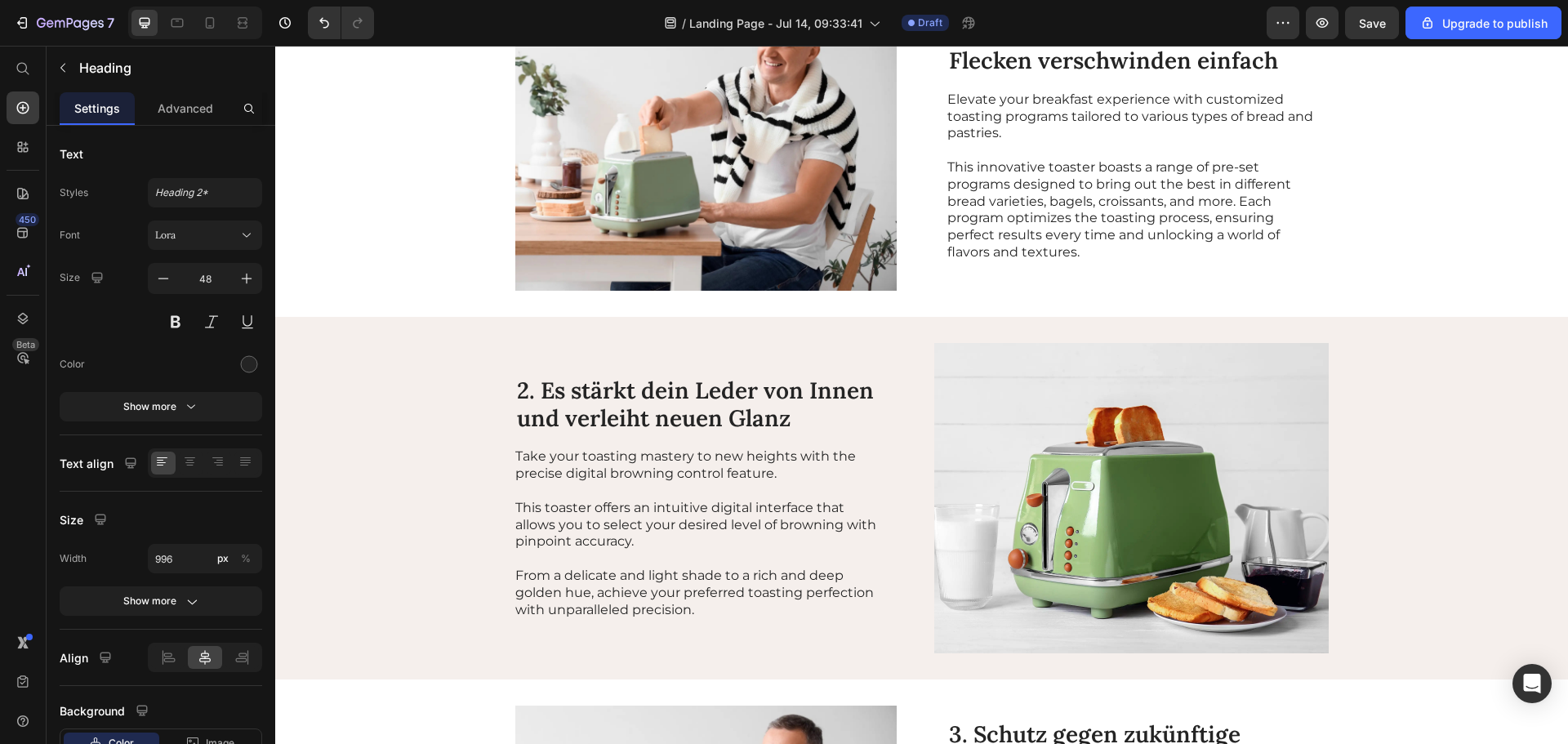 scroll, scrollTop: 0, scrollLeft: 0, axis: both 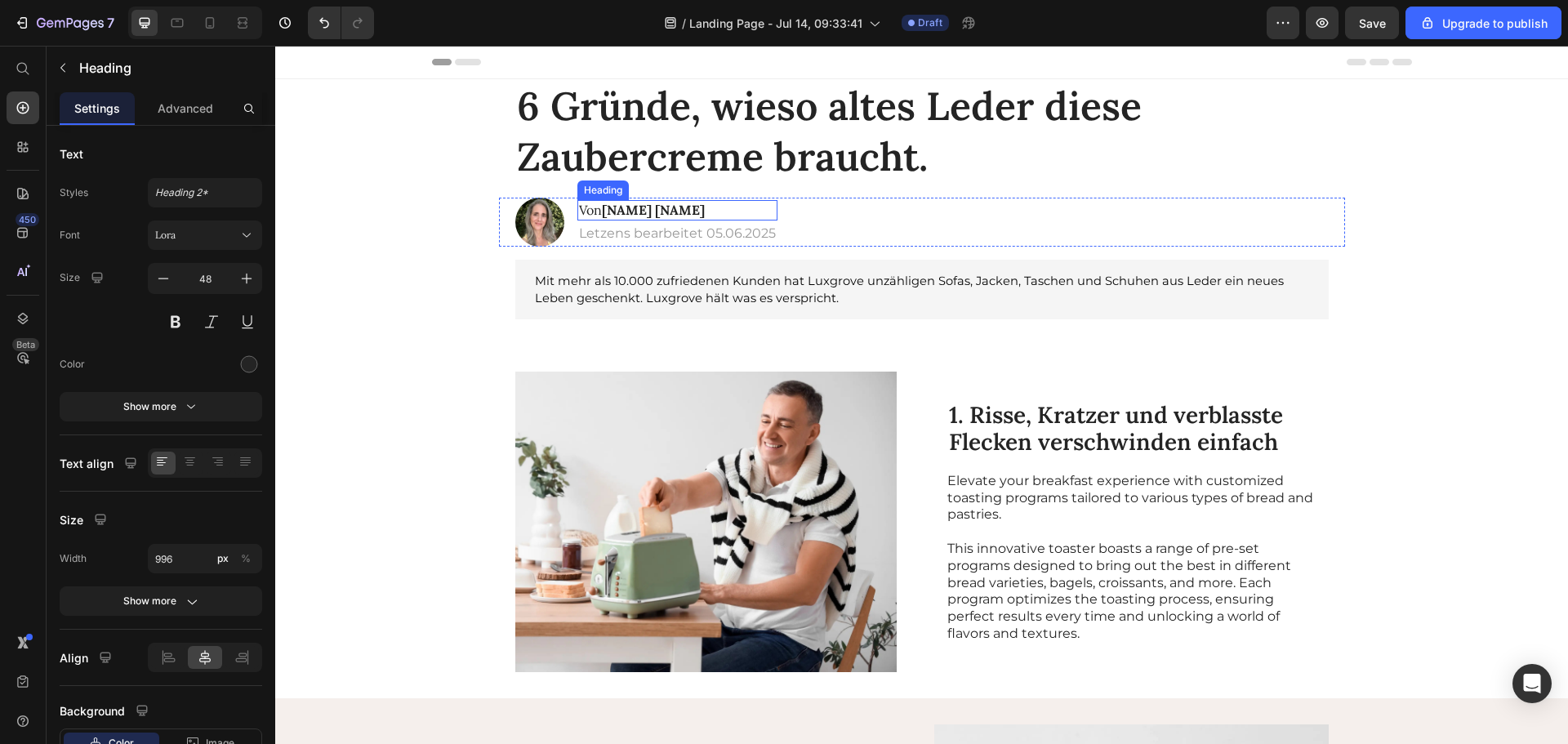 click on "Brigitte K." at bounding box center (653, 210) 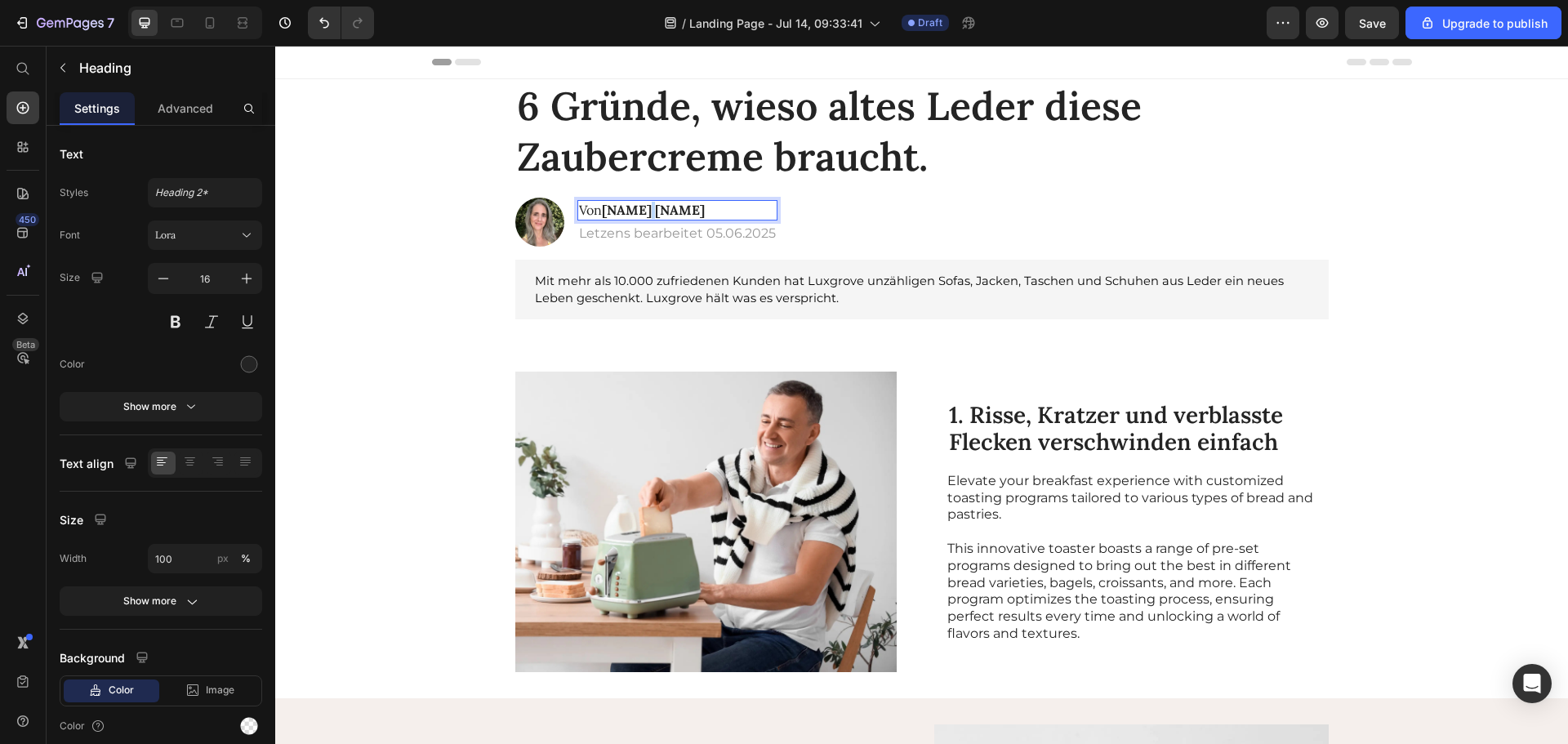 click on "Brigitte K." at bounding box center [653, 210] 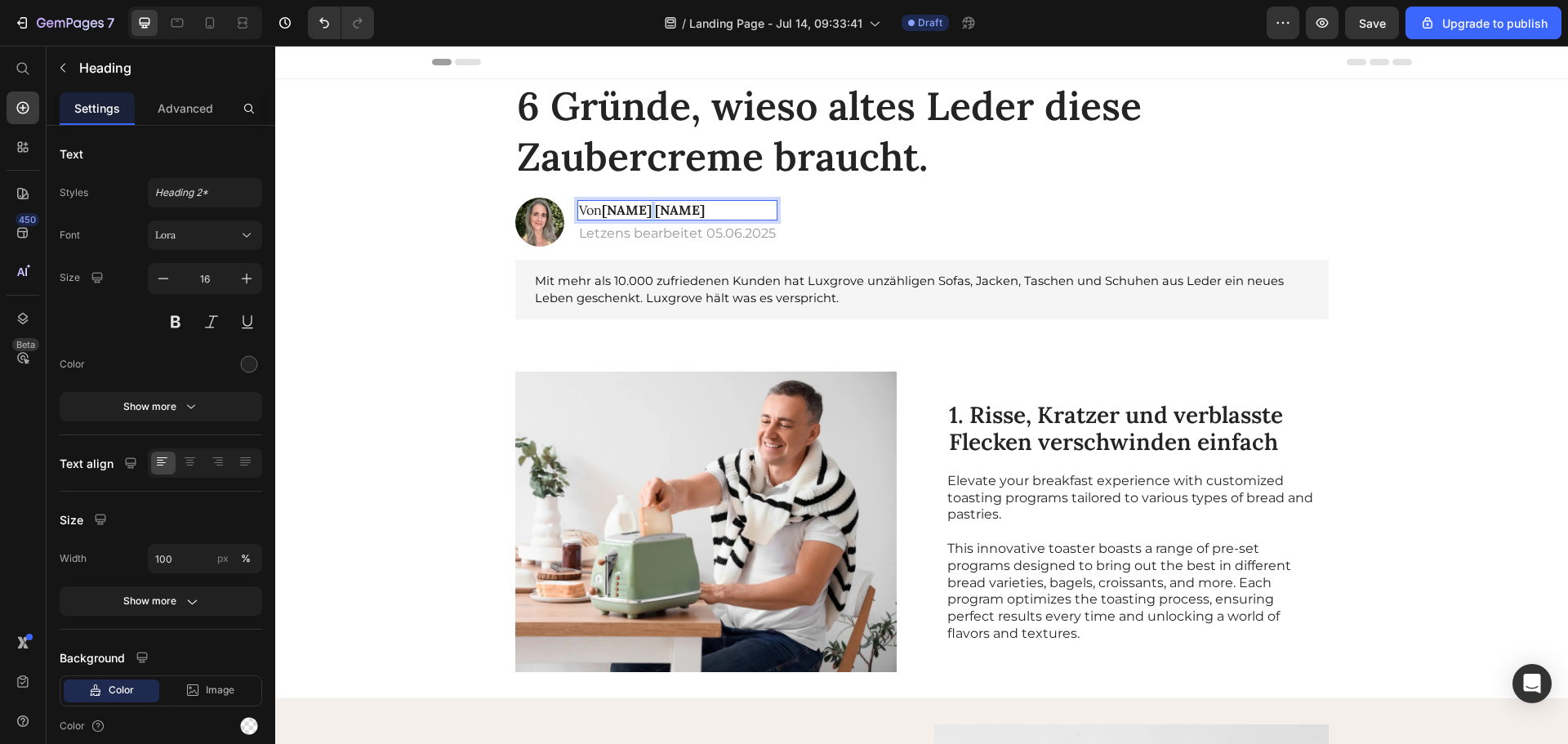 click on "Brigitte K." at bounding box center [653, 210] 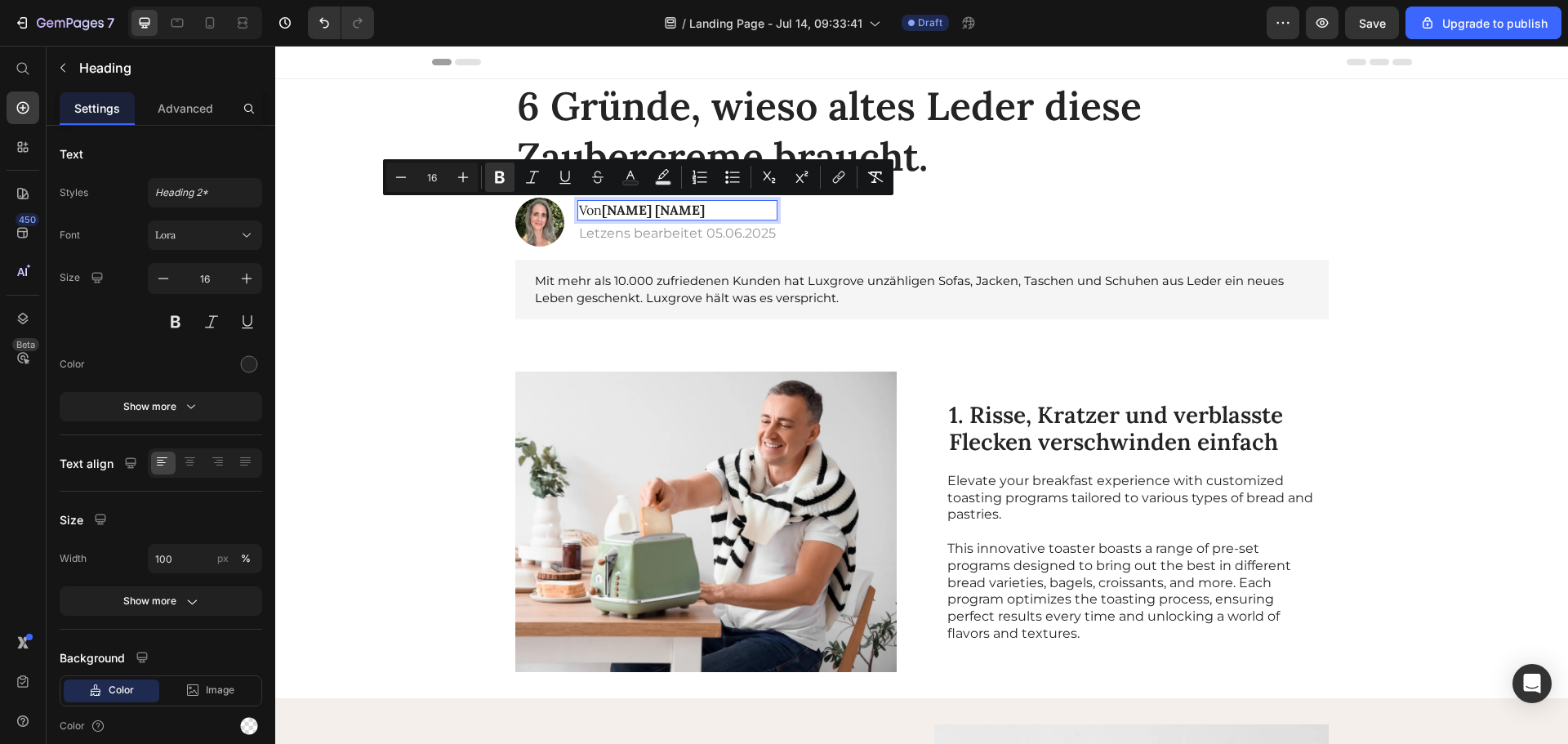 click on "Brigitte K." at bounding box center (653, 210) 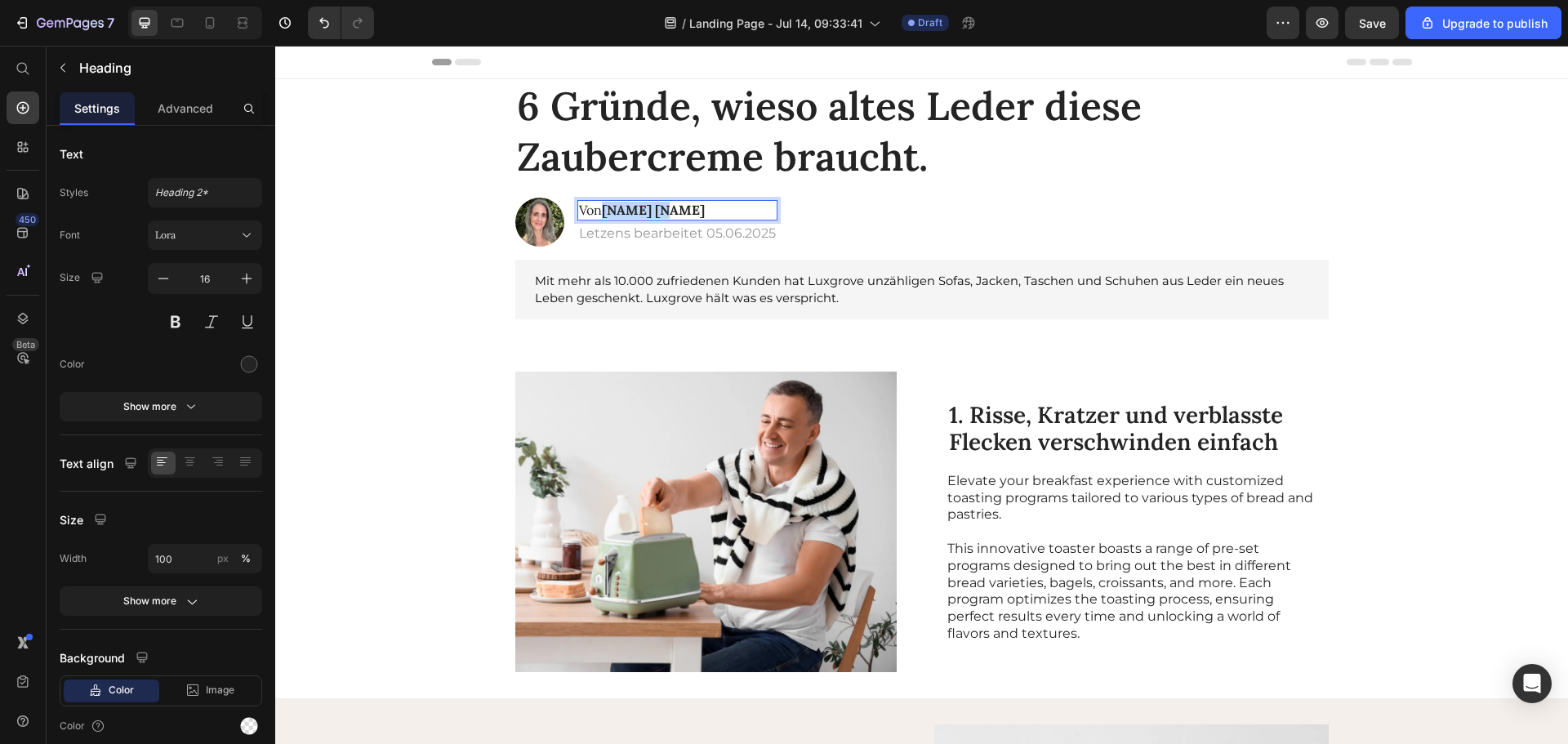 click on "Brigitte K." at bounding box center (653, 210) 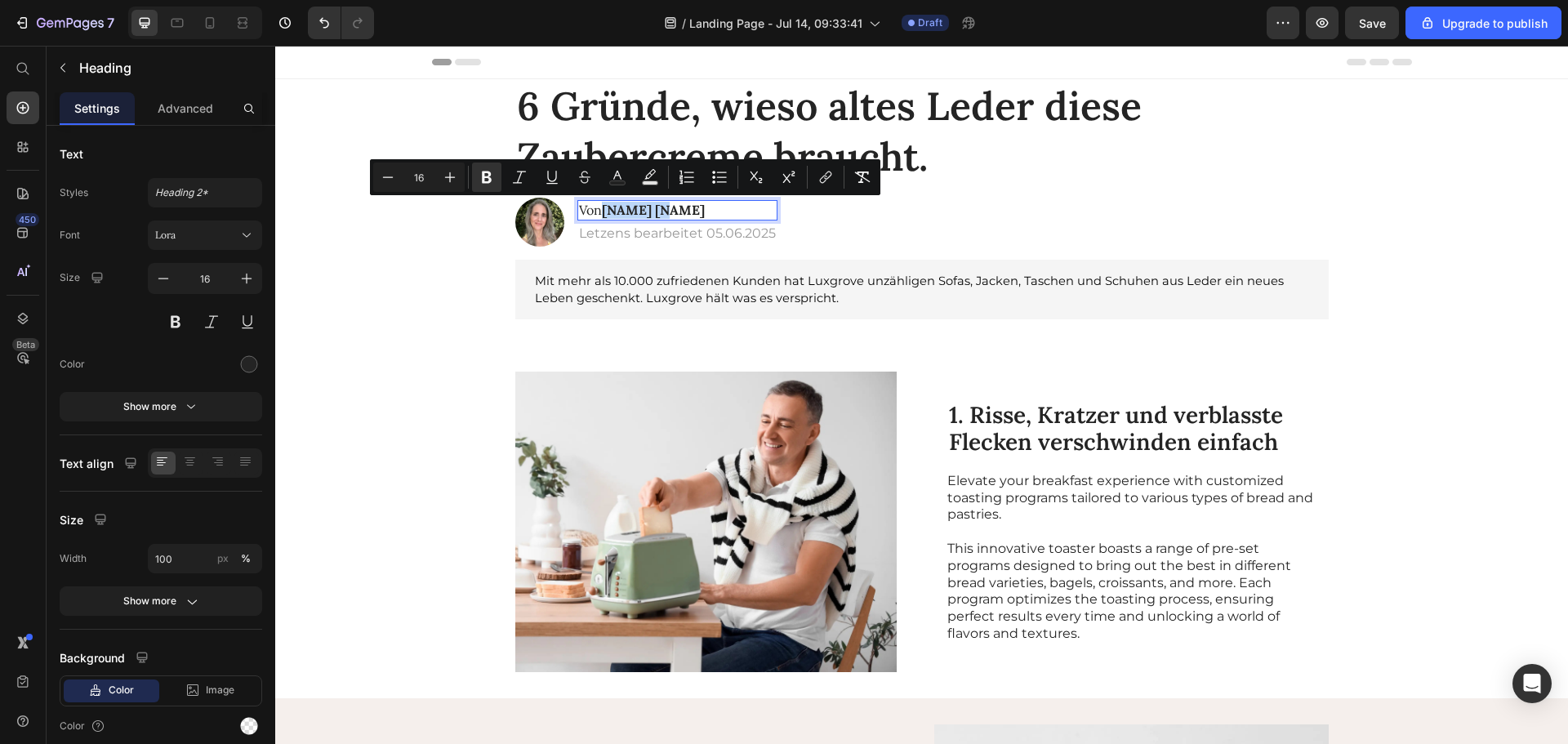 copy on "Brigitte" 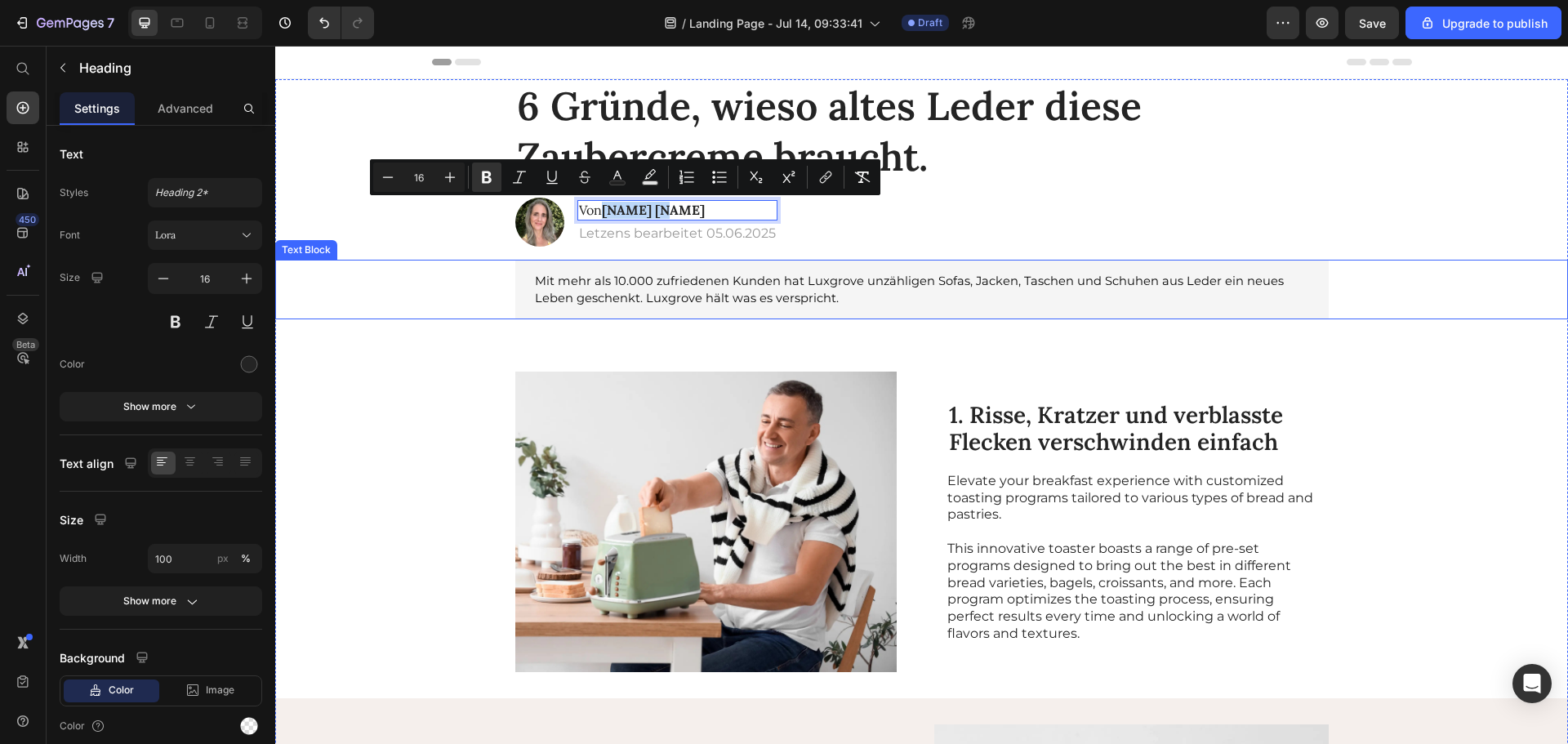 click on "Mit mehr als 10.000 zufriedenen Kunden hat Luxgrove unzähligen Sofas, Jacken, Taschen und Schuhen aus Leder ein neues Leben geschenkt. Luxgrove hält was es verspricht." at bounding box center (921, 290) 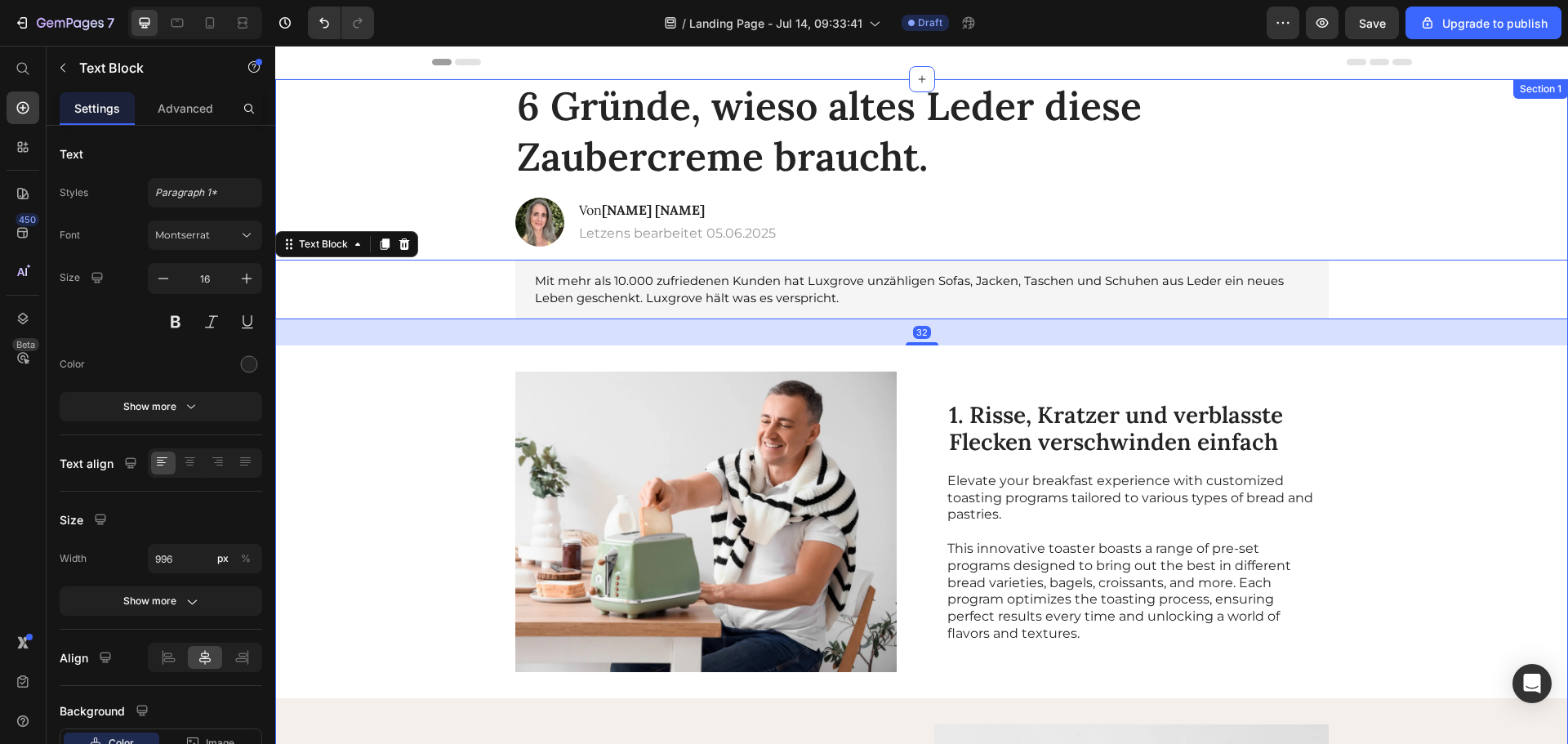 click on "6 Gründe, wieso altes Leder diese Zaubercreme braucht. Heading Image Von  Brigitte K. Heading Letzens bearbeitet 05.06.2025 Text Block Row Mit mehr als 10.000 zufriedenen Kunden hat Luxgrove unzähligen Sofas, Jacken, Taschen und Schuhen aus Leder ein neues Leben geschenkt. Luxgrove hält was es verspricht. Text Block   32 Image 1. Risse, Kratzer und verblasste Flecken verschwinden einfach Heading Elevate your breakfast experience with customized toasting programs tailored to various types of bread and pastries.   This innovative toaster boasts a range of pre-set programs designed to bring out the best in different bread varieties, bagels, croissants, and more. Each program optimizes the toasting process, ensuring perfect results every time and unlocking a world of flavors and textures. Text Block Row 2. Es stärkt dein Leder von Innen und verleiht neuen Glanz Heading Take your toasting mastery to new heights with the precise digital browning control feature. Text Block Image Row Image   Heading   Row Row" at bounding box center [921, 927] 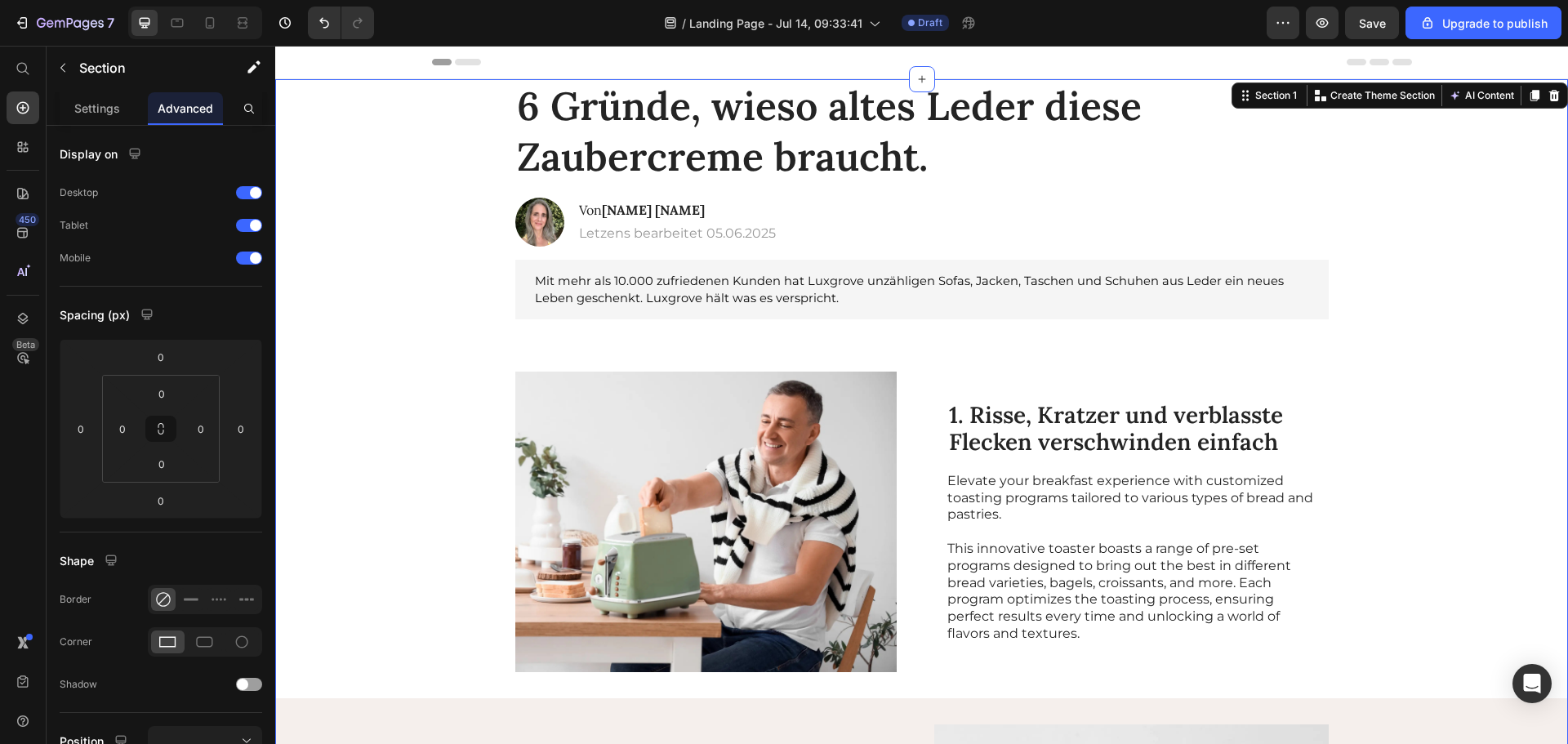click on "6 Gründe, wieso altes Leder diese Zaubercreme braucht. Heading Image Von  Brigitte K. Heading Letzens bearbeitet 05.06.2025 Text Block Row Mit mehr als 10.000 zufriedenen Kunden hat Luxgrove unzuhligen Sofas, Jacken, Taschen und Schuhen aus Leder ein neues Leben geschenkt. Luxgrove hält was es verspricht. Text Block Image 1. Risse, Kratzer und verblasste Flecken verschwinden einfach Heading Elevate your breakfast experience with customized toasting programs tailored to various types of bread and pastries.   This innovative toaster boasts a range of pre-set programs designed to bring out the best in different bread varieties, bagels, croissants, and more. Each program optimizes the toasting process, ensuring perfect results every time and unlocking a world of flavors and textures. Text Block Row 2. Es stärkt dein Leder von Innen und verleiht neuen Glanz Heading Take your toasting mastery to new heights with the precise digital browning control feature. Text Block Image Row Image   Heading   Text Block" at bounding box center [921, 927] 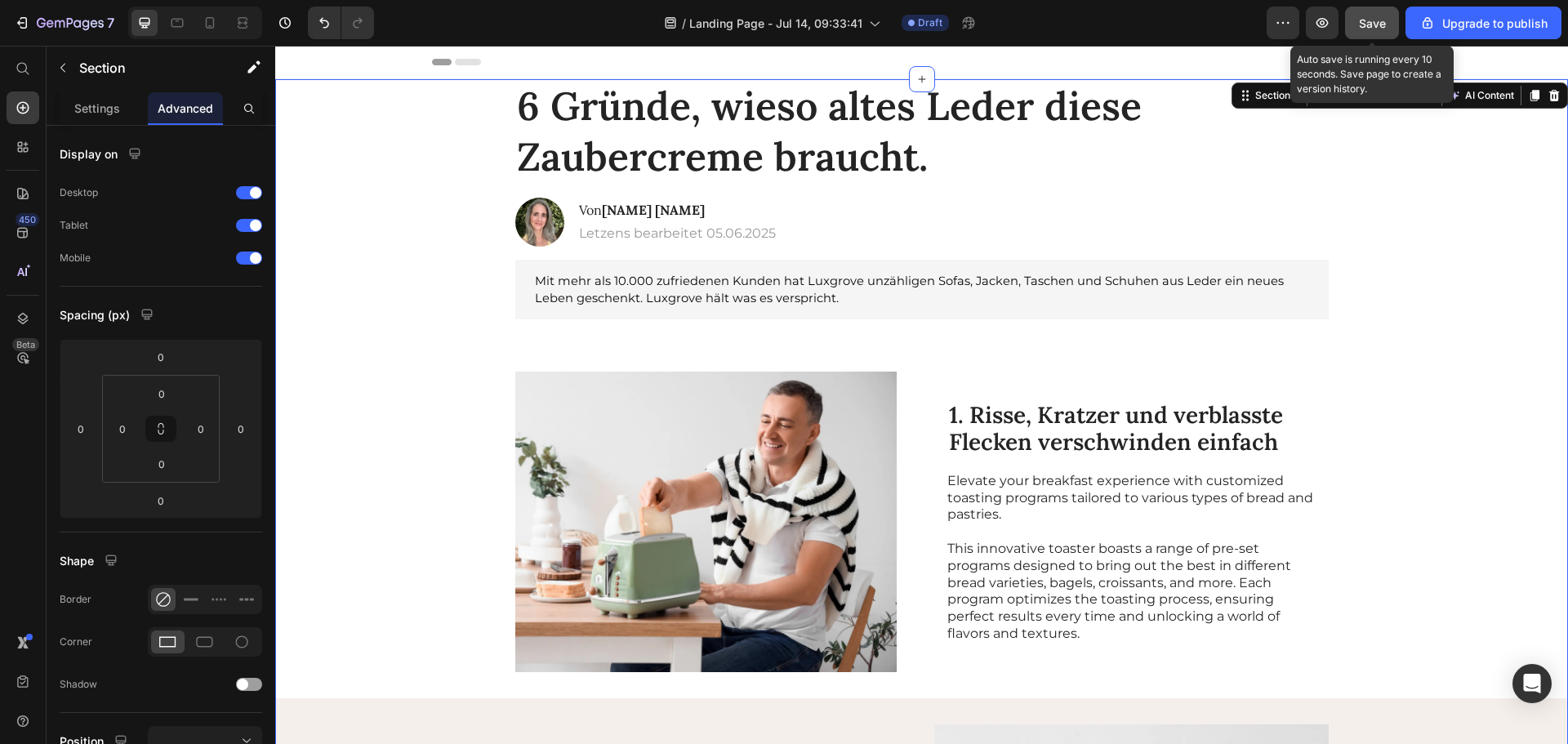 click on "Save" at bounding box center (1372, 23) 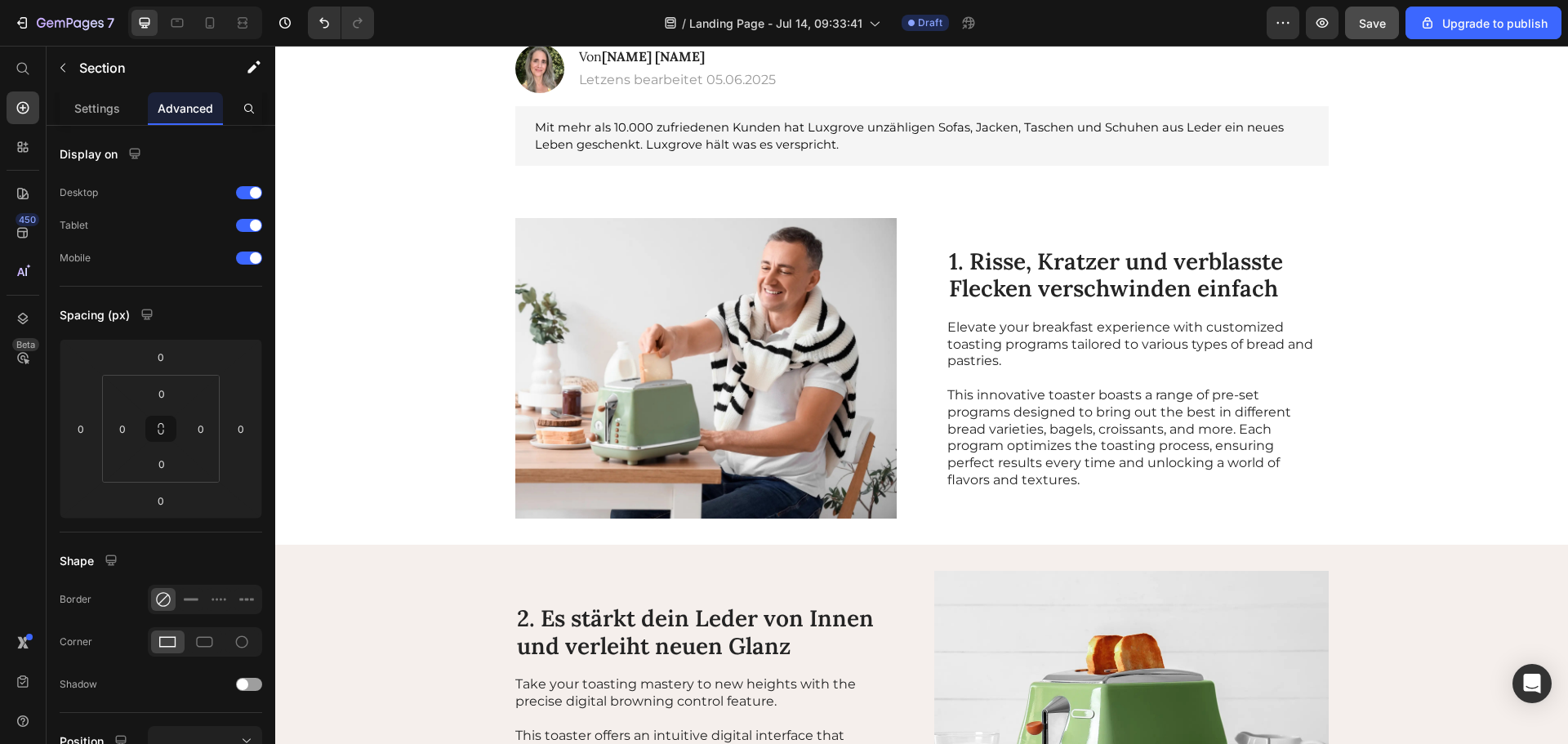 scroll, scrollTop: 0, scrollLeft: 0, axis: both 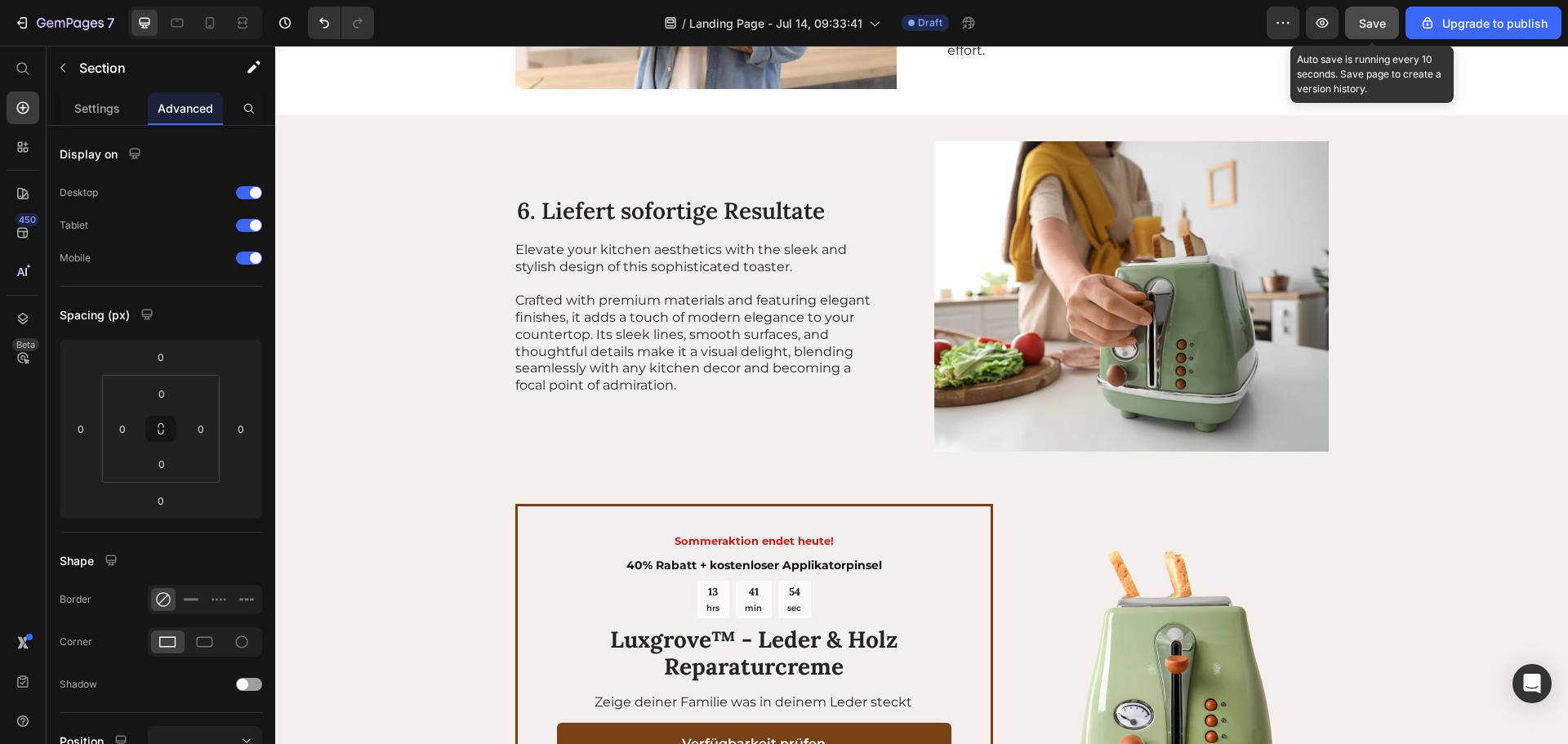 click on "Save" at bounding box center (1372, 23) 